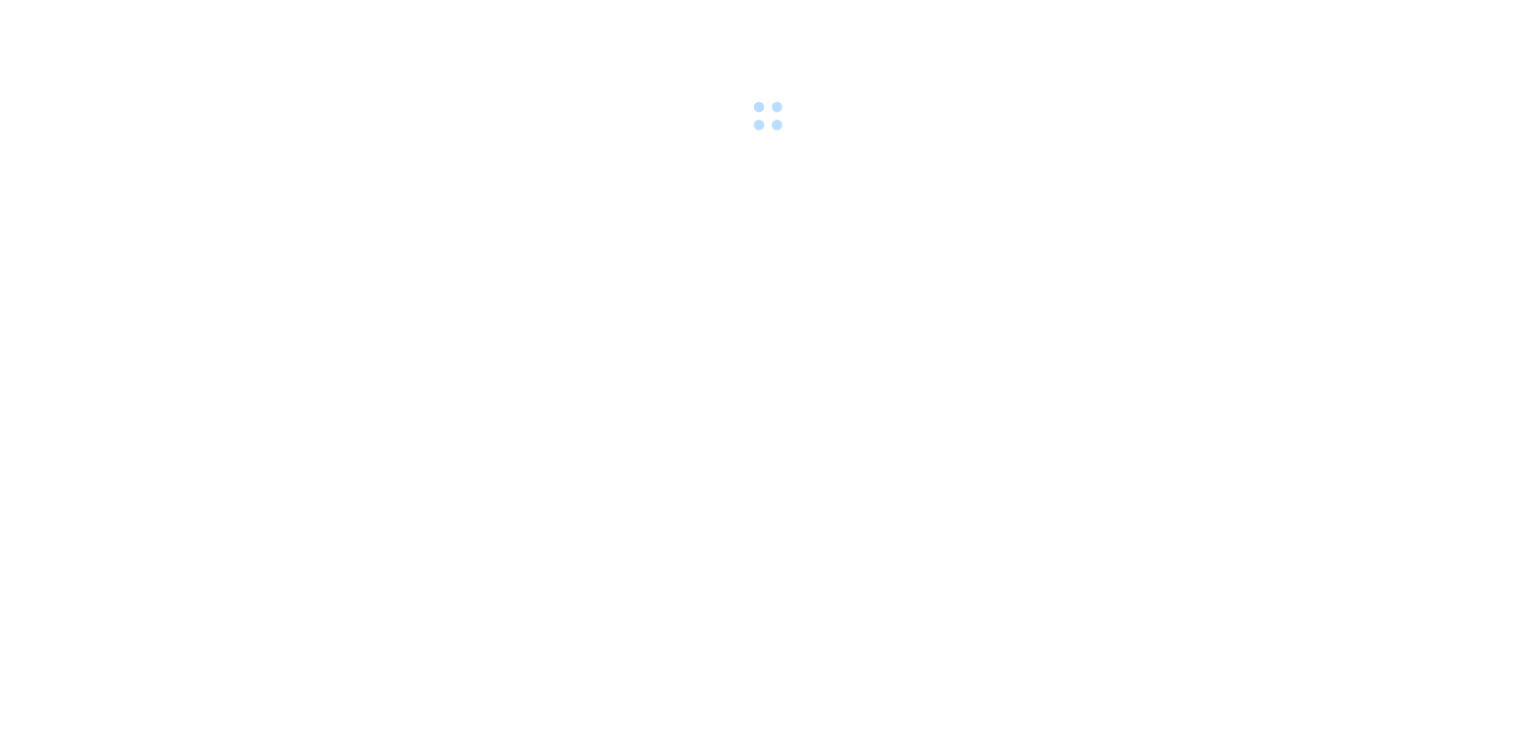 scroll, scrollTop: 0, scrollLeft: 0, axis: both 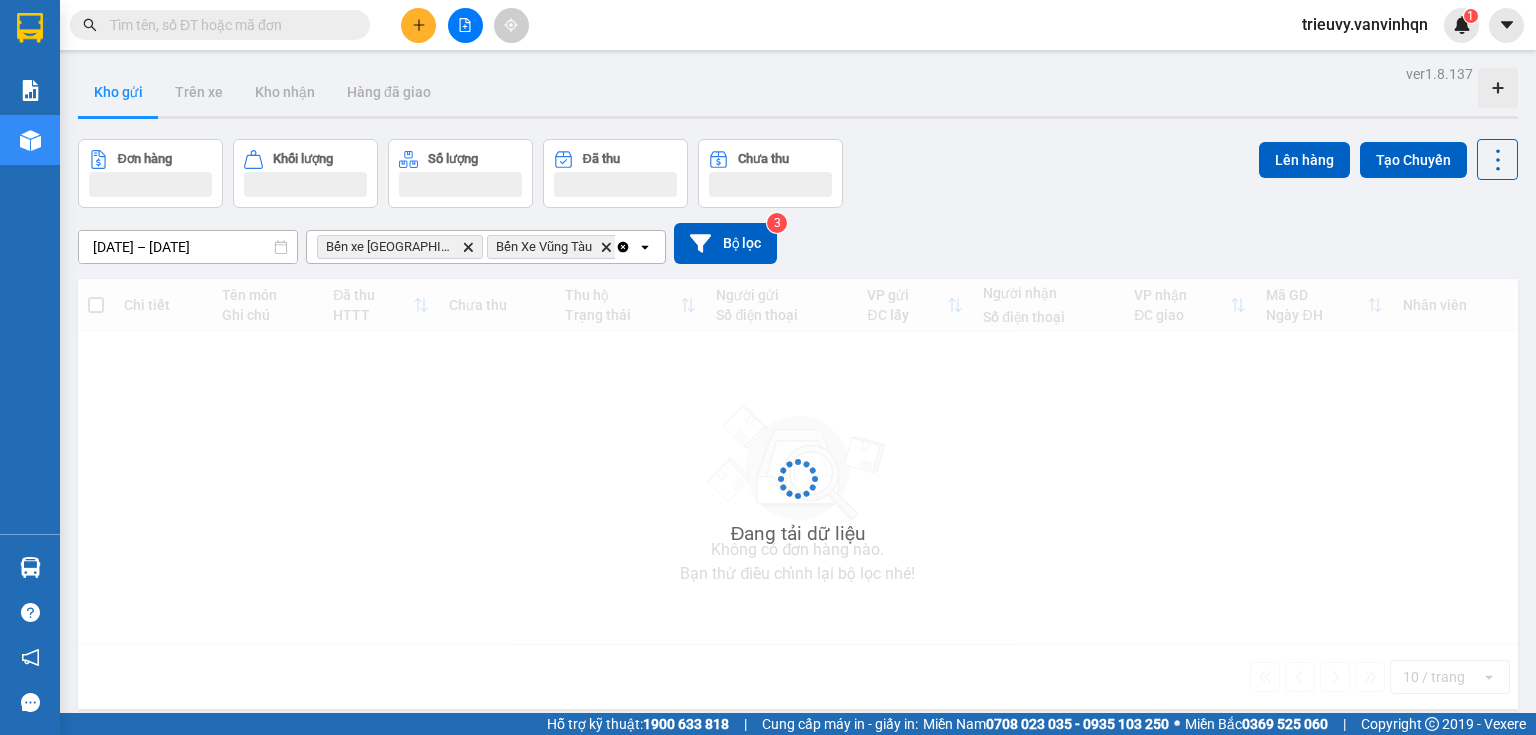 click 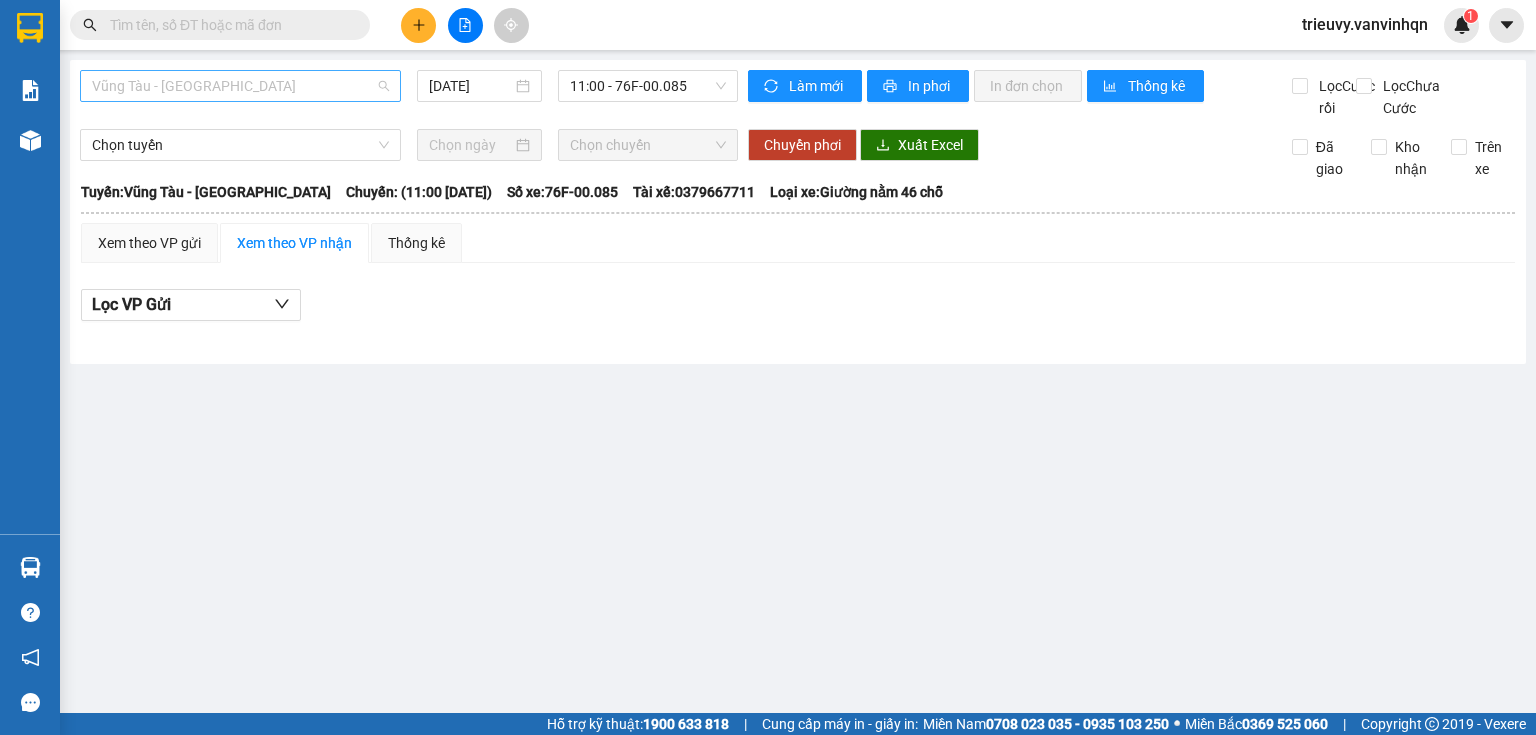click on "Vũng Tàu - [GEOGRAPHIC_DATA]" at bounding box center (240, 86) 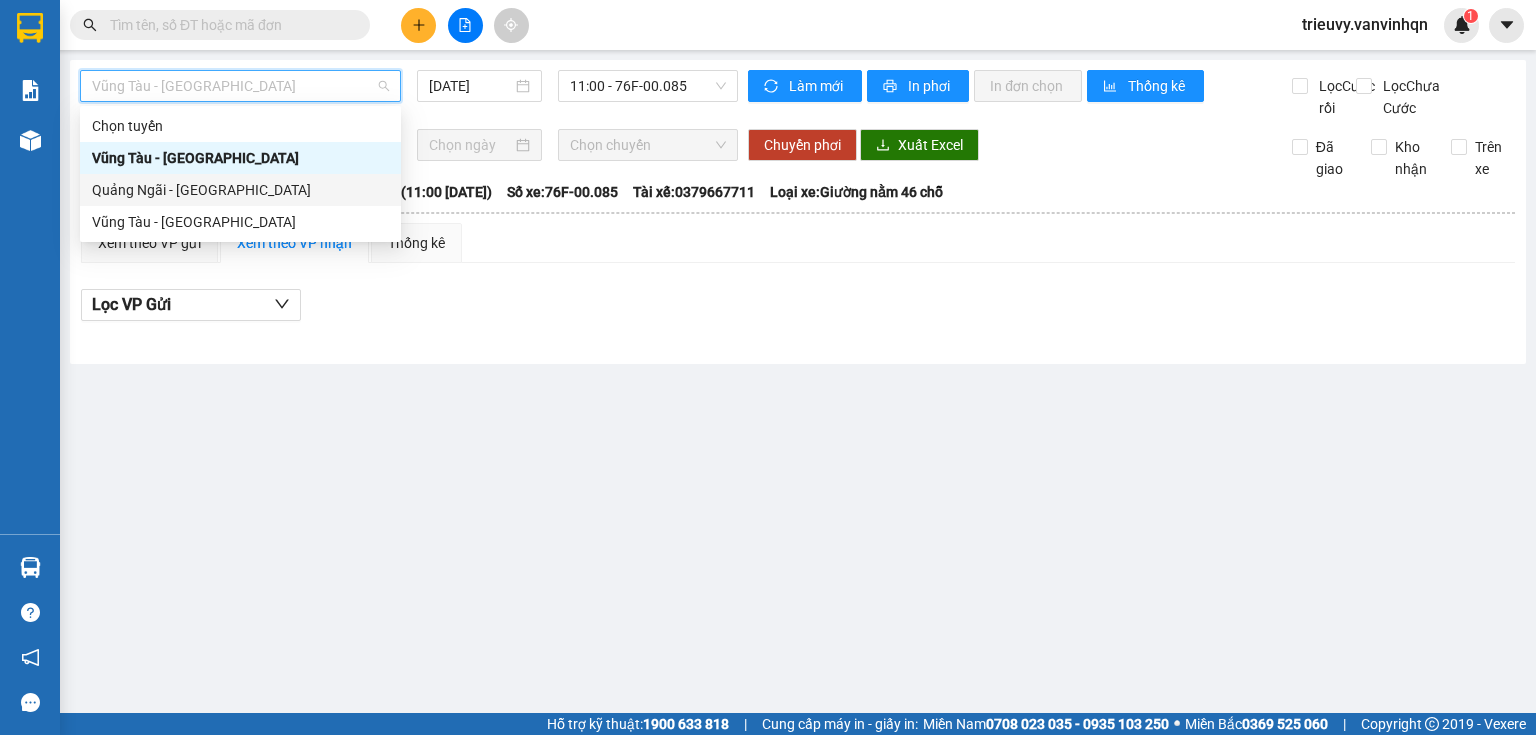 click on "Quảng Ngãi - [GEOGRAPHIC_DATA]" at bounding box center (240, 190) 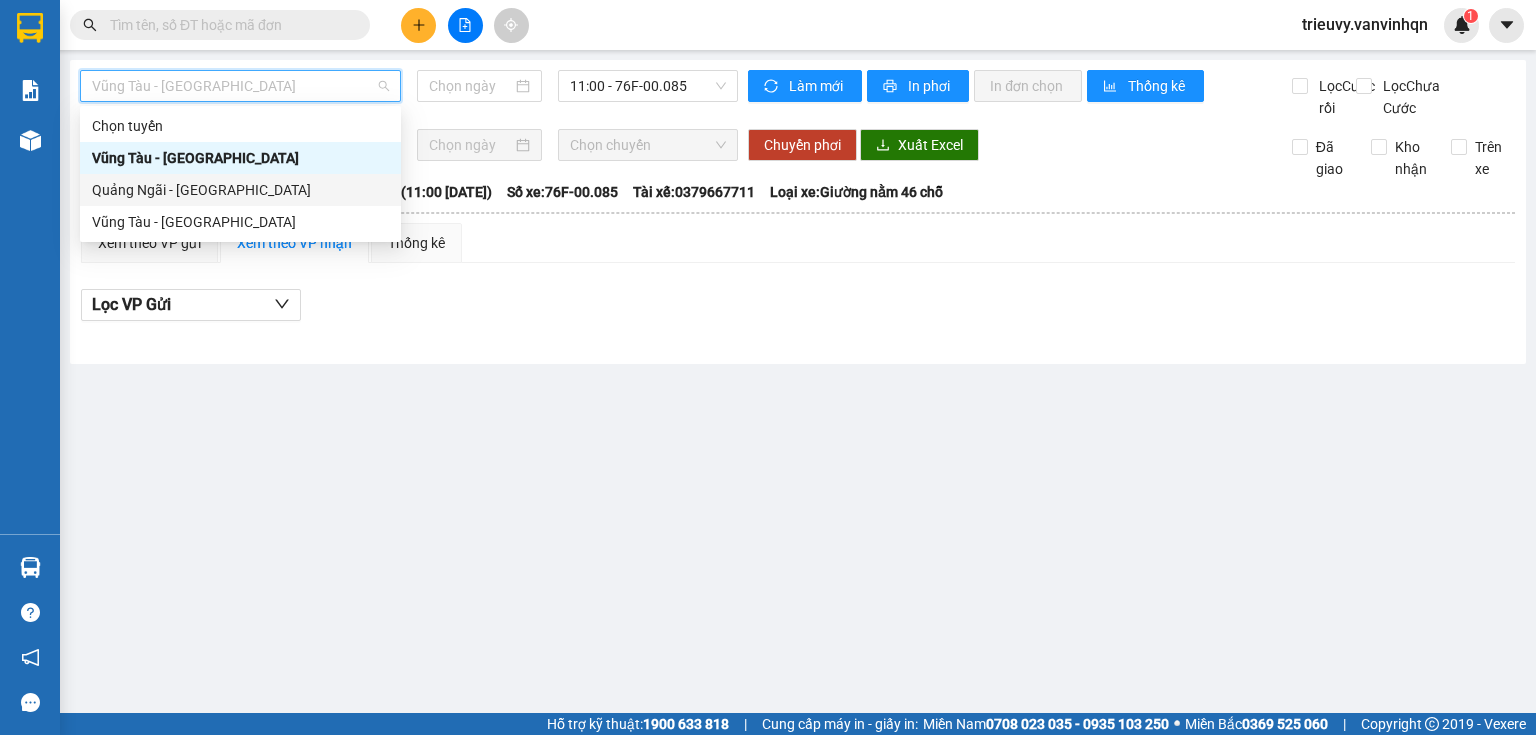 type on "[DATE]" 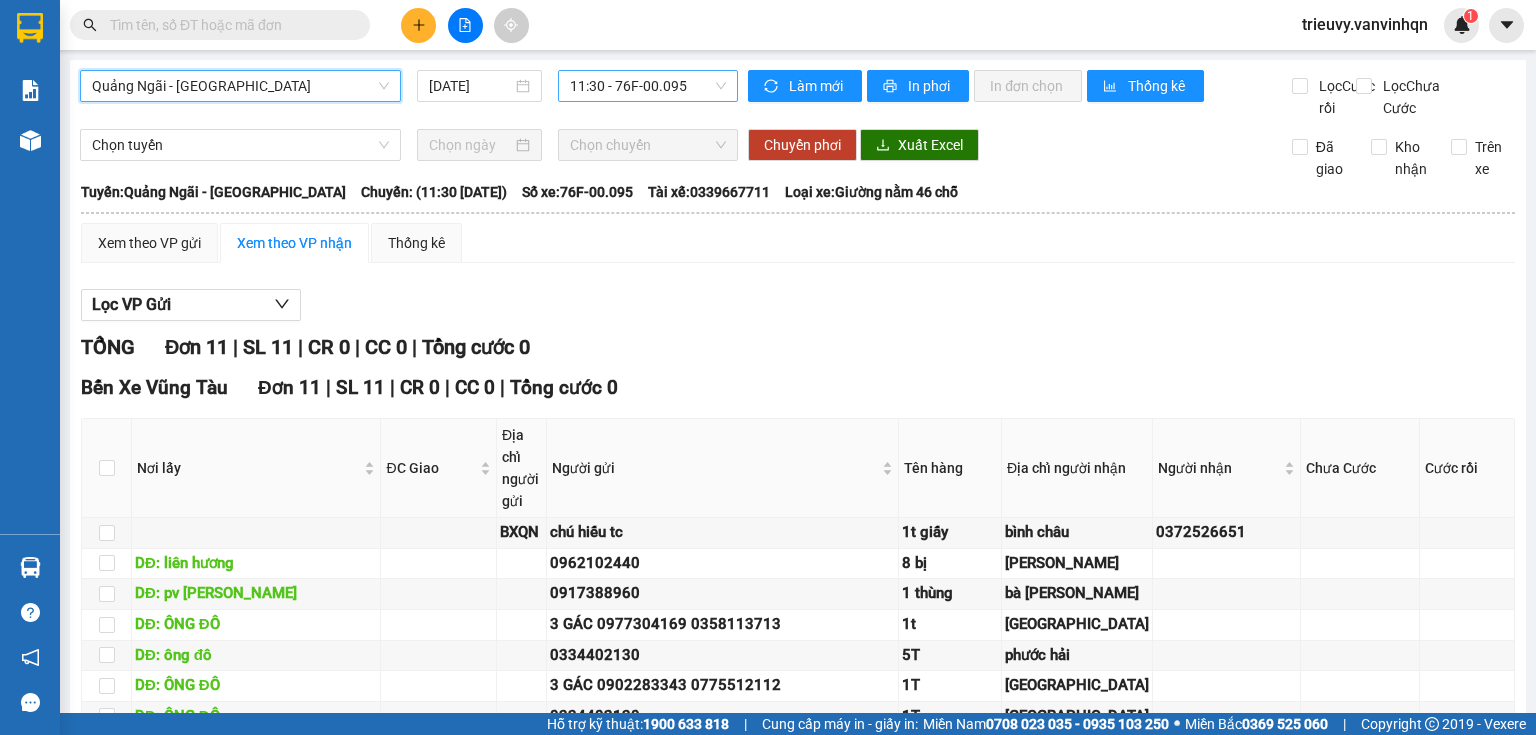 click on "11:30     - 76F-00.095" at bounding box center [648, 86] 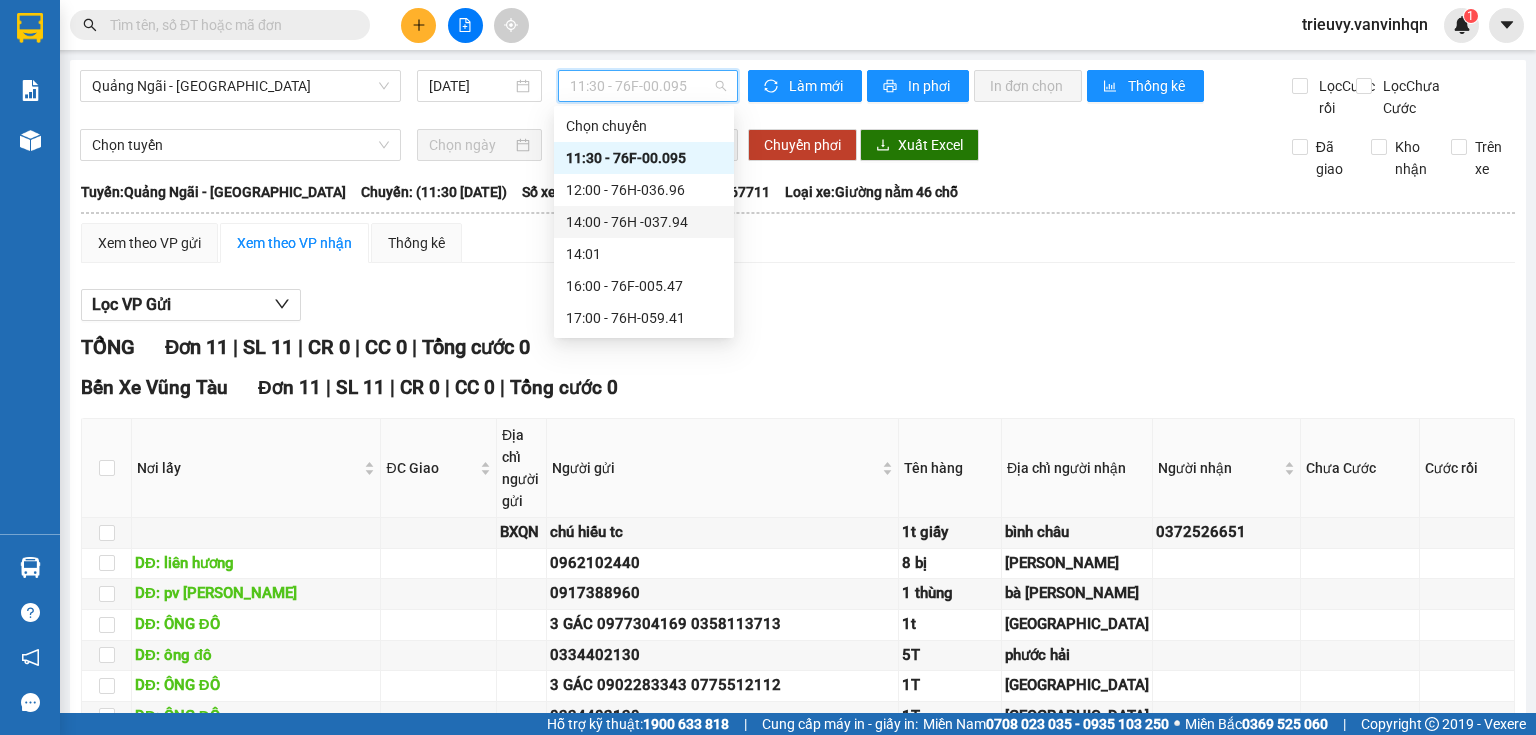 click on "14:00     - 76H -037.94" at bounding box center (644, 222) 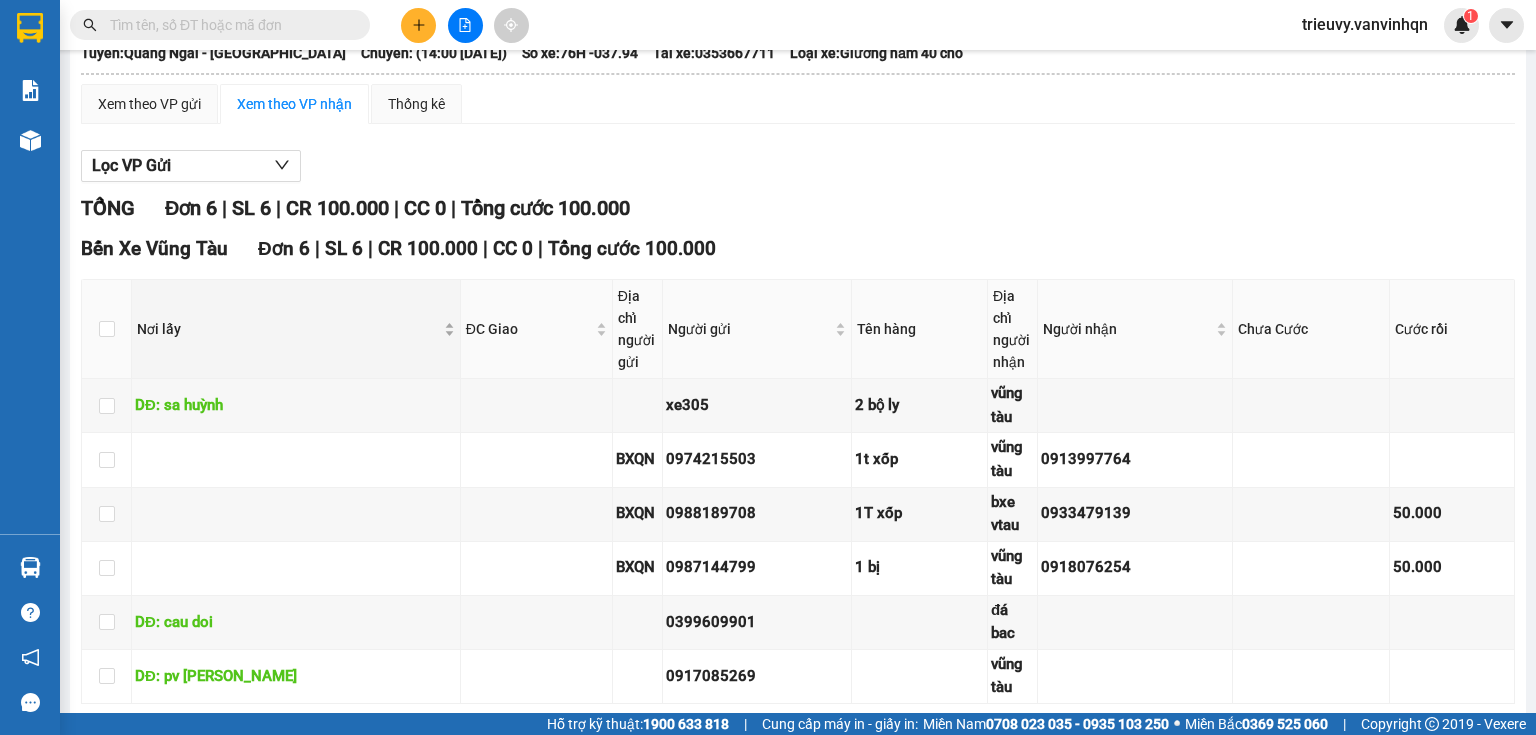 scroll, scrollTop: 252, scrollLeft: 0, axis: vertical 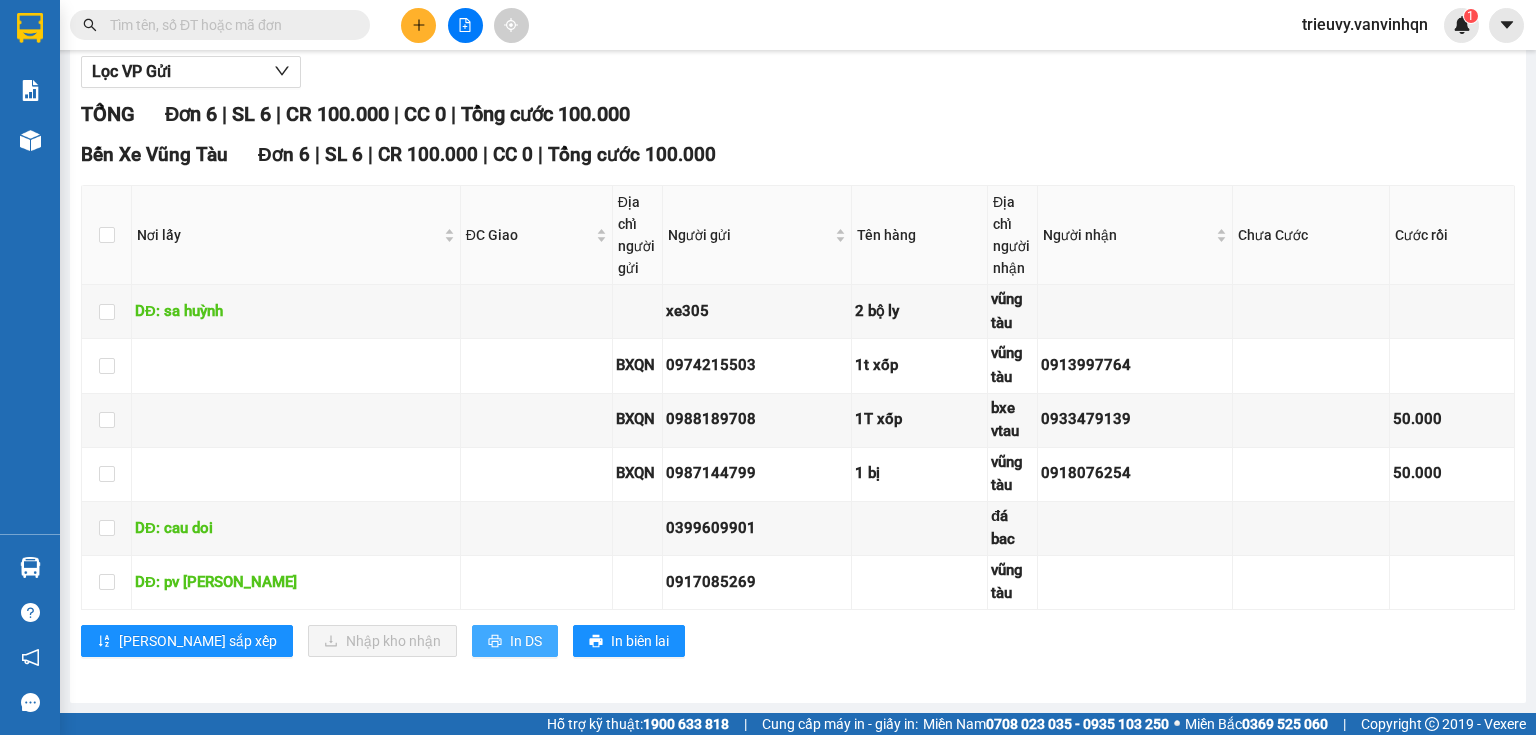 click on "In DS" at bounding box center [526, 641] 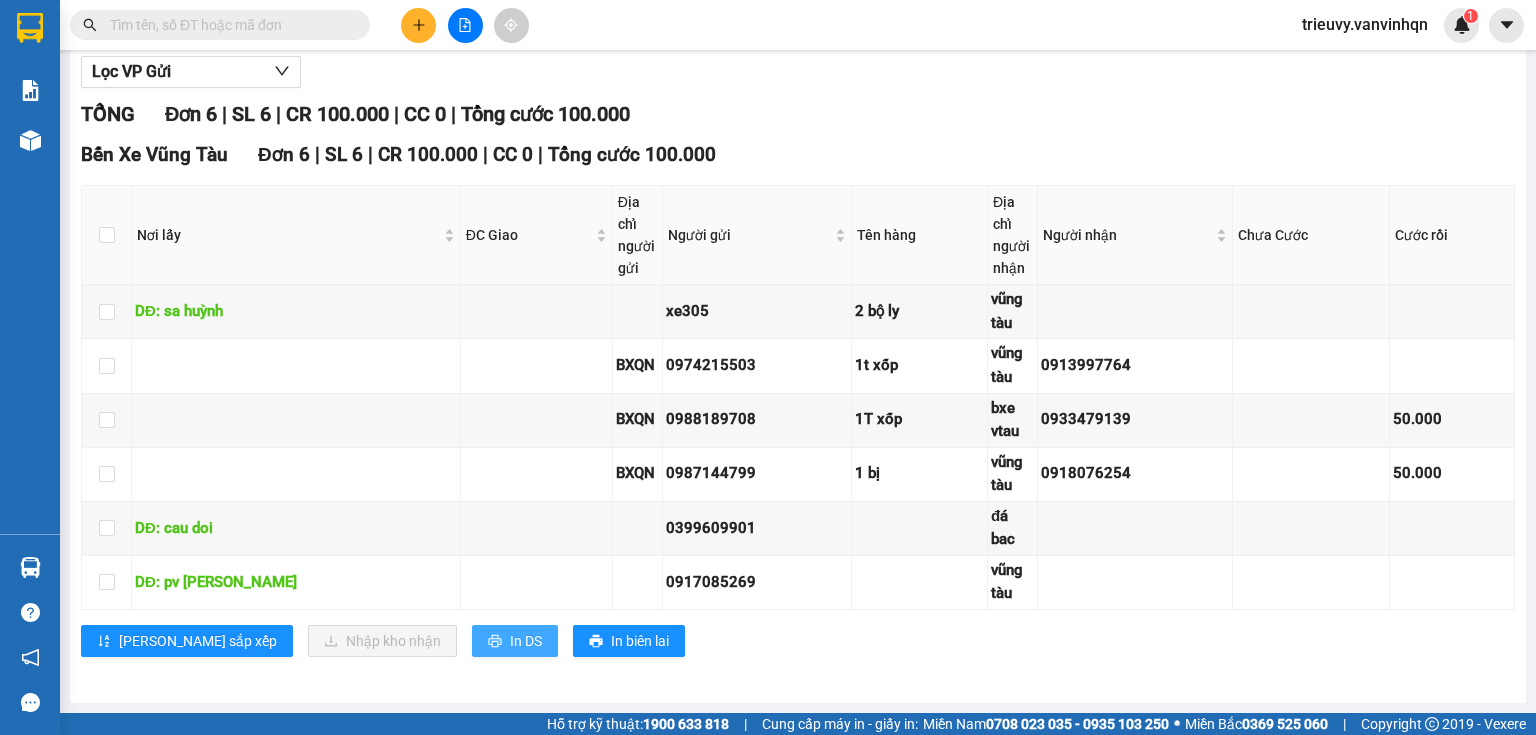 scroll, scrollTop: 0, scrollLeft: 0, axis: both 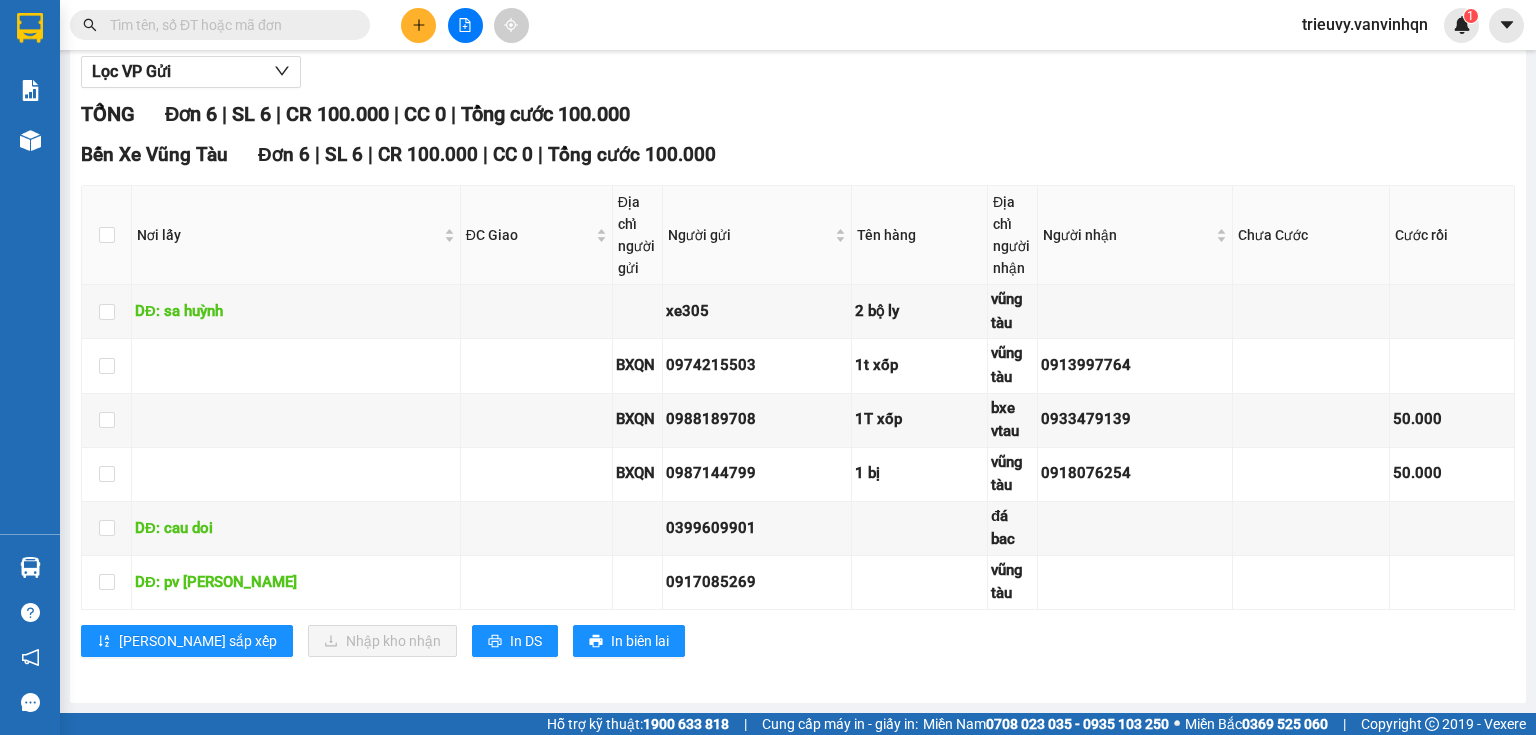 click at bounding box center [228, 25] 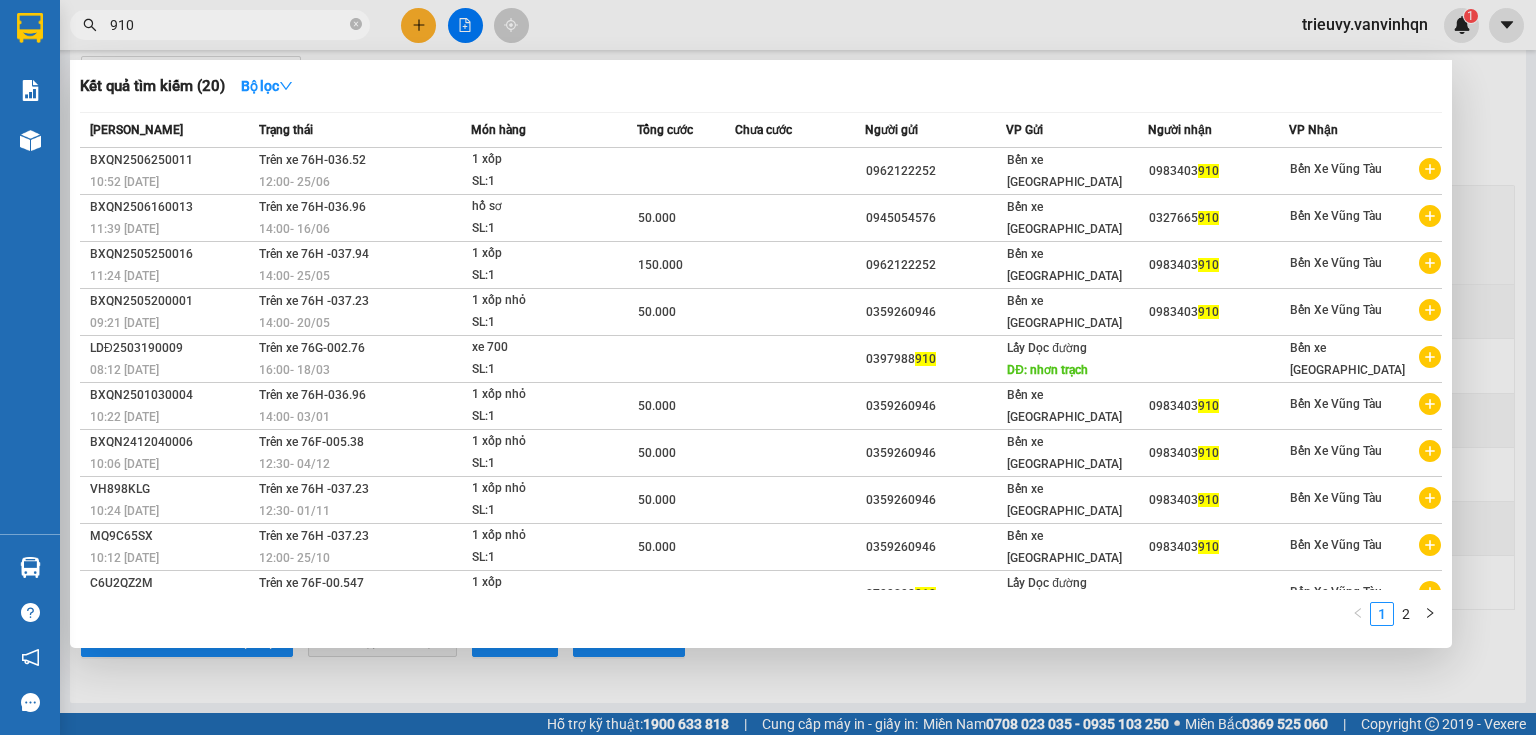 click on "910" at bounding box center [228, 25] 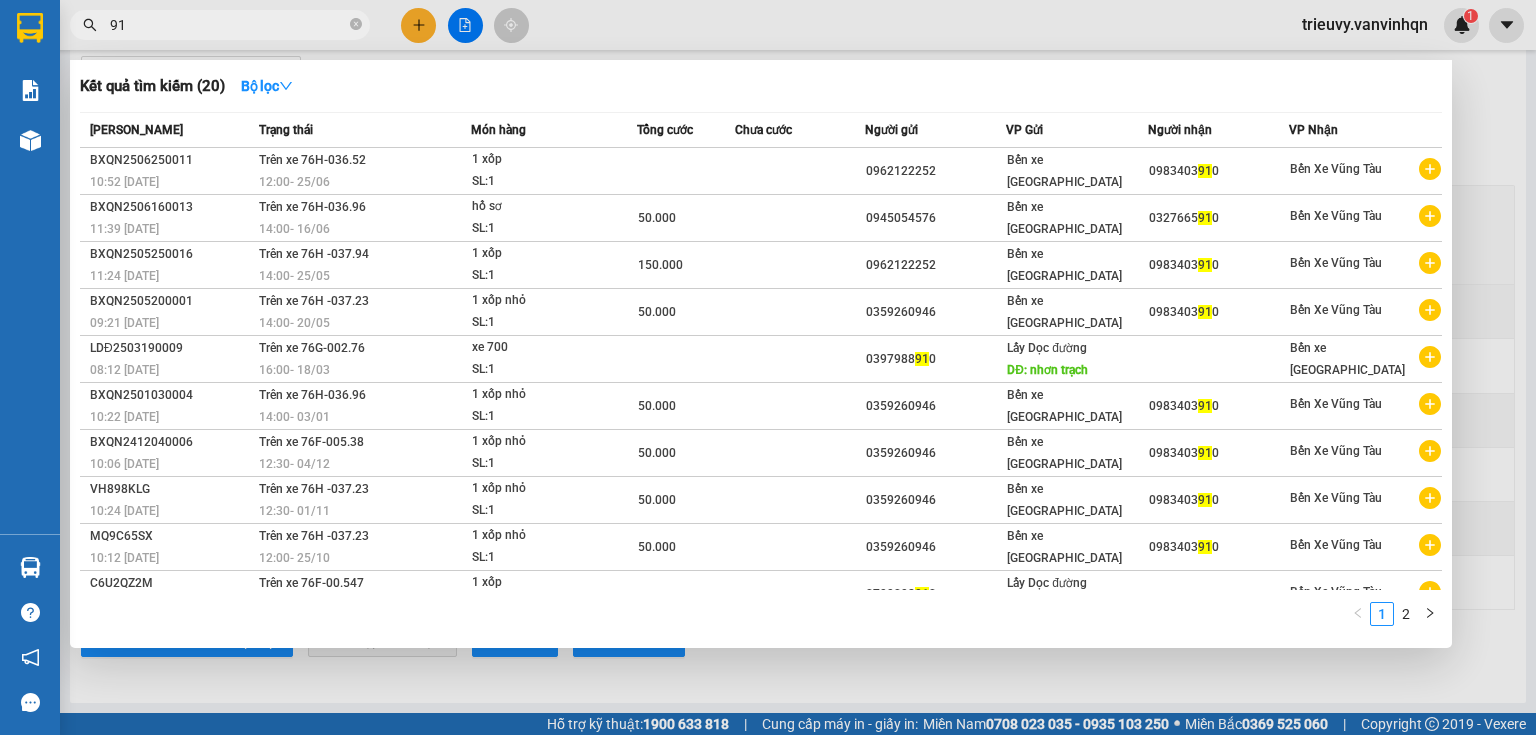 type on "9" 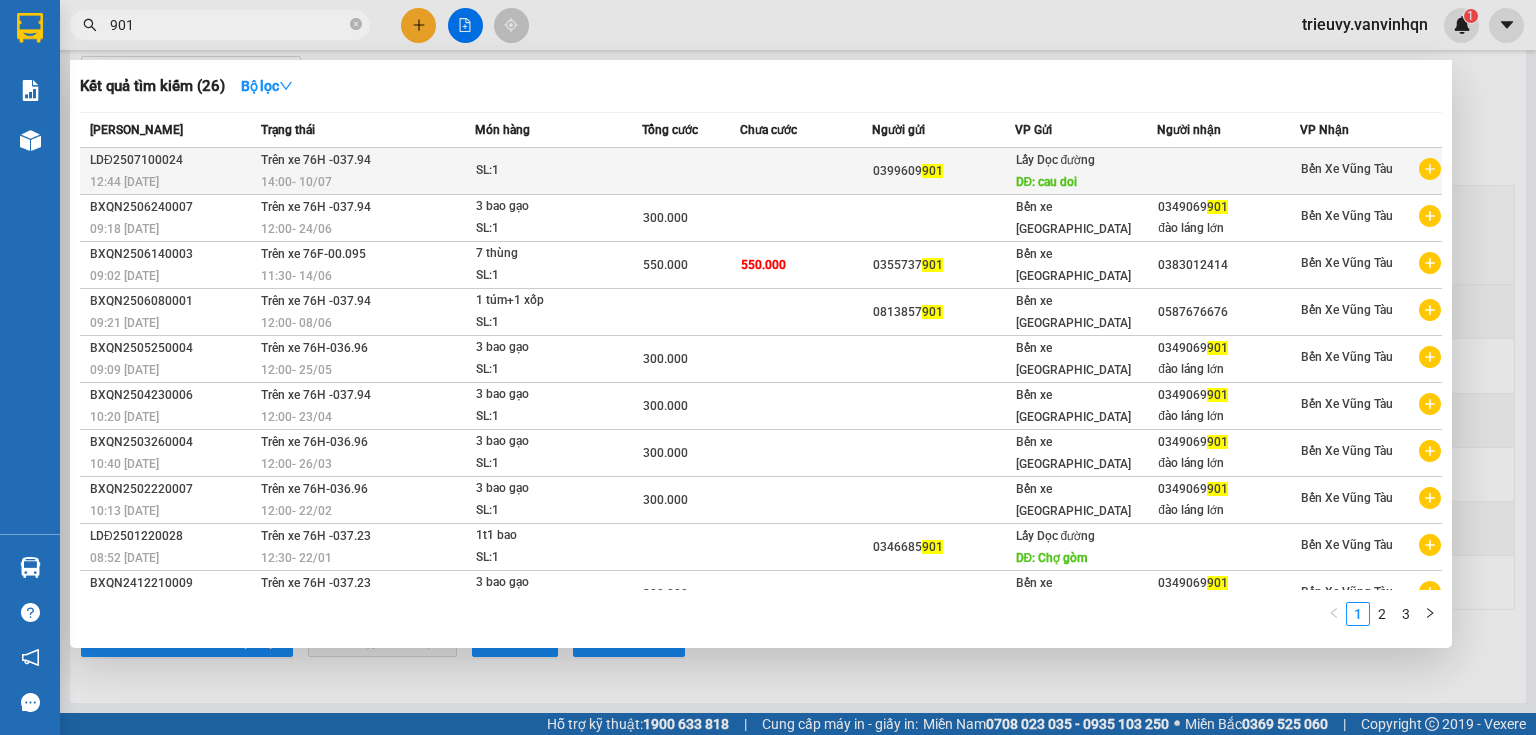 type on "901" 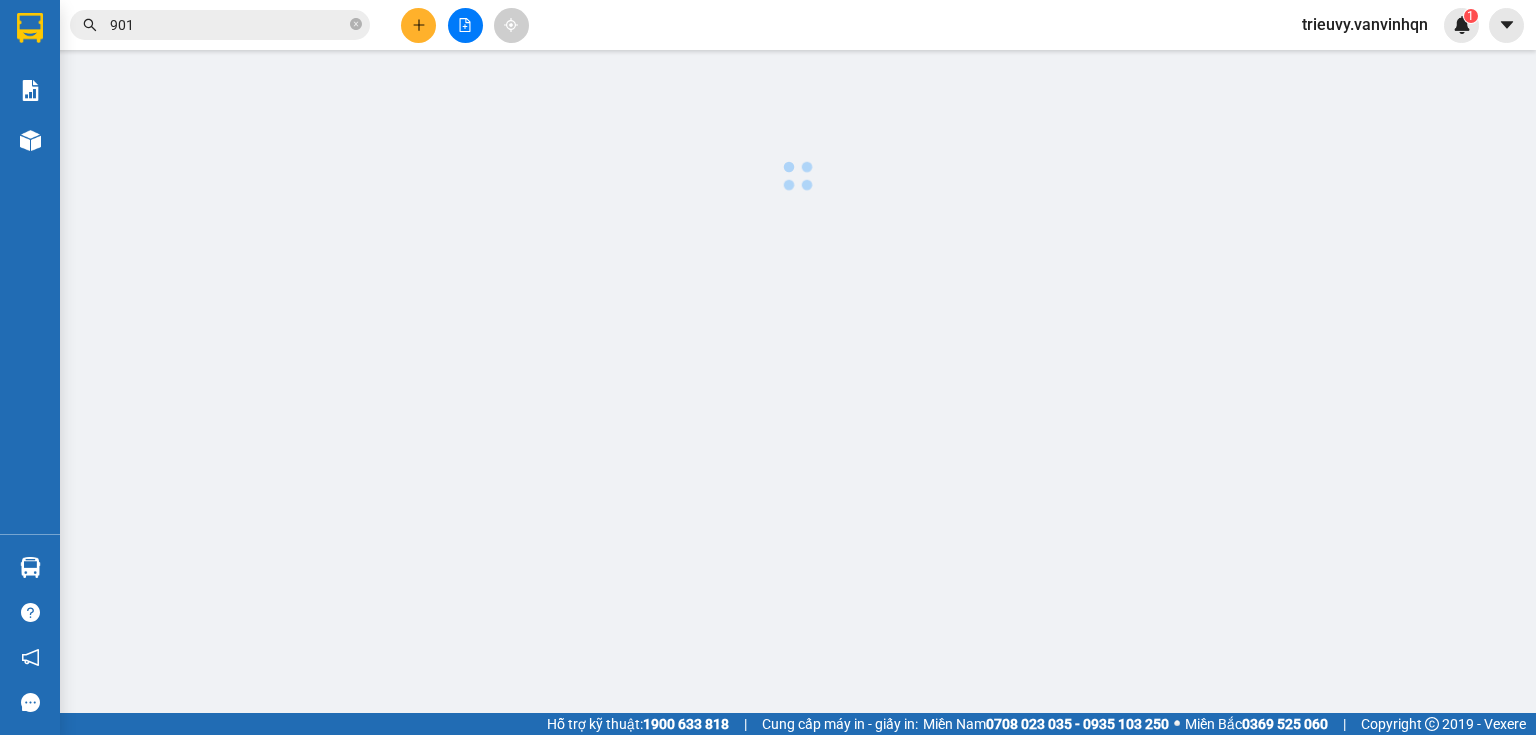 scroll, scrollTop: 0, scrollLeft: 0, axis: both 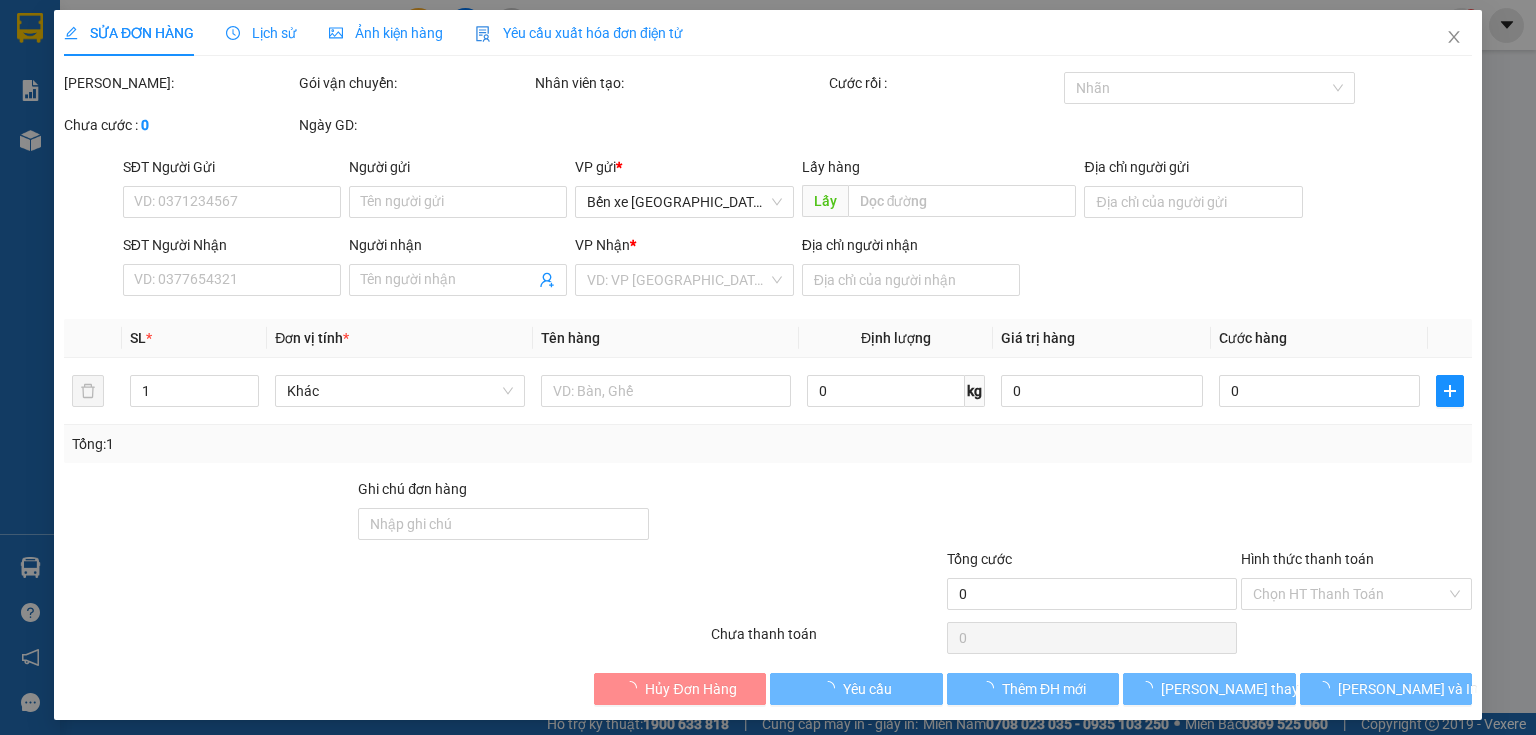 type on "0399609901" 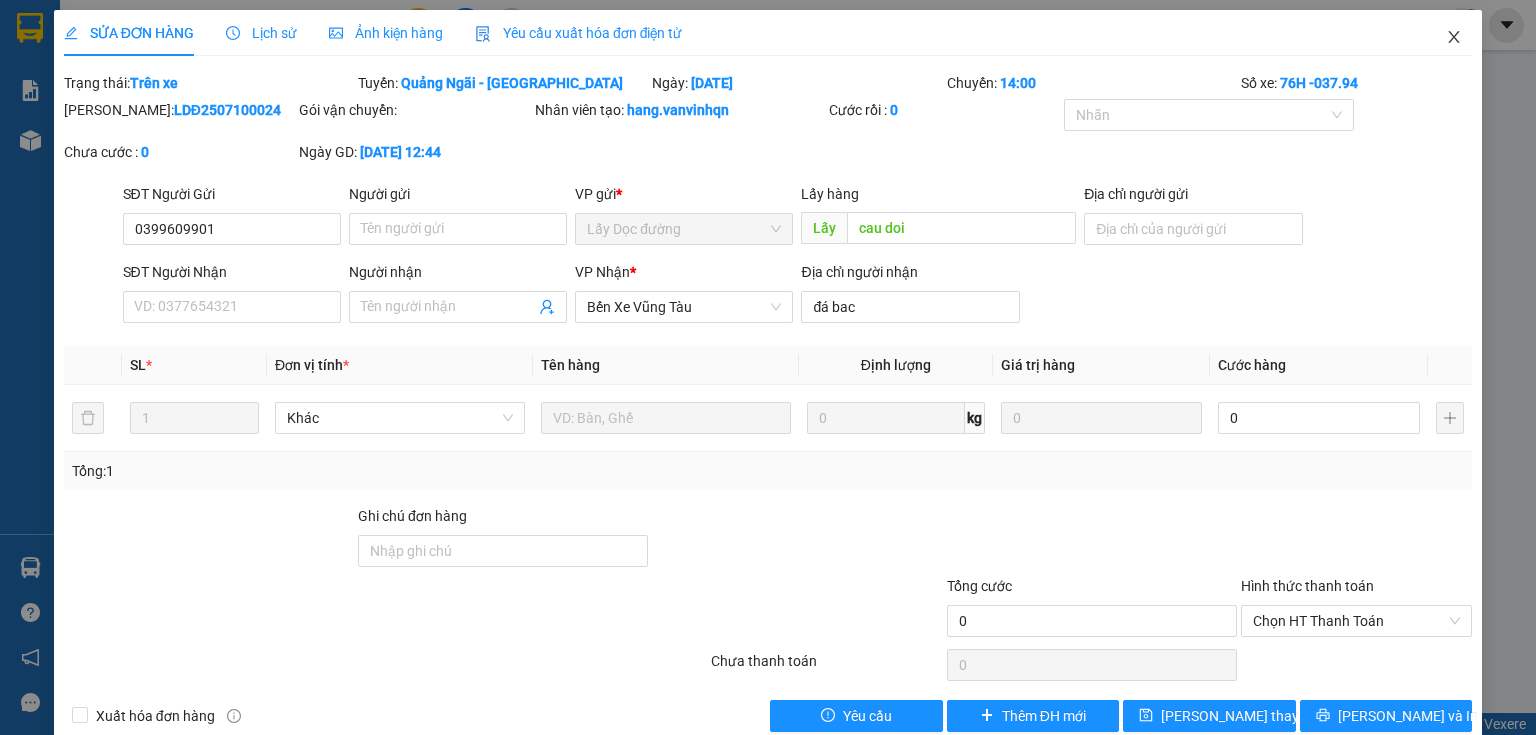 drag, startPoint x: 1417, startPoint y: 36, endPoint x: 1431, endPoint y: 32, distance: 14.56022 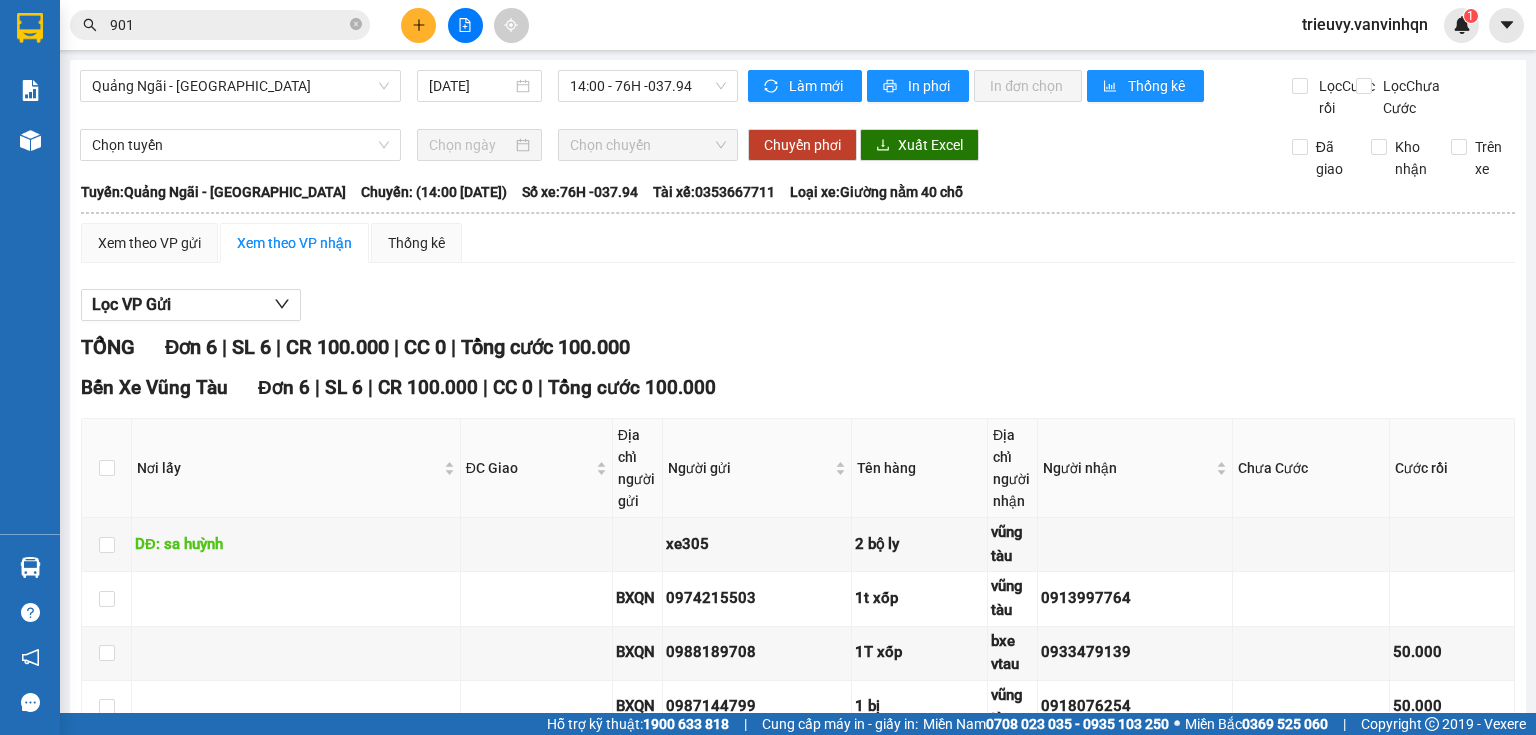 click at bounding box center [418, 25] 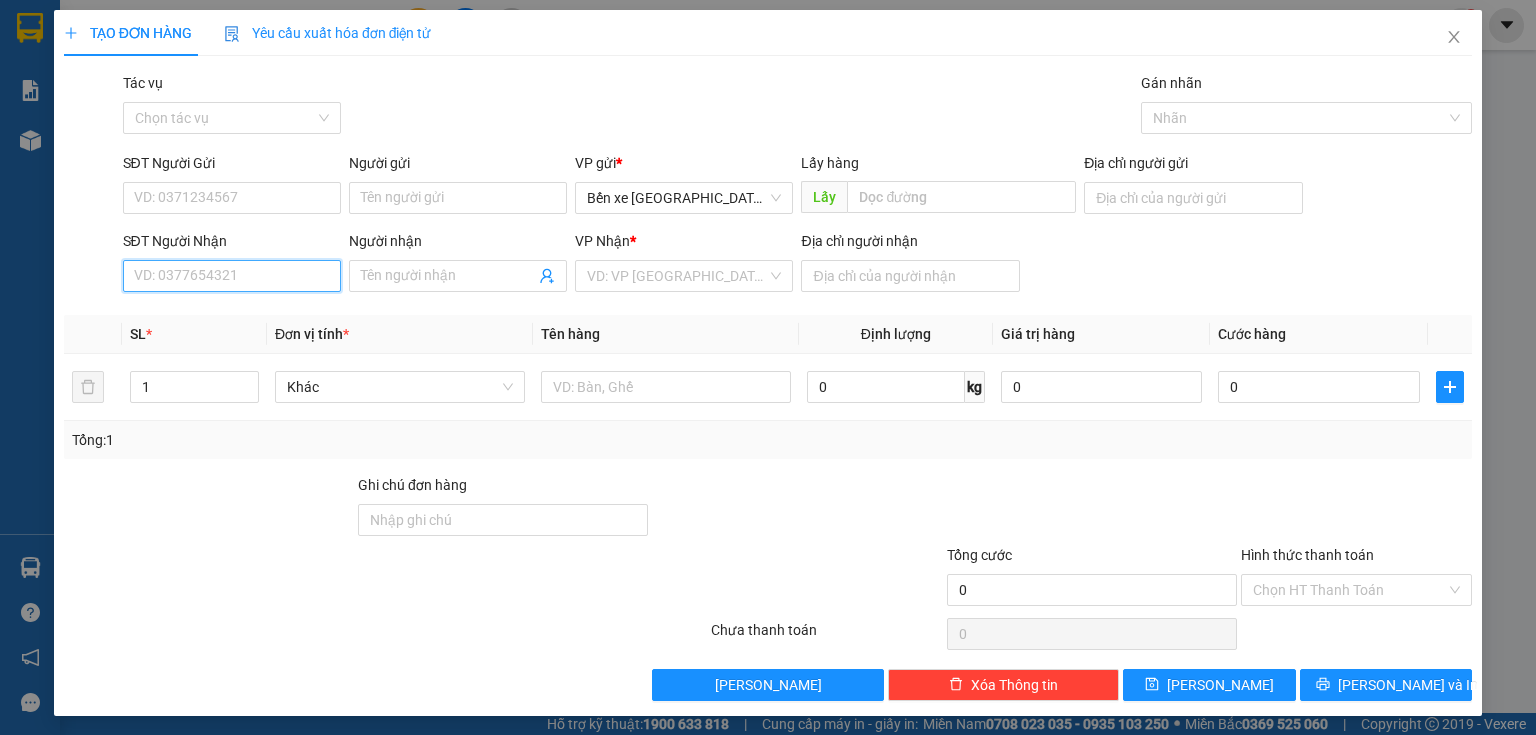 click on "SĐT Người Nhận" at bounding box center (232, 276) 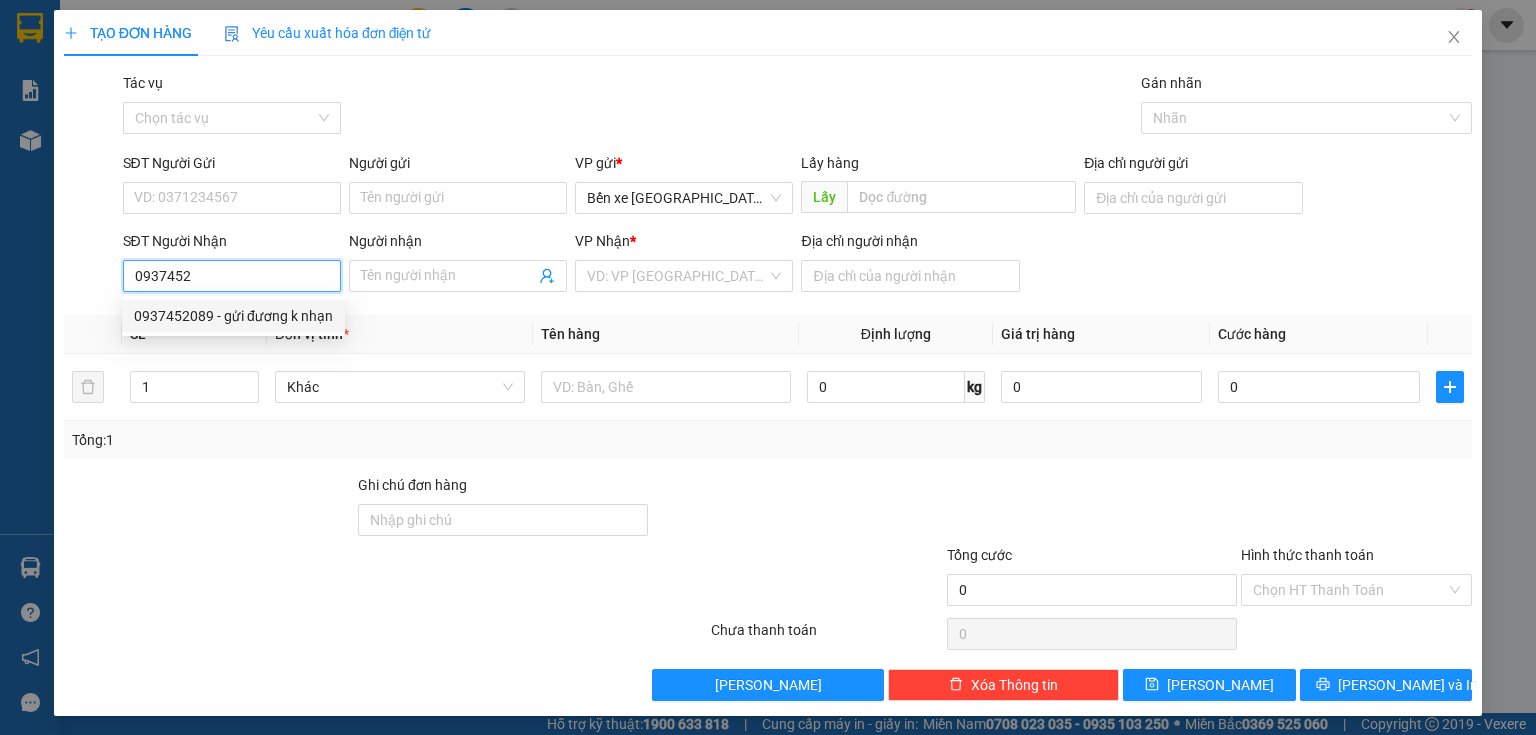 click on "0937452089 - gửi đương k nhạn" at bounding box center [233, 316] 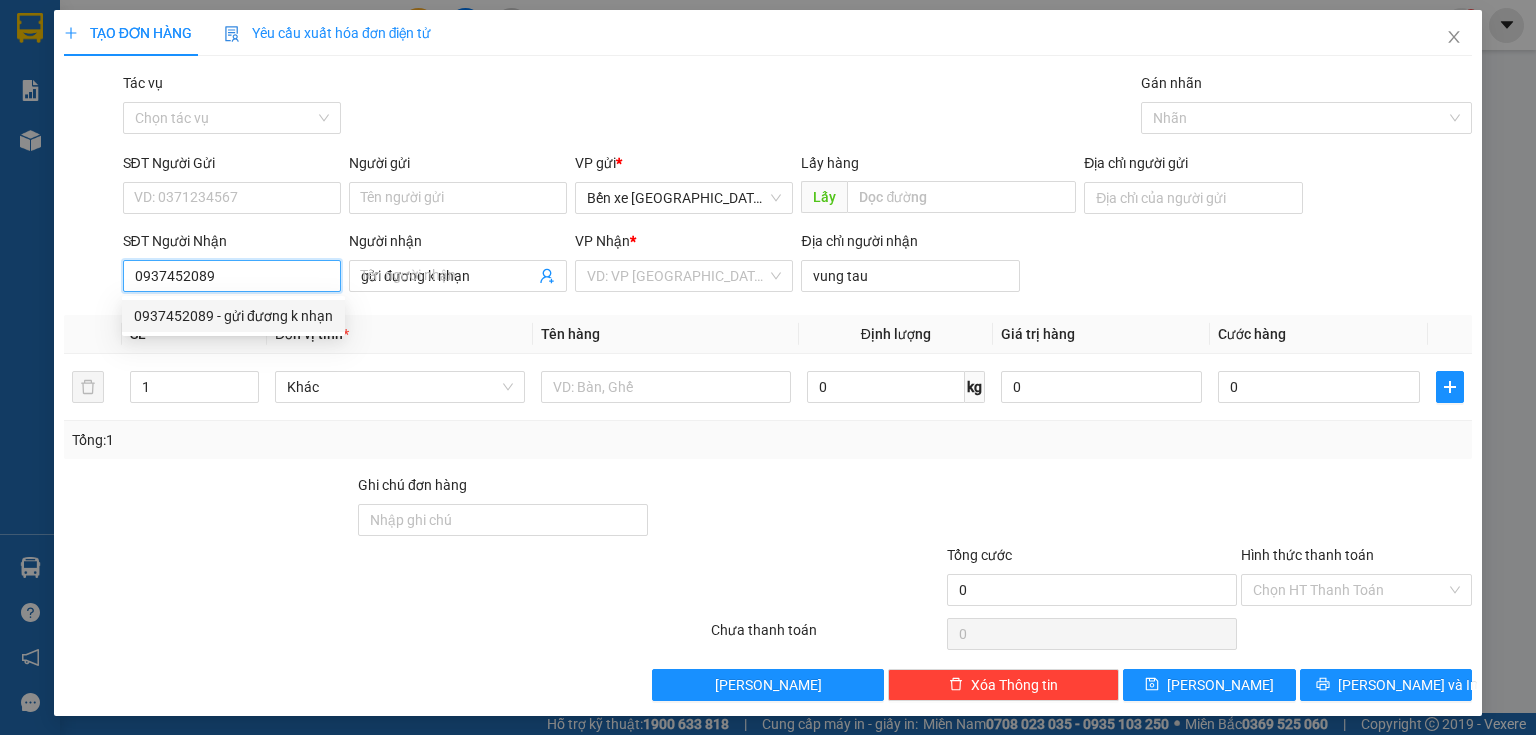 type on "340.000" 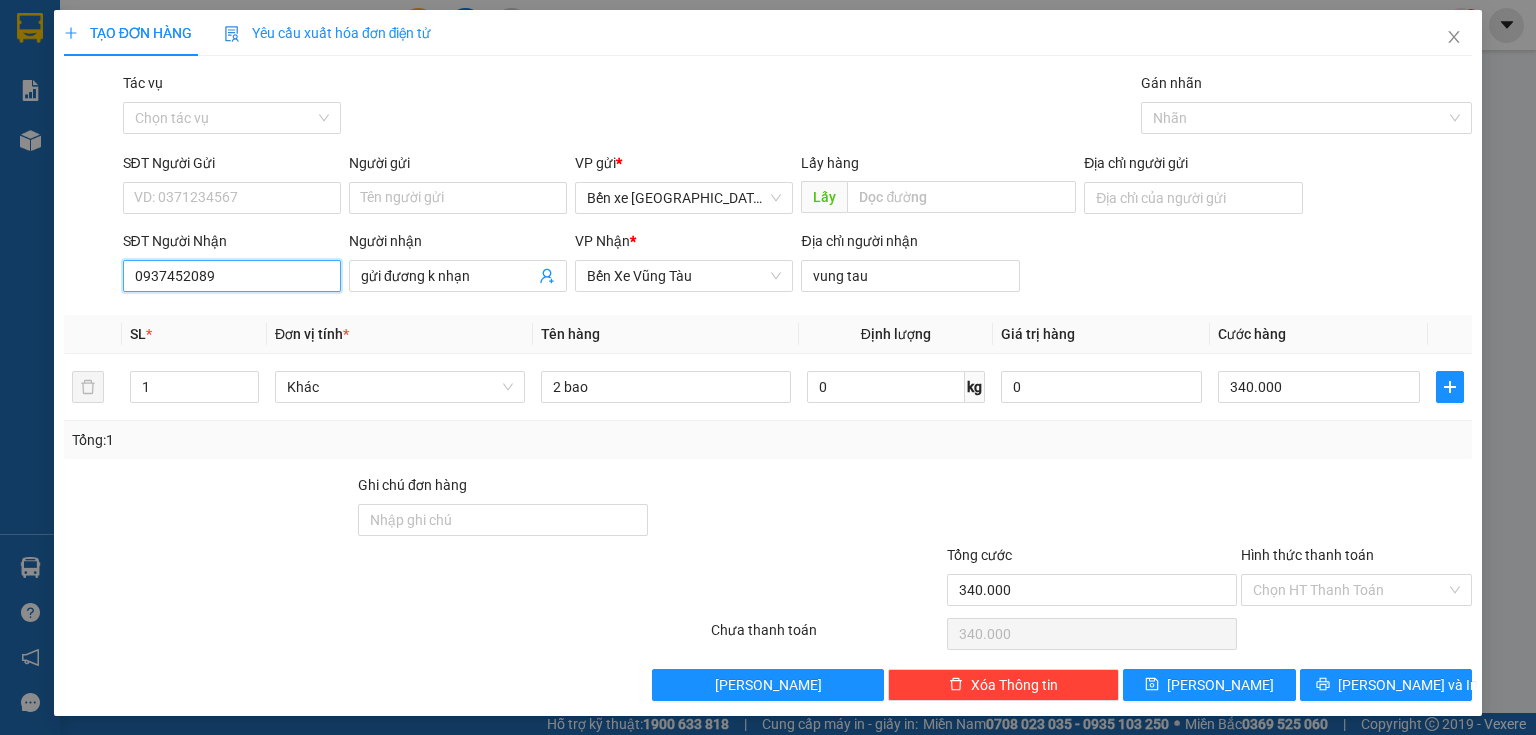 type on "0937452089" 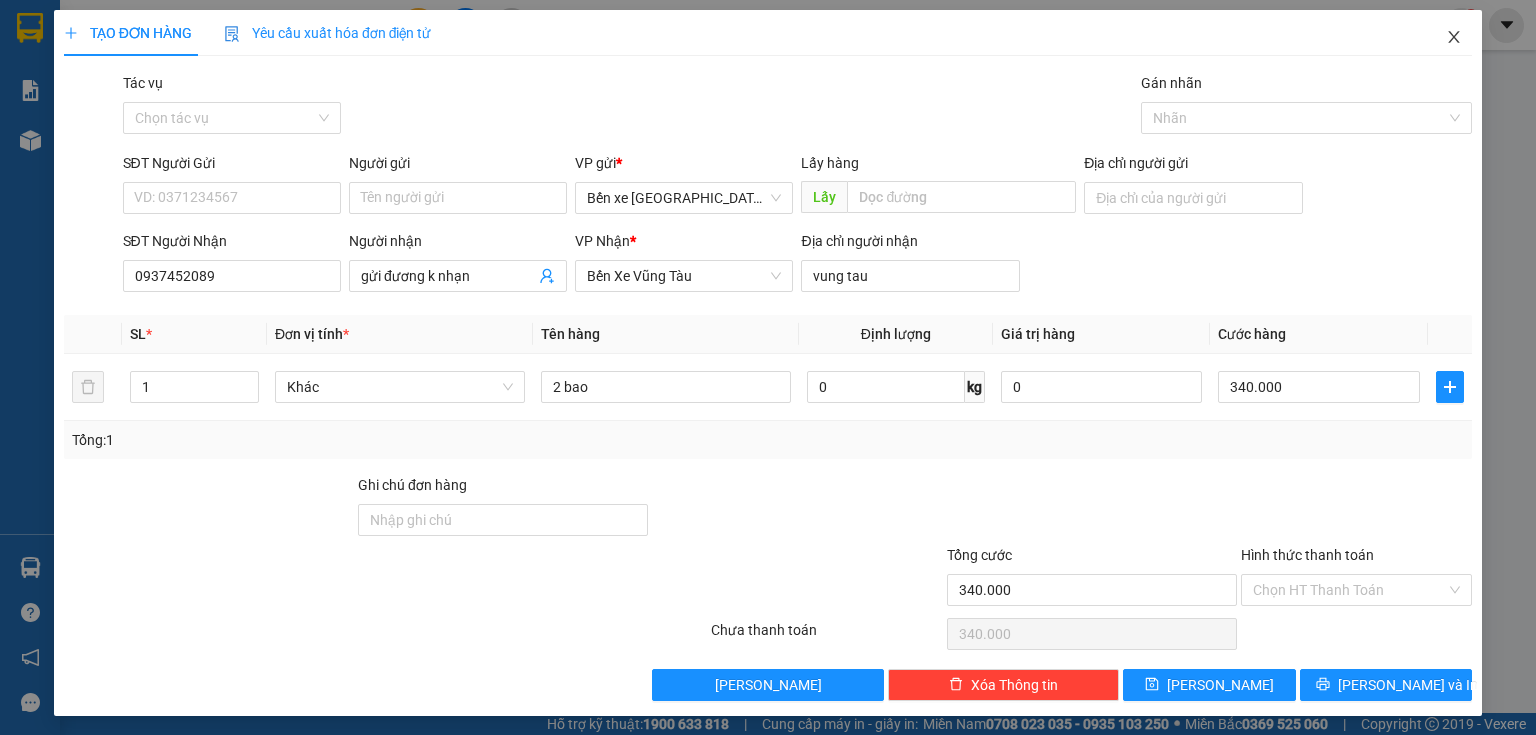 click at bounding box center (1454, 38) 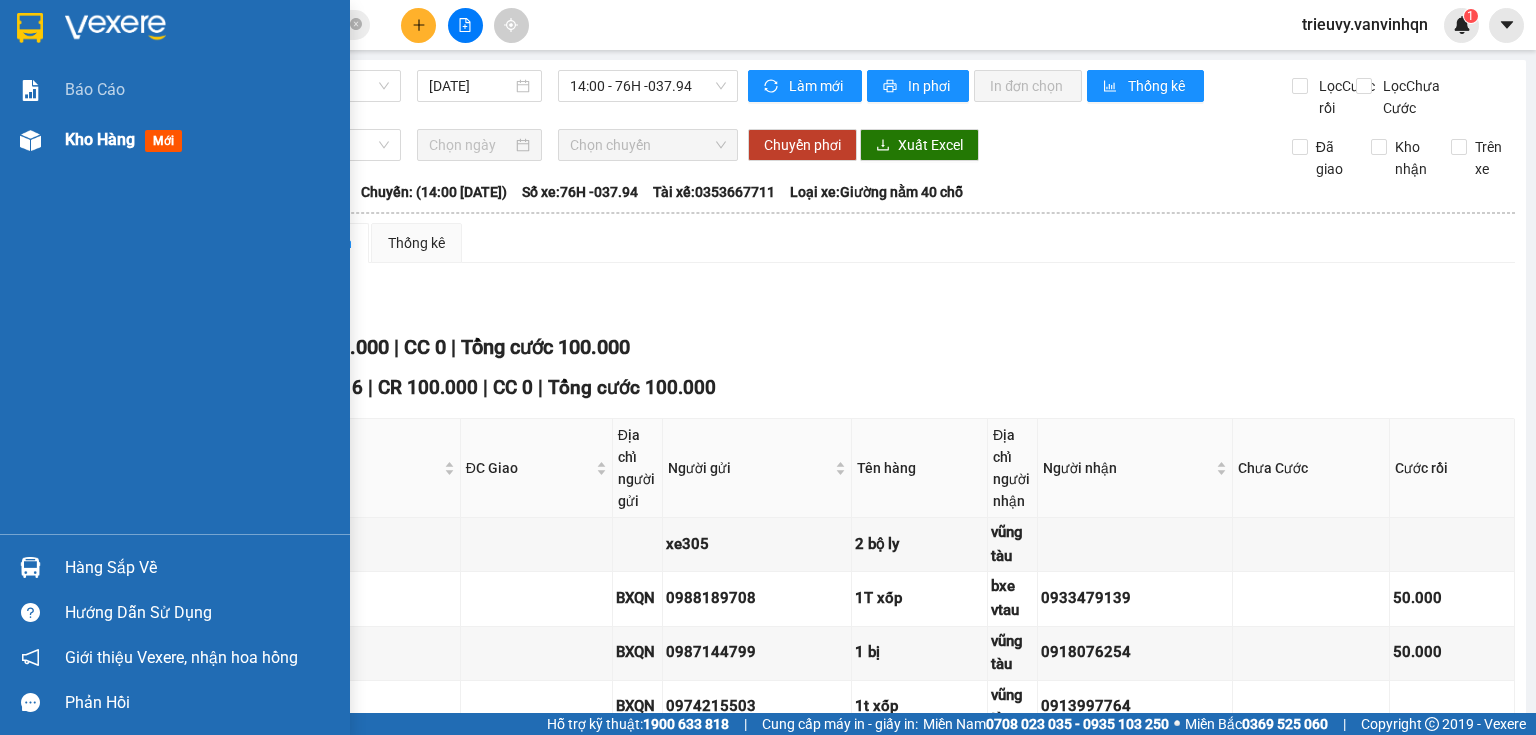 click on "Kho hàng mới" at bounding box center [175, 140] 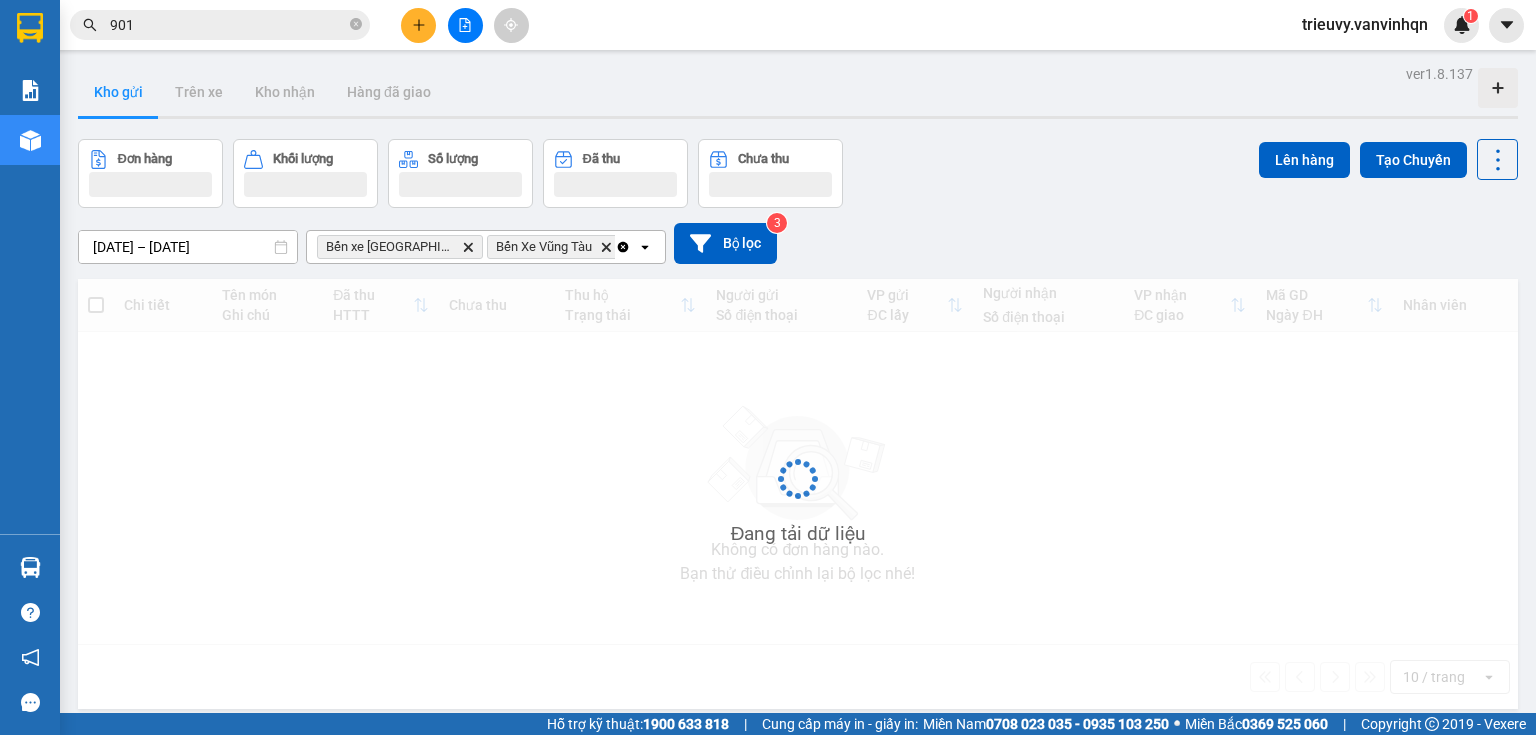 click on "Kho gửi" at bounding box center (118, 92) 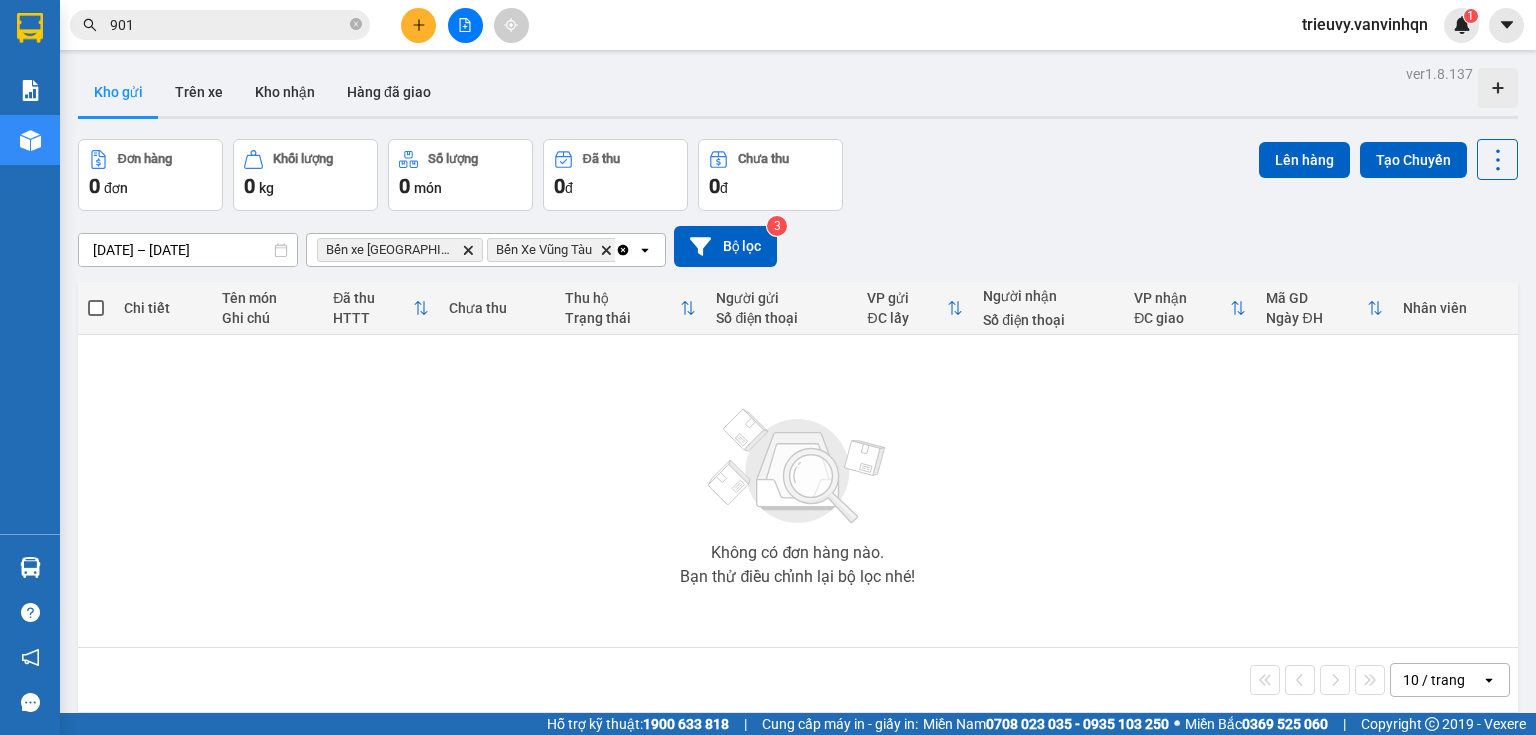 click 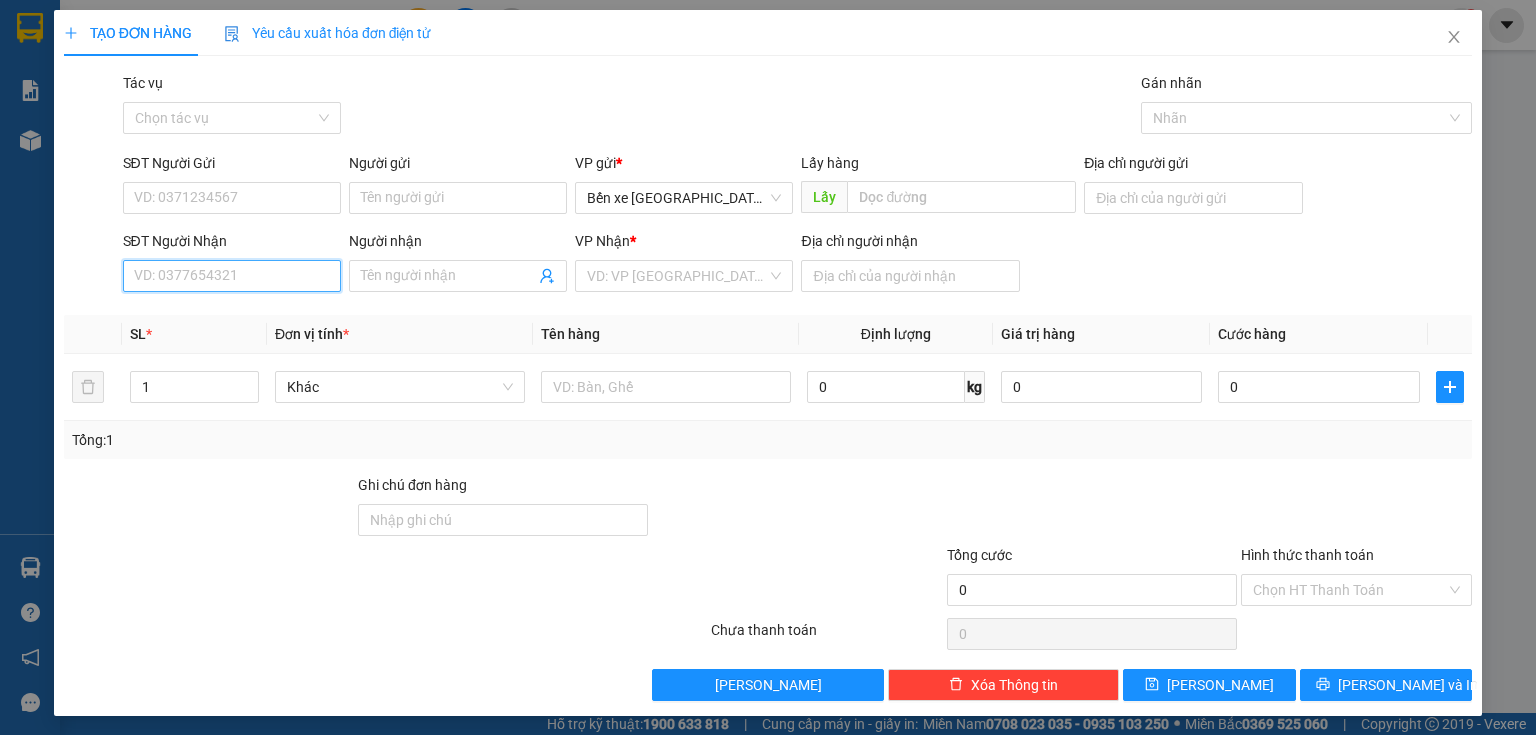 click on "SĐT Người Nhận" at bounding box center [232, 276] 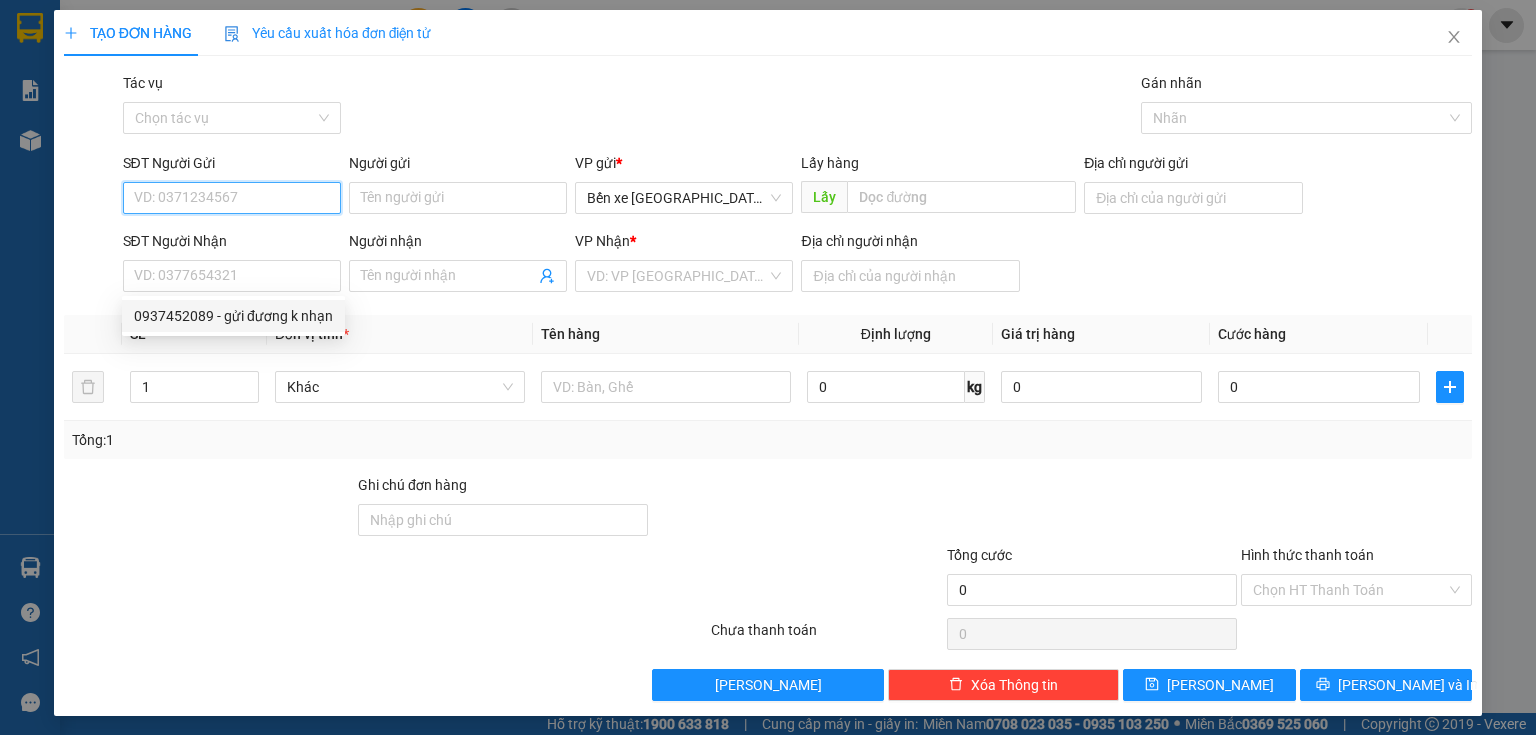 click on "SĐT Người Gửi" at bounding box center (232, 198) 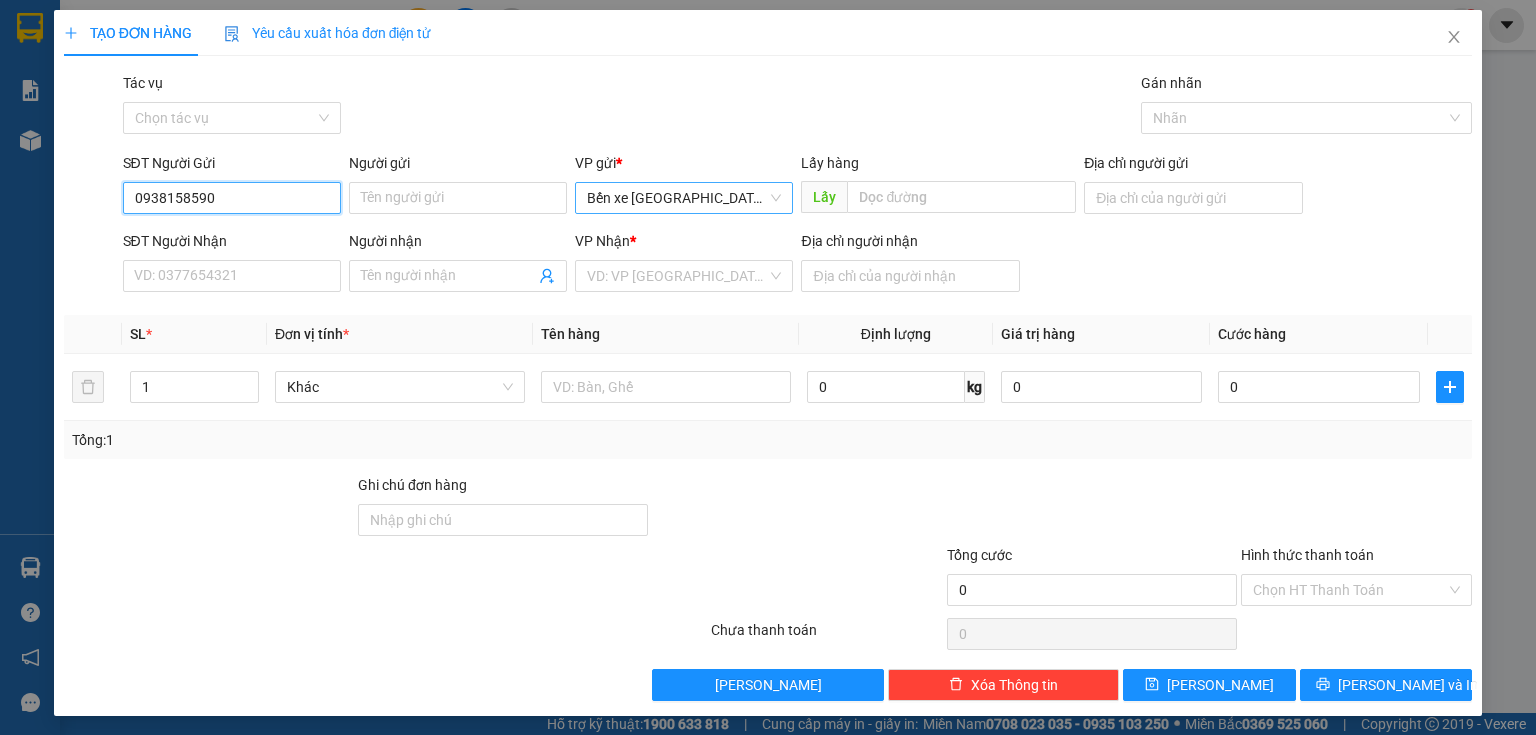 click on "Bến xe [GEOGRAPHIC_DATA]" at bounding box center (684, 198) 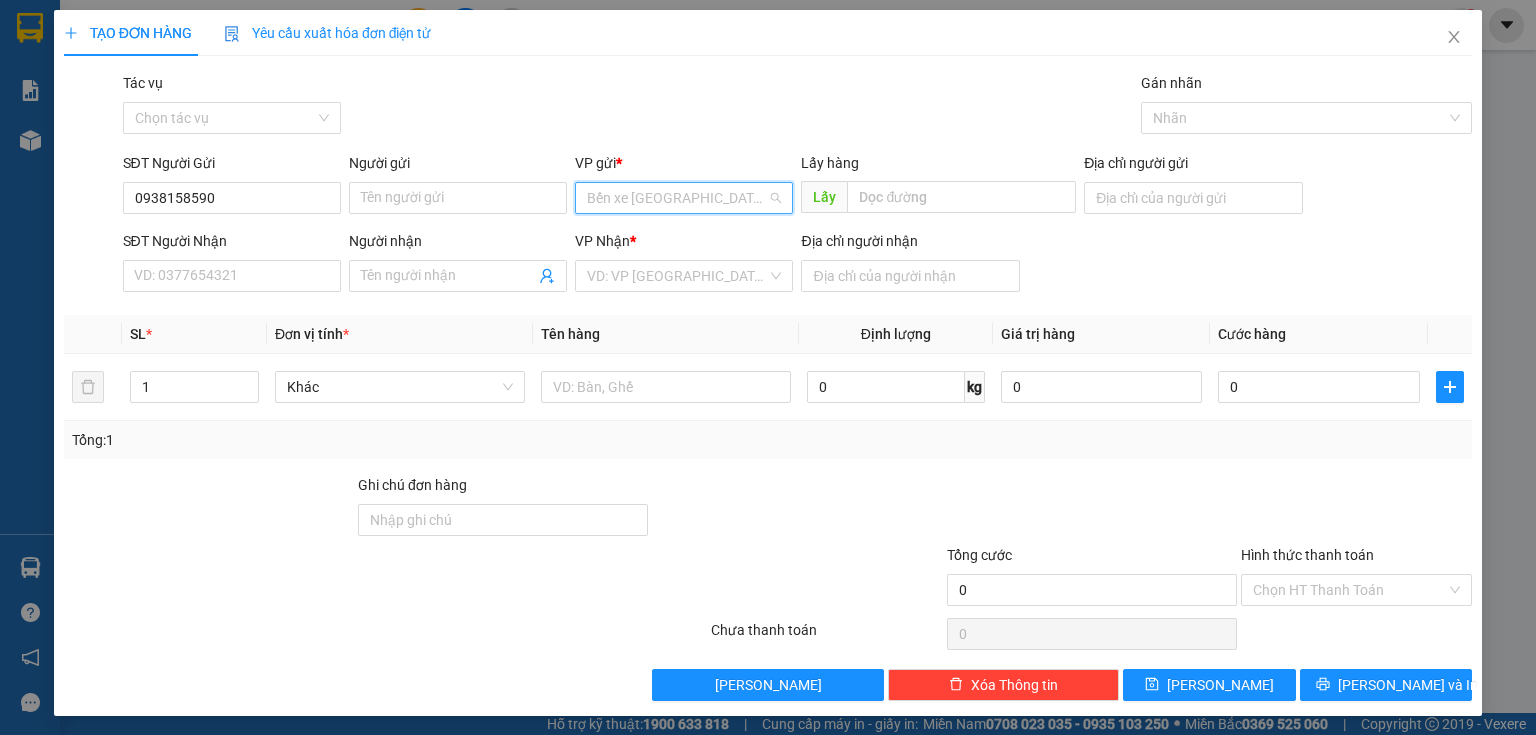 click on "Bến xe [GEOGRAPHIC_DATA]" at bounding box center (684, 198) 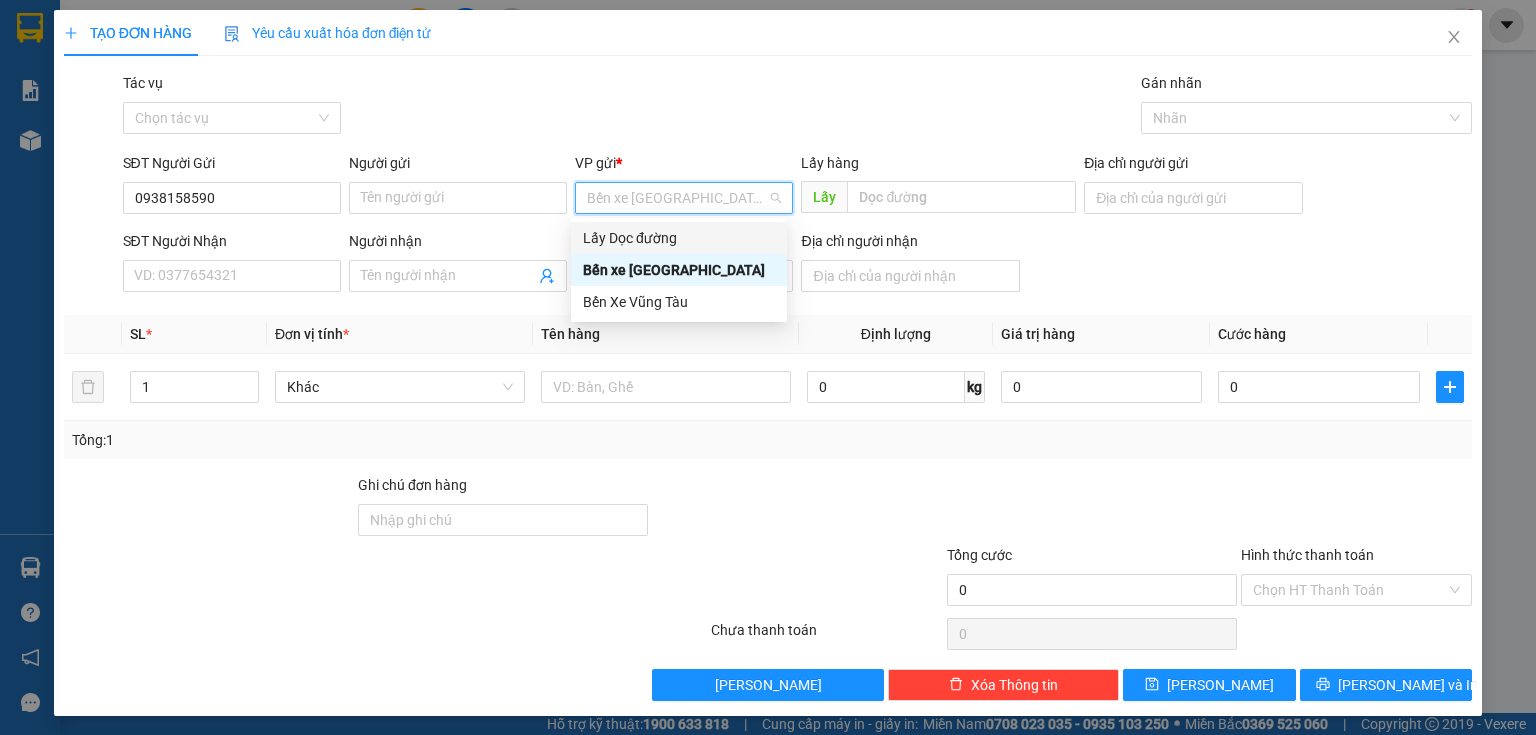 click on "Lấy Dọc đường" at bounding box center [679, 238] 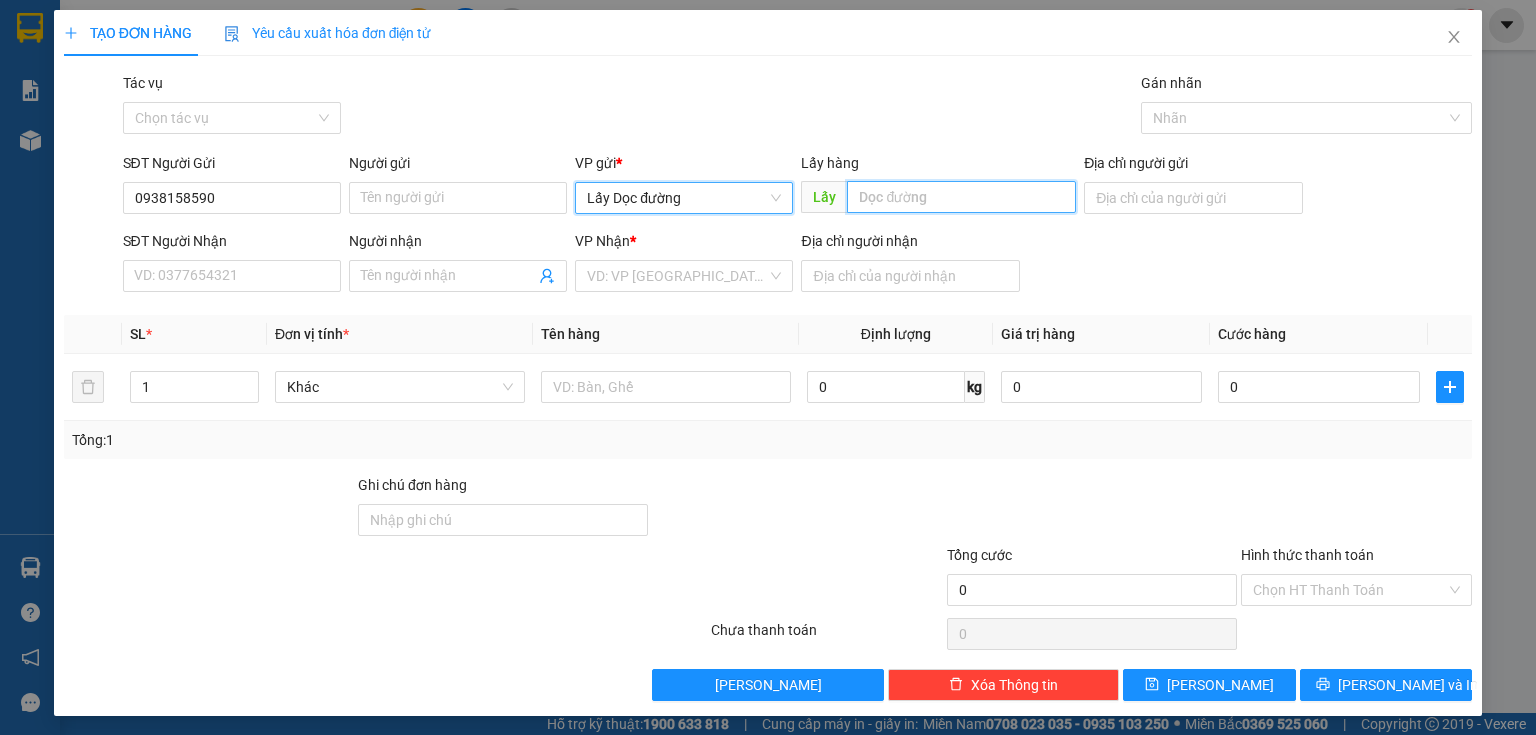 click at bounding box center [961, 197] 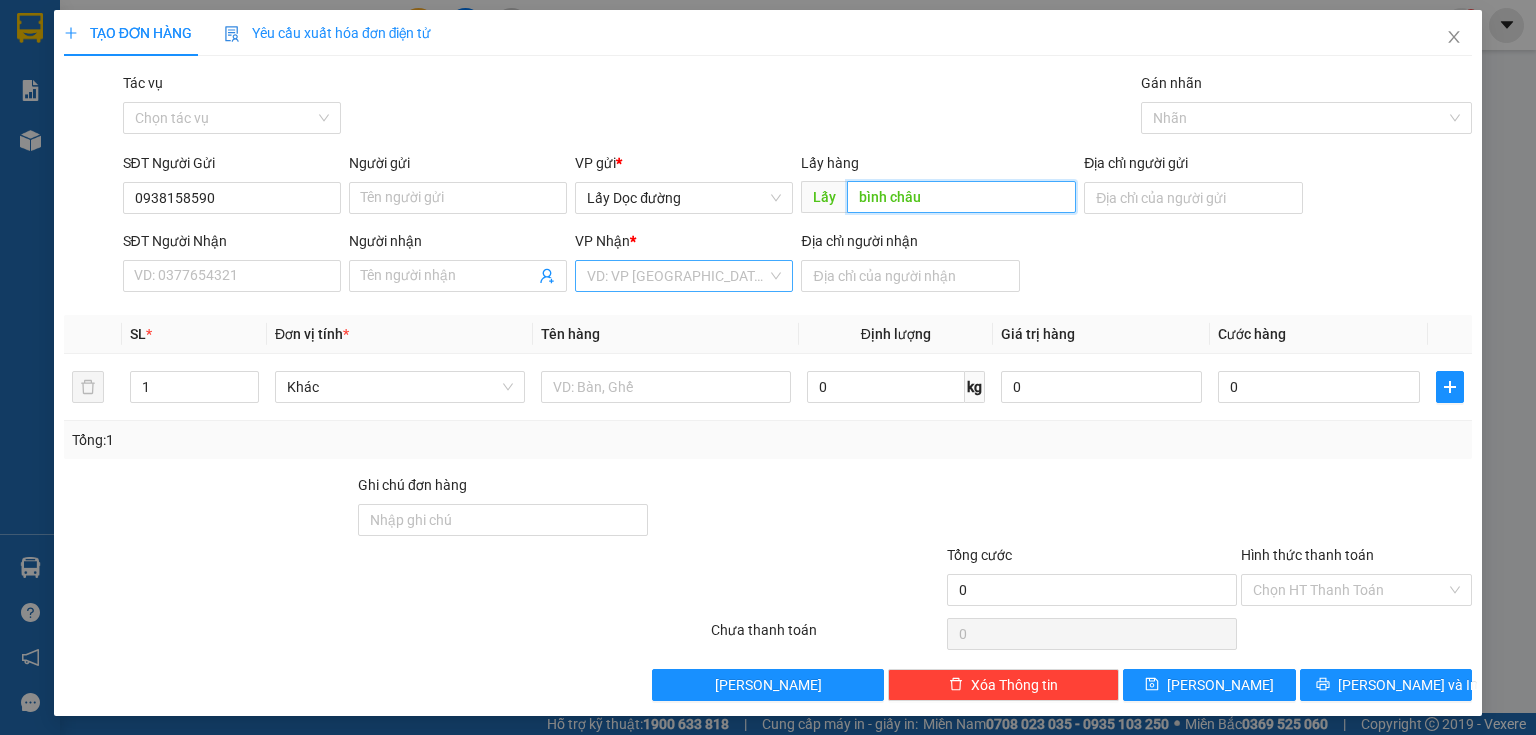 type on "bình châu" 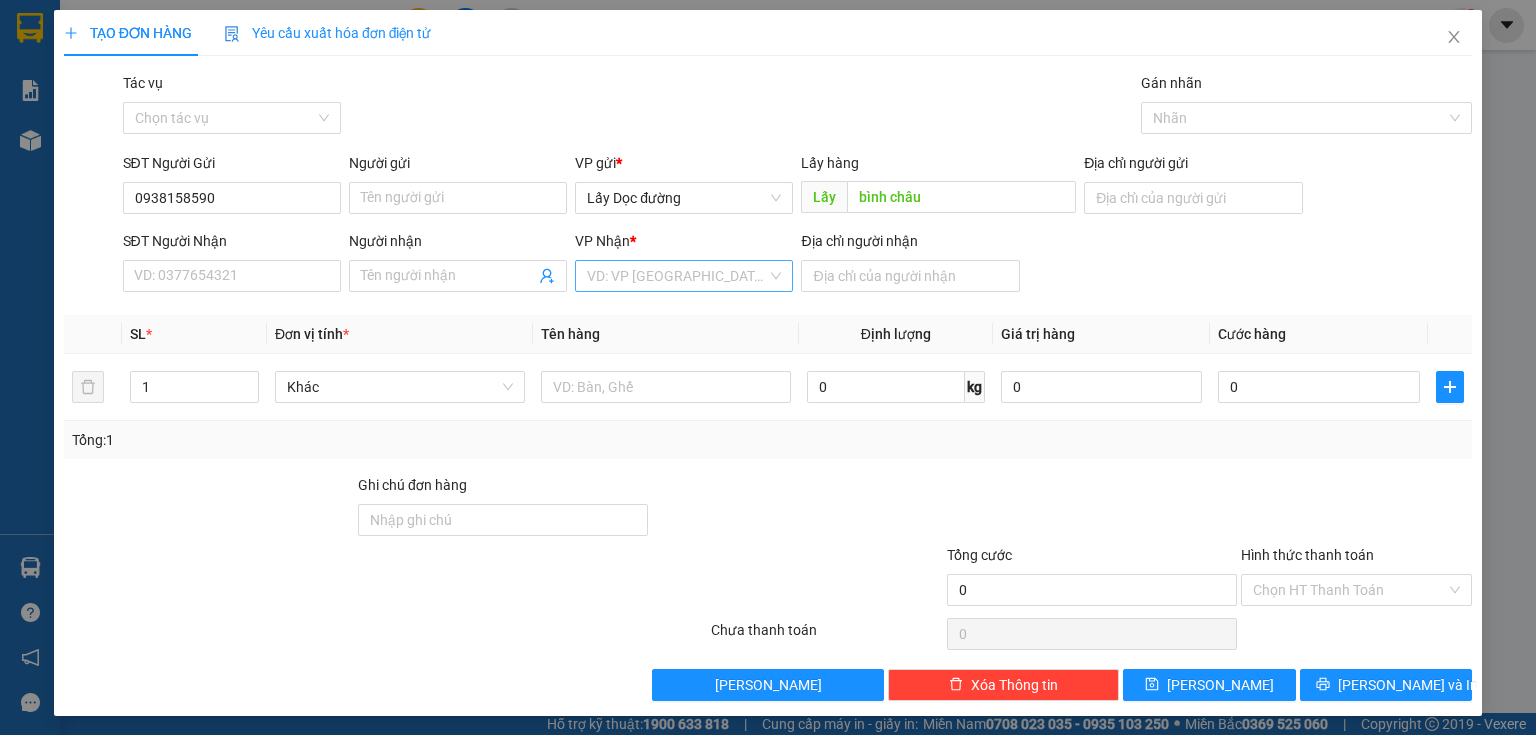 click at bounding box center (677, 276) 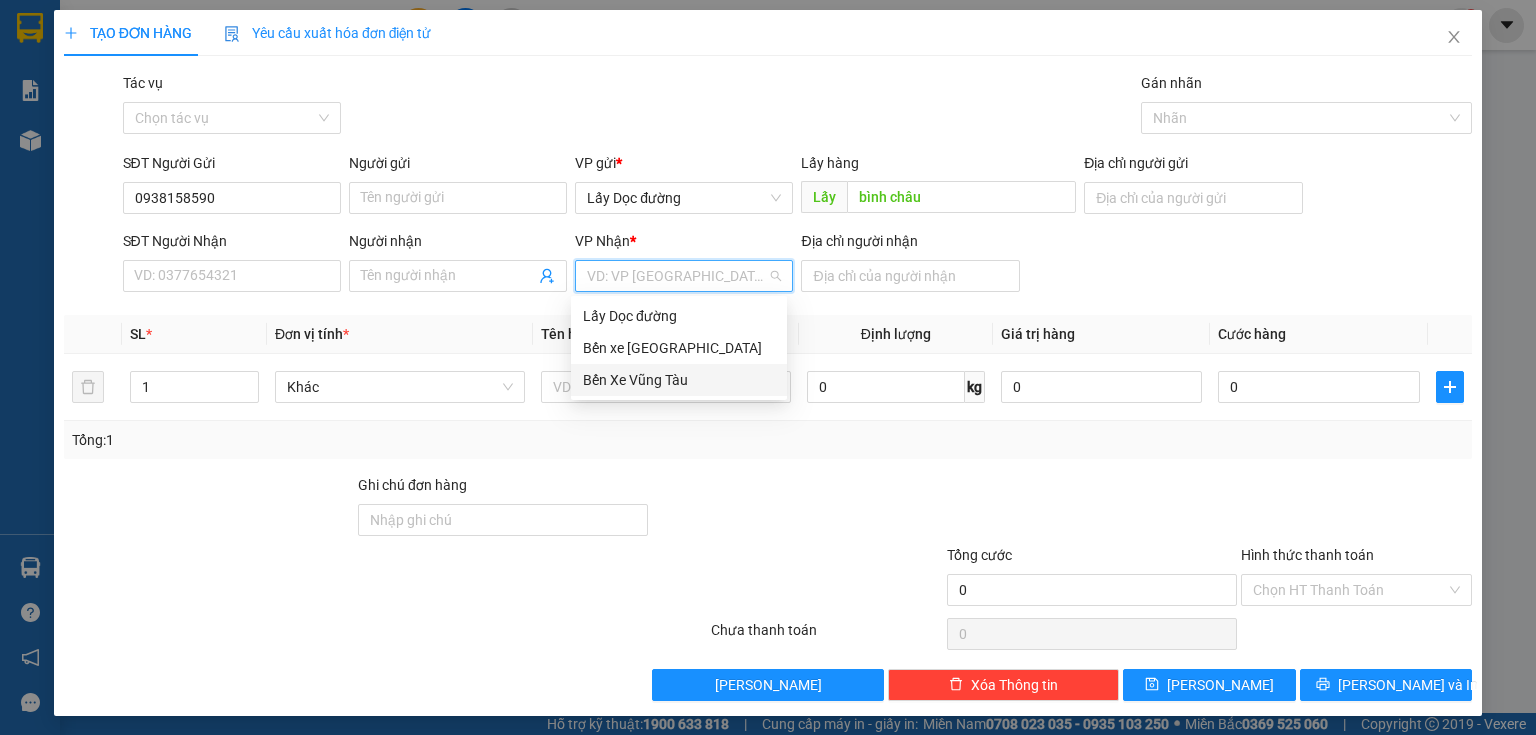 click on "Bến Xe Vũng Tàu" at bounding box center [679, 380] 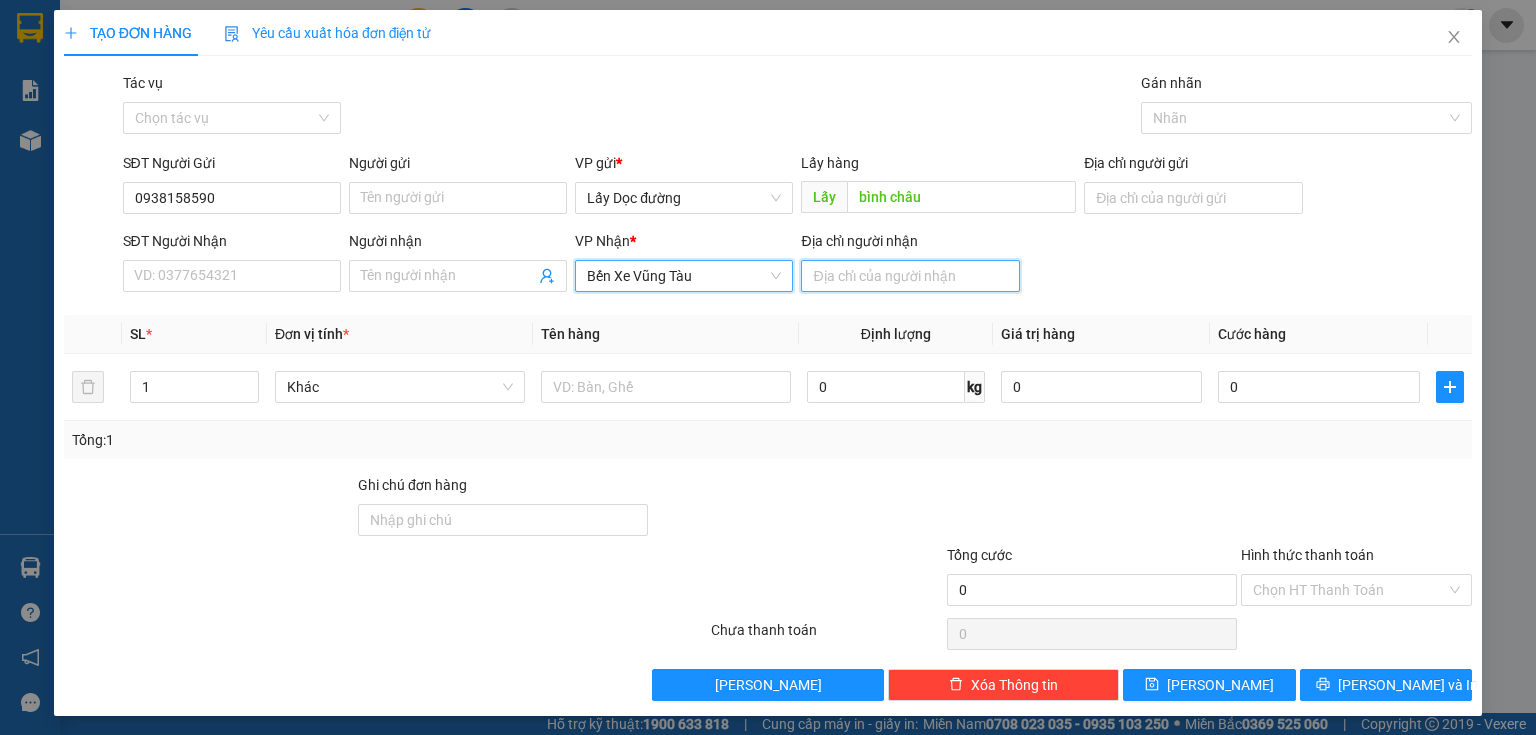 click on "Địa chỉ người nhận" at bounding box center [910, 276] 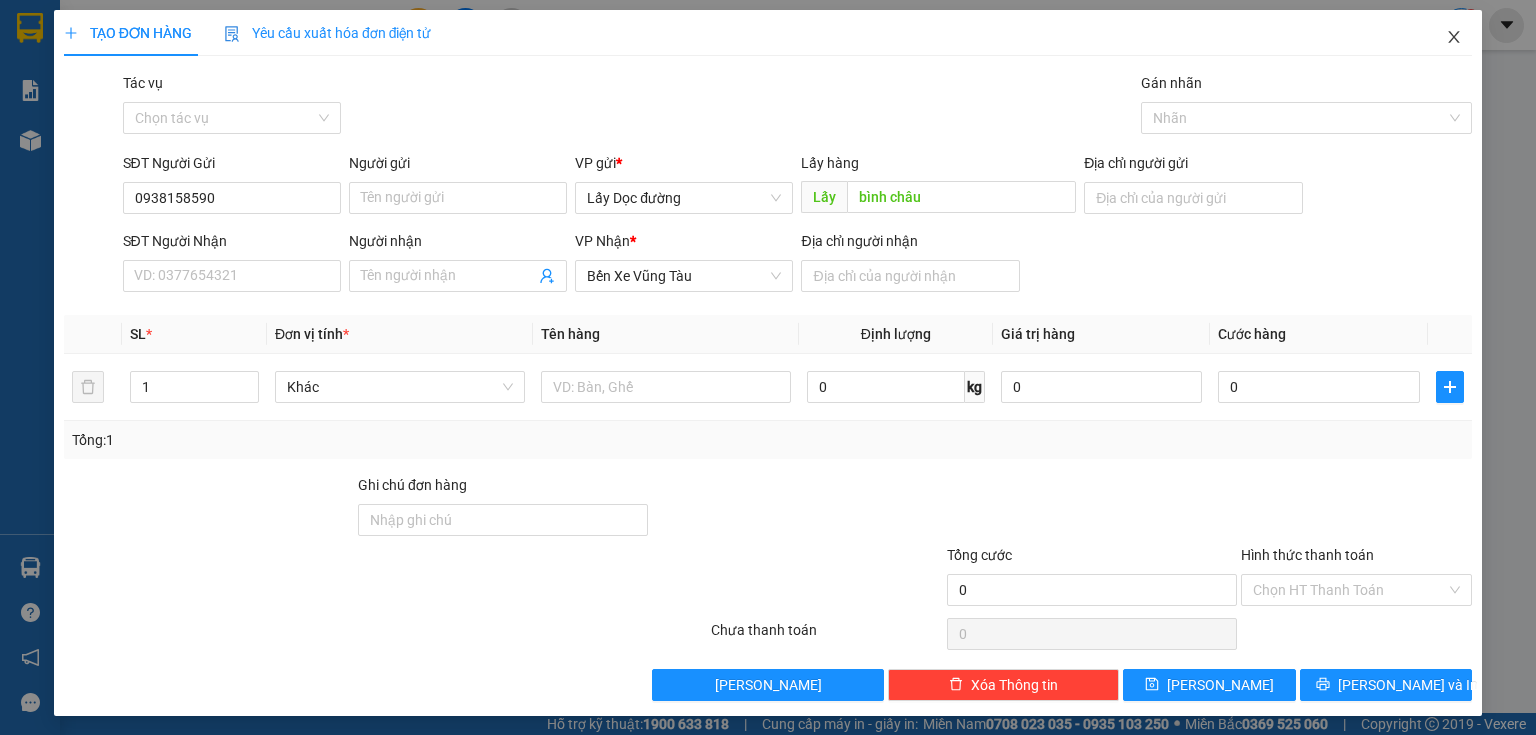 click at bounding box center (1454, 38) 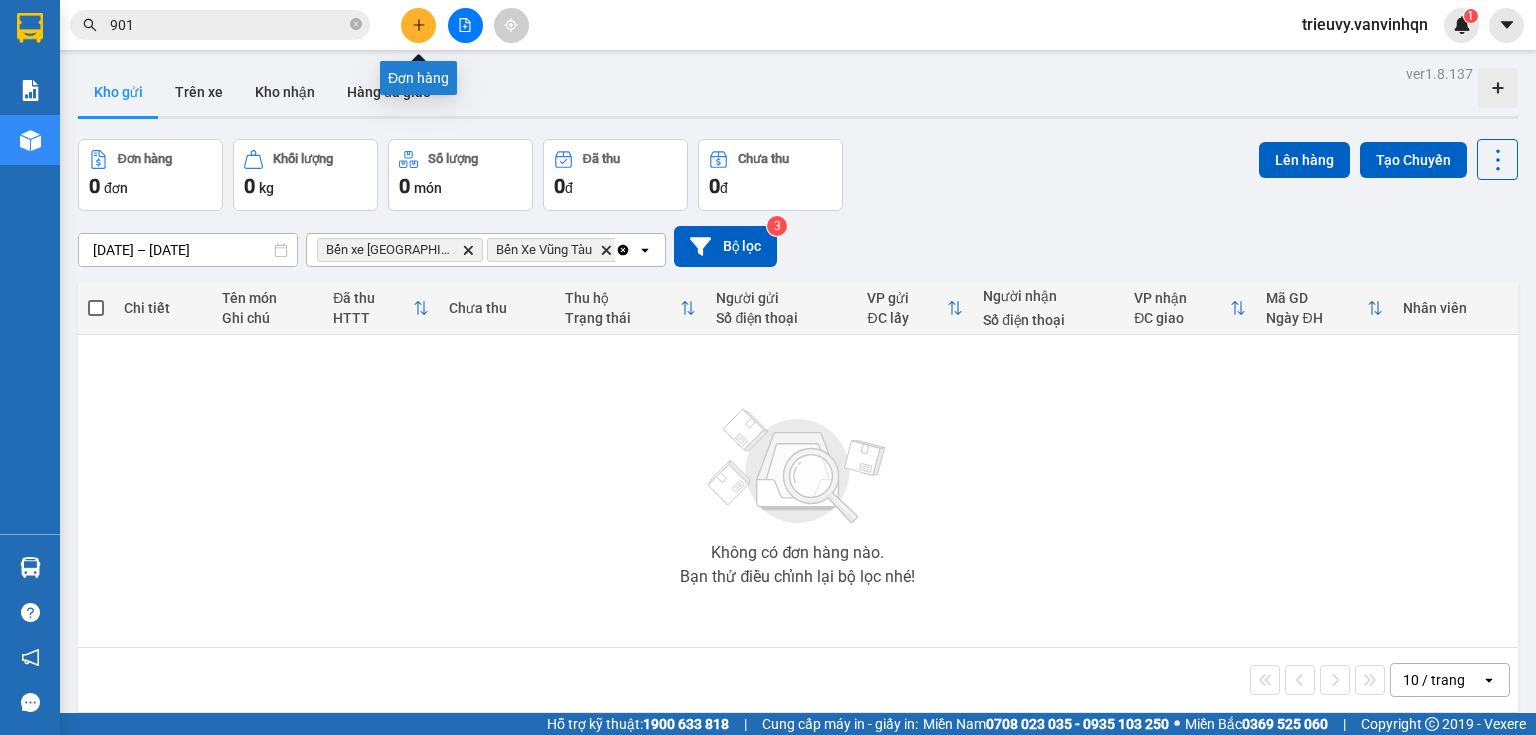 click at bounding box center [418, 25] 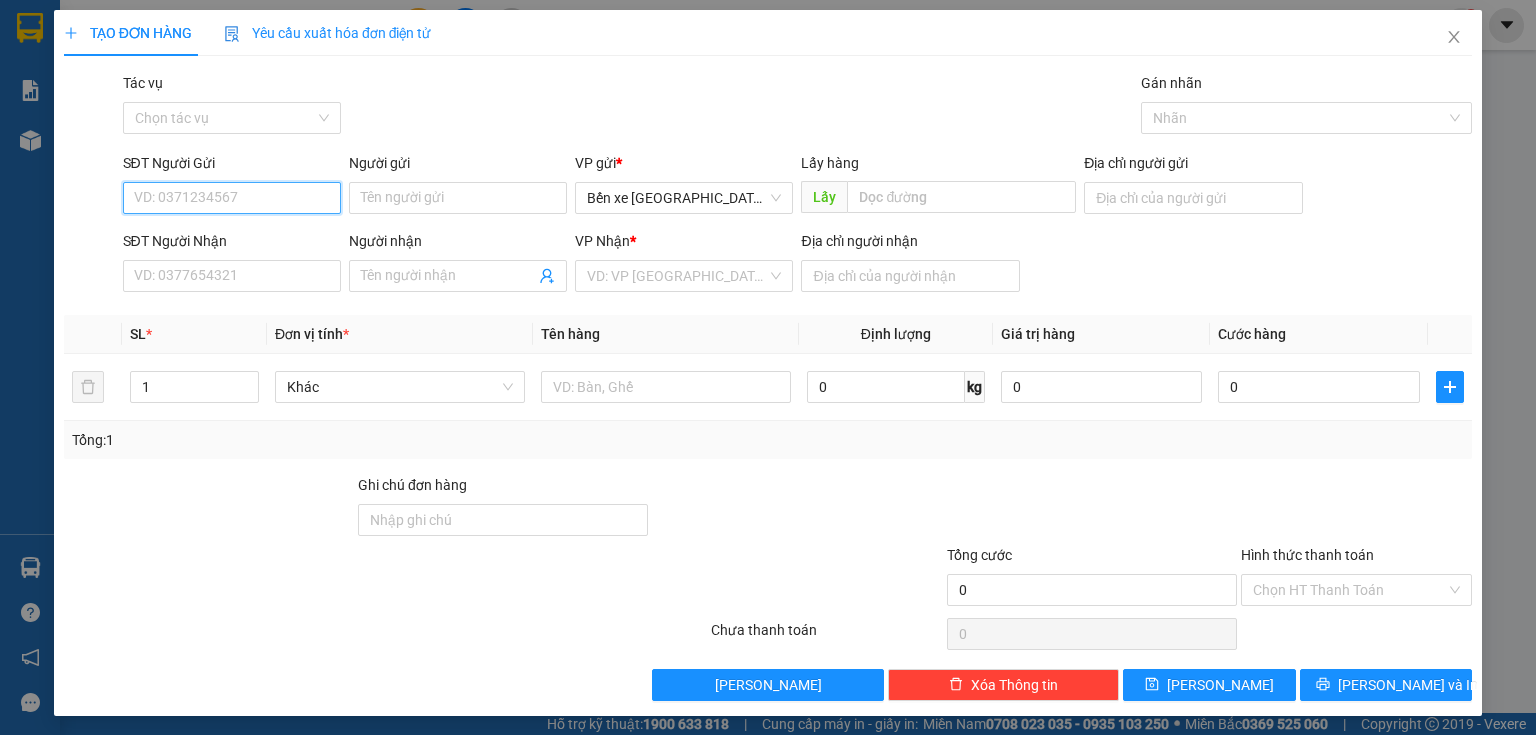 click on "SĐT Người Gửi" at bounding box center (232, 198) 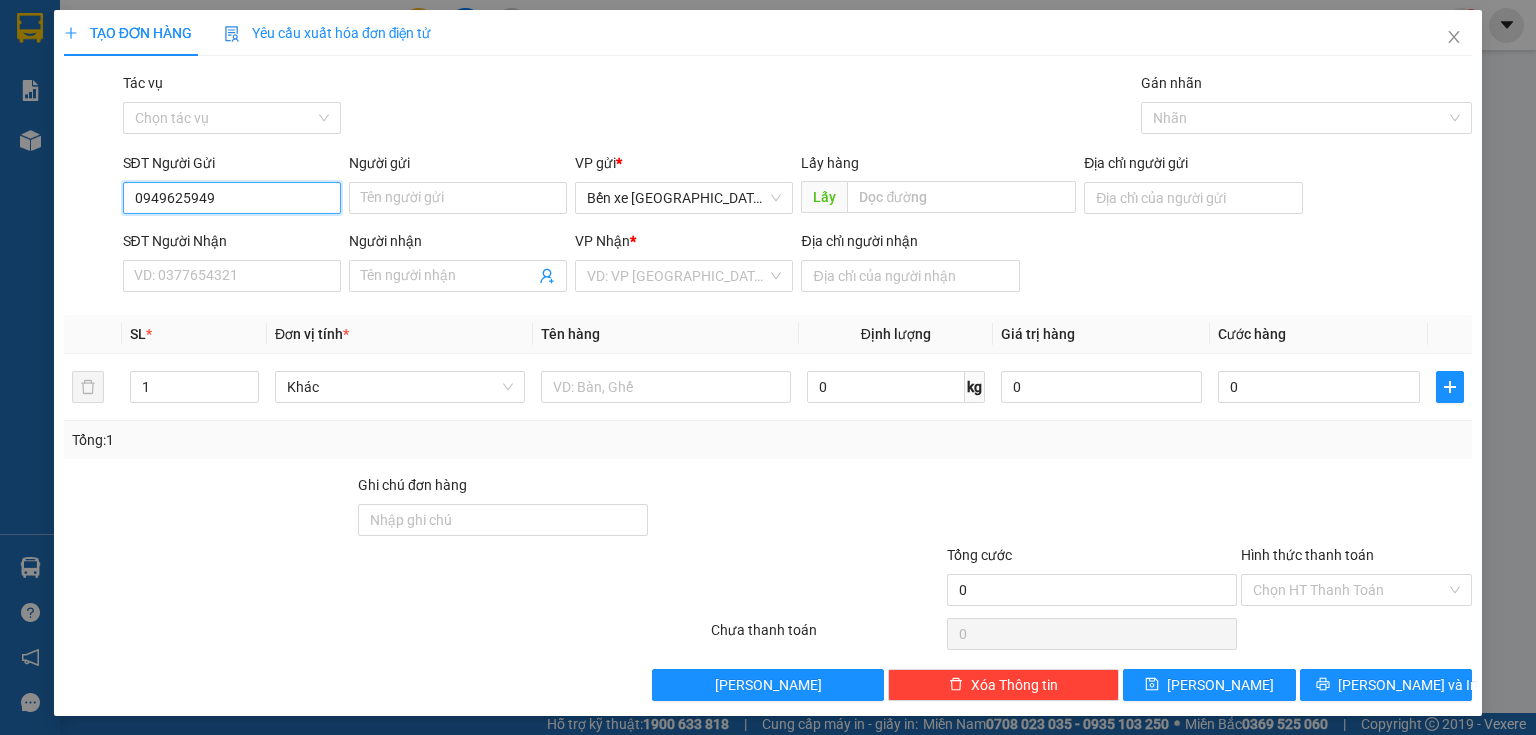 type on "0949625949" 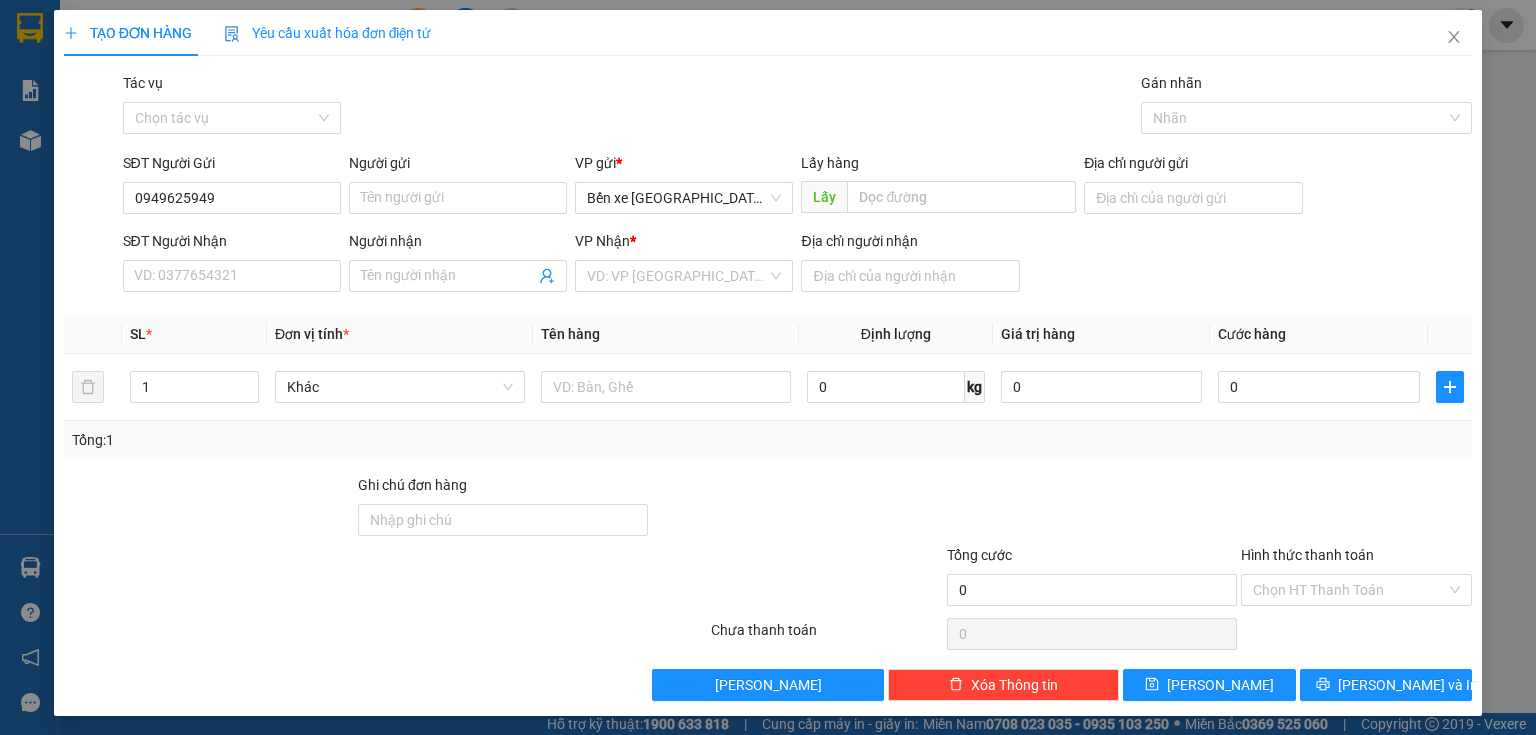 click on "VP gửi  * Bến xe [GEOGRAPHIC_DATA]" at bounding box center [684, 187] 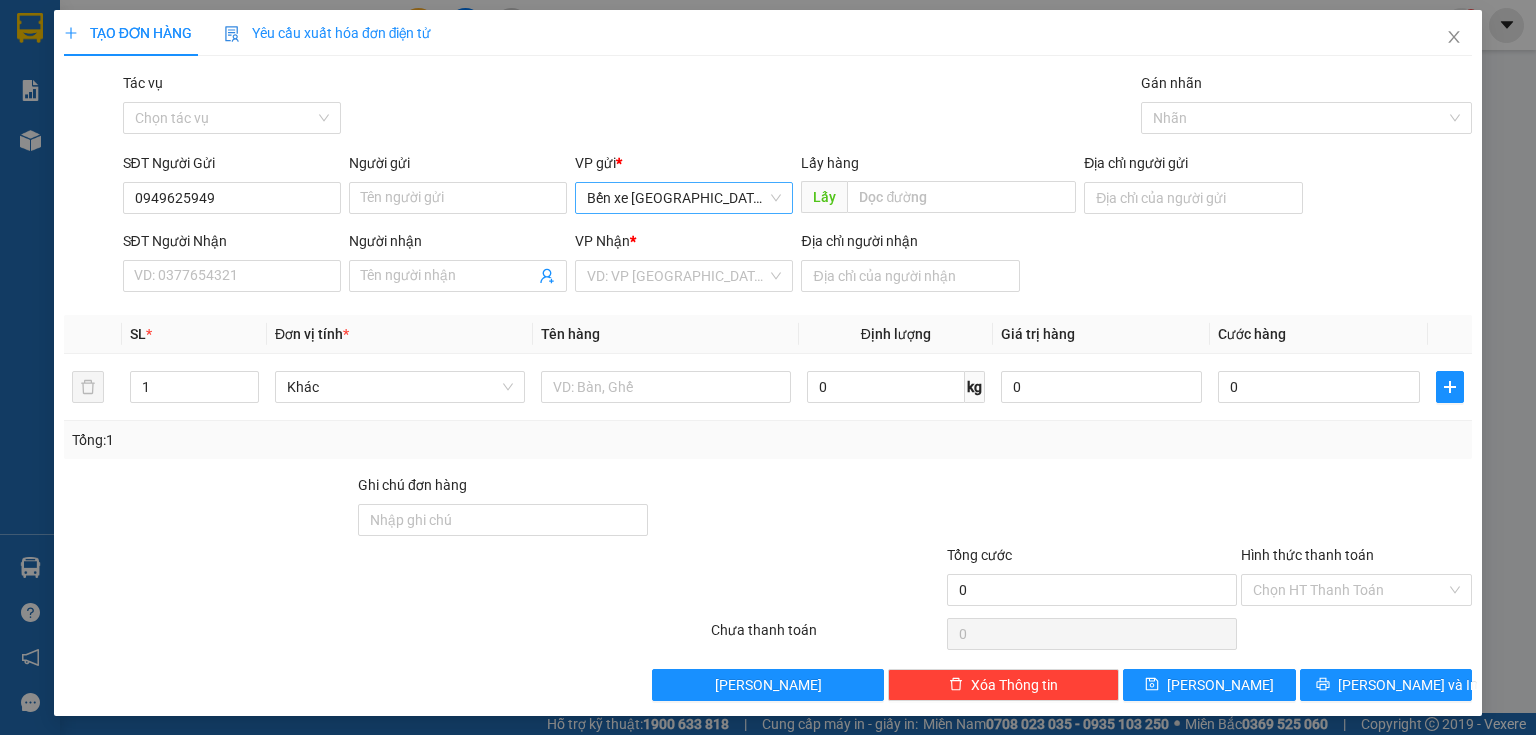 click on "Bến xe [GEOGRAPHIC_DATA]" at bounding box center (684, 198) 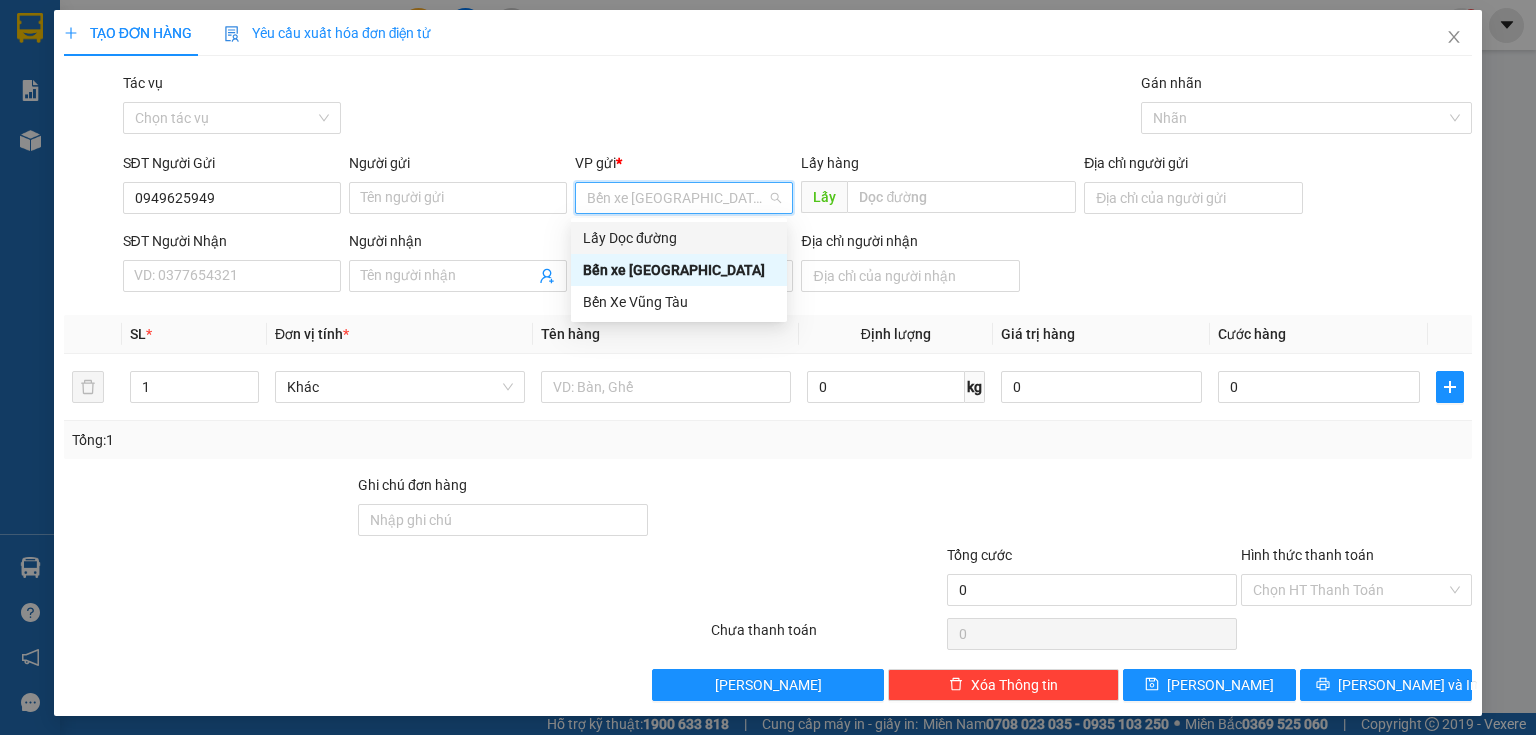 click on "Lấy Dọc đường" at bounding box center [679, 238] 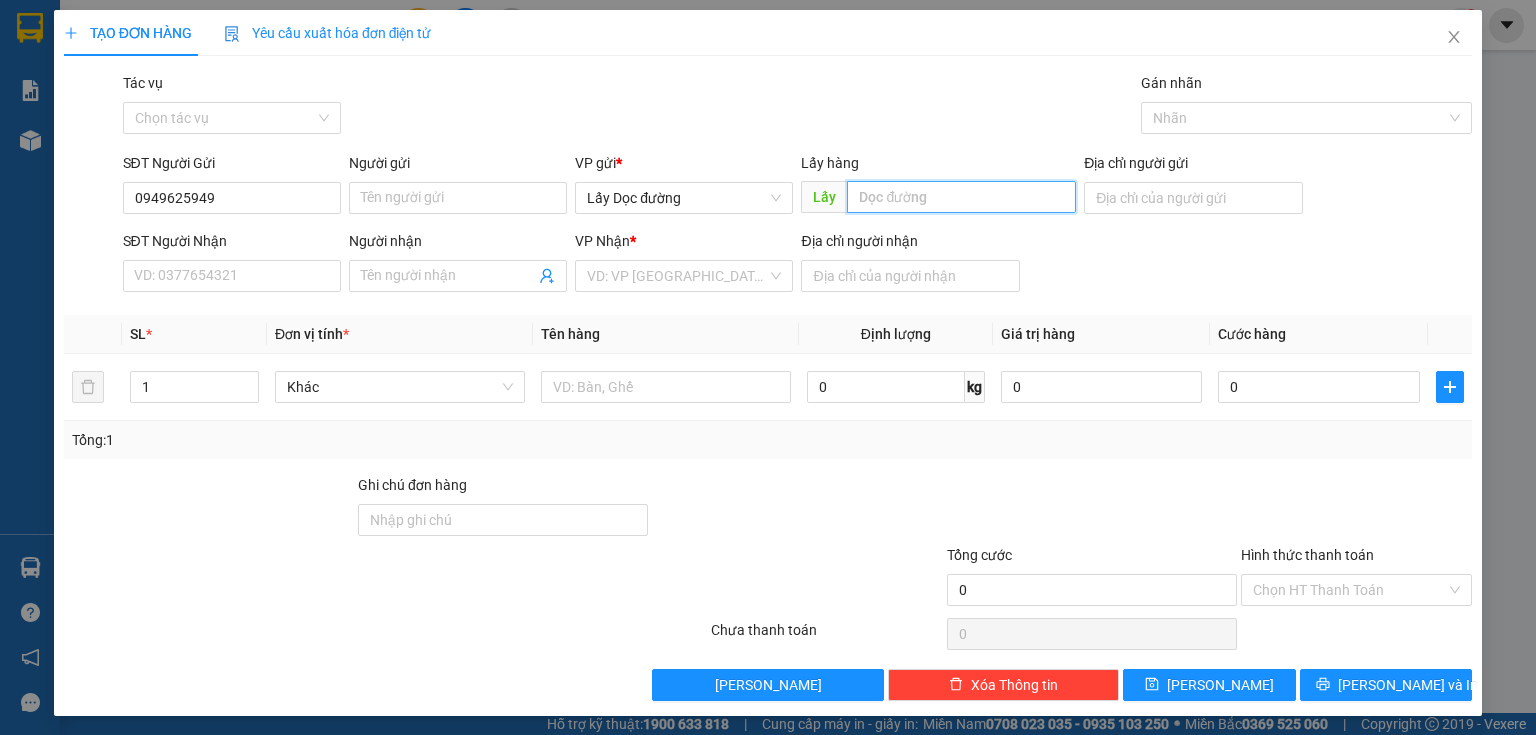 click at bounding box center [961, 197] 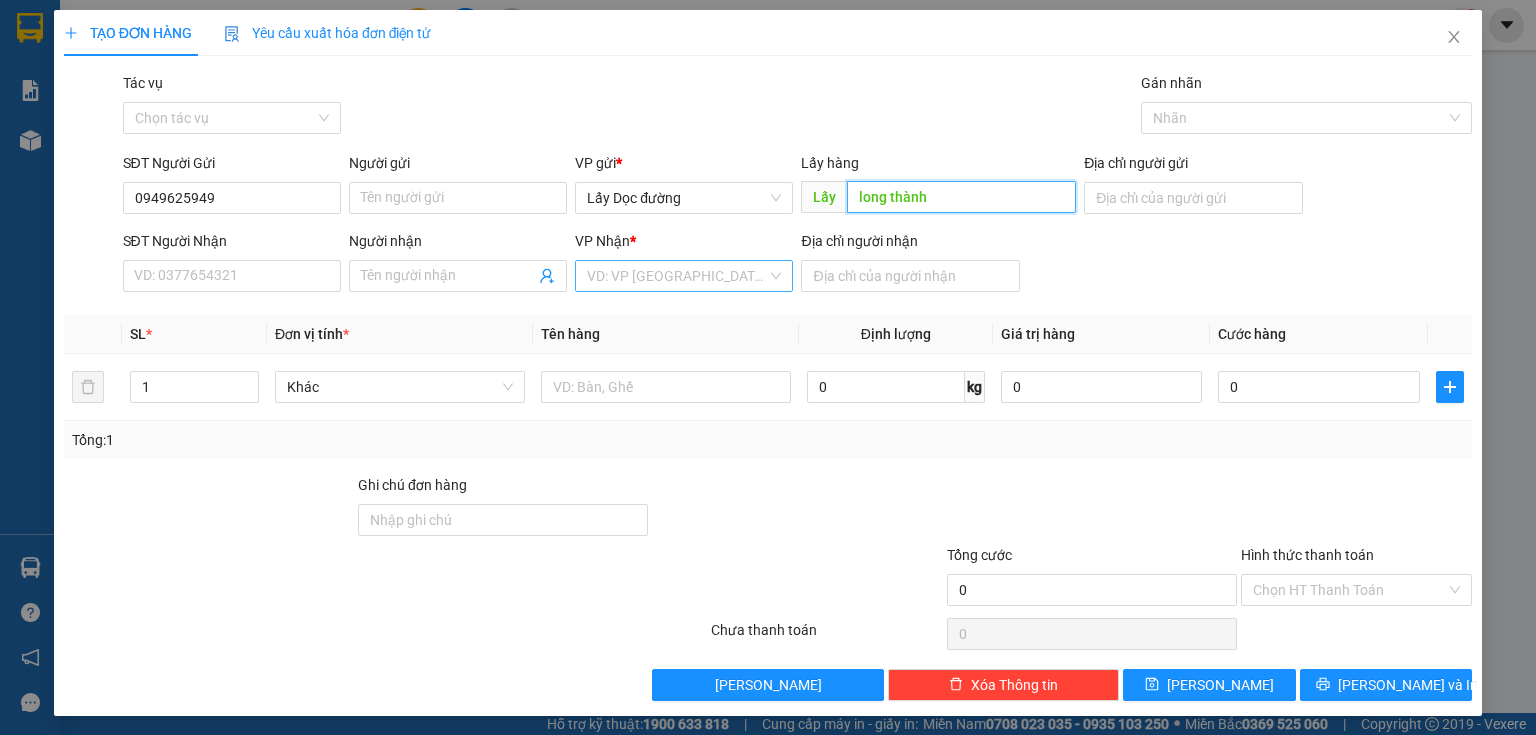 click on "VD: VP [GEOGRAPHIC_DATA]" at bounding box center [684, 276] 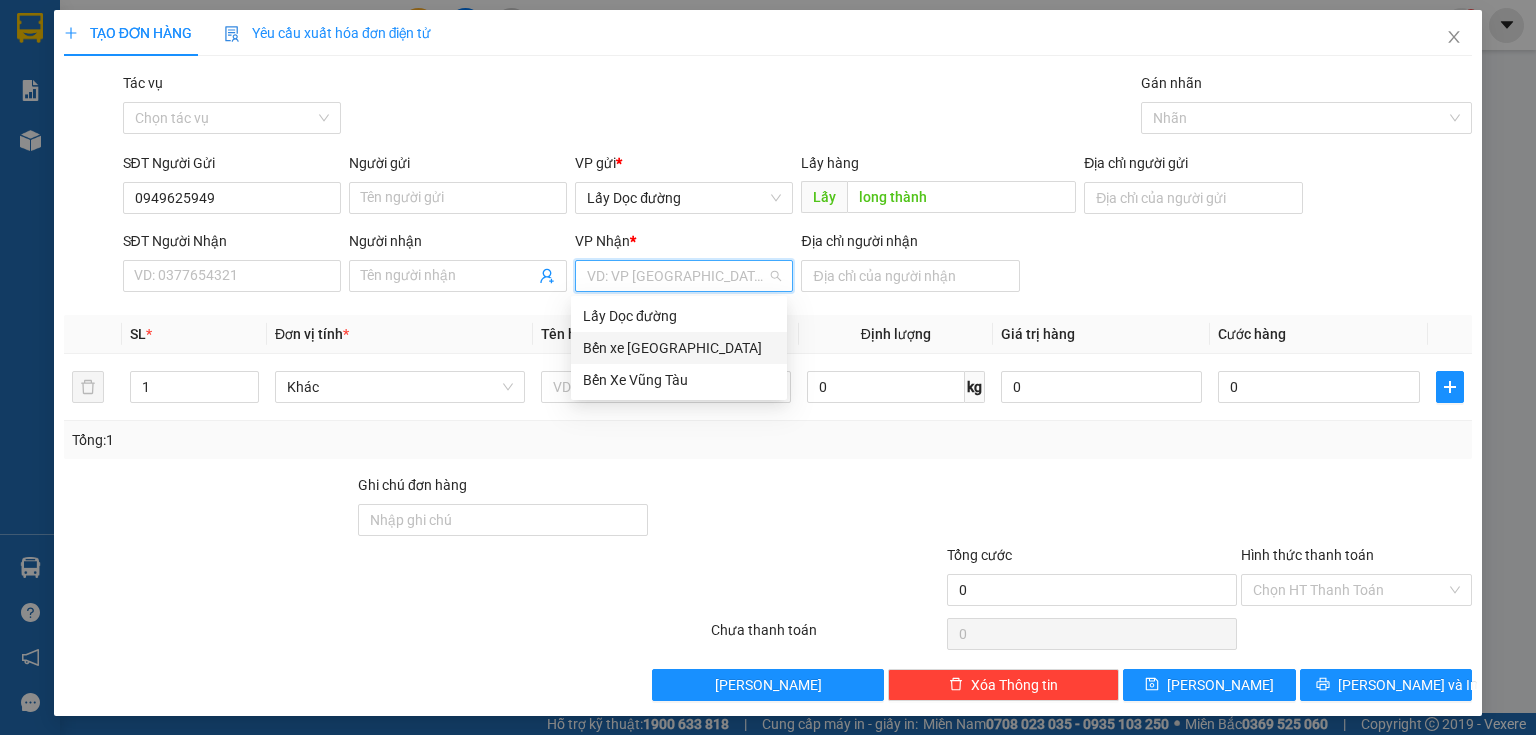 click on "Bến xe [GEOGRAPHIC_DATA]" at bounding box center [679, 348] 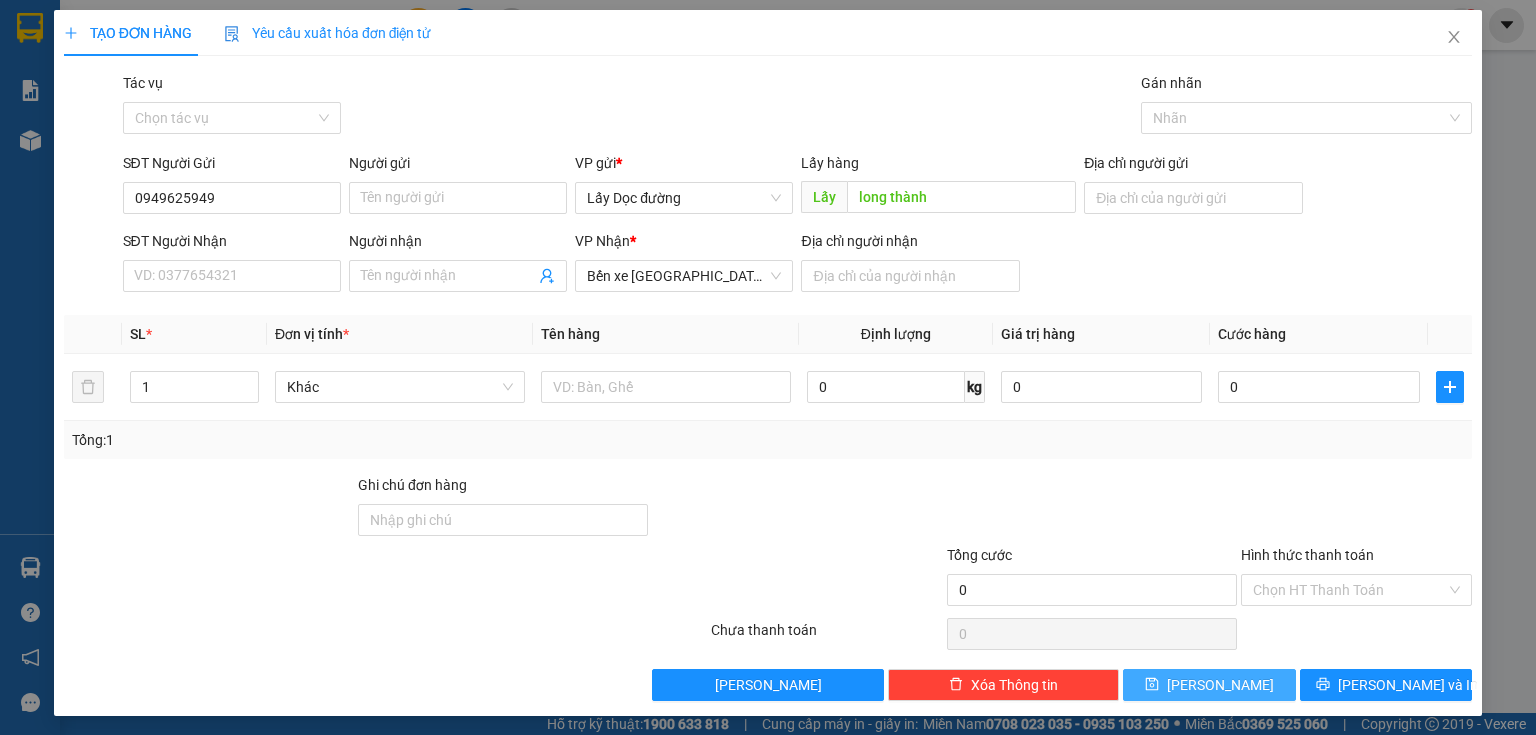 click on "[PERSON_NAME]" at bounding box center (1209, 685) 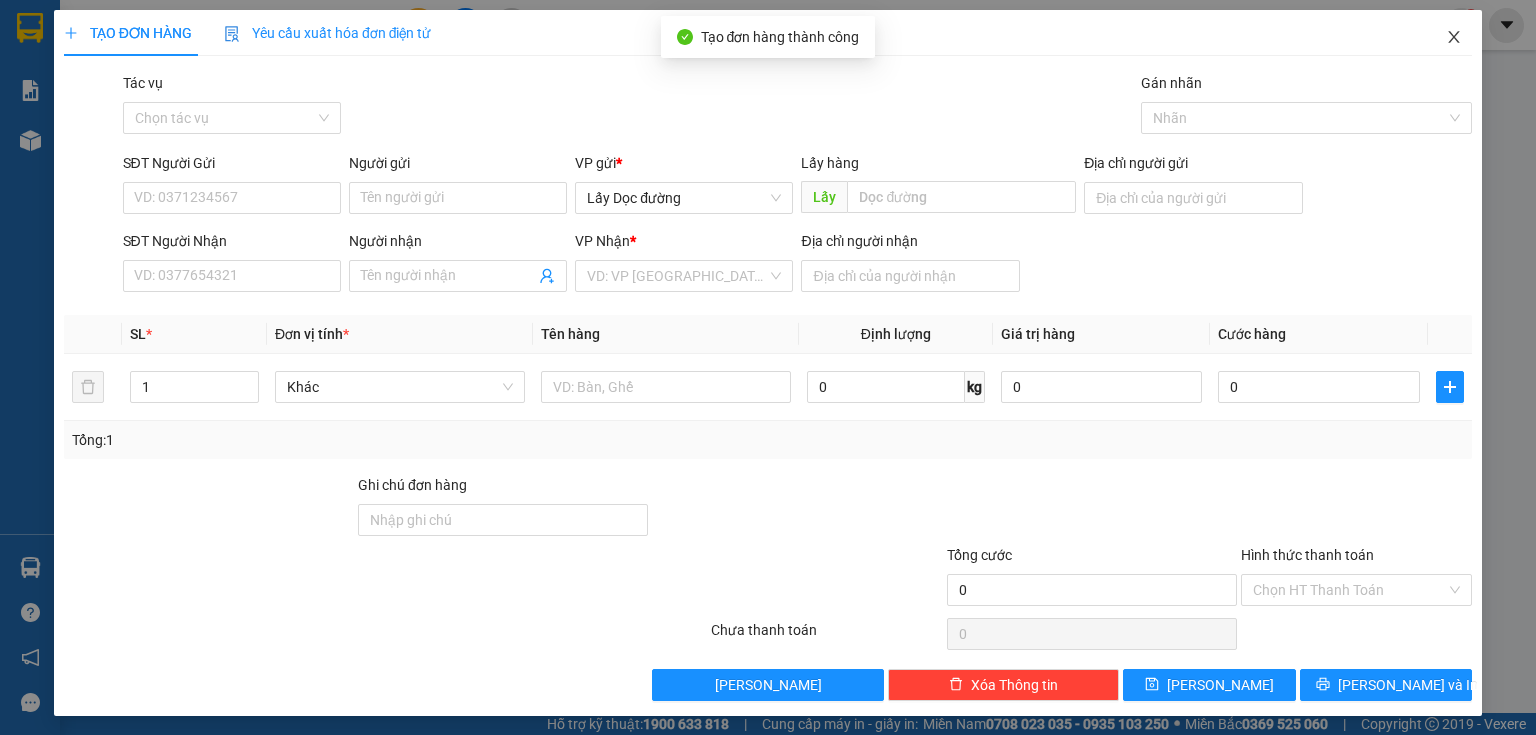 click at bounding box center [1454, 38] 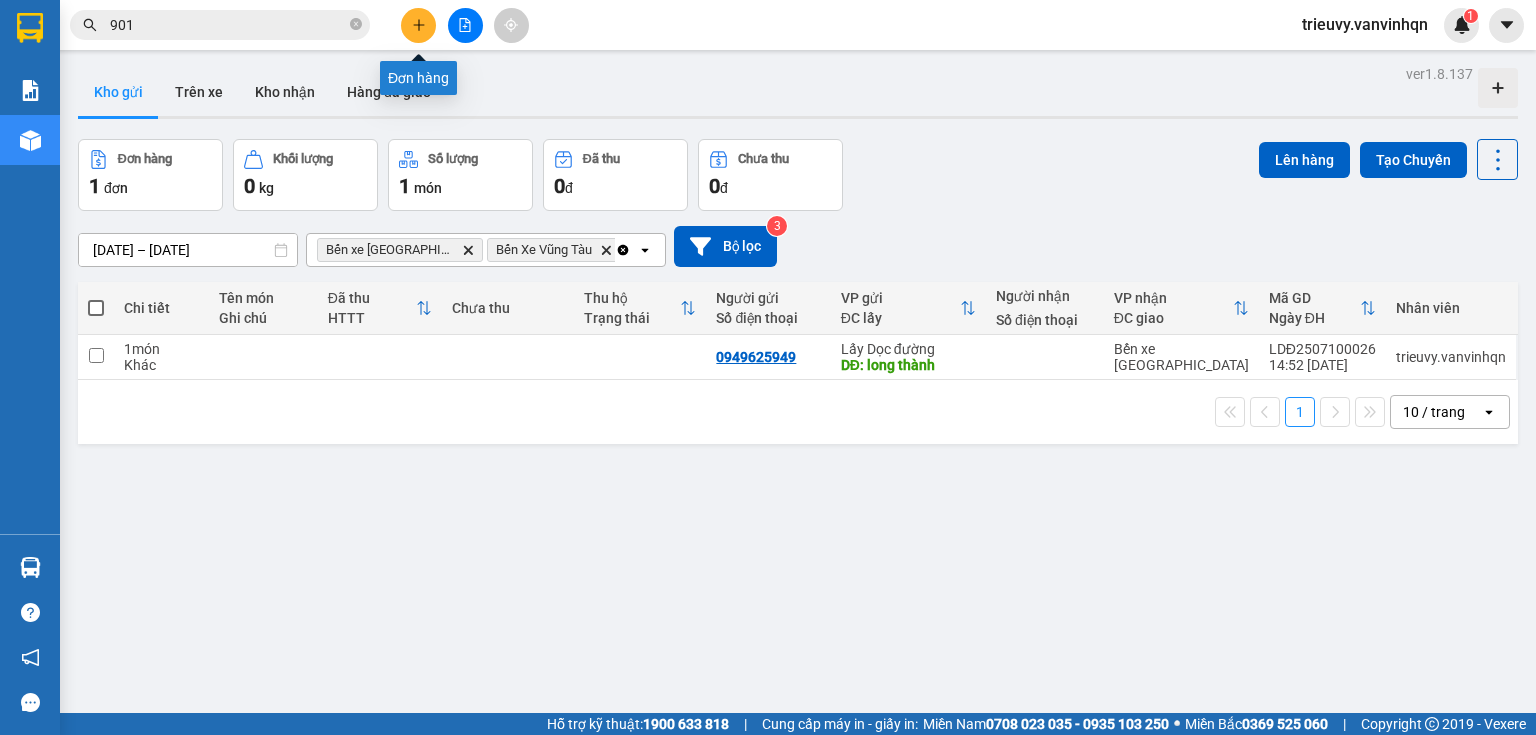 click 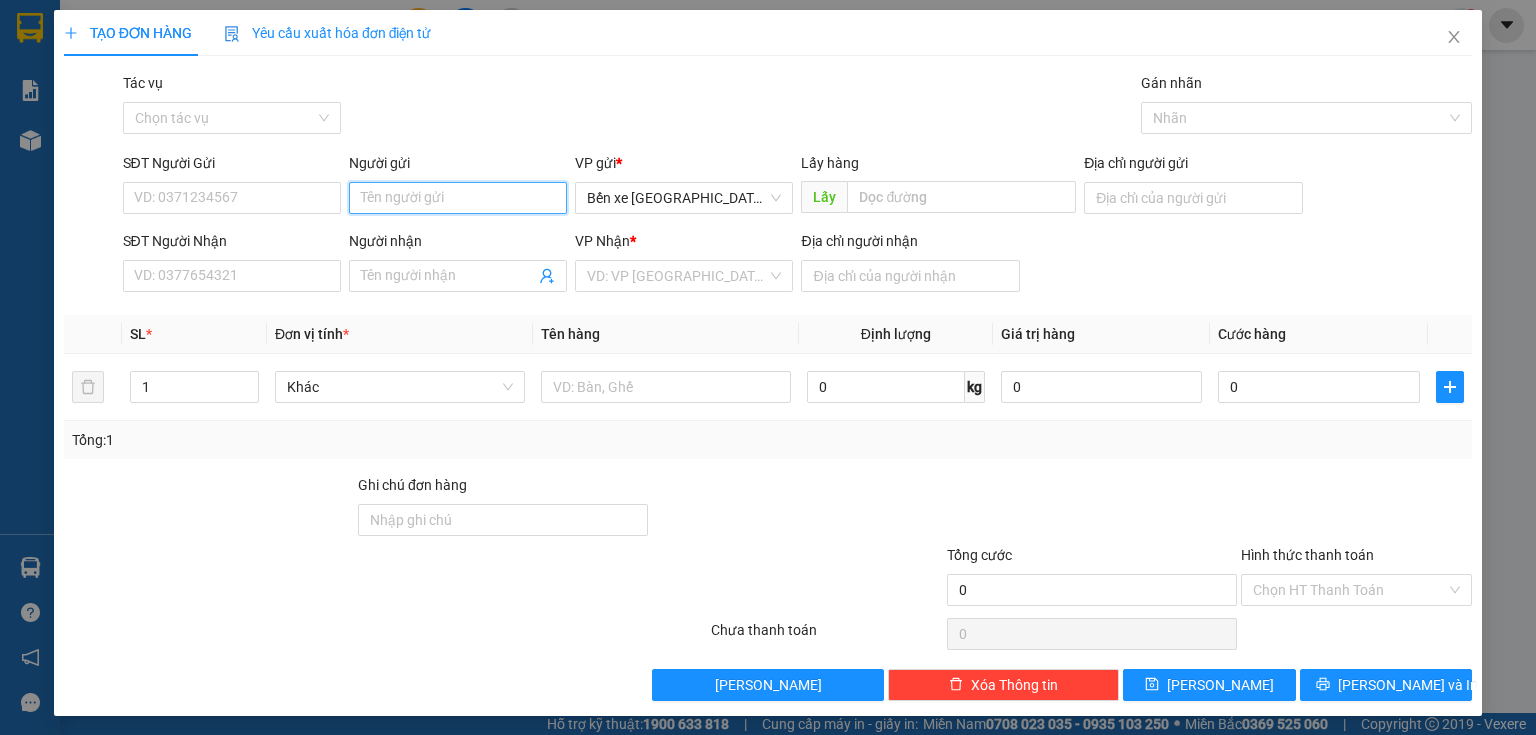 click on "Người gửi" at bounding box center (458, 198) 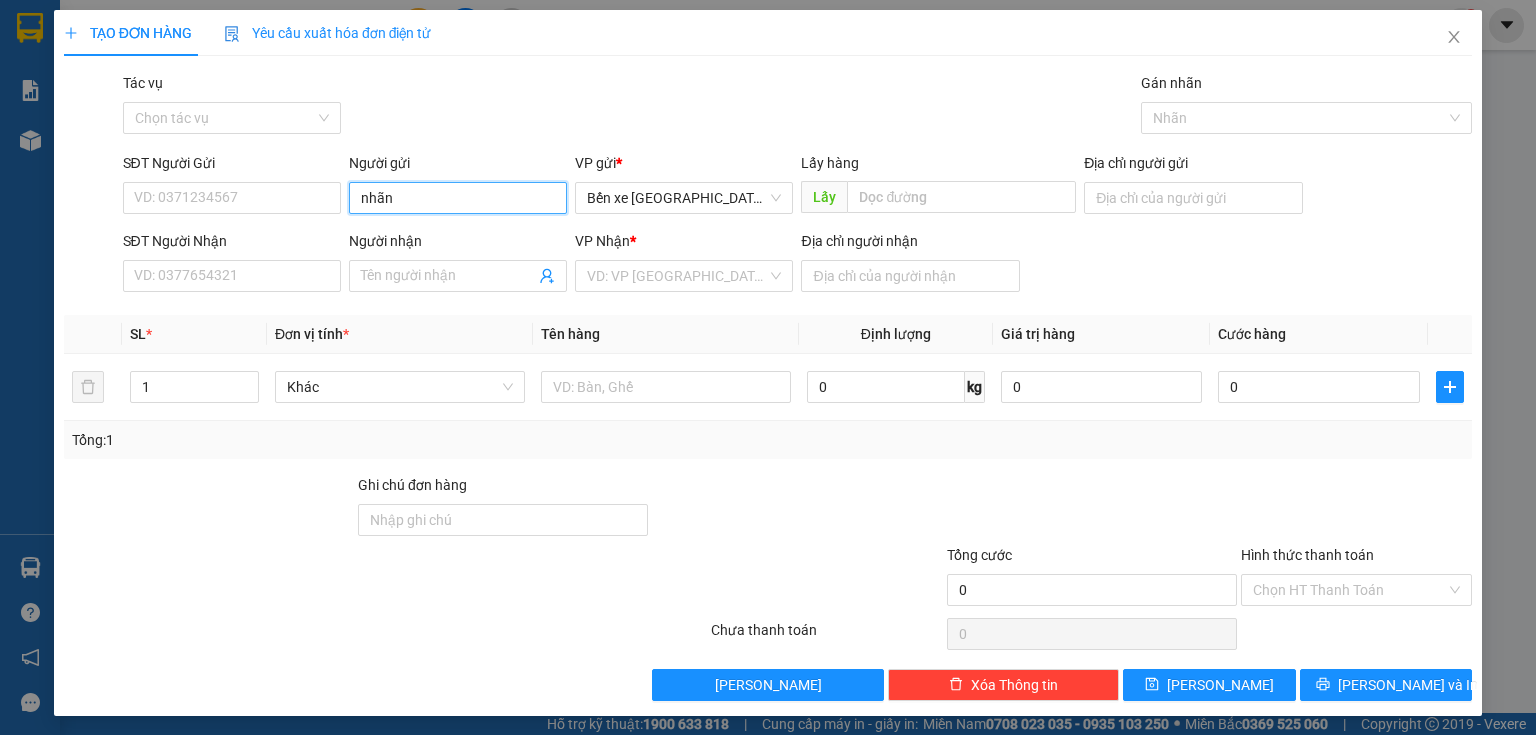 type on "nhãn" 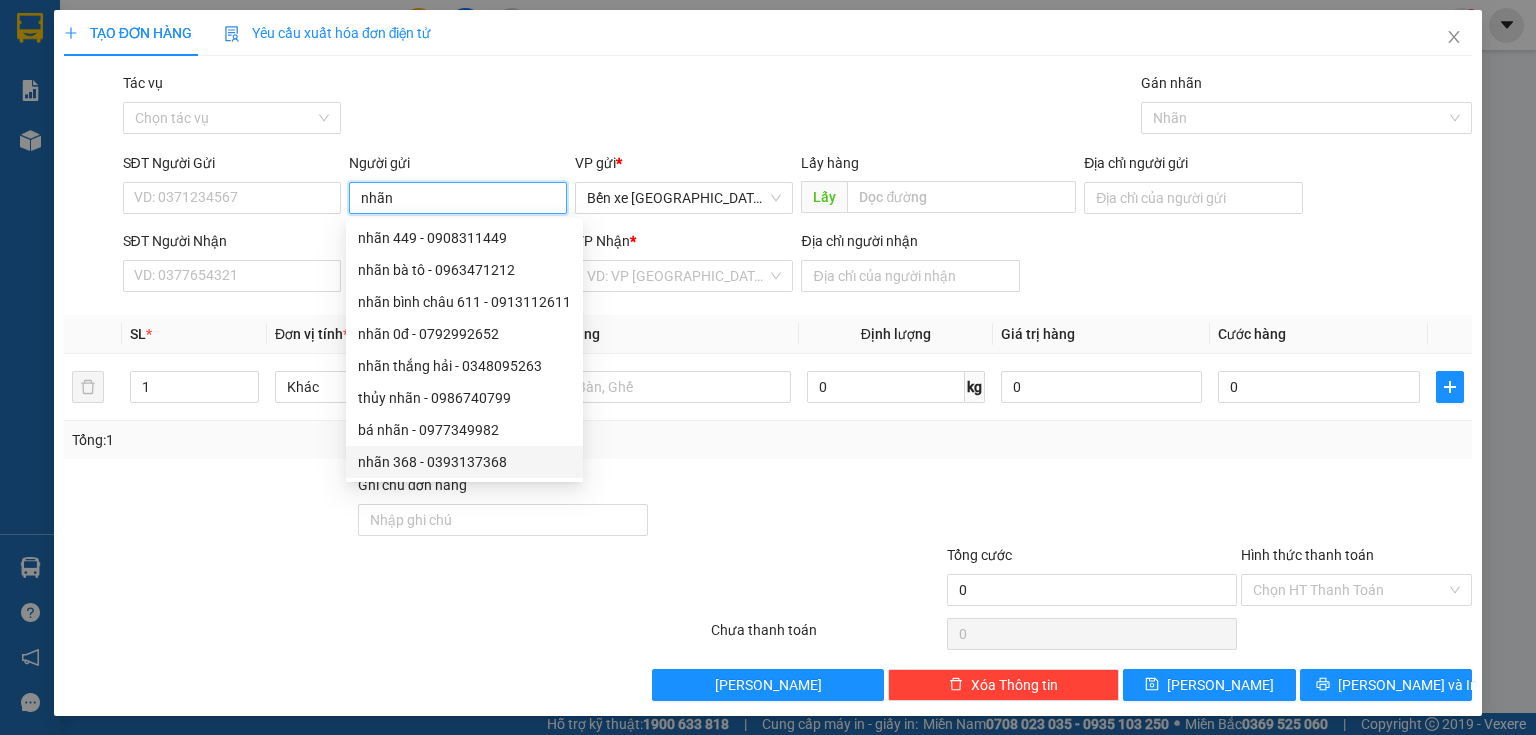 click on "nhãn 368 - 0393137368" at bounding box center (464, 462) 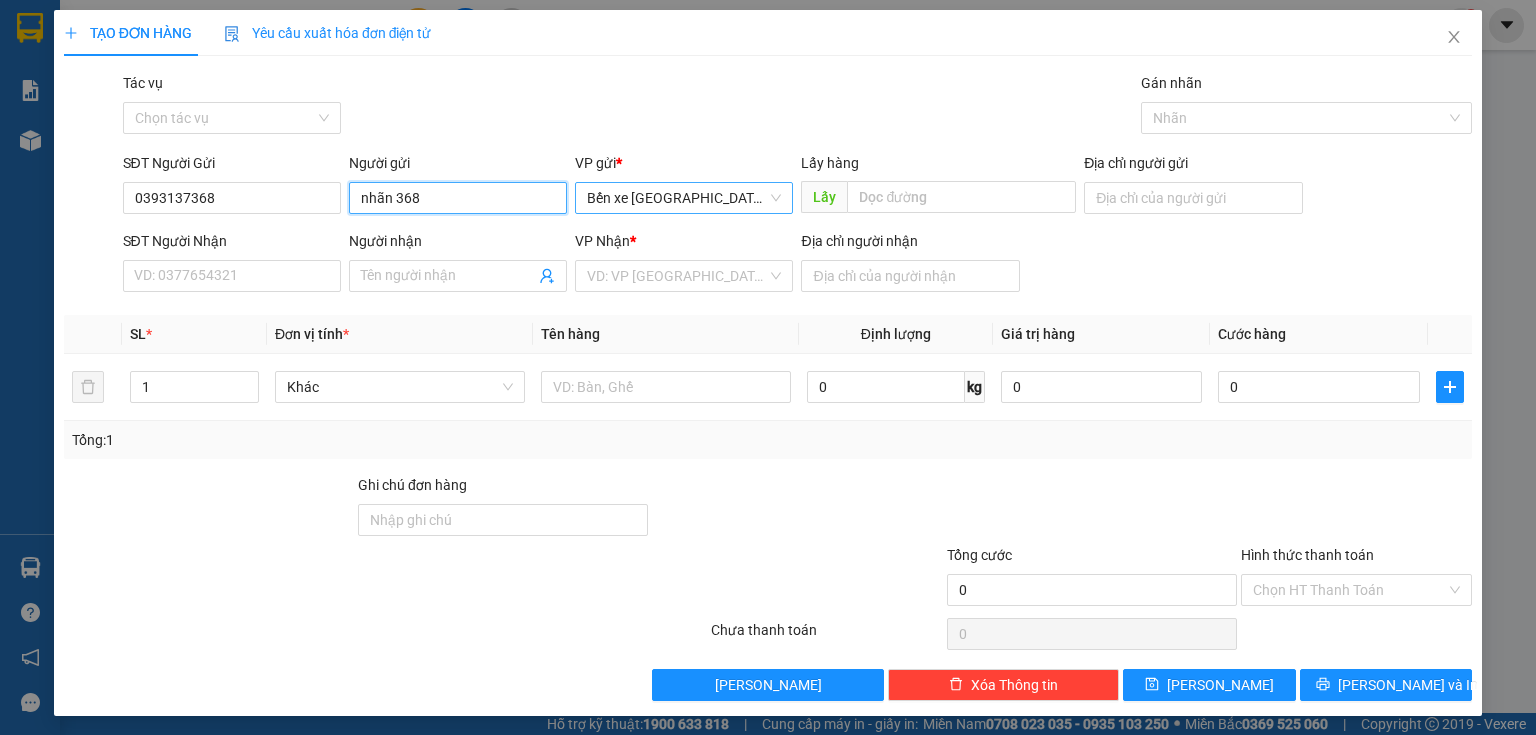 click on "Bến xe [GEOGRAPHIC_DATA]" at bounding box center [684, 198] 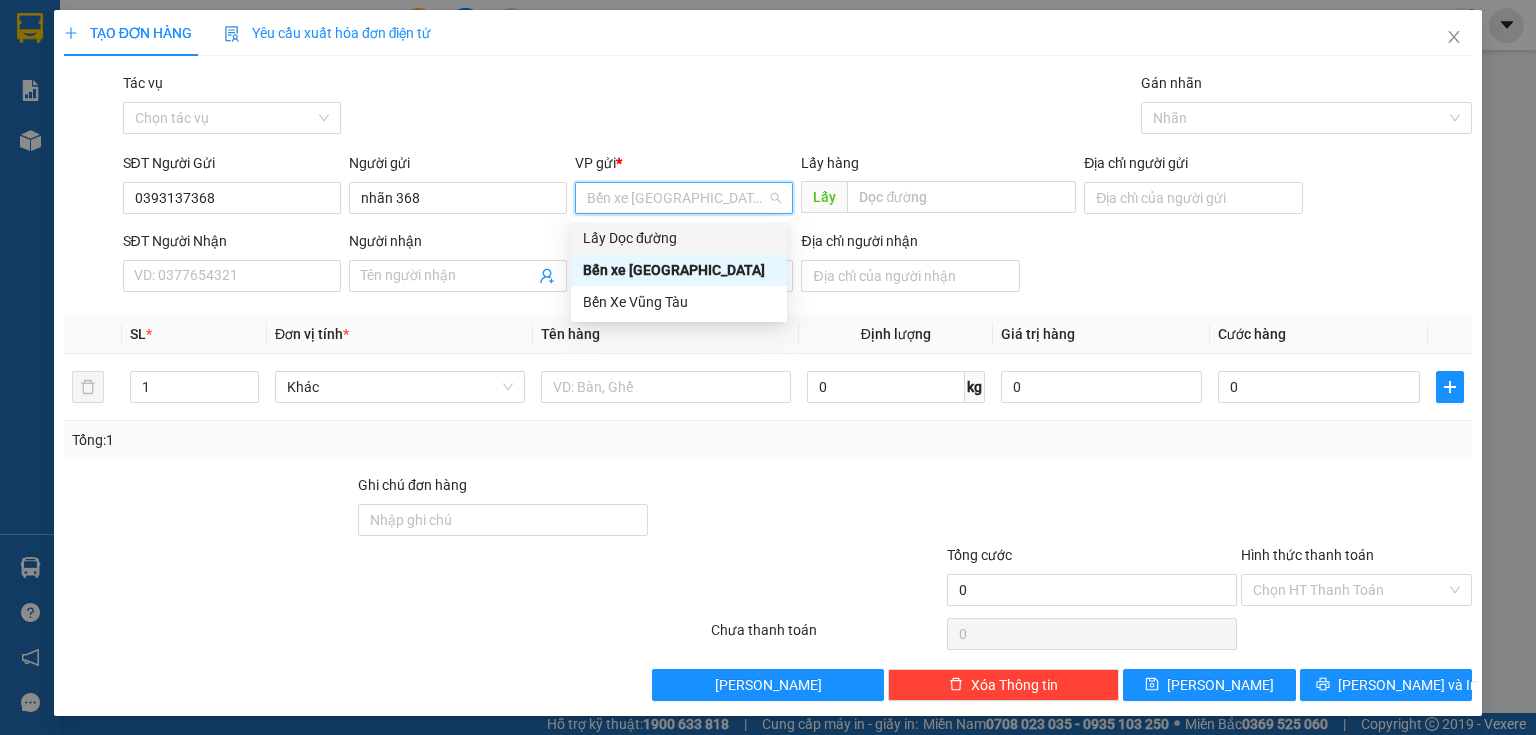 click on "Lấy Dọc đường" at bounding box center (679, 238) 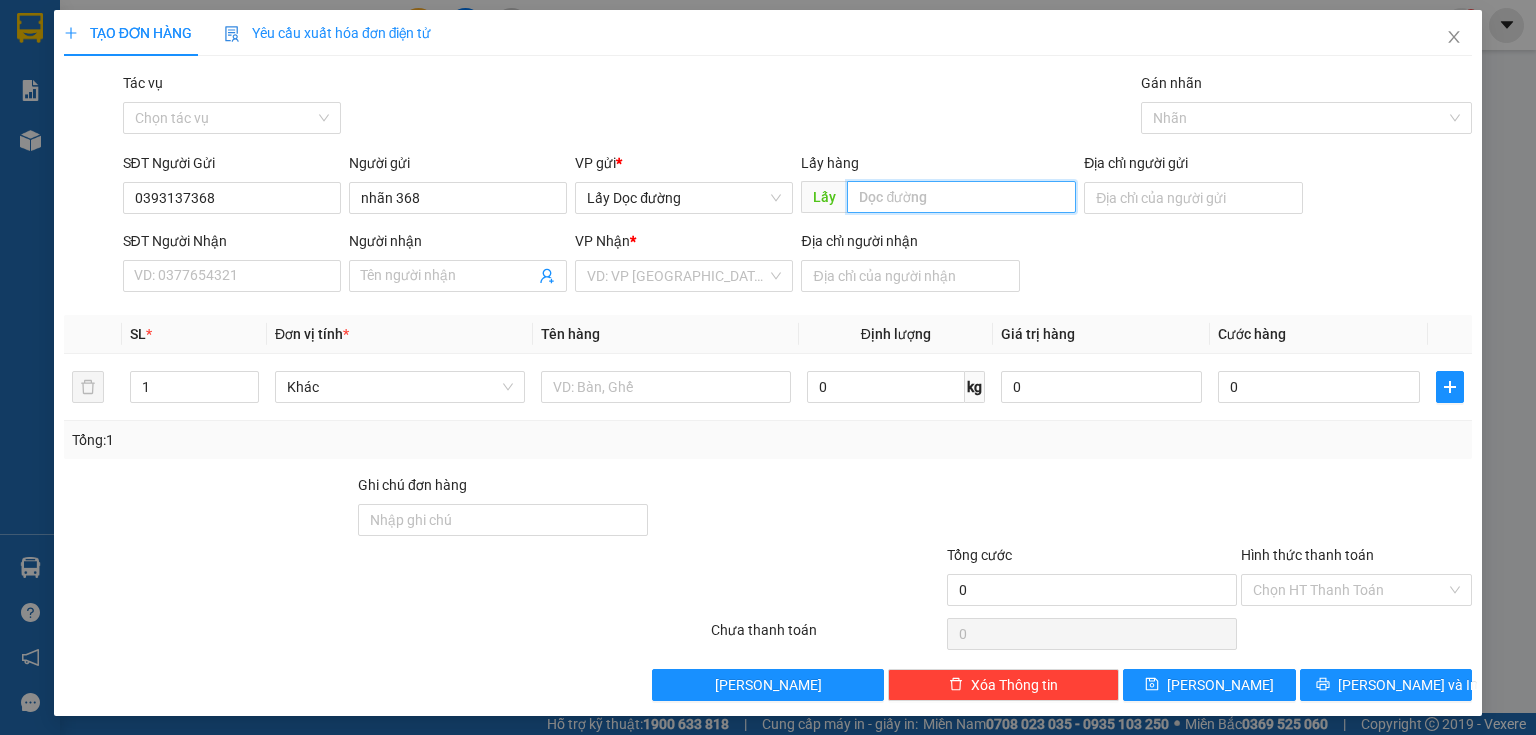 click at bounding box center [961, 197] 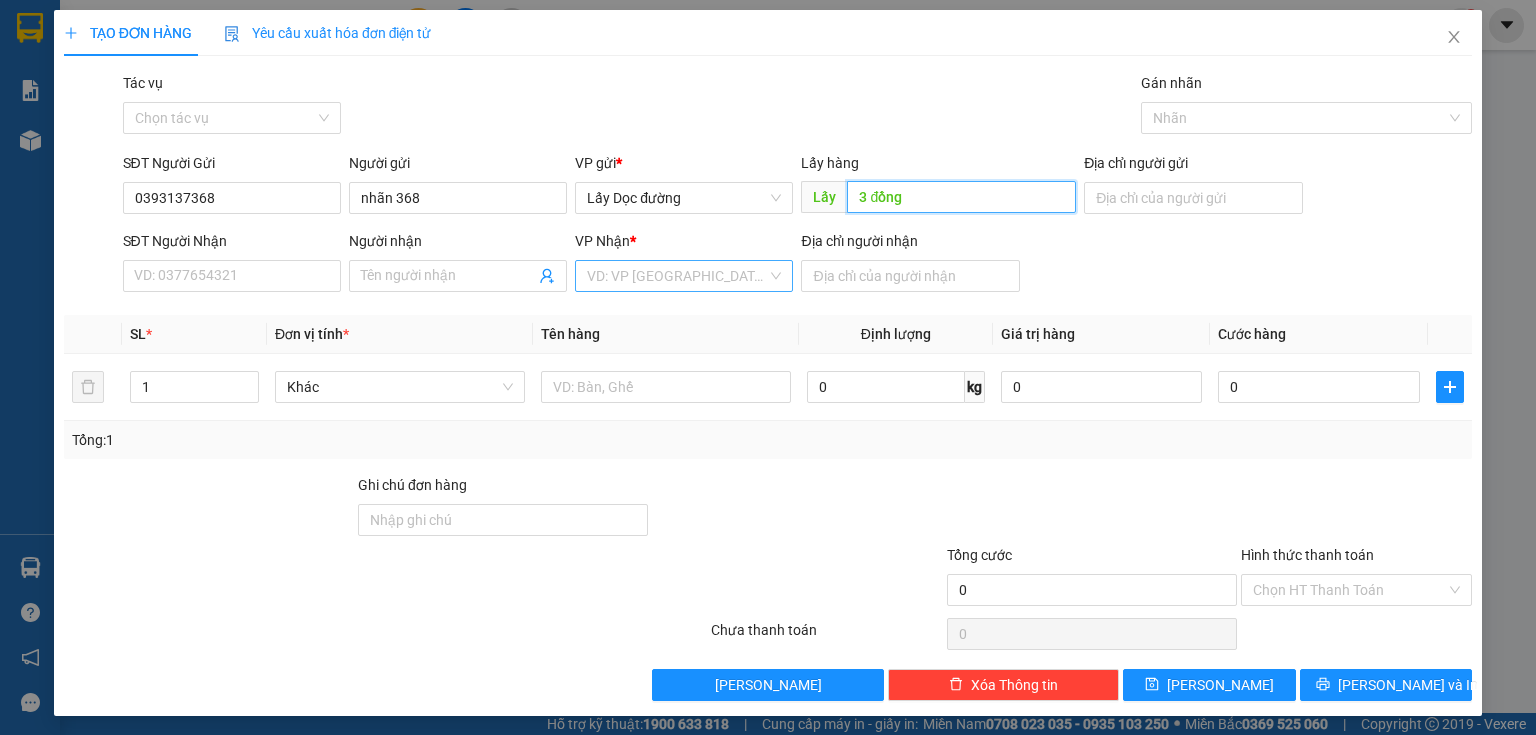 type on "3 đồng" 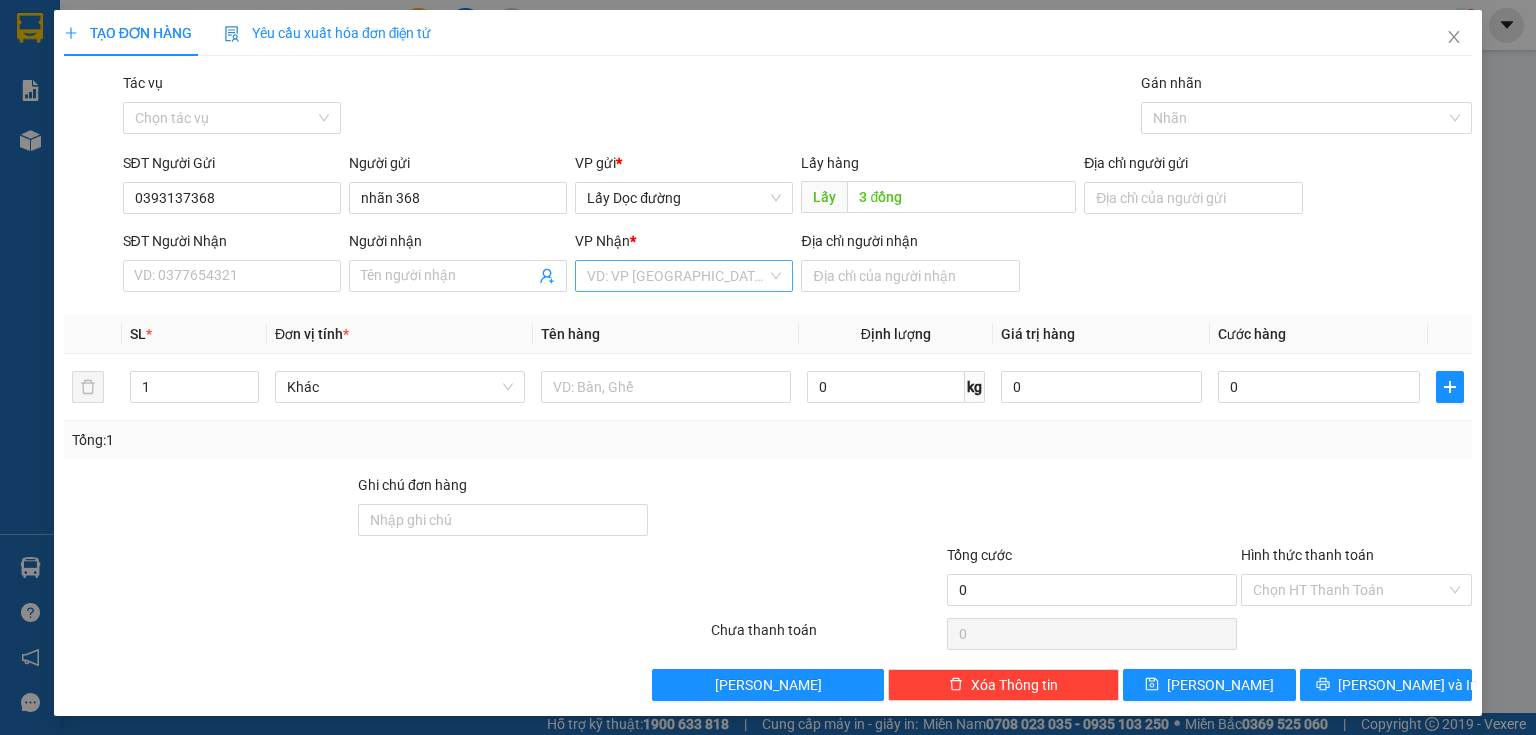 click at bounding box center (677, 276) 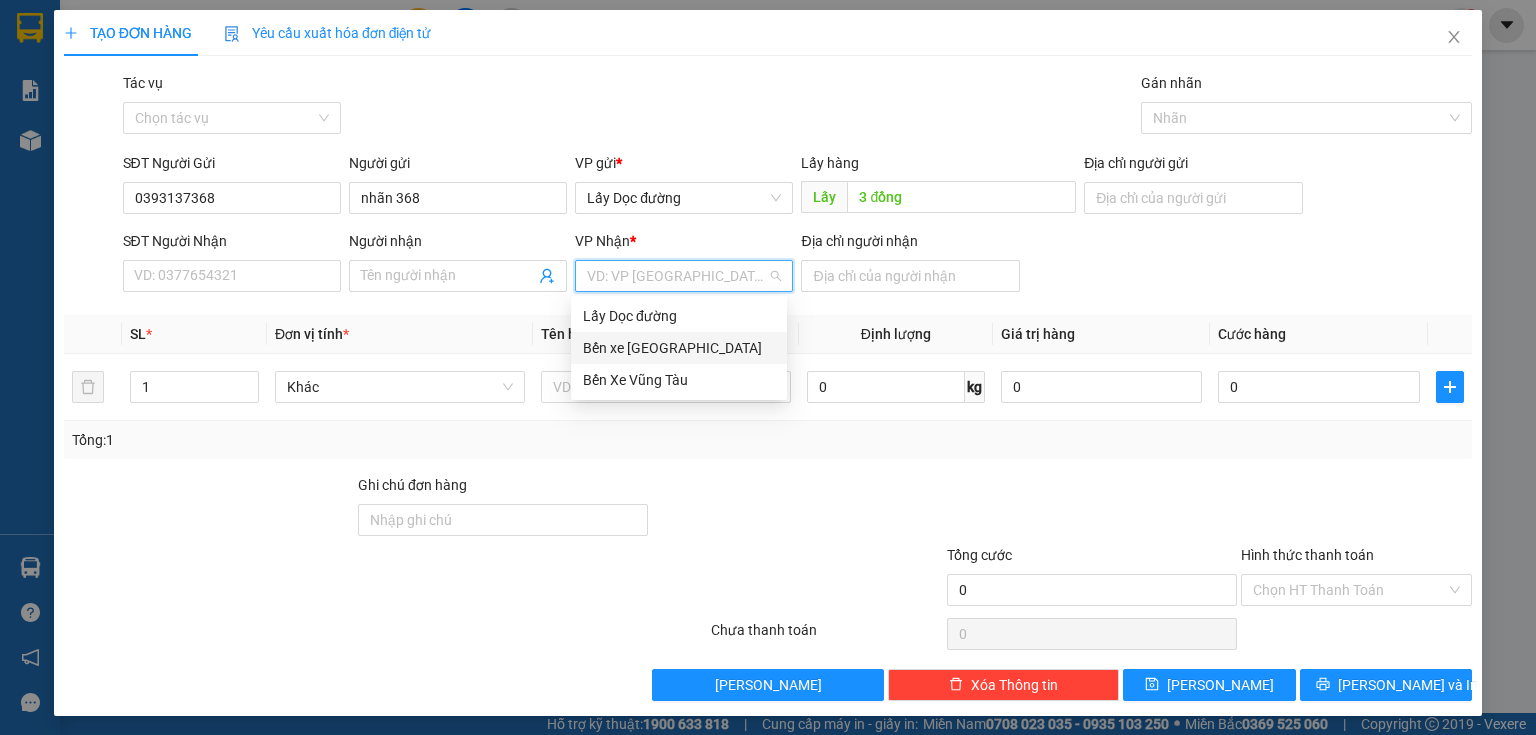 click on "Bến xe [GEOGRAPHIC_DATA]" at bounding box center [679, 348] 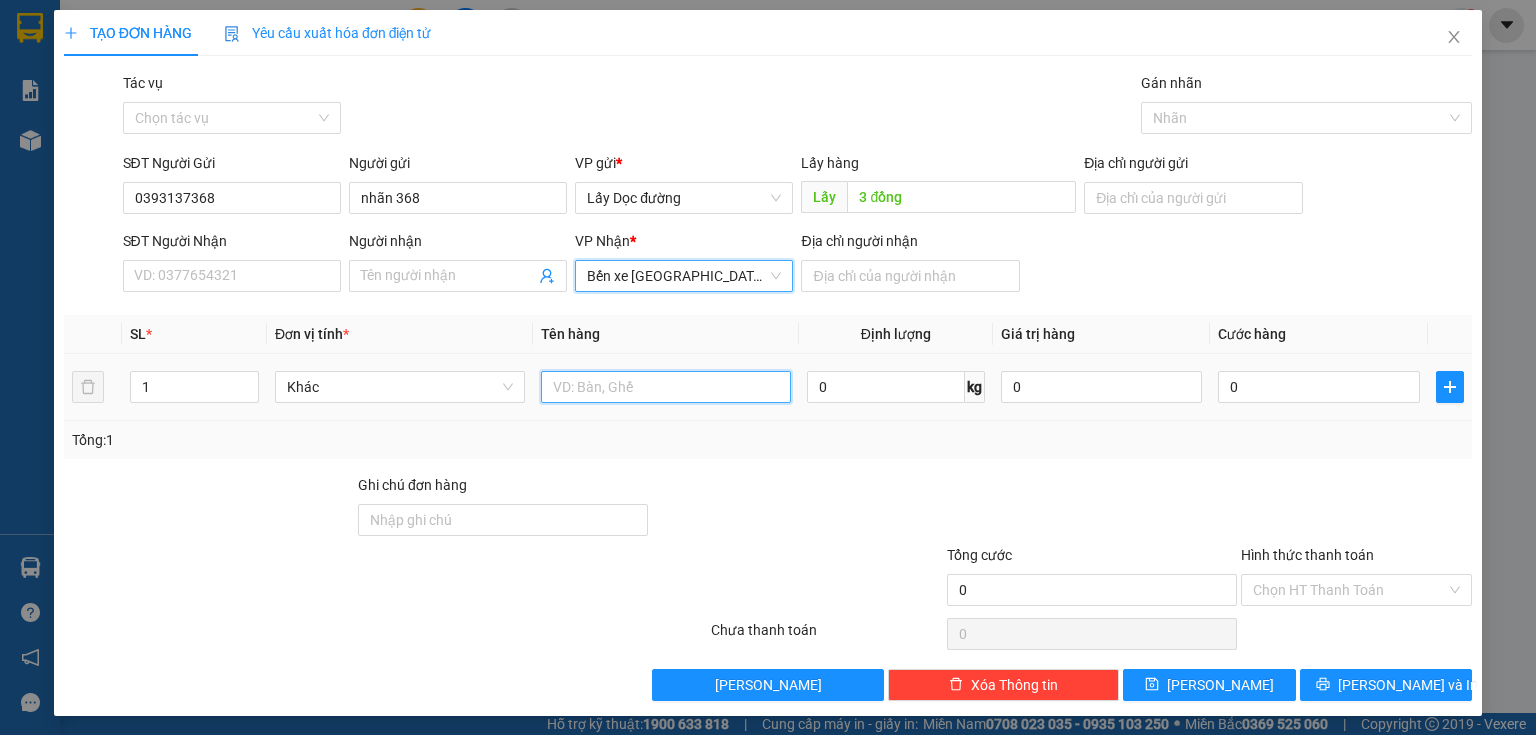 click at bounding box center (666, 387) 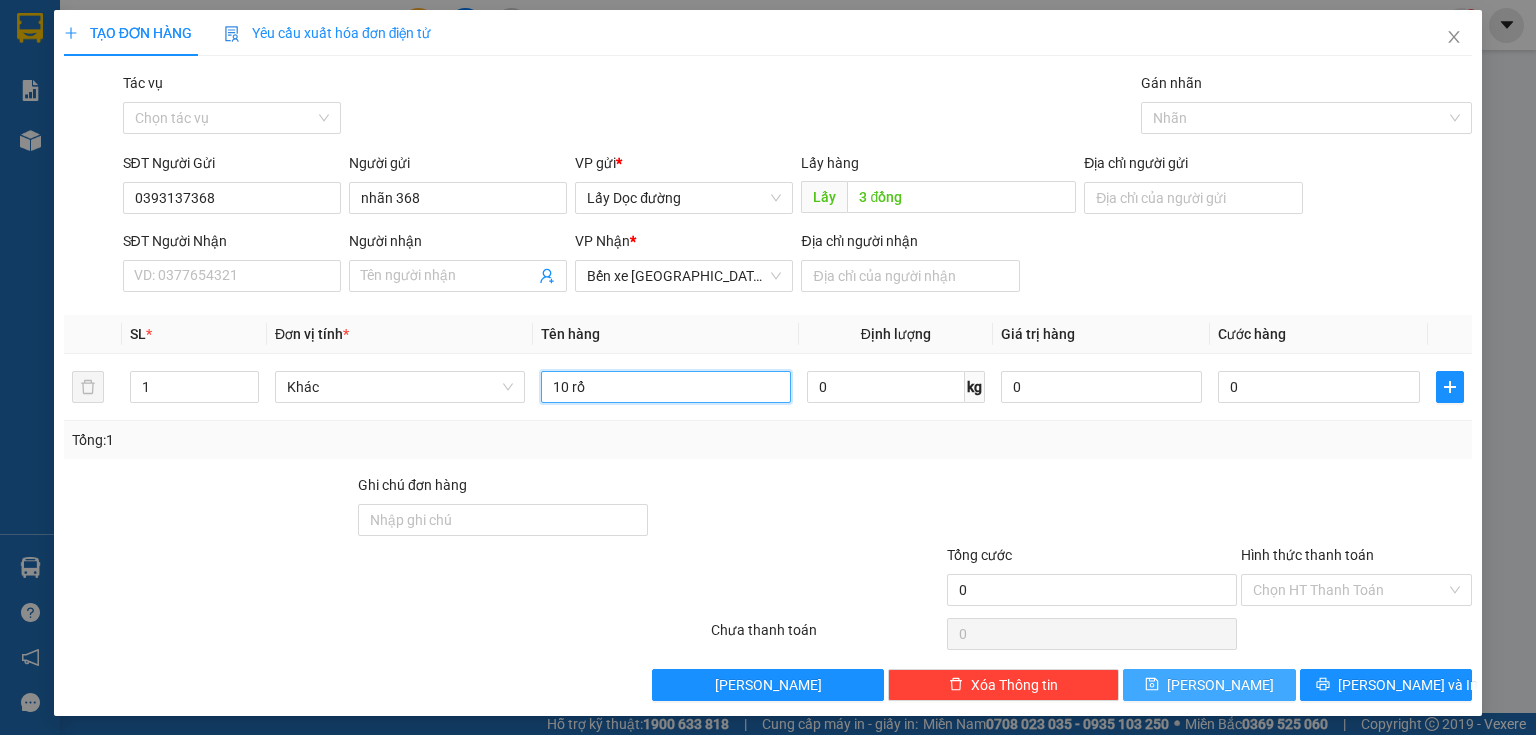type on "10 rổ" 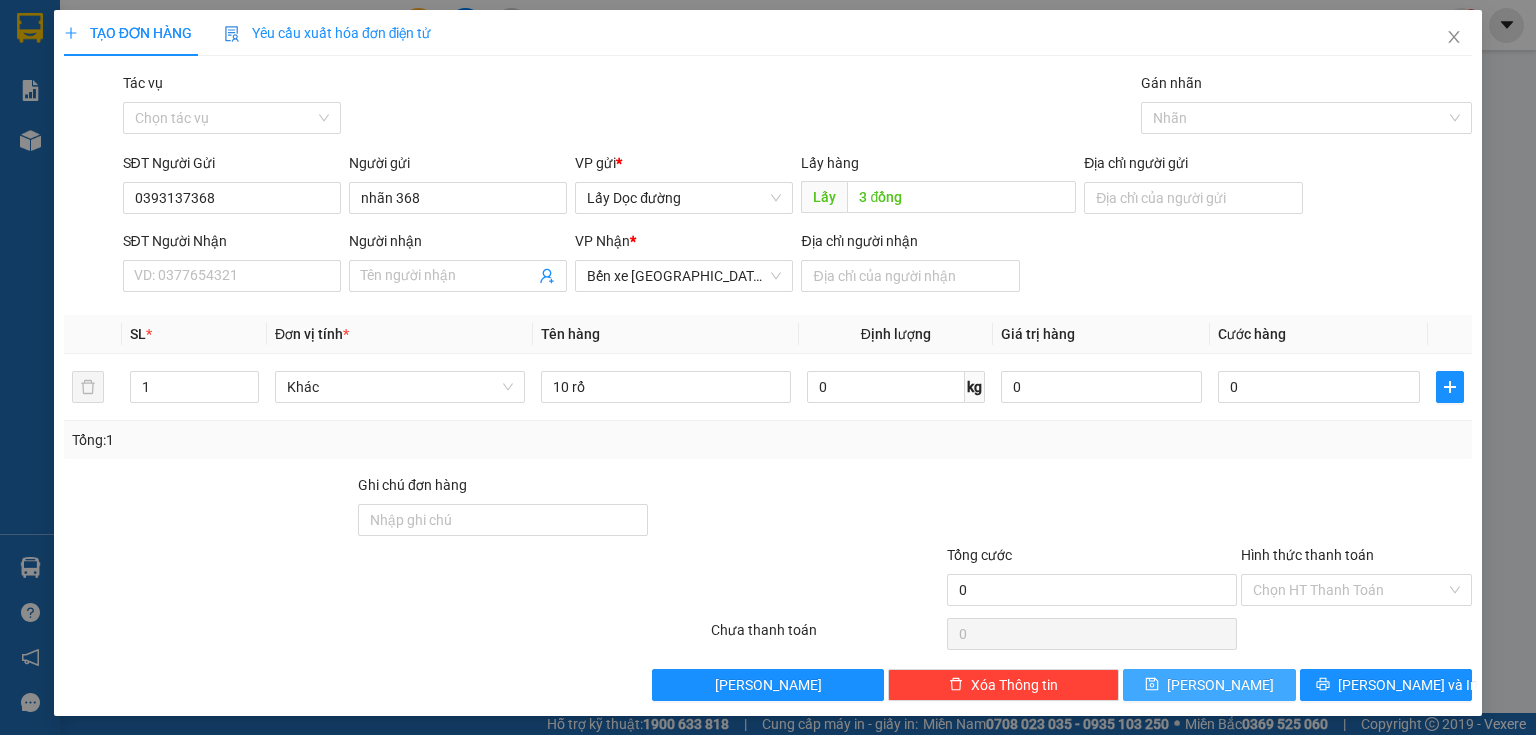 click on "[PERSON_NAME]" at bounding box center (1209, 685) 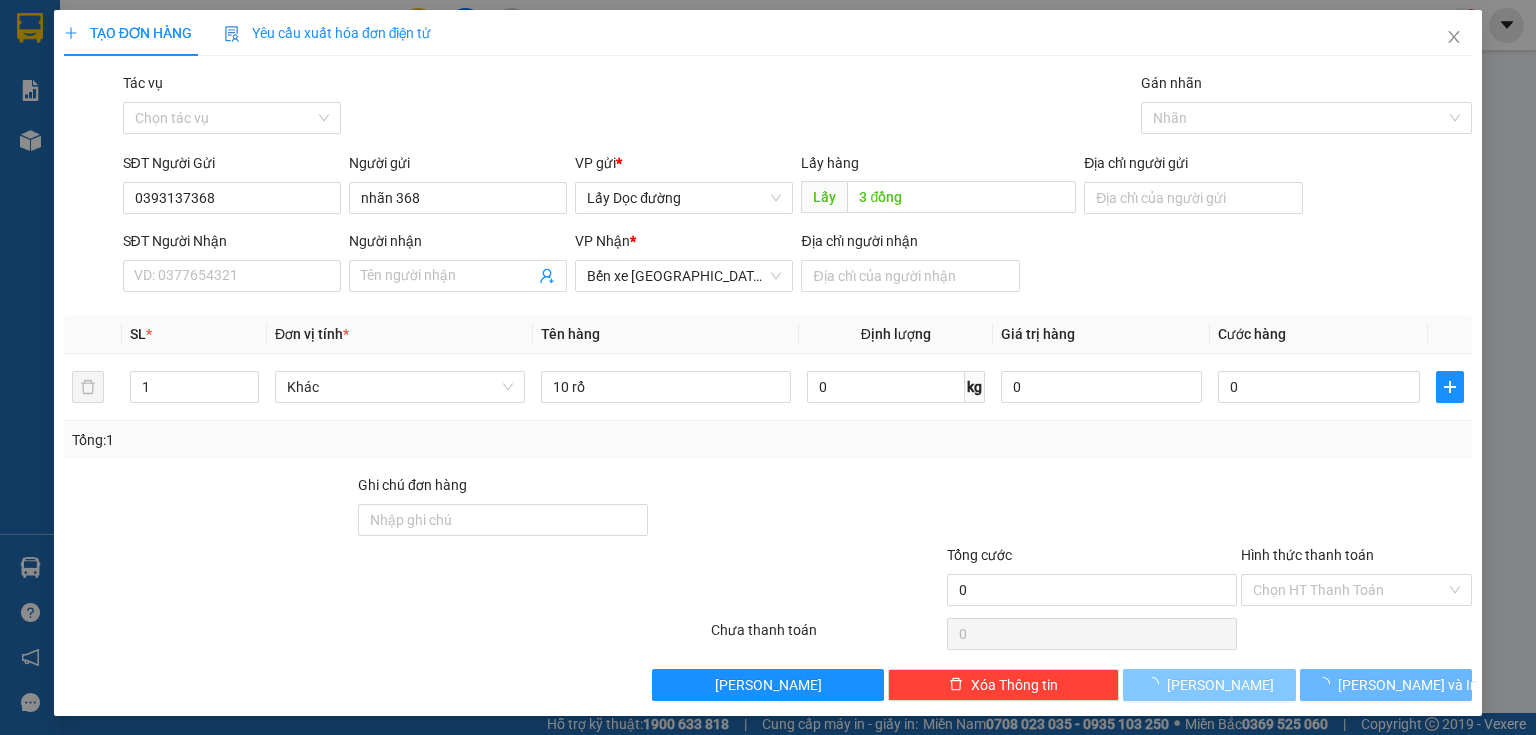 type 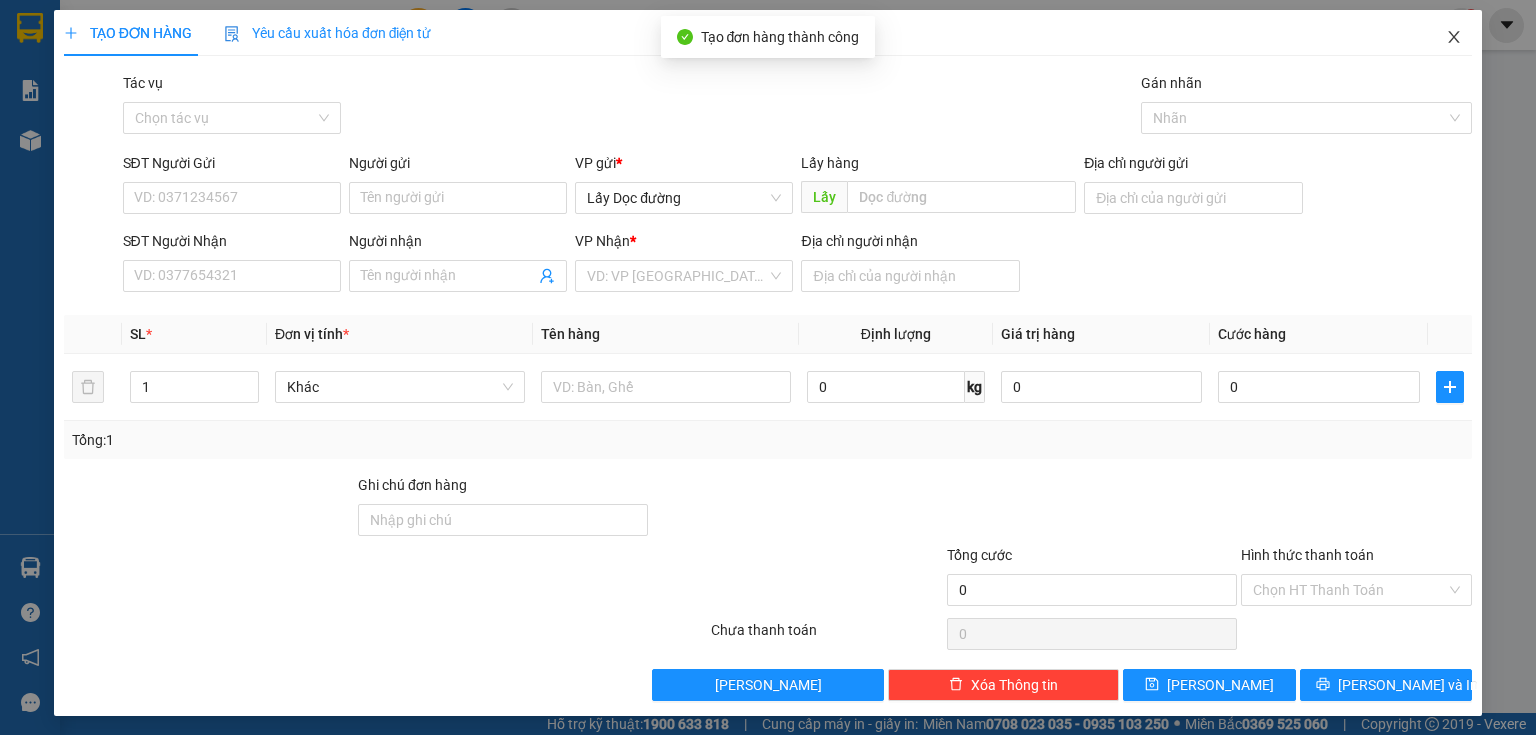click at bounding box center [1454, 38] 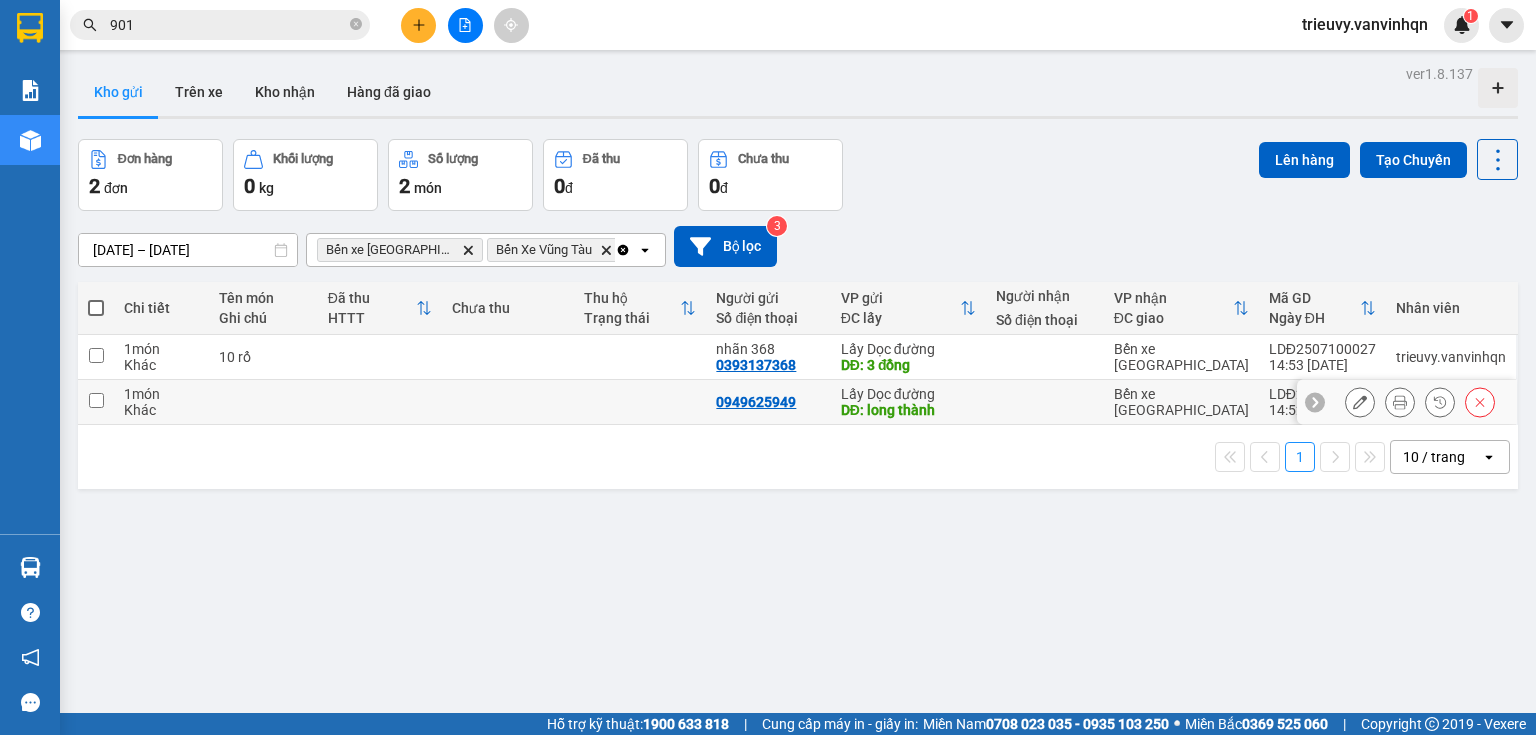 click at bounding box center (508, 402) 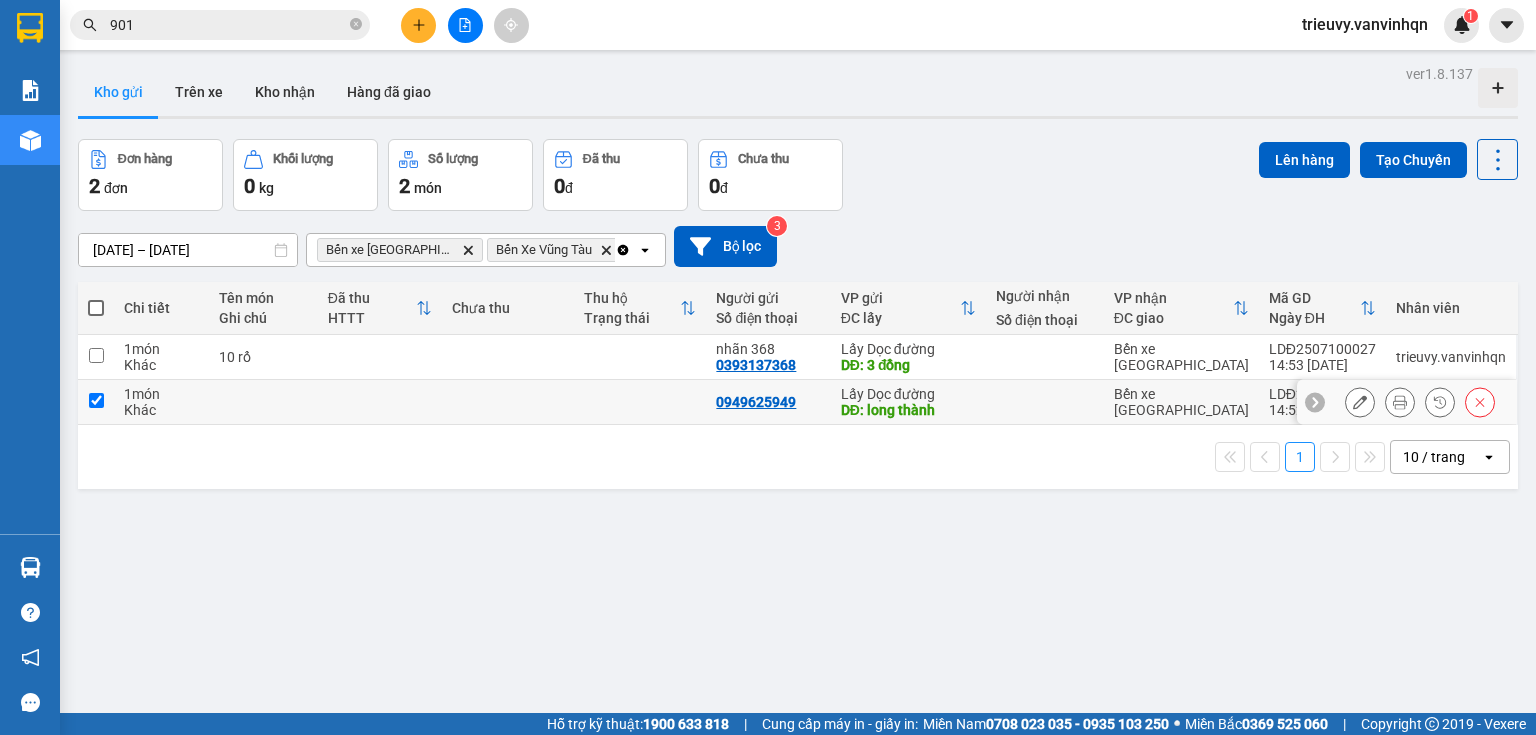 checkbox on "true" 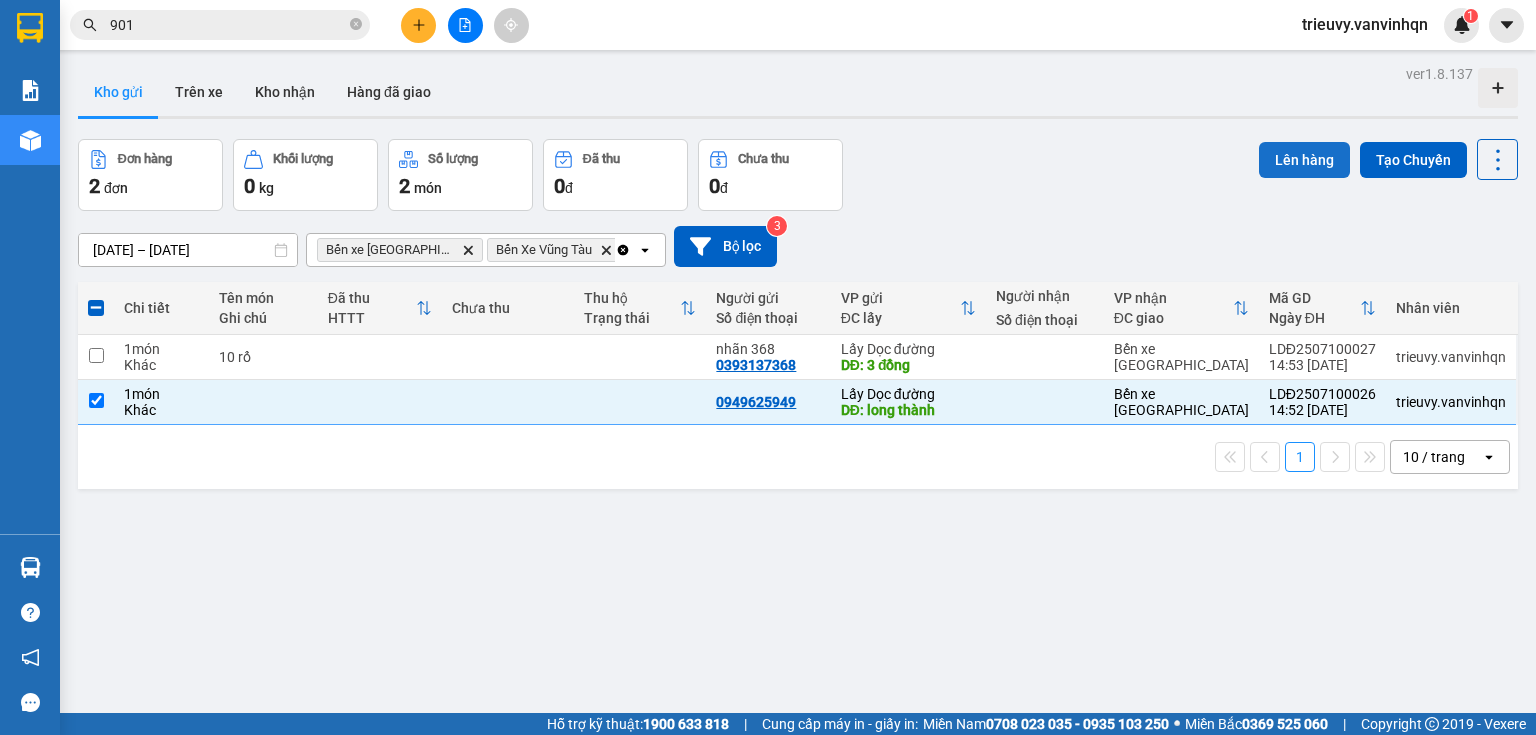click on "Lên hàng" at bounding box center [1304, 160] 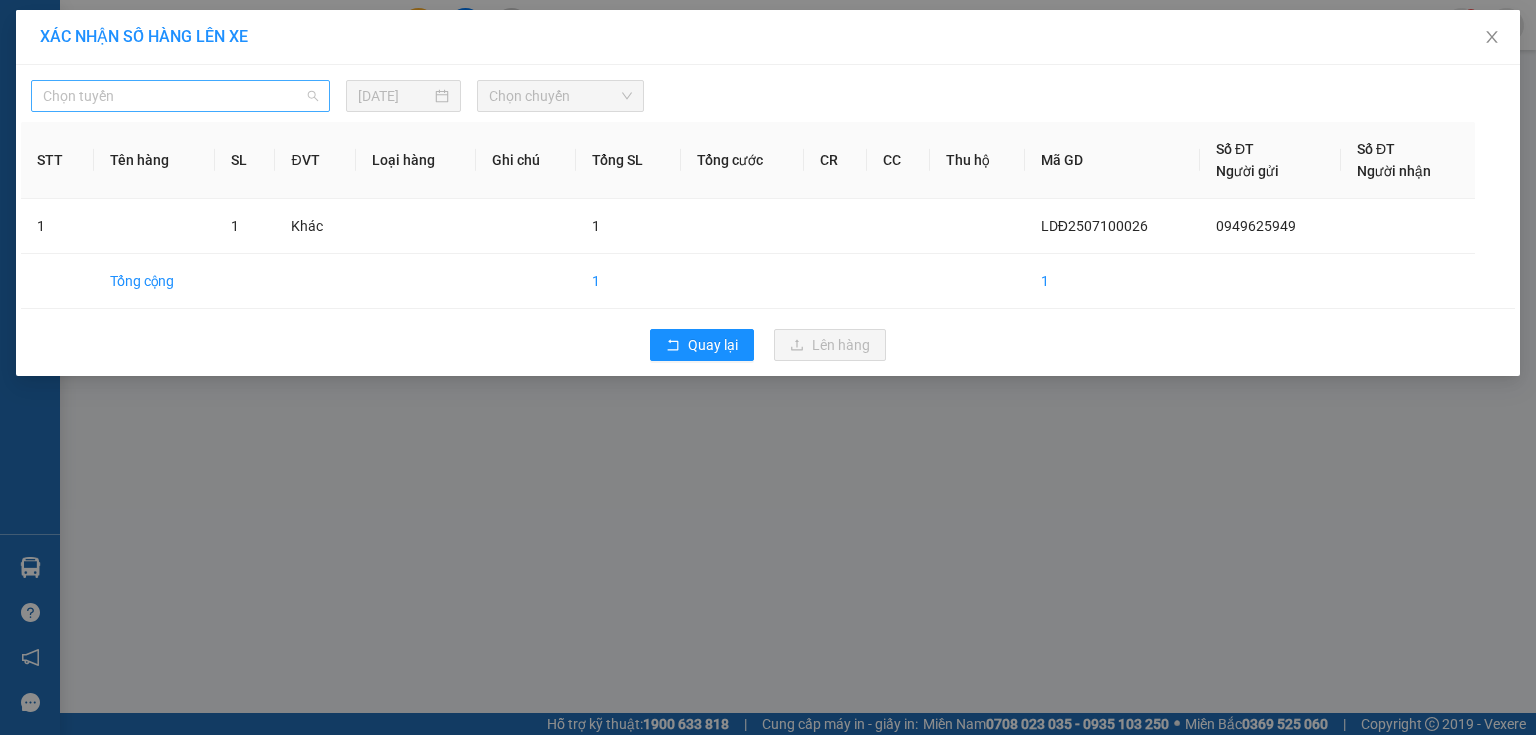 drag, startPoint x: 196, startPoint y: 100, endPoint x: 124, endPoint y: 163, distance: 95.67131 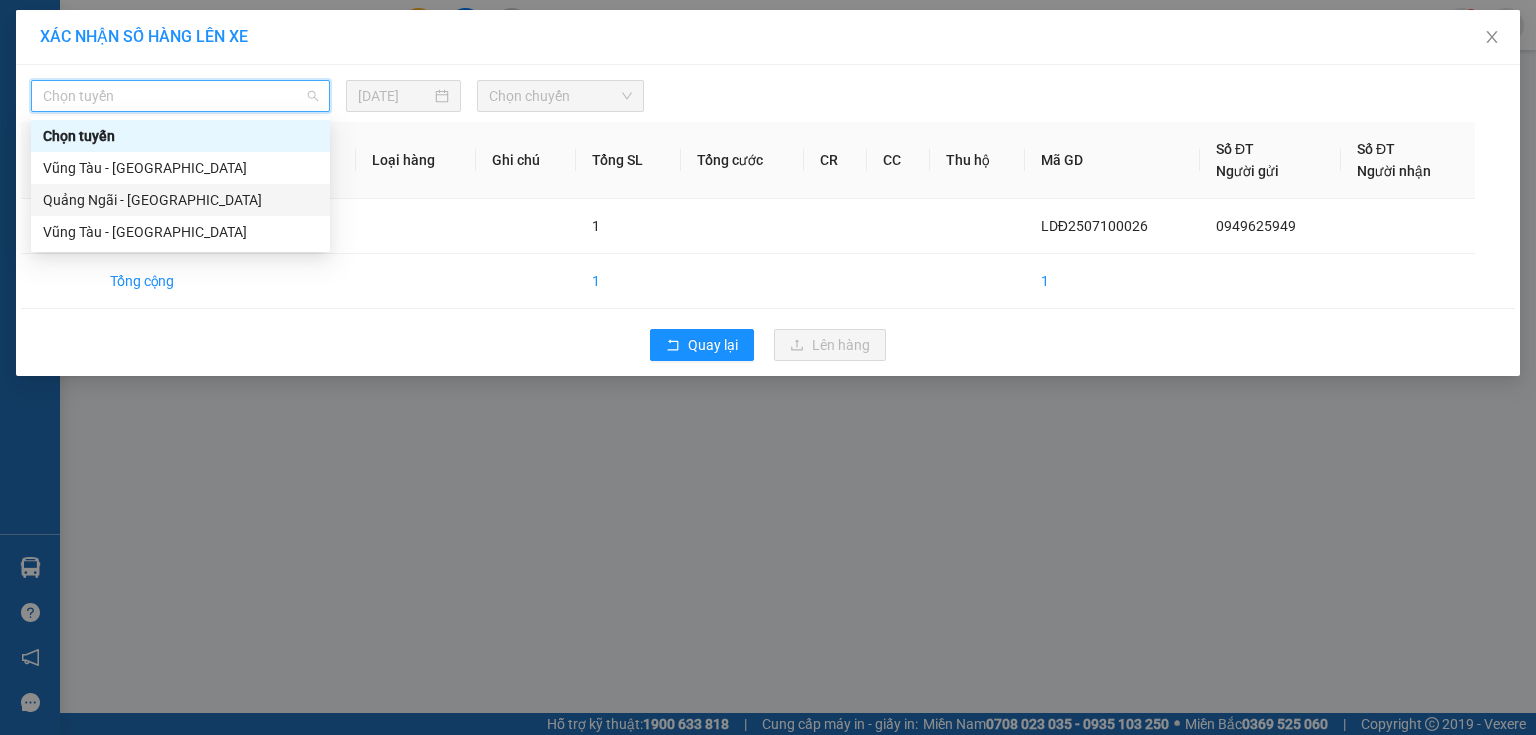 click on "Quảng Ngãi - [GEOGRAPHIC_DATA]" at bounding box center [180, 200] 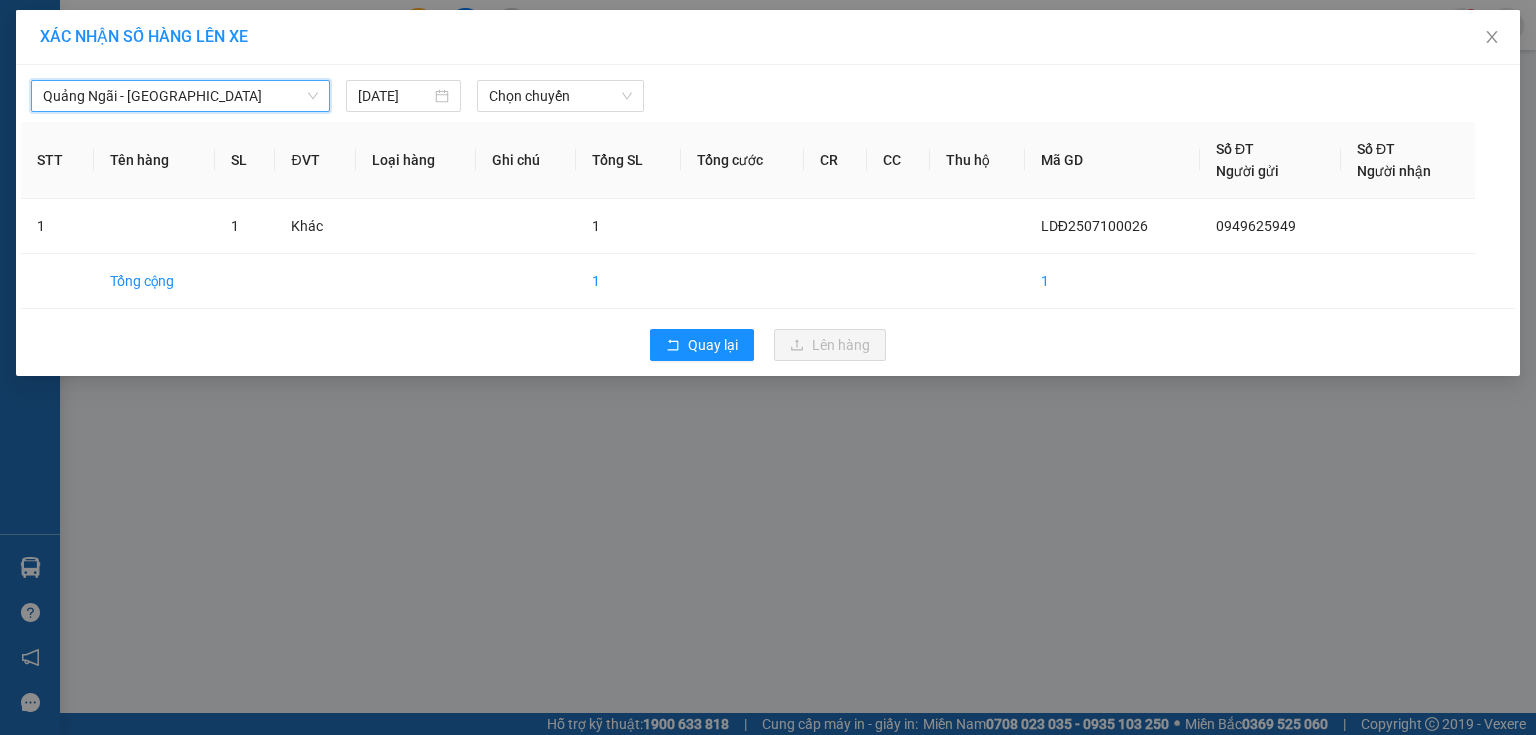drag, startPoint x: 188, startPoint y: 101, endPoint x: 169, endPoint y: 143, distance: 46.09772 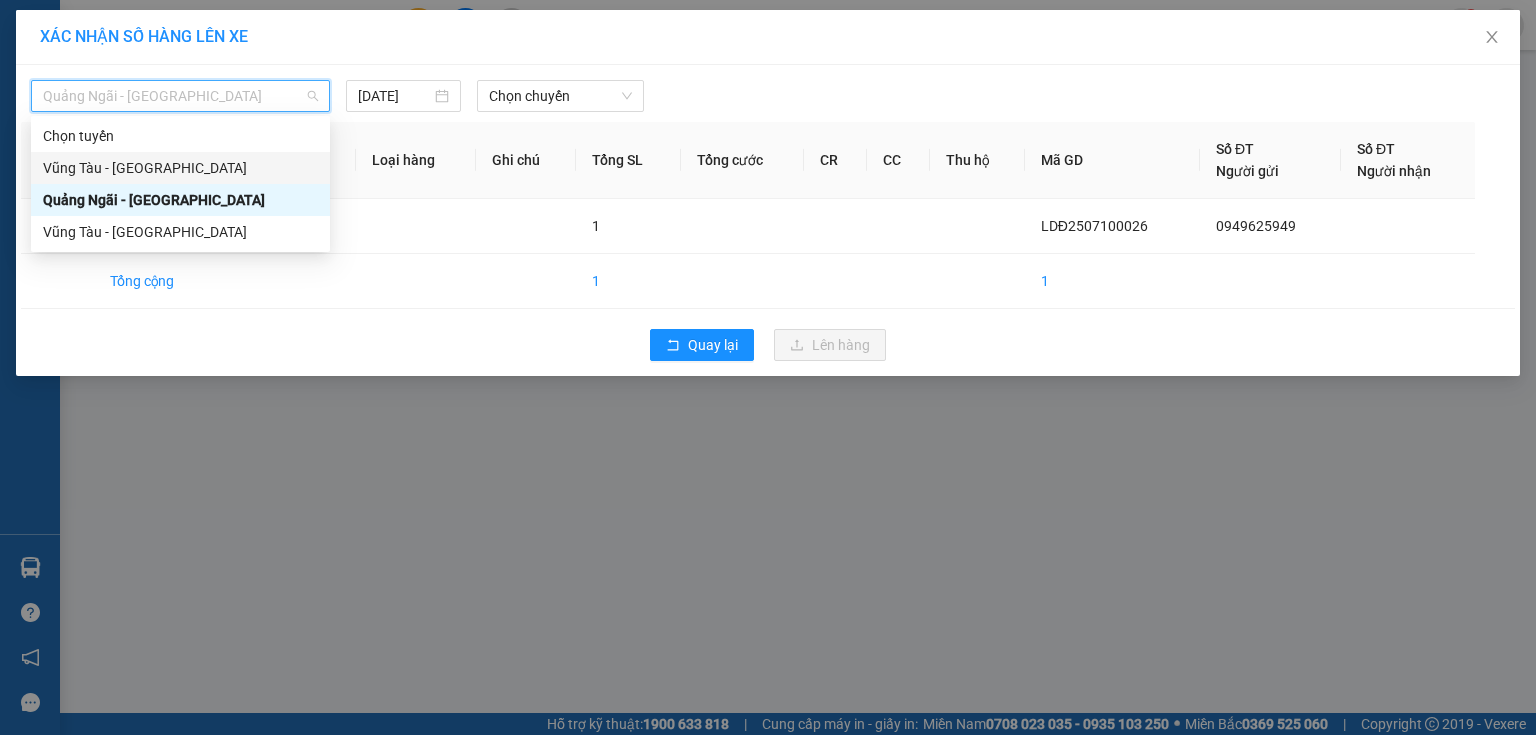 click on "Vũng Tàu - [GEOGRAPHIC_DATA]" at bounding box center [180, 168] 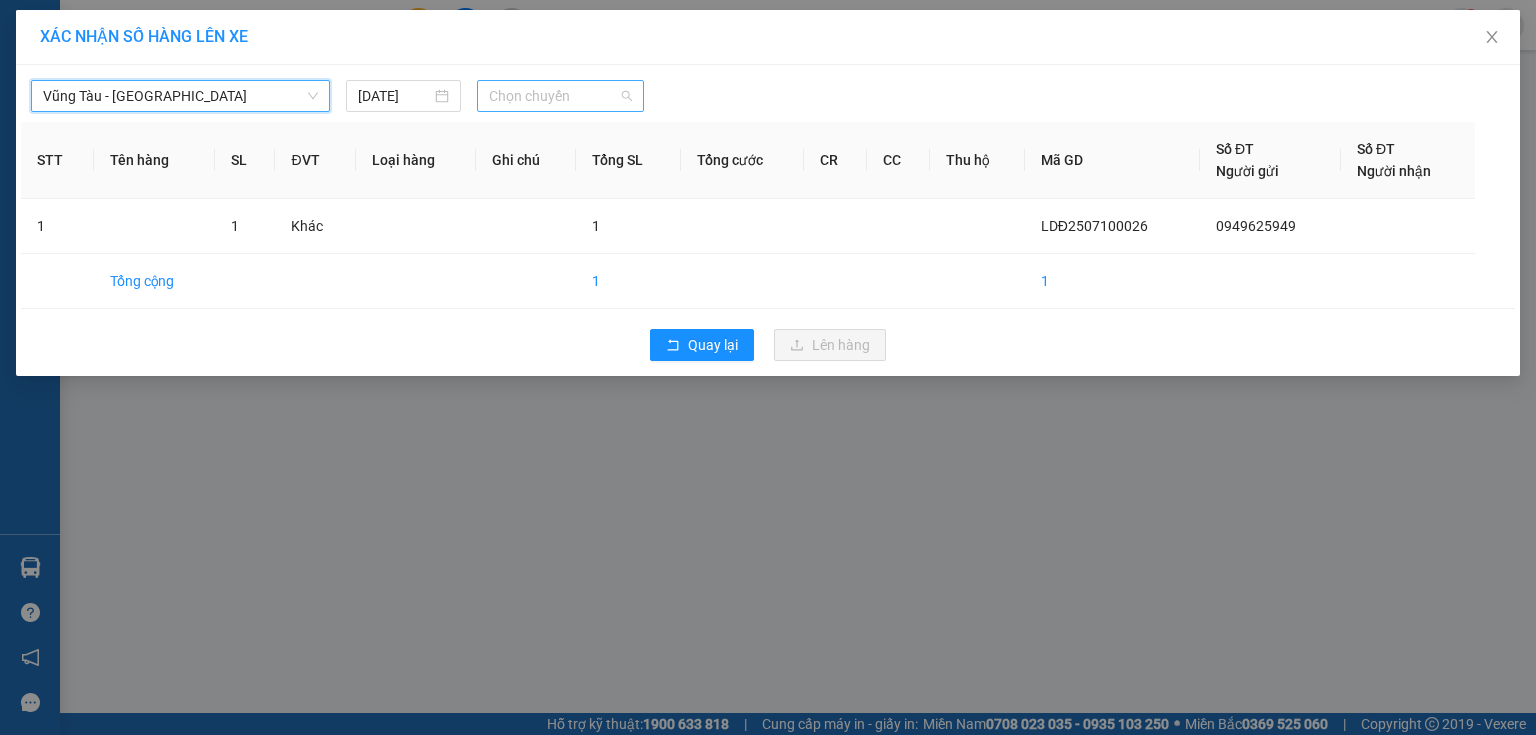 click on "Chọn chuyến" at bounding box center (561, 96) 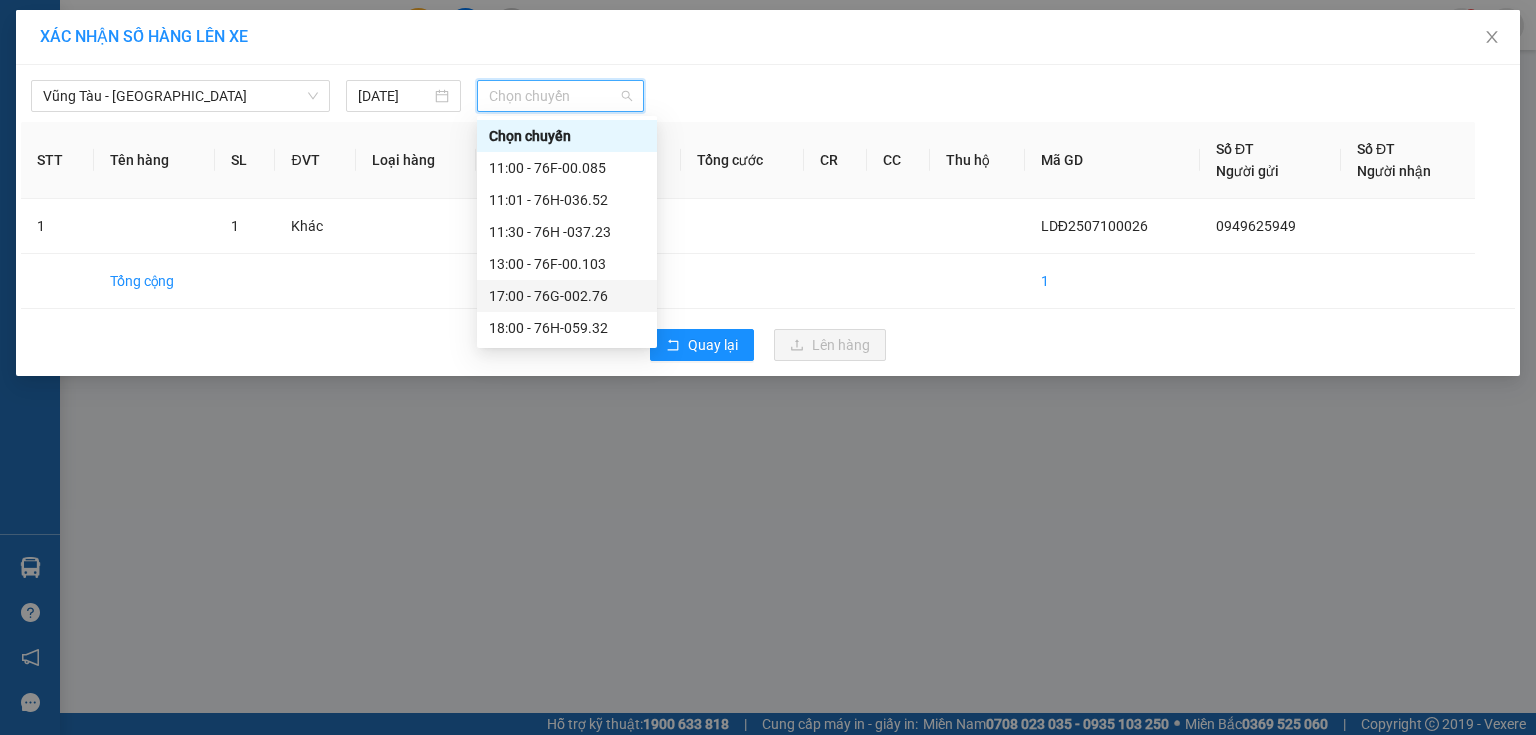 click on "17:00     - 76G-002.76" at bounding box center [567, 296] 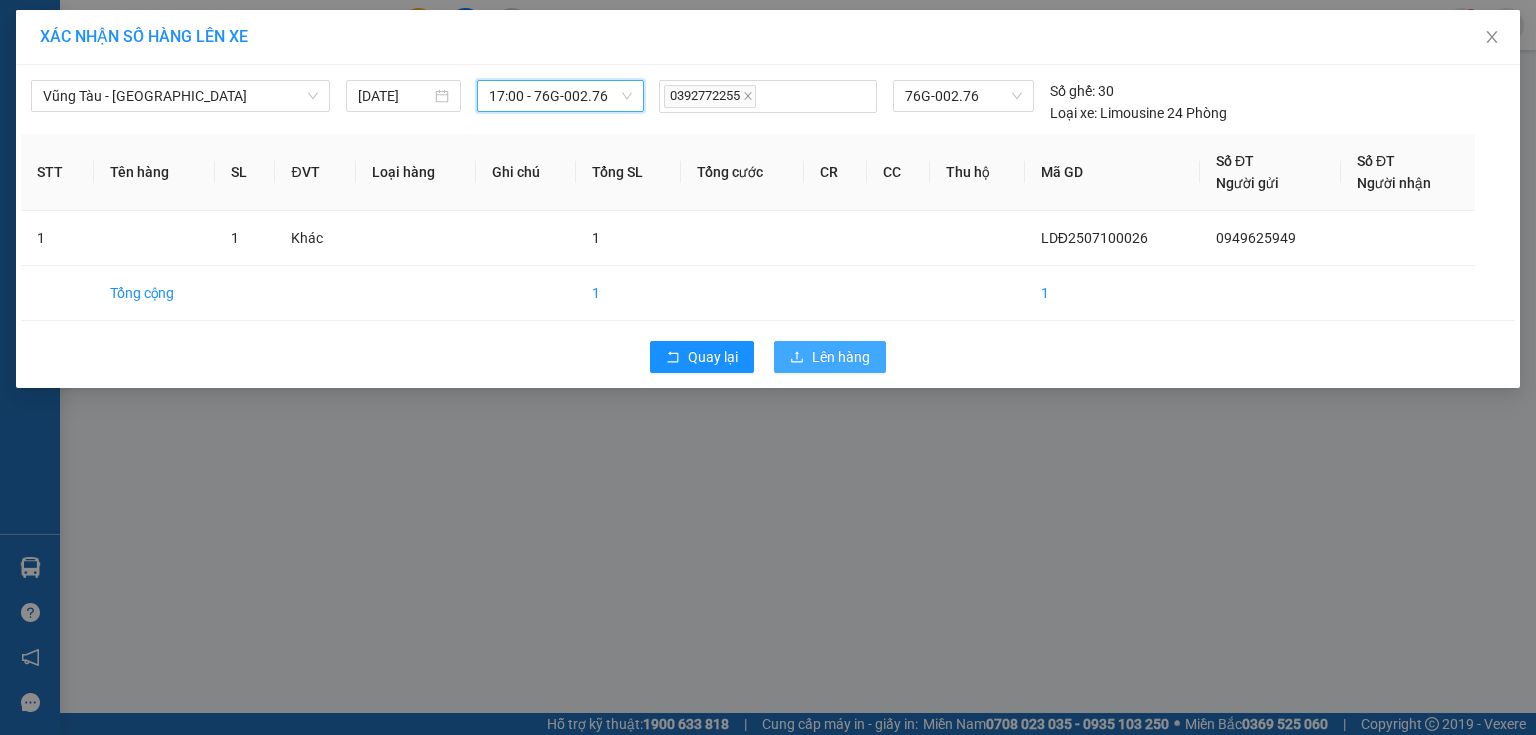 click on "Lên hàng" at bounding box center [830, 357] 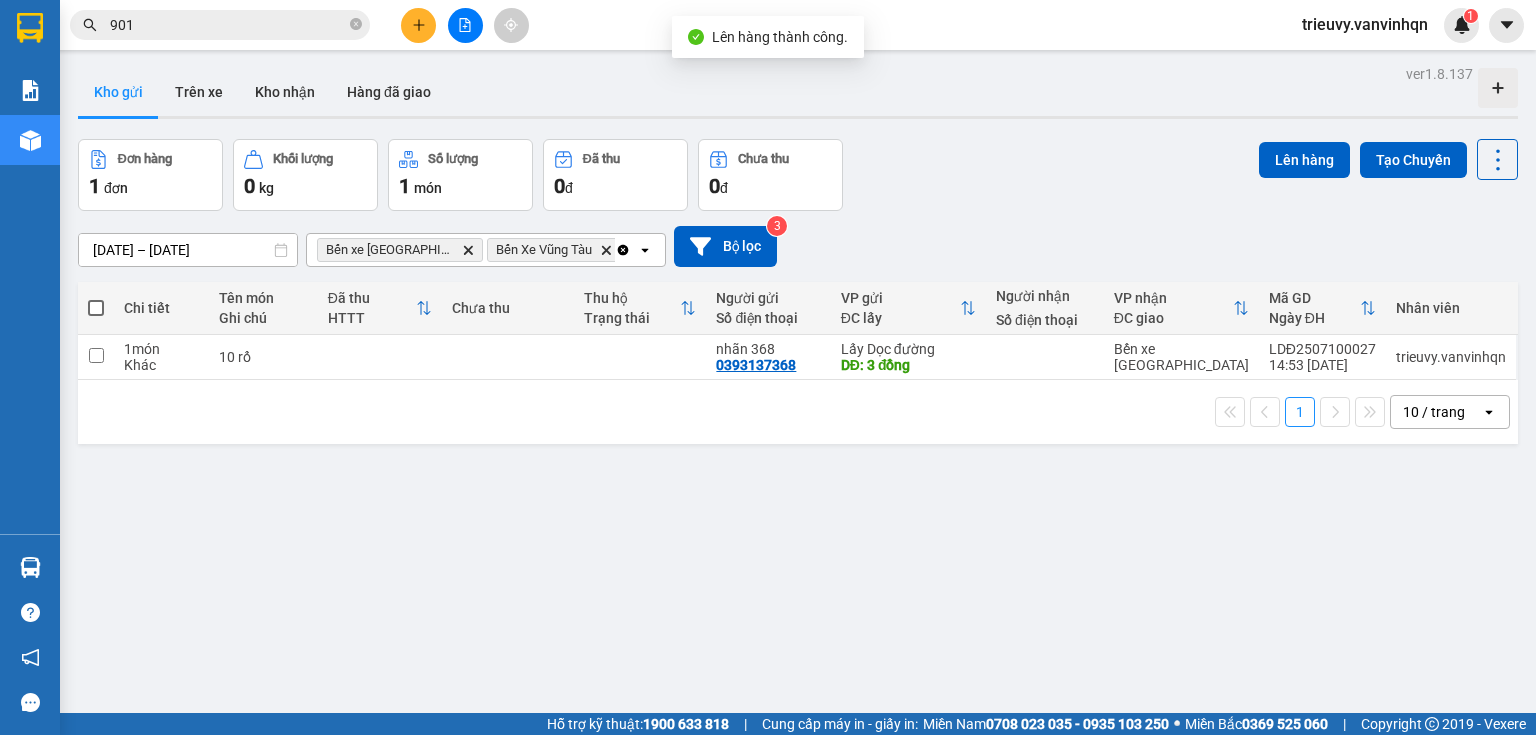 click on "Chưa thu" at bounding box center (508, 308) 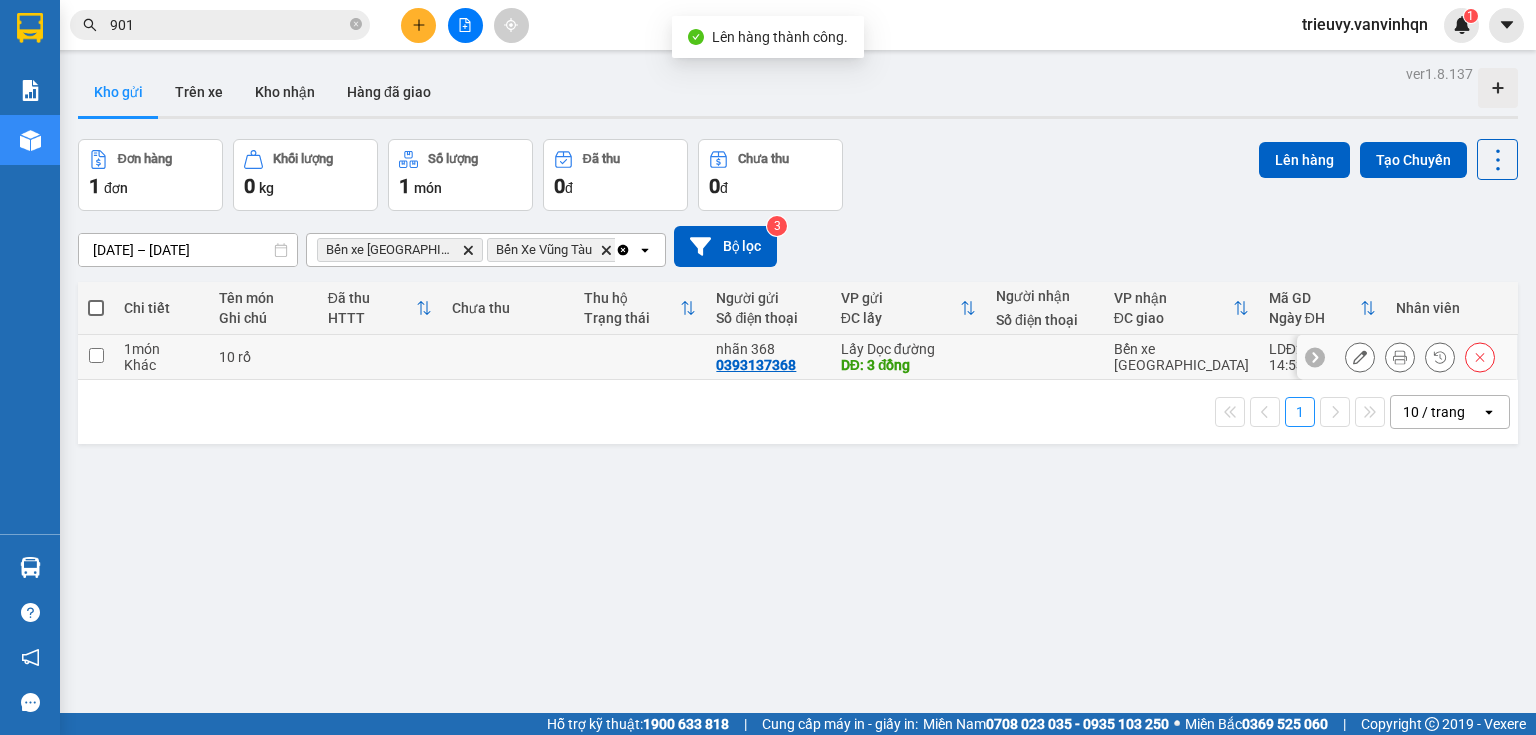 click at bounding box center [508, 357] 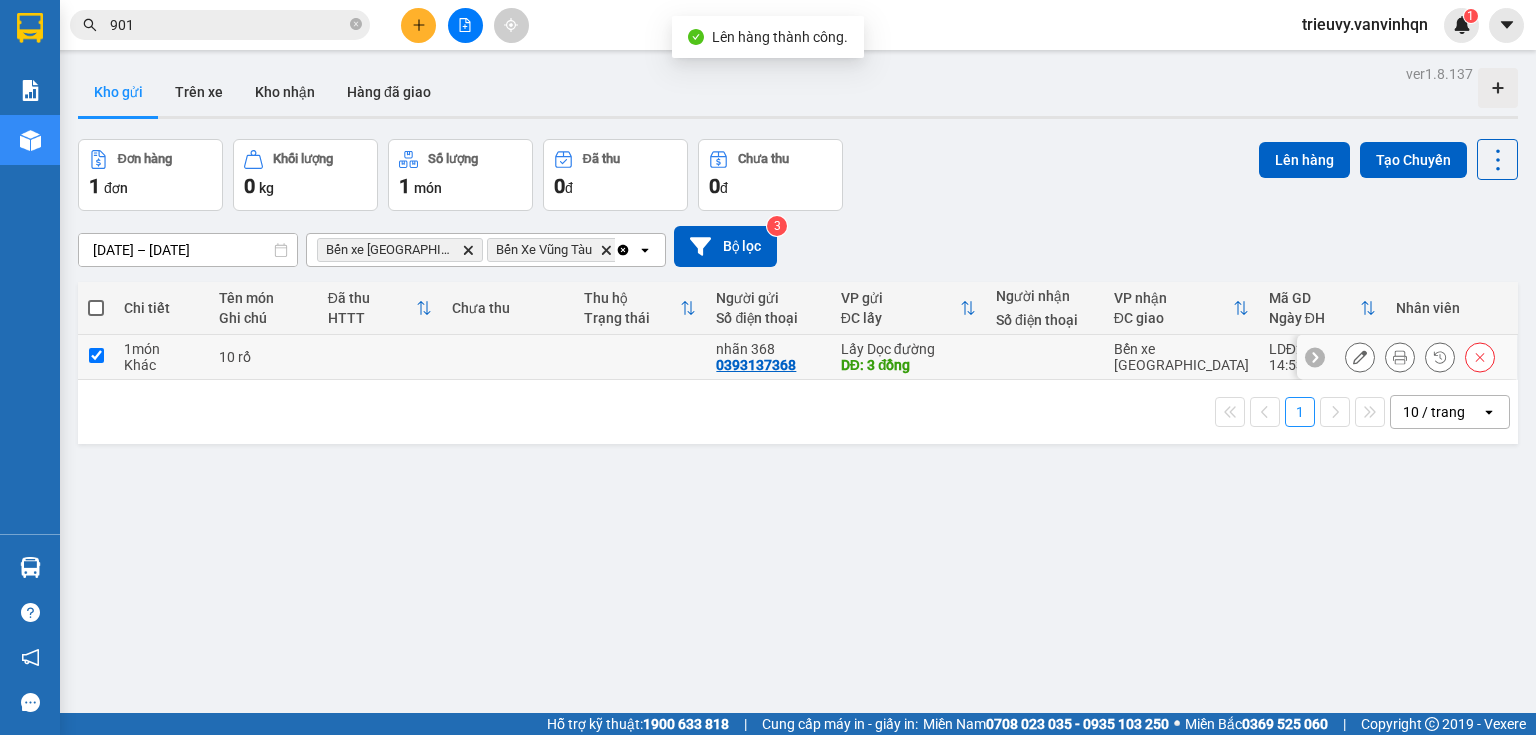 checkbox on "true" 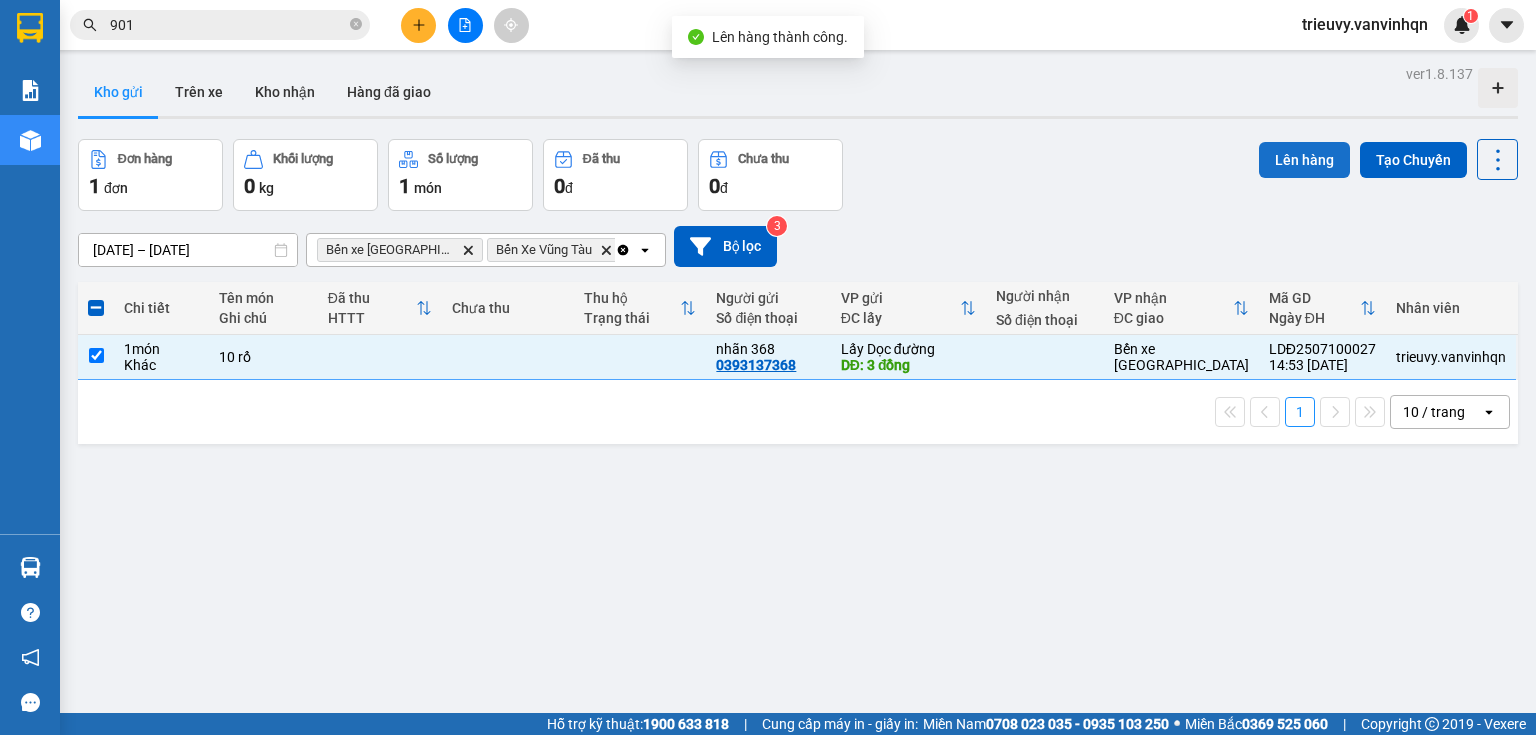click on "Lên hàng" at bounding box center [1304, 160] 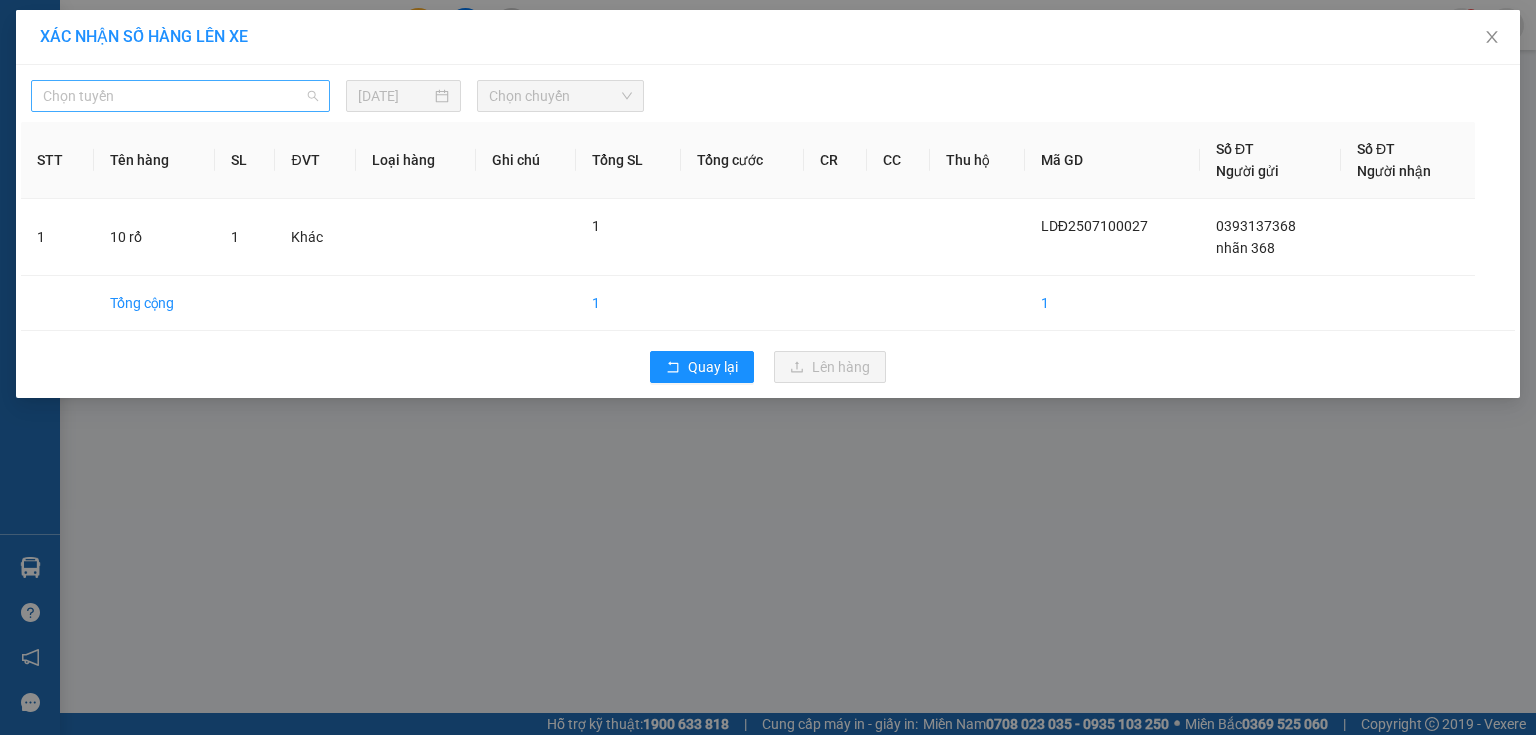 click on "Chọn tuyến" at bounding box center (180, 96) 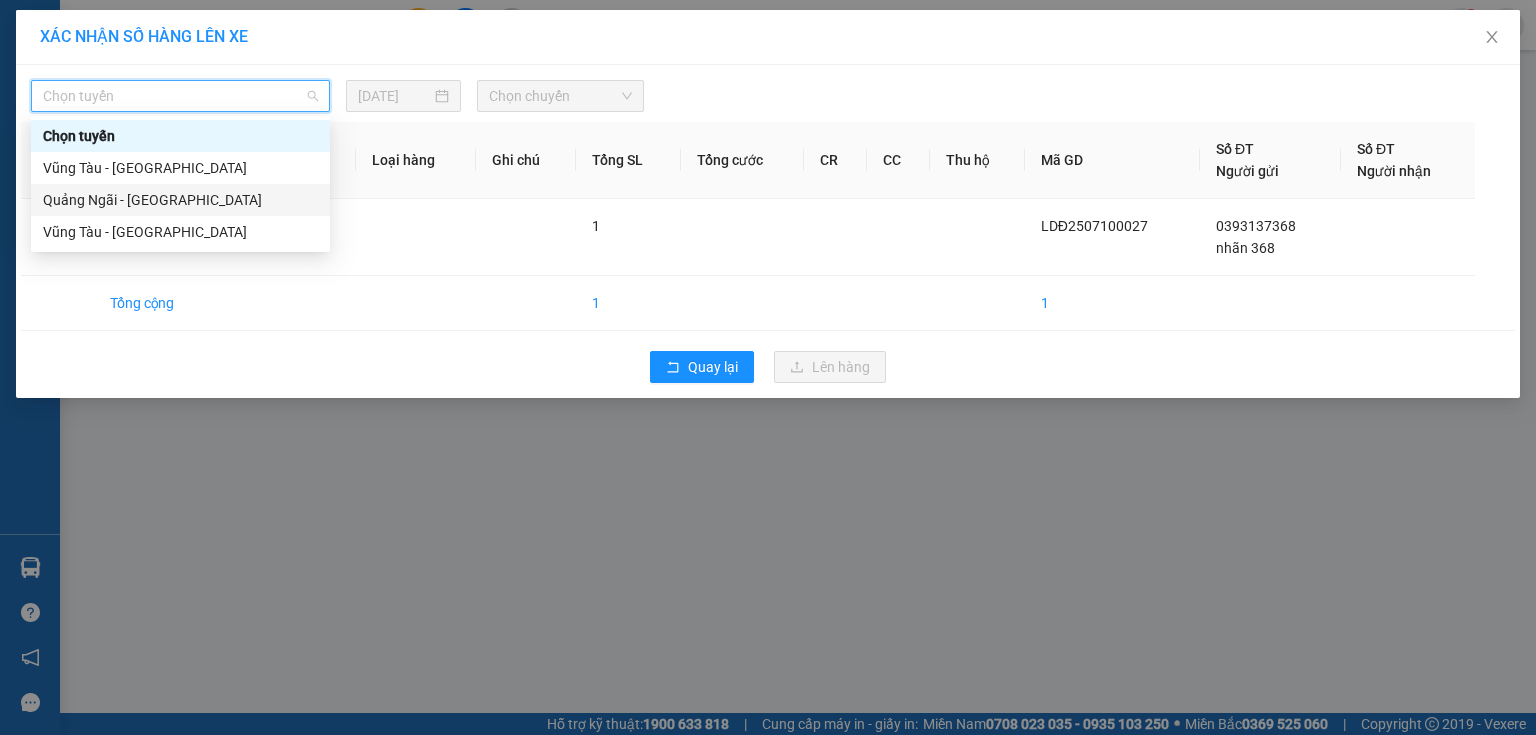 click on "Quảng Ngãi - [GEOGRAPHIC_DATA]" at bounding box center (180, 200) 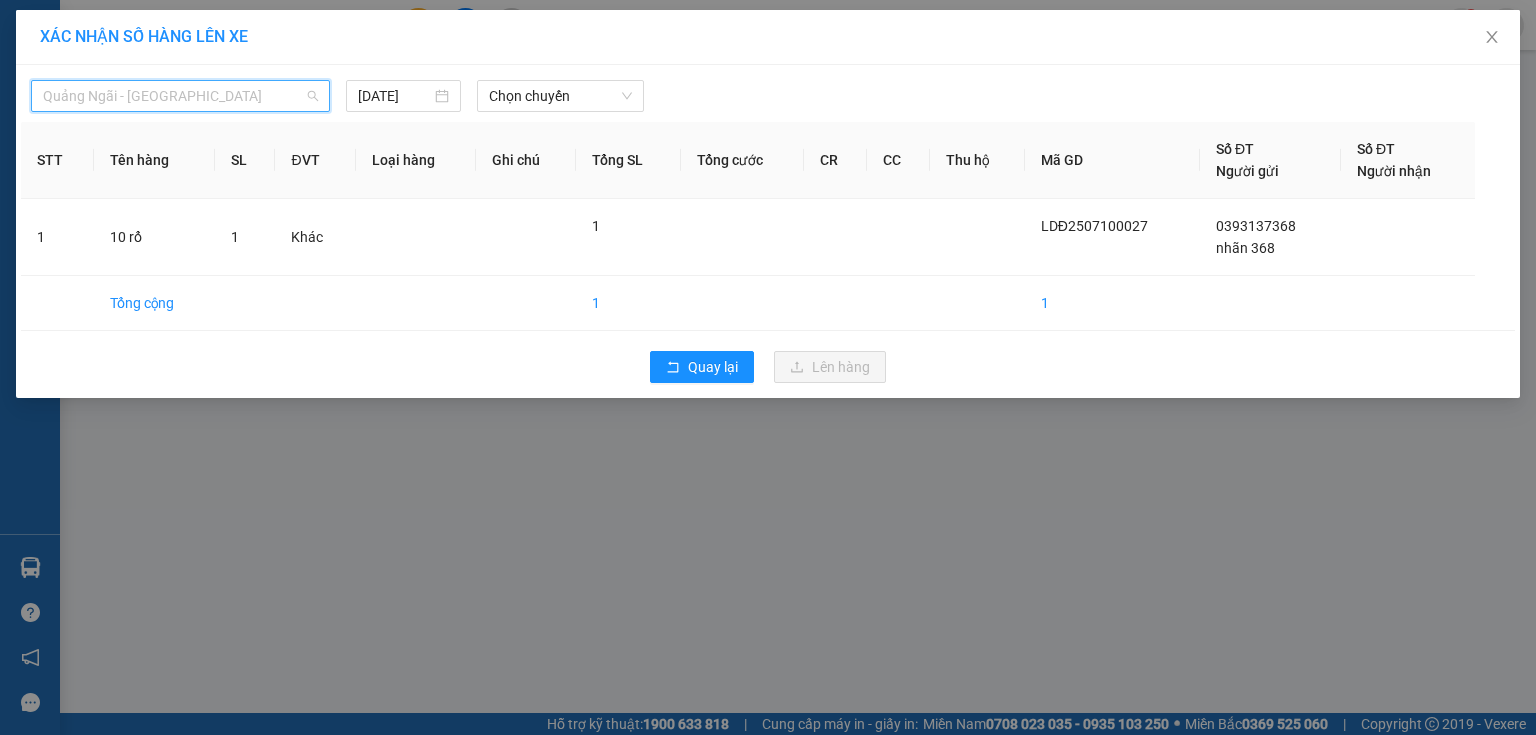 drag, startPoint x: 152, startPoint y: 96, endPoint x: 142, endPoint y: 152, distance: 56.88585 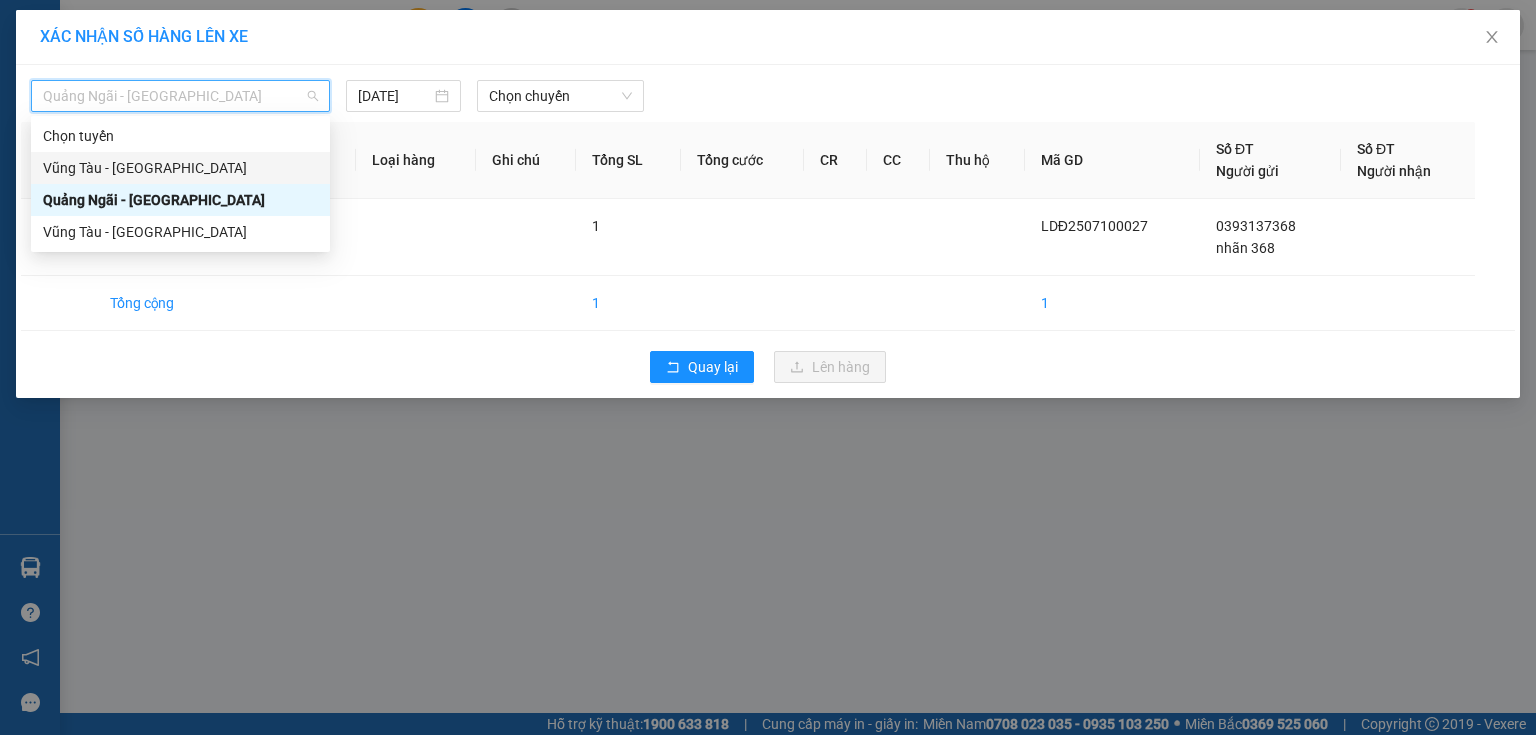 click on "Vũng Tàu - [GEOGRAPHIC_DATA]" at bounding box center (180, 168) 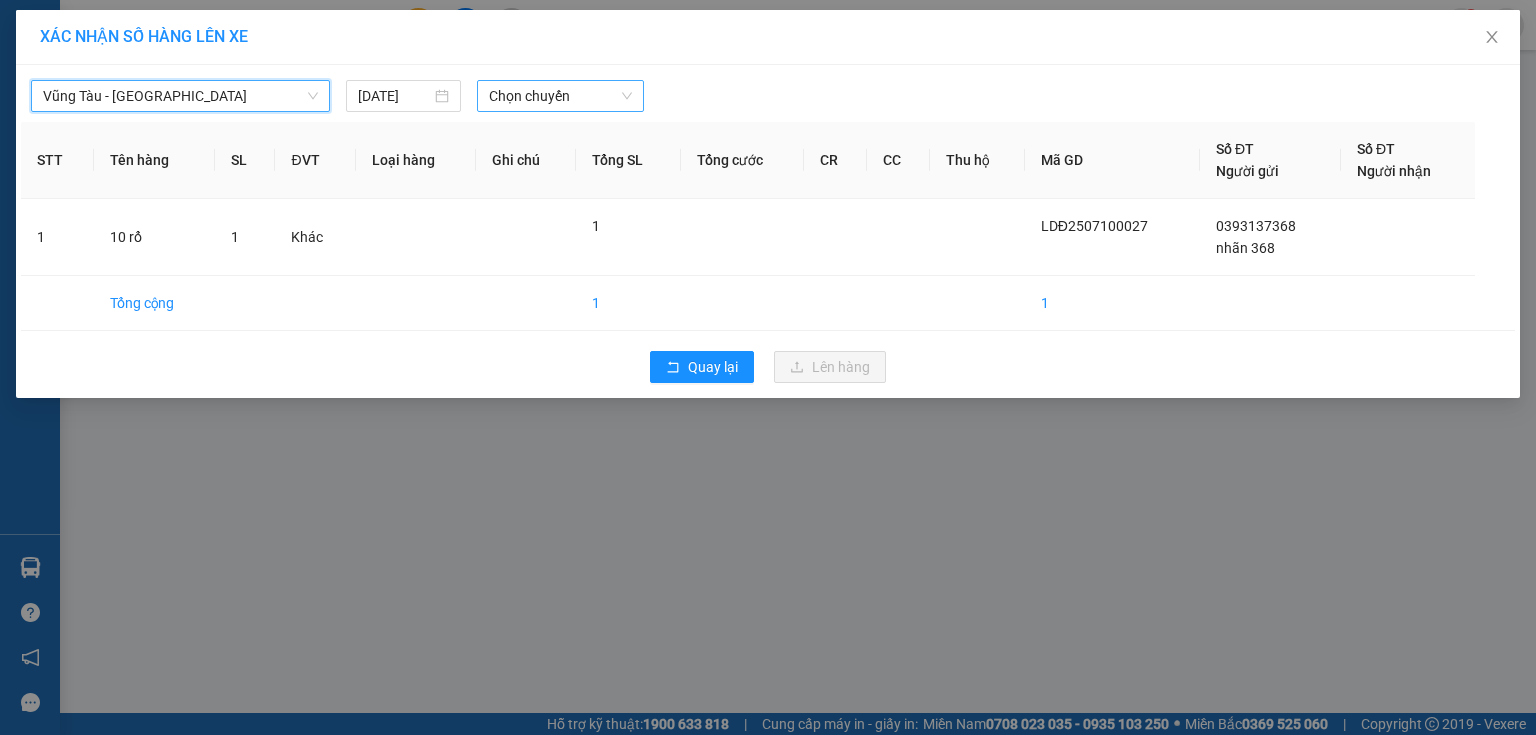 click on "Chọn chuyến" at bounding box center [561, 96] 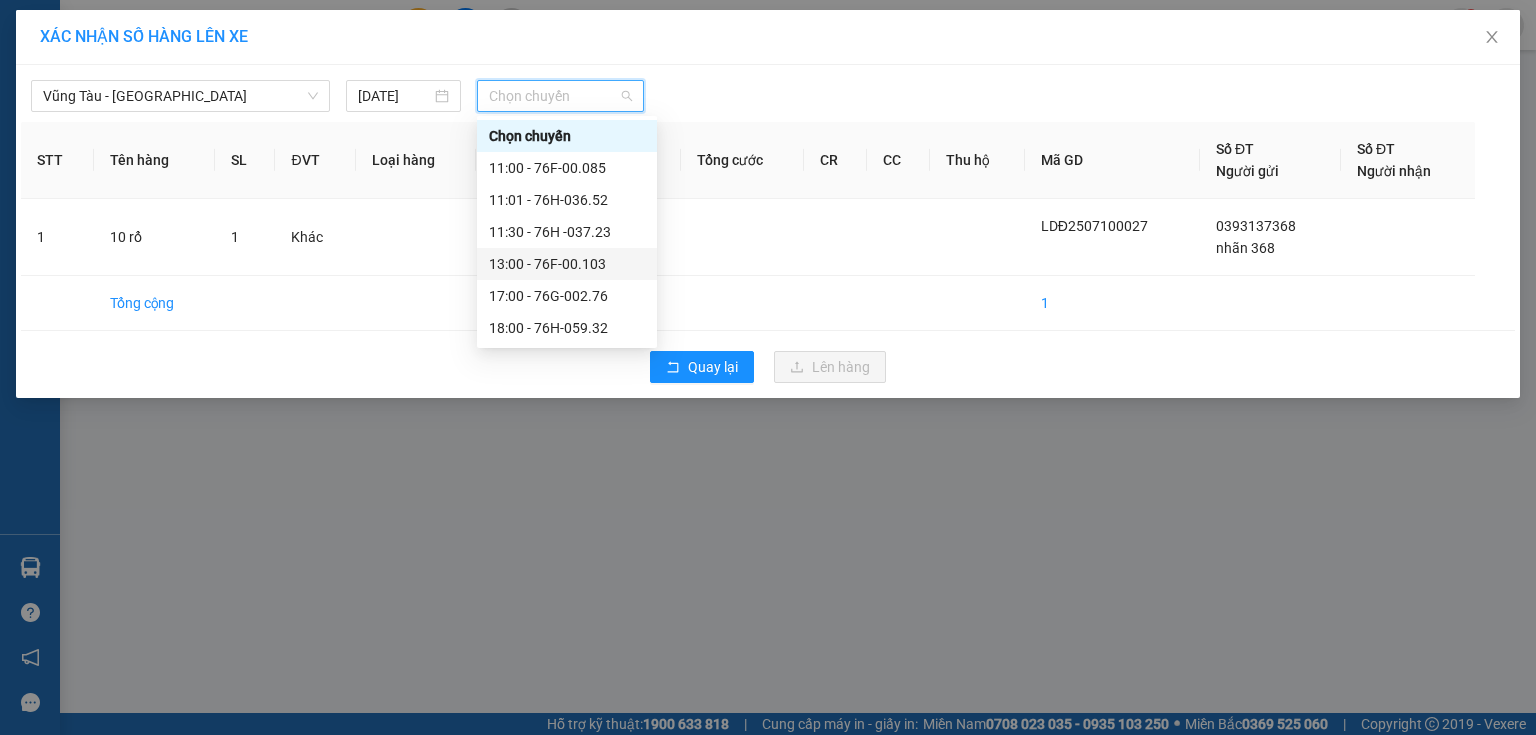 click on "13:00     - 76F-00.103" at bounding box center [567, 264] 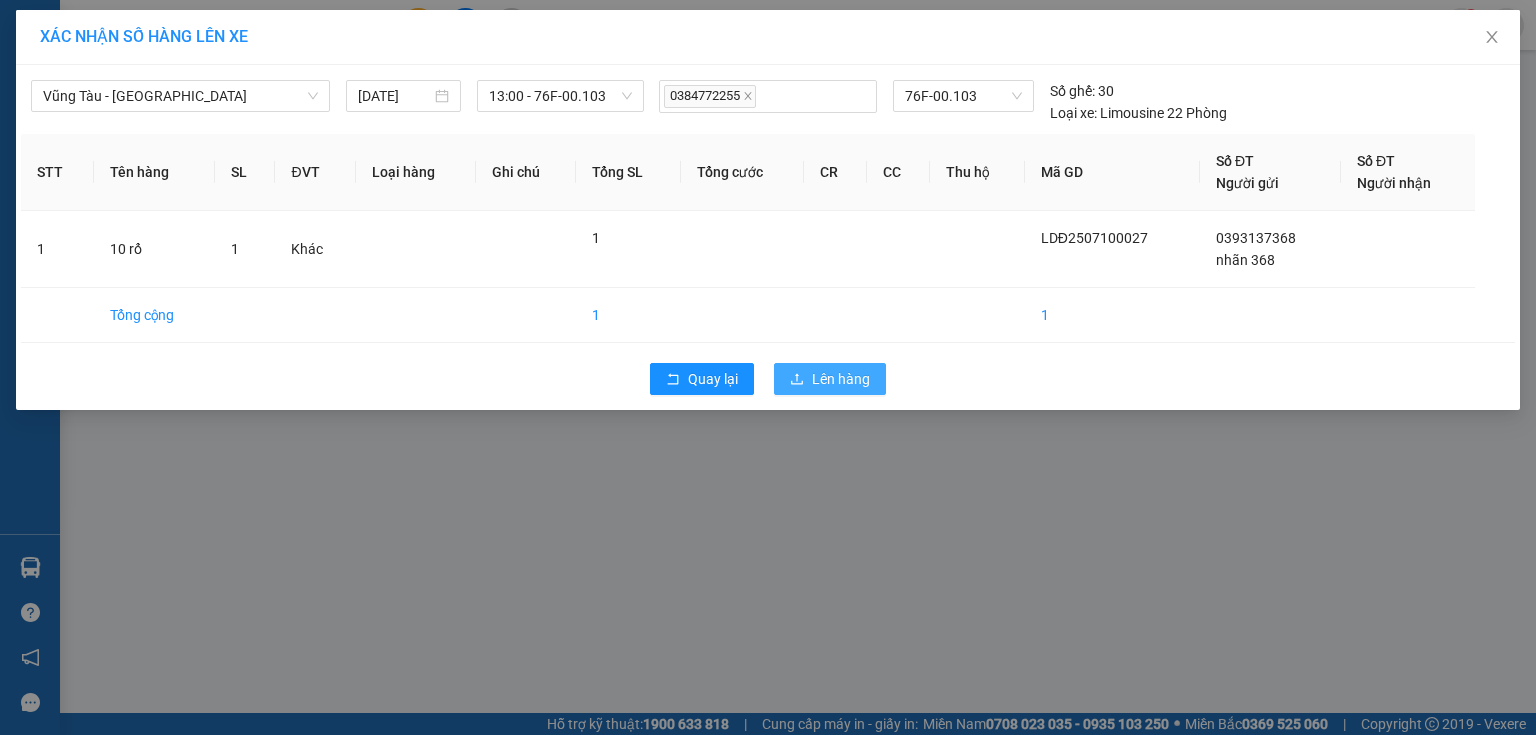 click on "Lên hàng" at bounding box center [830, 379] 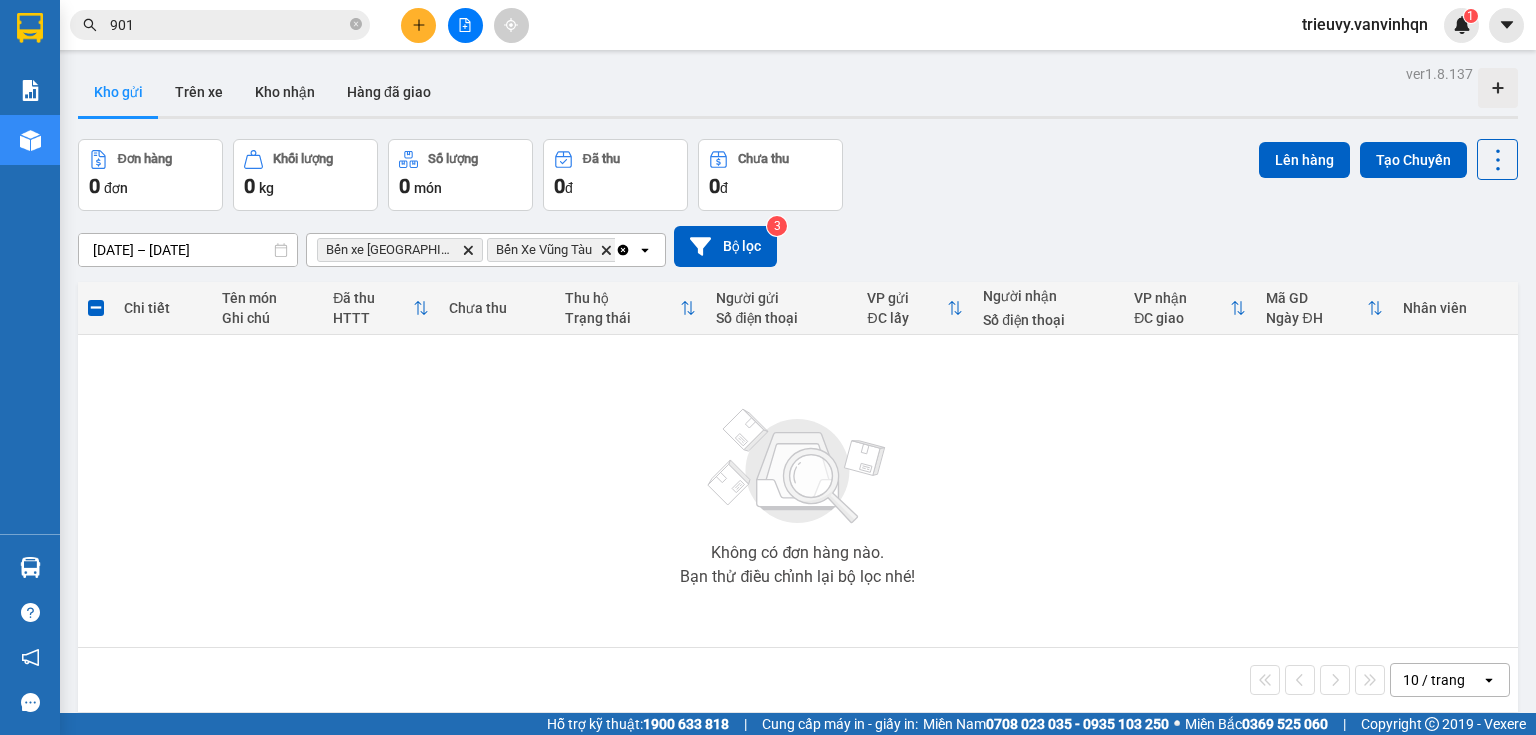 click 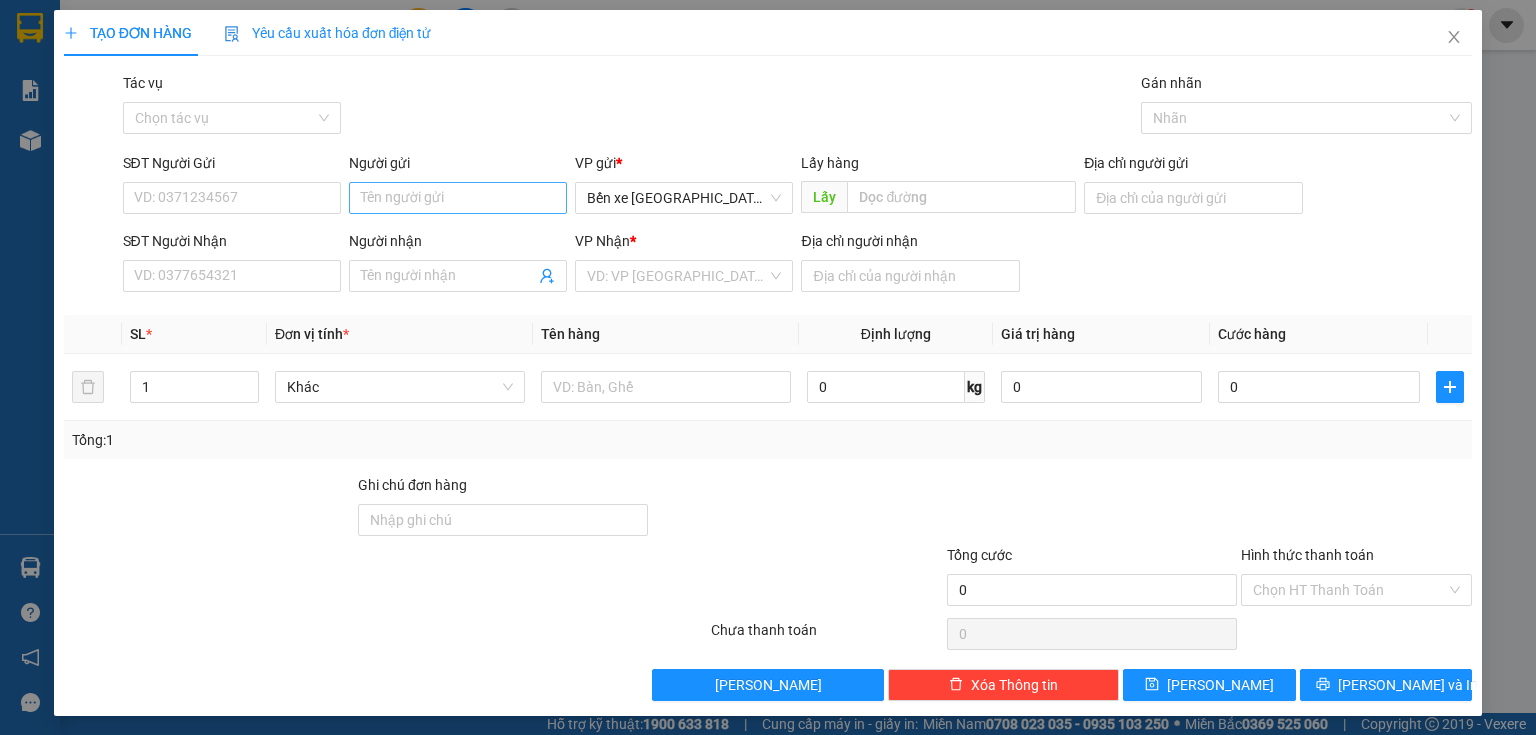 drag, startPoint x: 417, startPoint y: 218, endPoint x: 409, endPoint y: 203, distance: 17 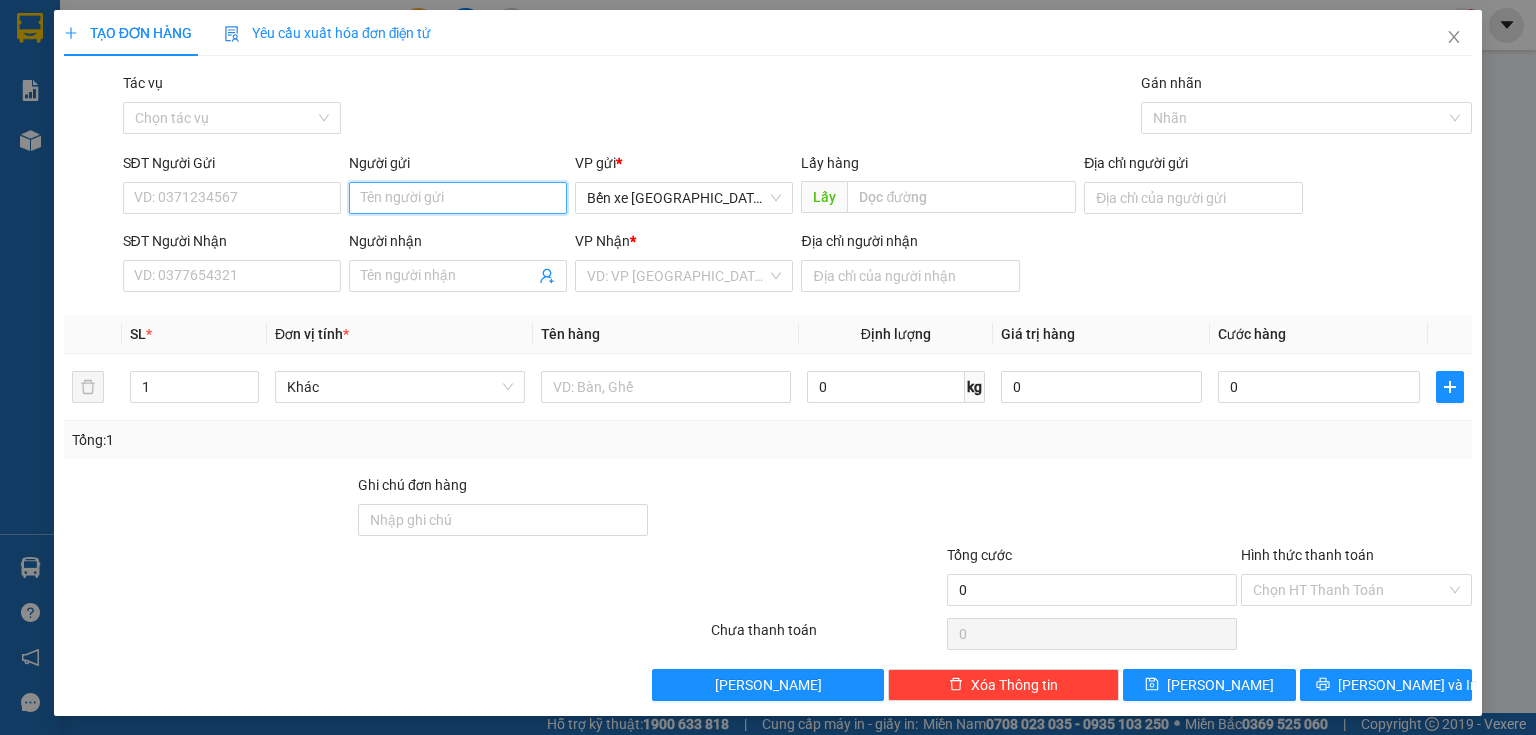click on "Người gửi" at bounding box center [458, 198] 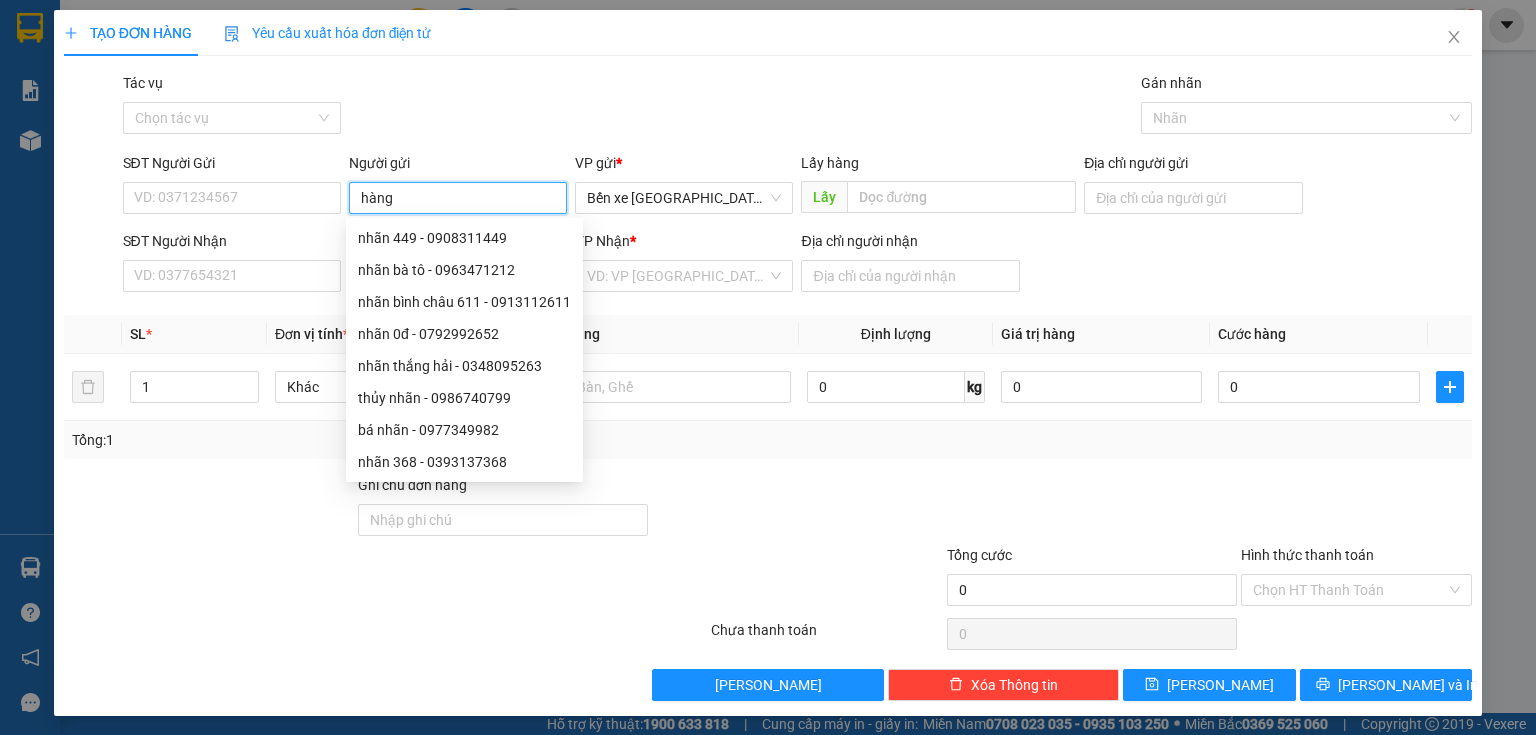 type on "hàng" 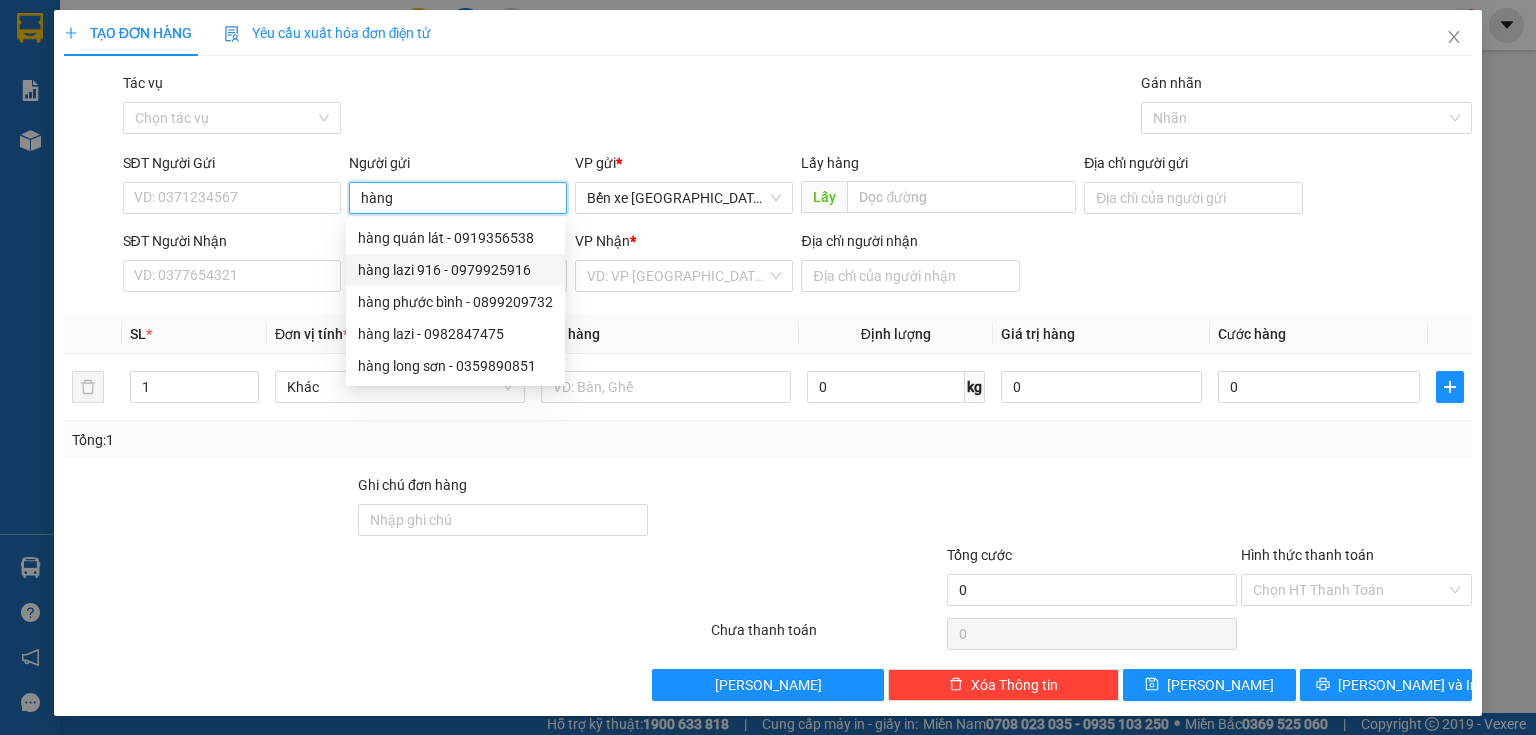 click on "hàng lazi 916 - 0979925916" at bounding box center (455, 270) 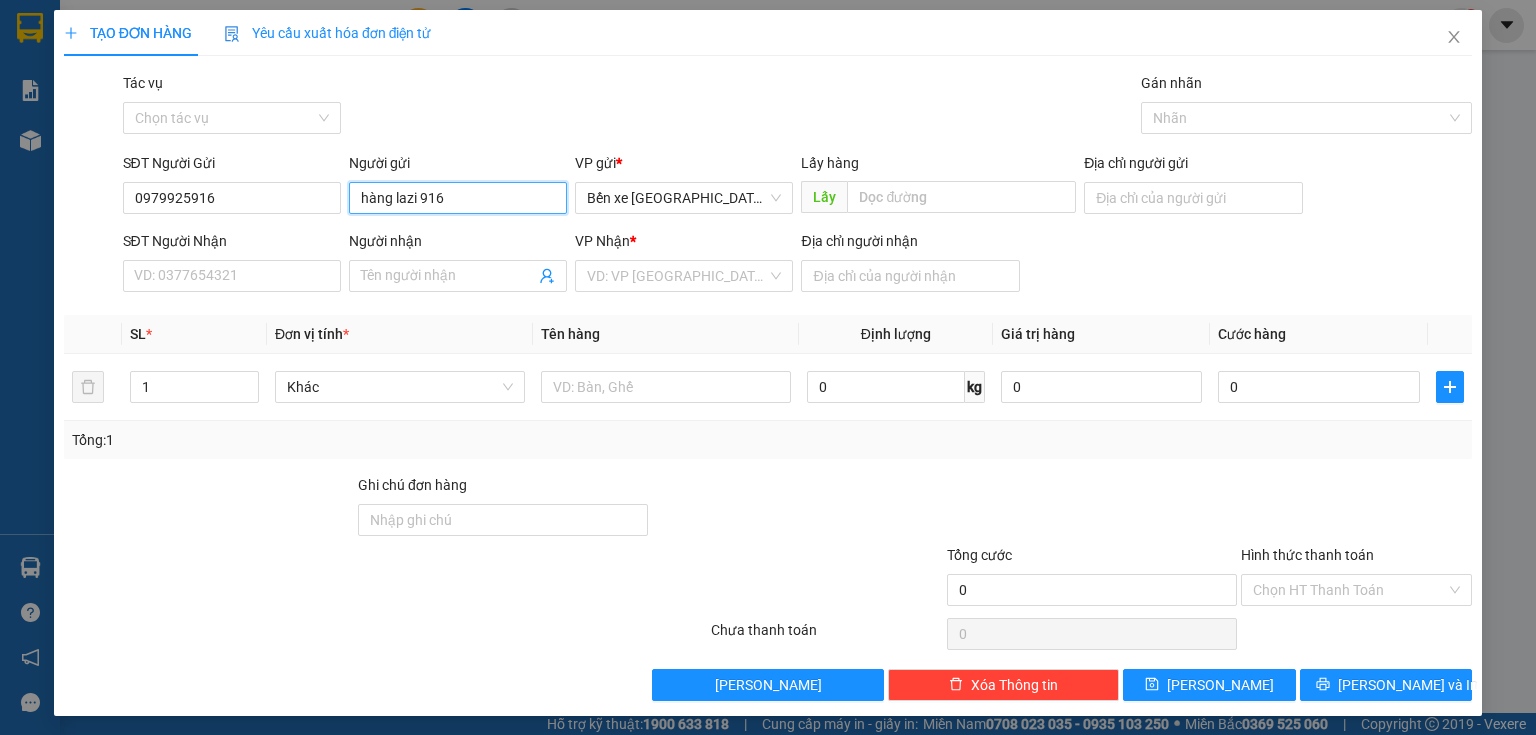 type on "hàng lazi 916" 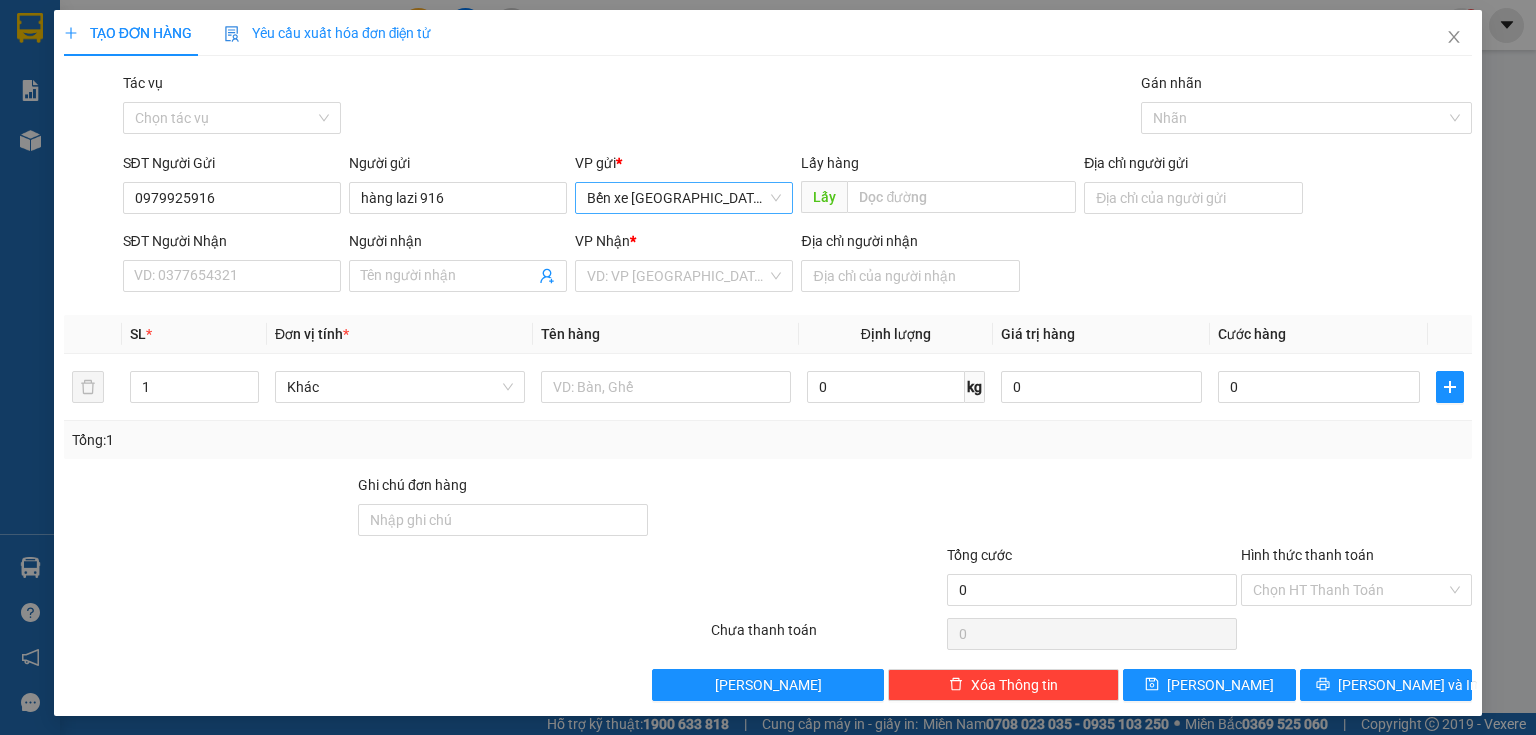 drag, startPoint x: 658, startPoint y: 220, endPoint x: 667, endPoint y: 204, distance: 18.35756 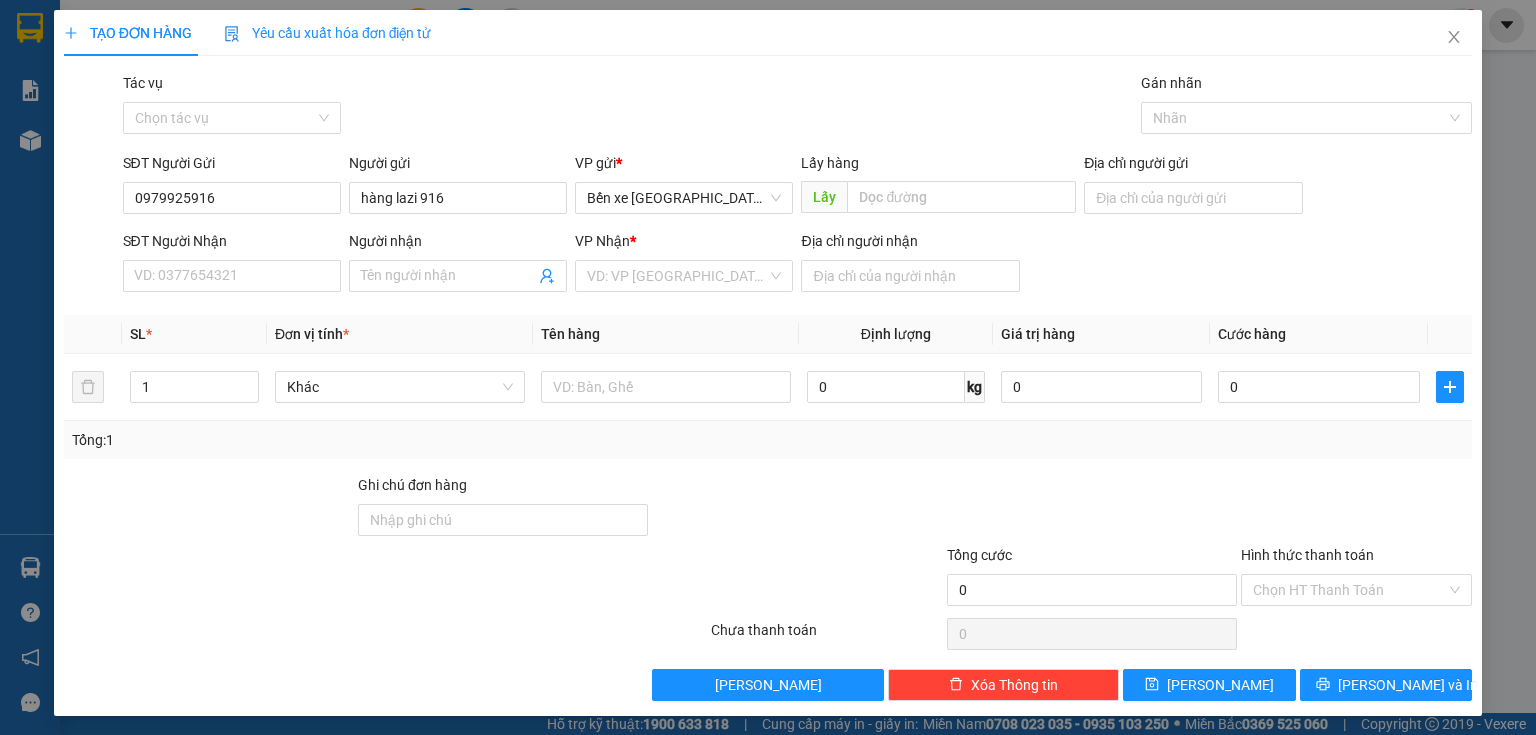 click on "VP gửi  * Bến xe [GEOGRAPHIC_DATA]" at bounding box center (684, 187) 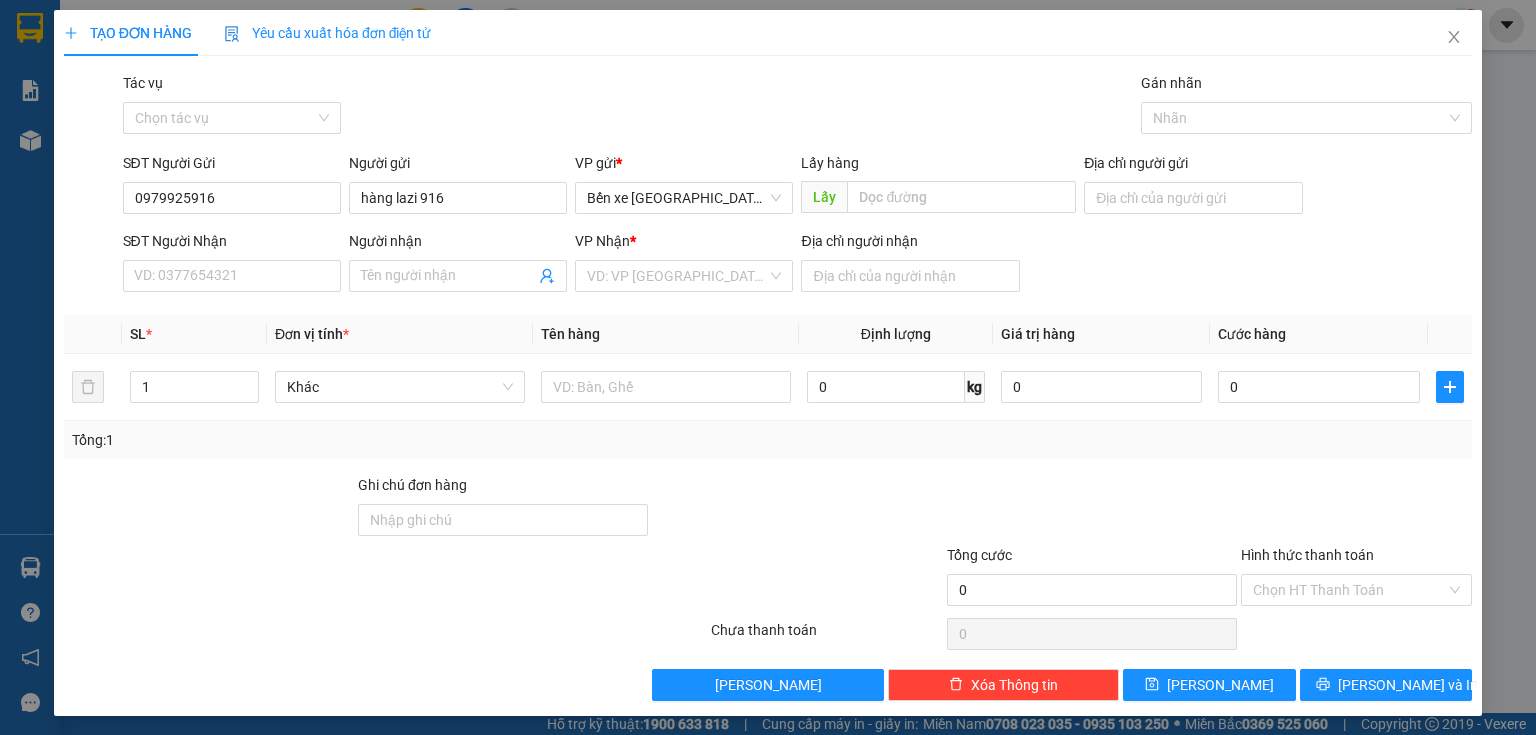 click on "VP Nhận  *" at bounding box center (684, 241) 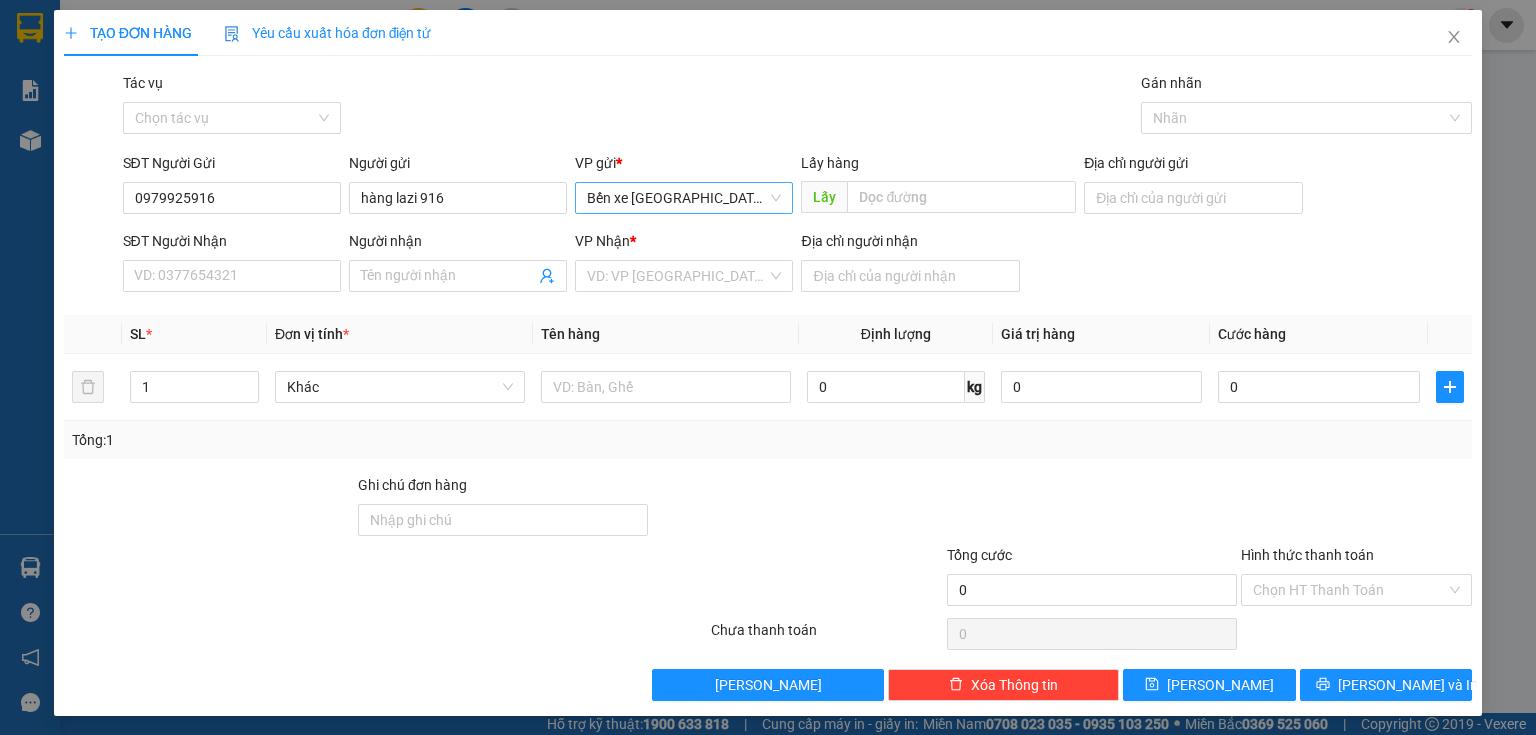 click on "Bến xe [GEOGRAPHIC_DATA]" at bounding box center [684, 198] 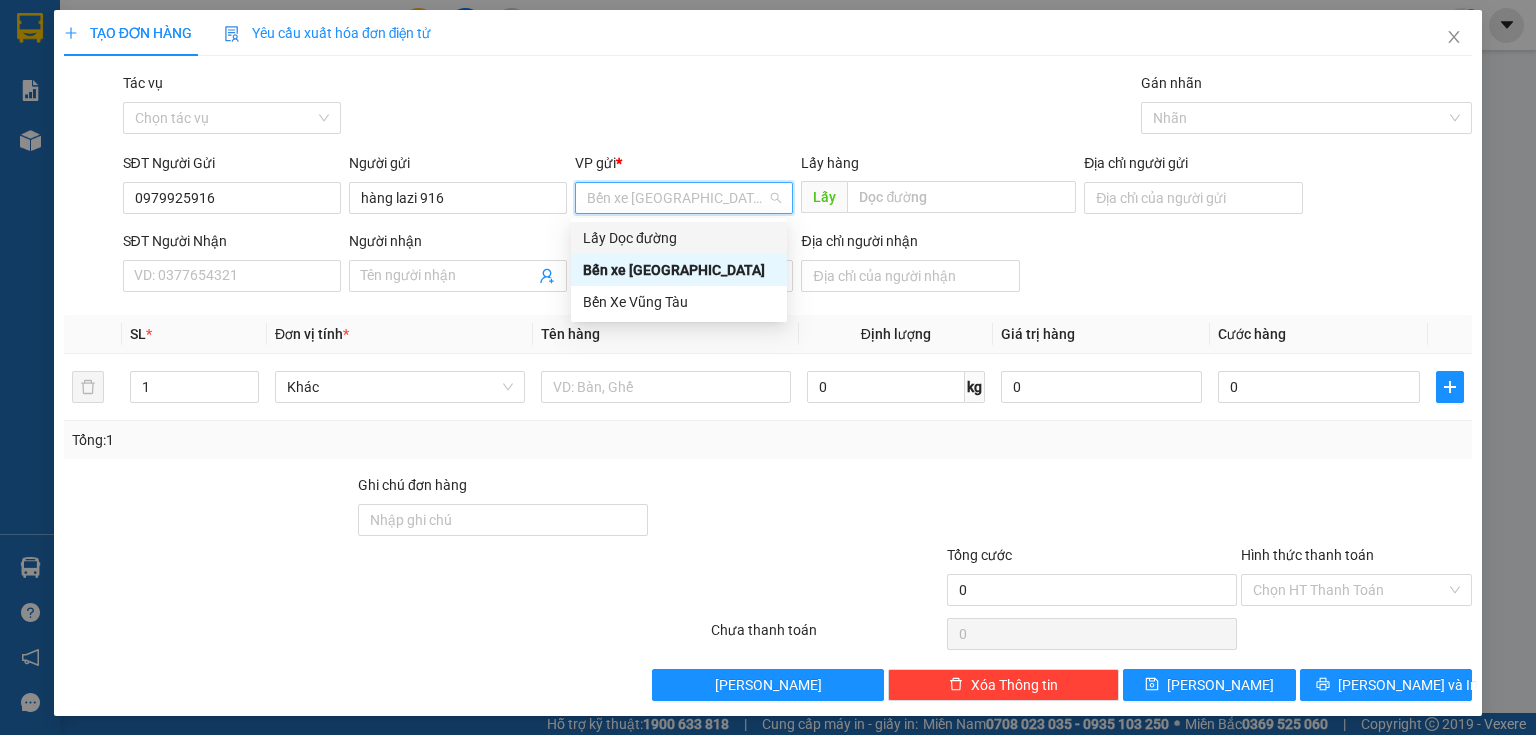 click on "Lấy Dọc đường" at bounding box center (679, 238) 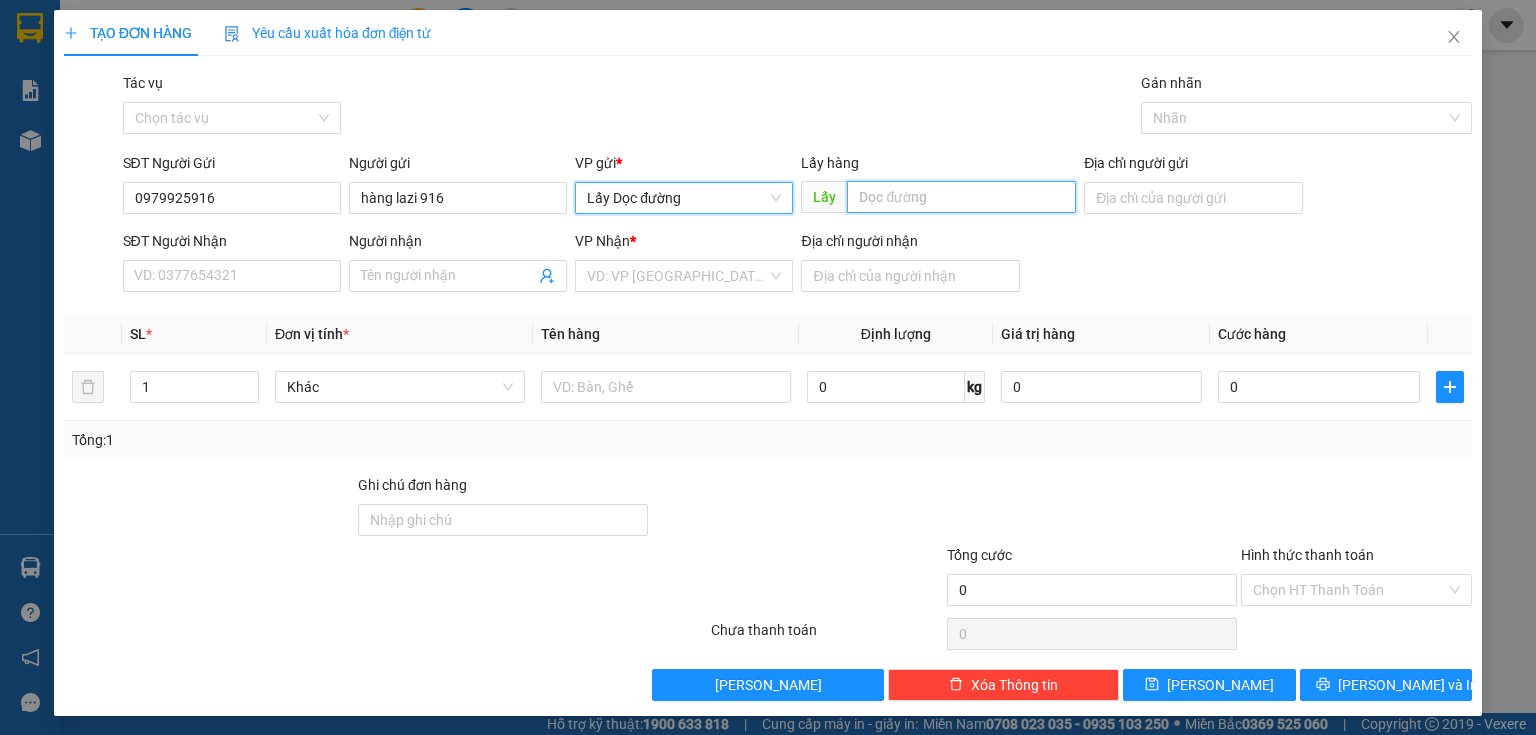 click at bounding box center (961, 197) 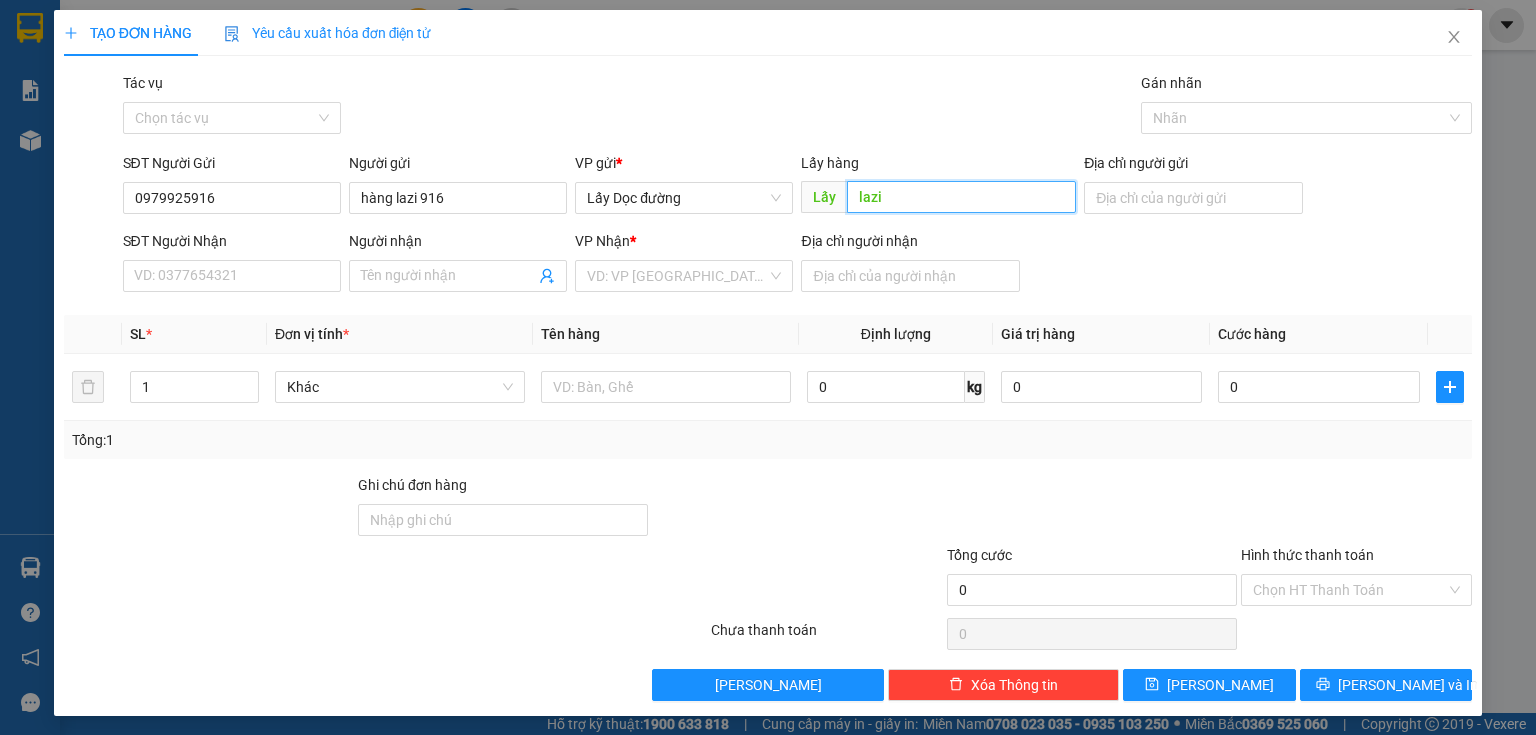 type on "lazi" 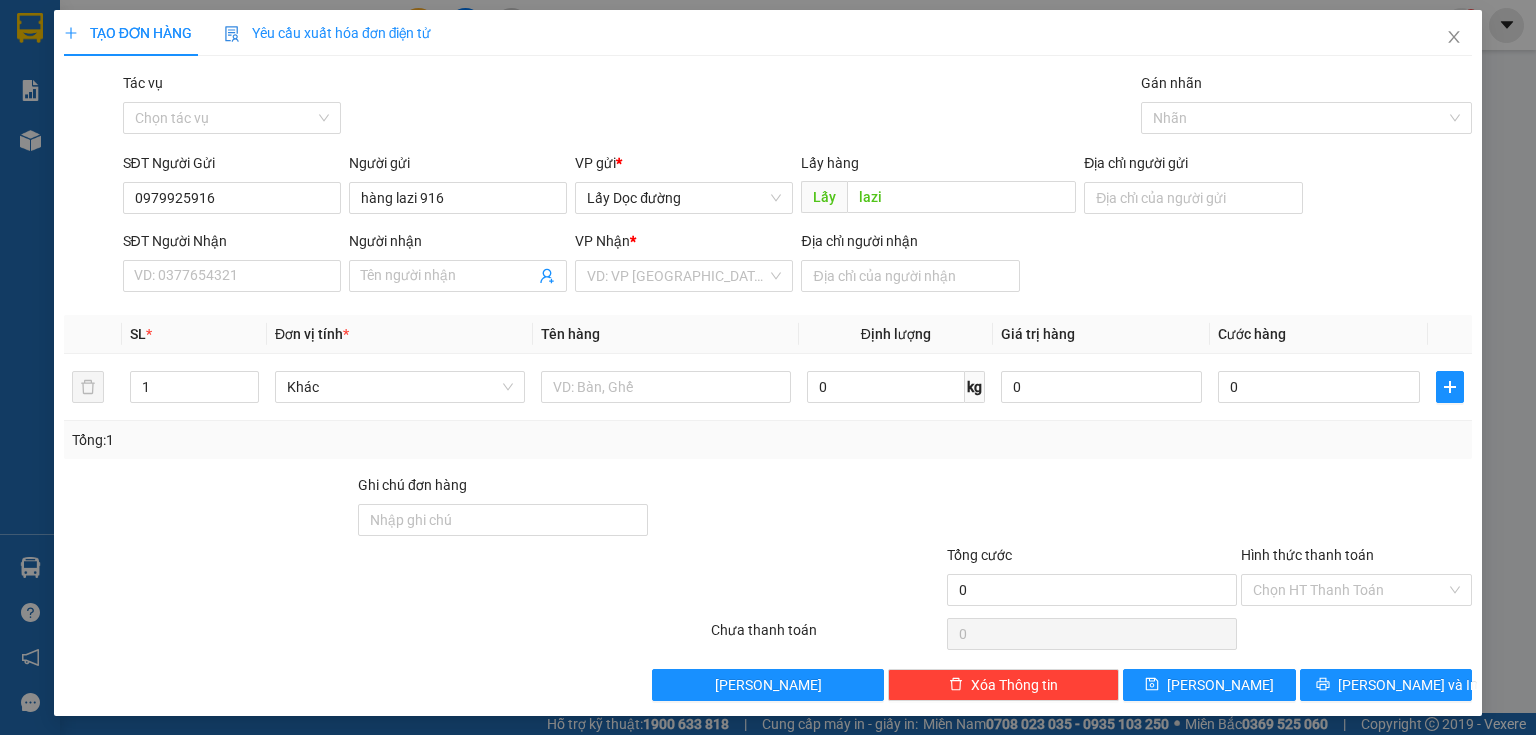 click on "VP Nhận  * VD: VP [GEOGRAPHIC_DATA]" at bounding box center [684, 265] 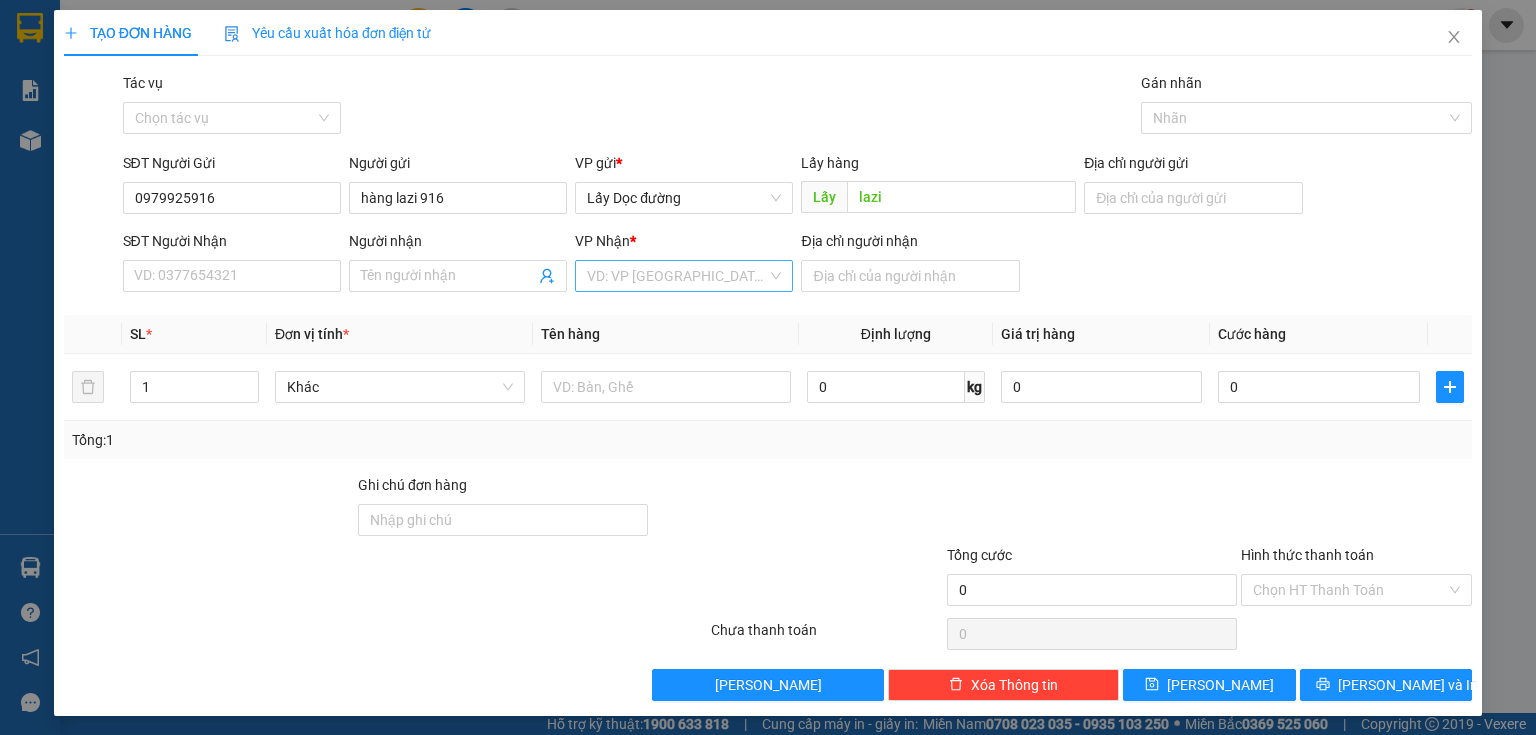 click at bounding box center (677, 276) 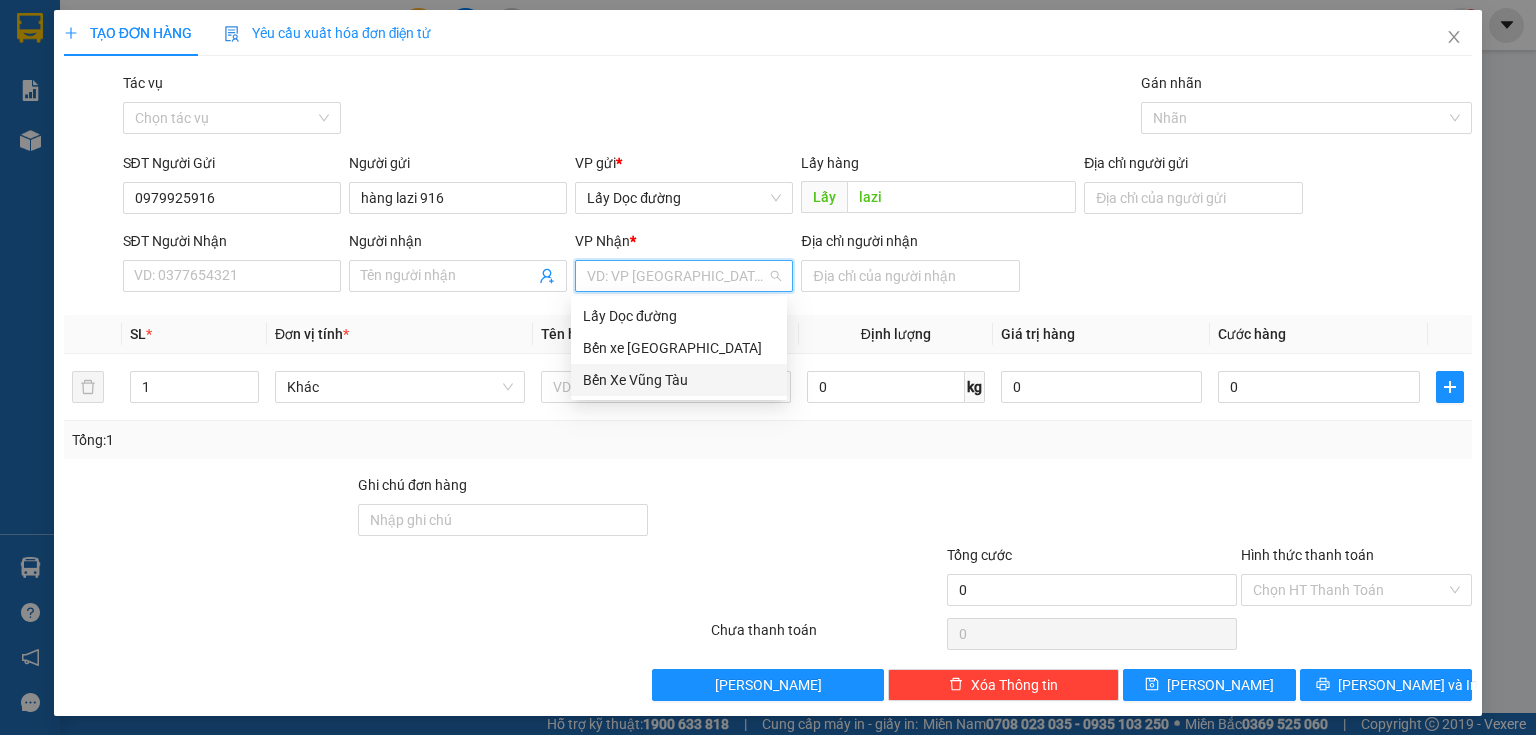 click on "Bến Xe Vũng Tàu" at bounding box center (679, 380) 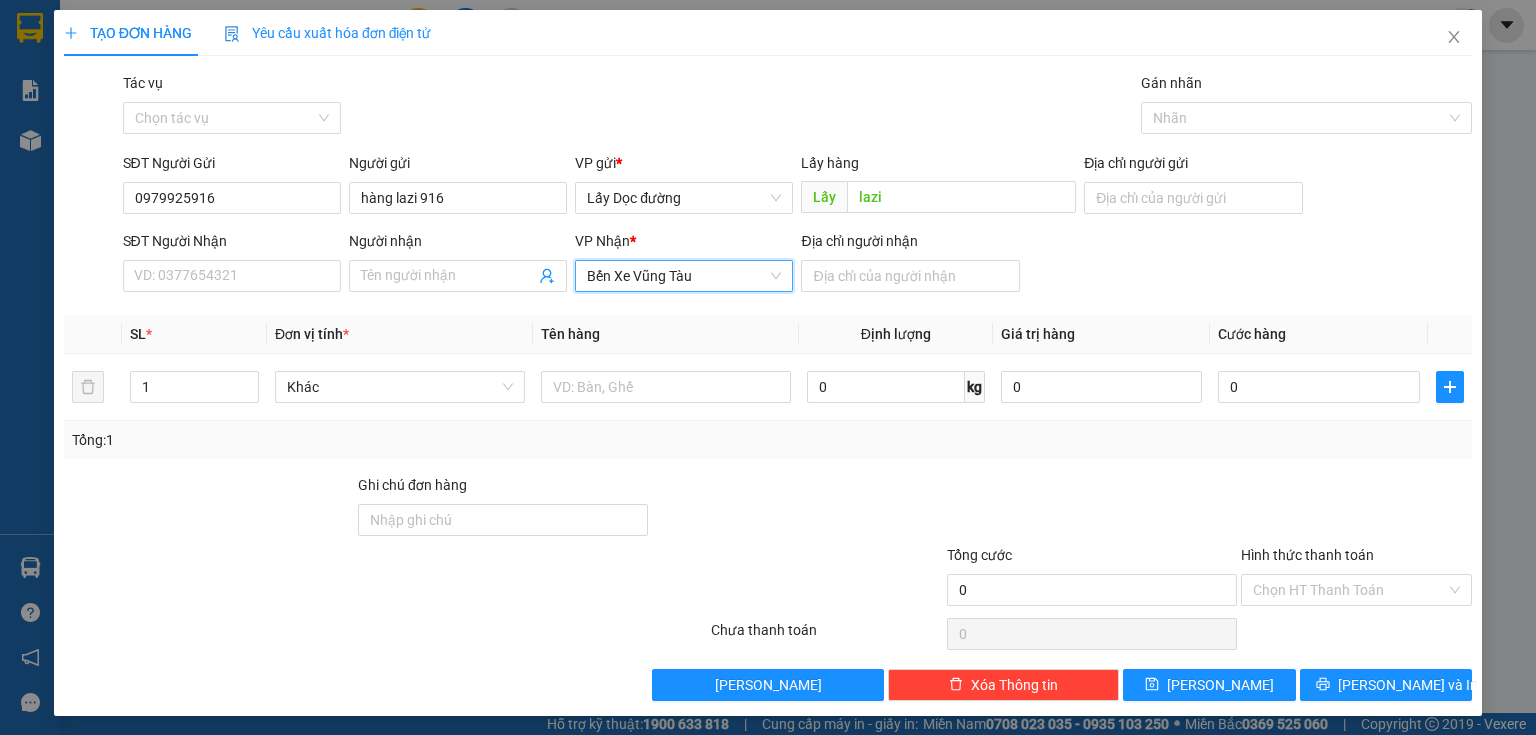 drag, startPoint x: 671, startPoint y: 273, endPoint x: 664, endPoint y: 334, distance: 61.400326 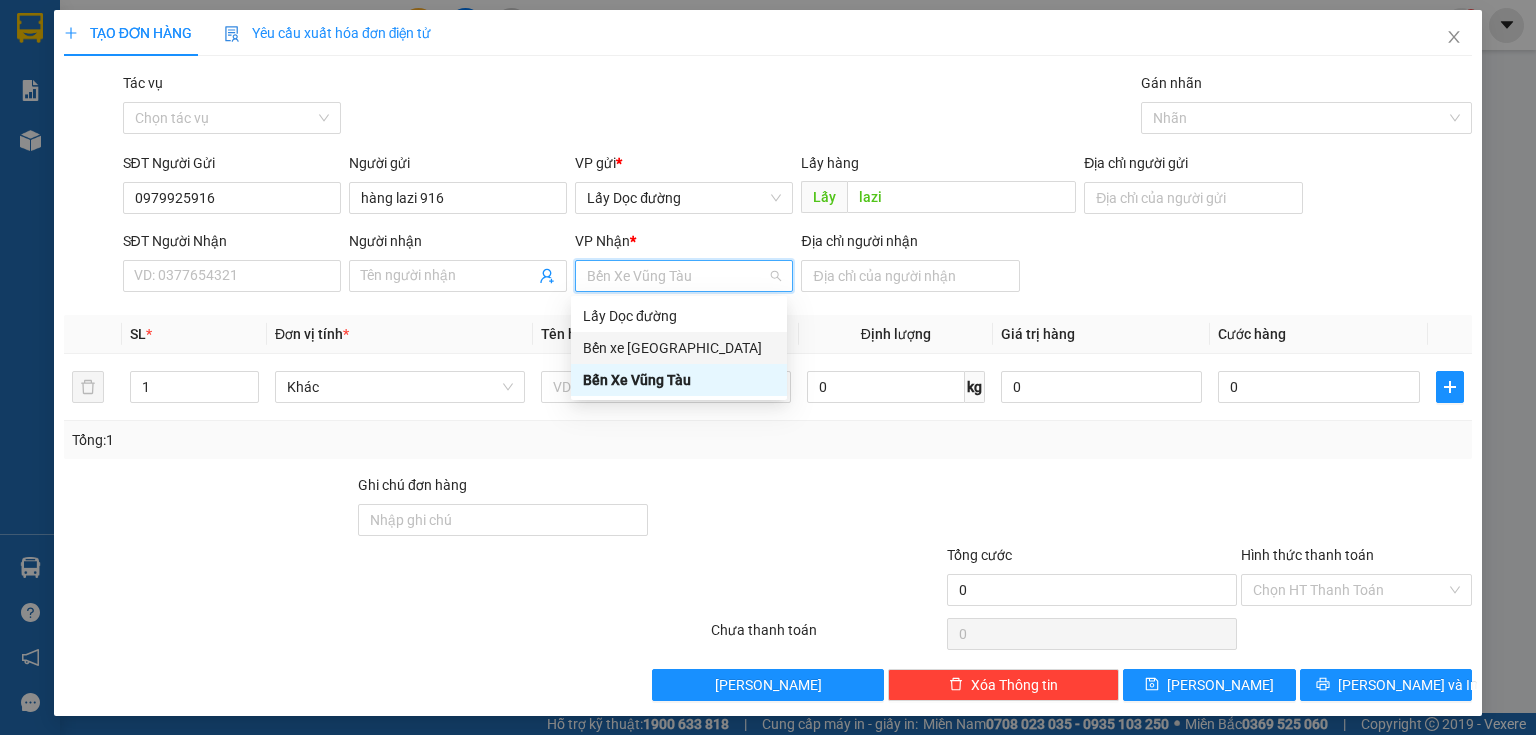 click on "Bến xe [GEOGRAPHIC_DATA]" at bounding box center [679, 348] 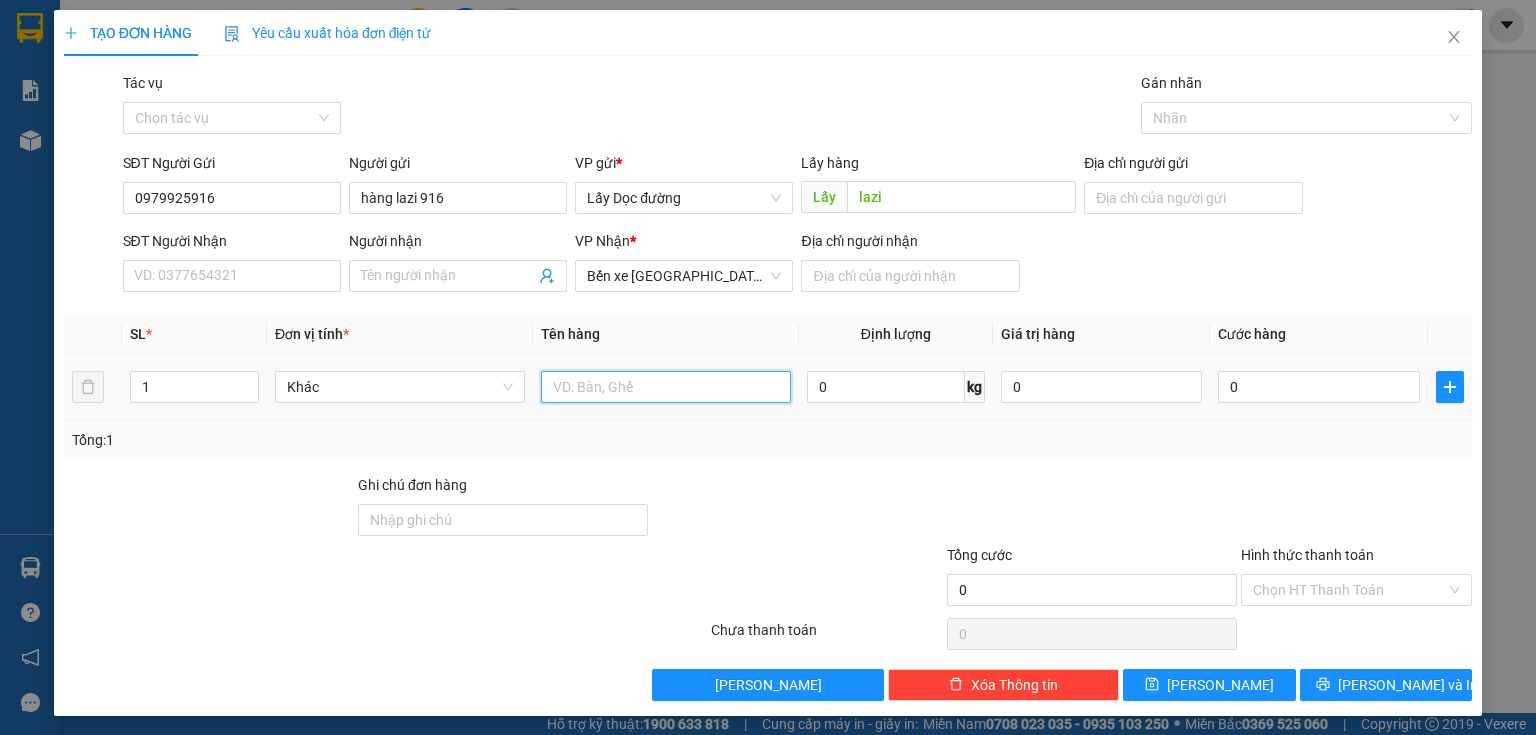 click at bounding box center (666, 387) 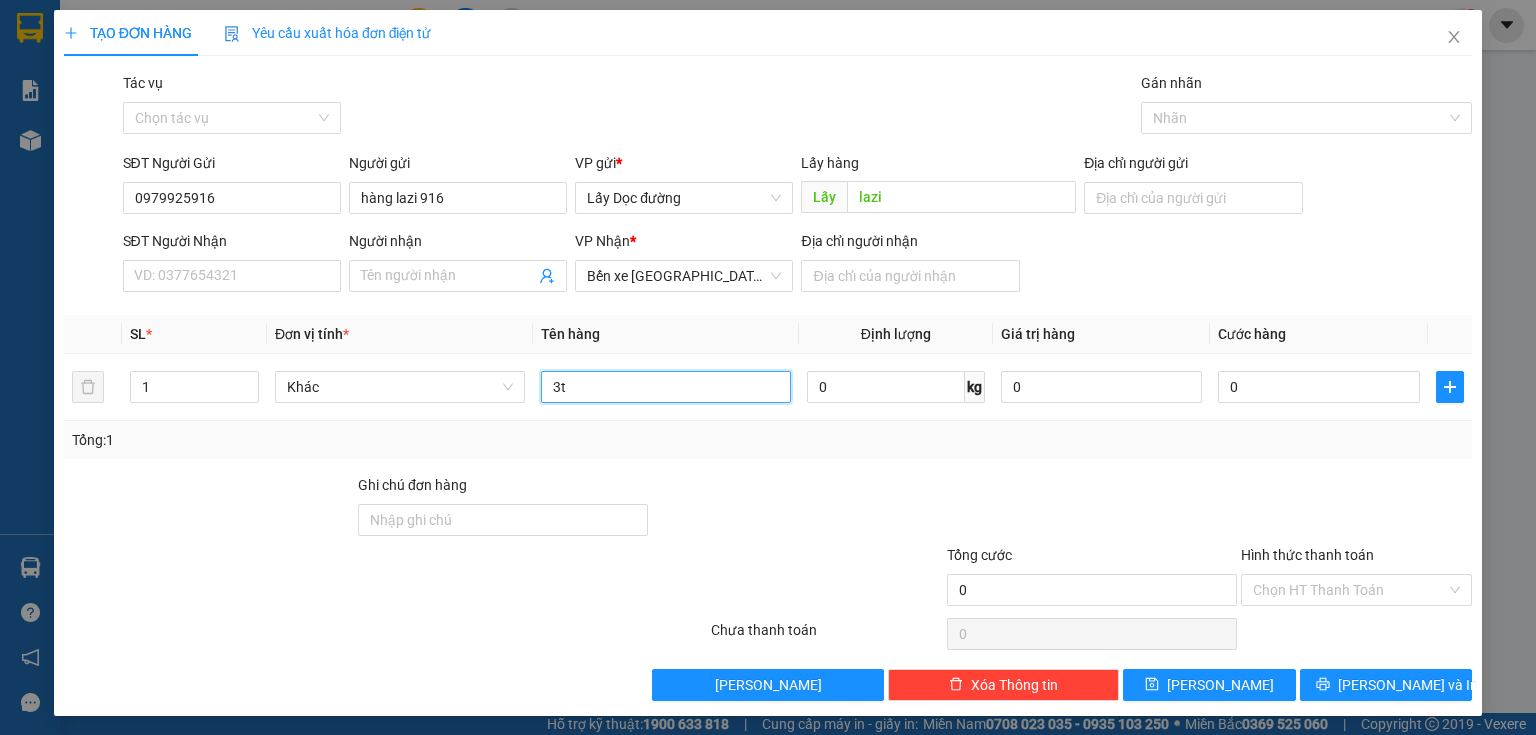 type on "3t" 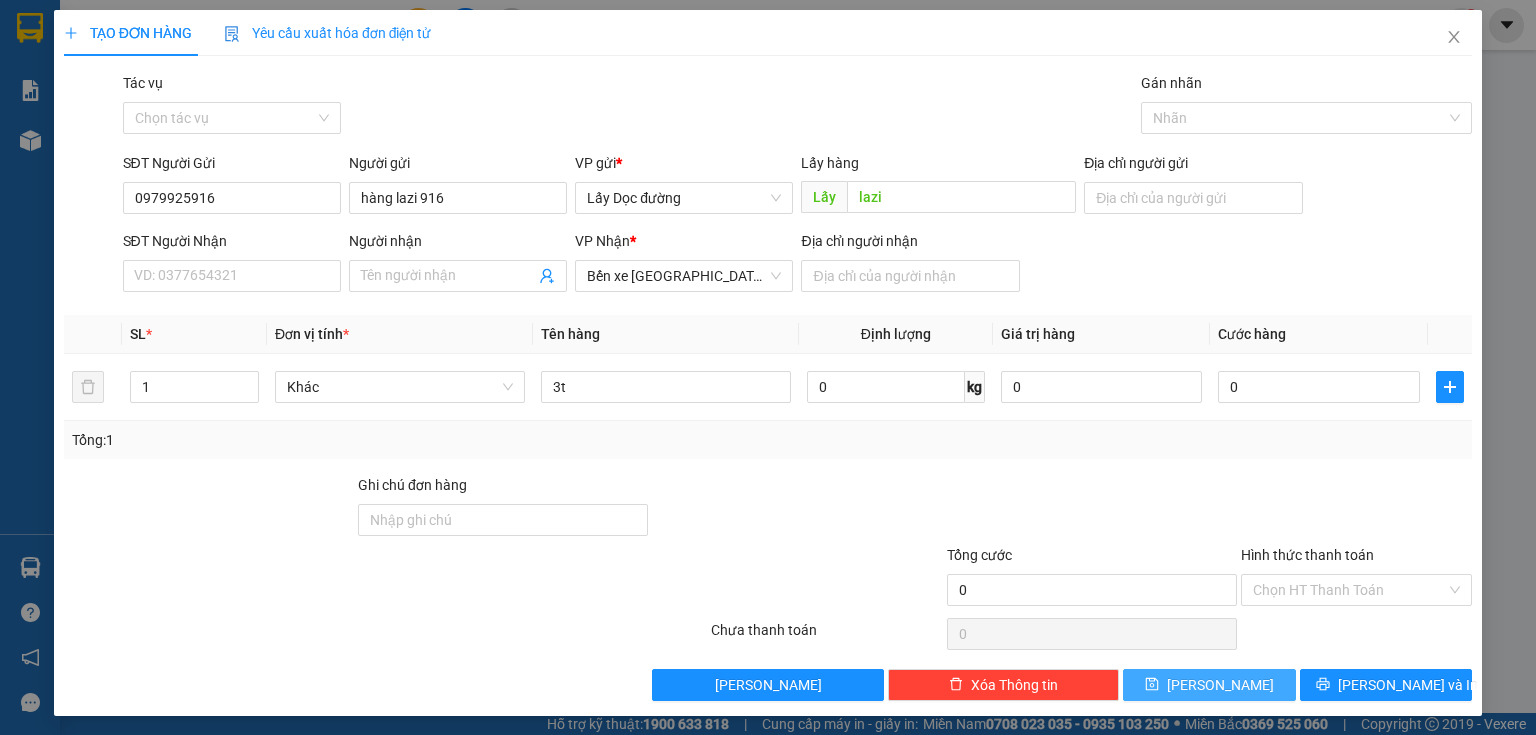 drag, startPoint x: 1218, startPoint y: 663, endPoint x: 1218, endPoint y: 676, distance: 13 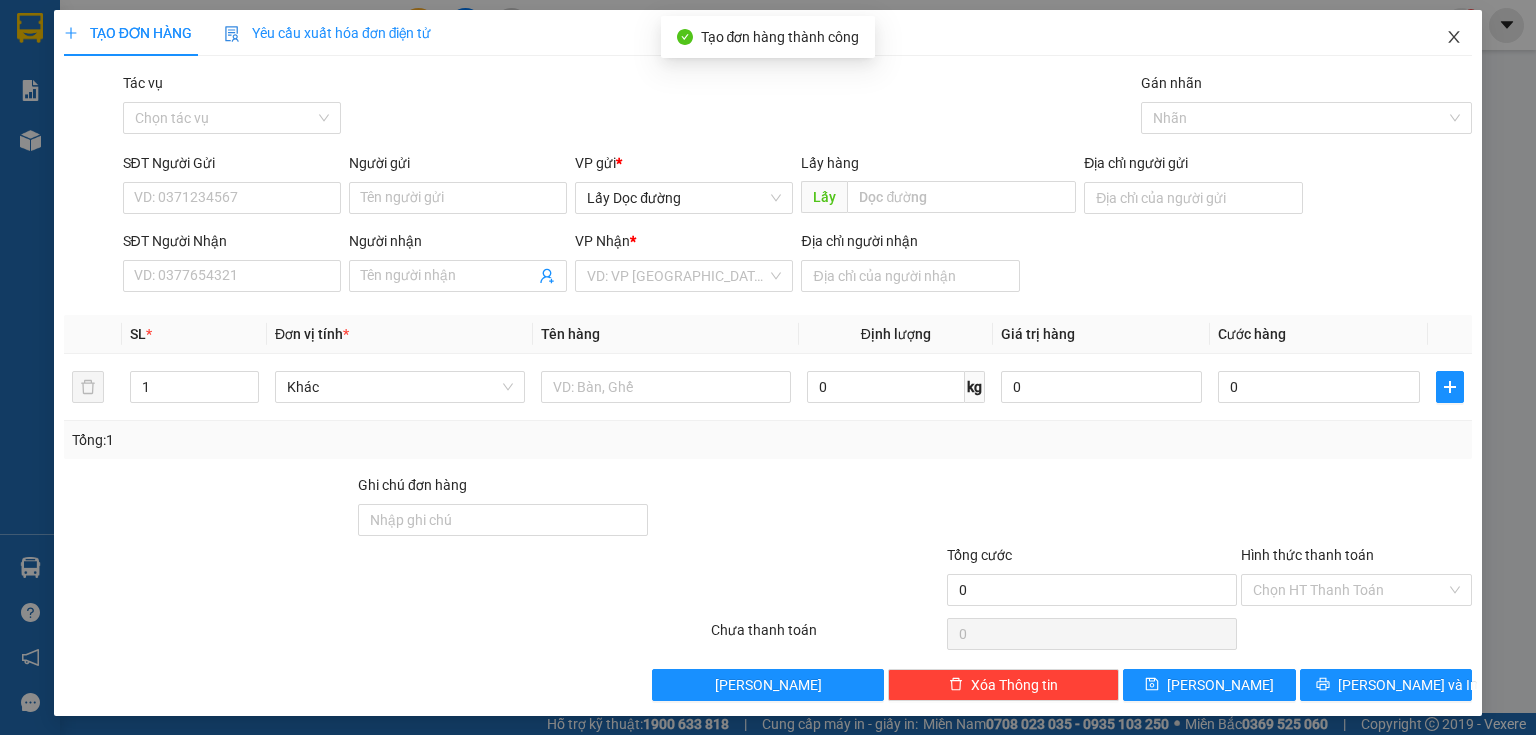 click at bounding box center (1454, 38) 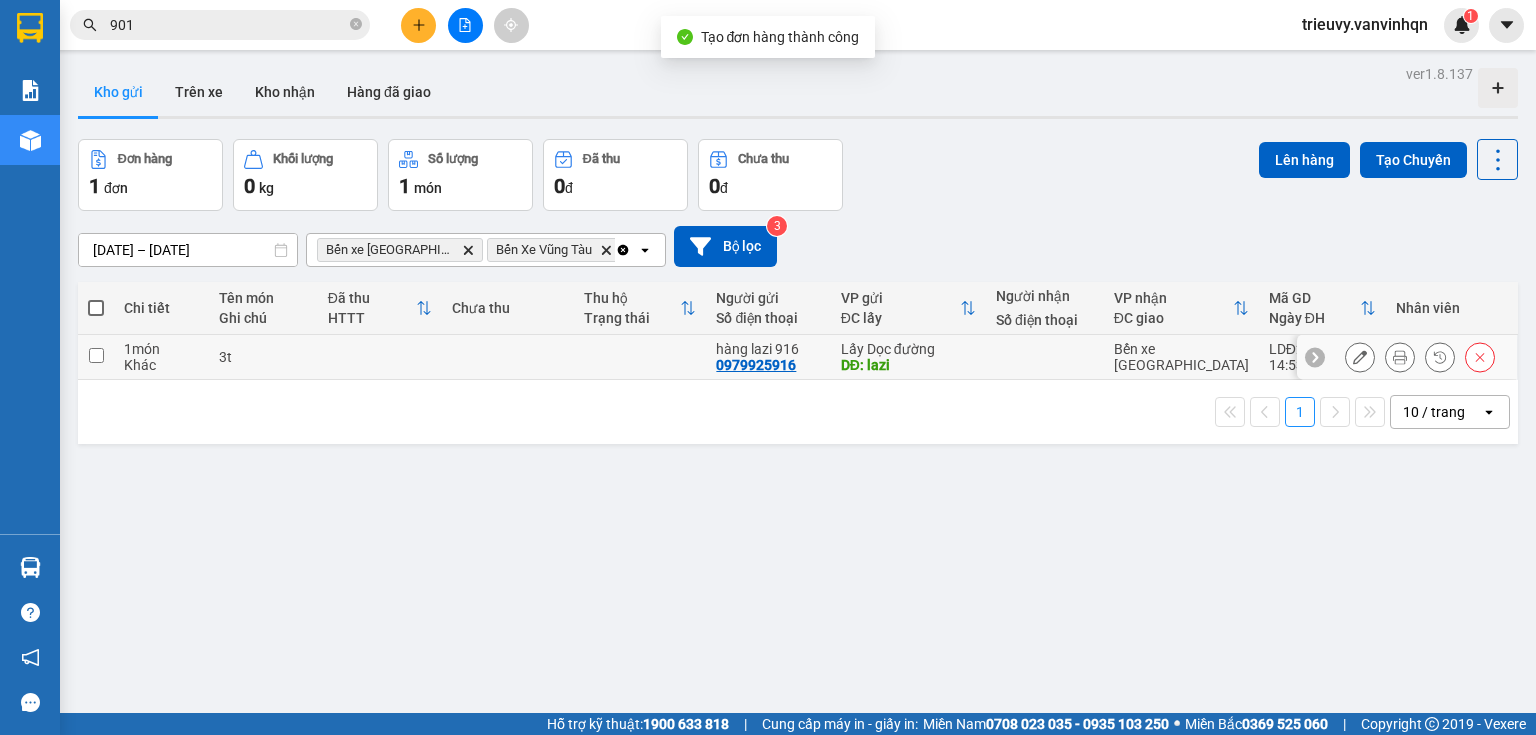 click at bounding box center (380, 357) 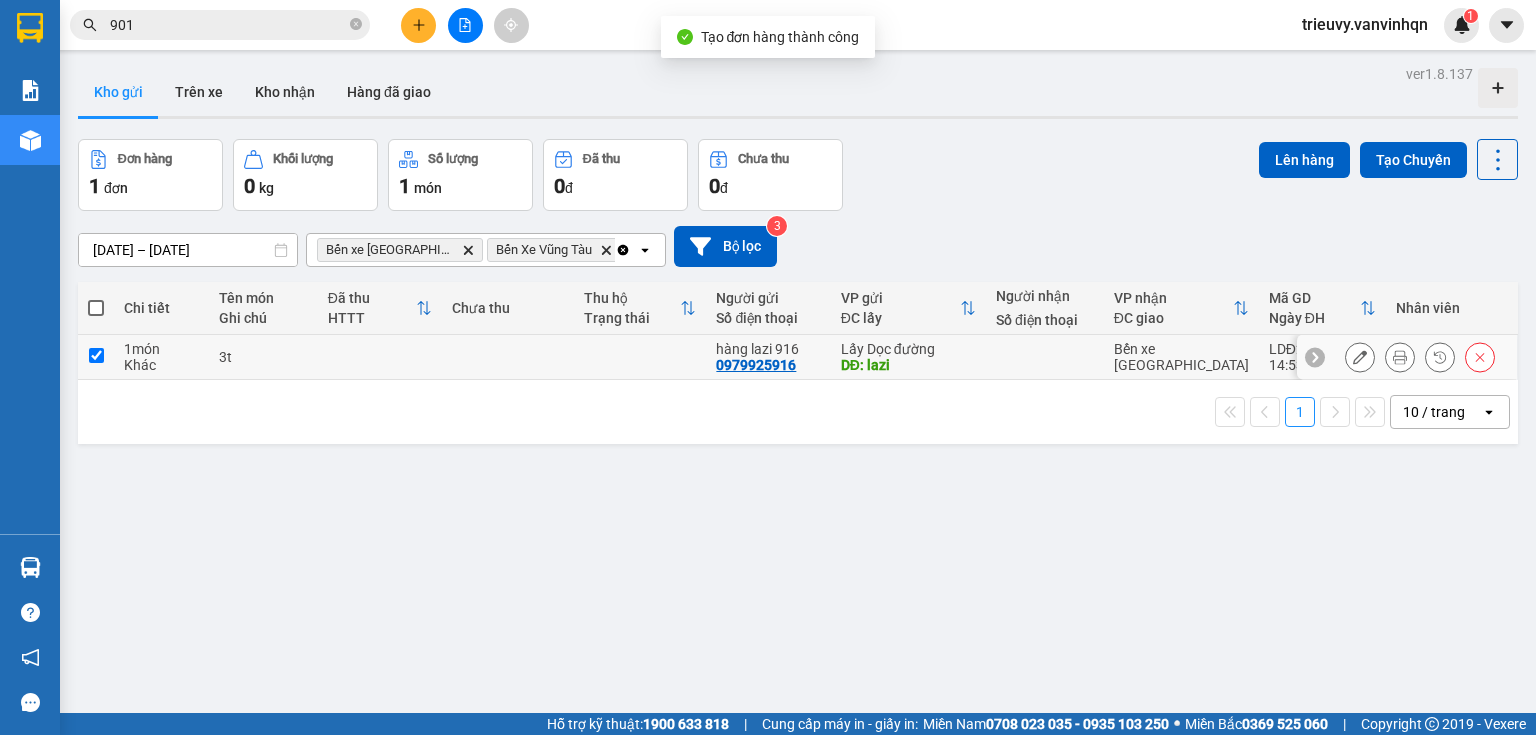 checkbox on "true" 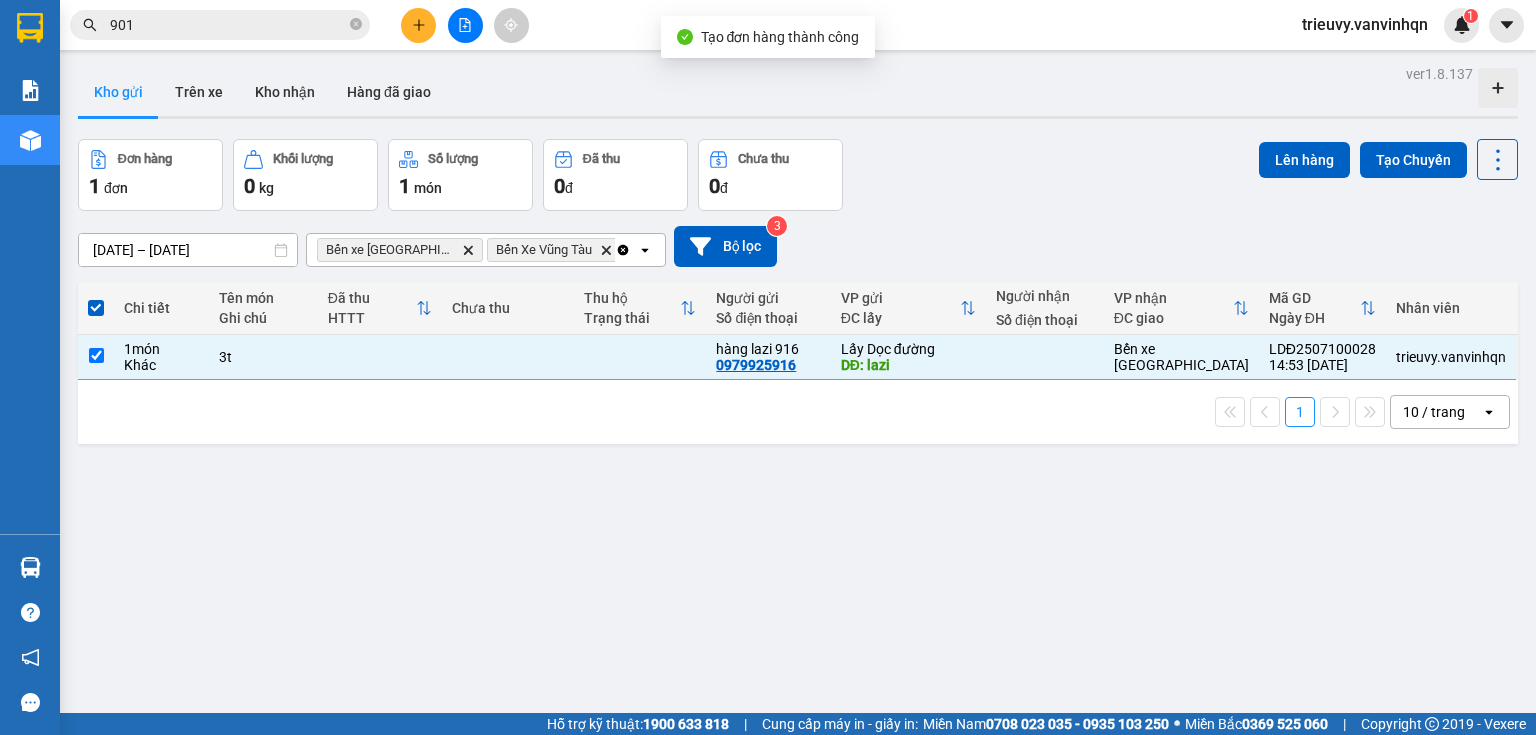 click on "Lên hàng Tạo Chuyến" at bounding box center [1388, 159] 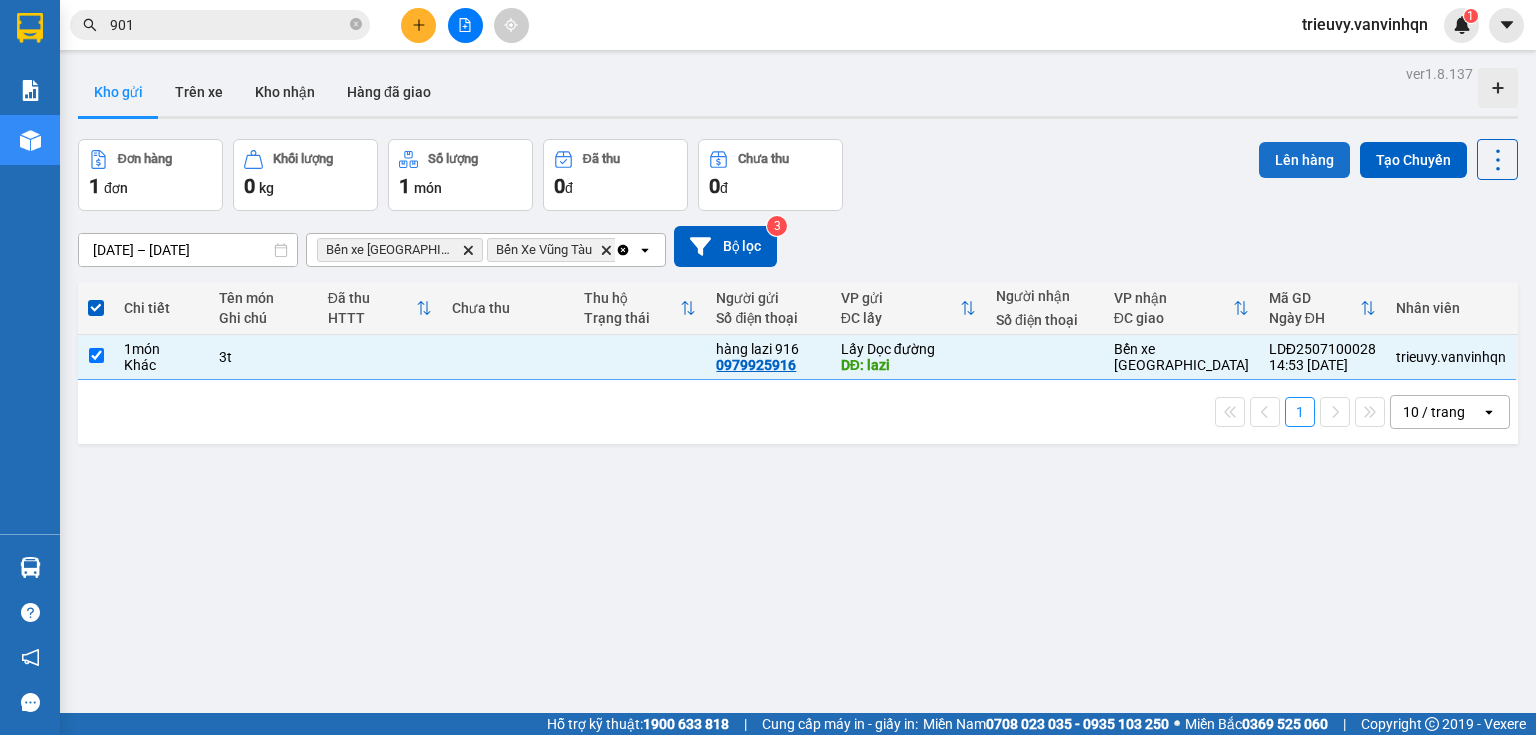 click on "Lên hàng" at bounding box center (1304, 160) 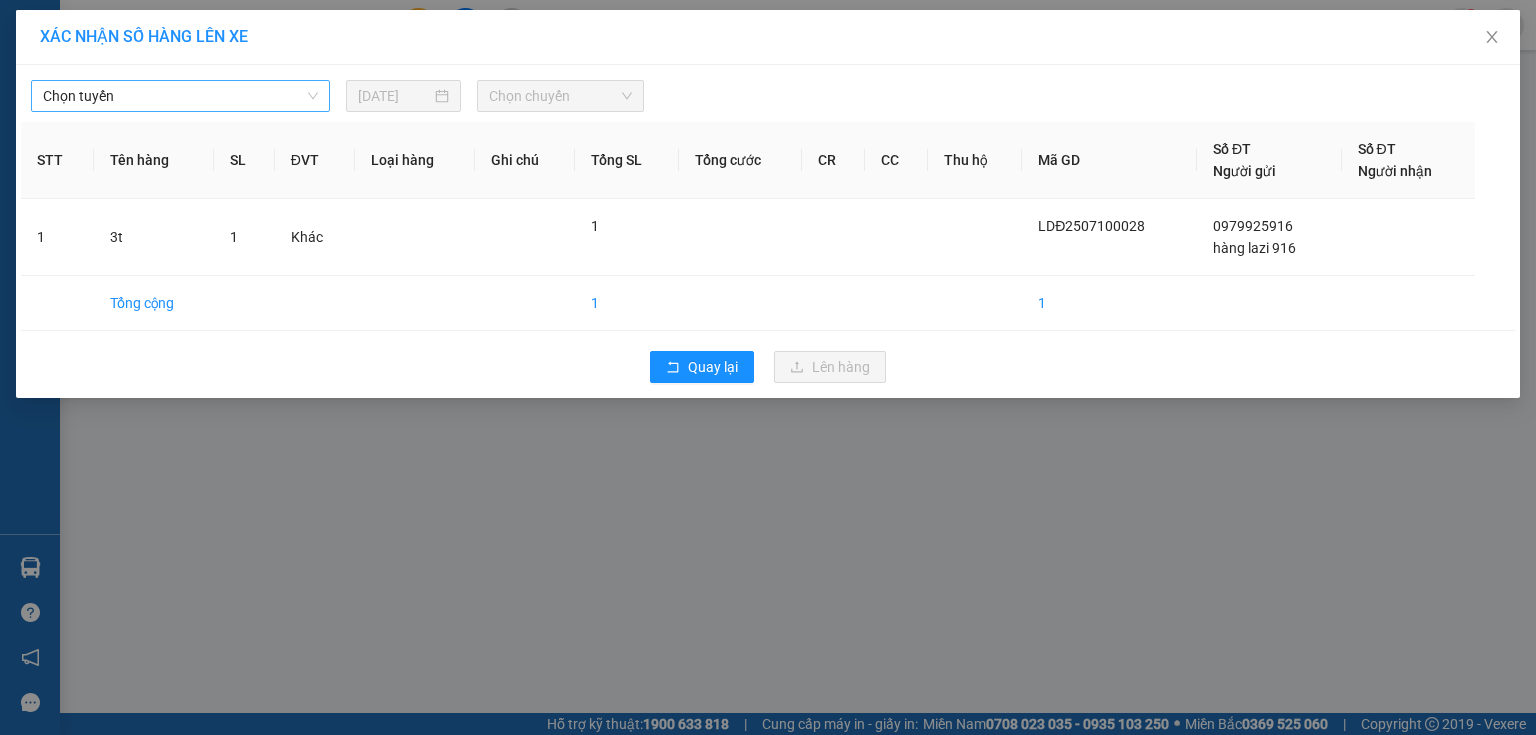 click on "Chọn tuyến" at bounding box center [180, 96] 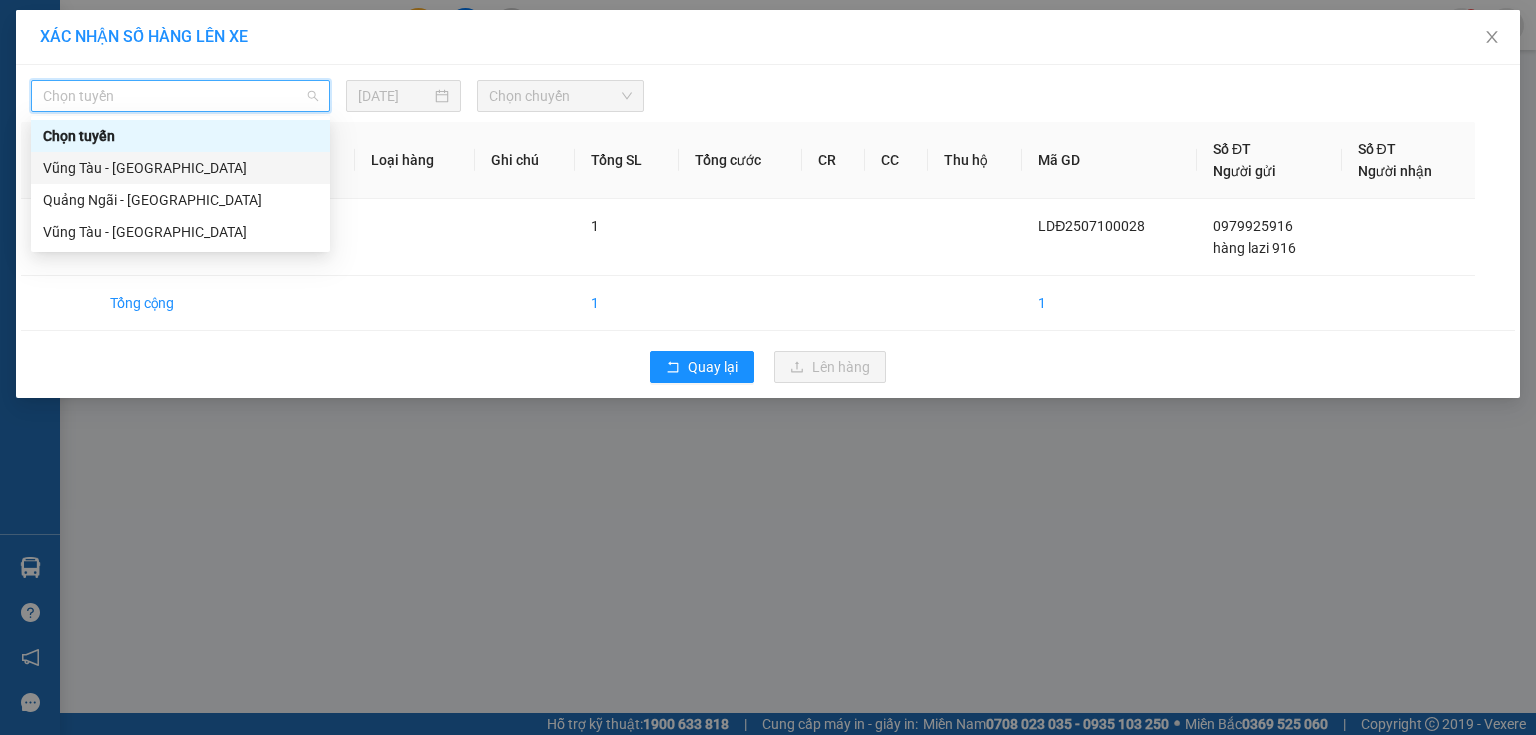 click on "Vũng Tàu - [GEOGRAPHIC_DATA]" at bounding box center [180, 168] 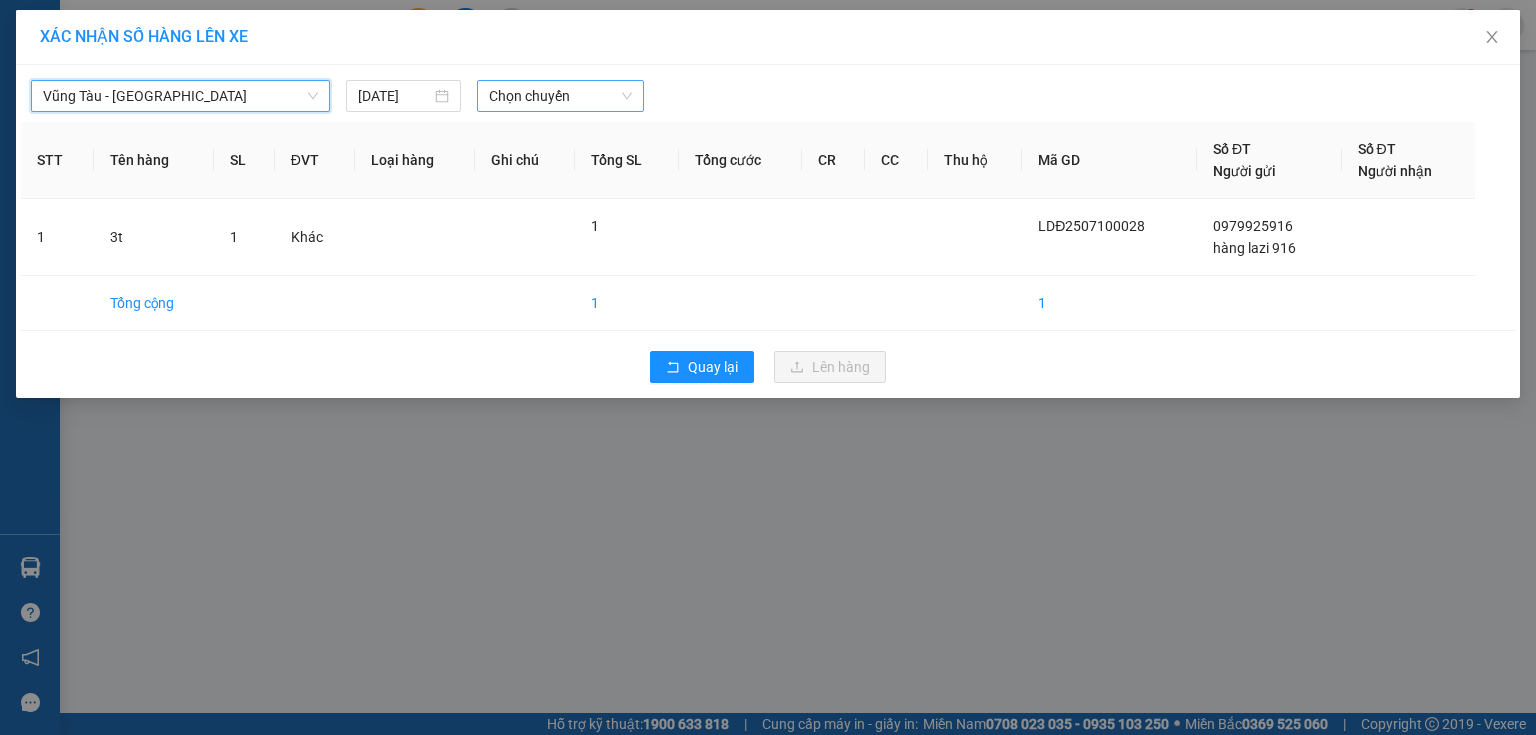 click on "Chọn chuyến" at bounding box center [561, 96] 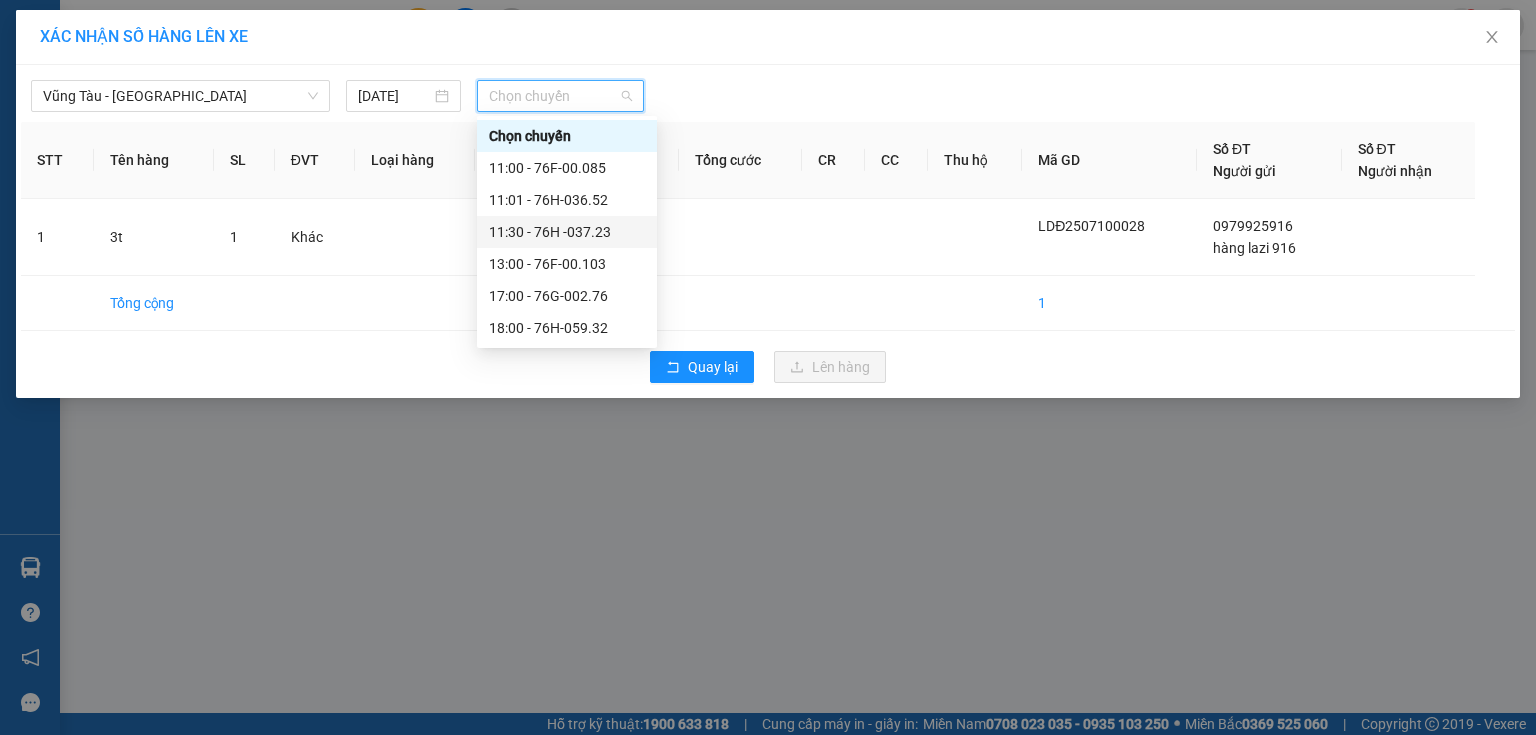 drag, startPoint x: 608, startPoint y: 256, endPoint x: 616, endPoint y: 231, distance: 26.24881 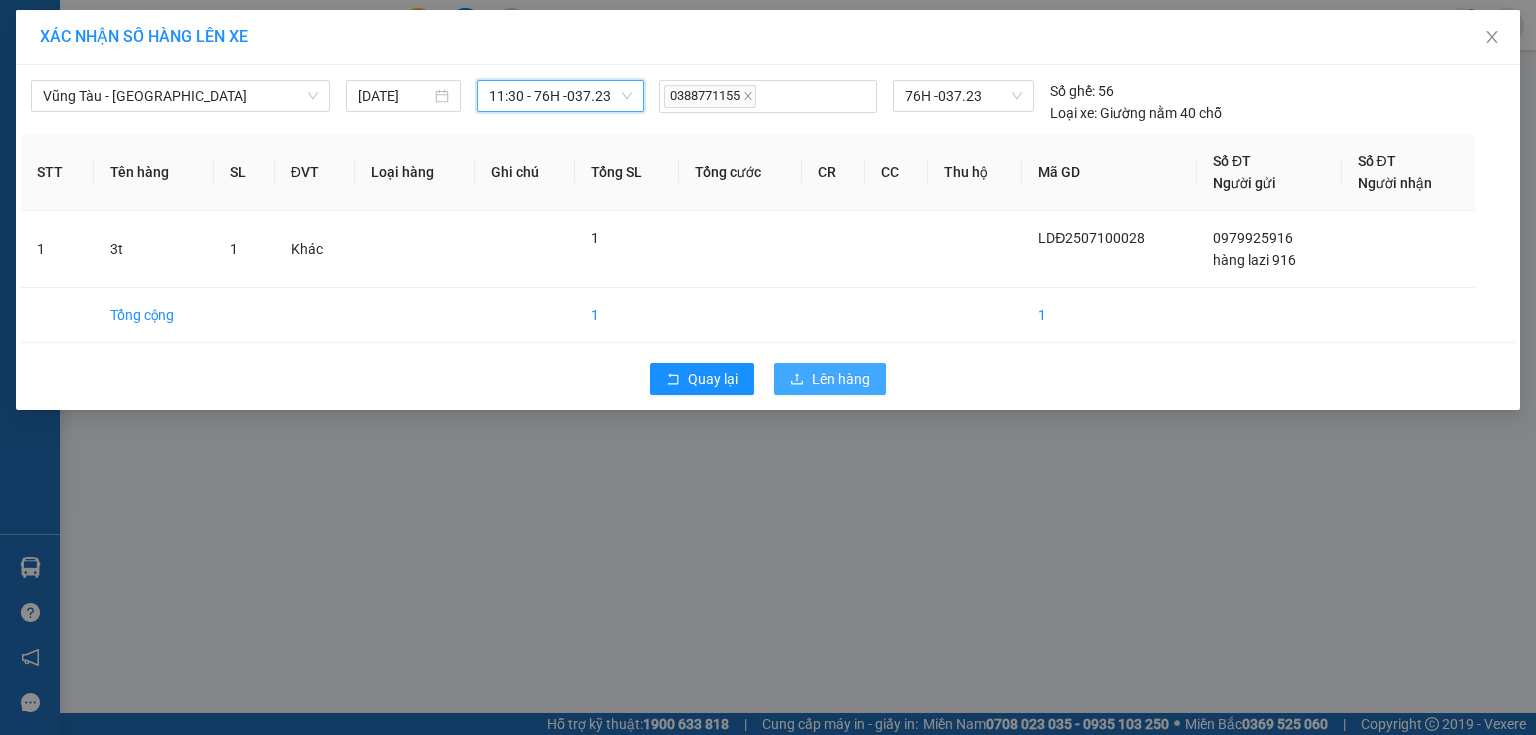 click on "Lên hàng" at bounding box center [830, 379] 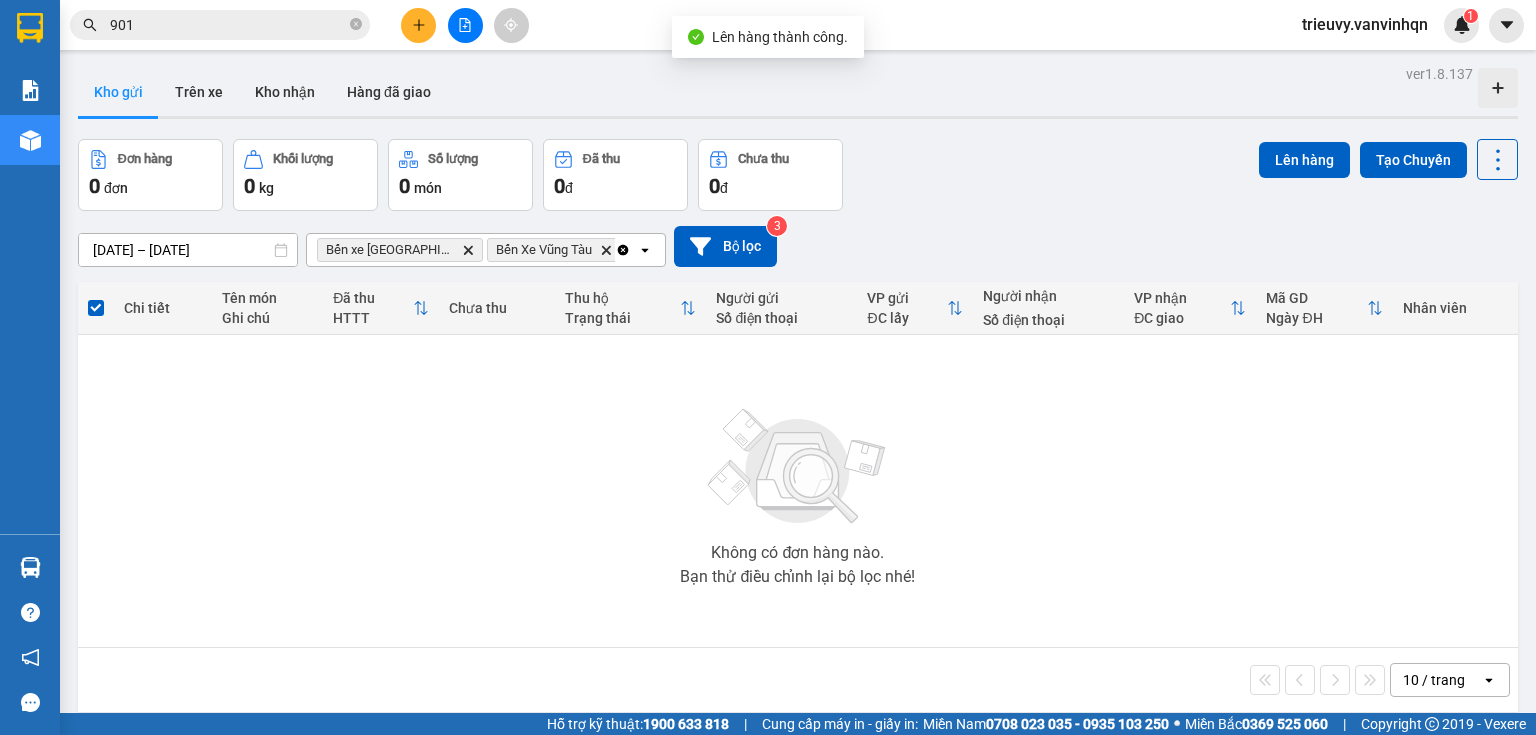 drag, startPoint x: 436, startPoint y: 36, endPoint x: 427, endPoint y: 42, distance: 10.816654 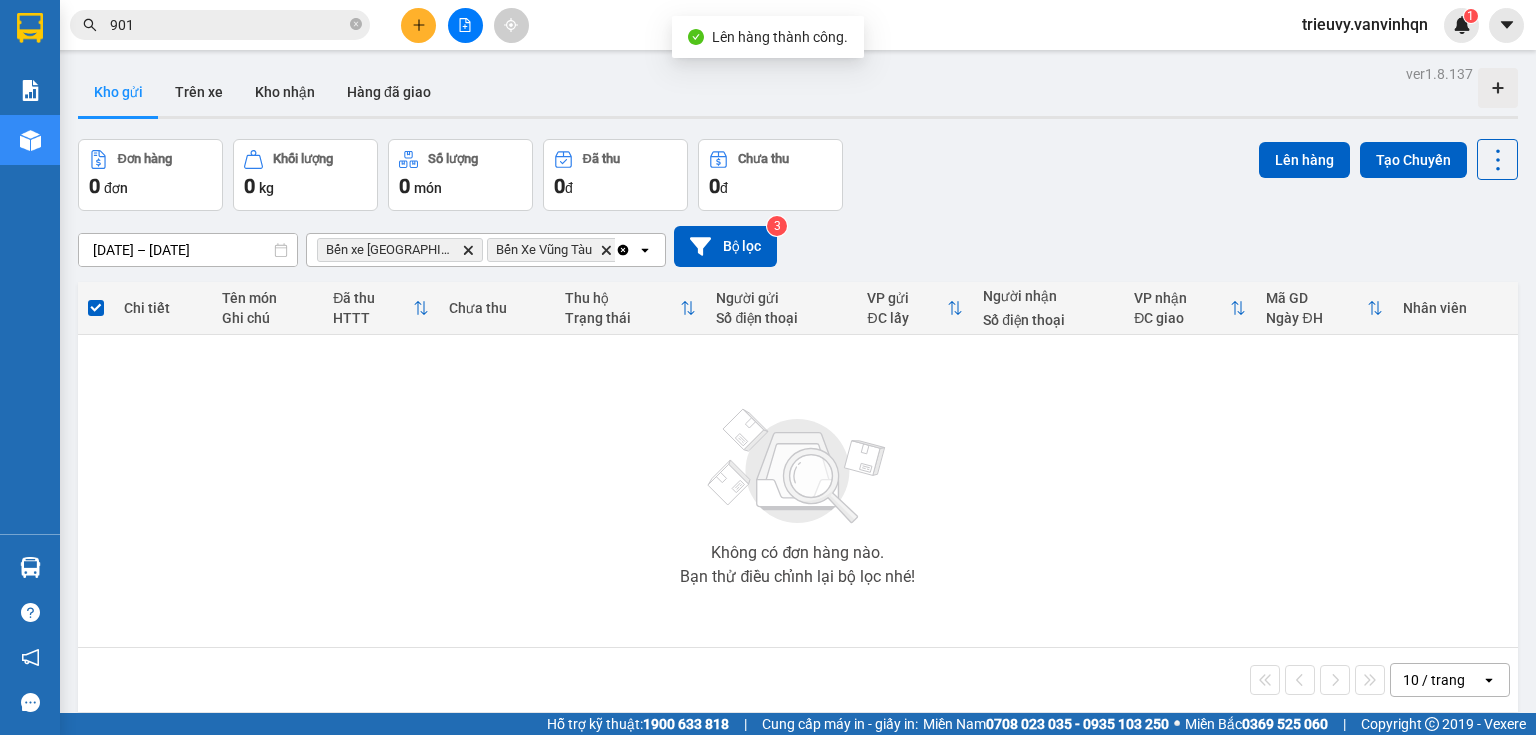 click at bounding box center (465, 25) 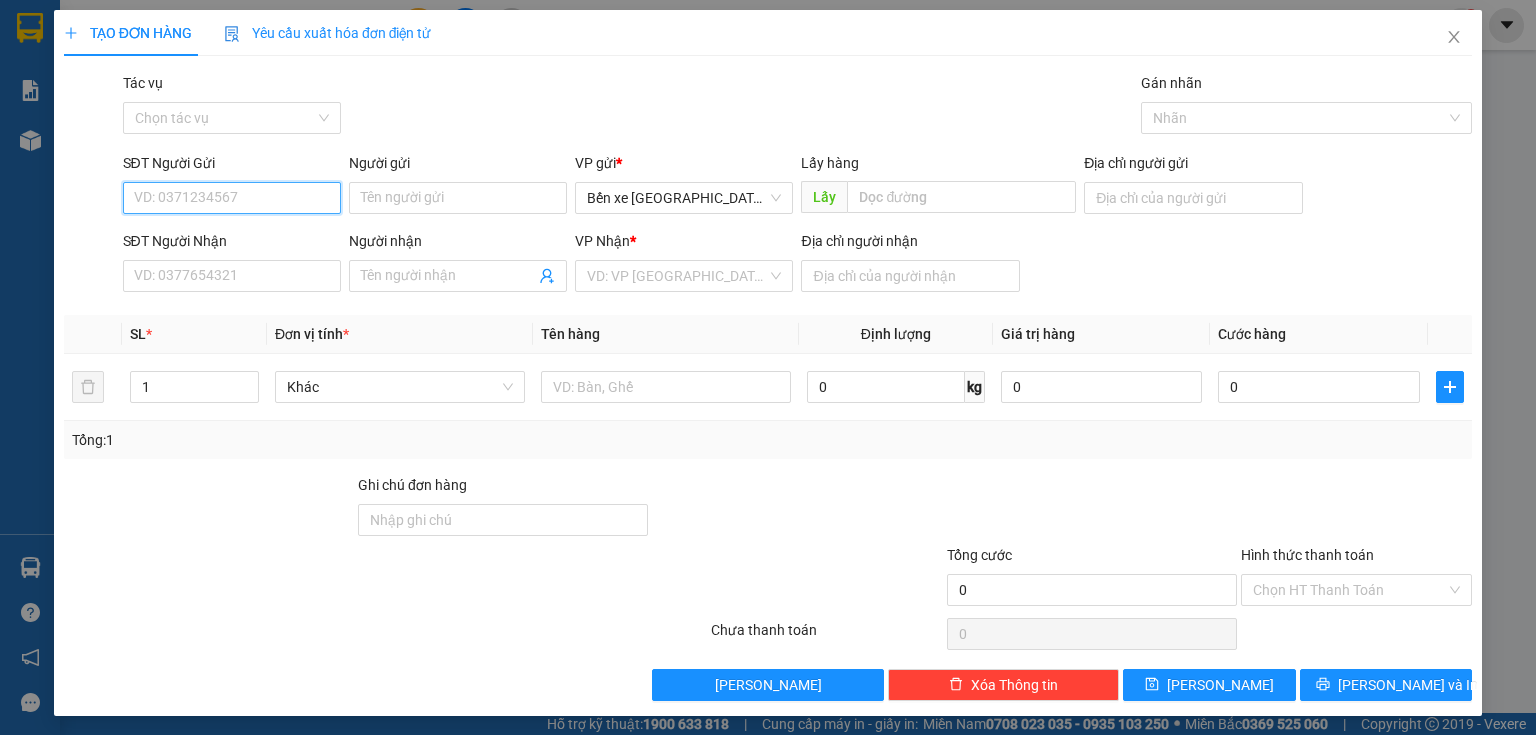 click on "SĐT Người Gửi" at bounding box center (232, 198) 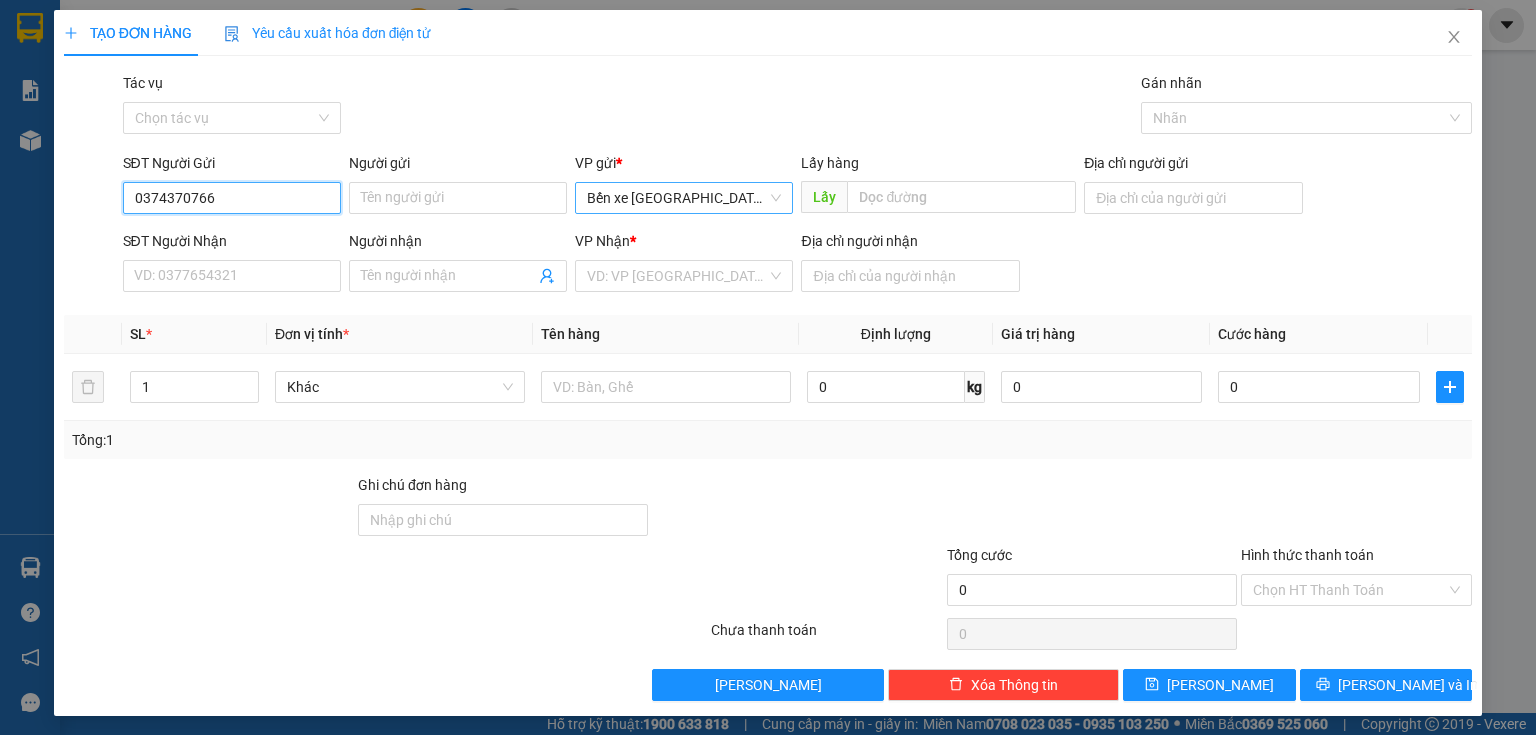 click on "Bến xe [GEOGRAPHIC_DATA]" at bounding box center (684, 198) 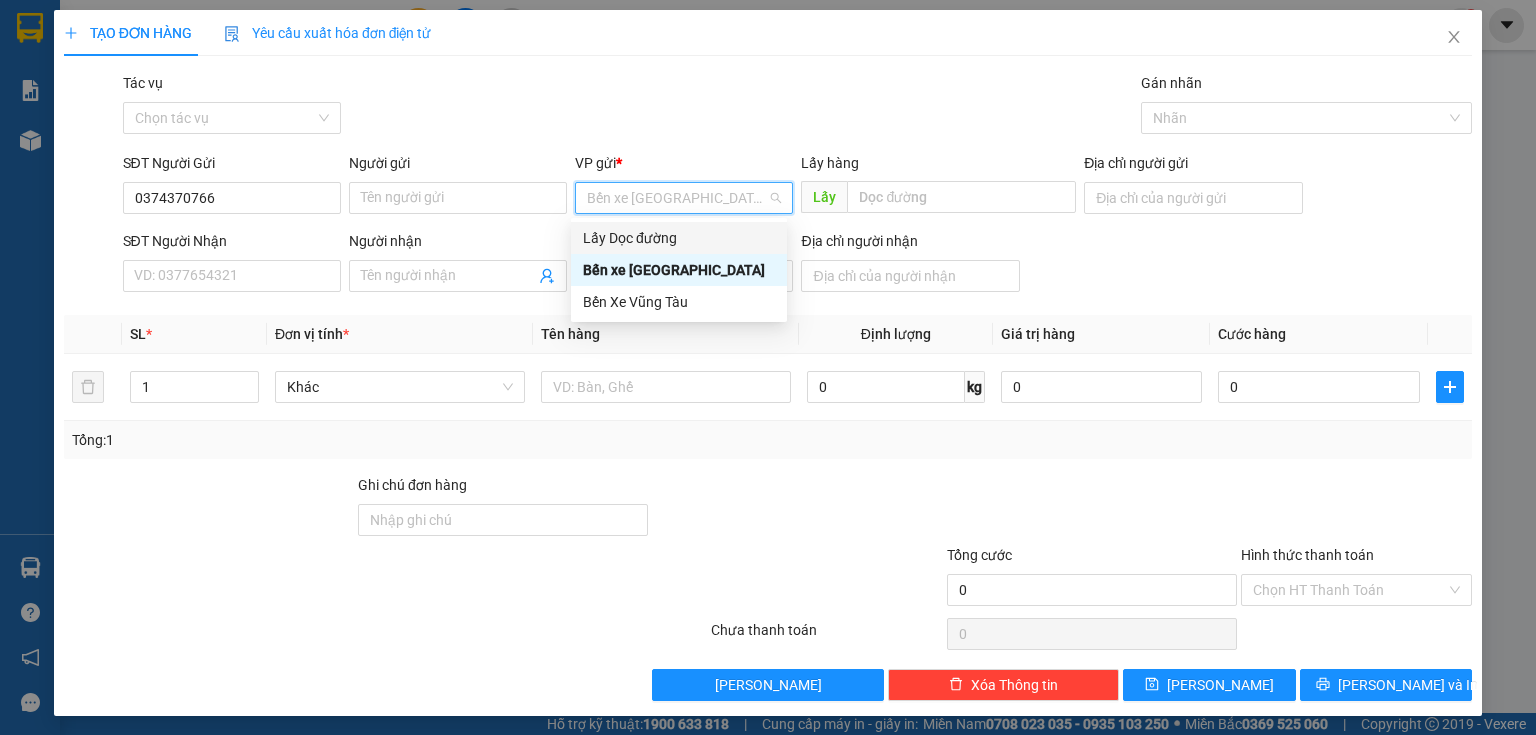 click on "Lấy Dọc đường" at bounding box center (679, 238) 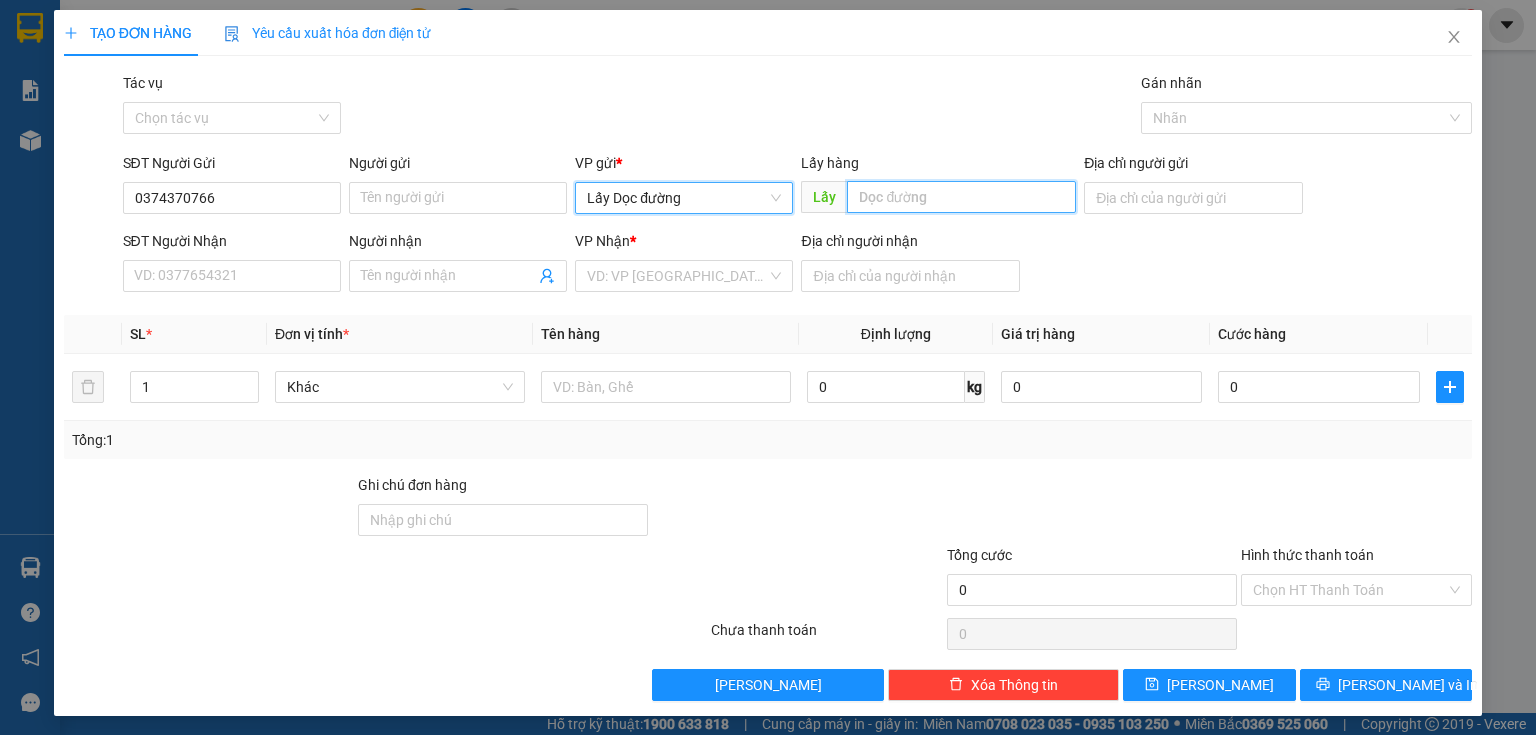 click at bounding box center [961, 197] 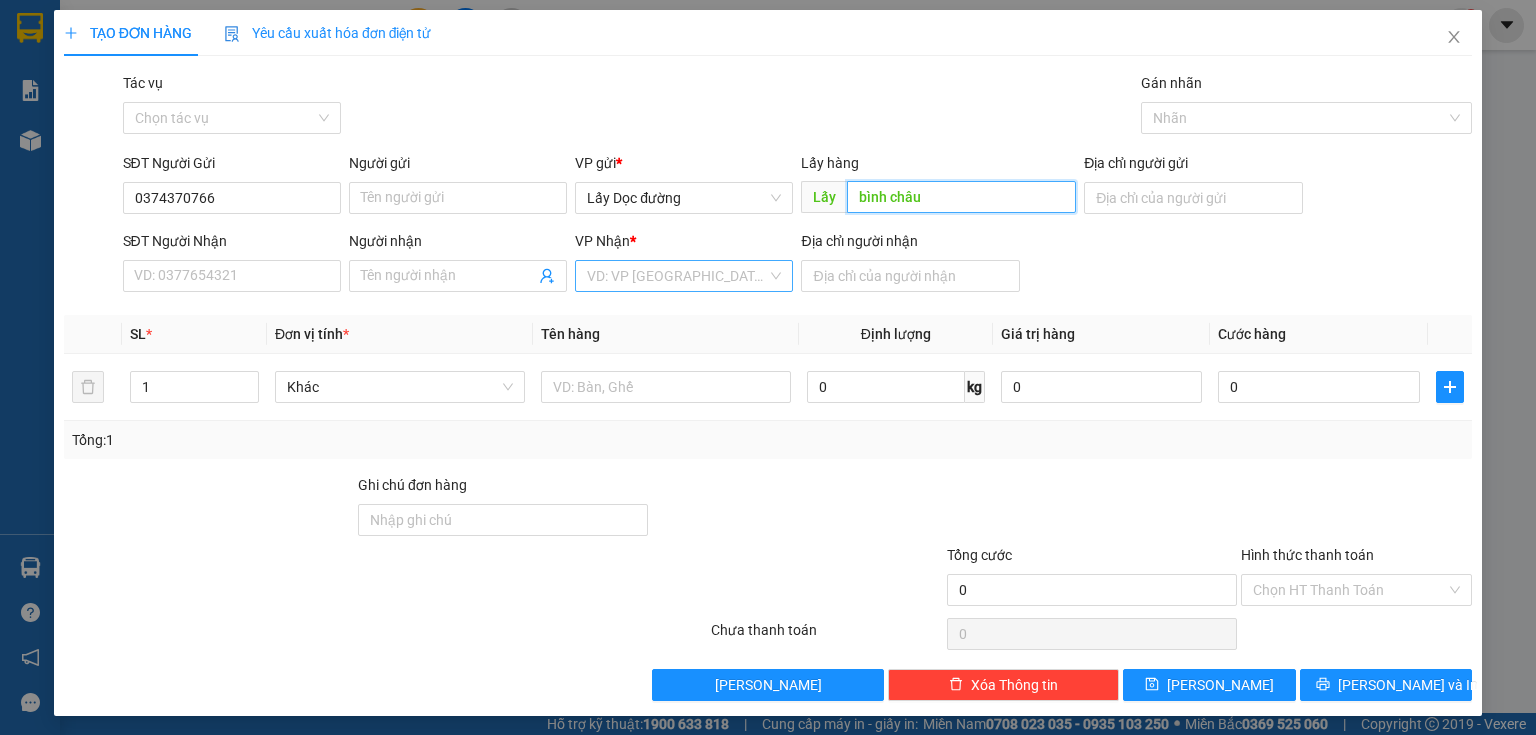type on "bình châu" 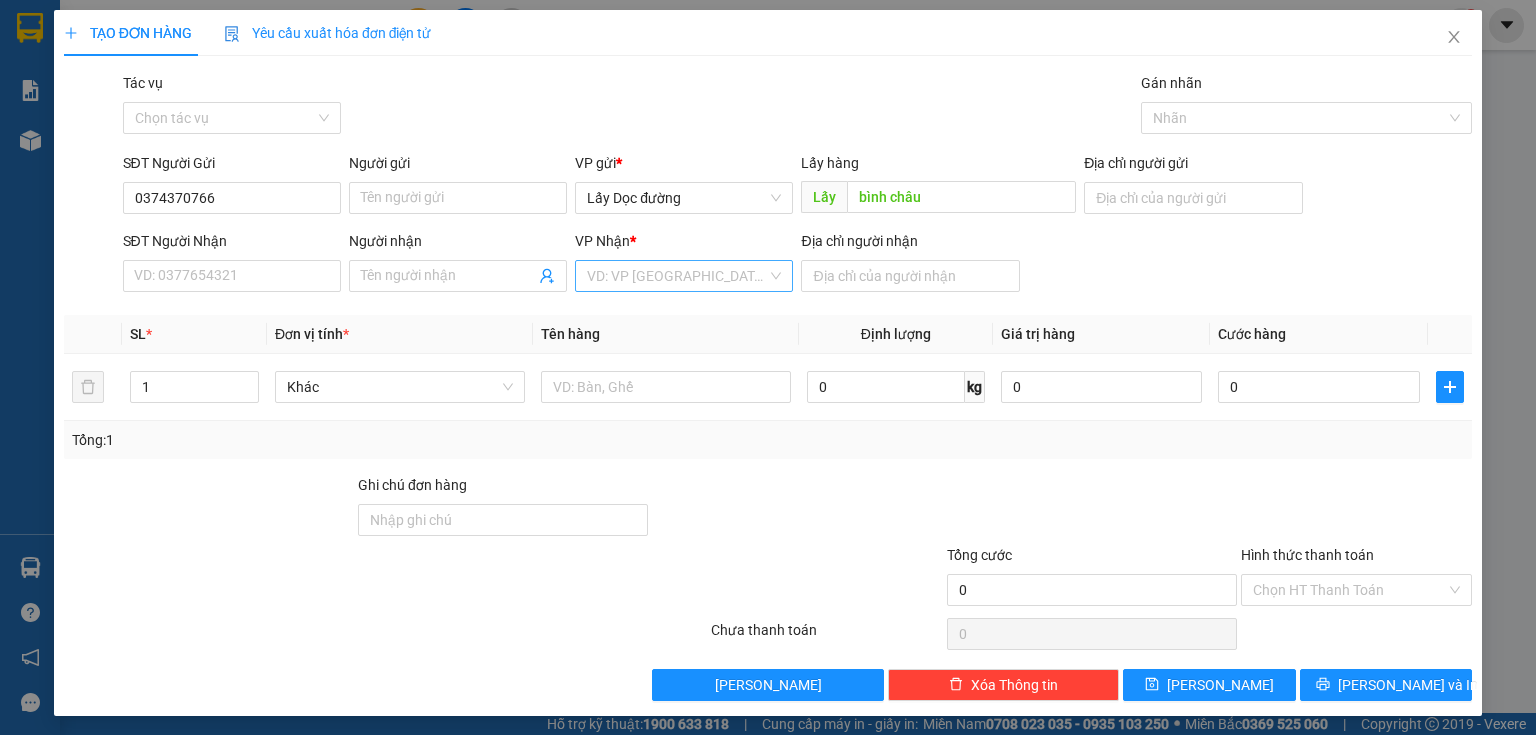 click at bounding box center [677, 276] 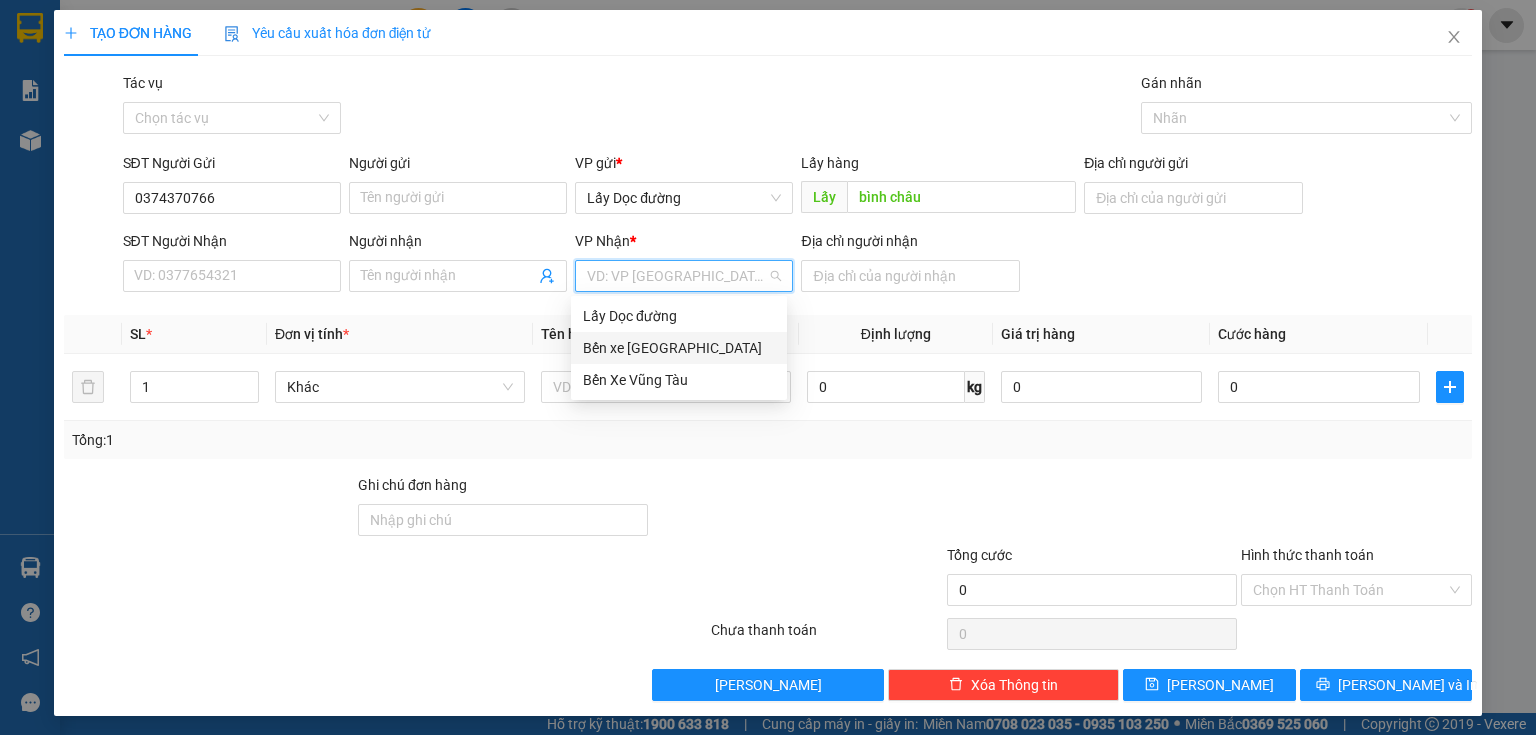click on "Bến xe [GEOGRAPHIC_DATA]" at bounding box center (679, 348) 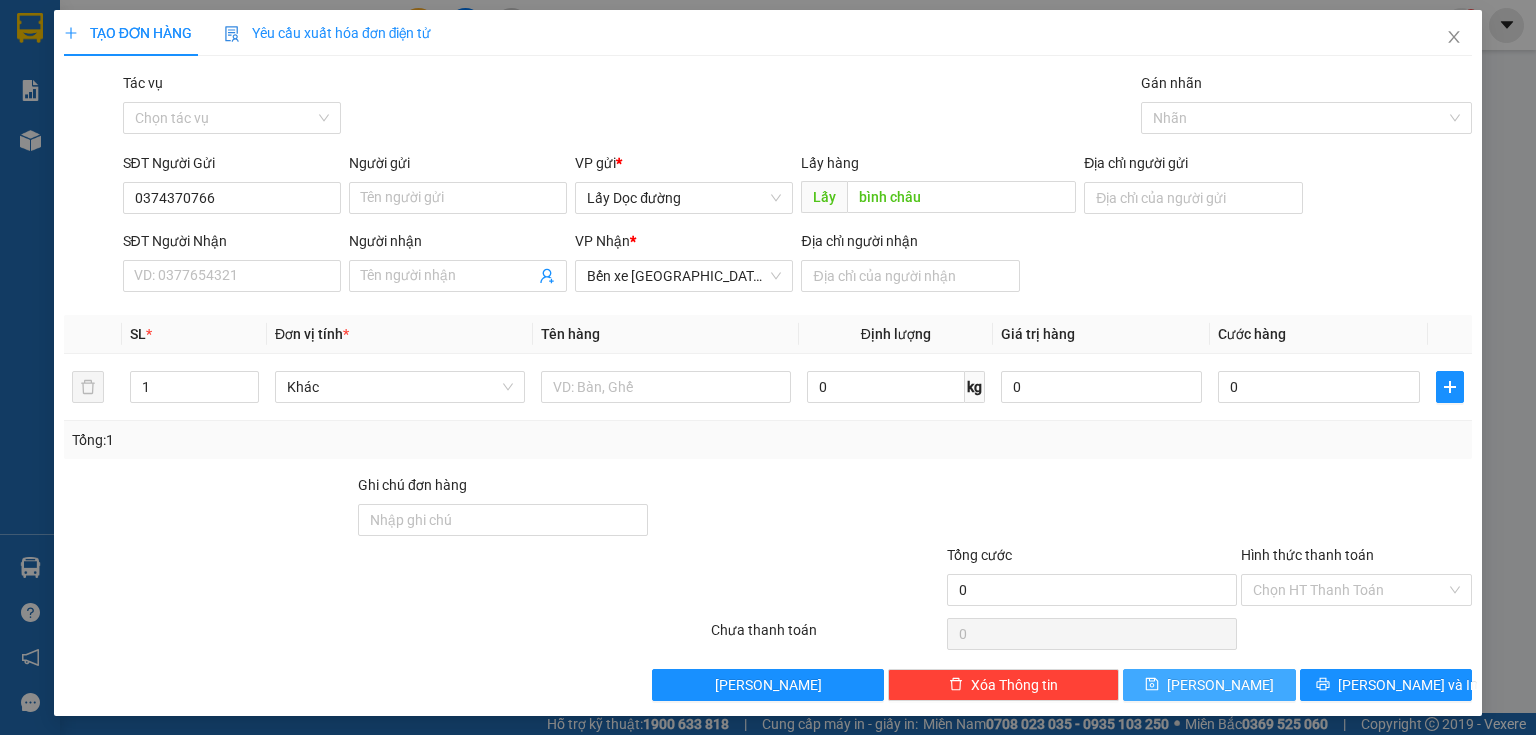 click on "TẠO ĐƠN HÀNG Yêu cầu xuất hóa đơn điện tử Transit Pickup Surcharge Ids Transit Deliver Surcharge Ids Transit Deliver Surcharge Transit Deliver Surcharge Tác vụ Chọn tác vụ Gán nhãn   Nhãn SĐT Người Gửi 0374370766 Người gửi Tên người gửi VP gửi  * Lấy Dọc đường Lấy hàng Lấy bình châu Địa chỉ người gửi SĐT Người Nhận VD: 0377654321 Người nhận Tên người nhận VP Nhận  * Bến xe Quảng Ngãi Địa chỉ người nhận SL  * Đơn vị tính  * Tên hàng  Định lượng Giá trị hàng Cước hàng                 1 Khác 0 kg 0 0 Tổng:  1 Ghi chú đơn hàng Tổng cước 0 Hình thức thanh toán Chọn HT Thanh Toán Số tiền thu trước 0 Chưa thanh toán 0 Chọn HT Thanh Toán Lưu nháp Xóa Thông tin [PERSON_NAME] và In" at bounding box center [768, 363] 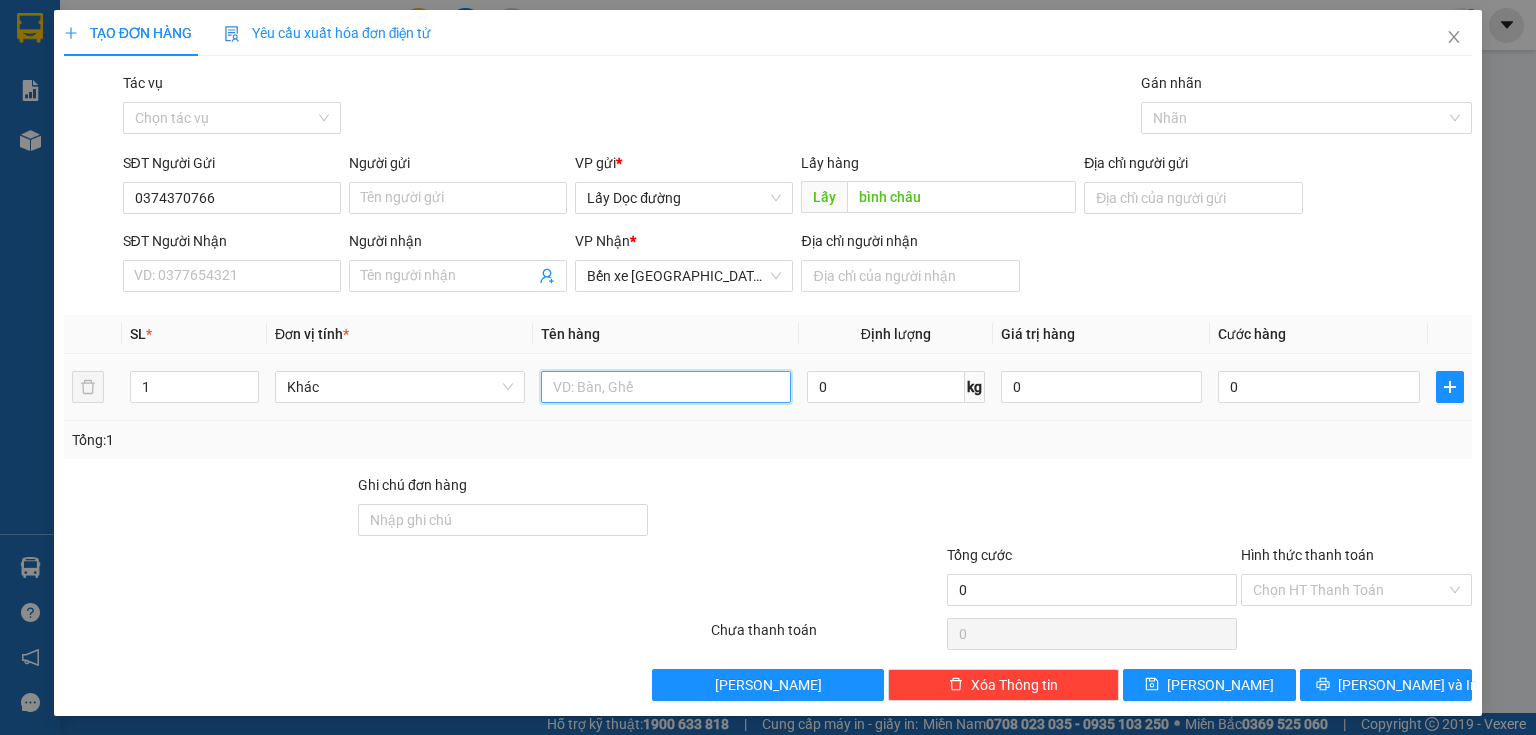 click at bounding box center [666, 387] 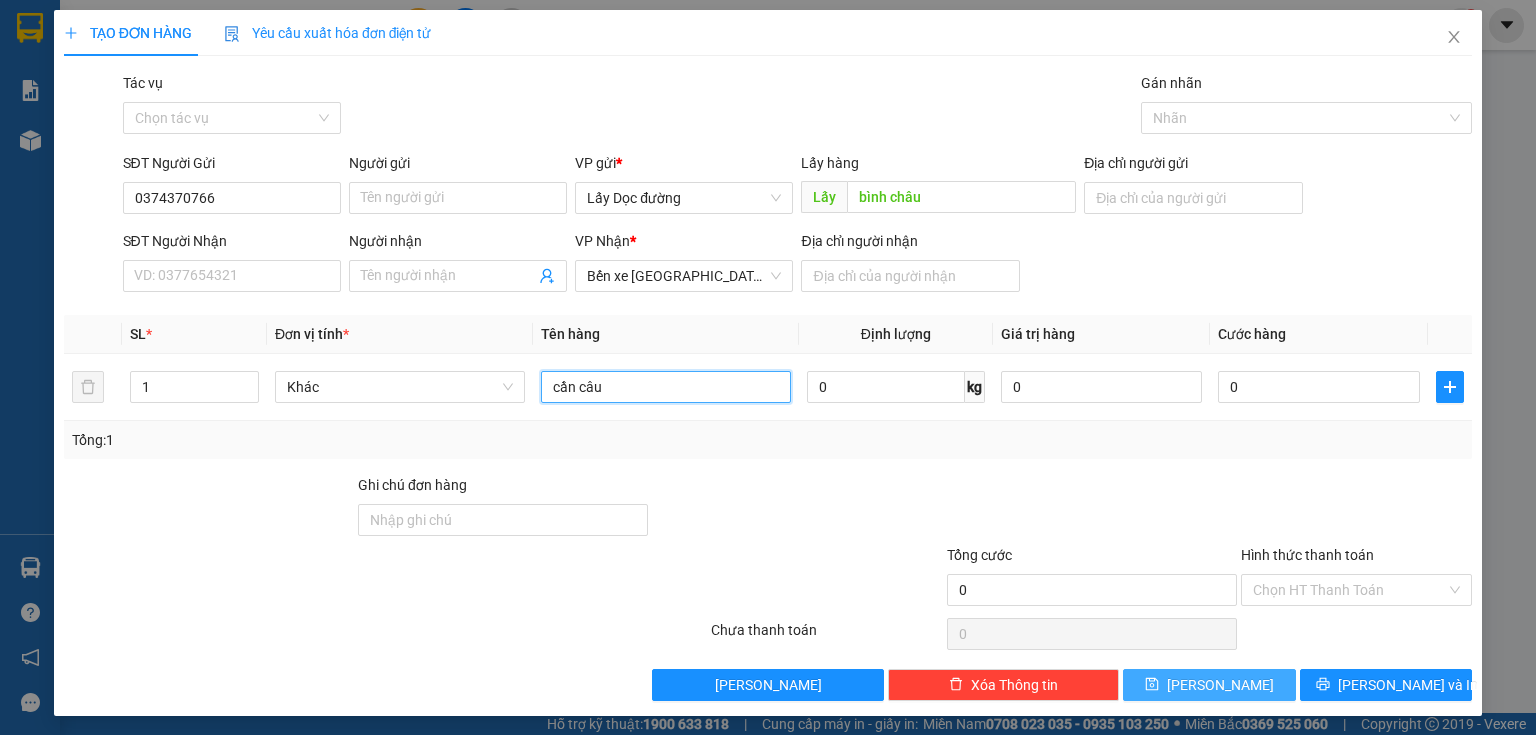 type on "cần câu" 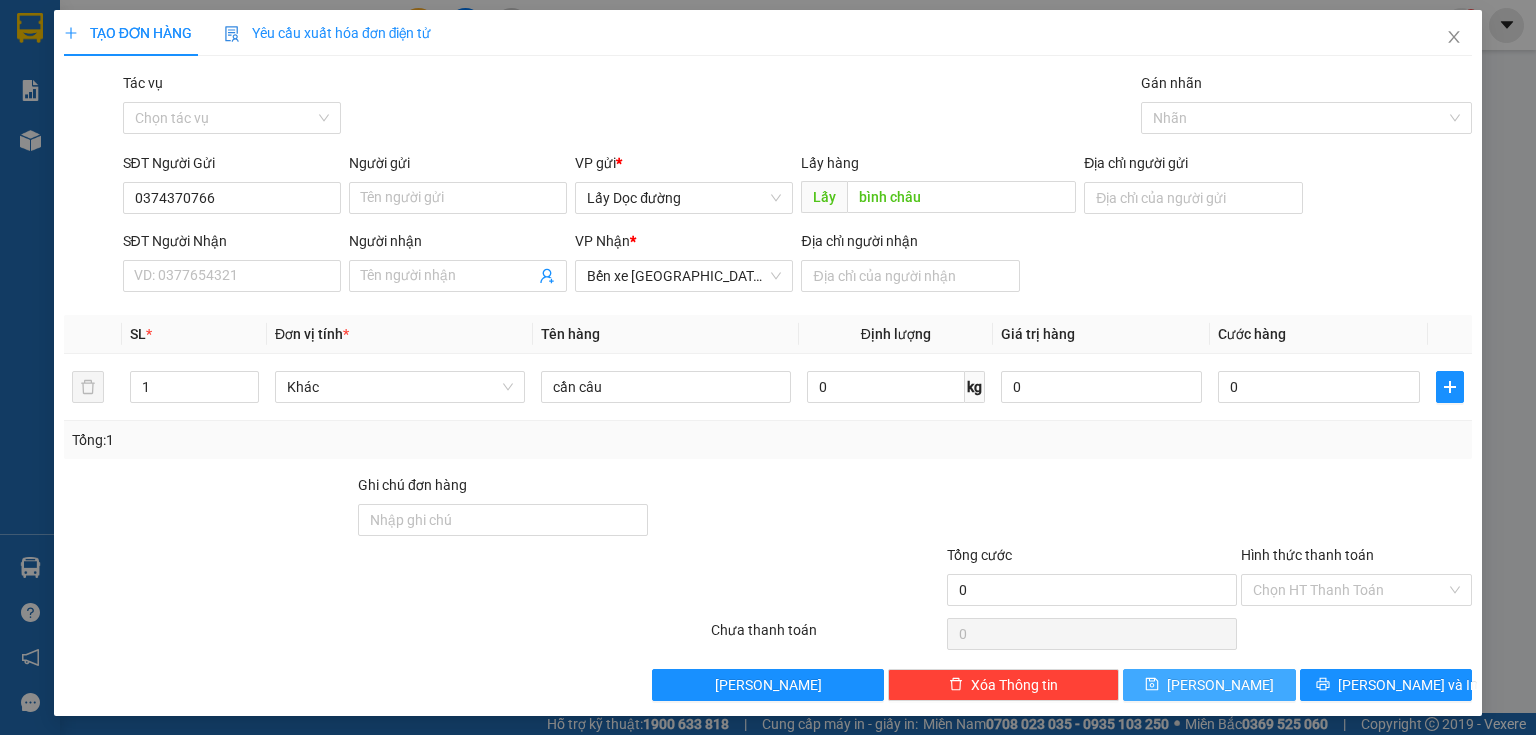 click on "[PERSON_NAME]" at bounding box center [1220, 685] 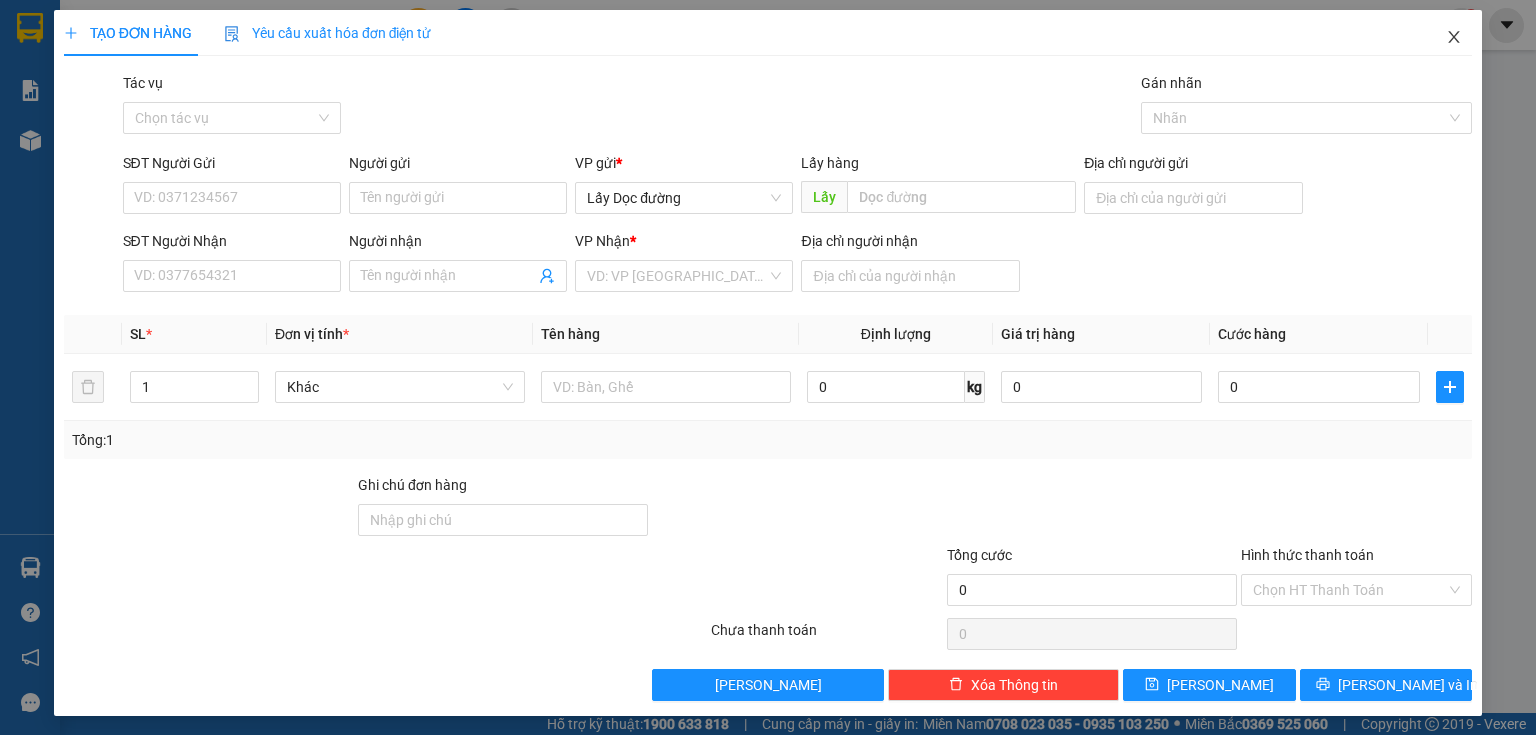 click 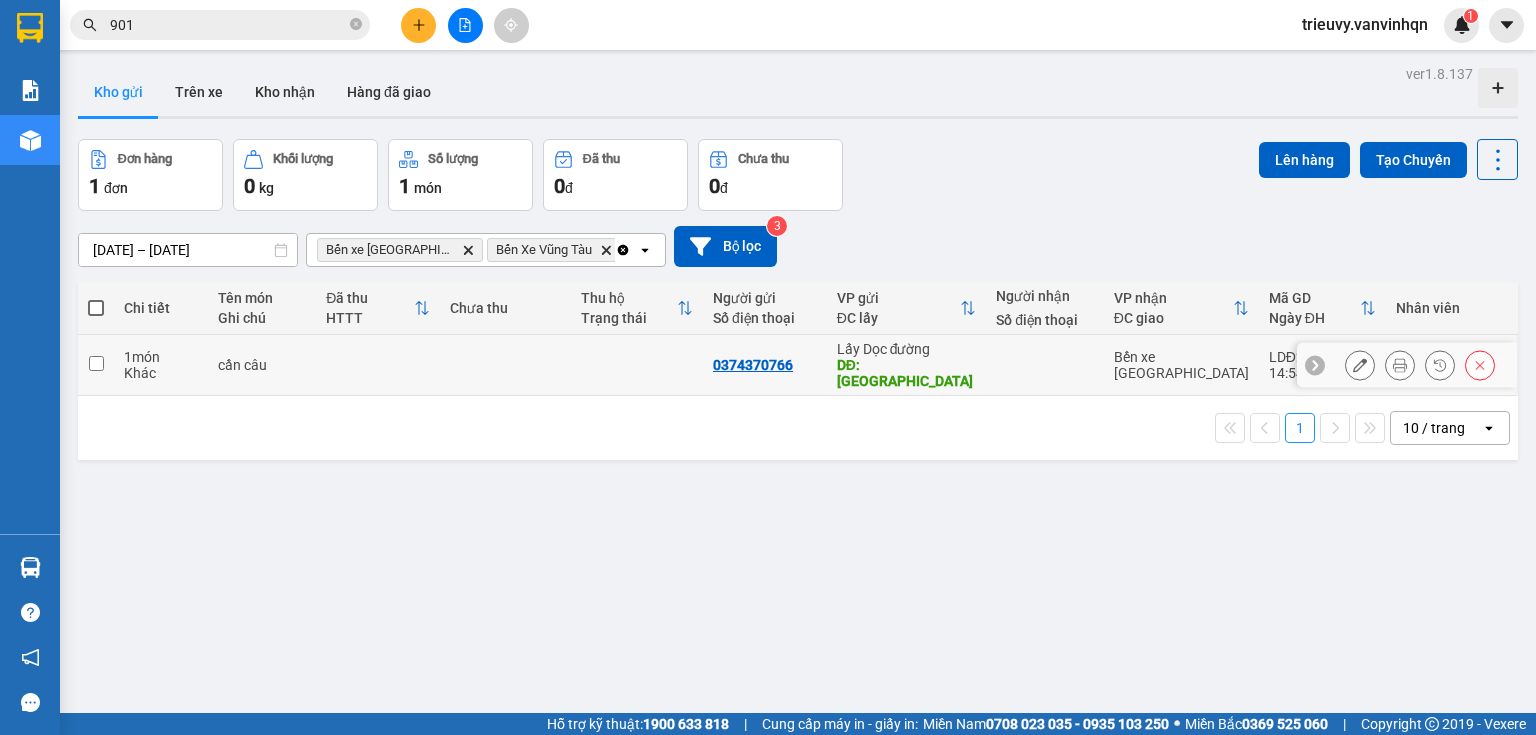 click at bounding box center (506, 365) 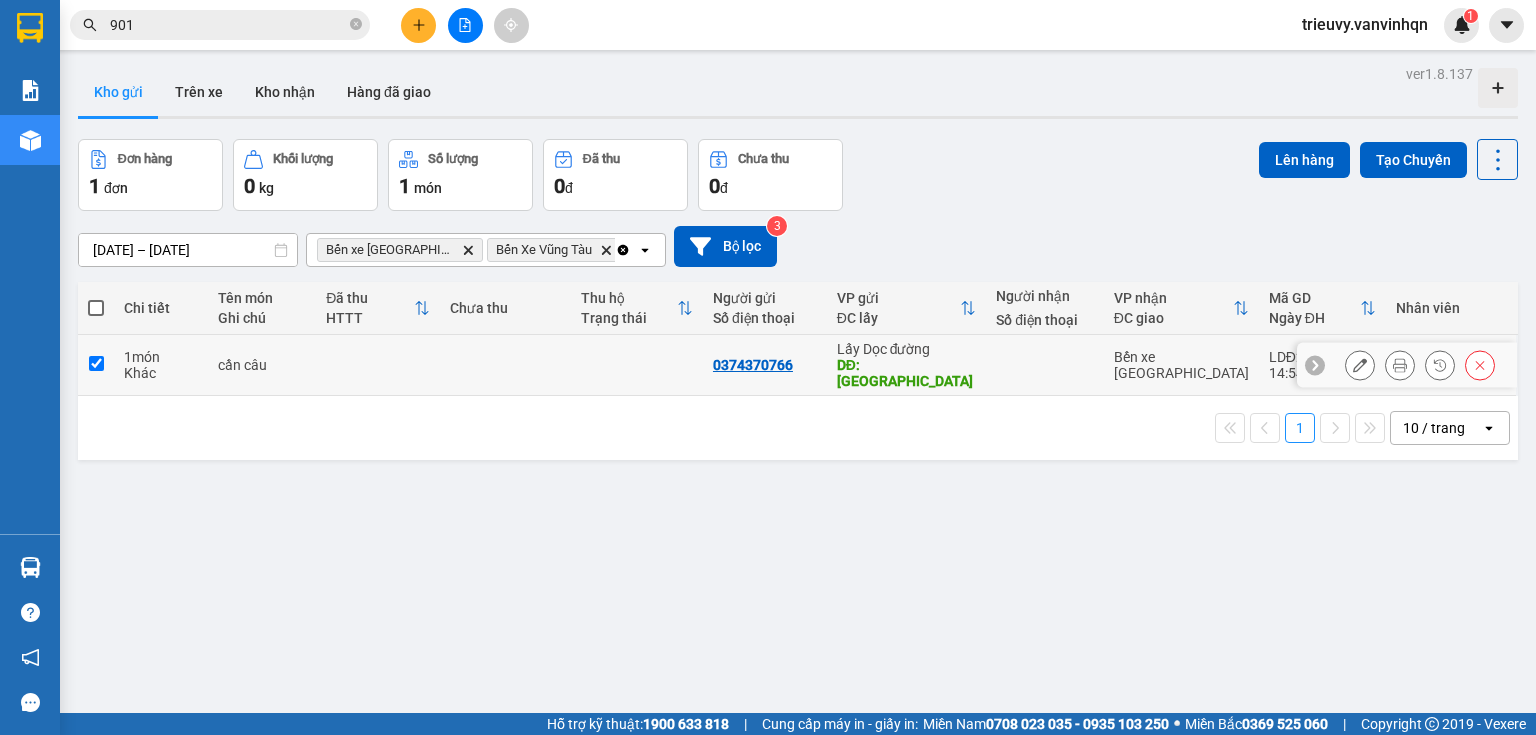 checkbox on "true" 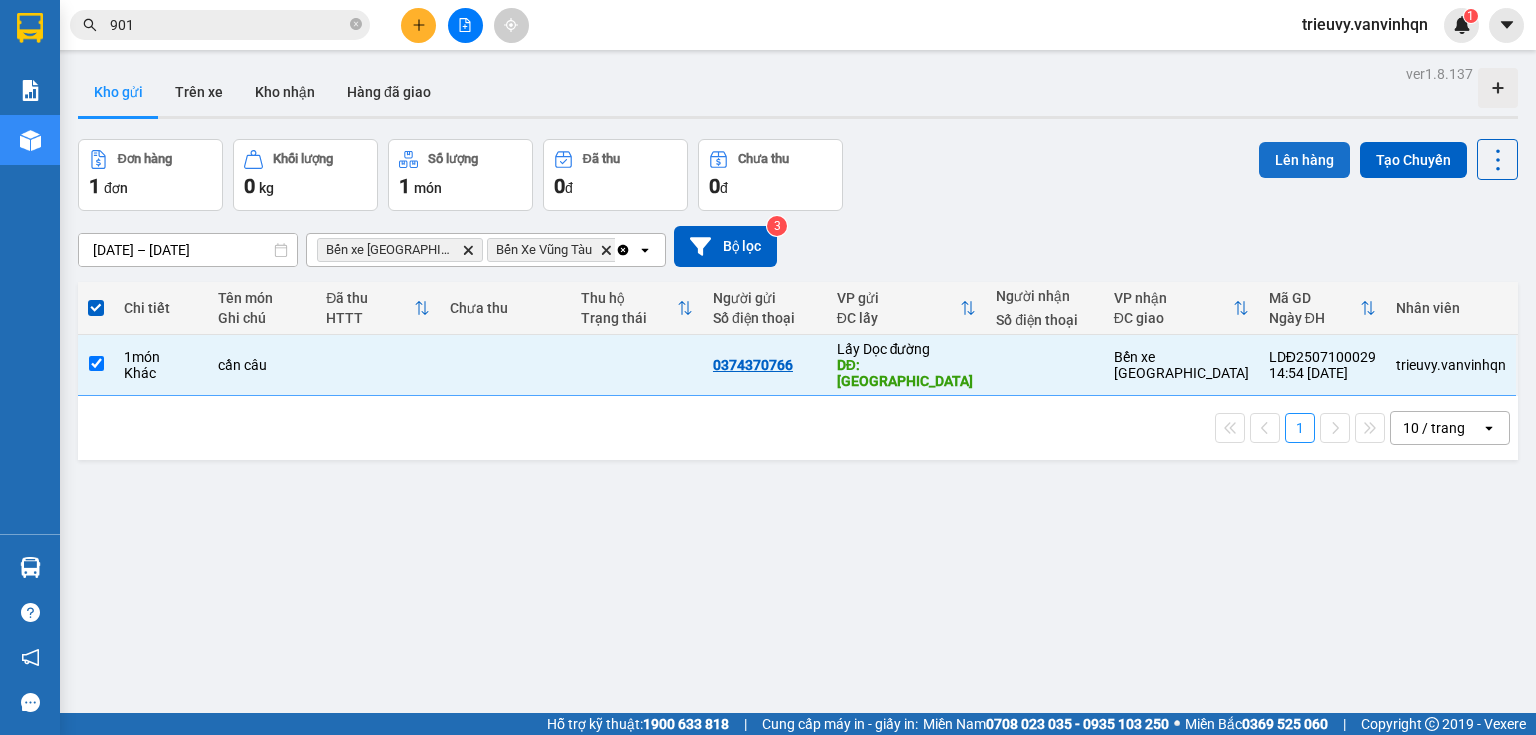 click on "Lên hàng" at bounding box center (1304, 160) 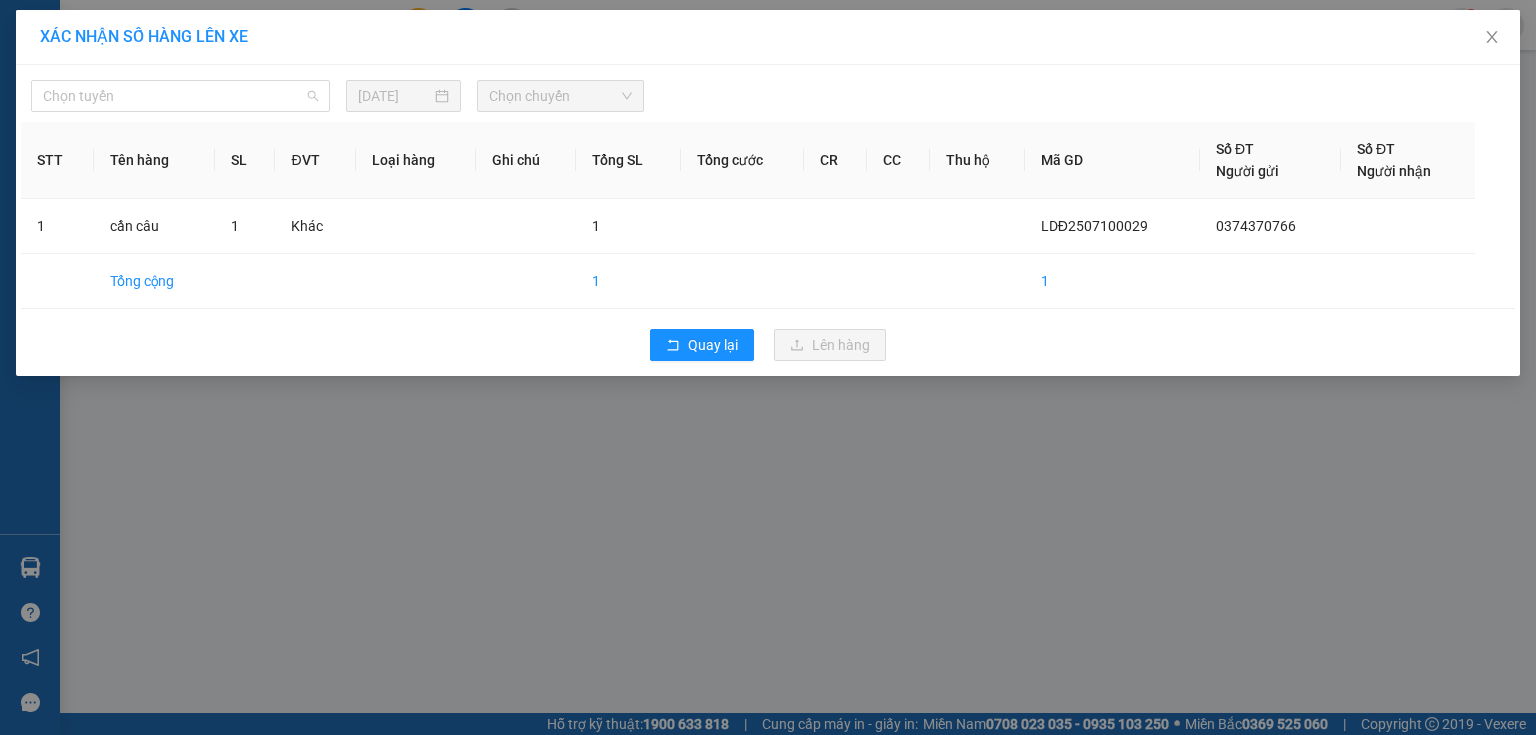 drag, startPoint x: 153, startPoint y: 96, endPoint x: 114, endPoint y: 139, distance: 58.0517 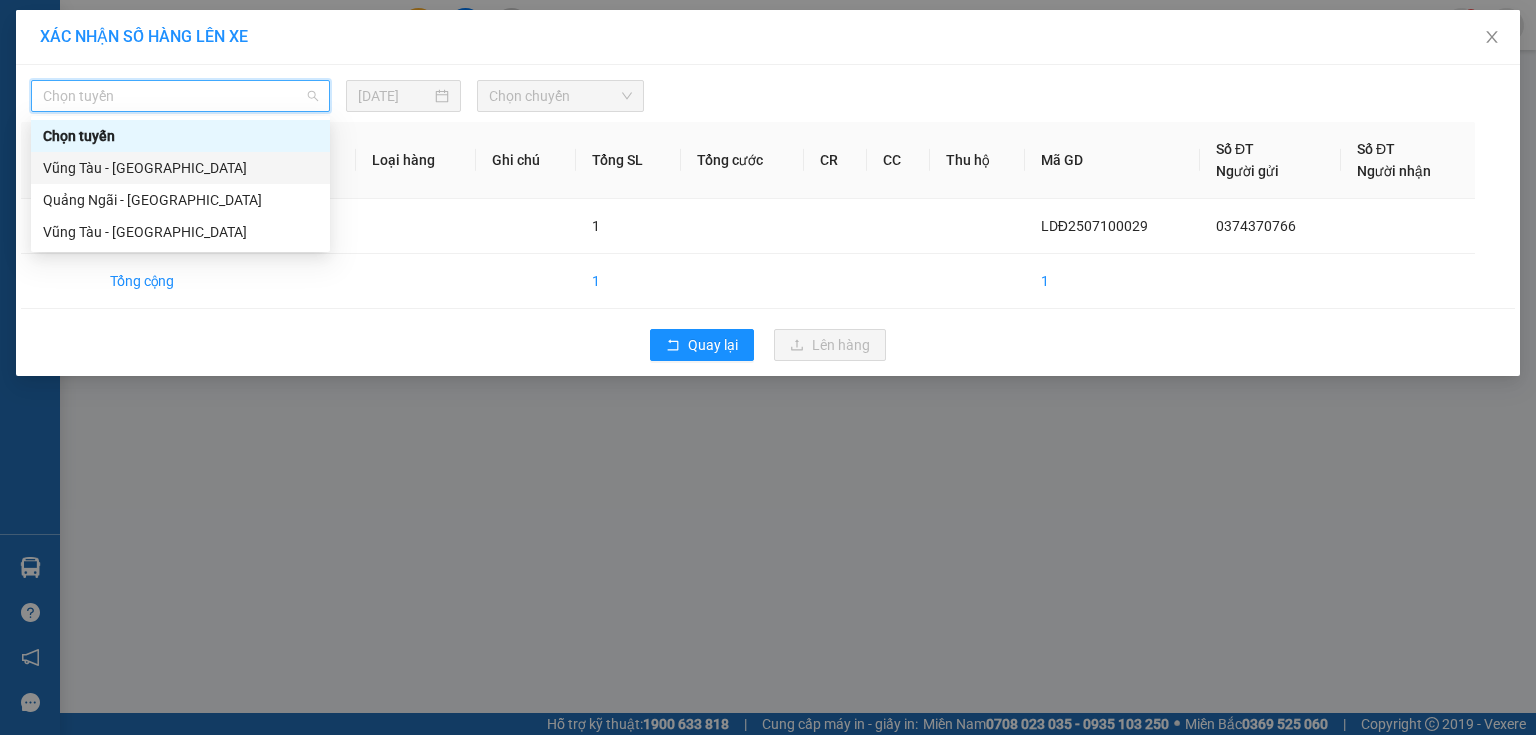 drag, startPoint x: 91, startPoint y: 198, endPoint x: 105, endPoint y: 159, distance: 41.4367 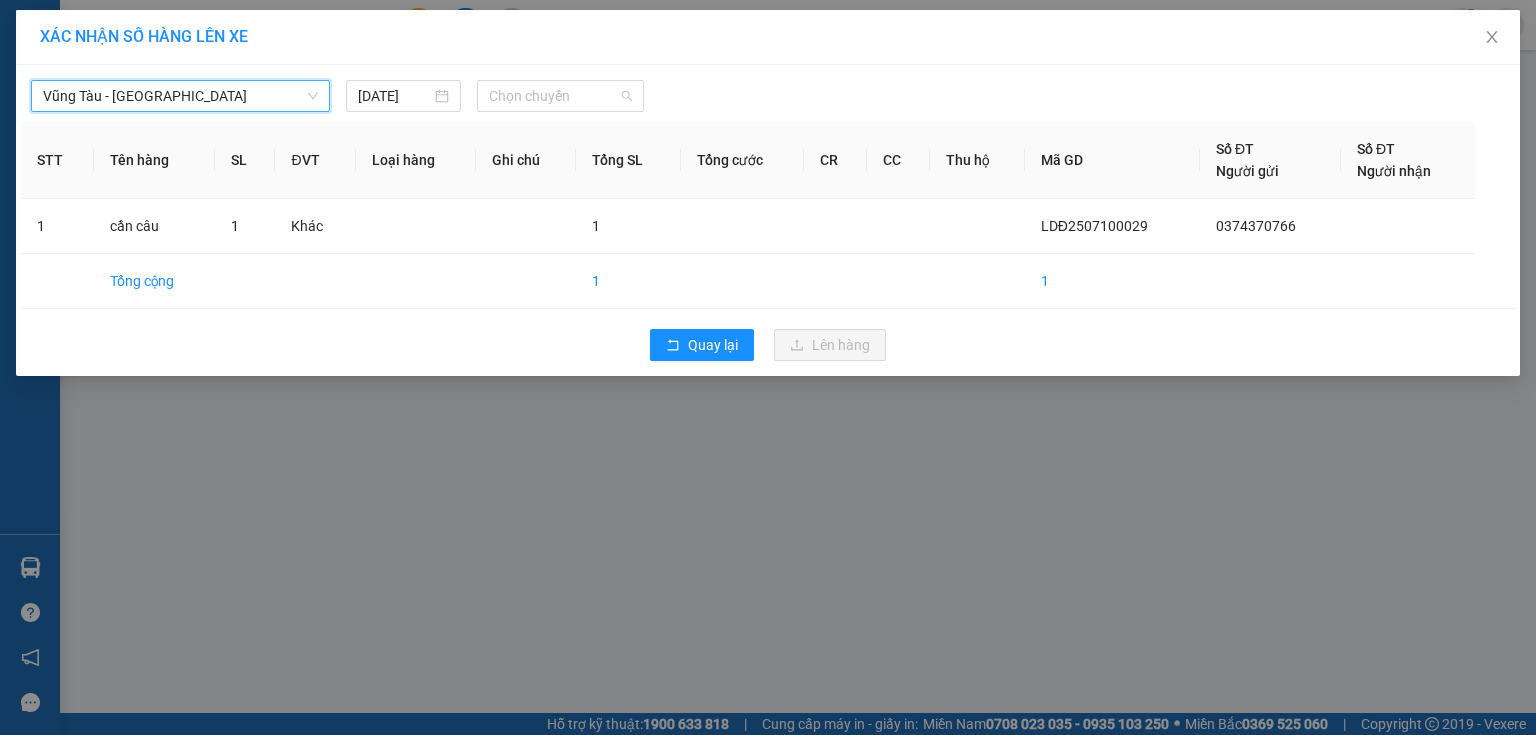 drag, startPoint x: 502, startPoint y: 88, endPoint x: 492, endPoint y: 114, distance: 27.856777 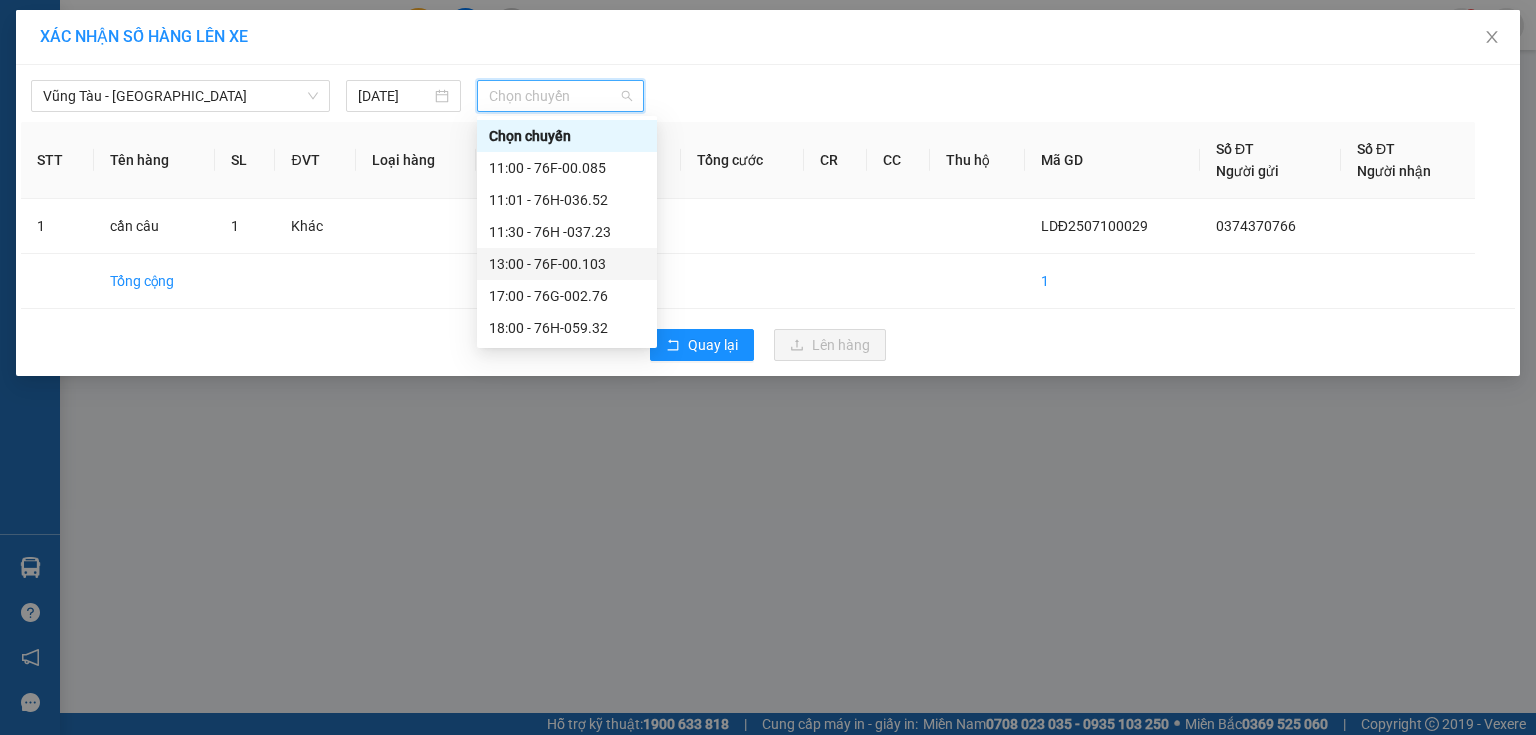click on "13:00     - 76F-00.103" at bounding box center [567, 264] 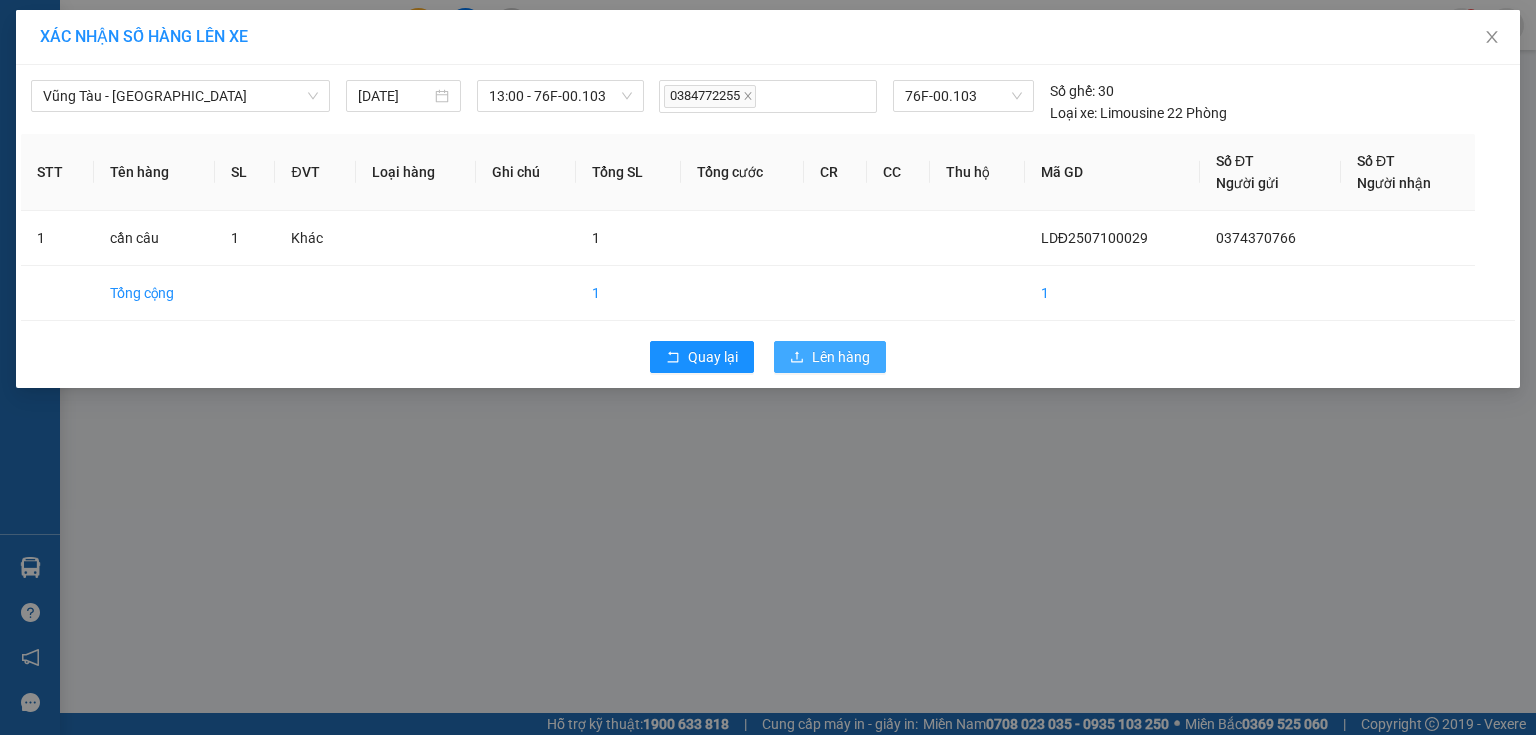 click on "Lên hàng" at bounding box center (830, 357) 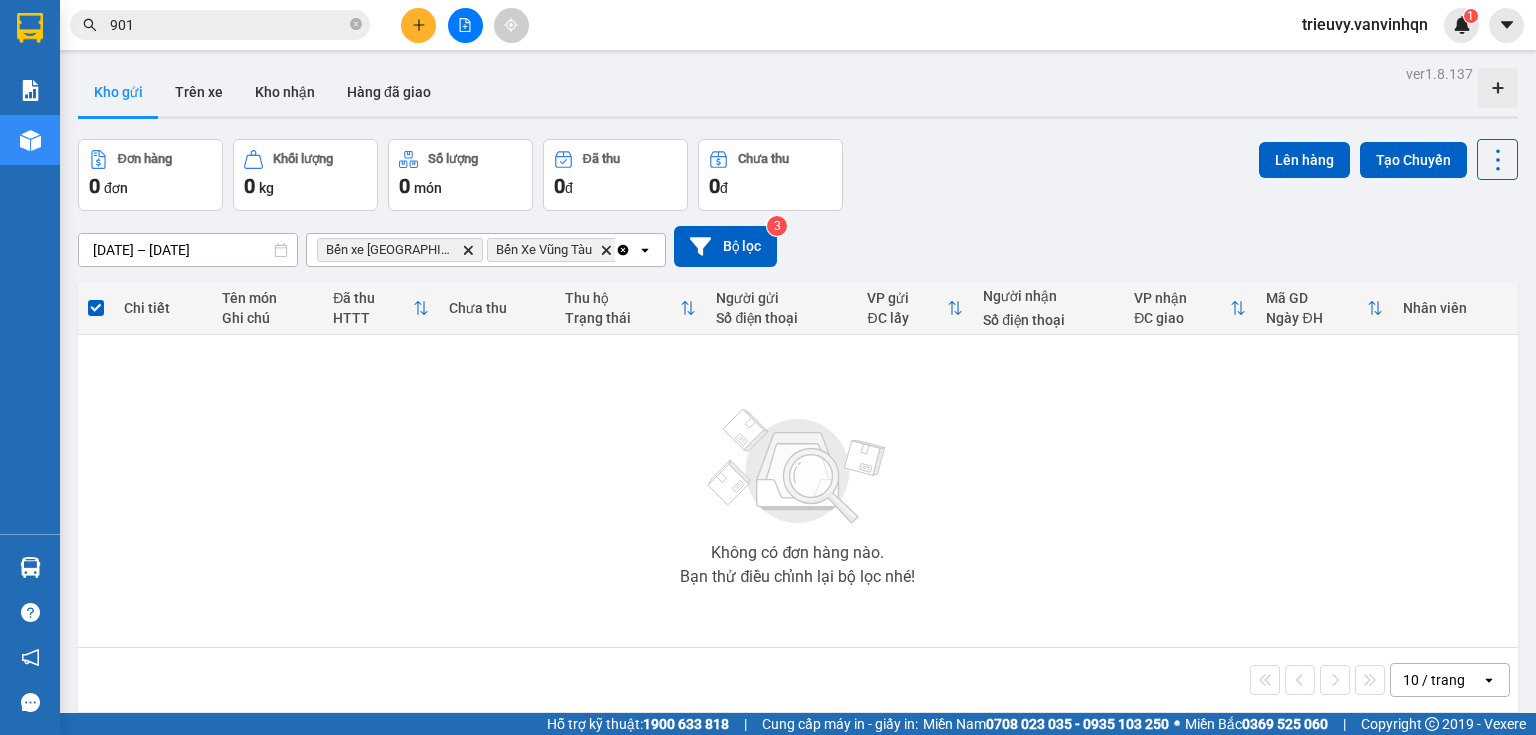 click at bounding box center (465, 25) 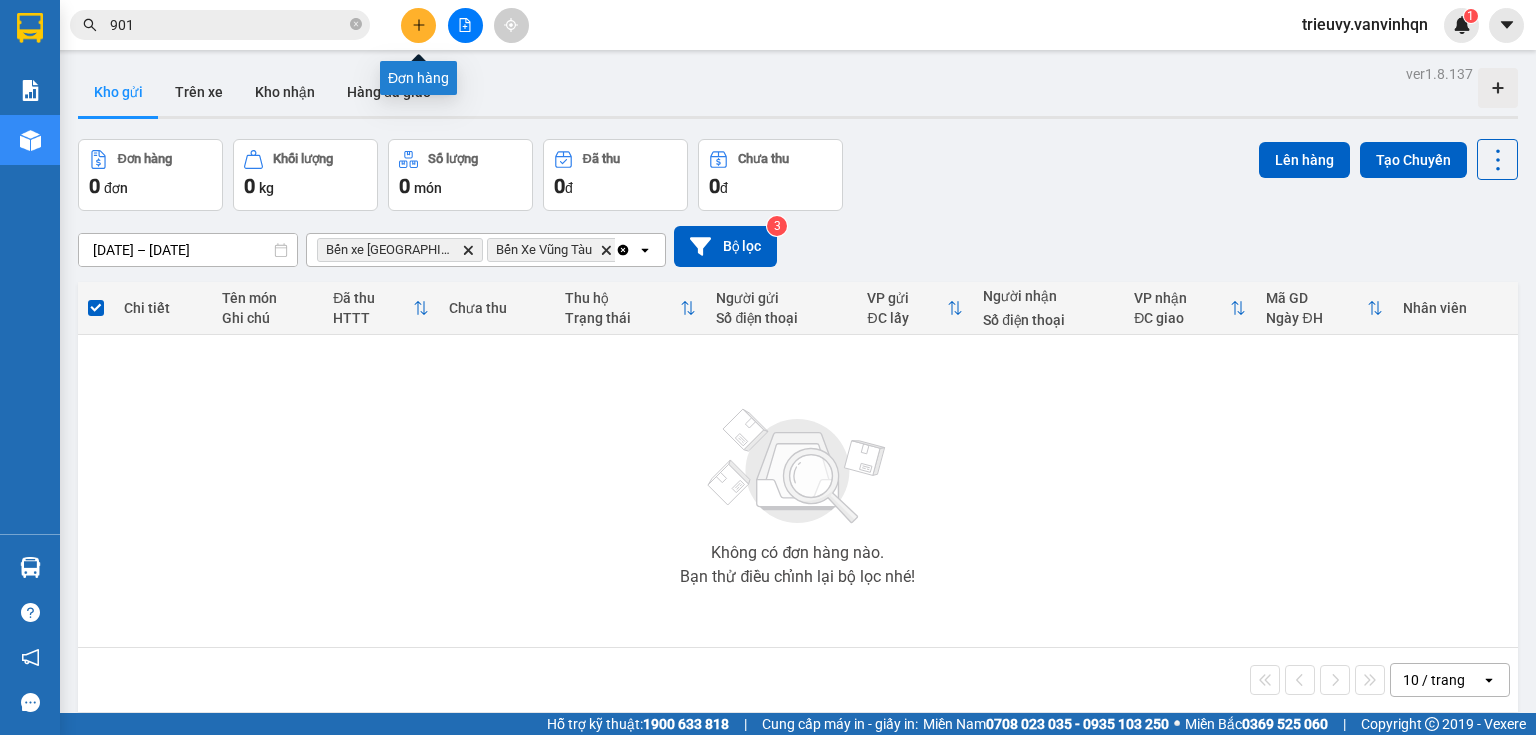 click 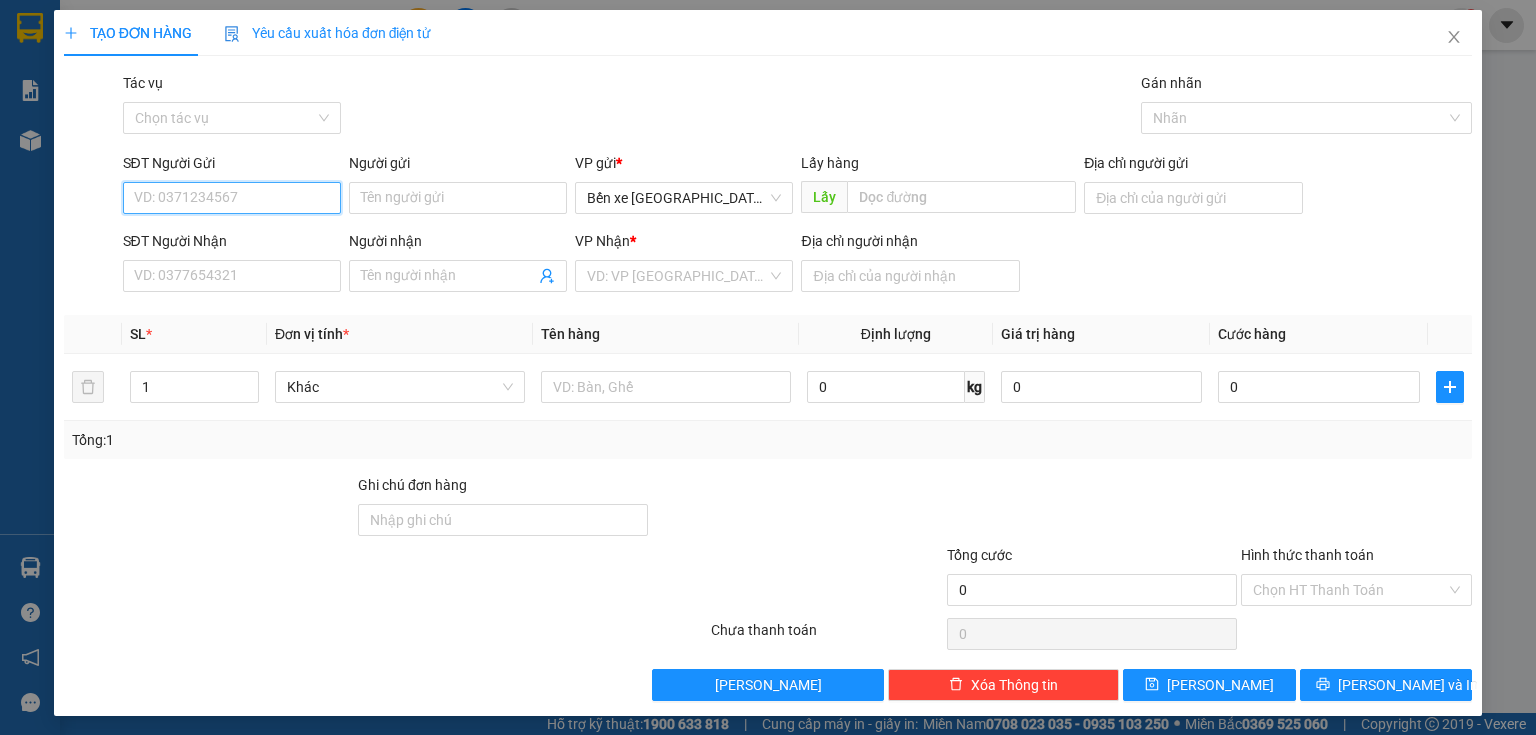 click on "SĐT Người Gửi" at bounding box center [232, 198] 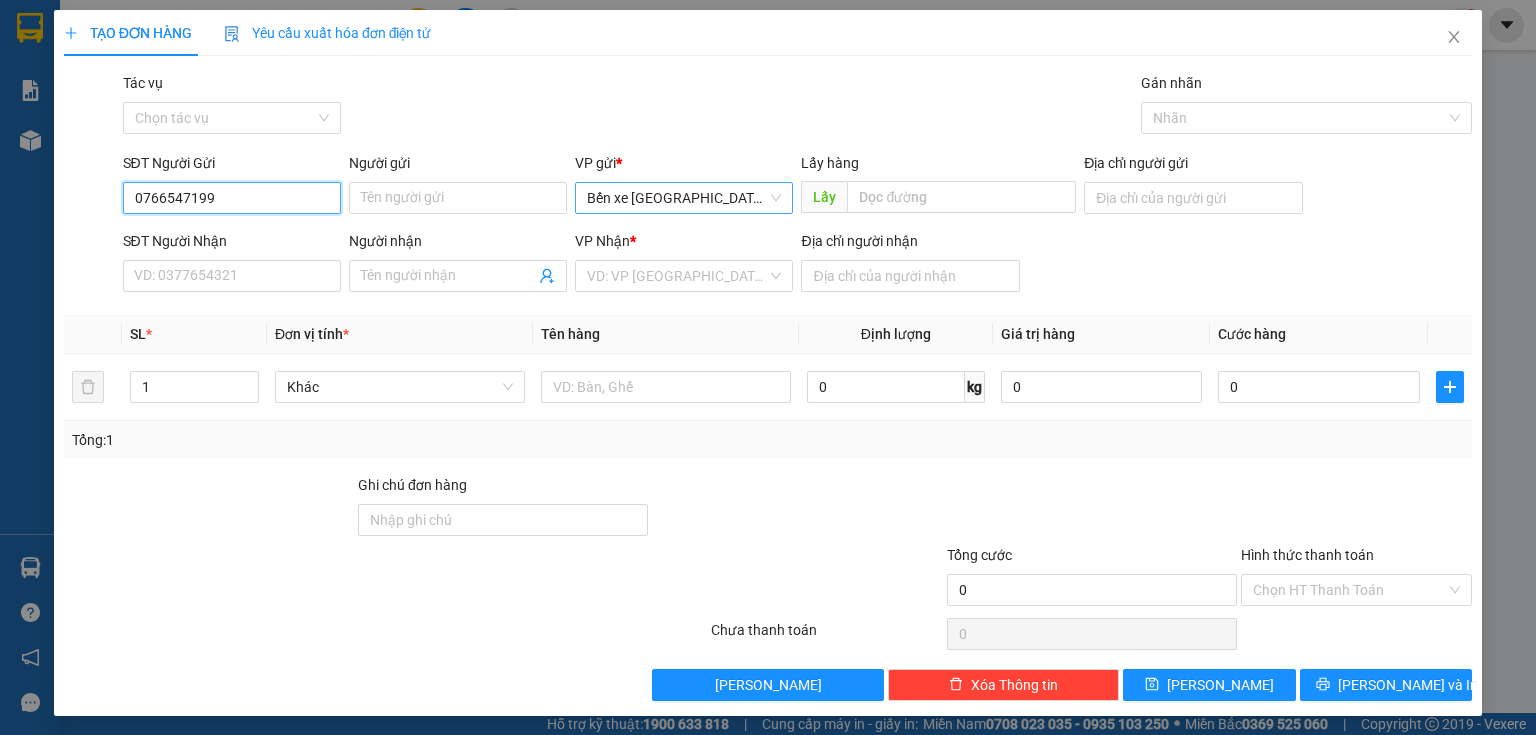 drag, startPoint x: 744, startPoint y: 200, endPoint x: 736, endPoint y: 212, distance: 14.422205 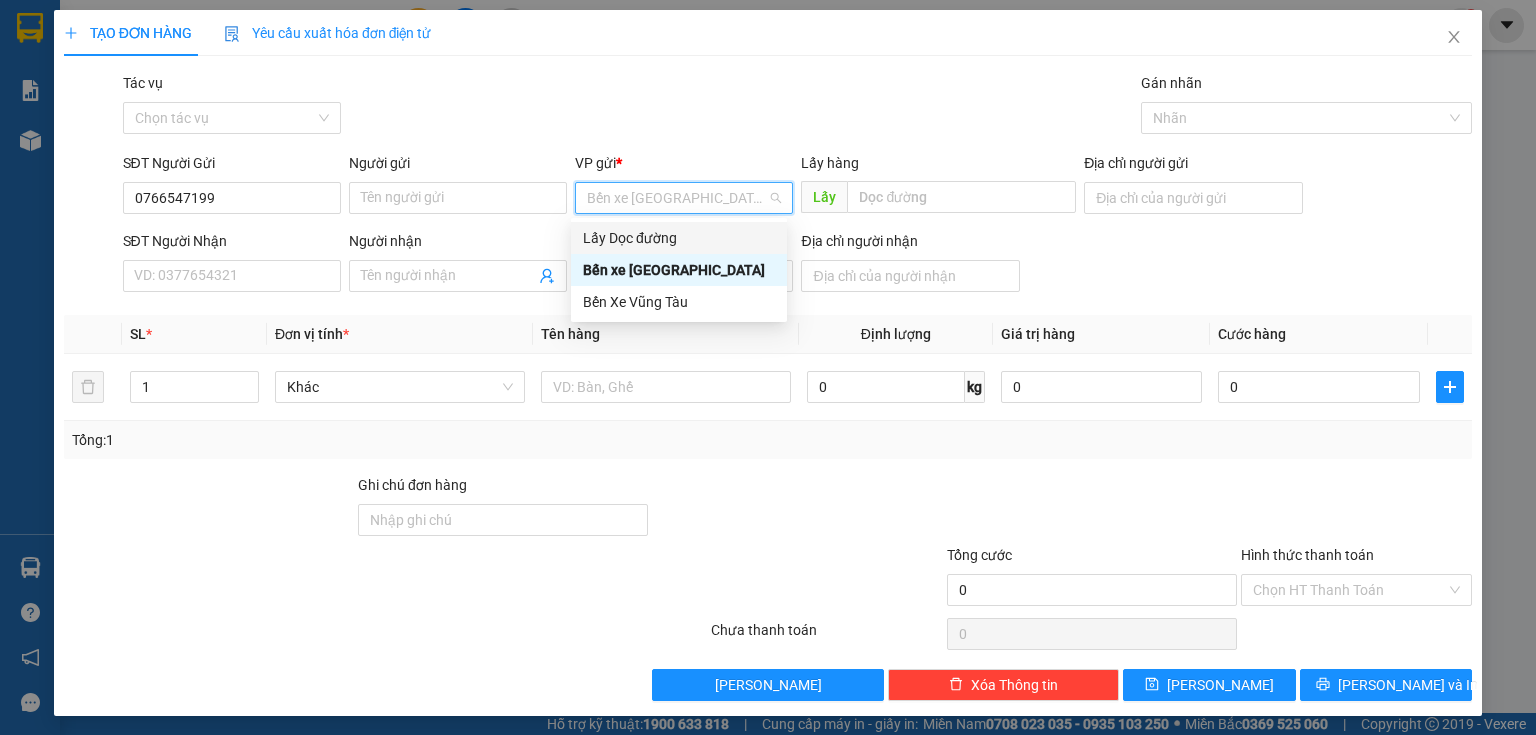 click on "Lấy Dọc đường" at bounding box center [679, 238] 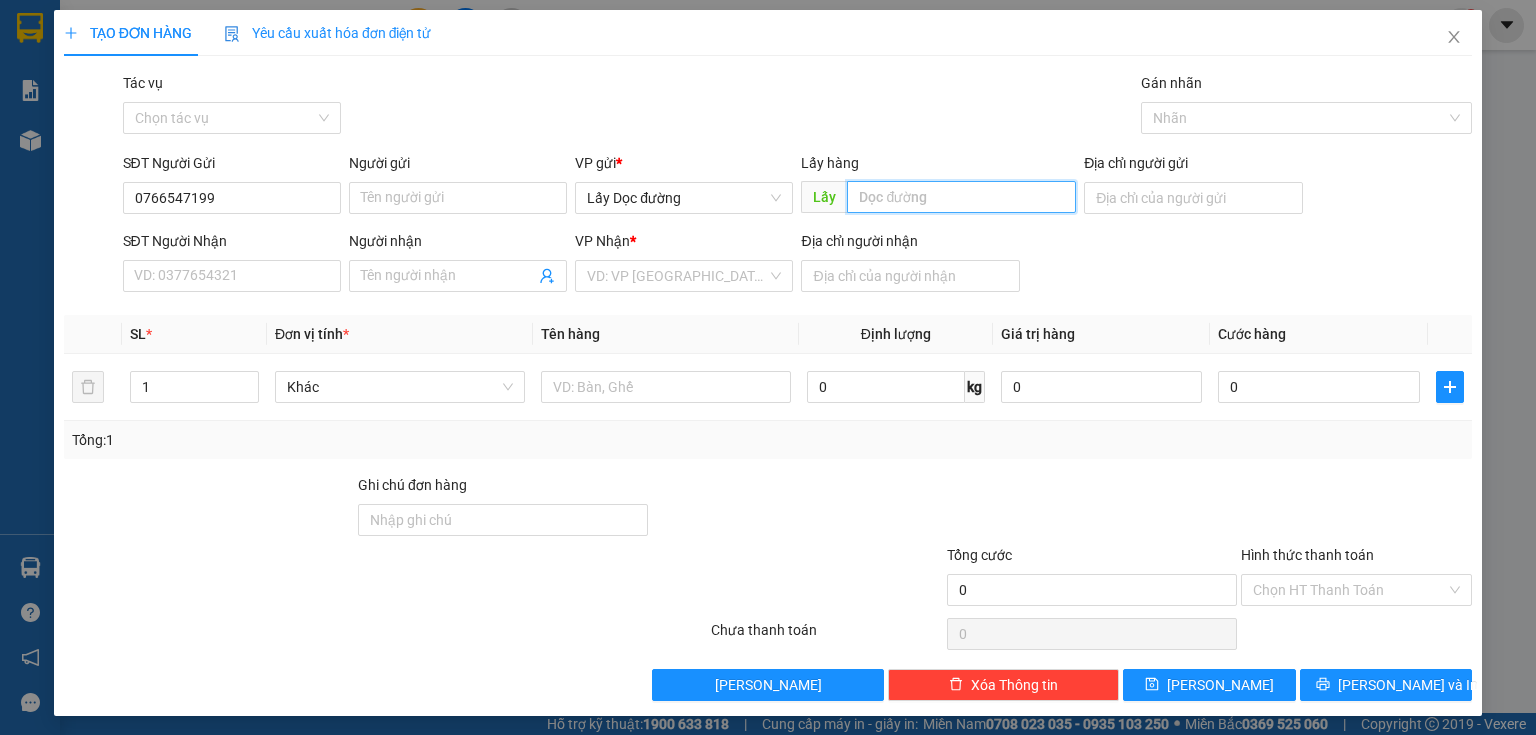click at bounding box center (961, 197) 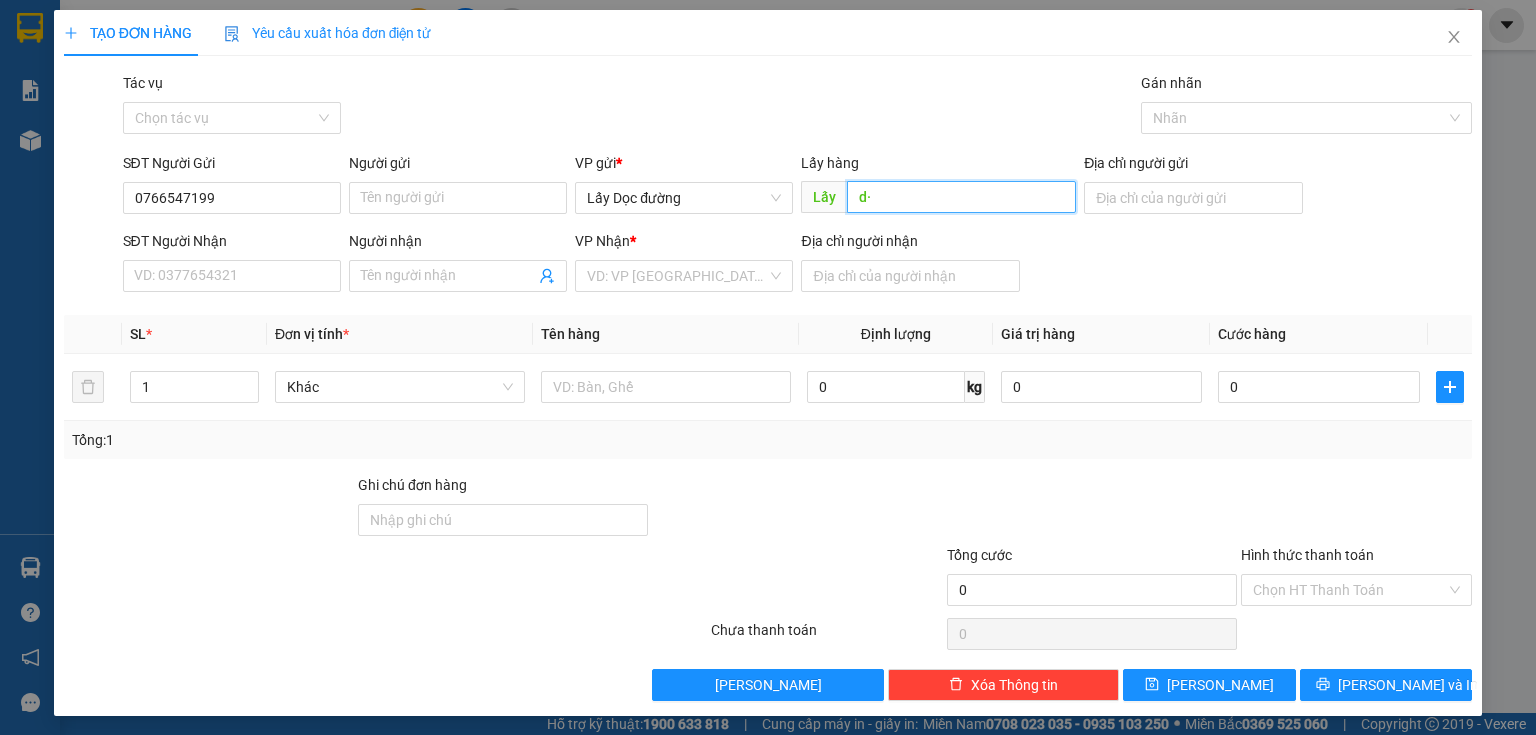 type on "d" 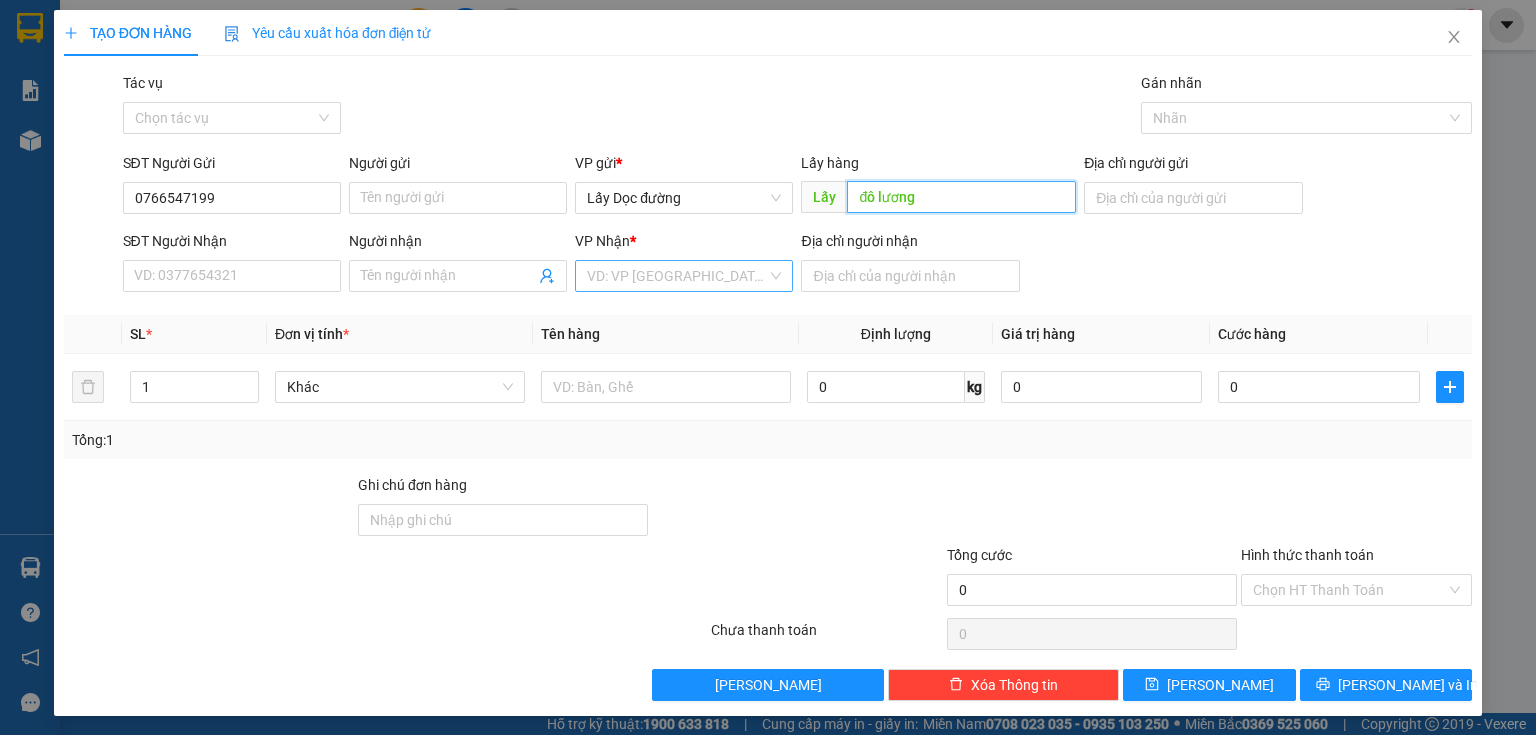 type on "đô lương" 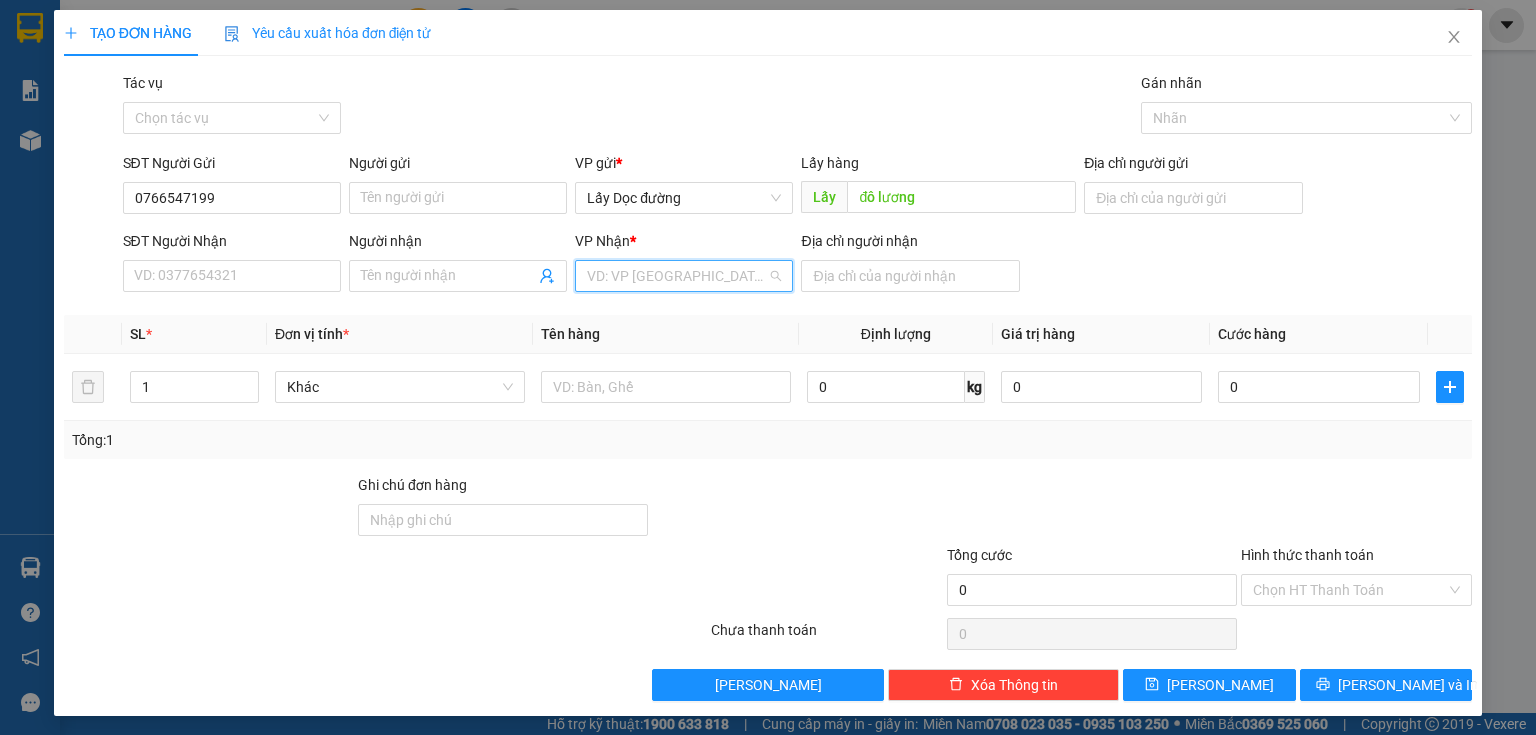 click at bounding box center (677, 276) 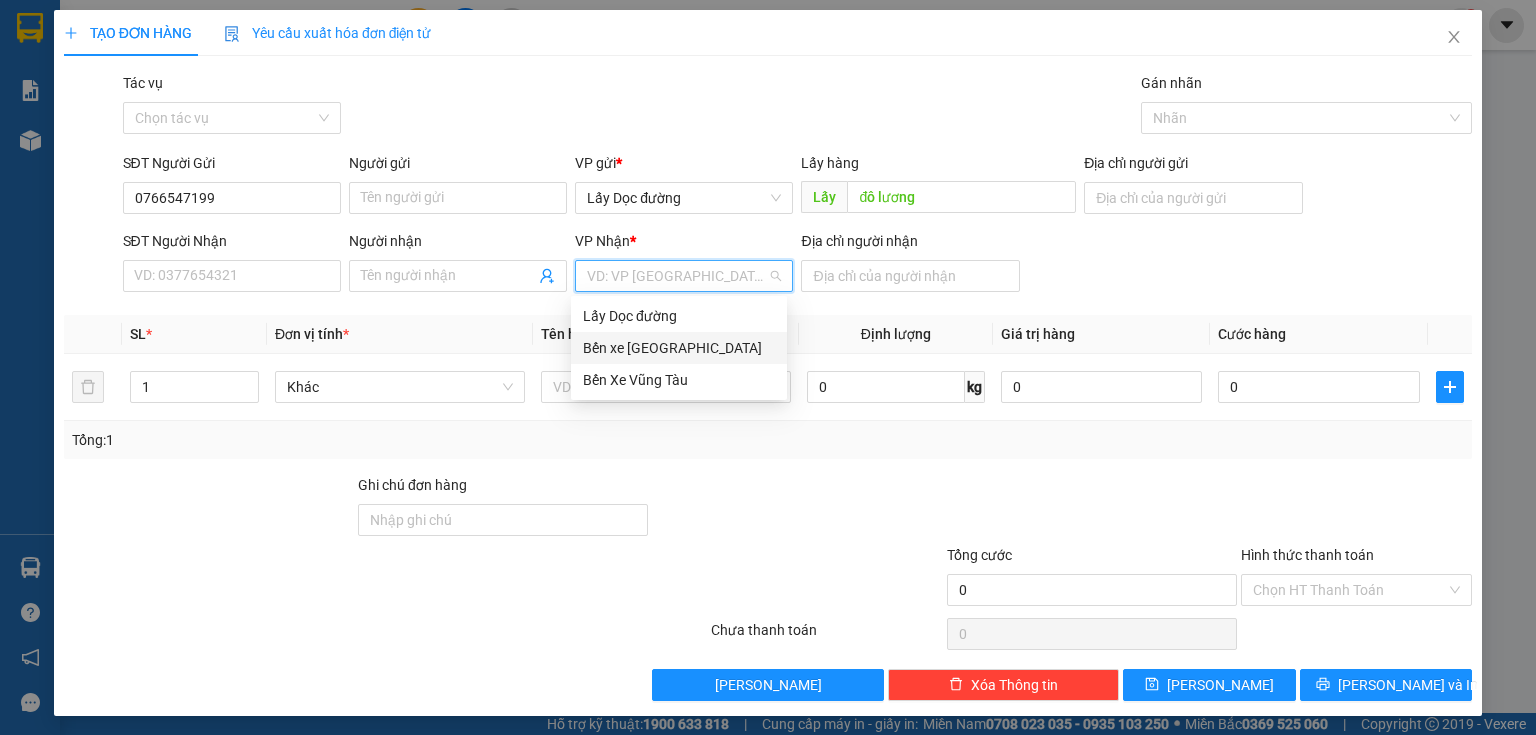 click on "Bến xe [GEOGRAPHIC_DATA]" at bounding box center [679, 348] 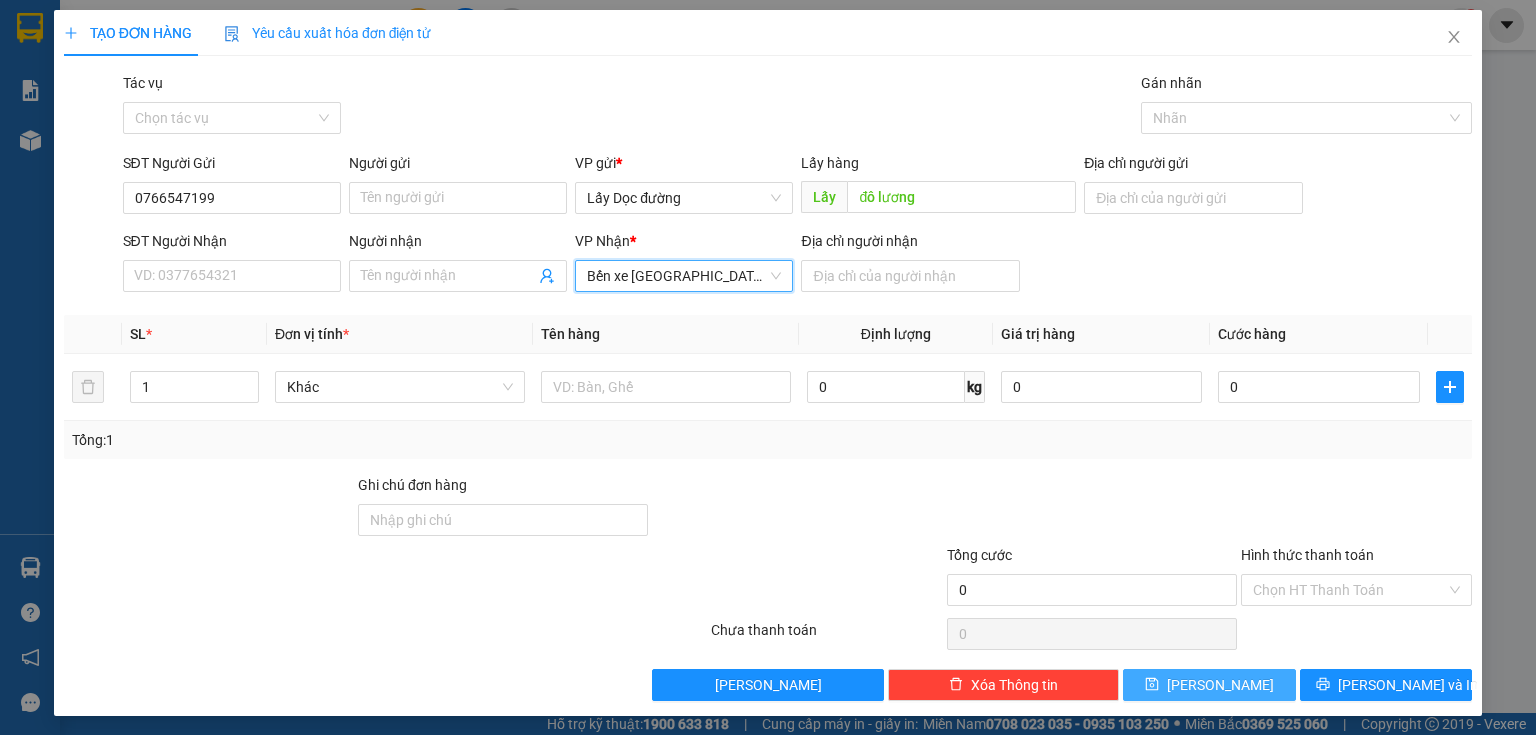 click 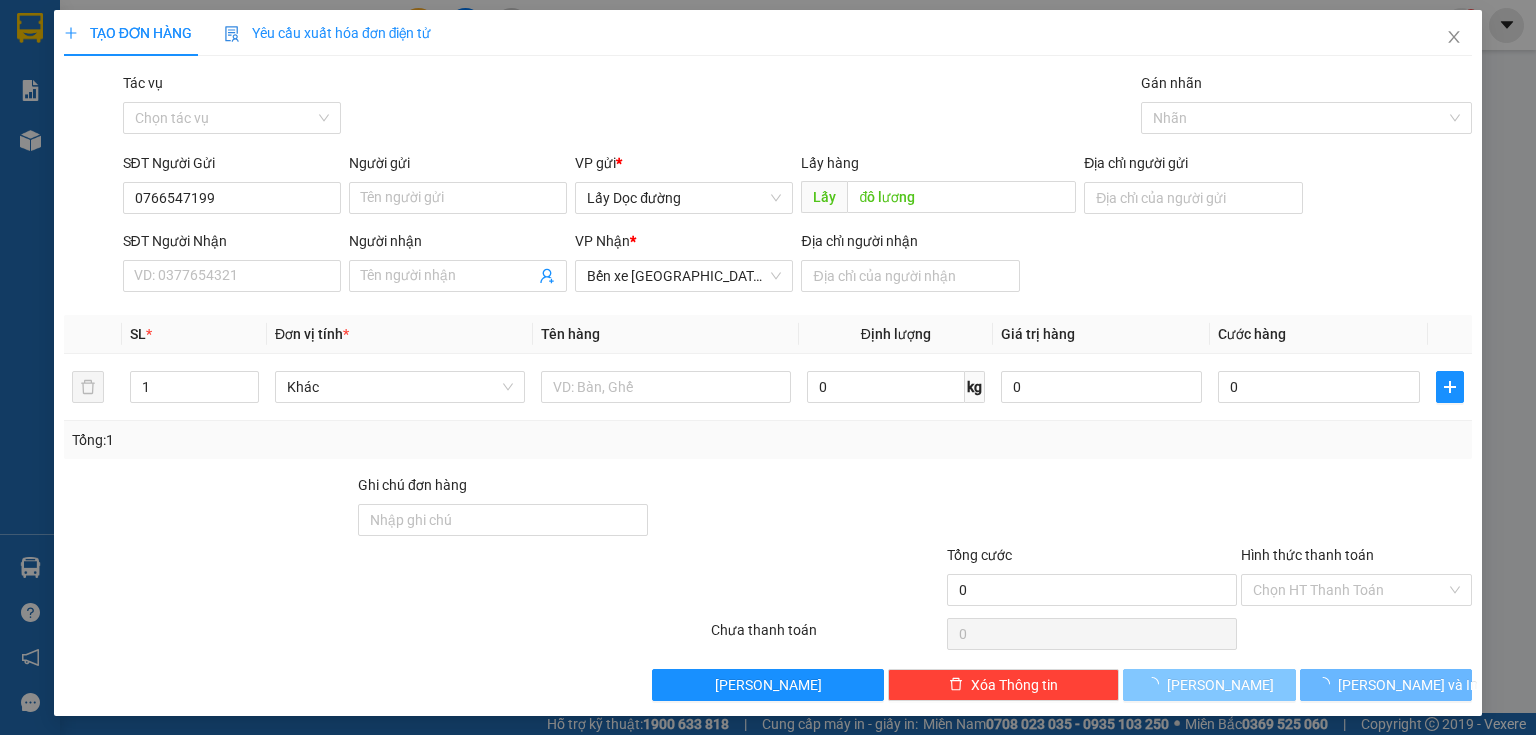 type 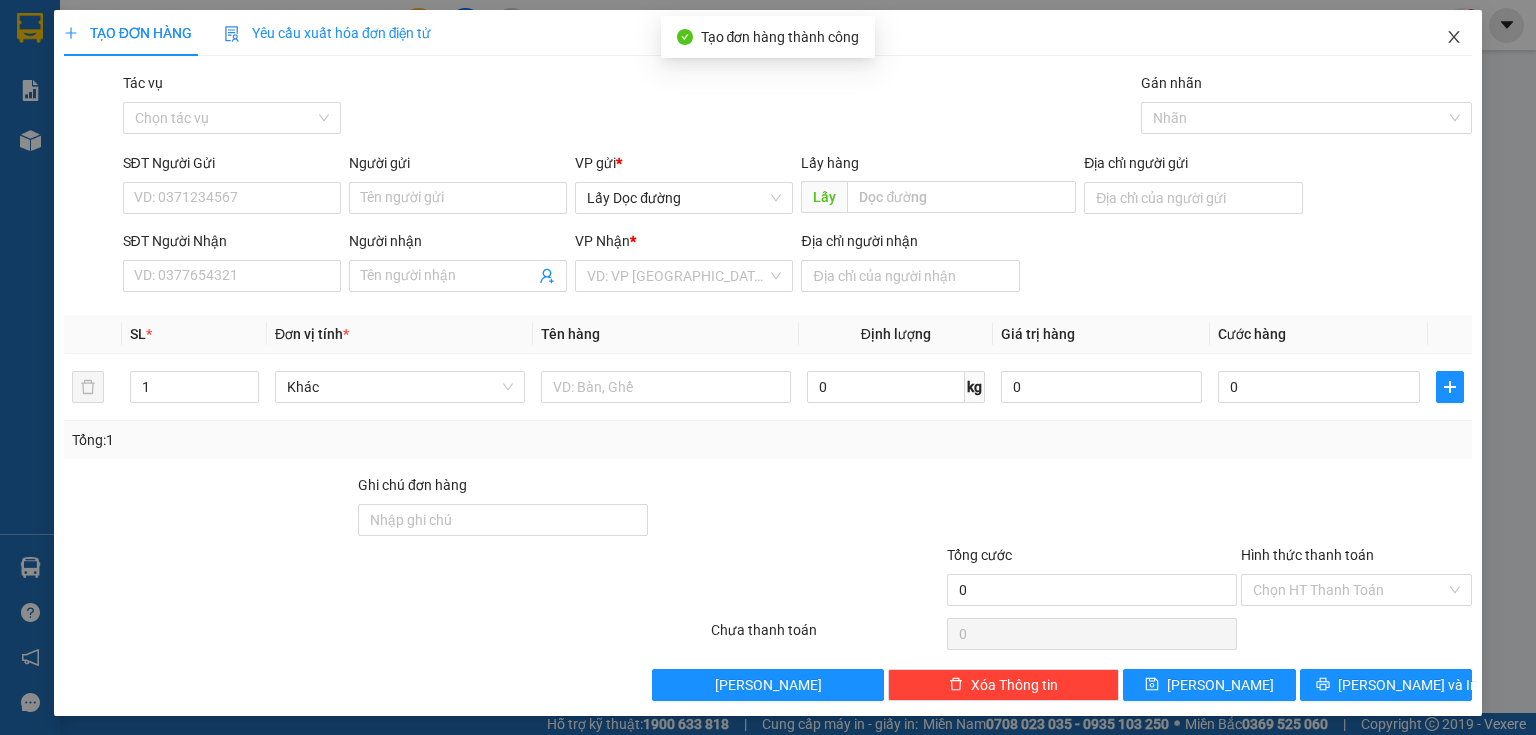 drag, startPoint x: 1434, startPoint y: 33, endPoint x: 1422, endPoint y: 40, distance: 13.892444 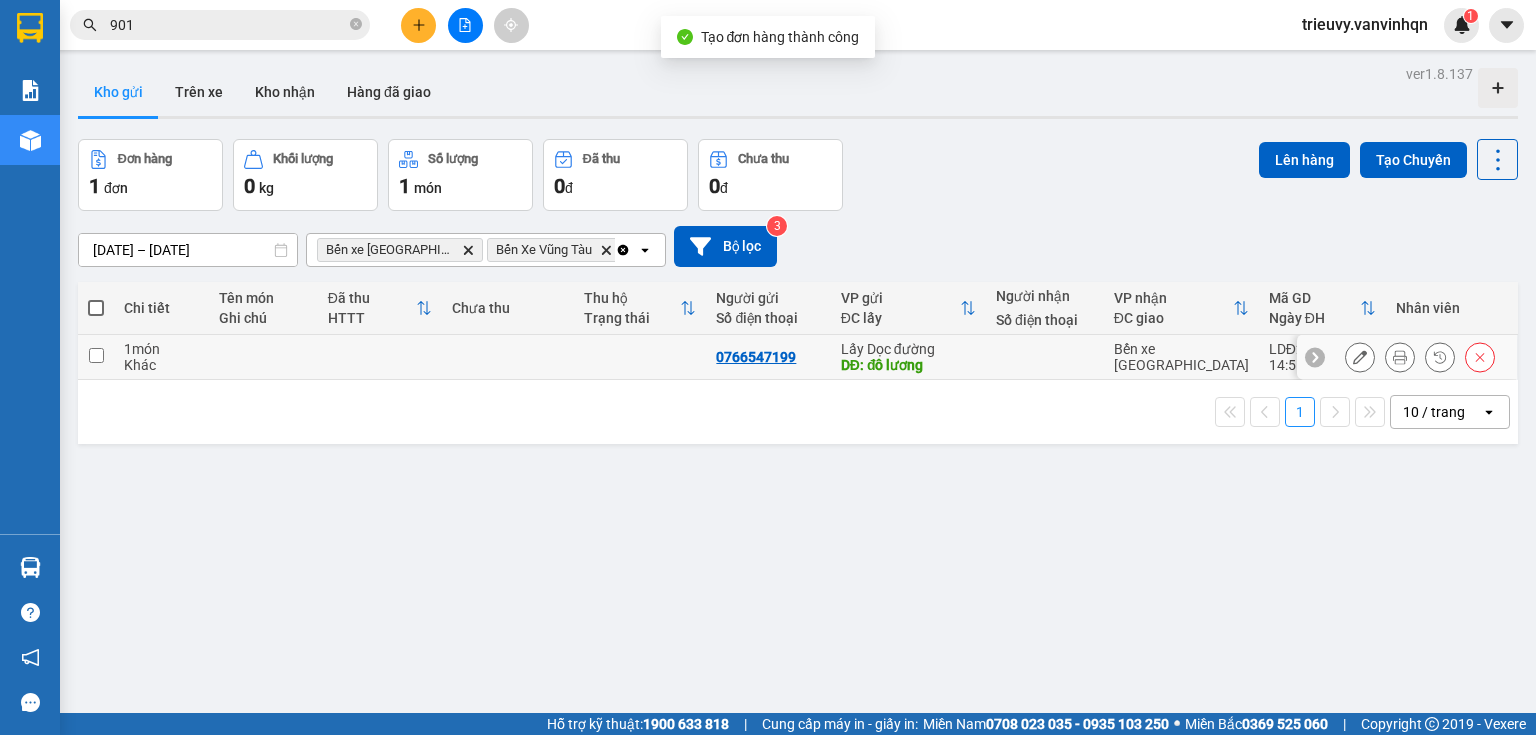 click at bounding box center (263, 357) 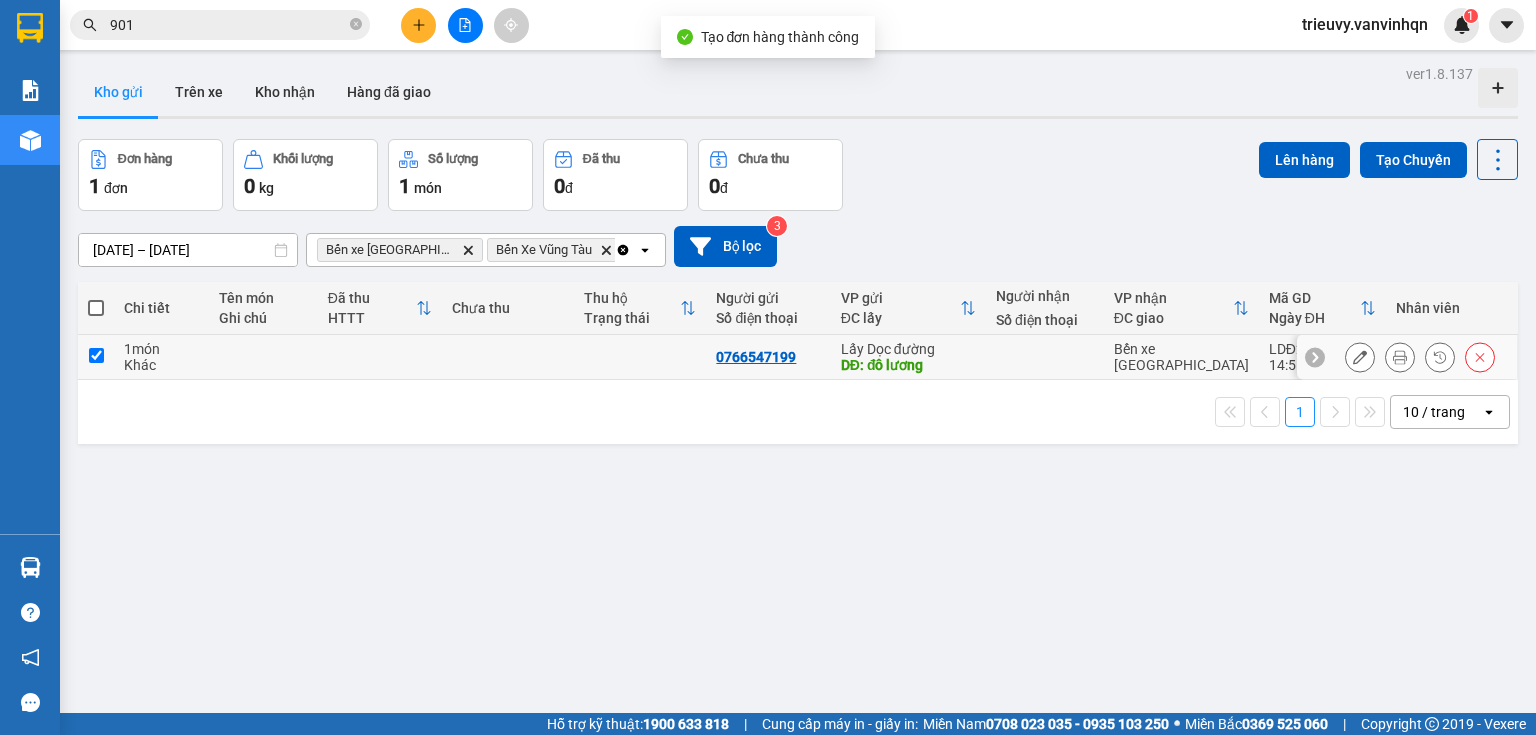 checkbox on "true" 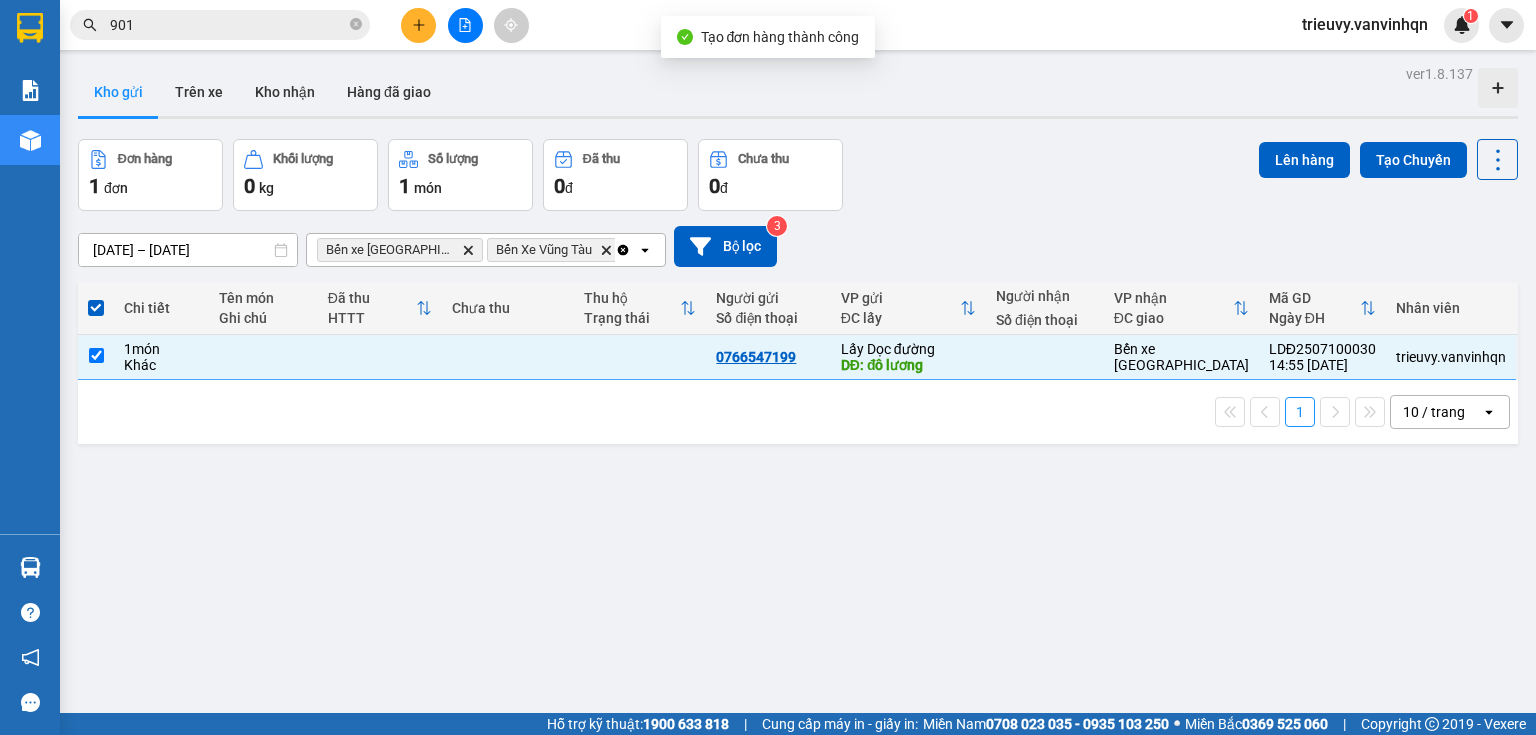 drag, startPoint x: 1216, startPoint y: 163, endPoint x: 1240, endPoint y: 164, distance: 24.020824 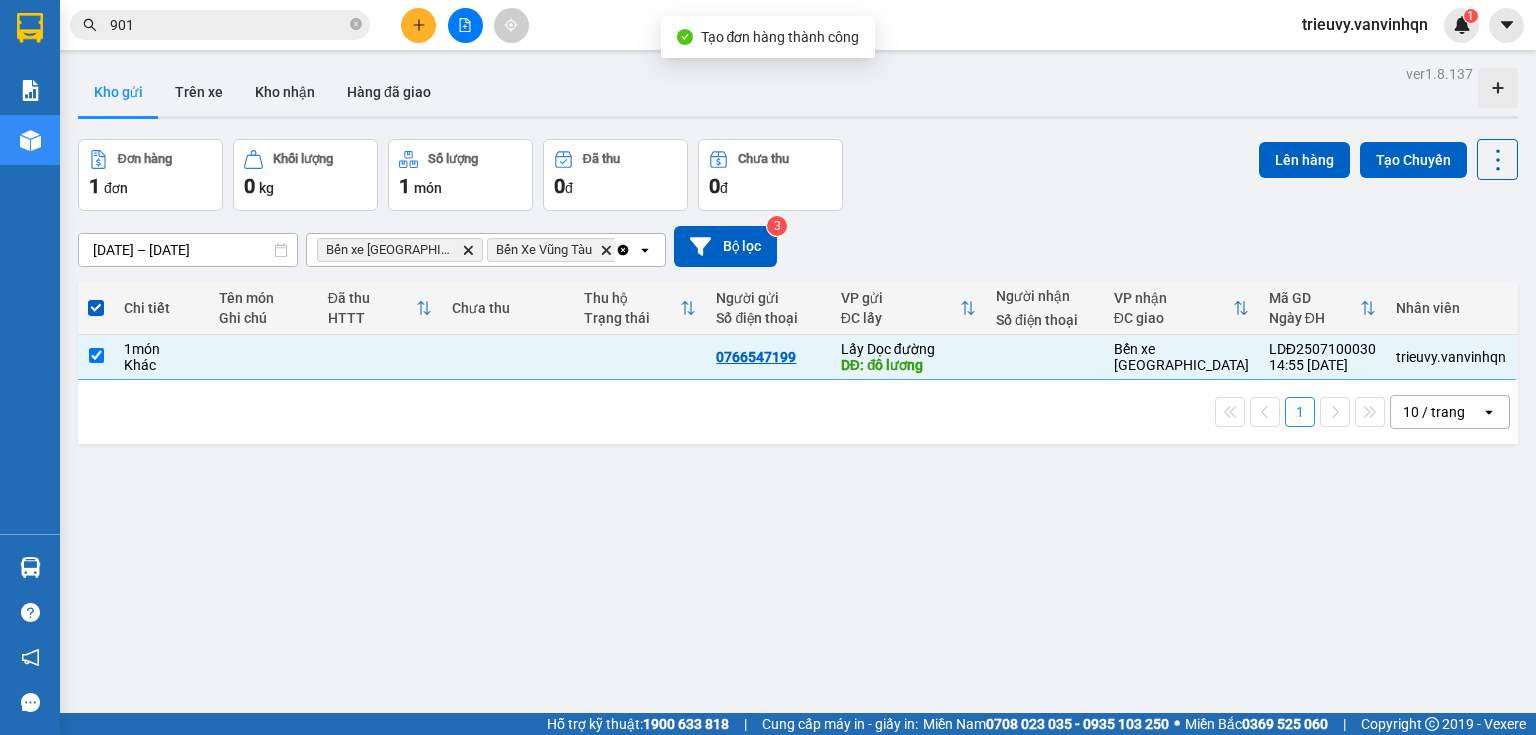 click on "Đơn hàng 1 đơn Khối lượng 0 kg Số lượng 1 món Đã thu 0  đ Chưa thu 0  đ Lên hàng Tạo Chuyến" at bounding box center [798, 175] 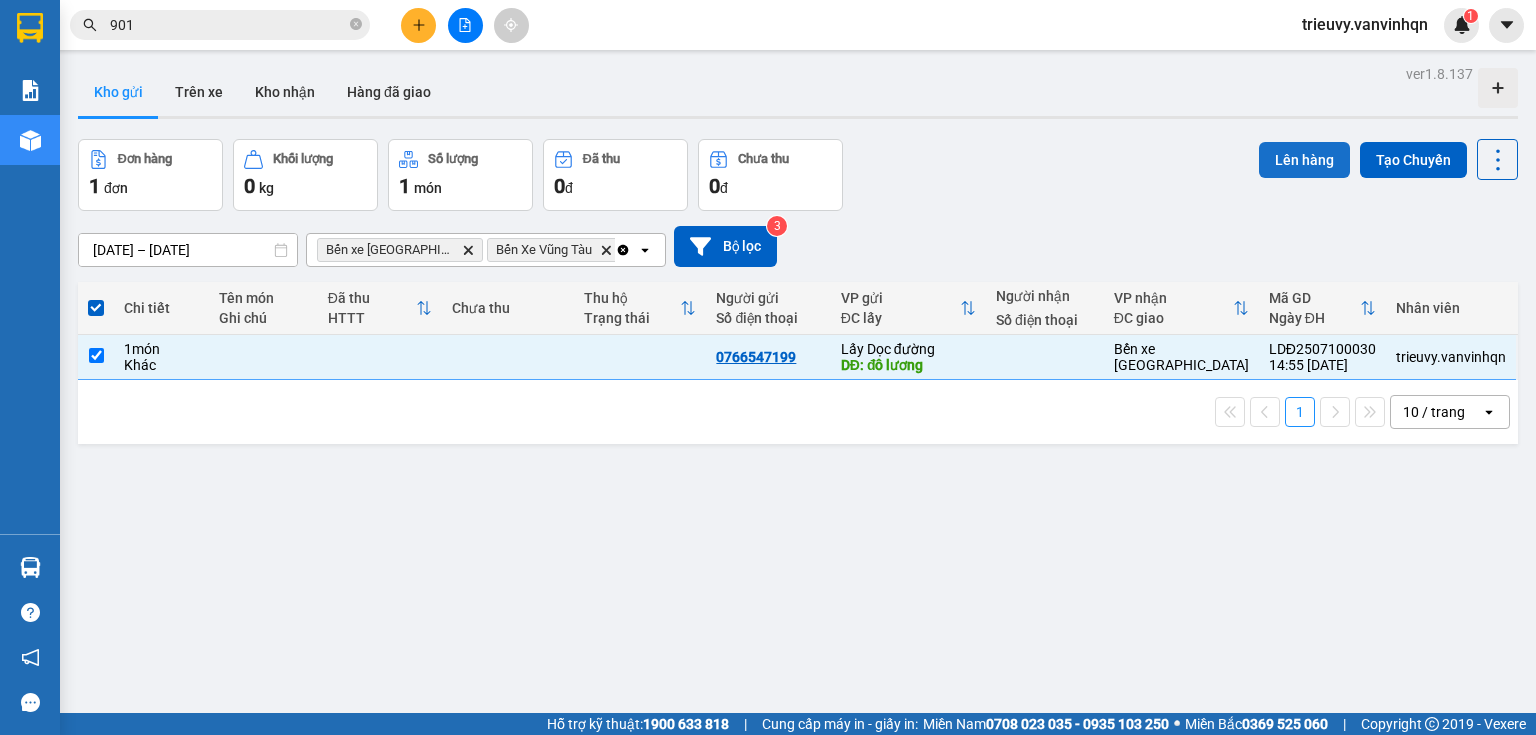 click on "Lên hàng" at bounding box center [1304, 160] 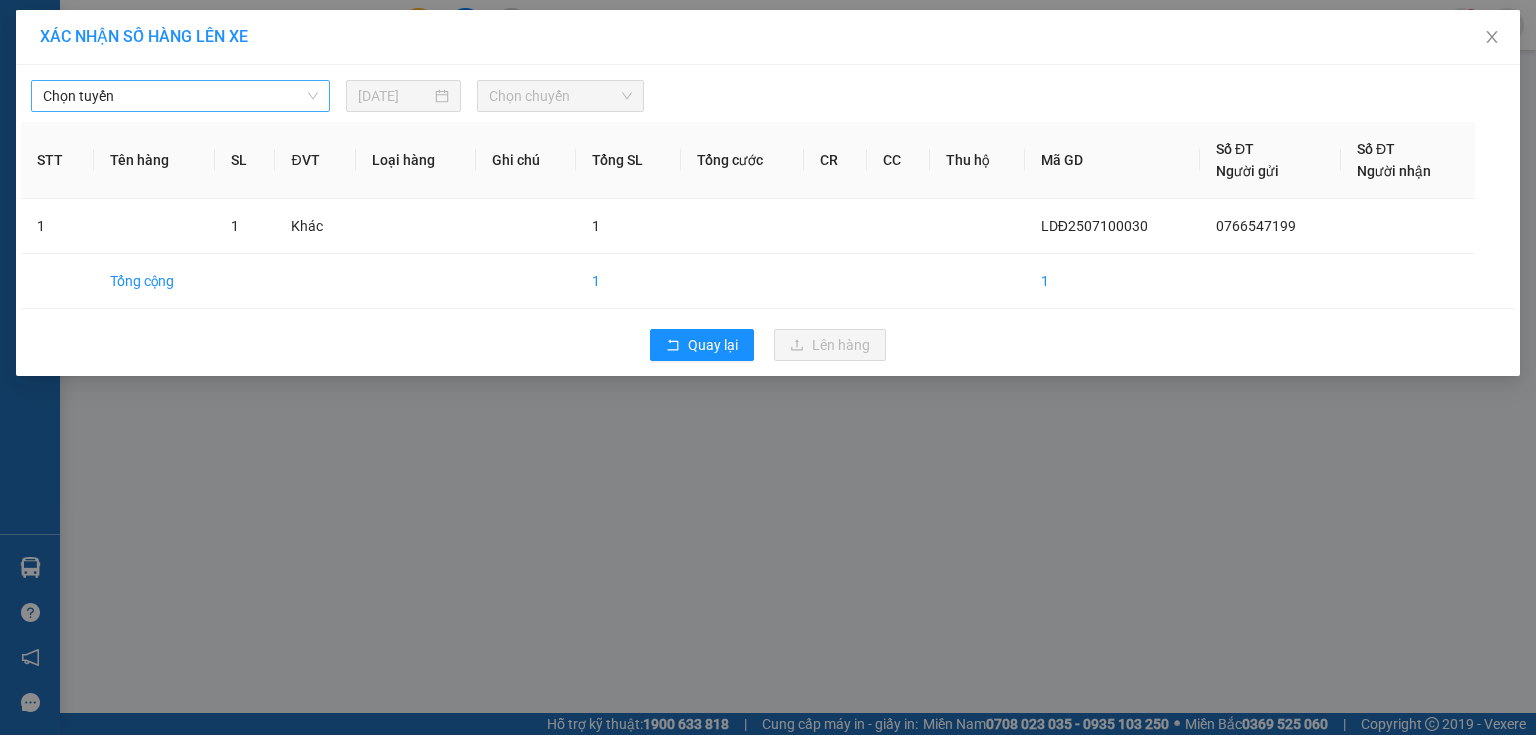 drag, startPoint x: 278, startPoint y: 89, endPoint x: 253, endPoint y: 108, distance: 31.400637 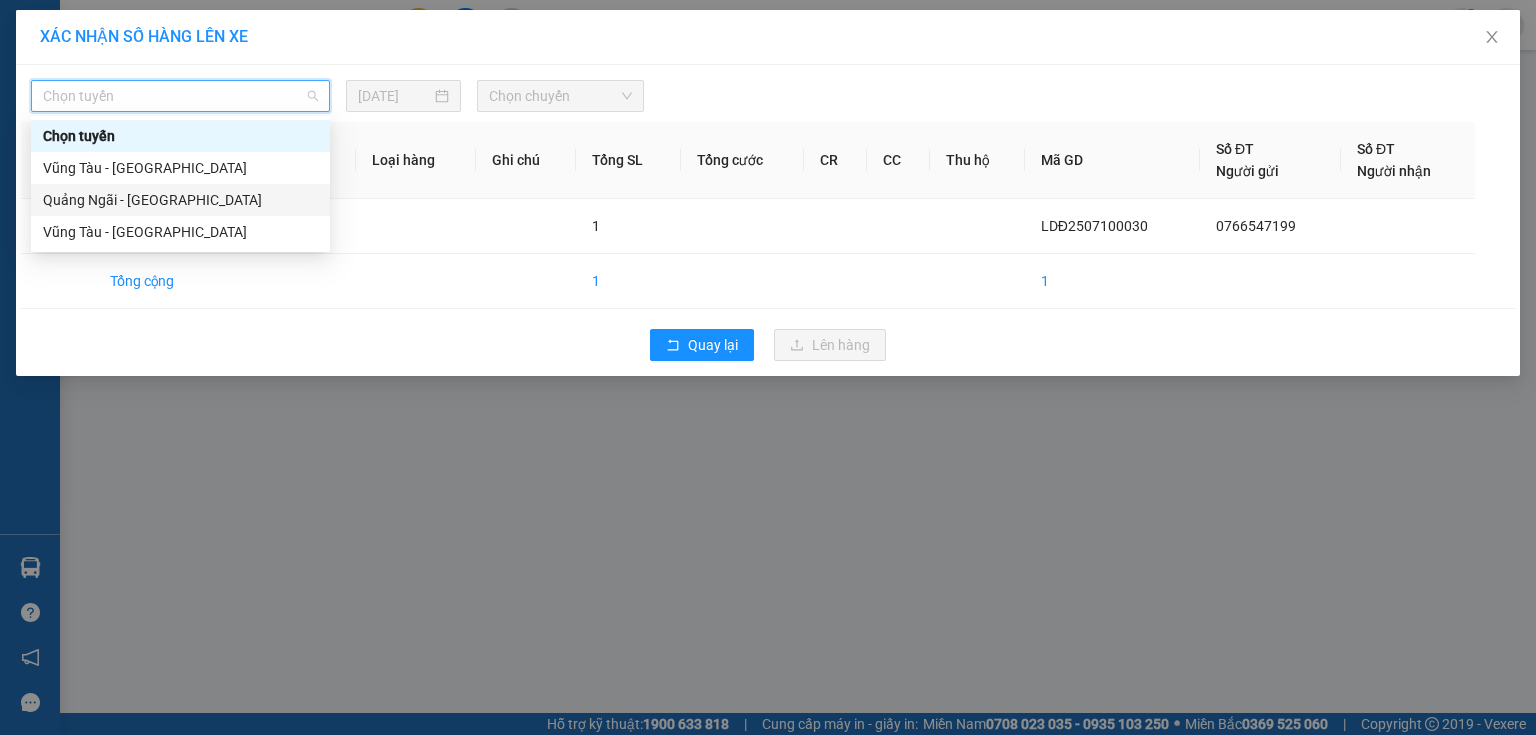 click on "Quảng Ngãi - [GEOGRAPHIC_DATA]" at bounding box center [180, 200] 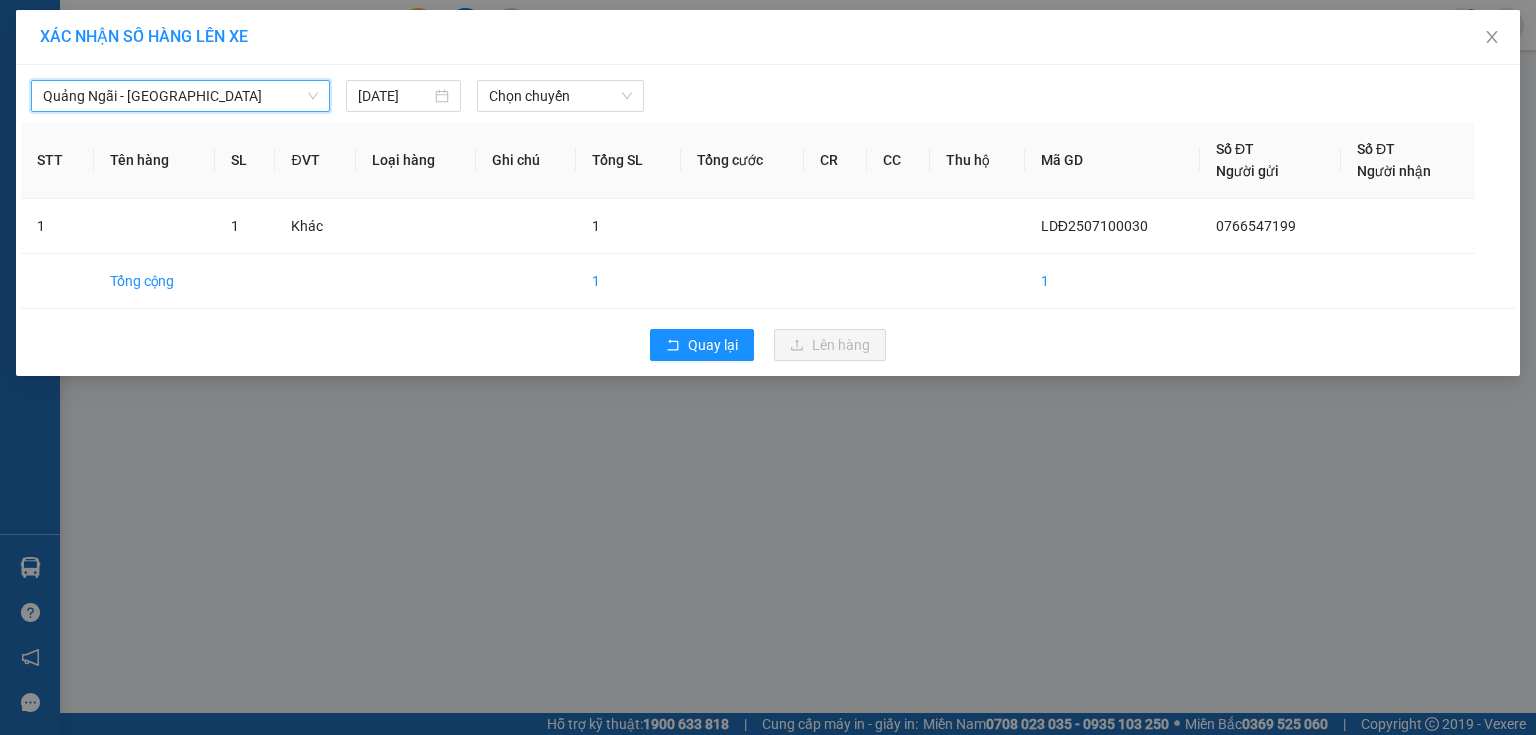 drag, startPoint x: 156, startPoint y: 98, endPoint x: 154, endPoint y: 108, distance: 10.198039 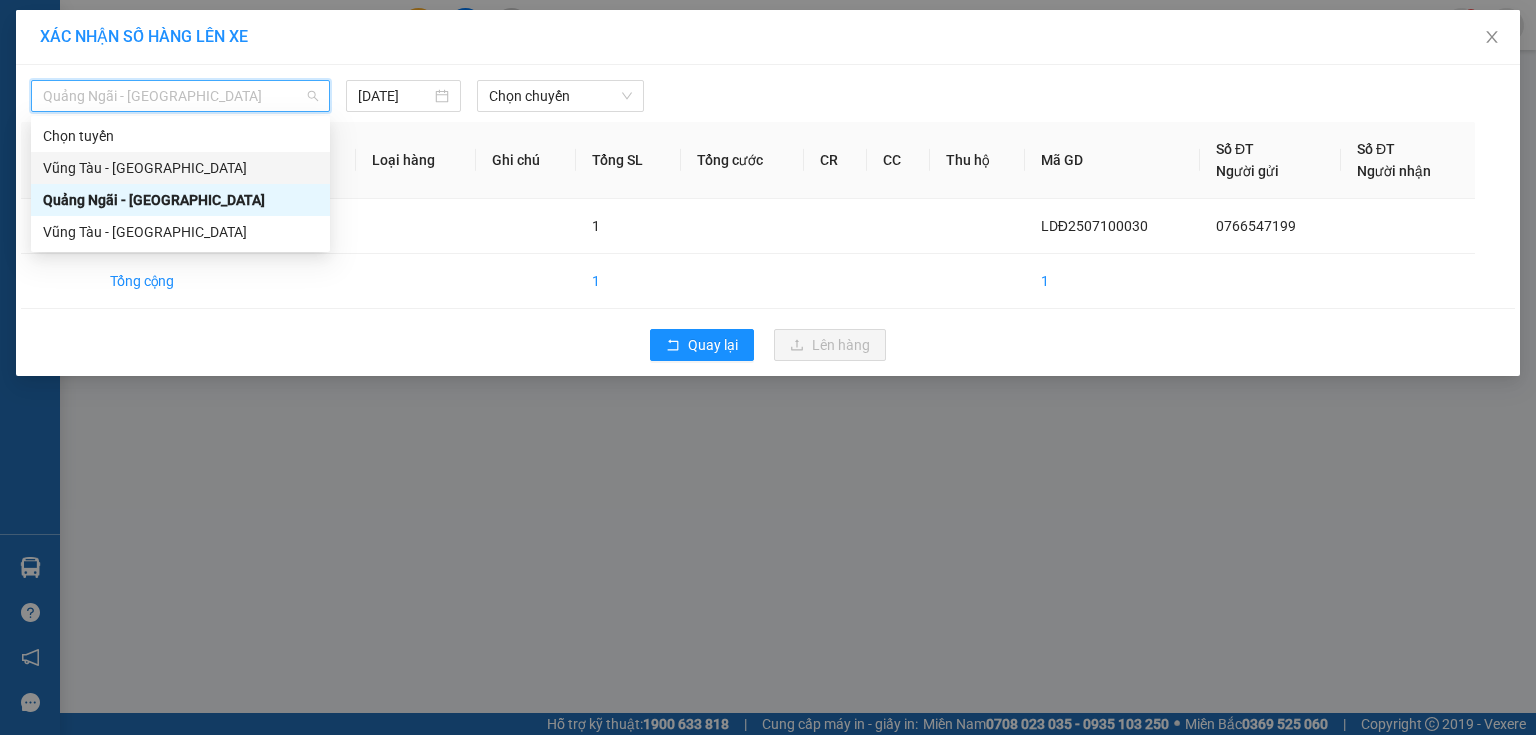 click on "Vũng Tàu - [GEOGRAPHIC_DATA]" at bounding box center [180, 168] 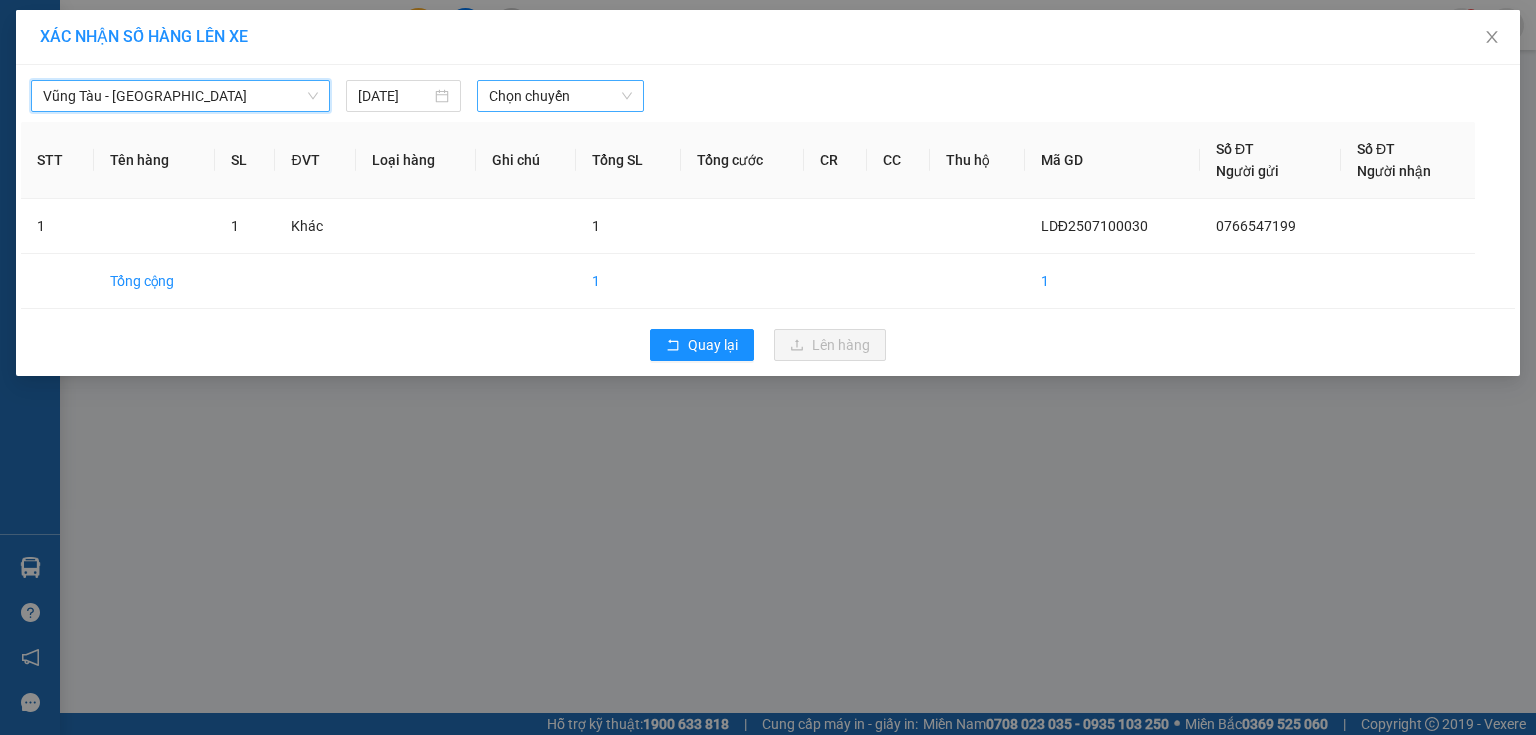 click on "Chọn chuyến" at bounding box center [561, 96] 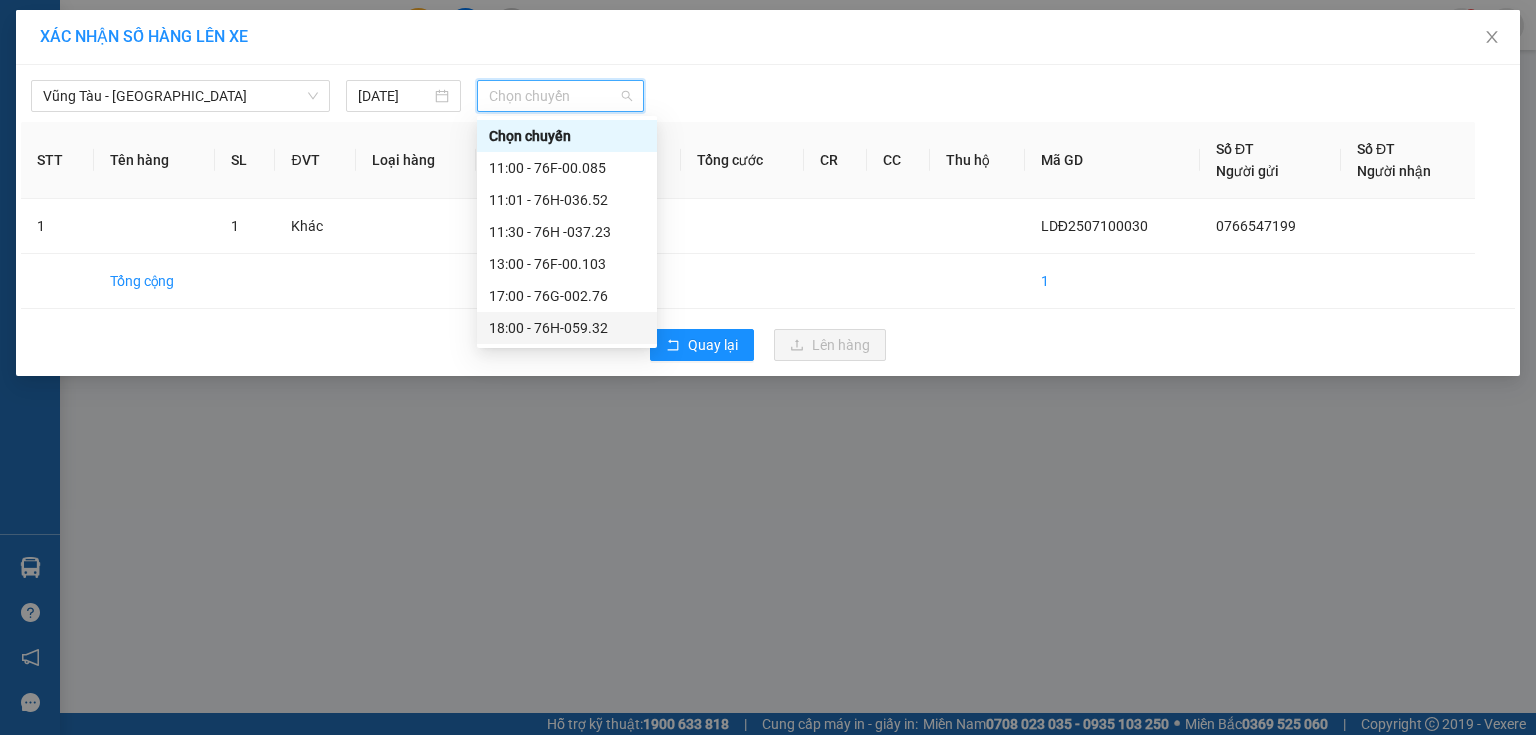 click on "18:00     - 76H-059.32" at bounding box center (567, 328) 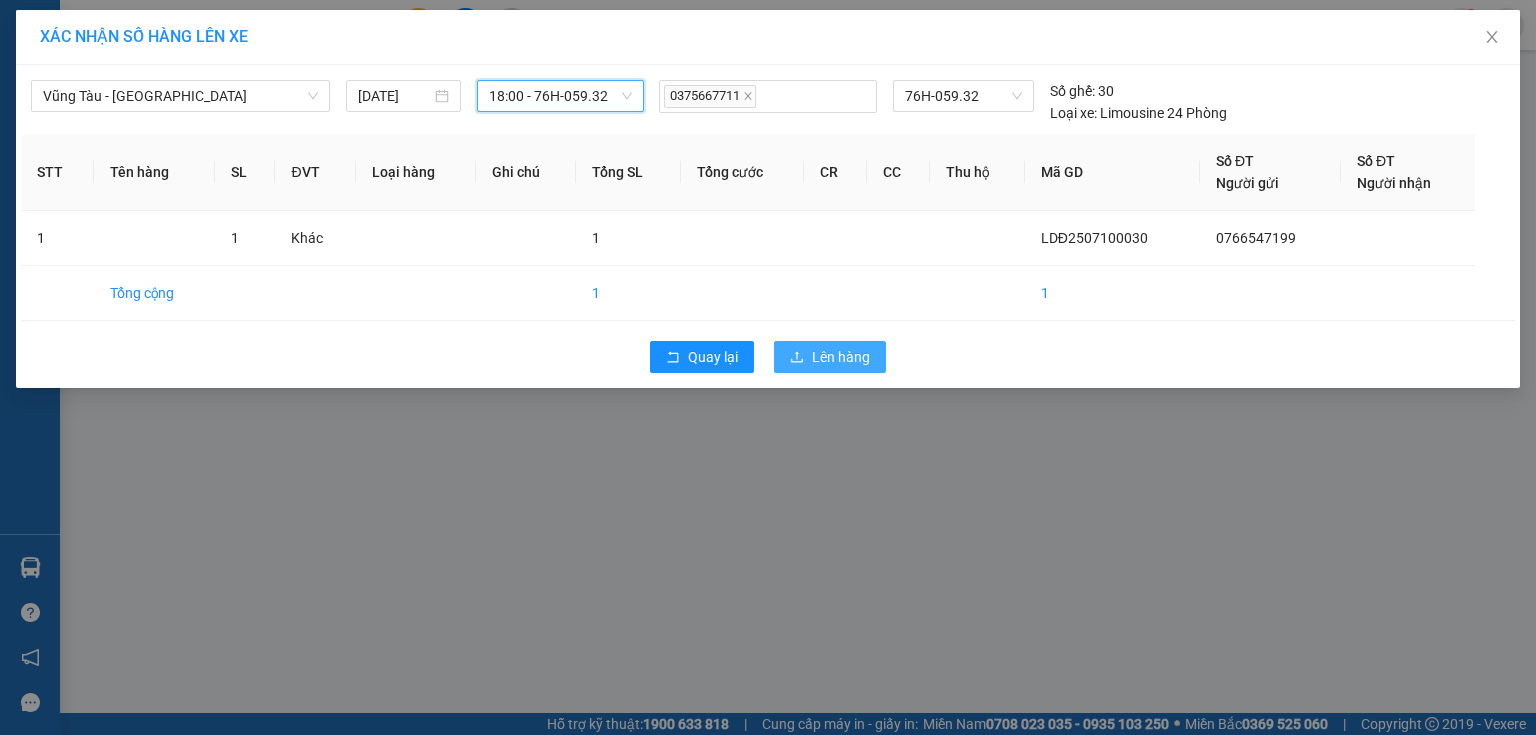 click on "Lên hàng" at bounding box center (830, 357) 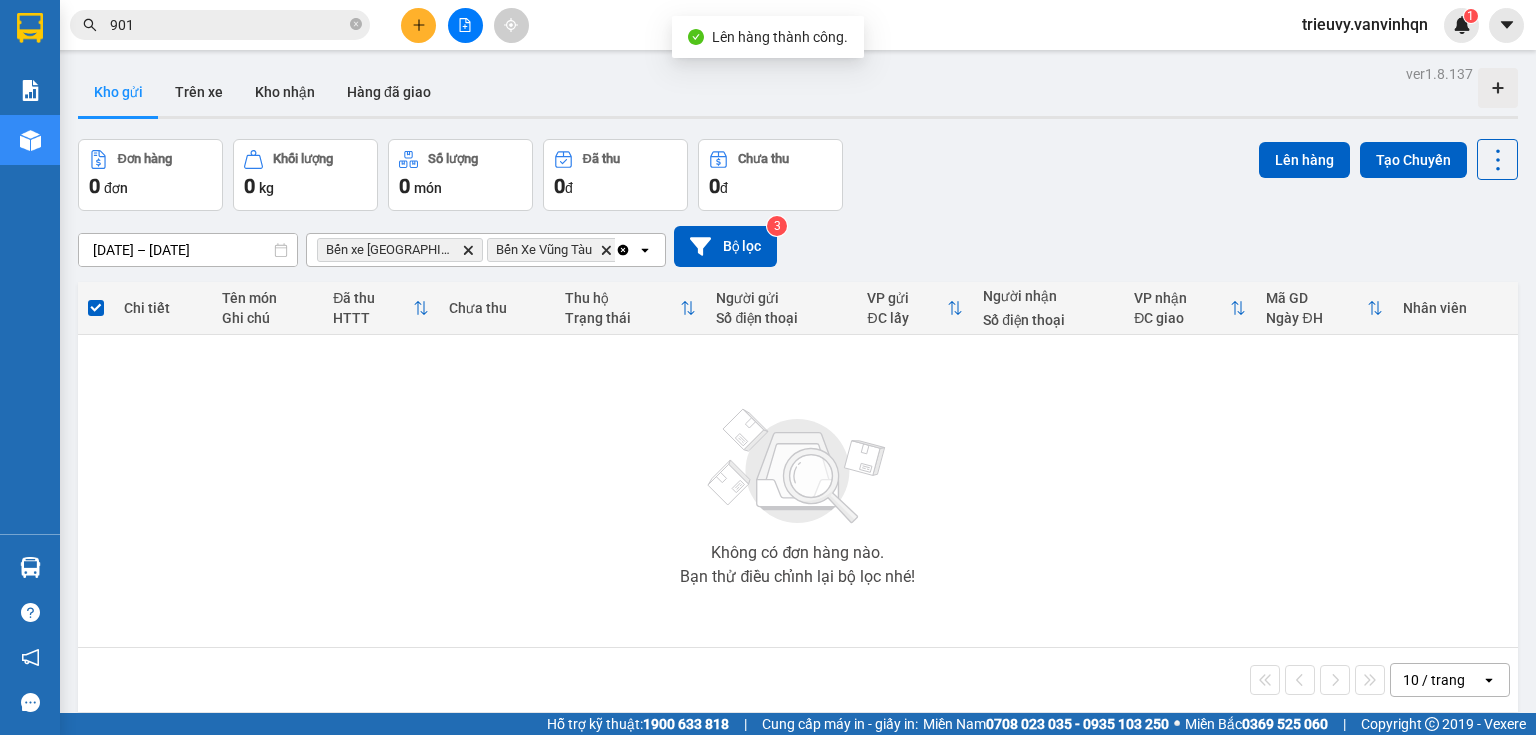 click 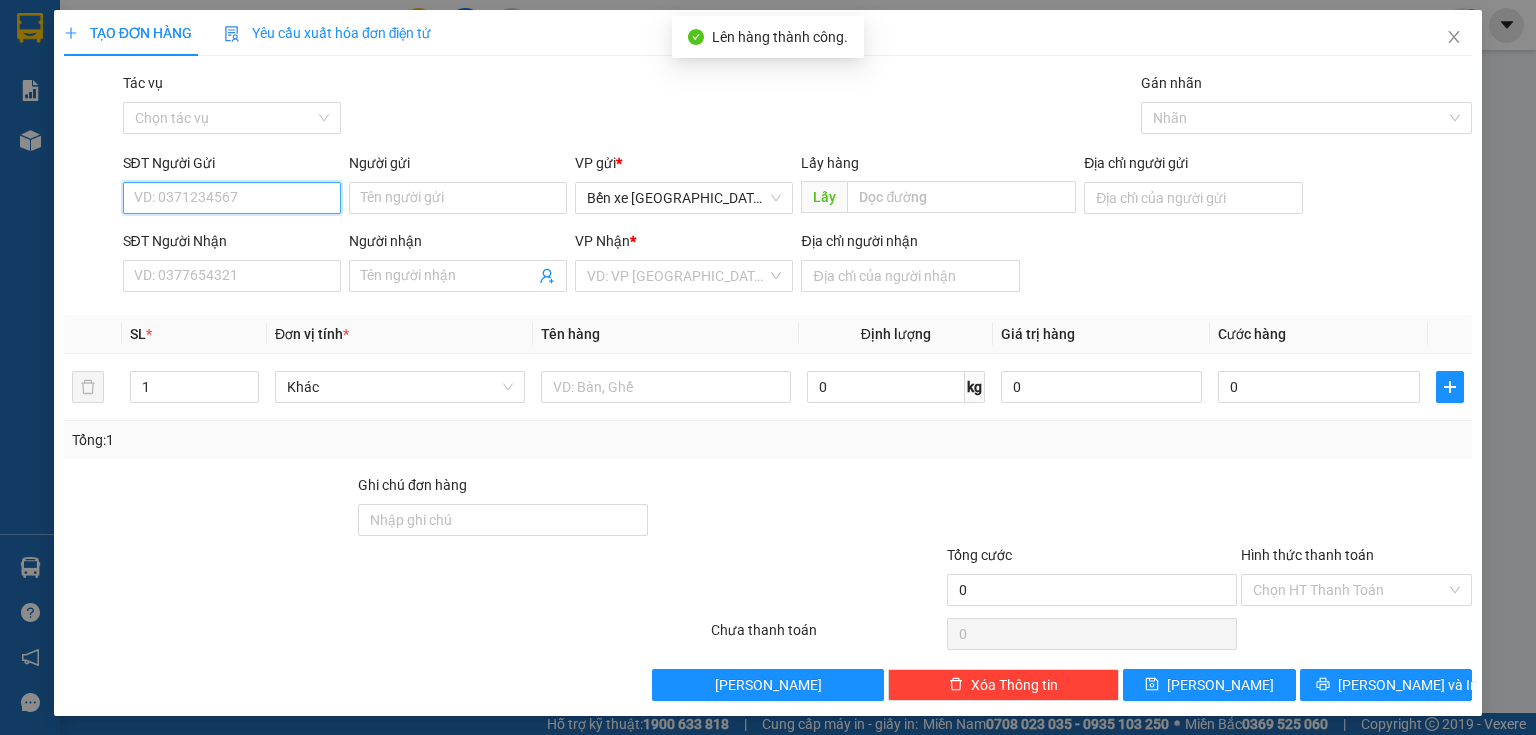 click on "SĐT Người Gửi" at bounding box center (232, 198) 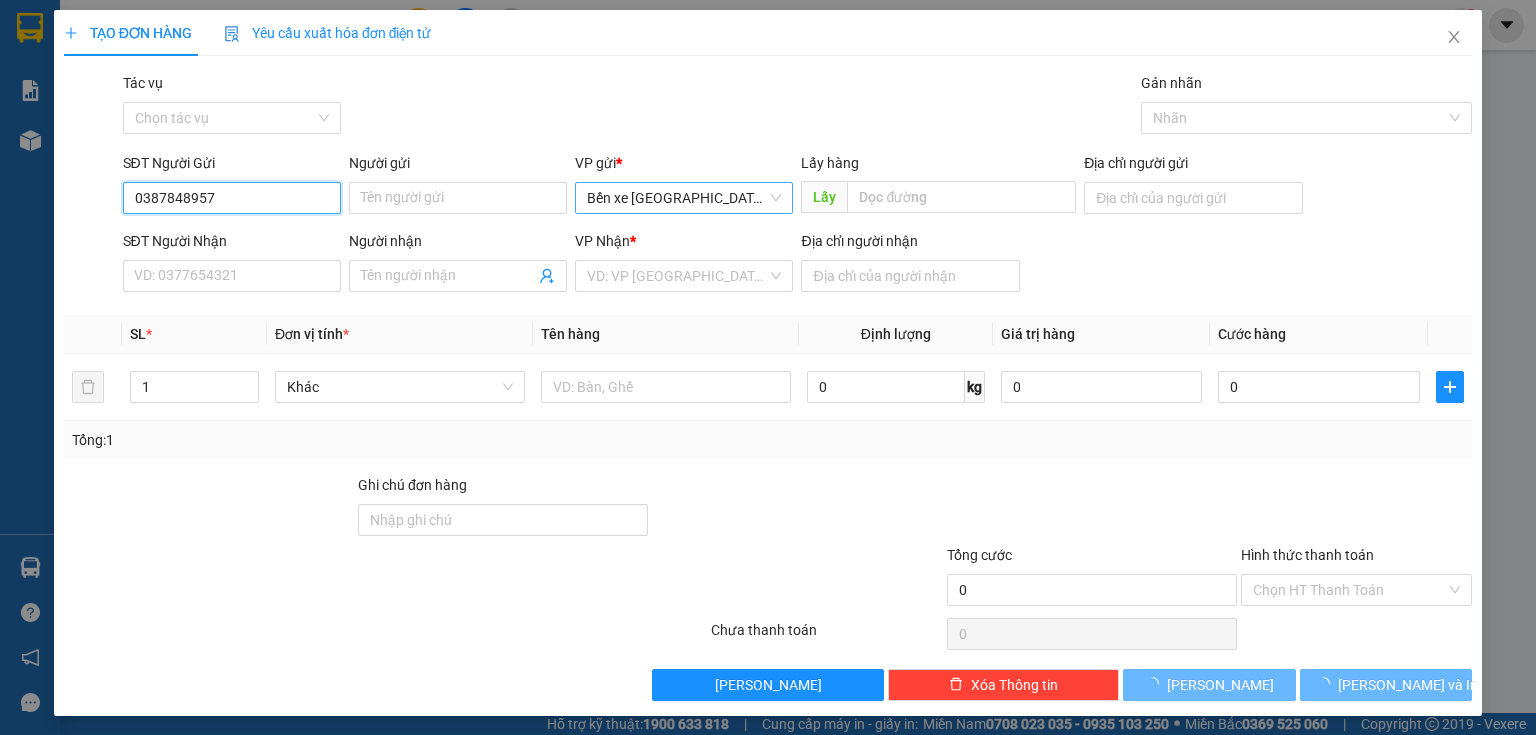 click on "Bến xe [GEOGRAPHIC_DATA]" at bounding box center [684, 198] 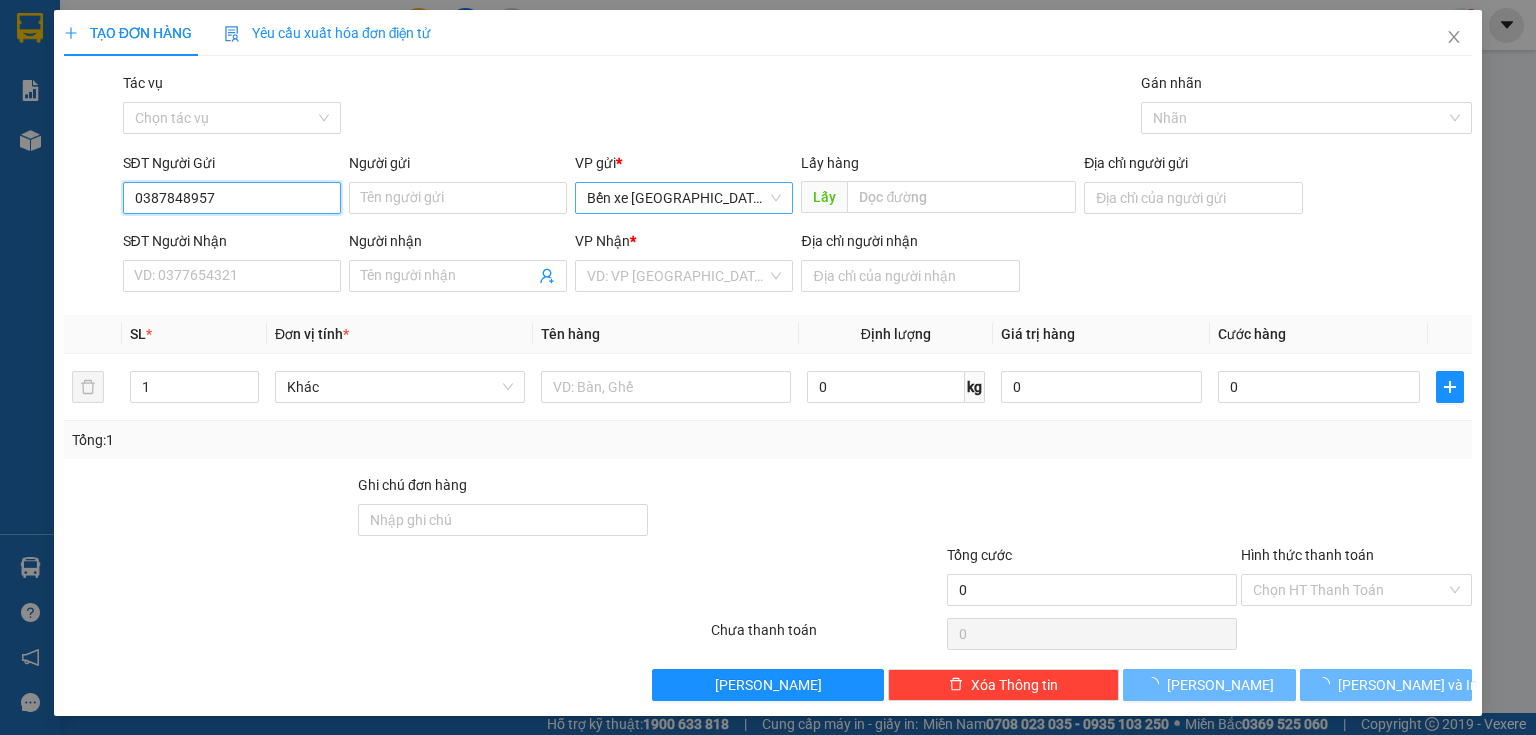 type on "0387848957" 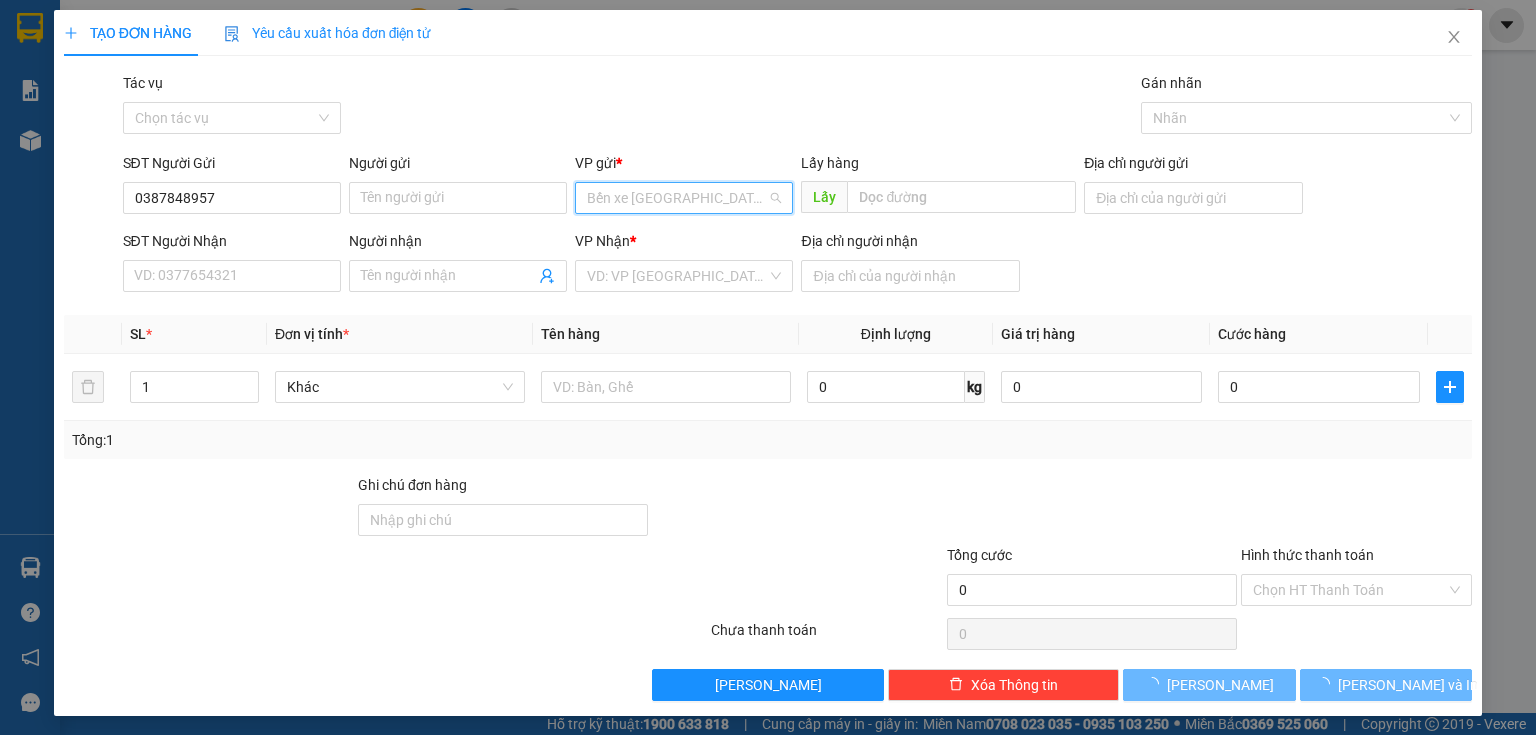 click on "Bến xe [GEOGRAPHIC_DATA]" at bounding box center [684, 198] 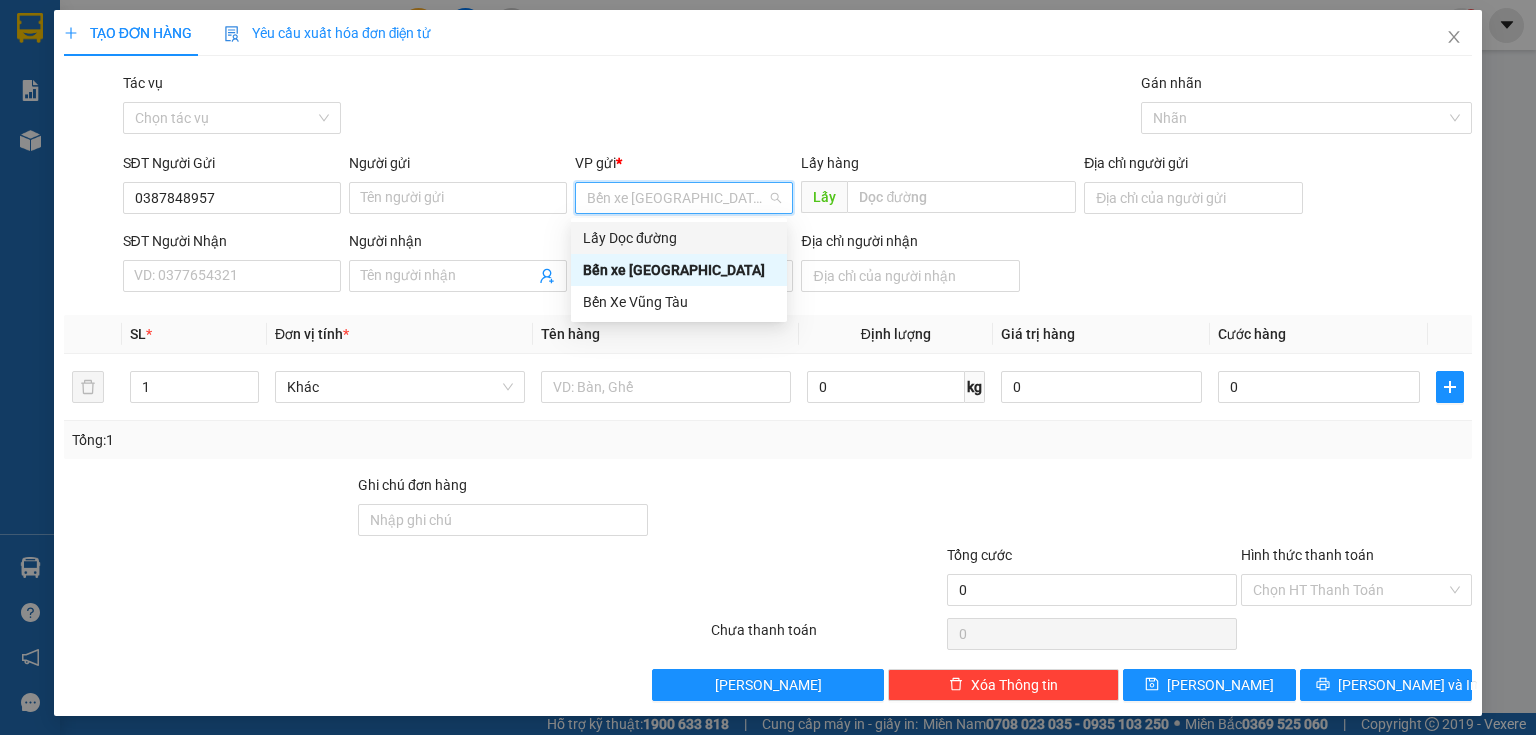 drag, startPoint x: 667, startPoint y: 237, endPoint x: 740, endPoint y: 231, distance: 73.24616 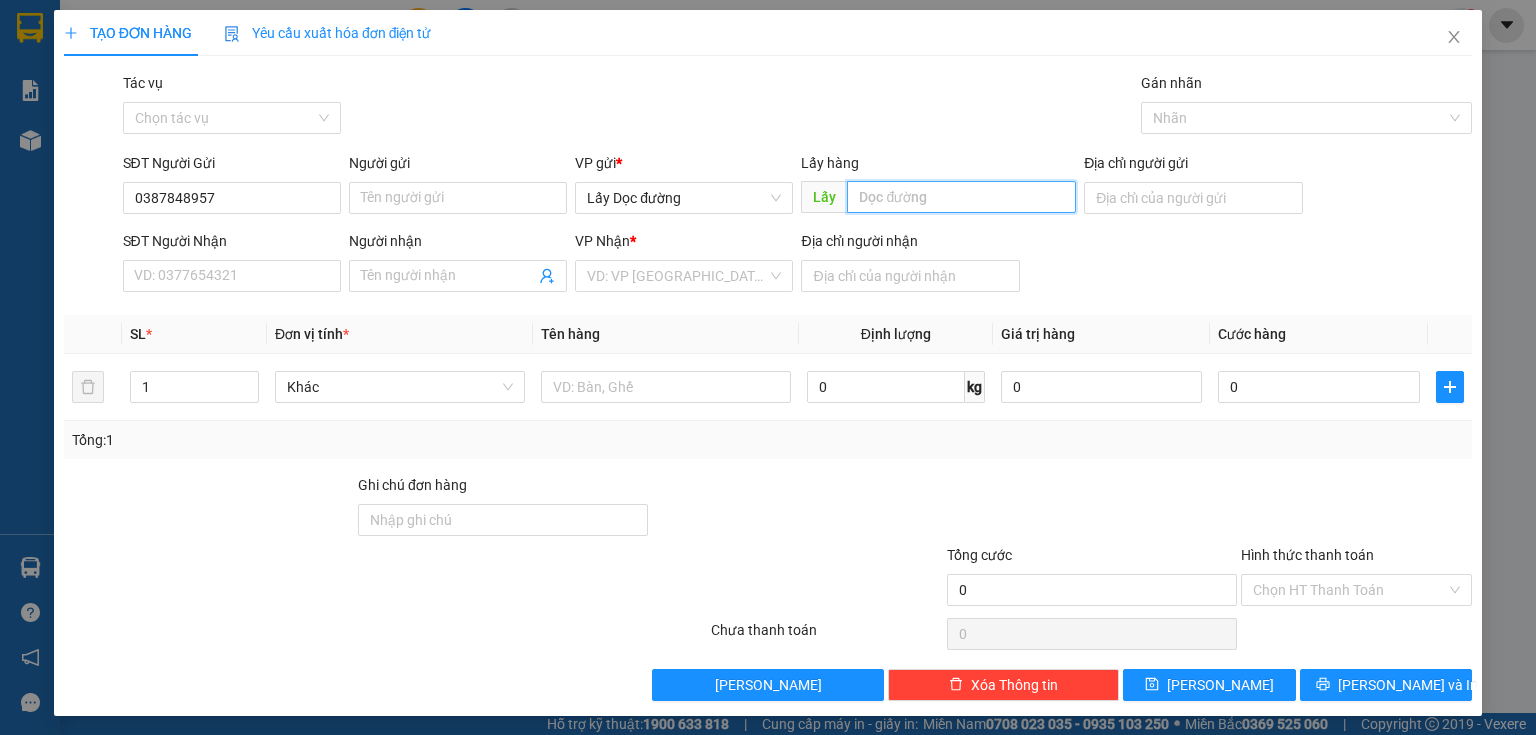 click at bounding box center (961, 197) 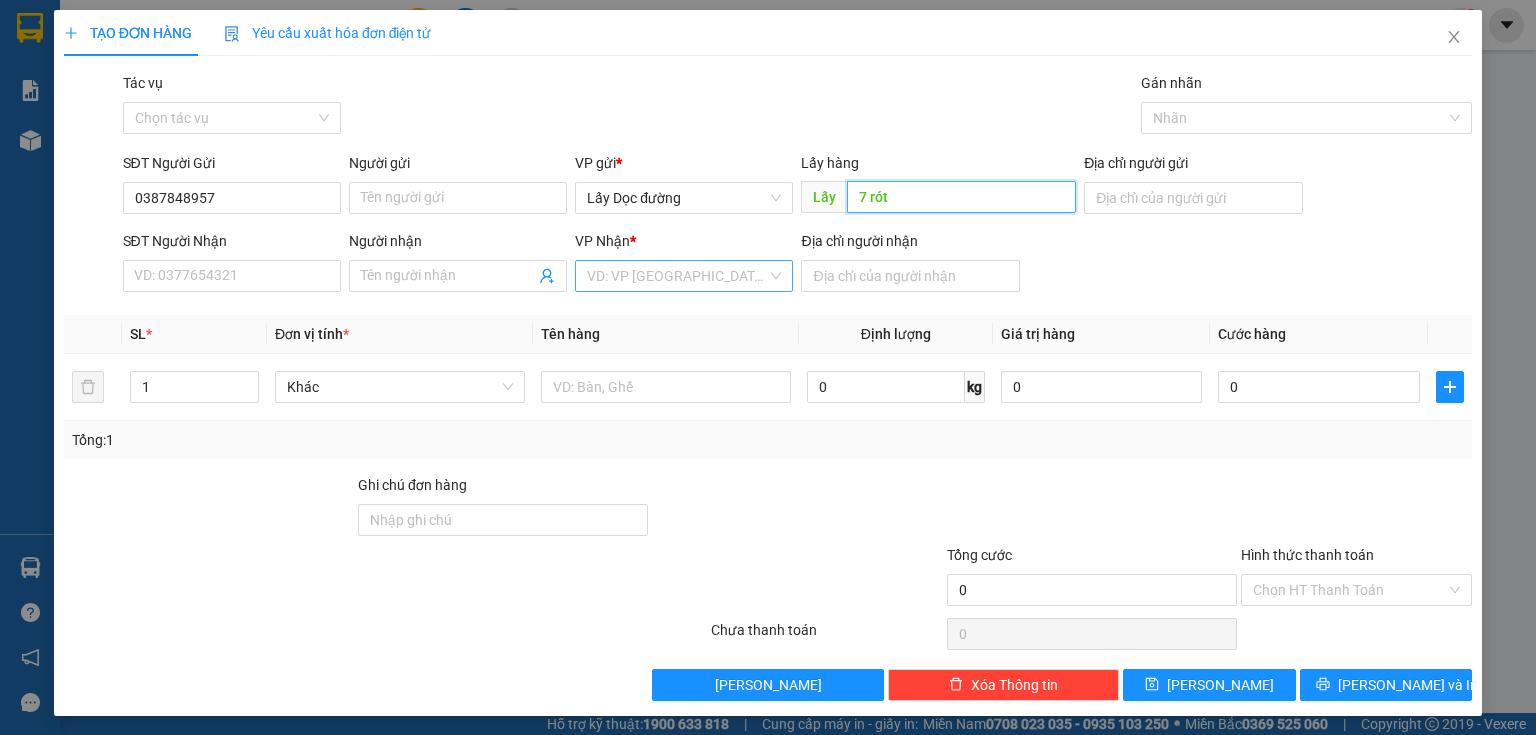 type on "7 rót" 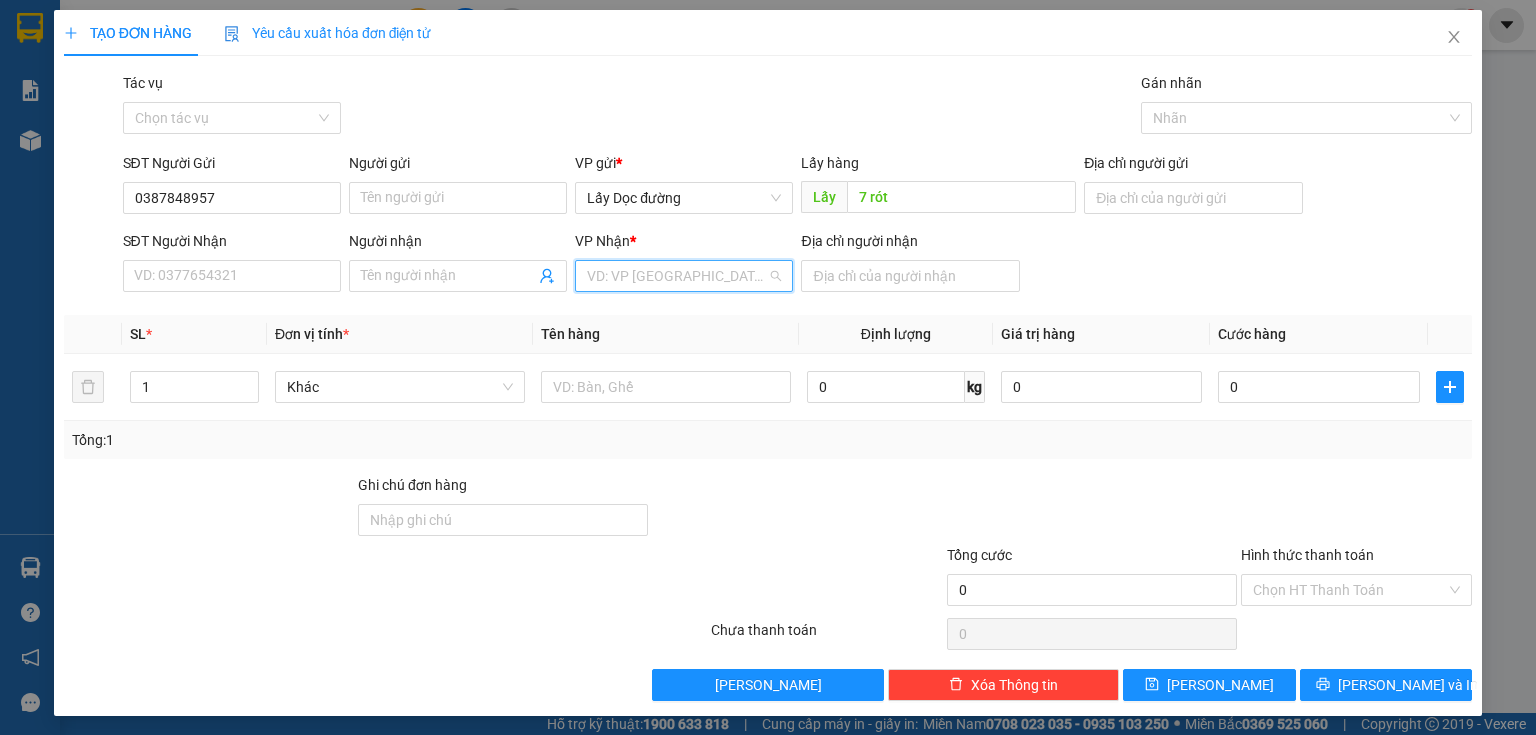 click at bounding box center (677, 276) 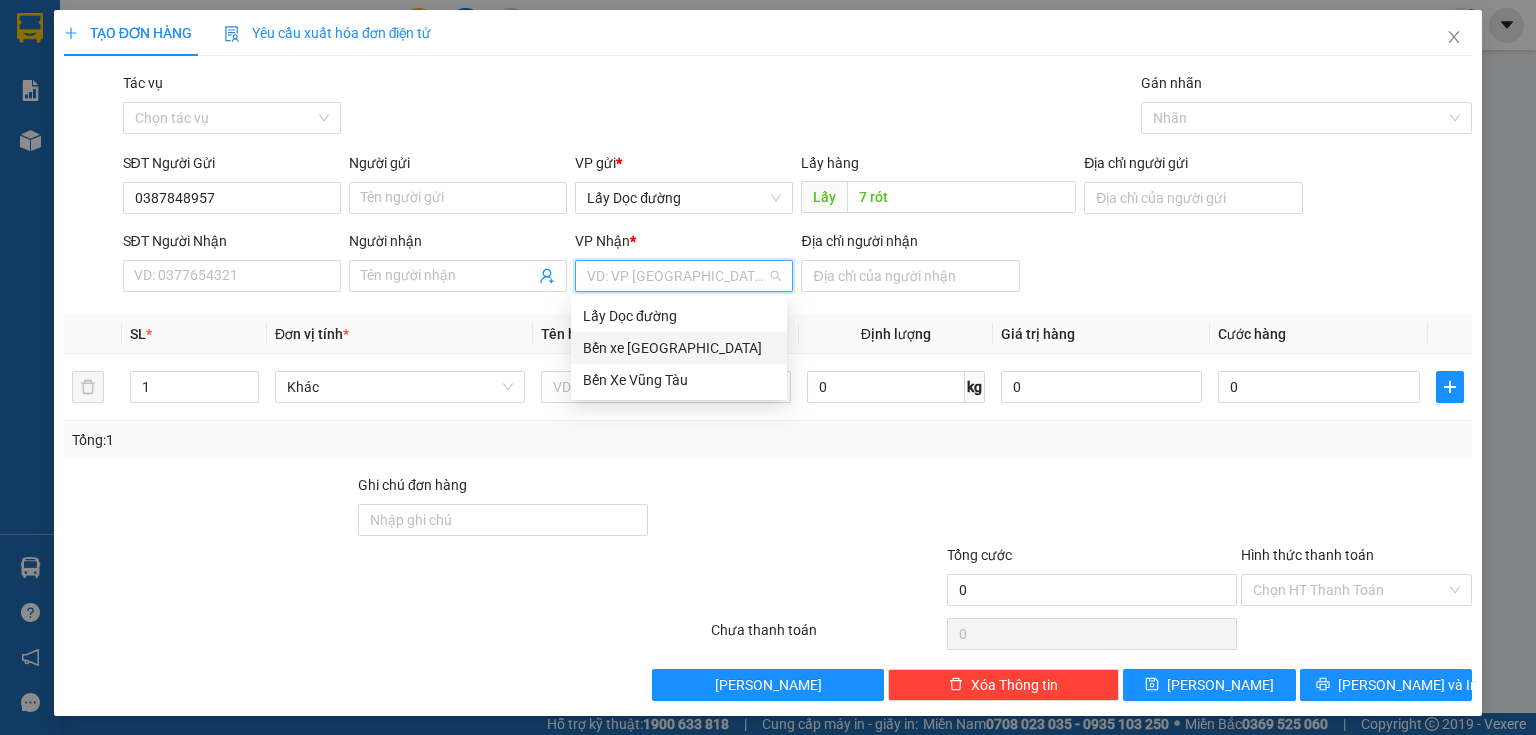 click on "Bến xe [GEOGRAPHIC_DATA]" at bounding box center [679, 348] 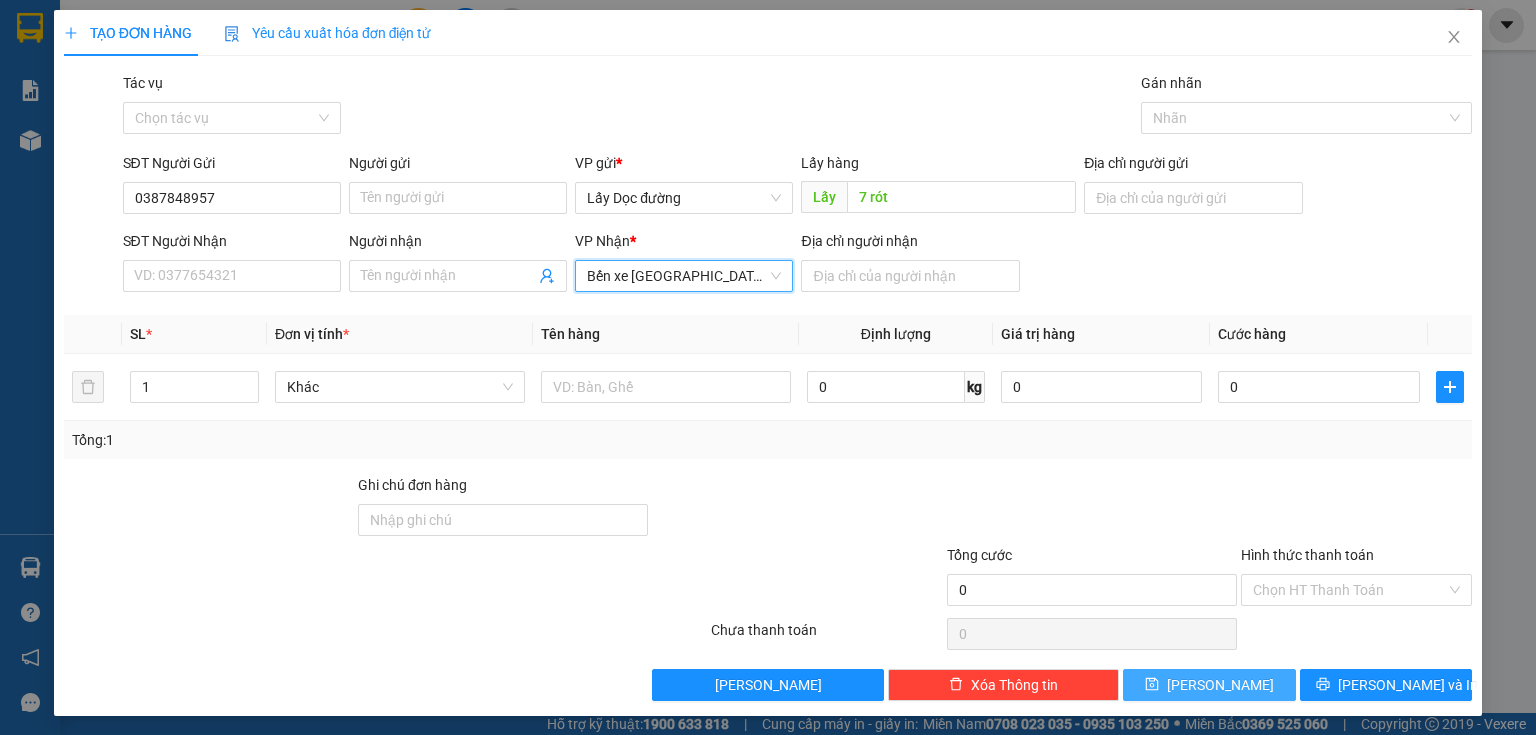 click 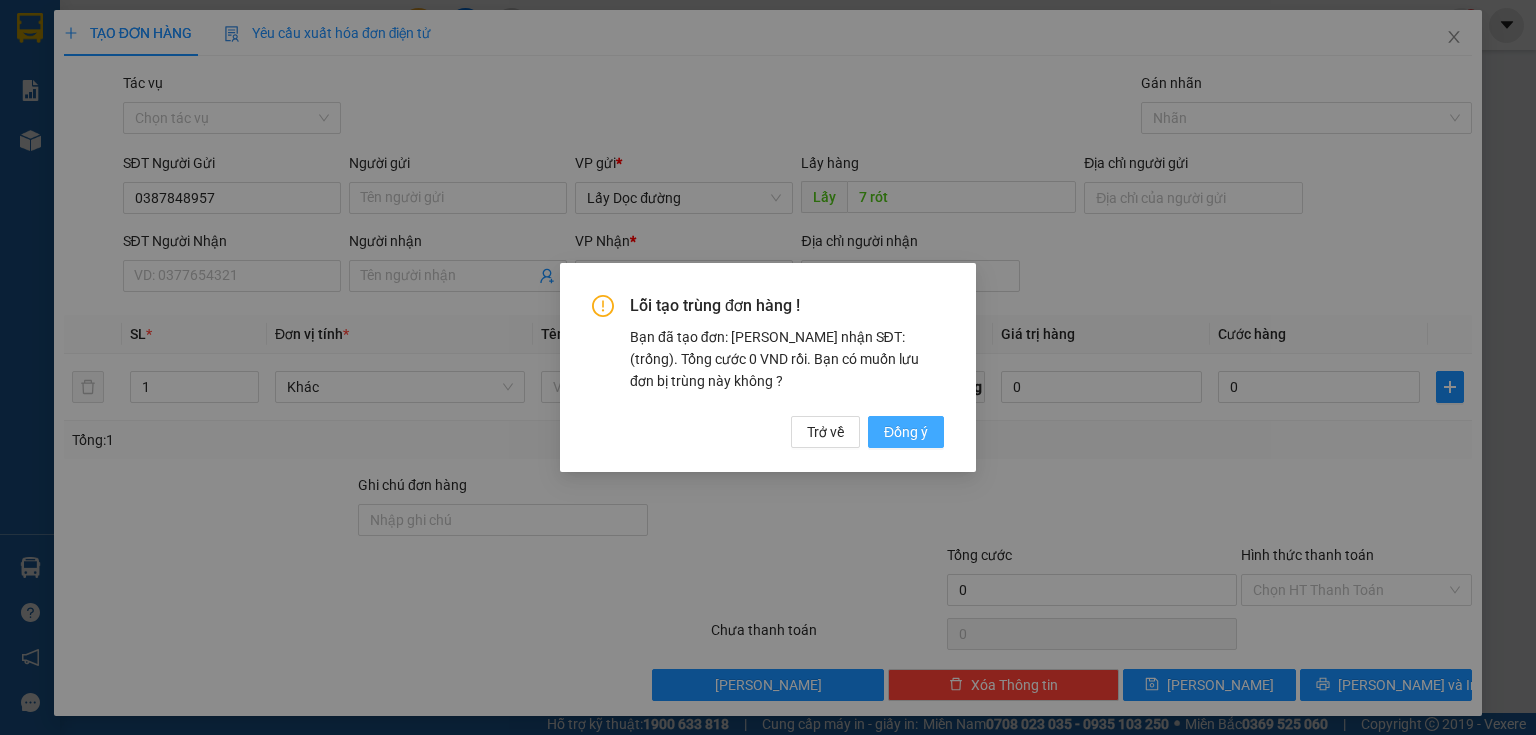 click on "Đồng ý" at bounding box center (906, 432) 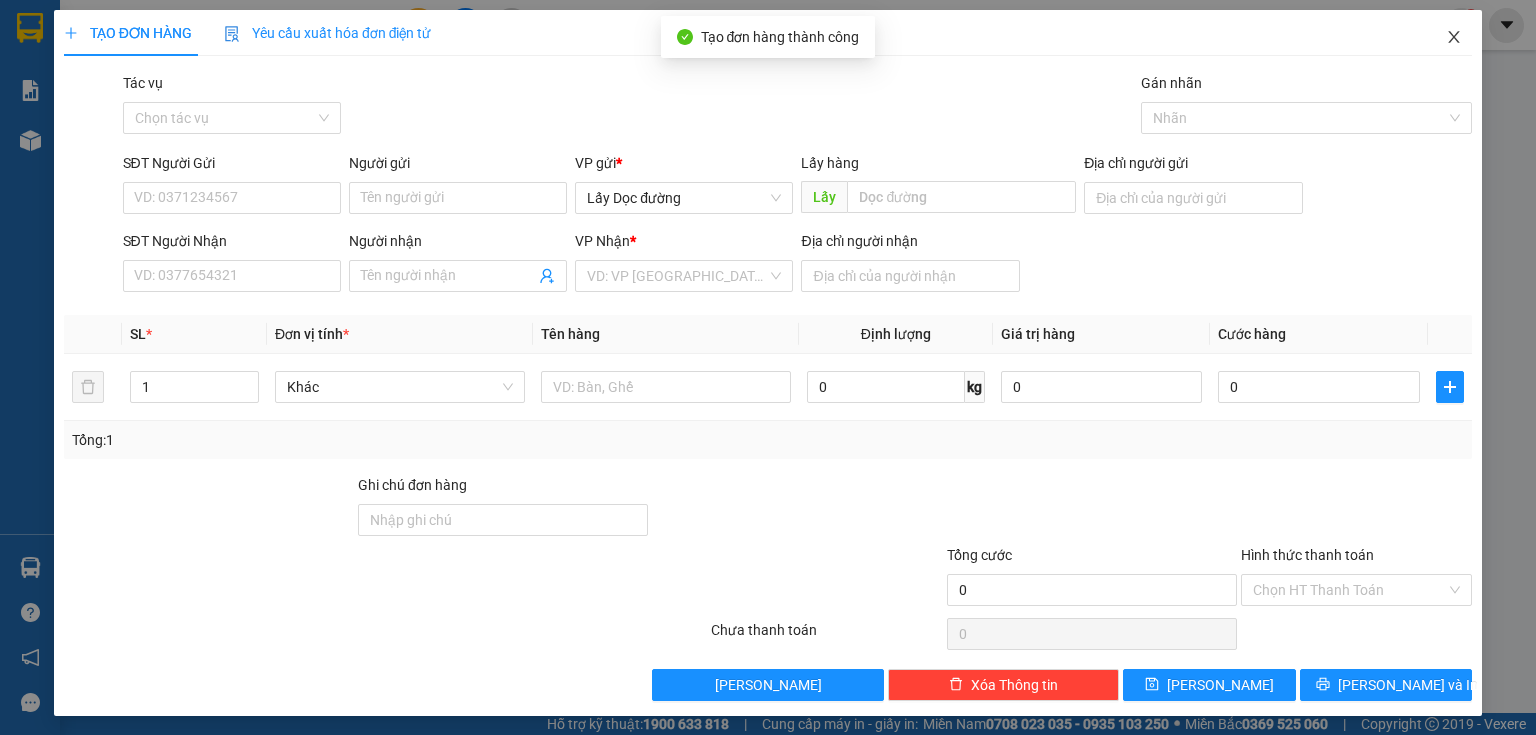 click 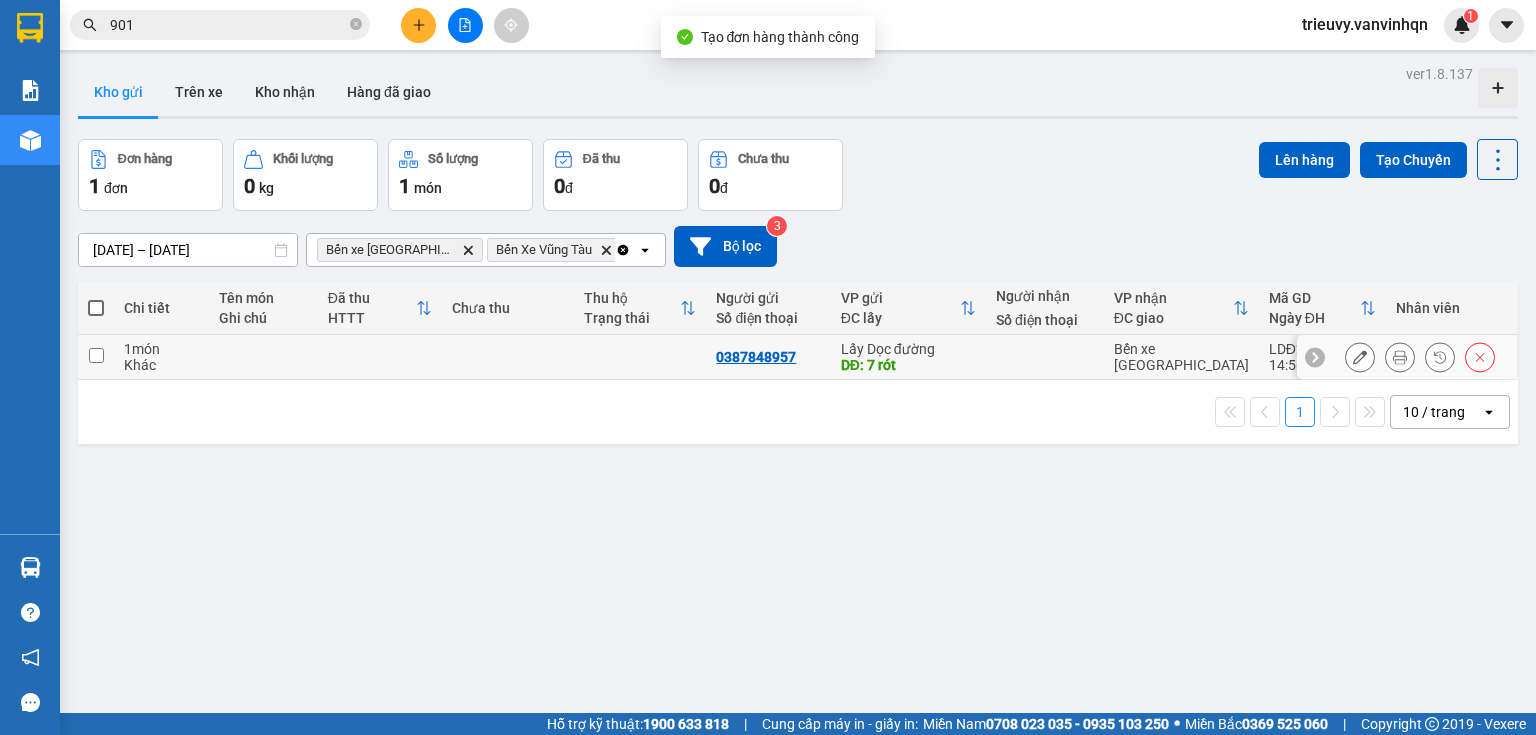 click at bounding box center (263, 357) 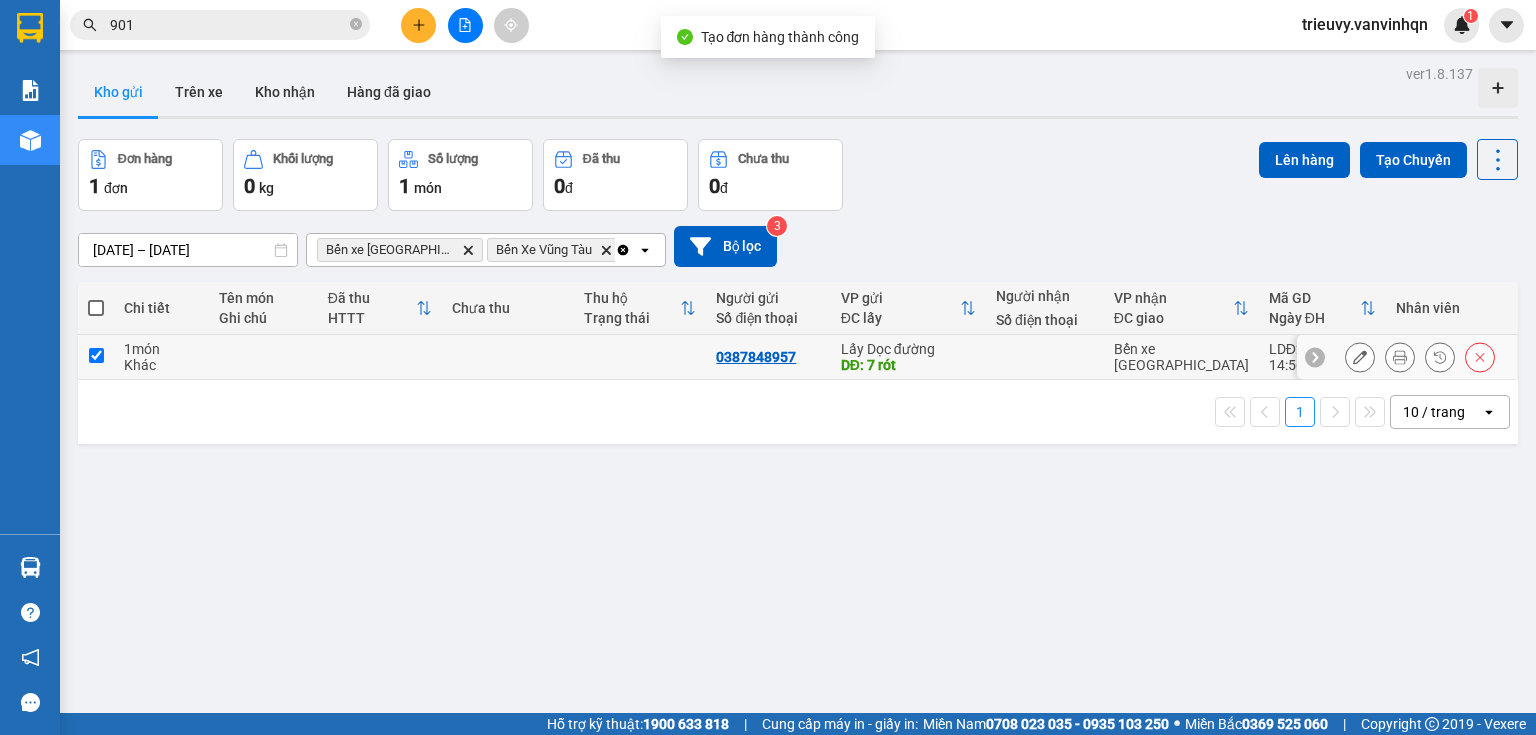checkbox on "true" 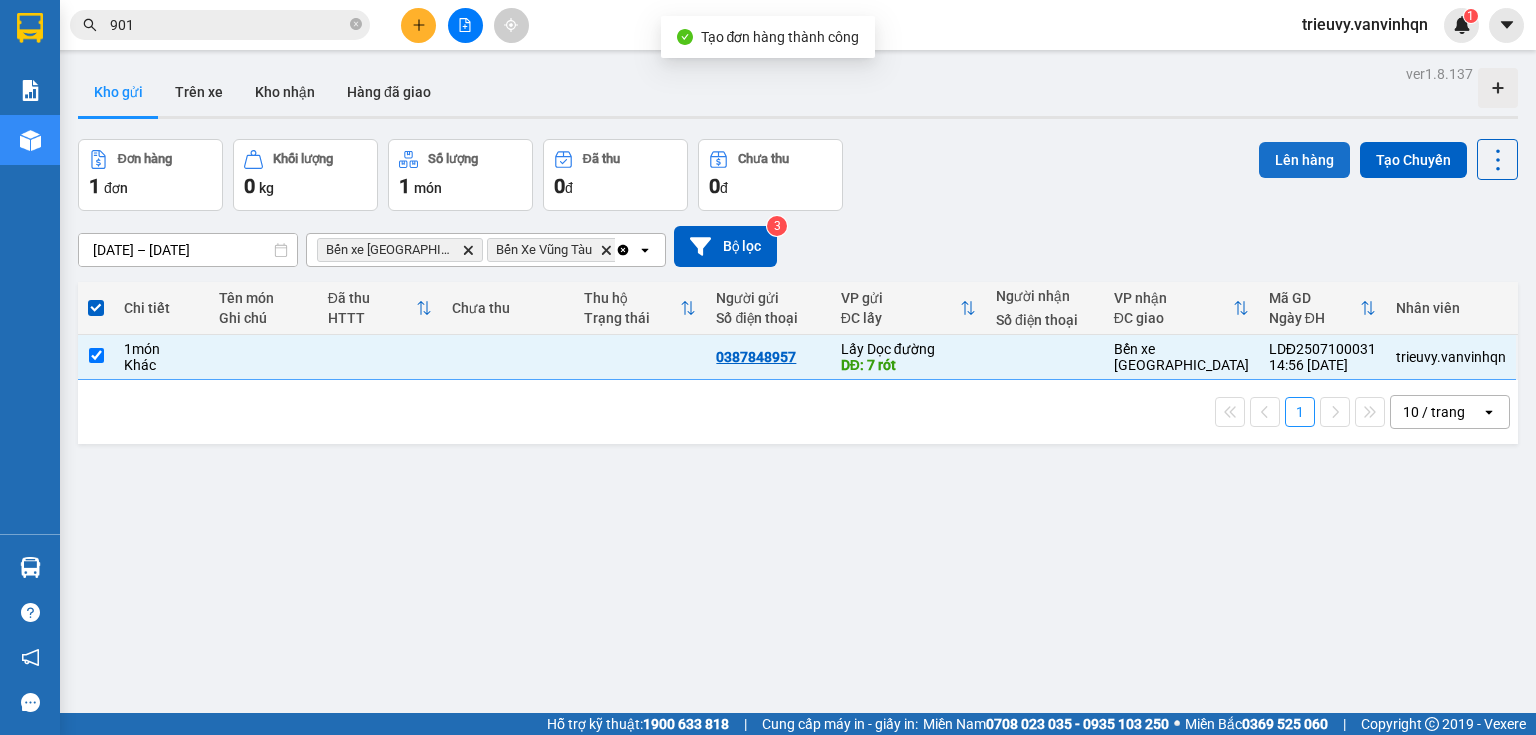 drag, startPoint x: 1319, startPoint y: 157, endPoint x: 1310, endPoint y: 162, distance: 10.29563 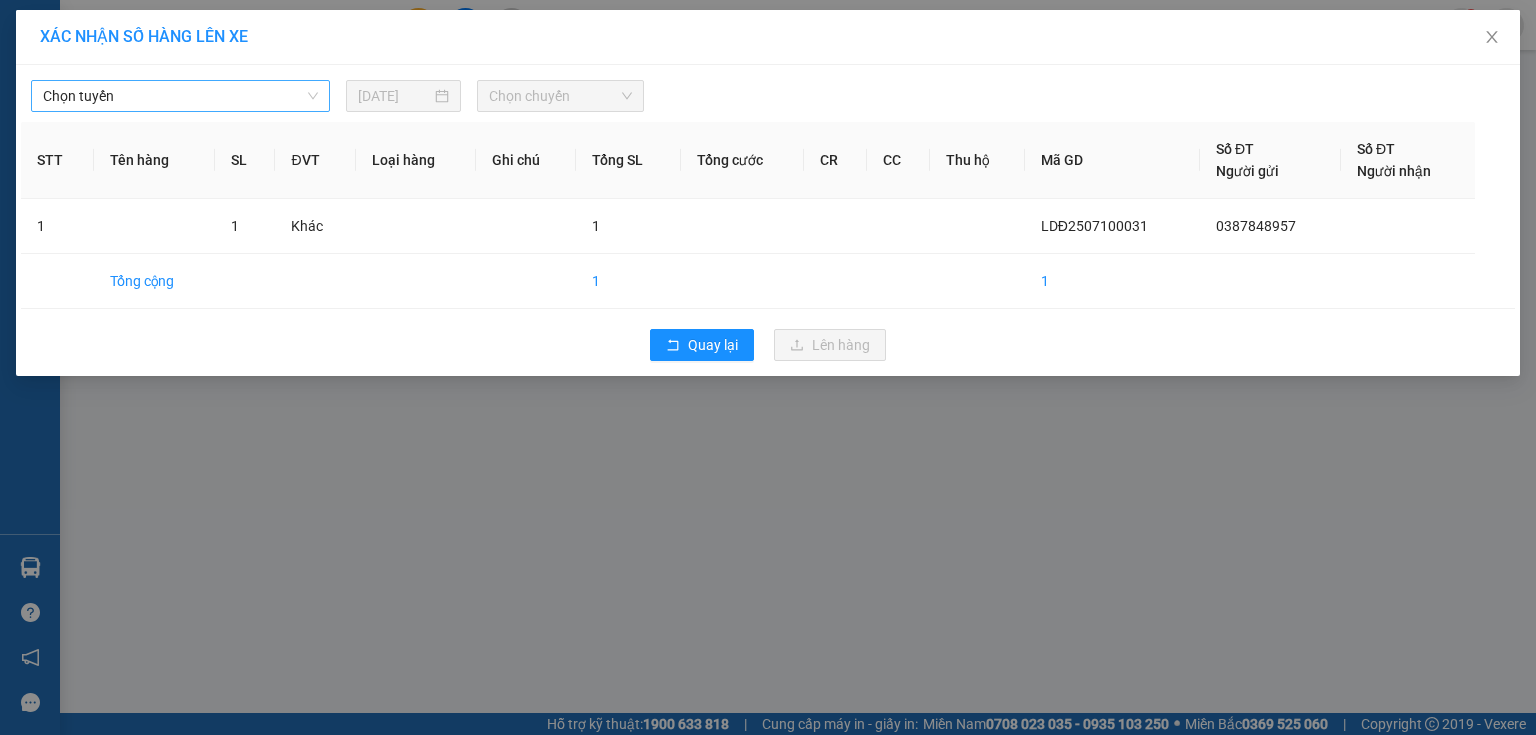 click on "Chọn tuyến" at bounding box center (180, 96) 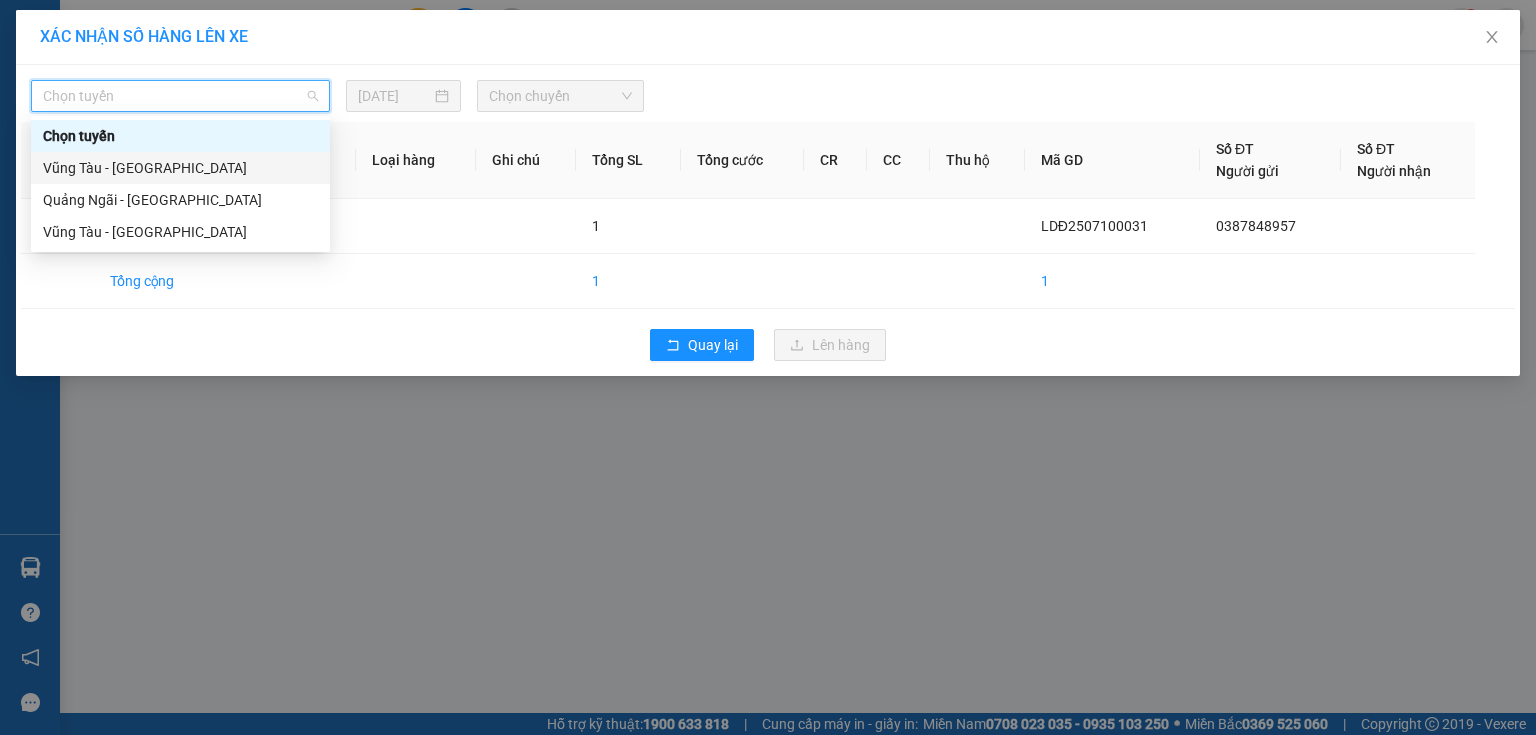 click on "Vũng Tàu - [GEOGRAPHIC_DATA]" at bounding box center (180, 168) 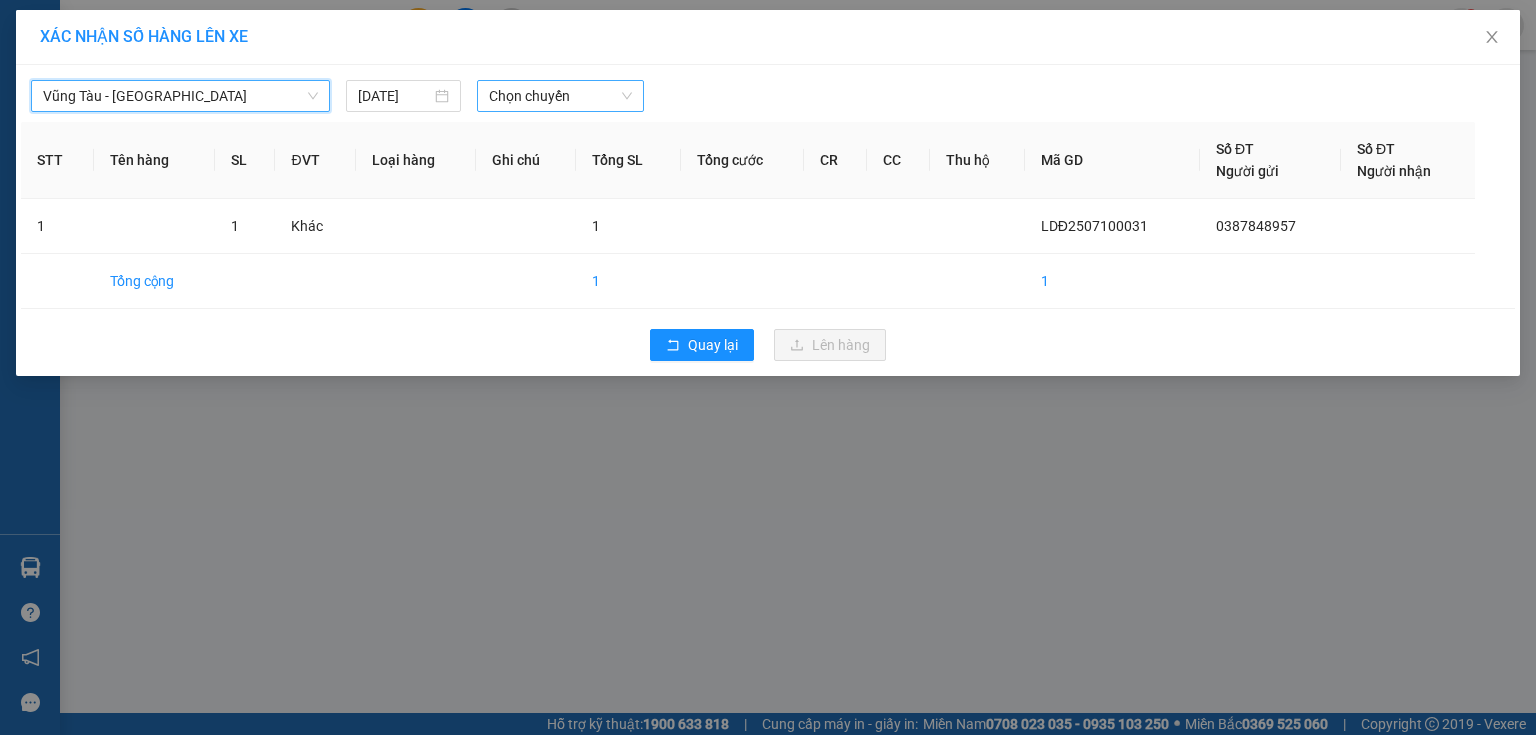 click on "Chọn chuyến" at bounding box center [561, 96] 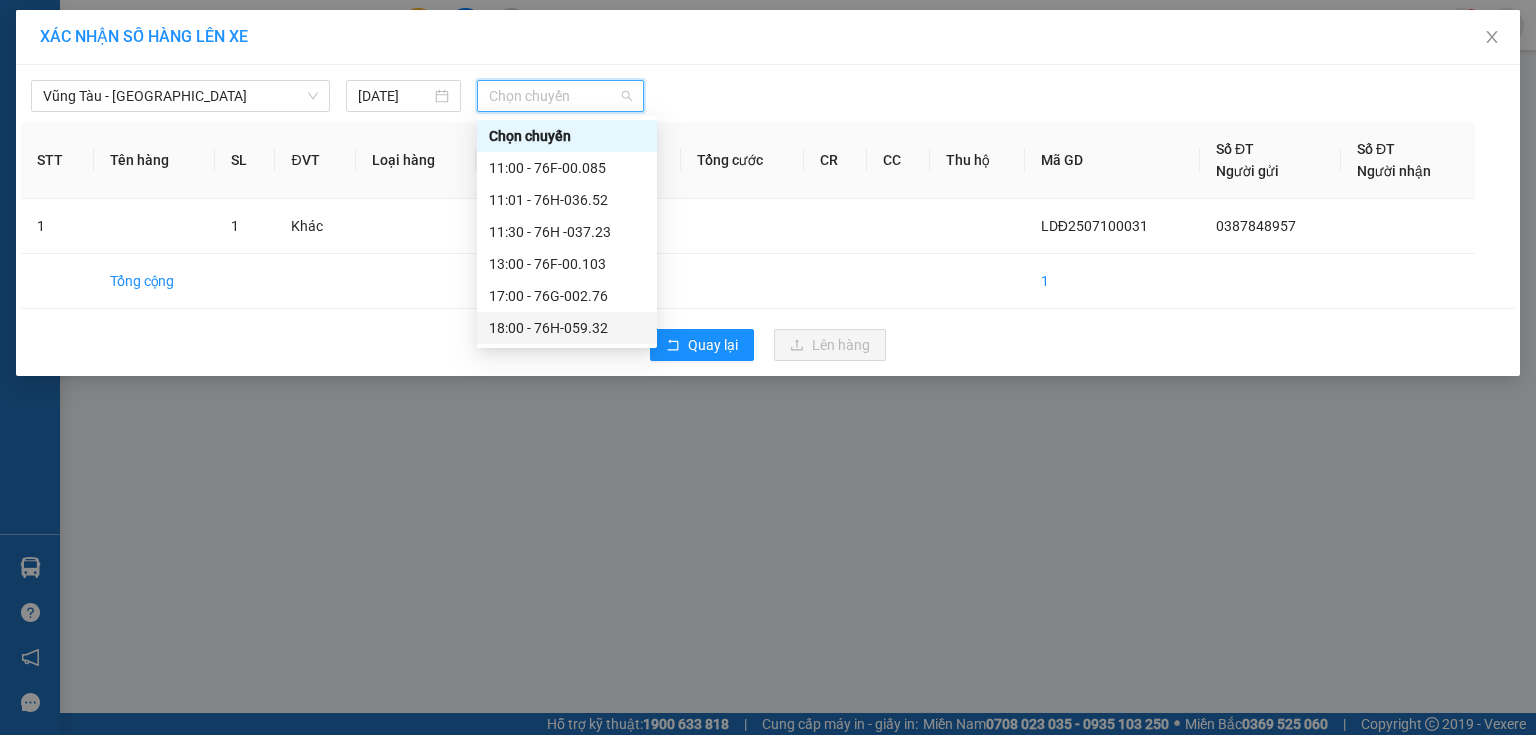 drag, startPoint x: 624, startPoint y: 331, endPoint x: 647, endPoint y: 333, distance: 23.086792 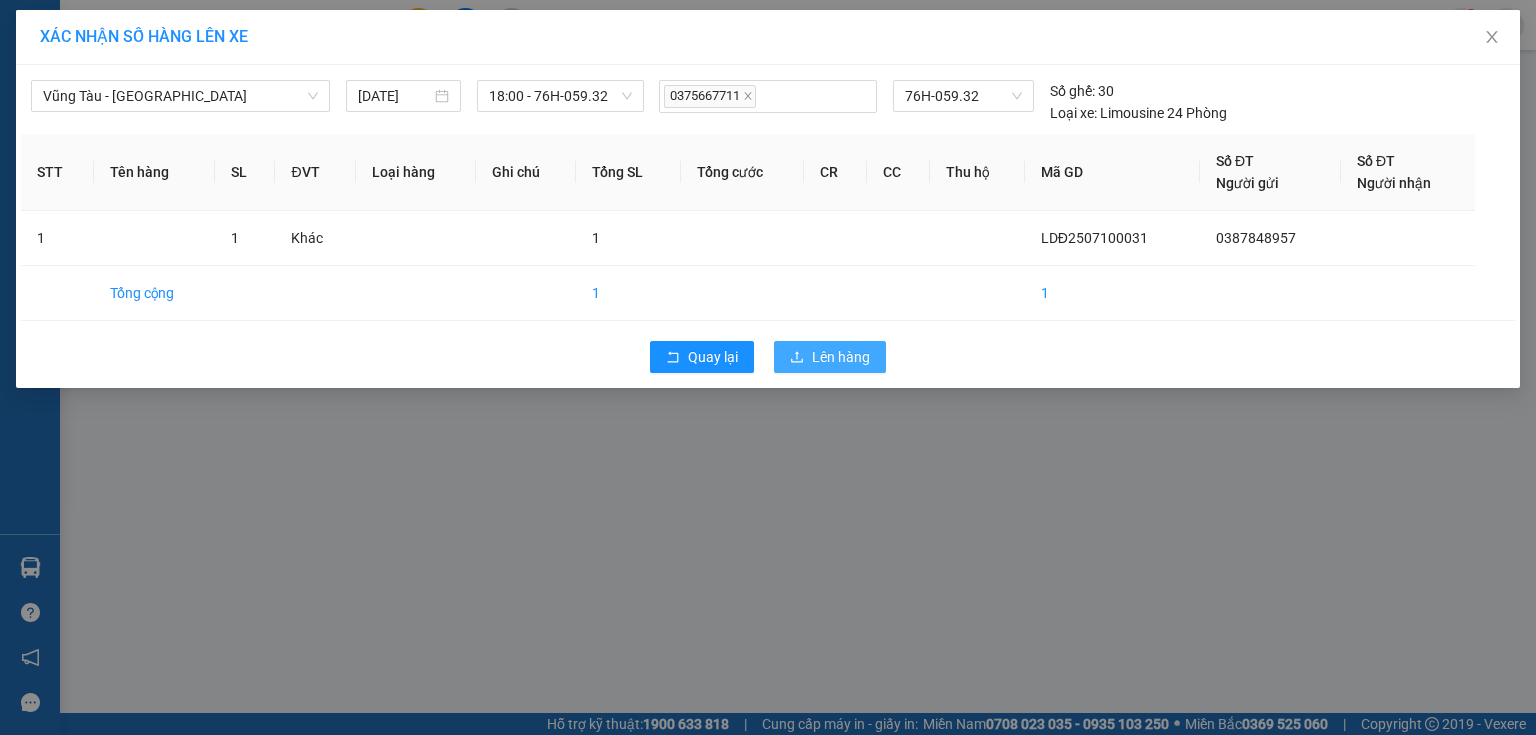 click on "Lên hàng" at bounding box center [830, 357] 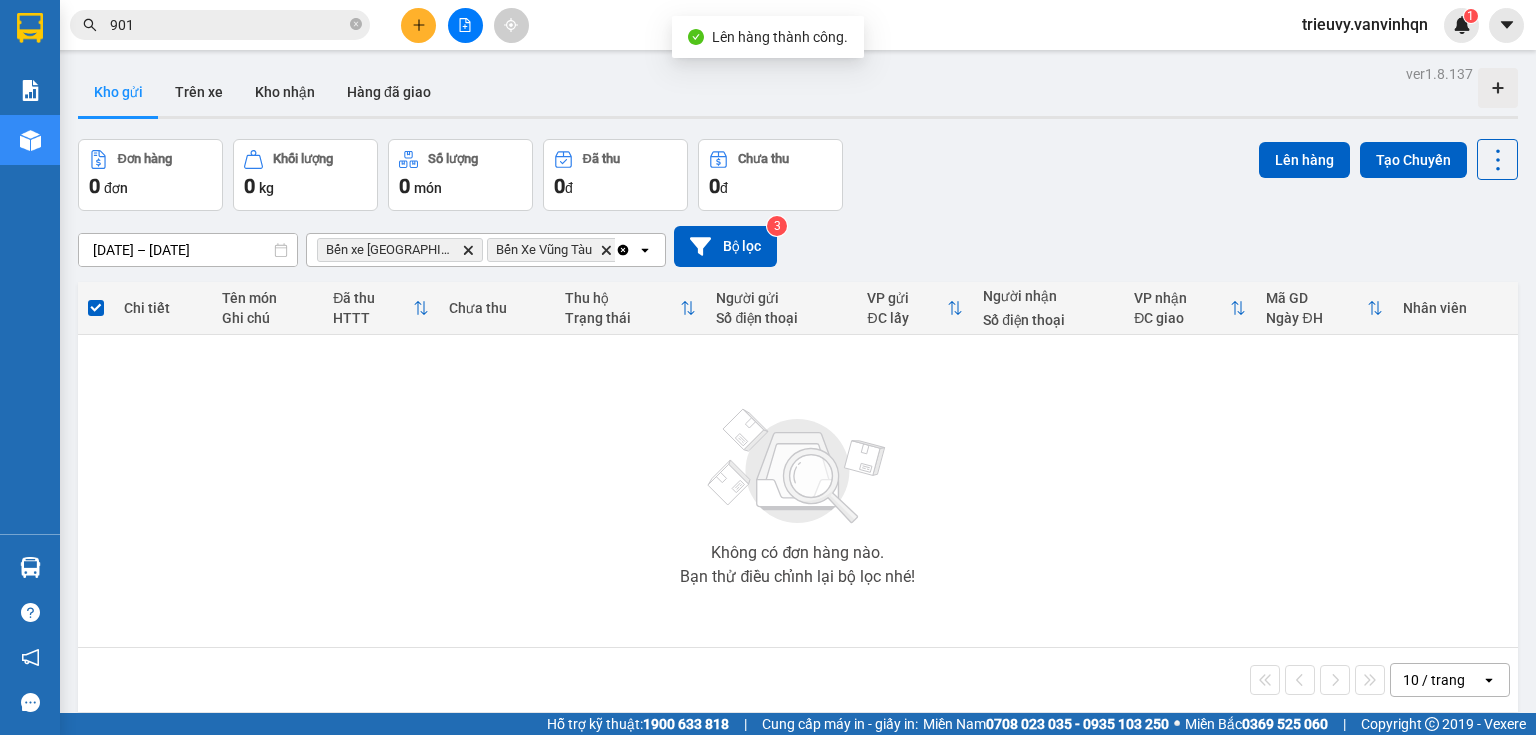 click at bounding box center [418, 25] 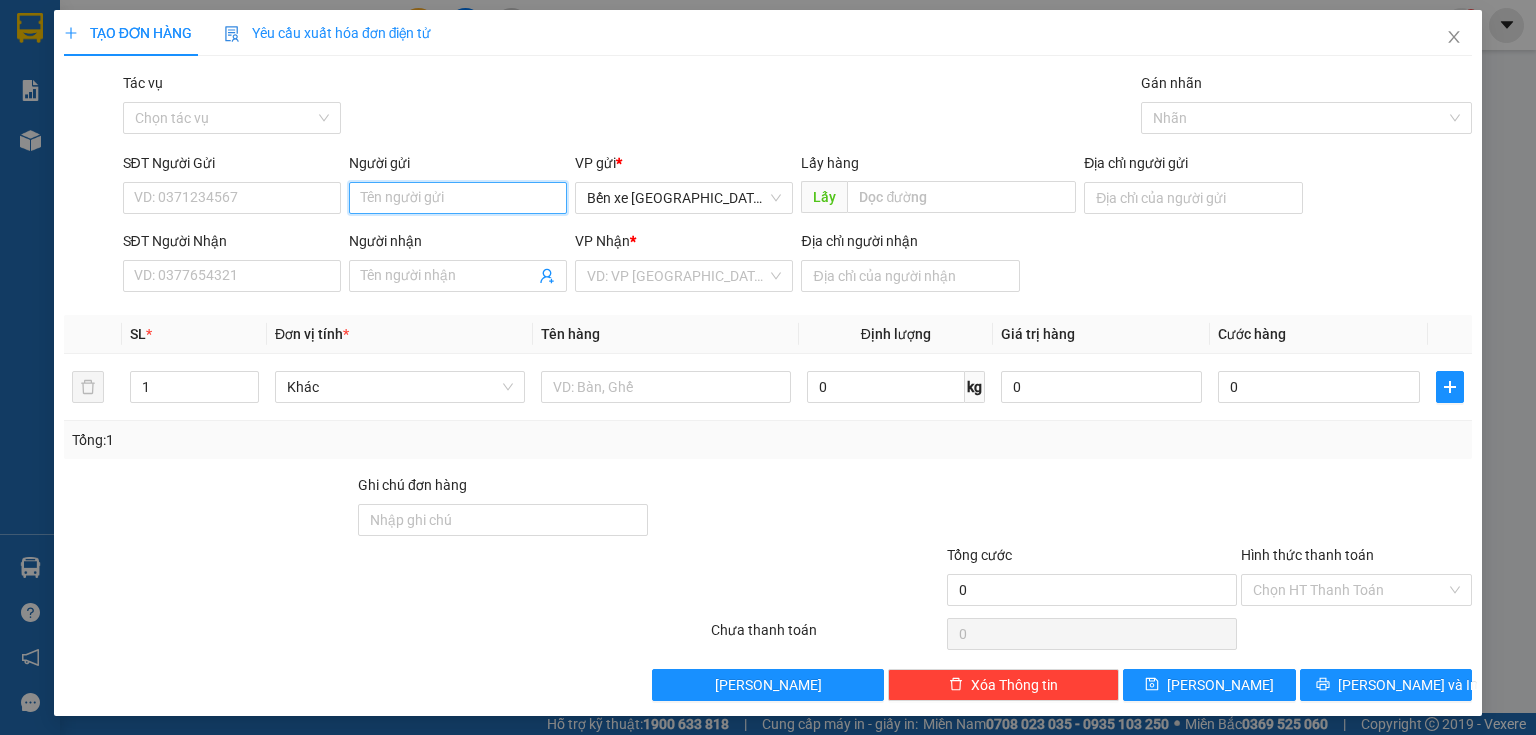 click on "Người gửi" at bounding box center (458, 198) 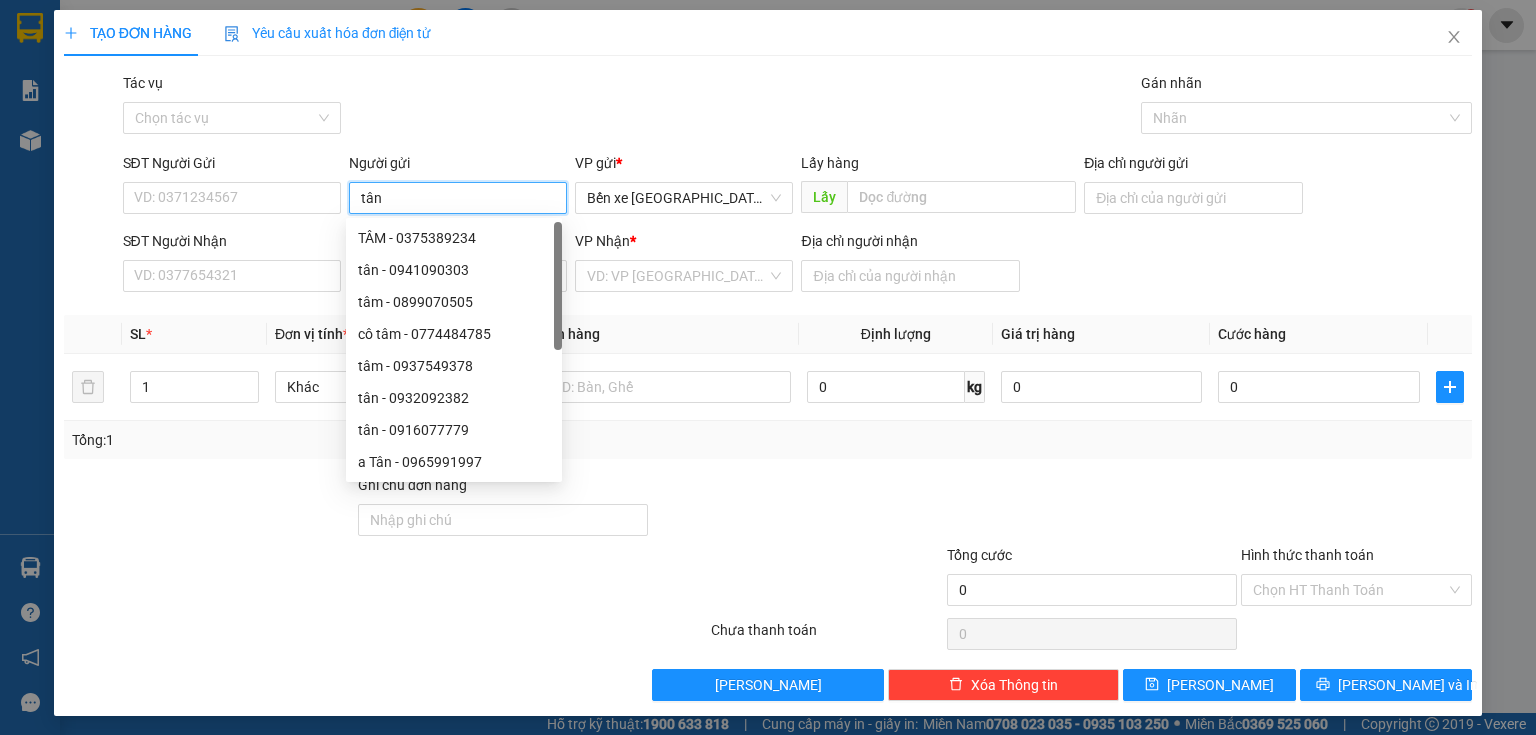 type on "tân" 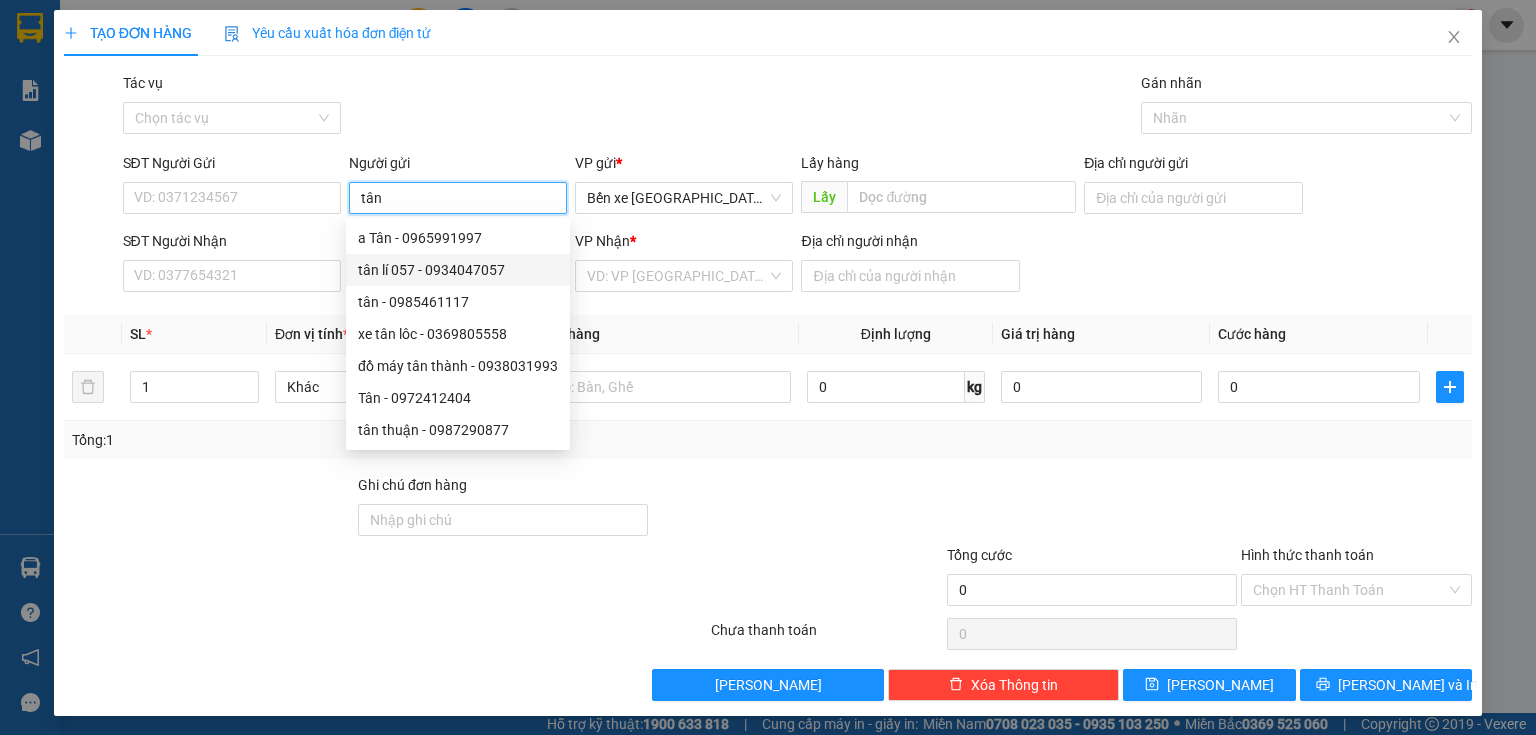 drag, startPoint x: 393, startPoint y: 278, endPoint x: 466, endPoint y: 268, distance: 73.68175 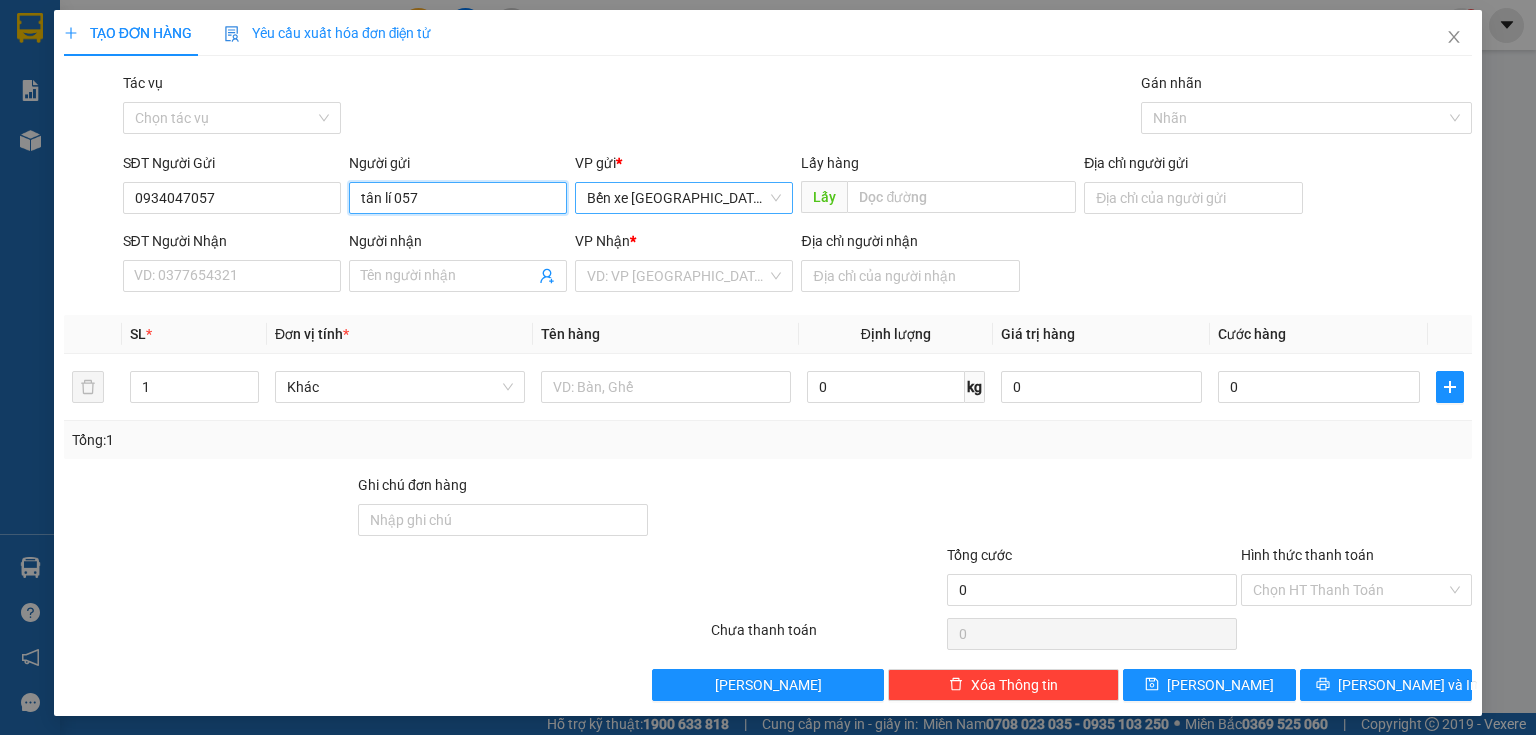 click on "Bến xe [GEOGRAPHIC_DATA]" at bounding box center (684, 198) 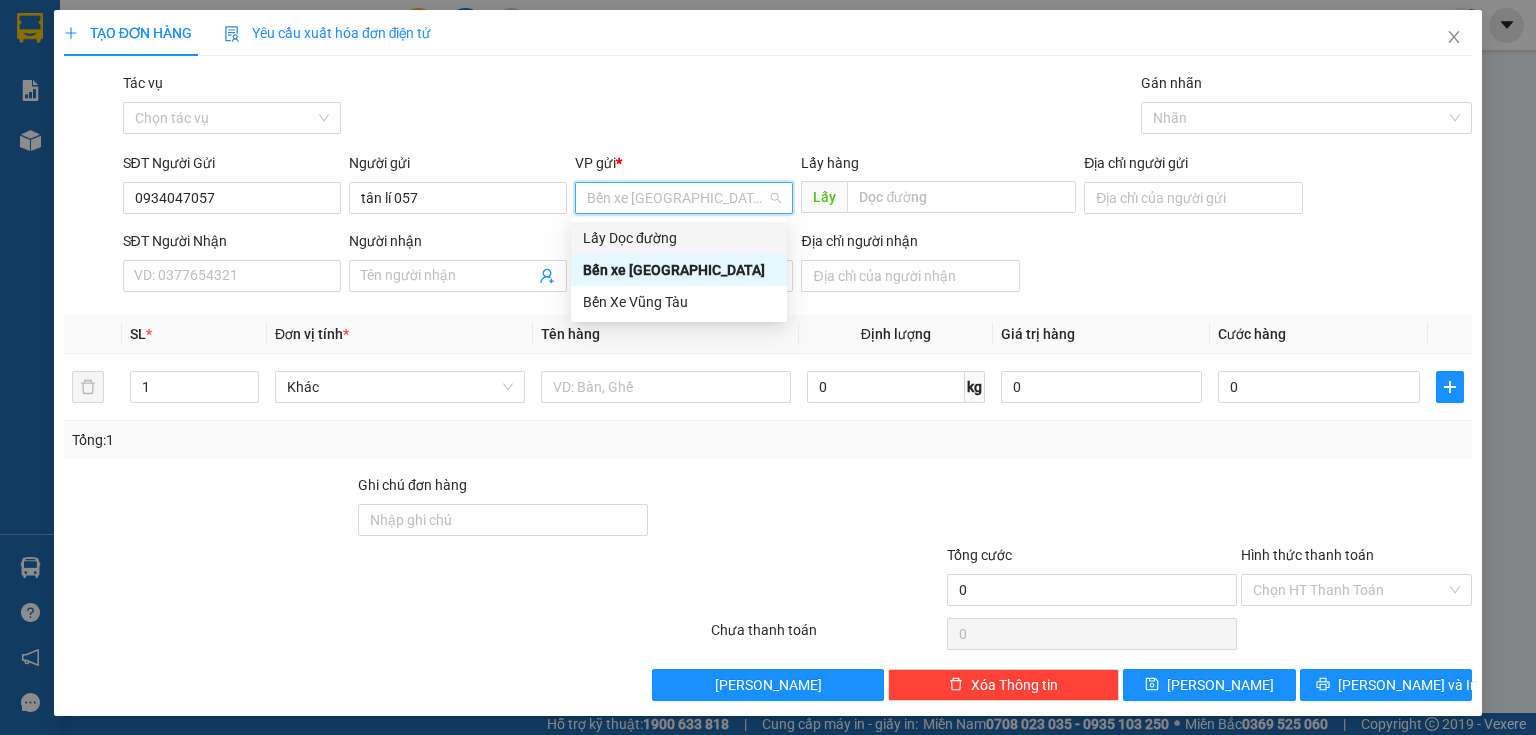 click on "Lấy Dọc đường" at bounding box center (679, 238) 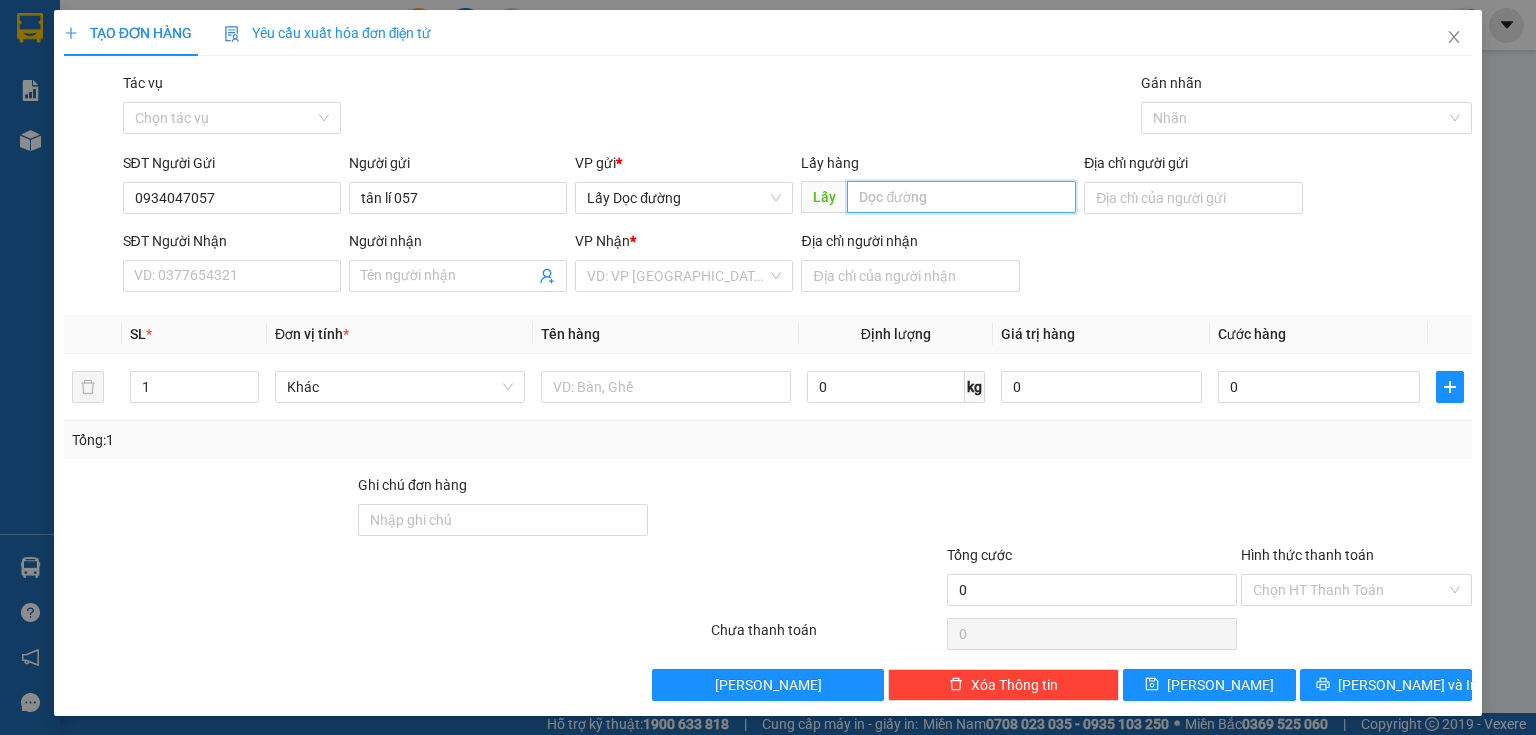 click at bounding box center [961, 197] 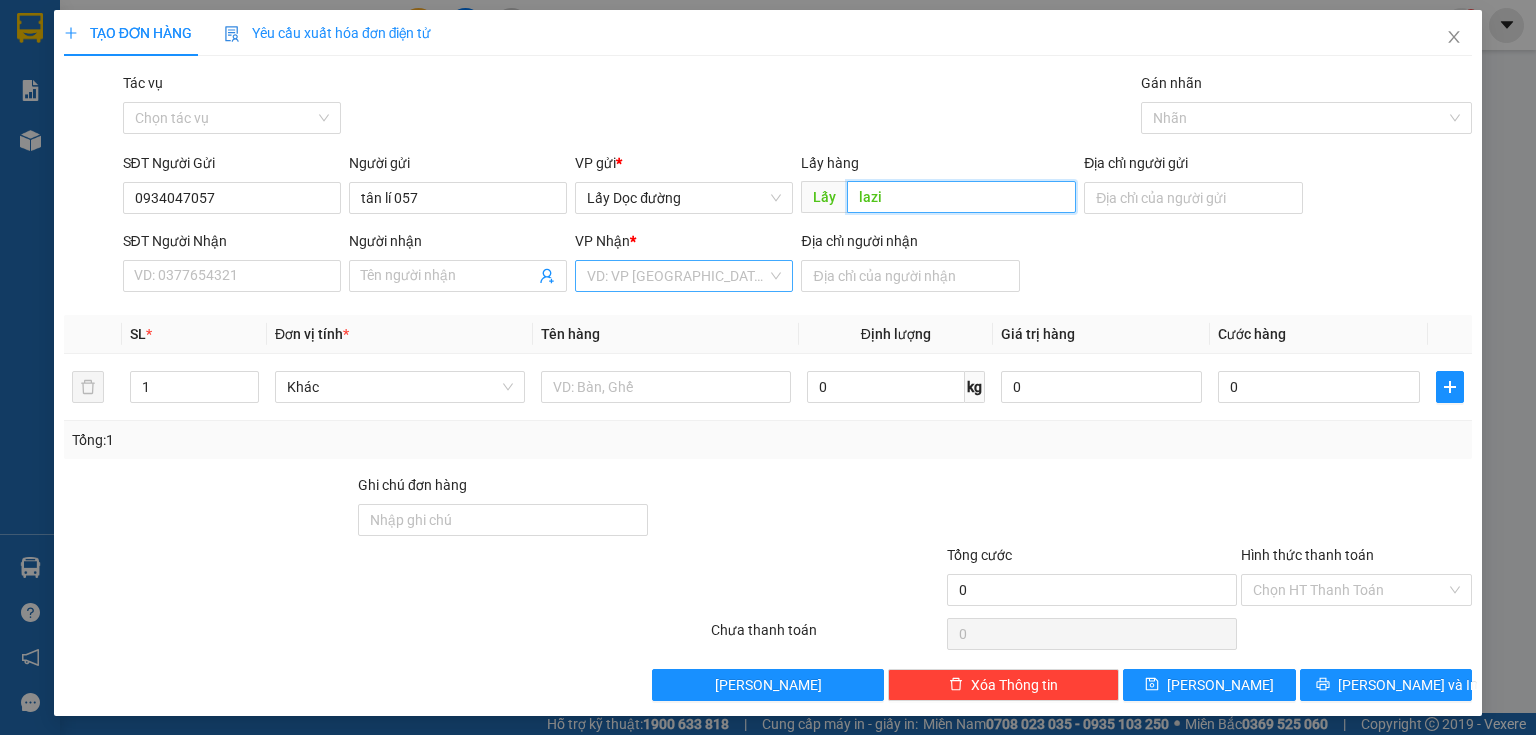 type on "lazi" 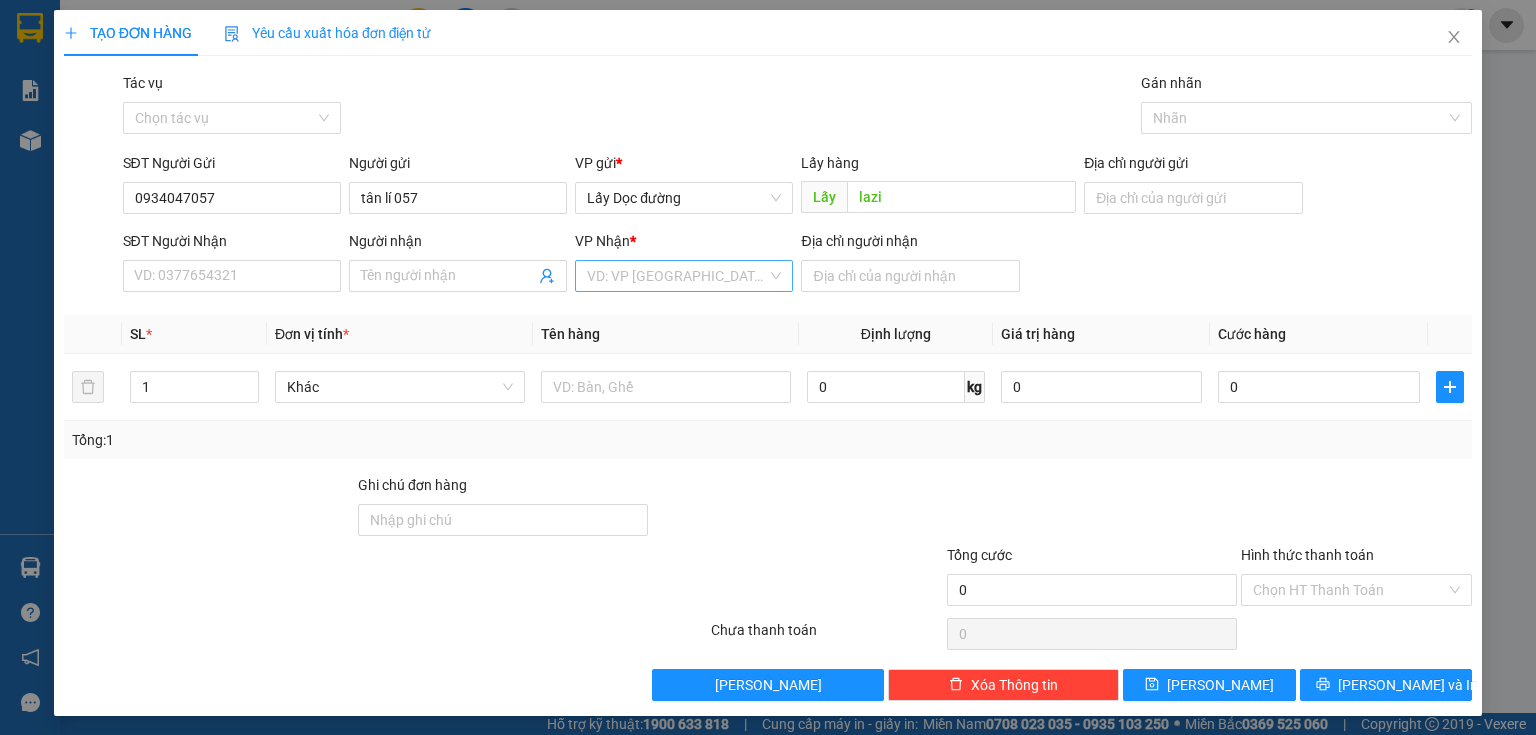 click at bounding box center [677, 276] 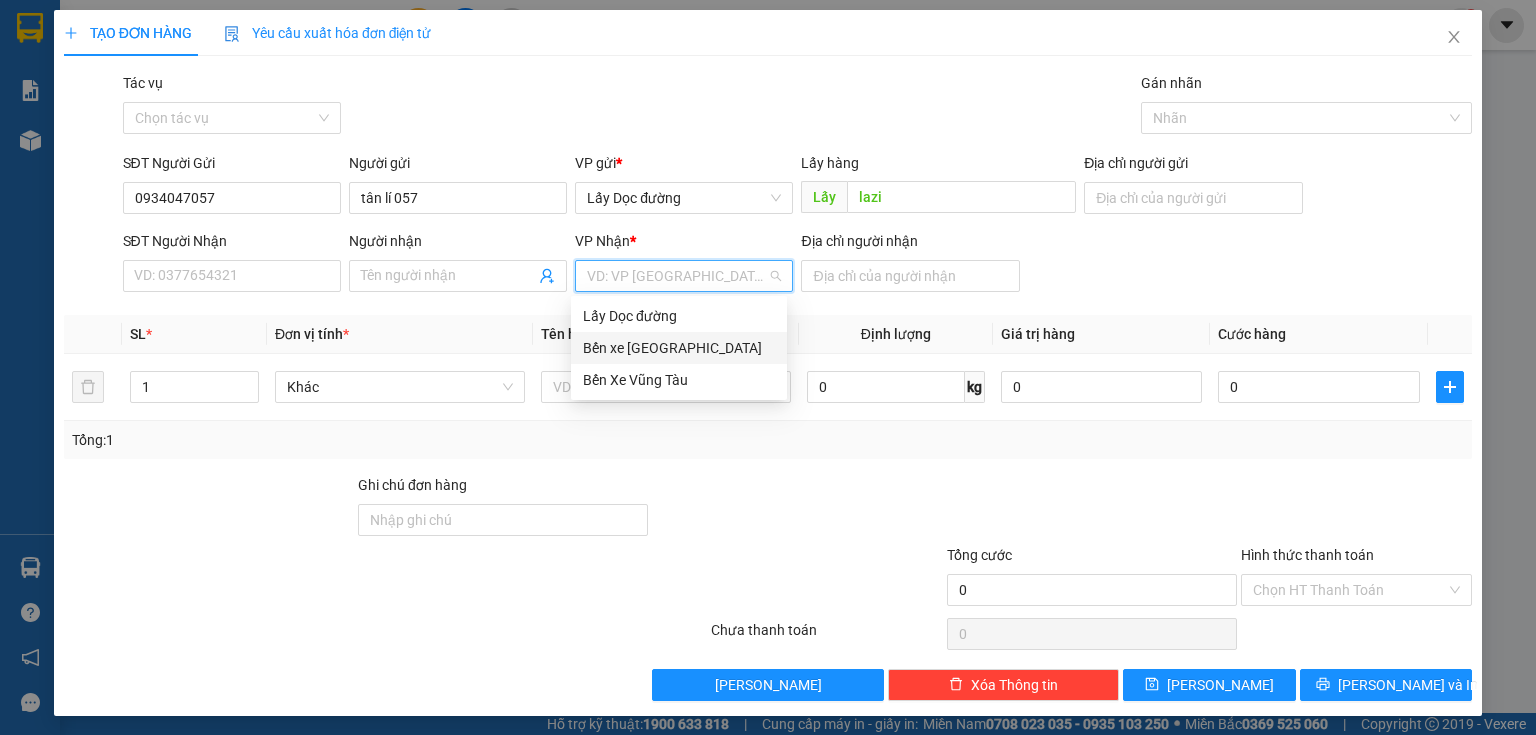 click on "Bến xe [GEOGRAPHIC_DATA]" at bounding box center (679, 348) 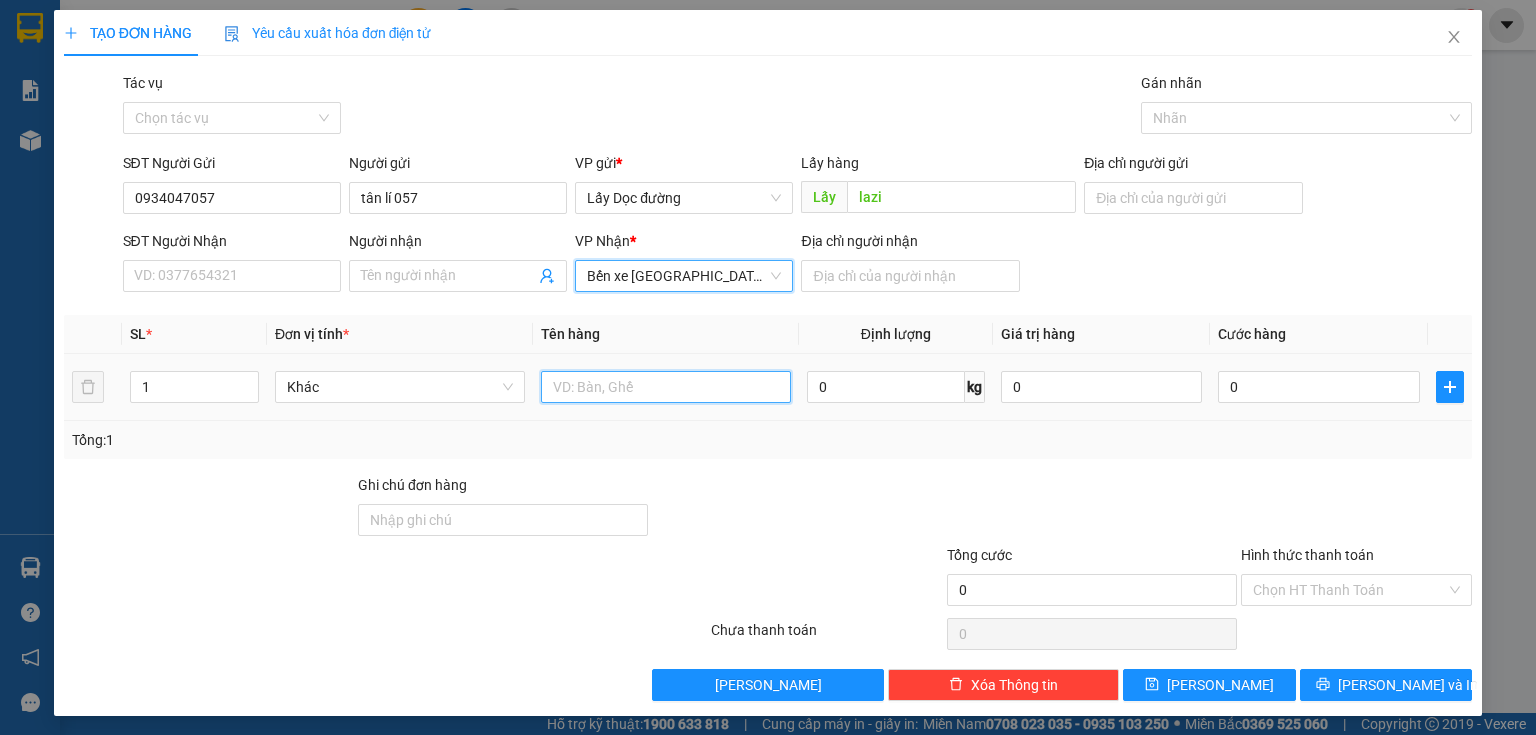 click at bounding box center (666, 387) 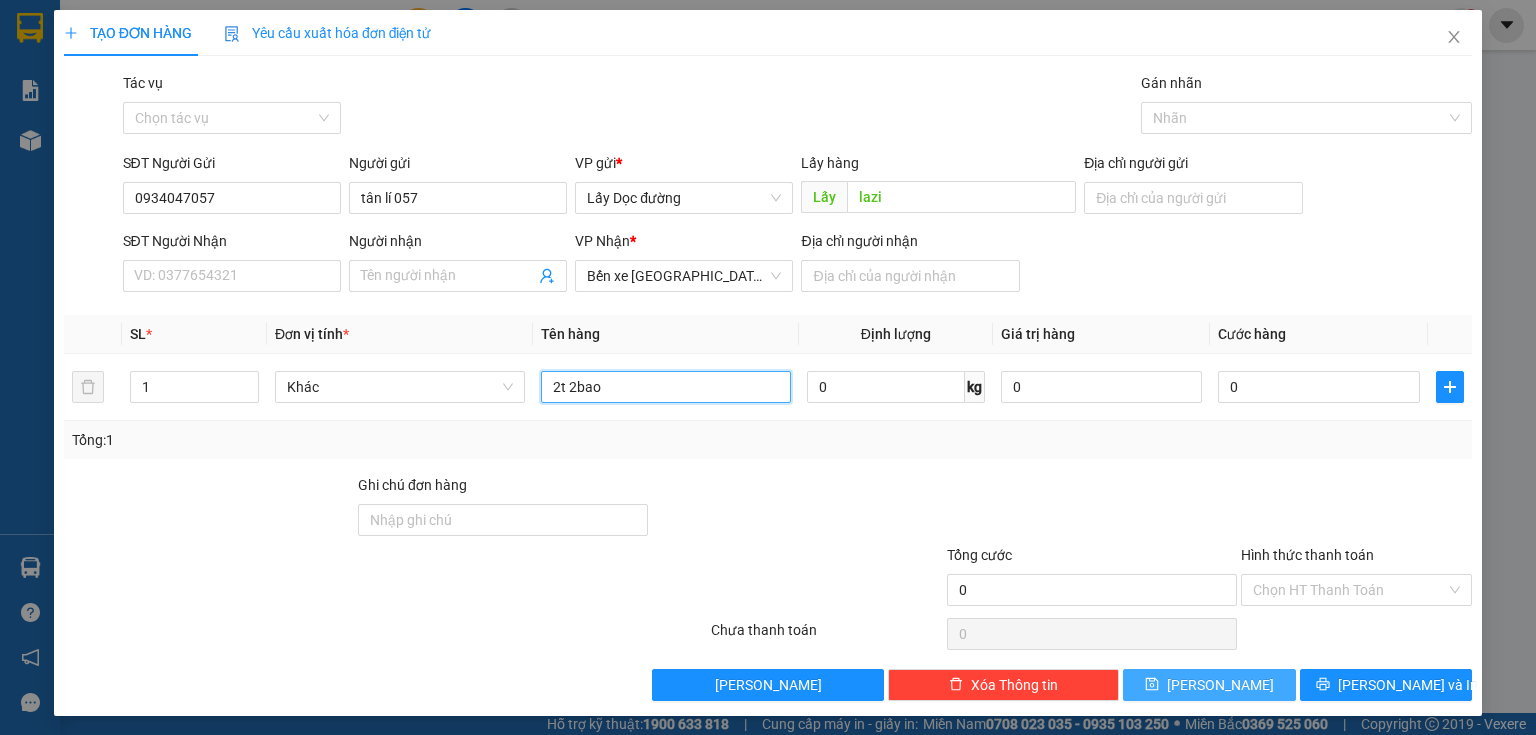 type on "2t 2bao" 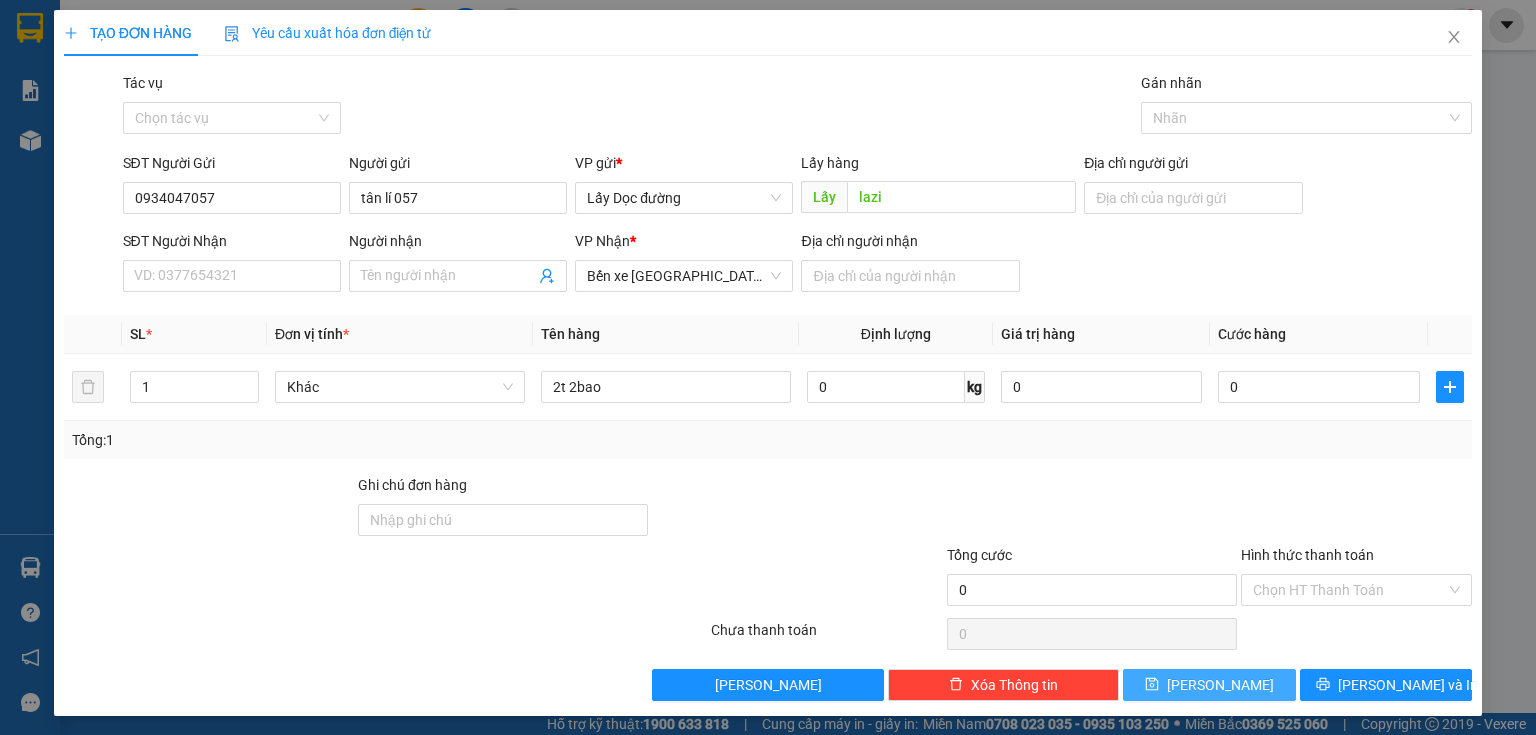 click on "[PERSON_NAME]" at bounding box center (1220, 685) 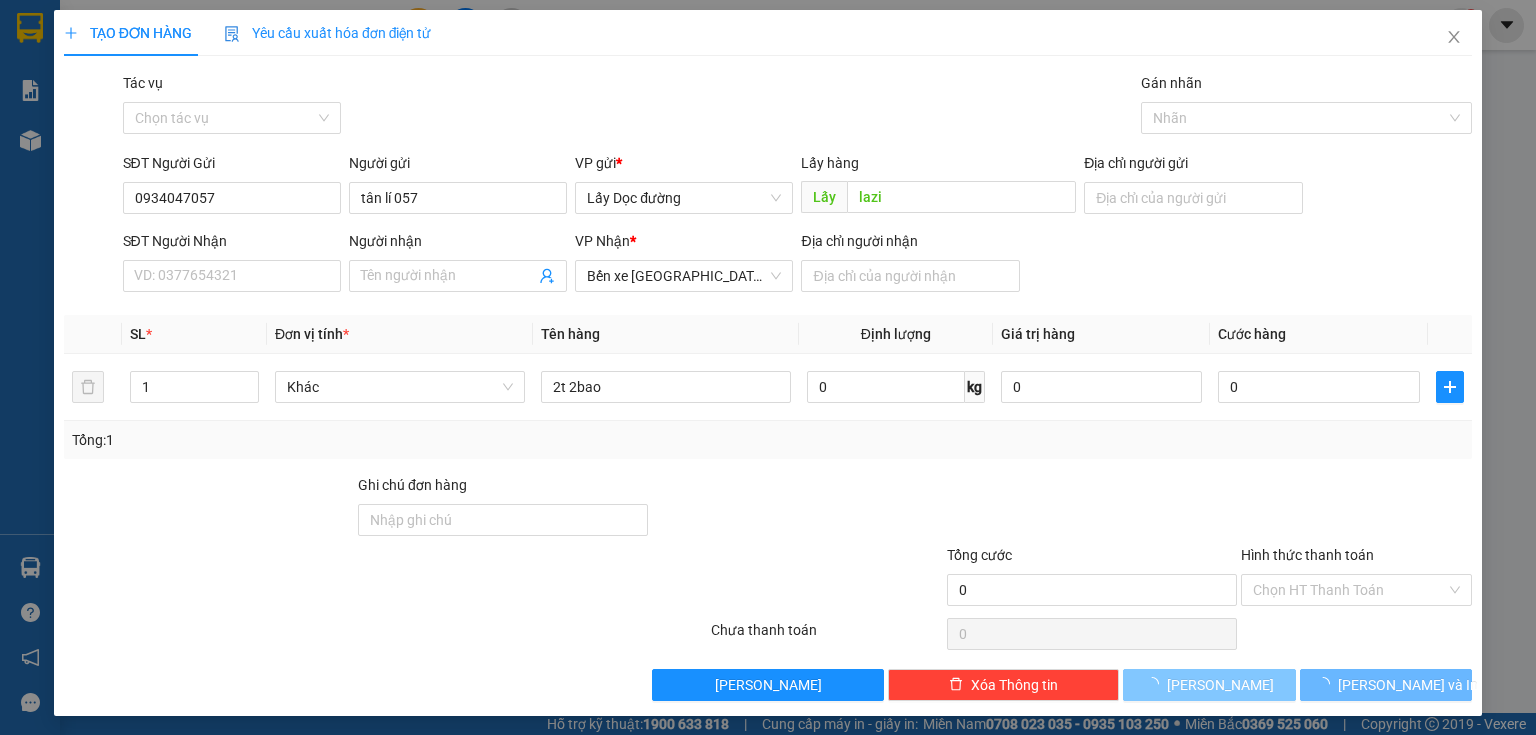 type 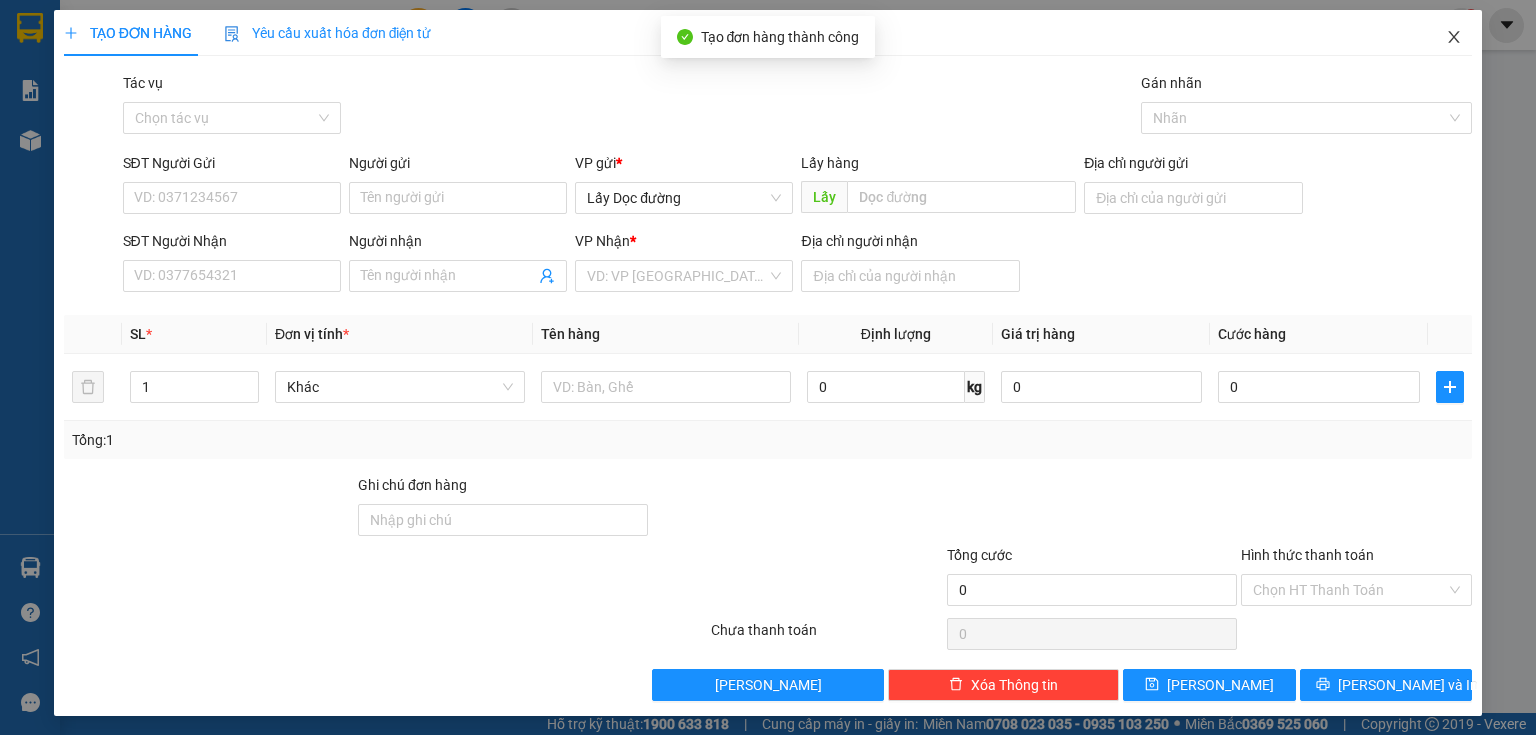click 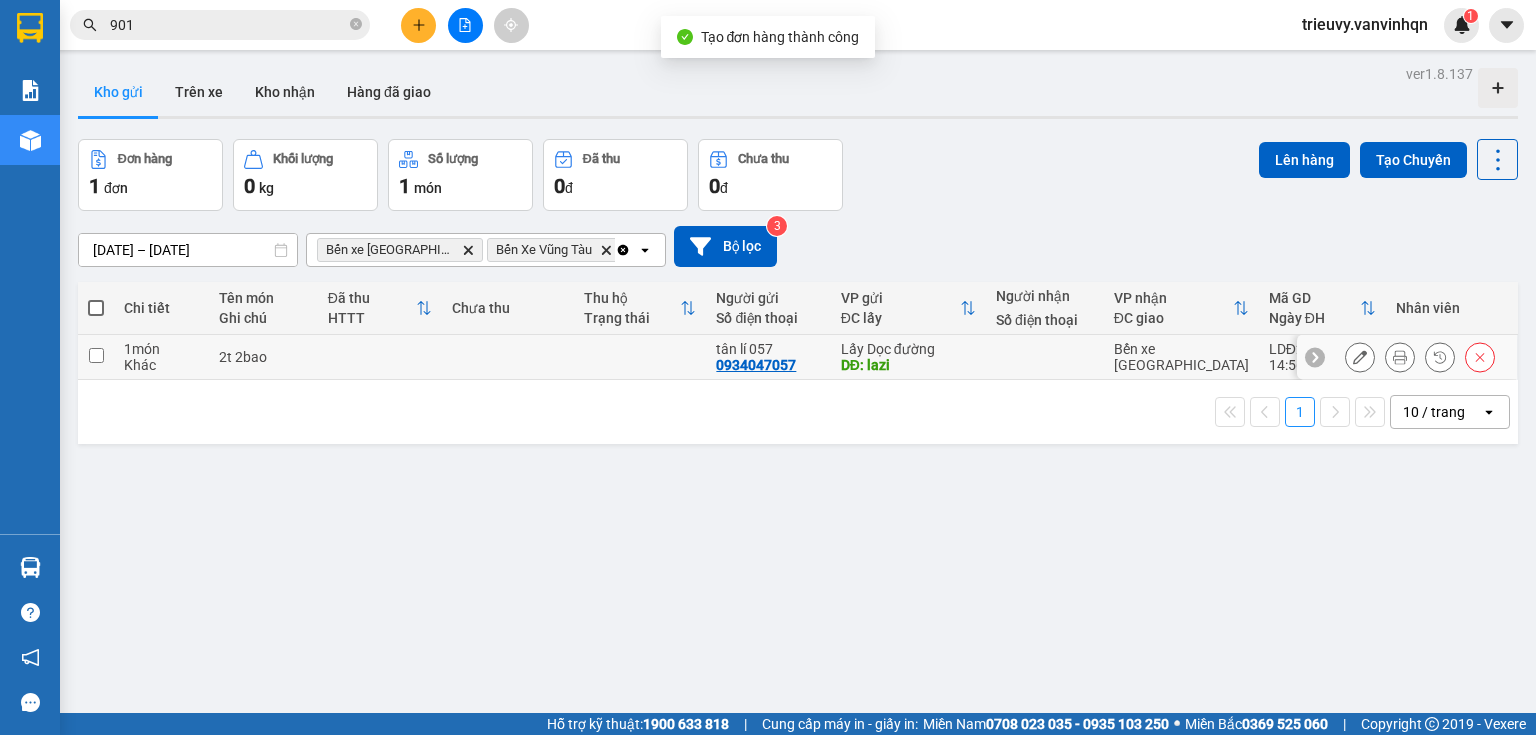click on "2t 2bao" at bounding box center (263, 357) 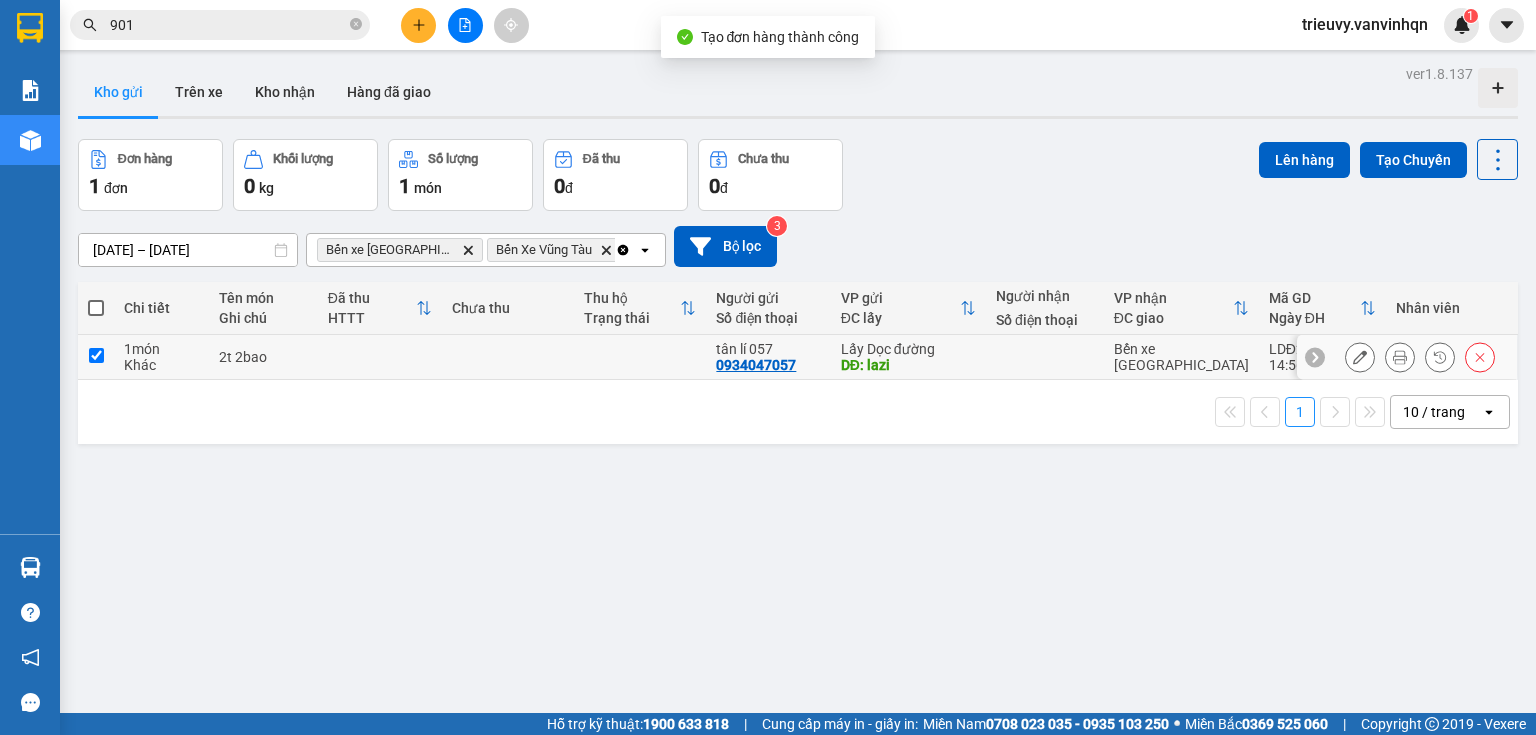 checkbox on "true" 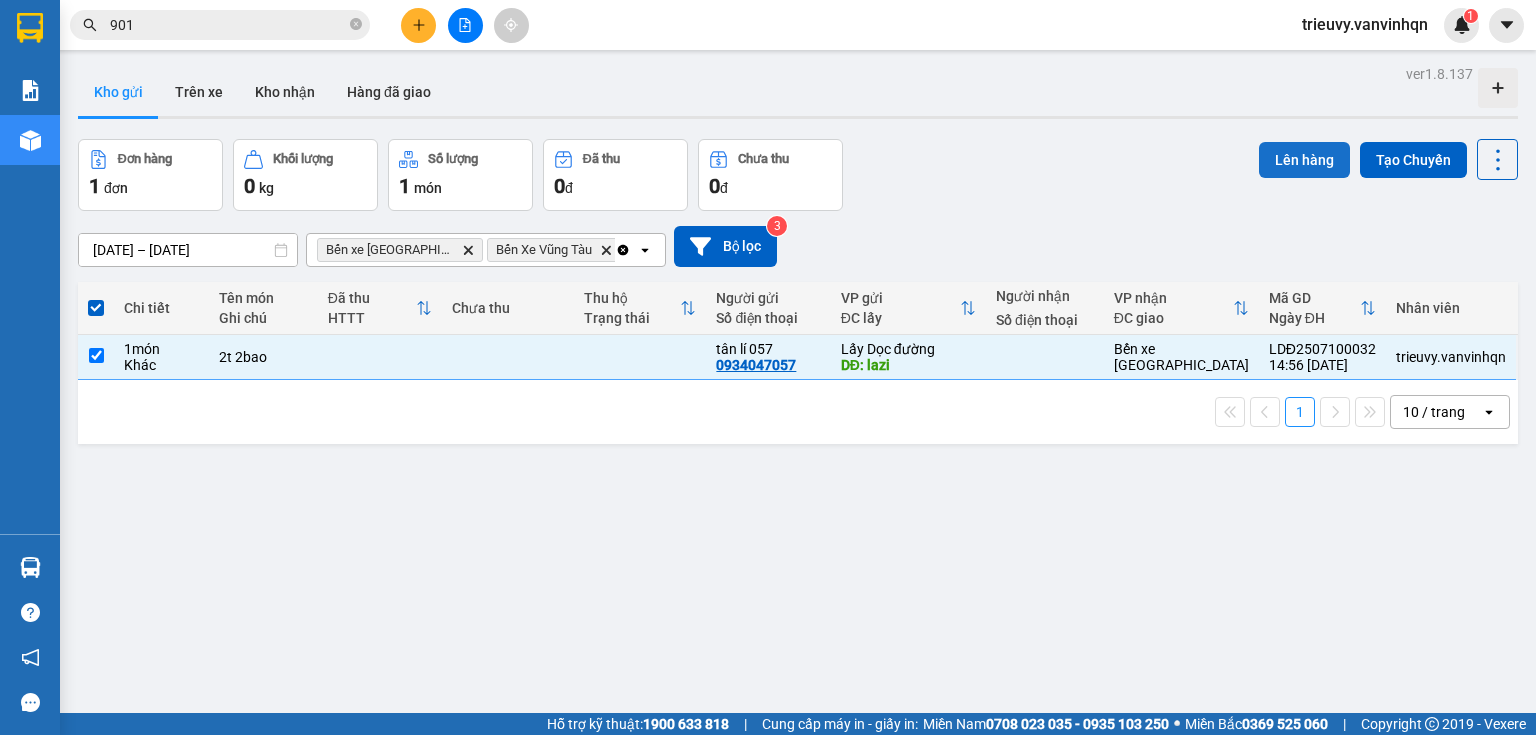 click on "Lên hàng" at bounding box center (1304, 160) 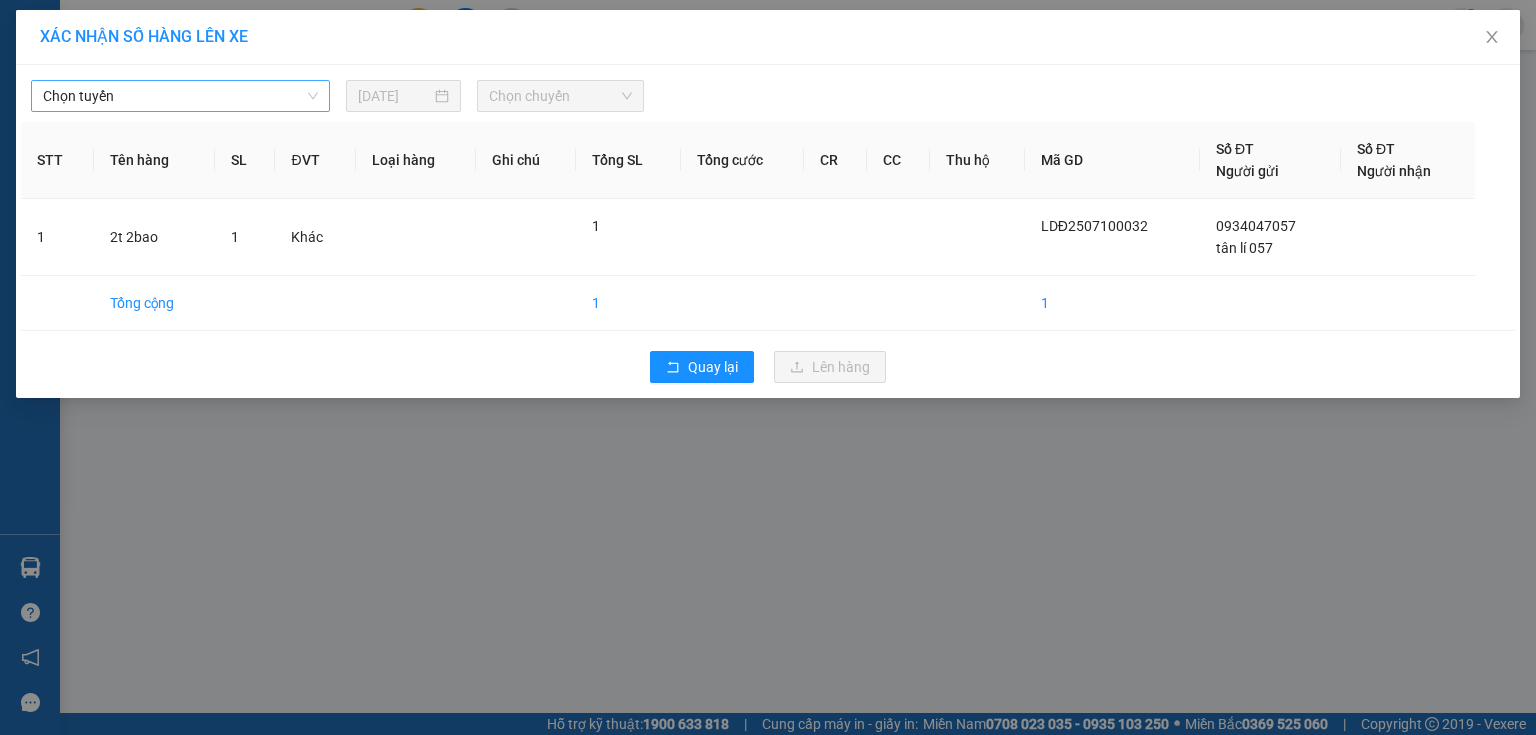 drag, startPoint x: 323, startPoint y: 98, endPoint x: 313, endPoint y: 96, distance: 10.198039 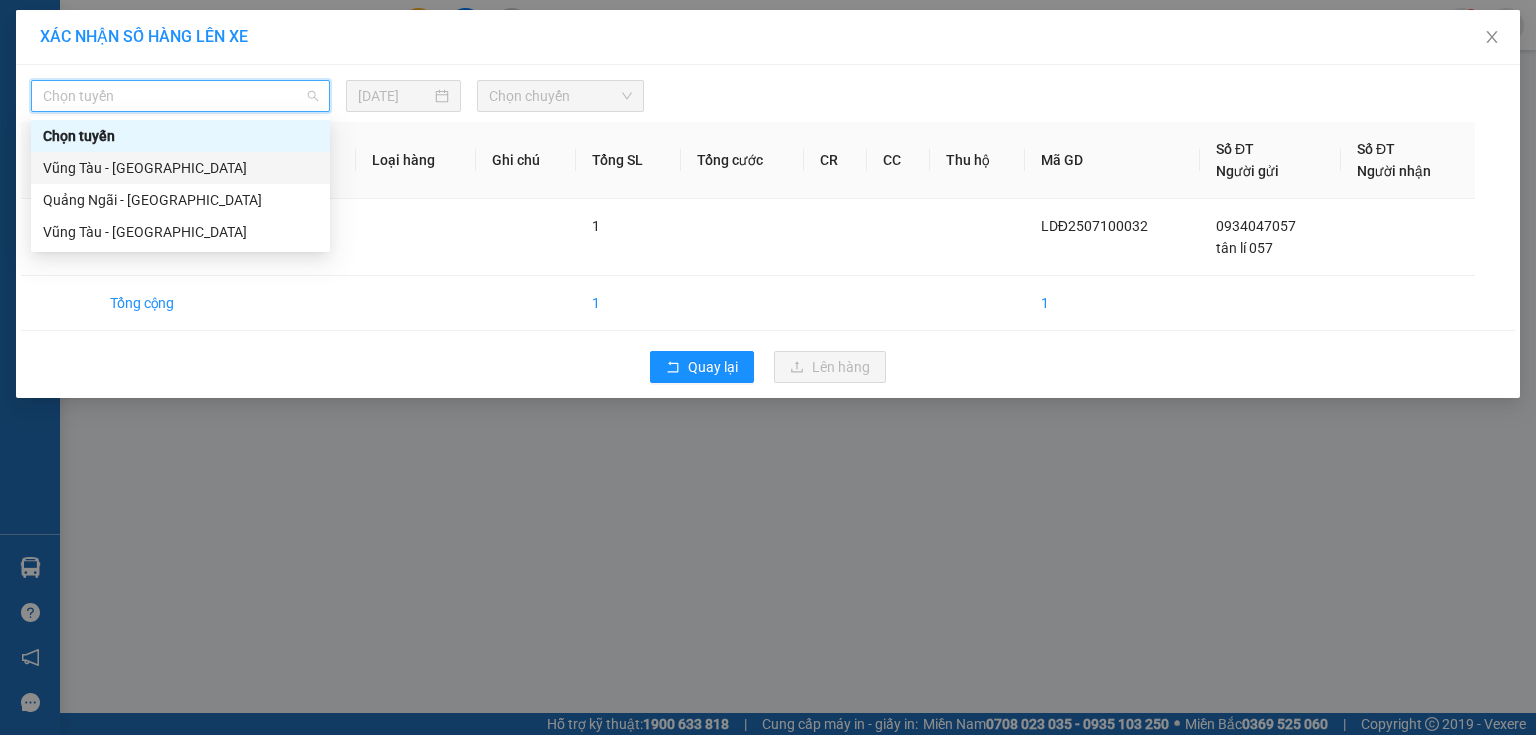 click on "Vũng Tàu - [GEOGRAPHIC_DATA]" at bounding box center (180, 168) 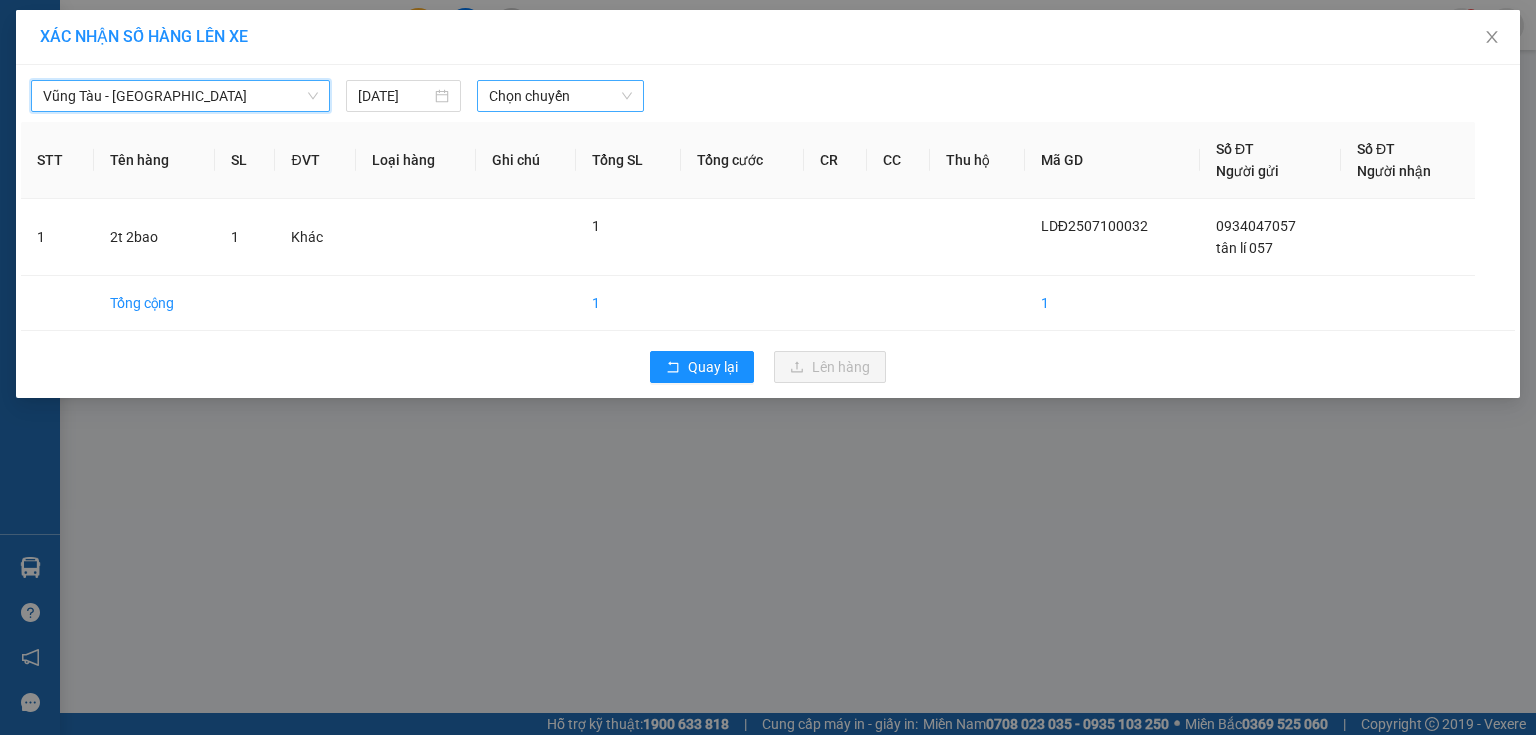 click on "Chọn chuyến" at bounding box center (561, 96) 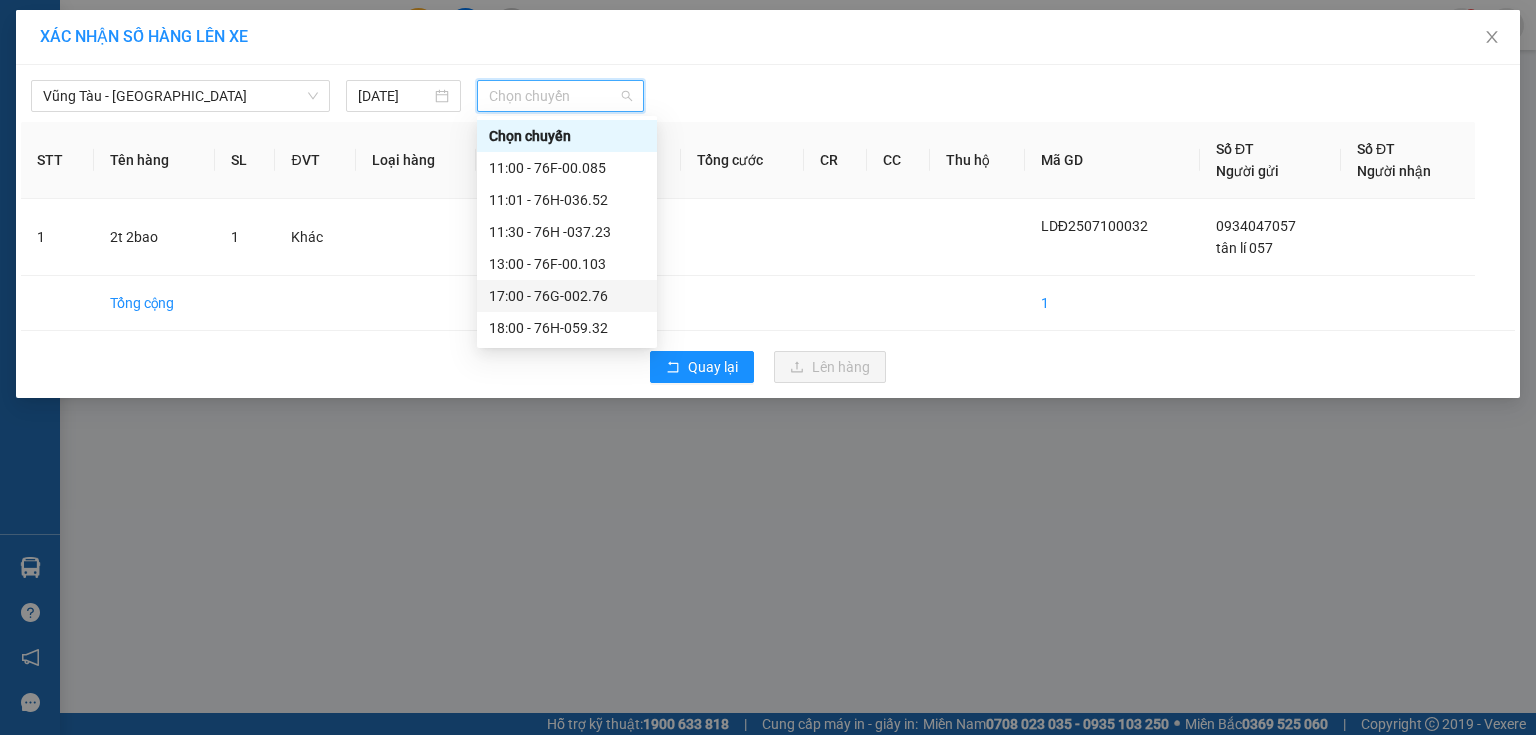 click on "17:00     - 76G-002.76" at bounding box center (567, 296) 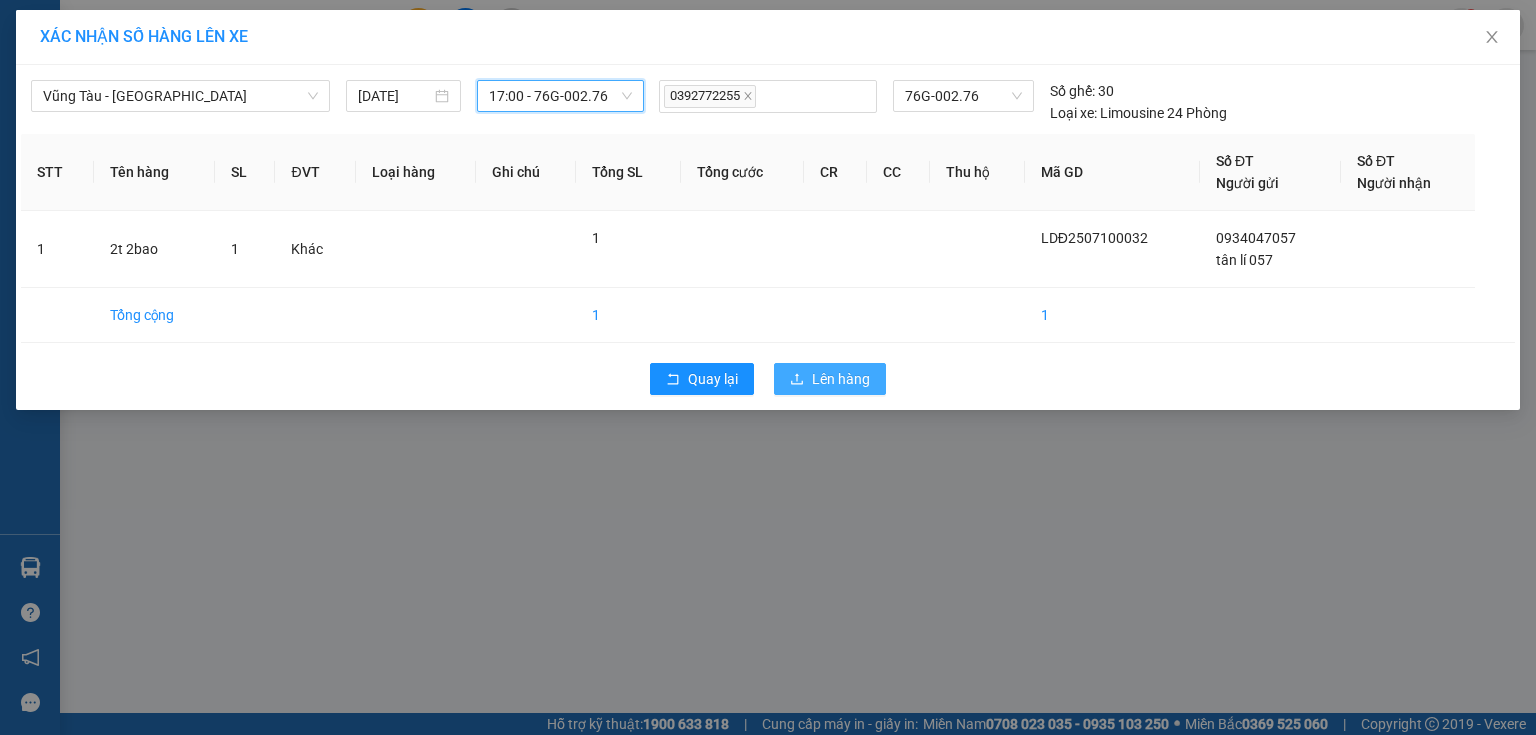 click on "Lên hàng" at bounding box center [841, 379] 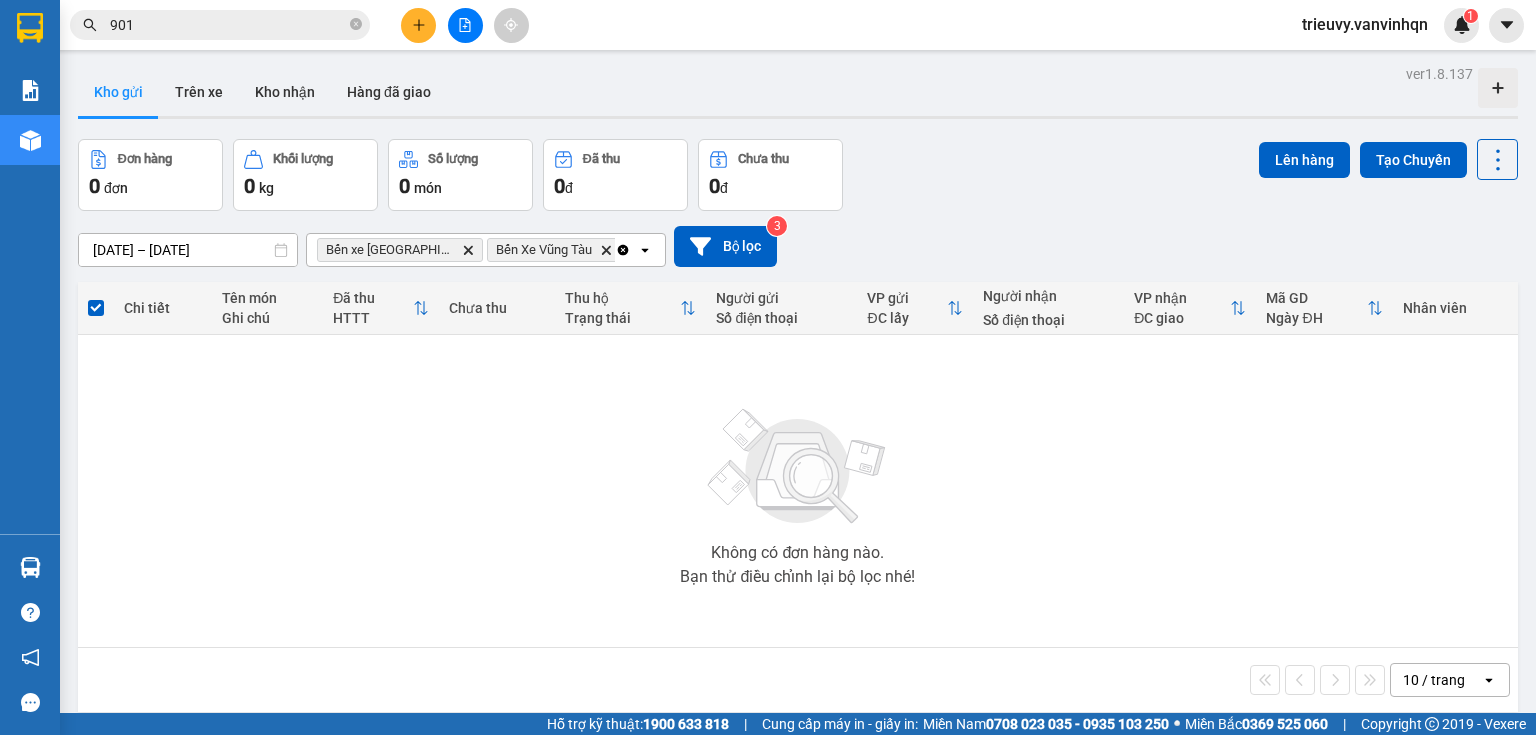 click at bounding box center (418, 25) 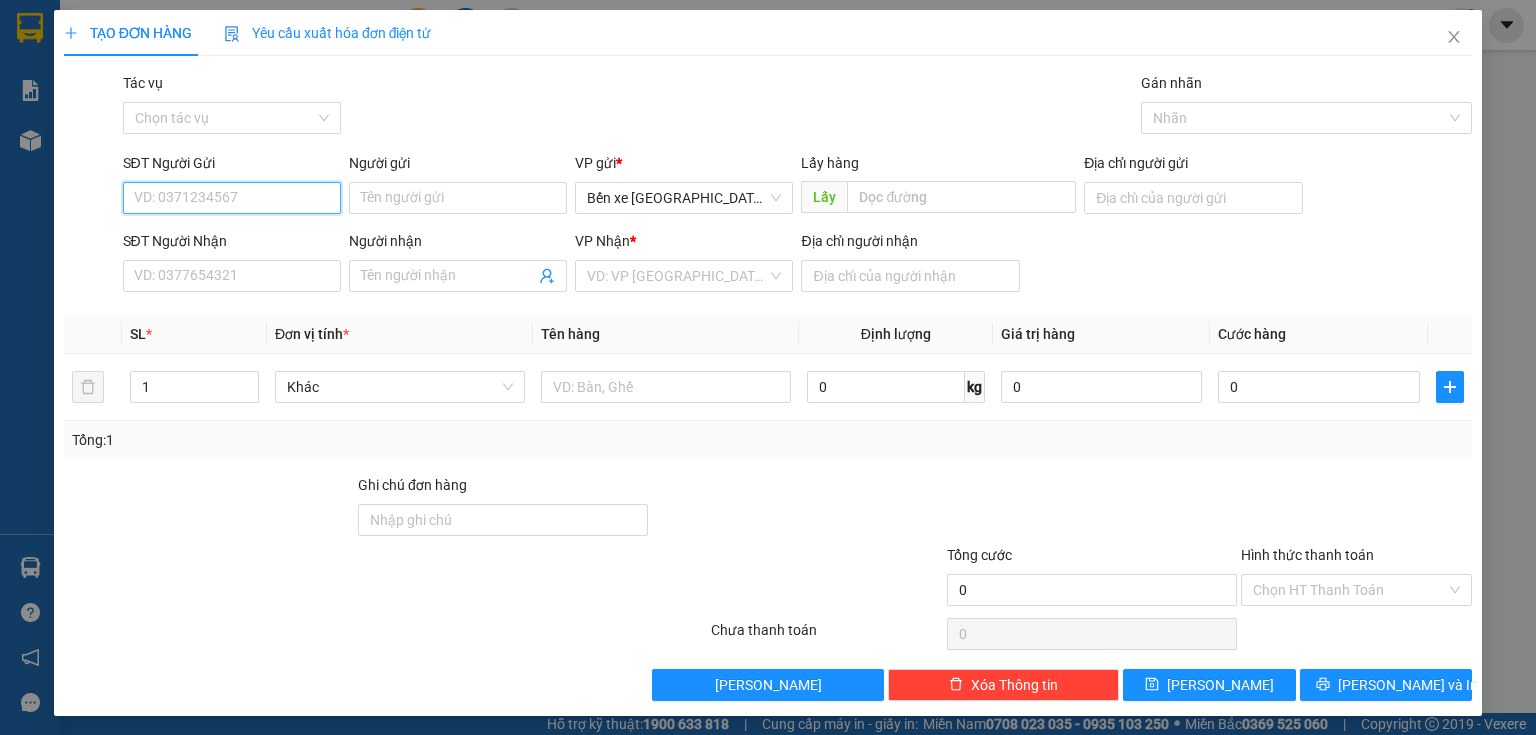 click on "SĐT Người Gửi" at bounding box center (232, 198) 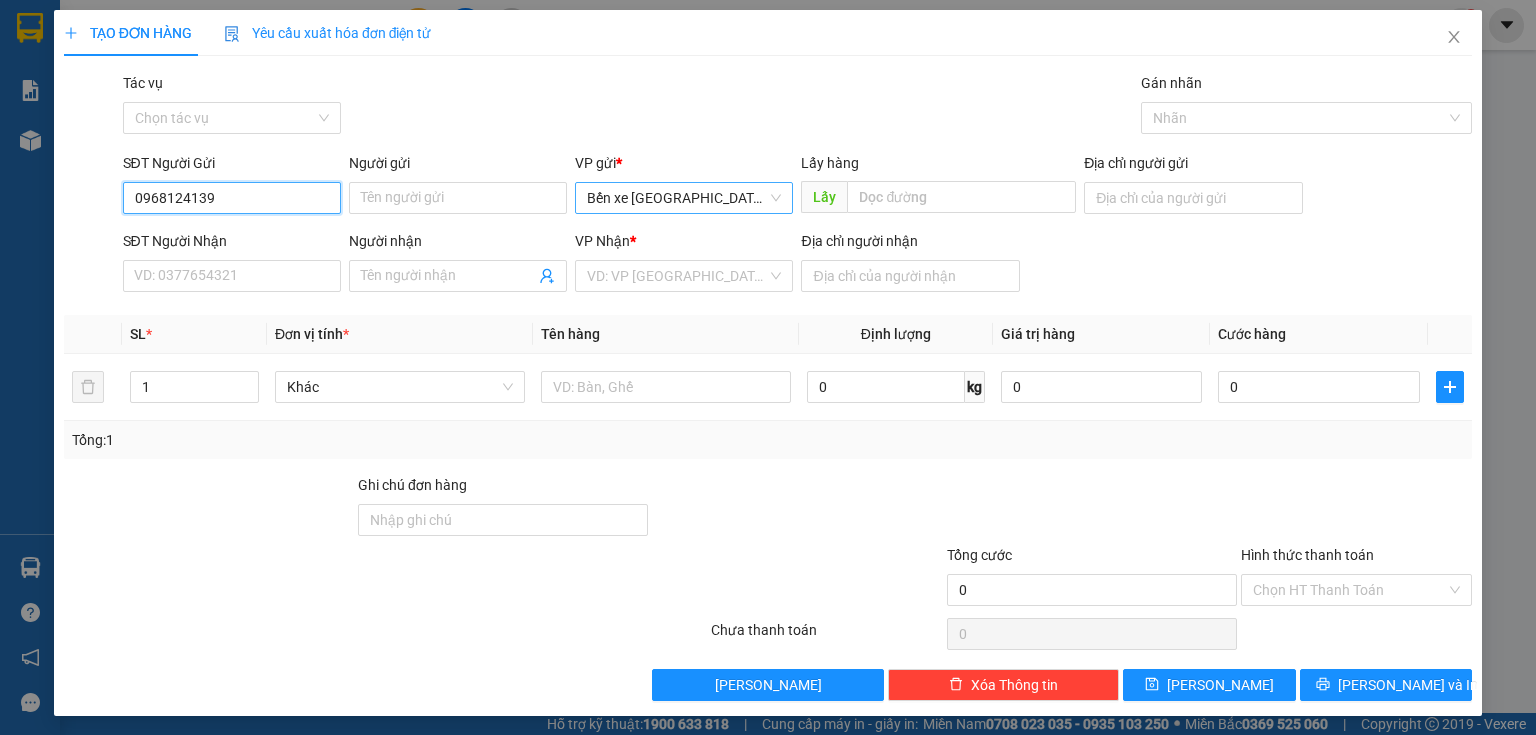 click on "Bến xe [GEOGRAPHIC_DATA]" at bounding box center [684, 198] 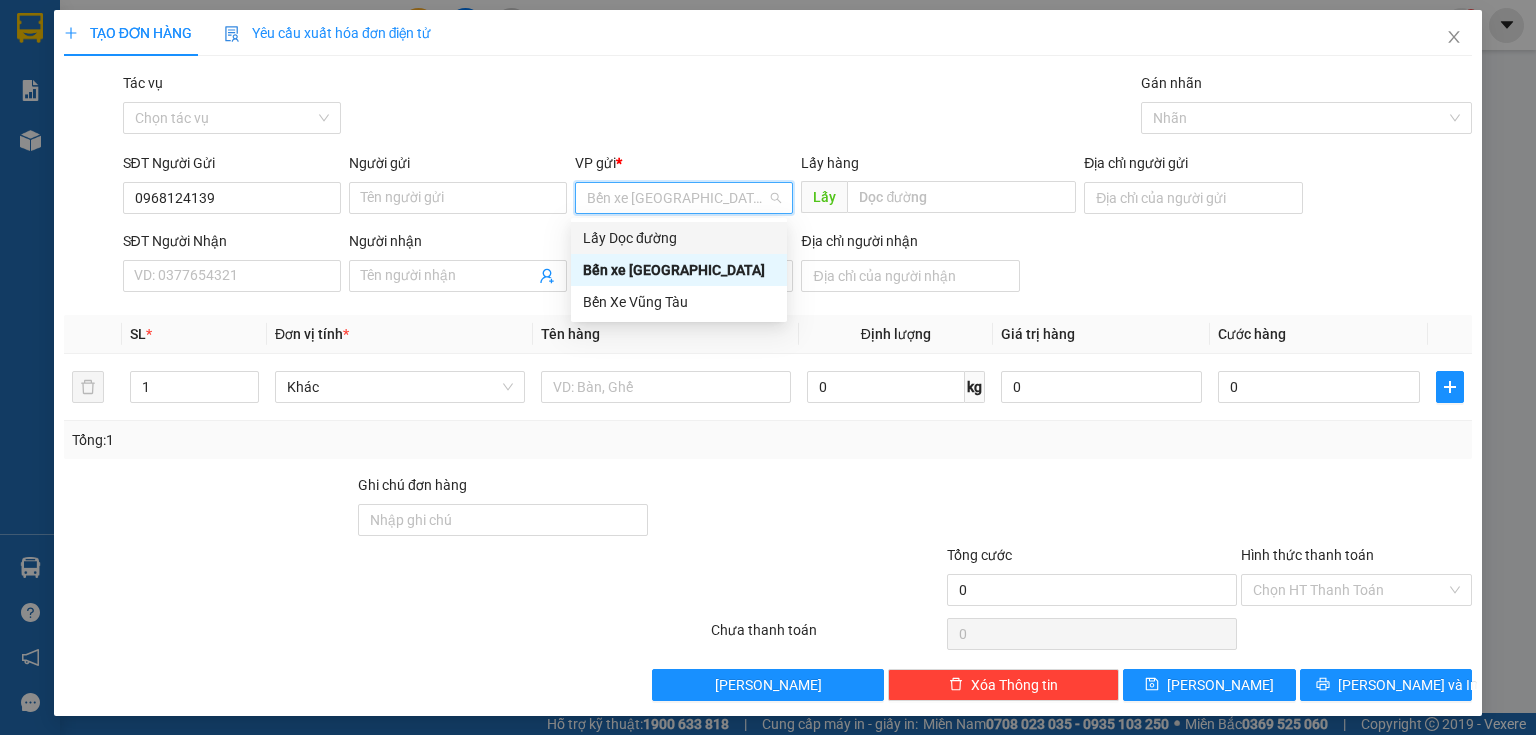 drag, startPoint x: 636, startPoint y: 229, endPoint x: 891, endPoint y: 217, distance: 255.2822 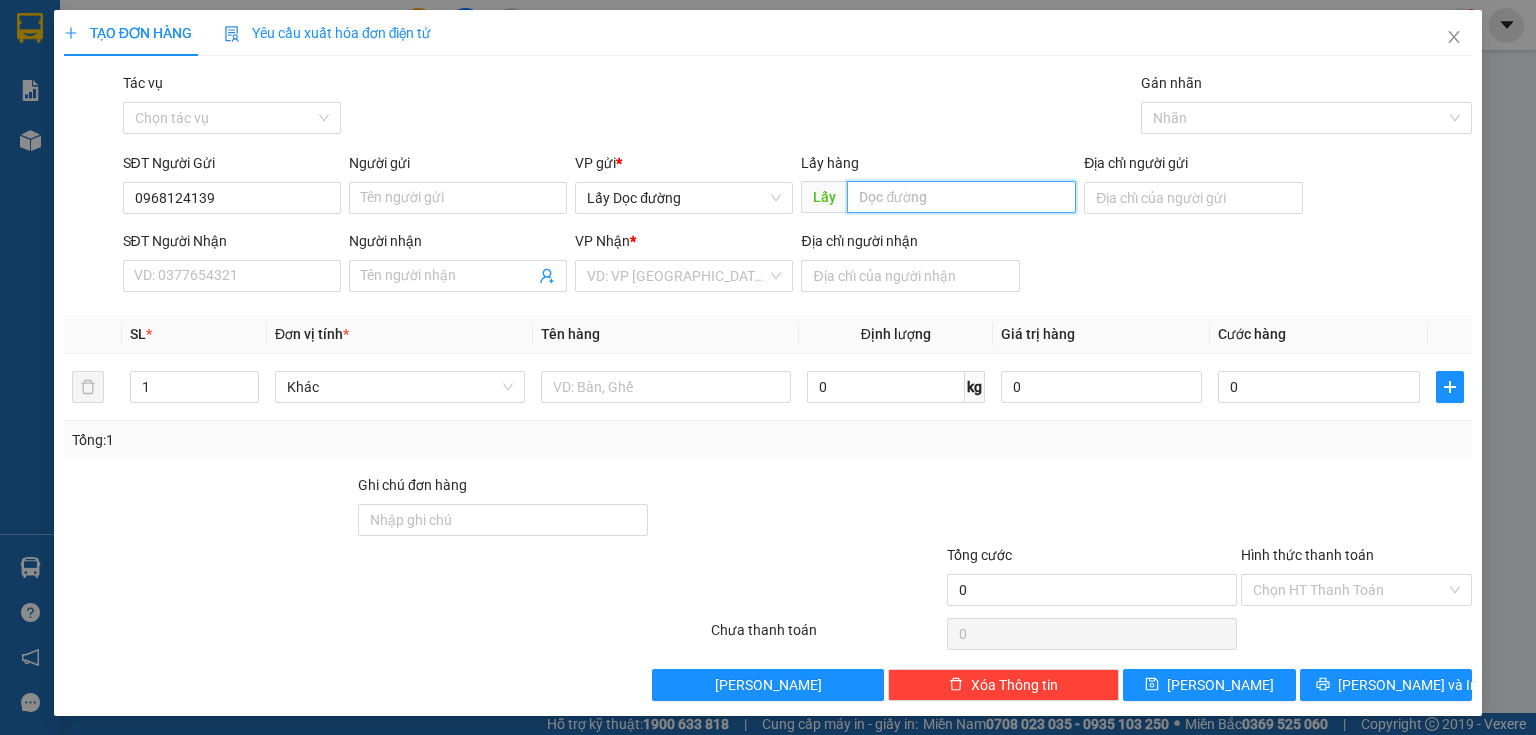 click at bounding box center (961, 197) 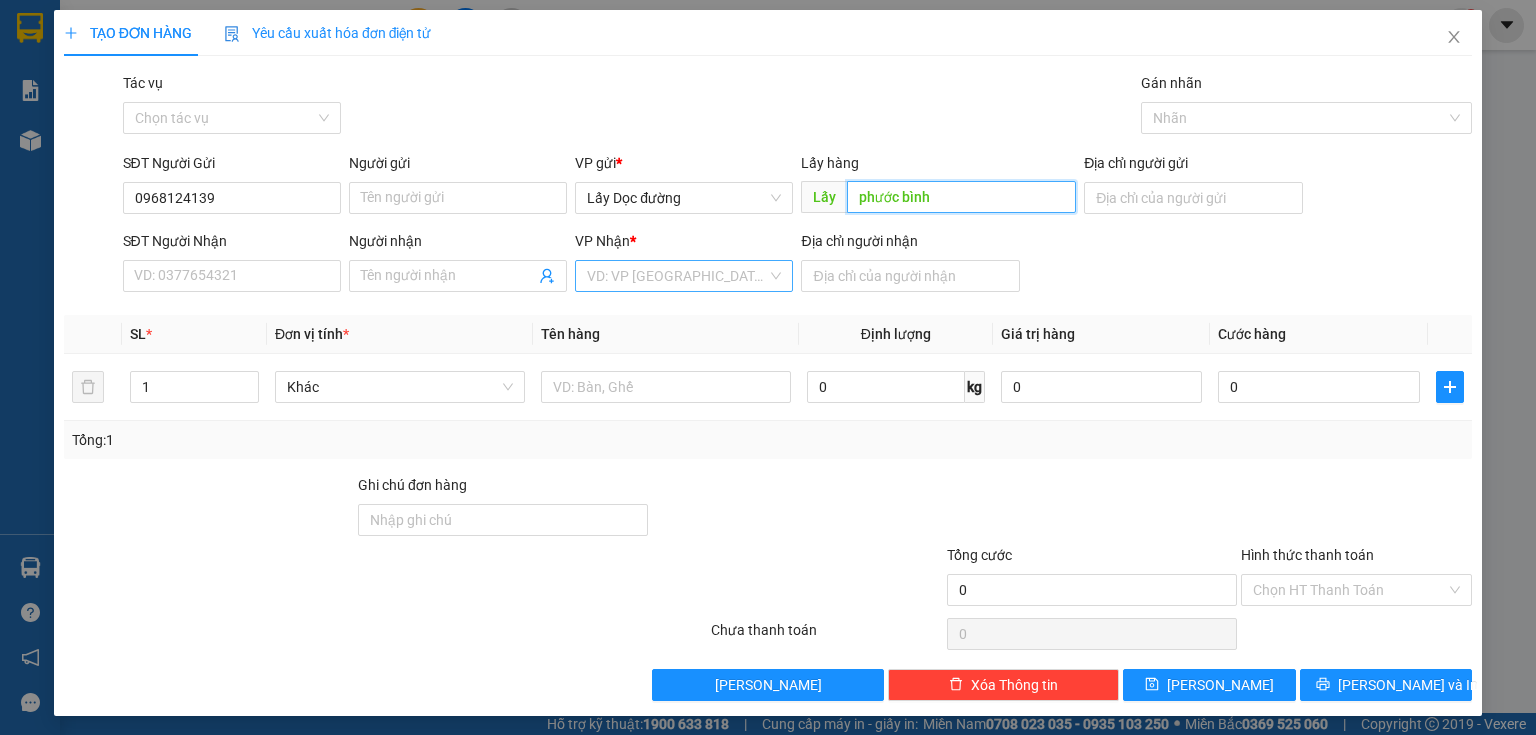 type on "phước bình" 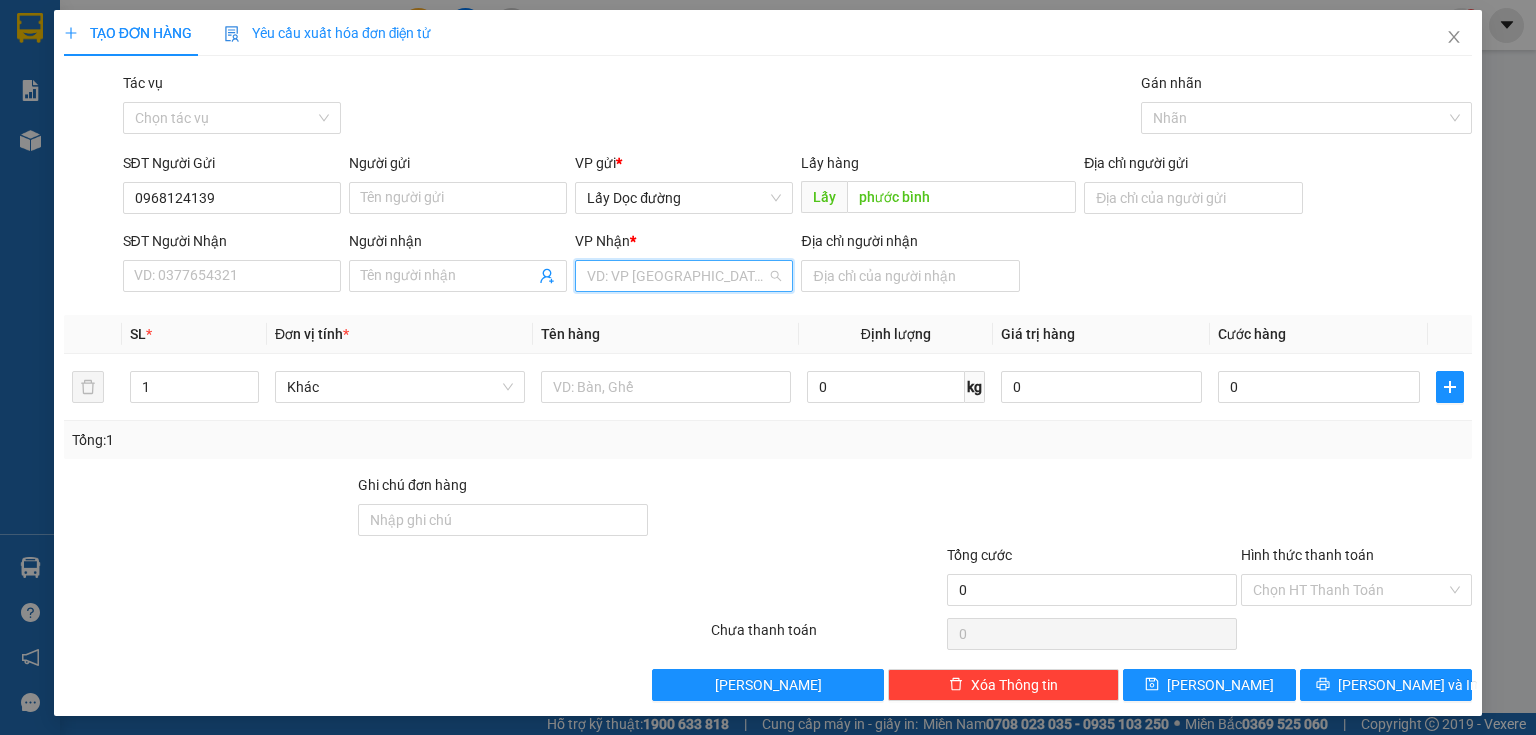 click at bounding box center [677, 276] 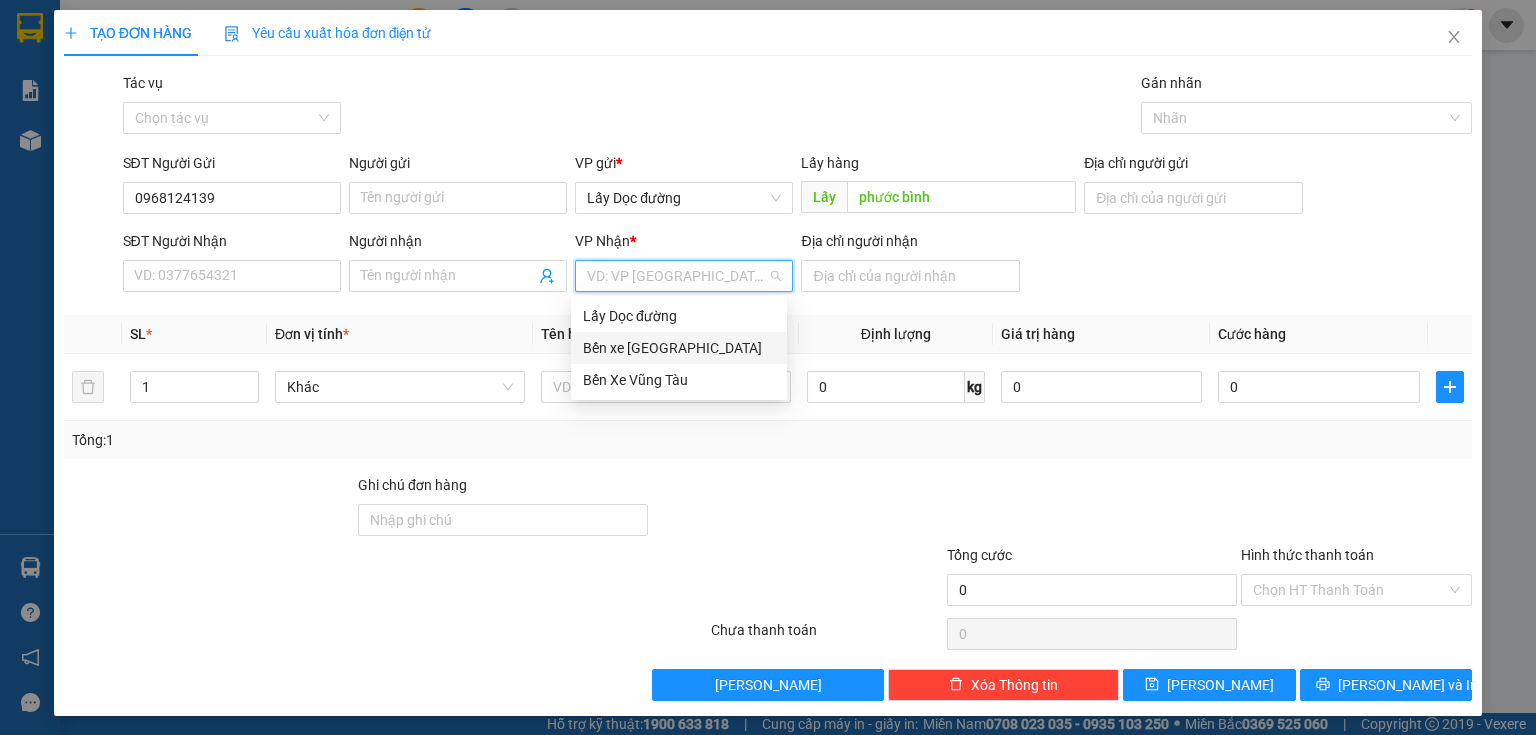 click on "Bến xe [GEOGRAPHIC_DATA]" at bounding box center (679, 348) 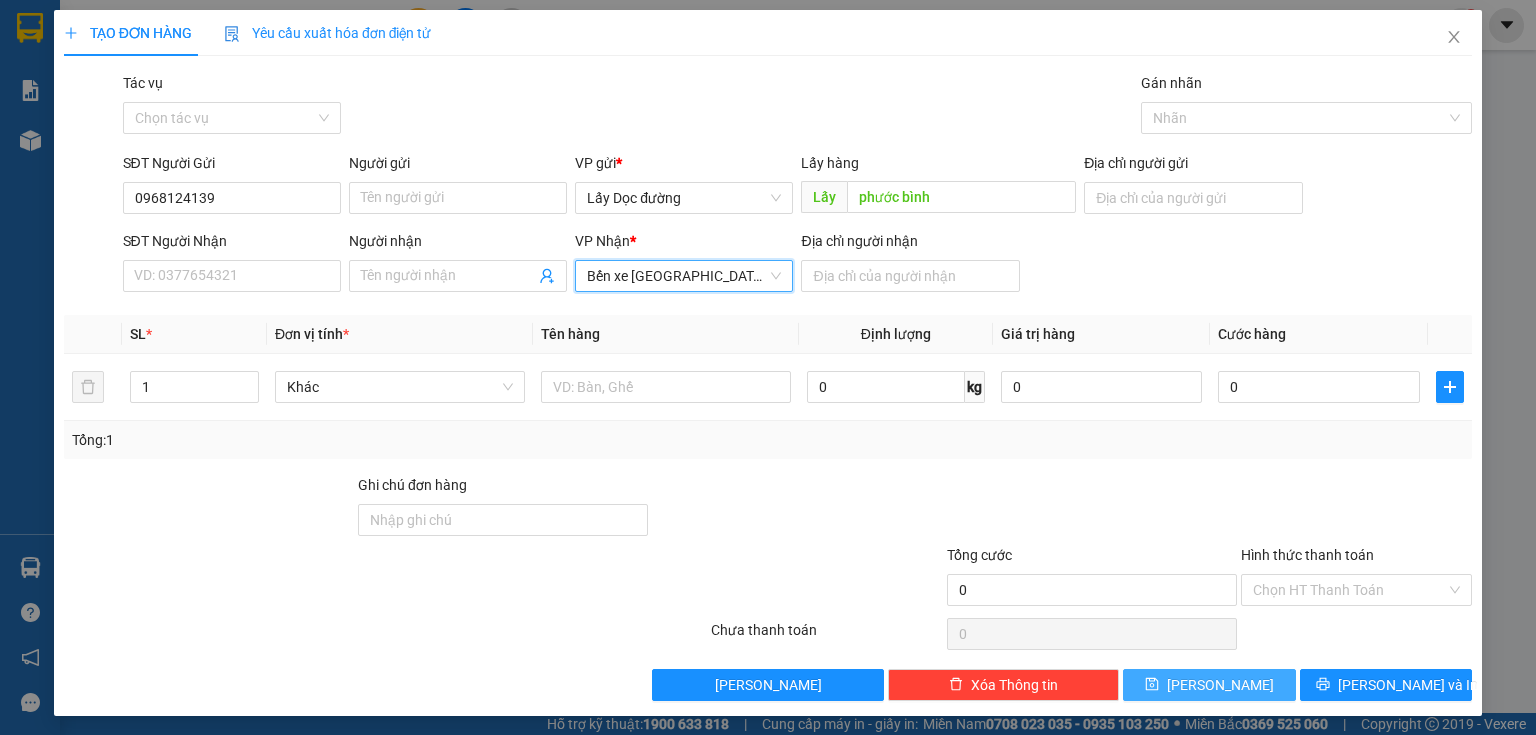 click on "[PERSON_NAME]" at bounding box center [1209, 685] 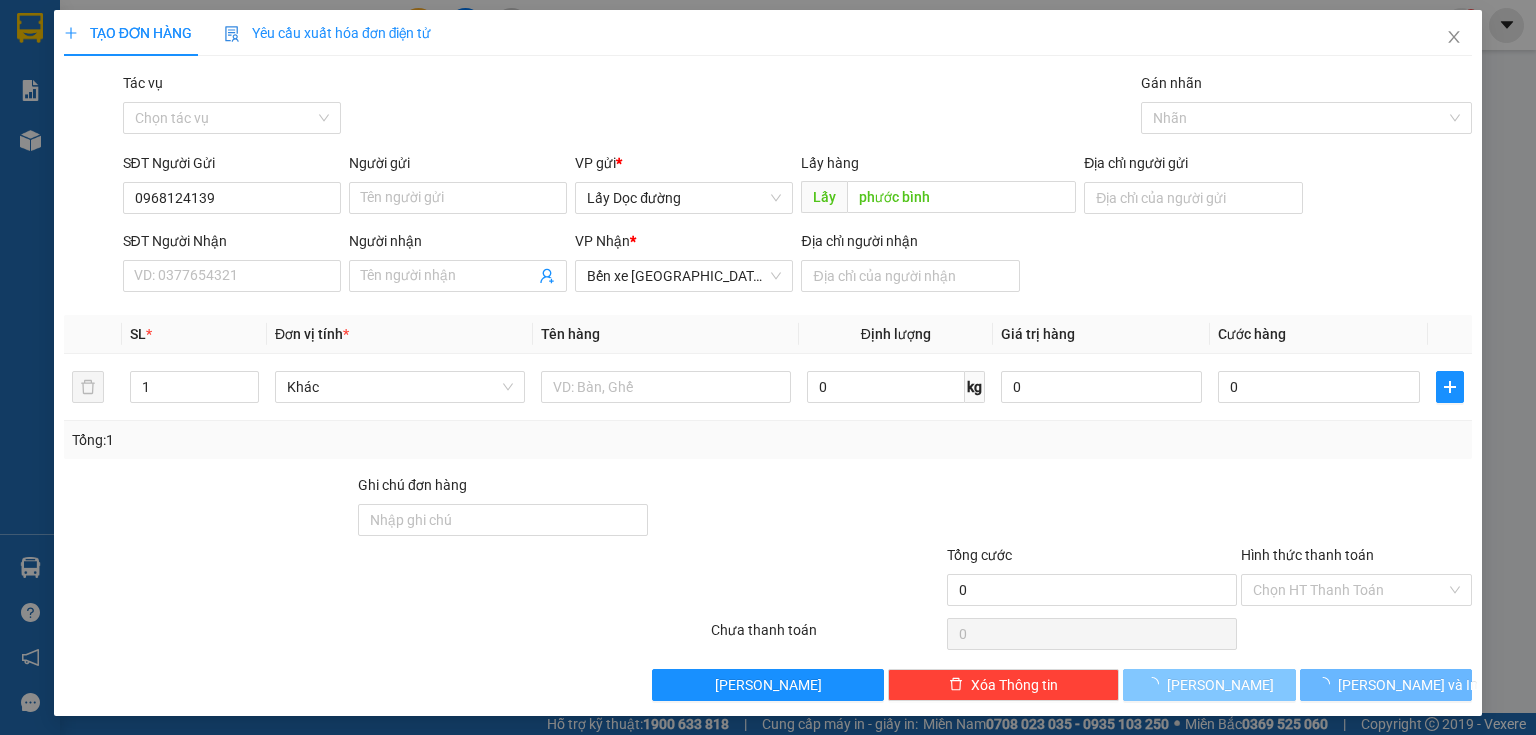 type 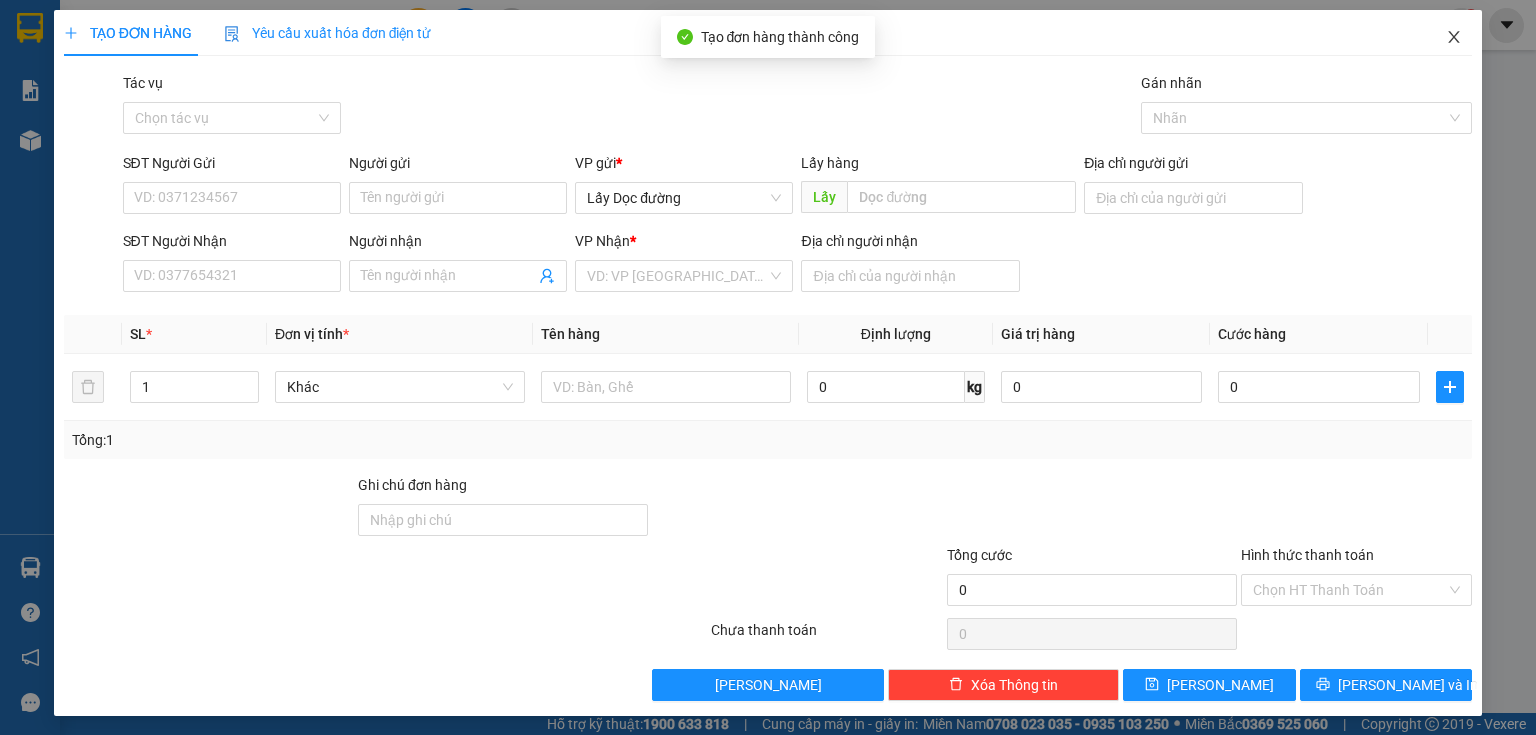 click 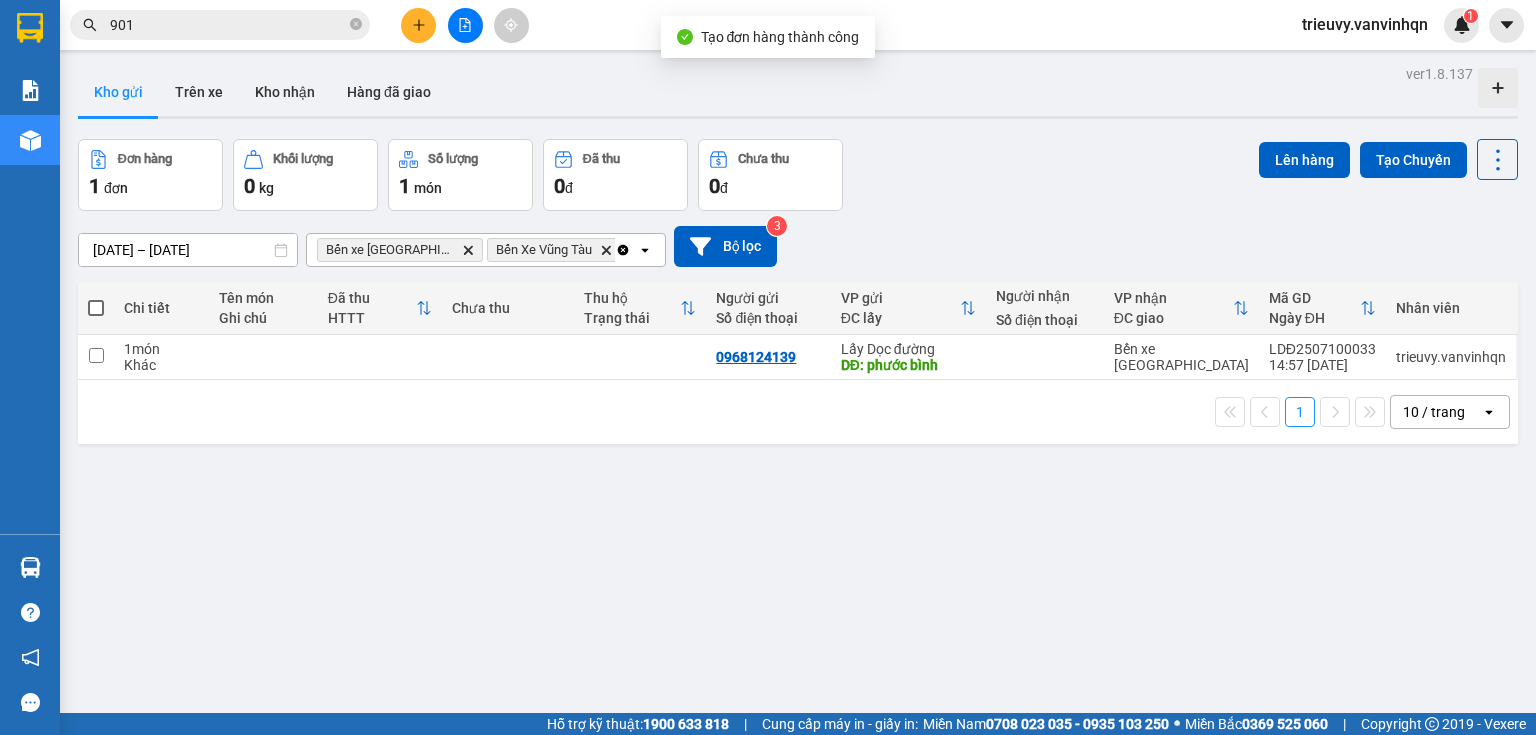click on "1  món" at bounding box center (161, 349) 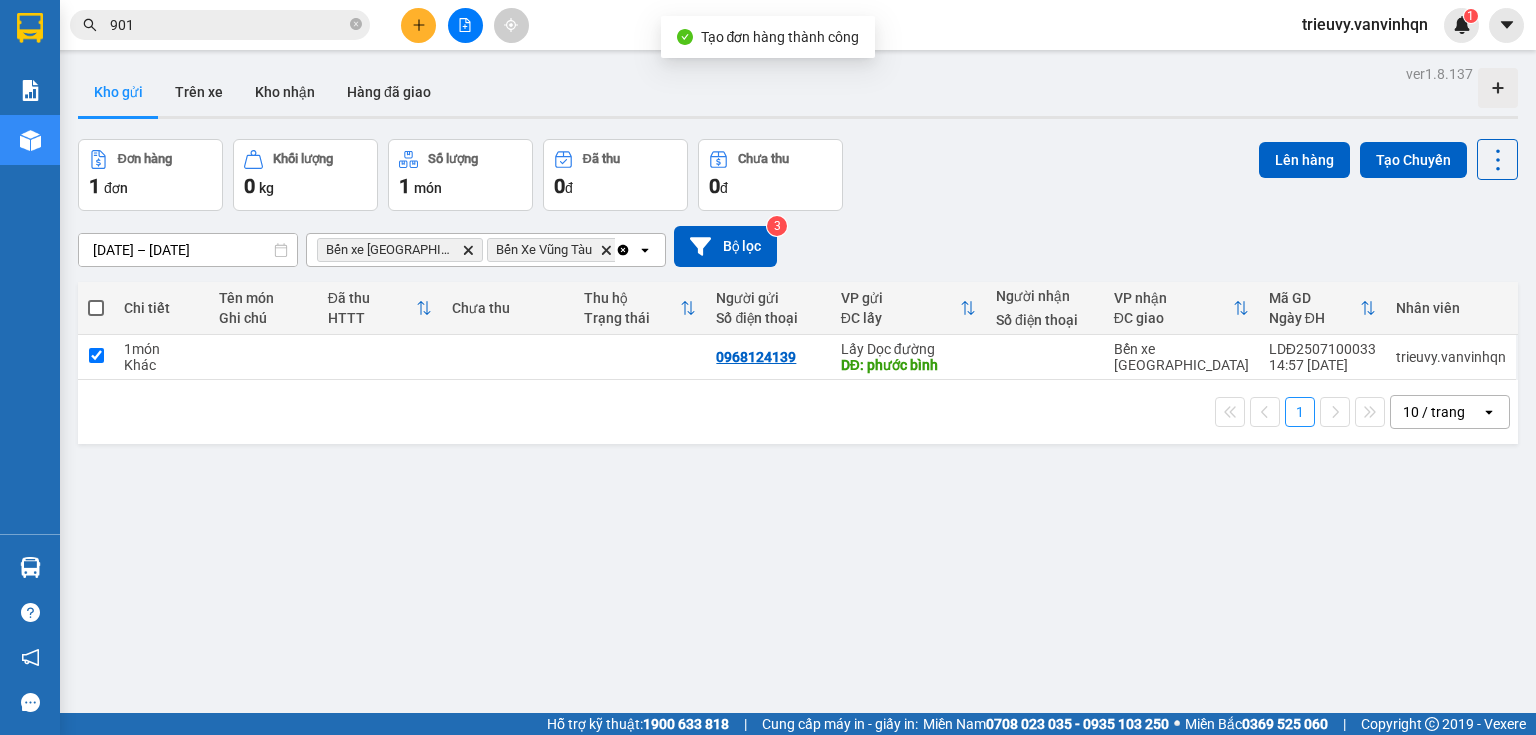 checkbox on "true" 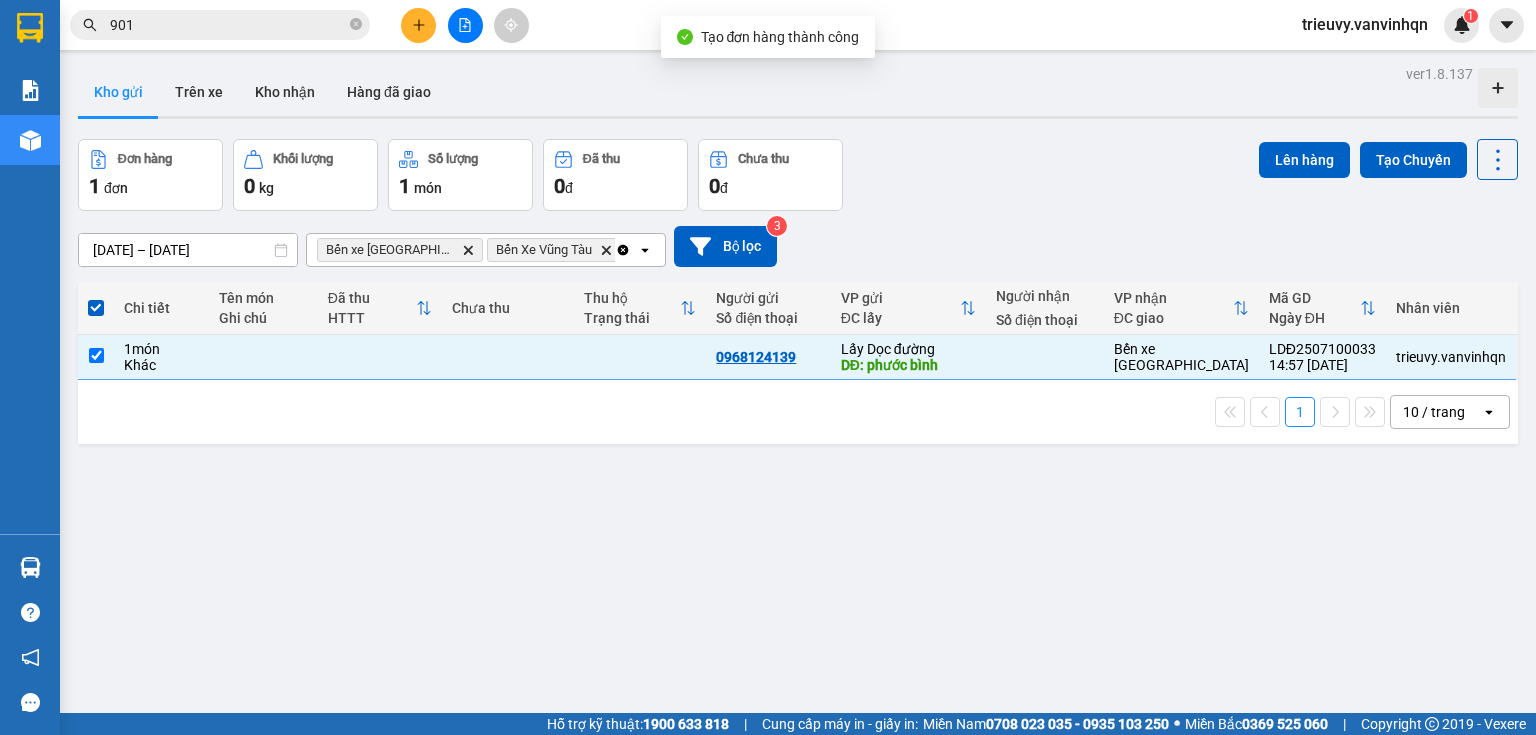 click on "Lên hàng Tạo Chuyến" at bounding box center (1388, 175) 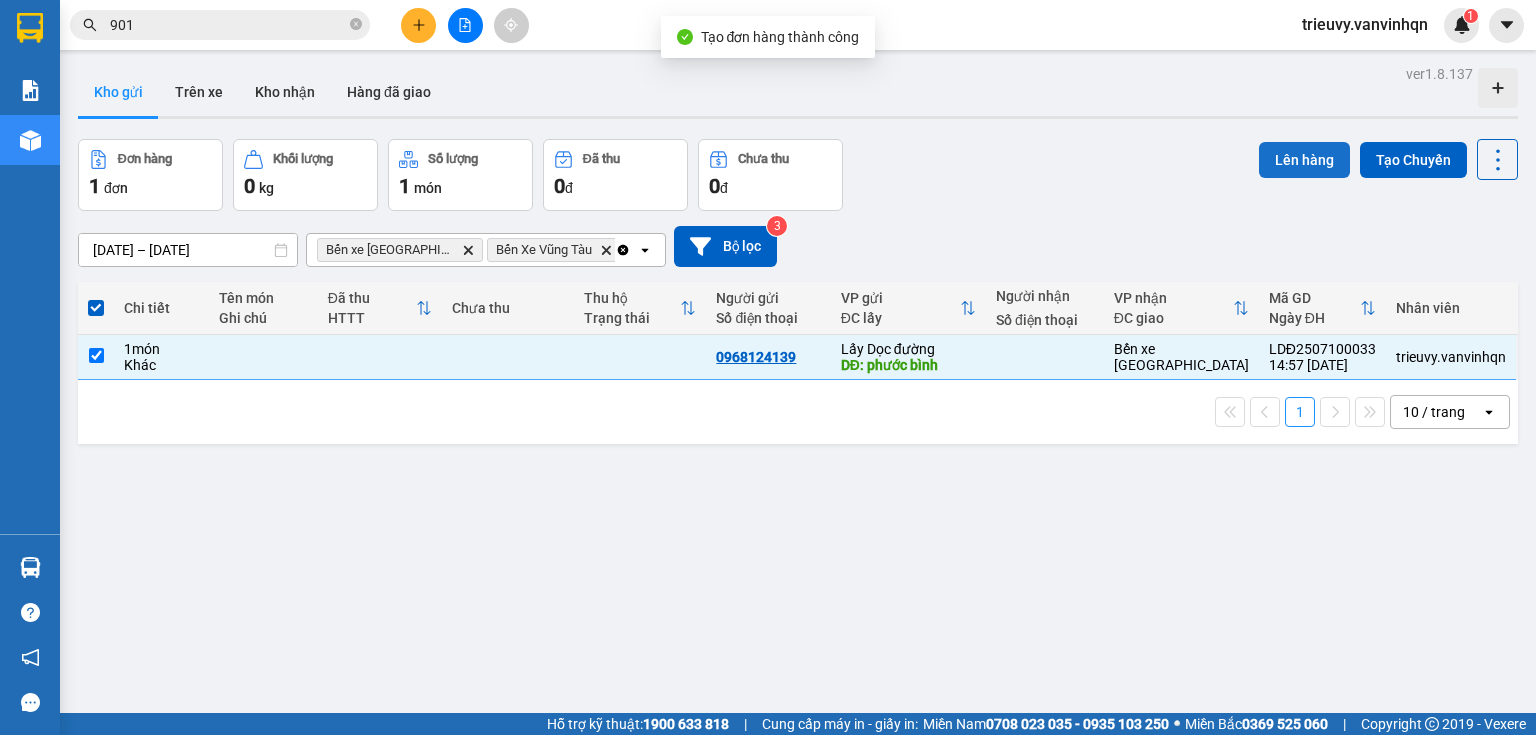 click on "Lên hàng" at bounding box center [1304, 160] 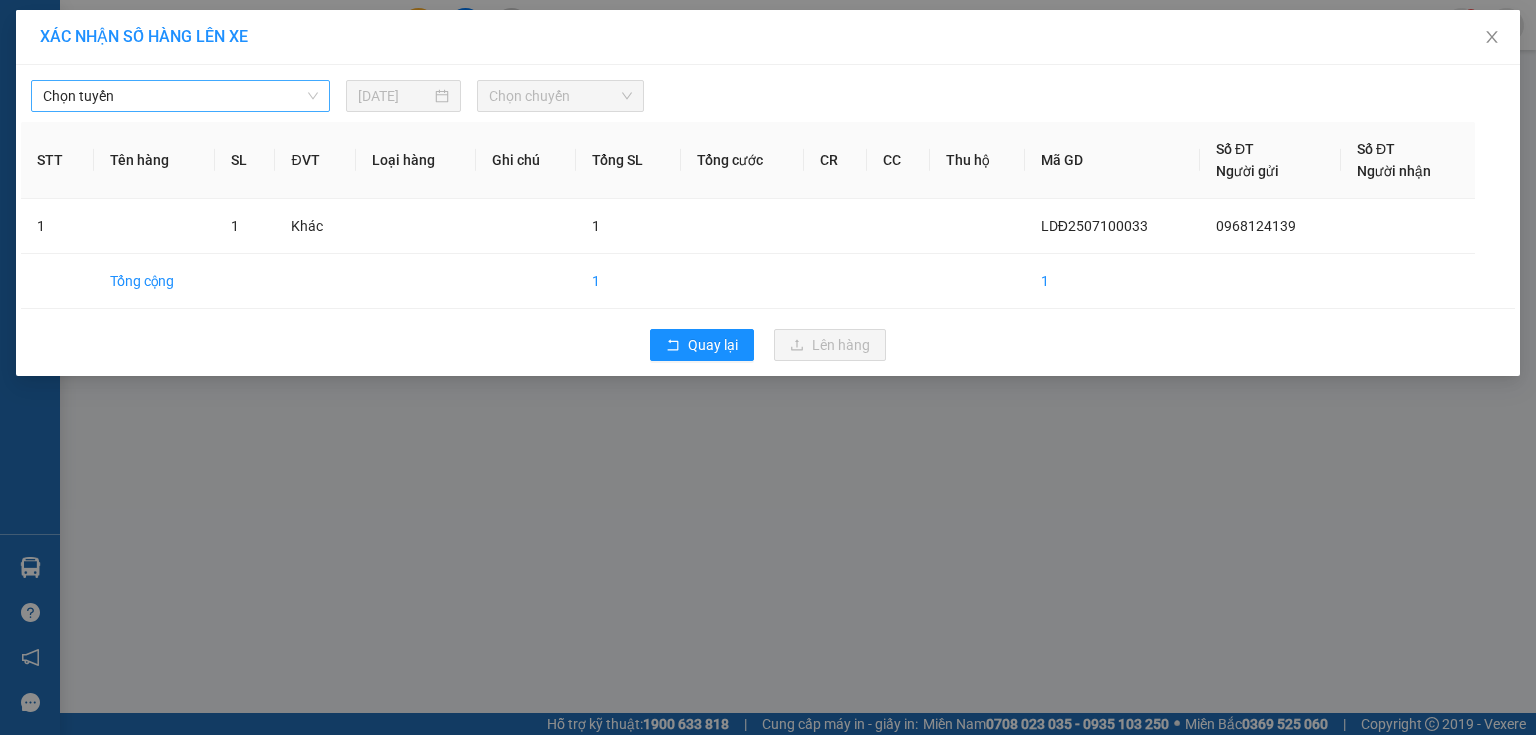 click on "Chọn tuyến" at bounding box center (180, 96) 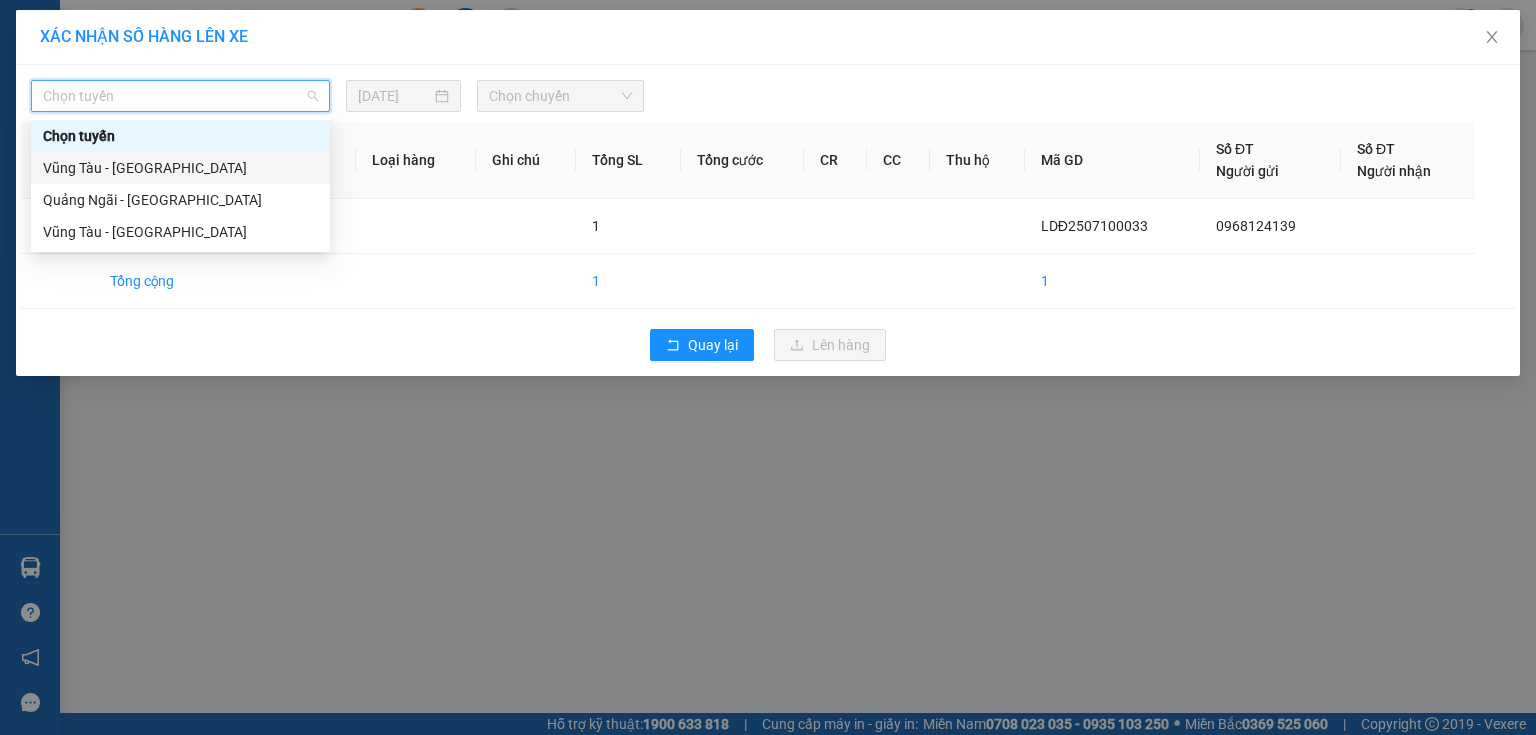 click on "Vũng Tàu - [GEOGRAPHIC_DATA]" at bounding box center [180, 168] 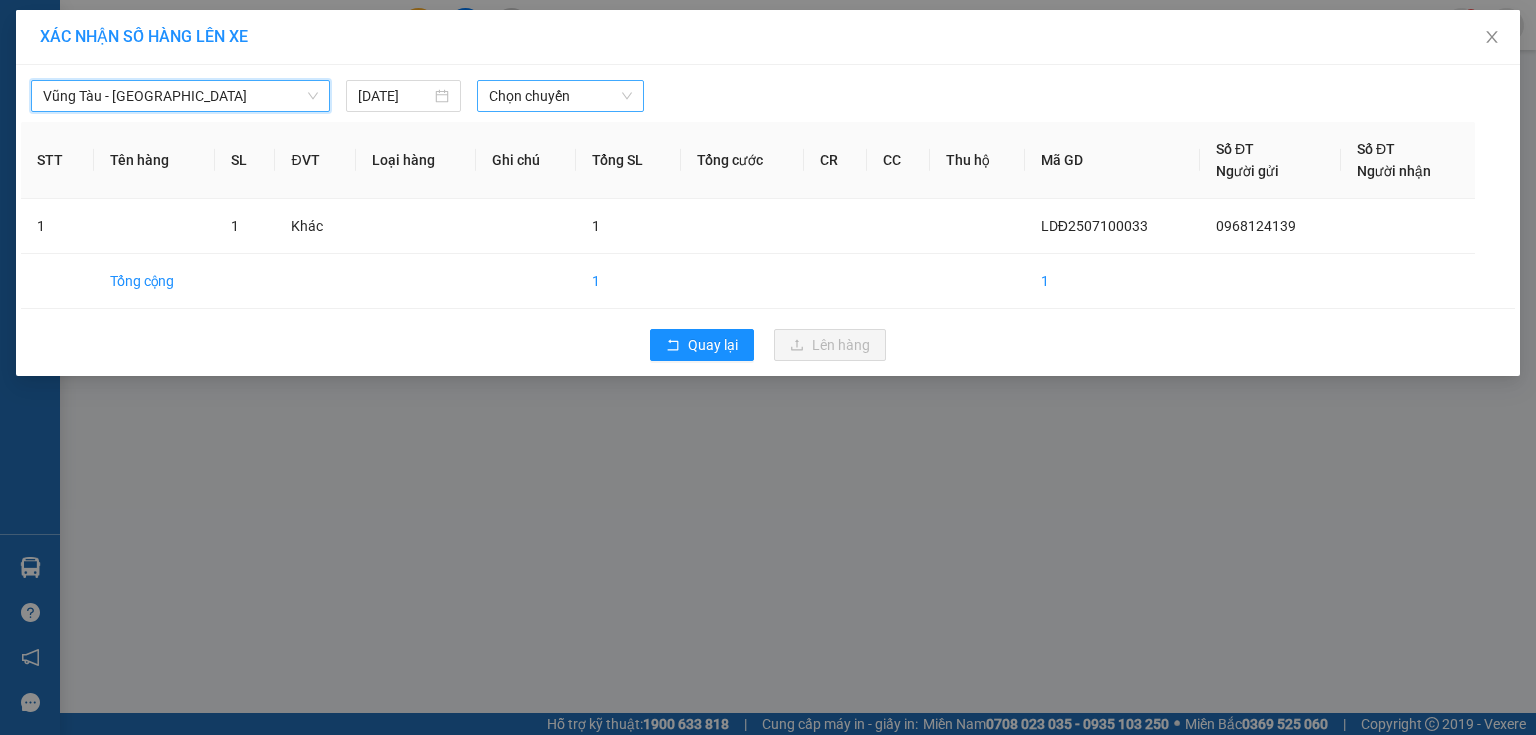 click on "Chọn chuyến" at bounding box center [561, 96] 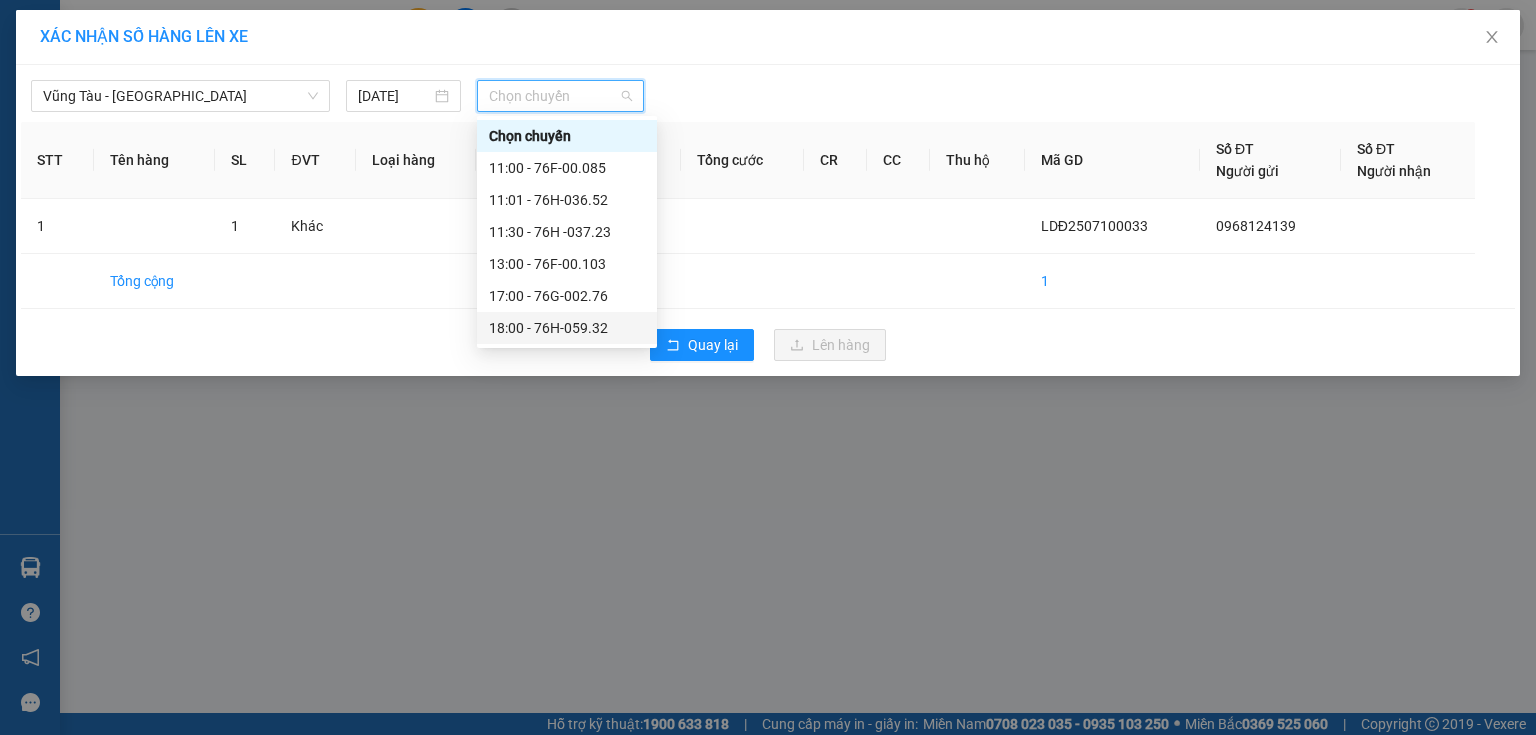 click on "18:00     - 76H-059.32" at bounding box center (567, 328) 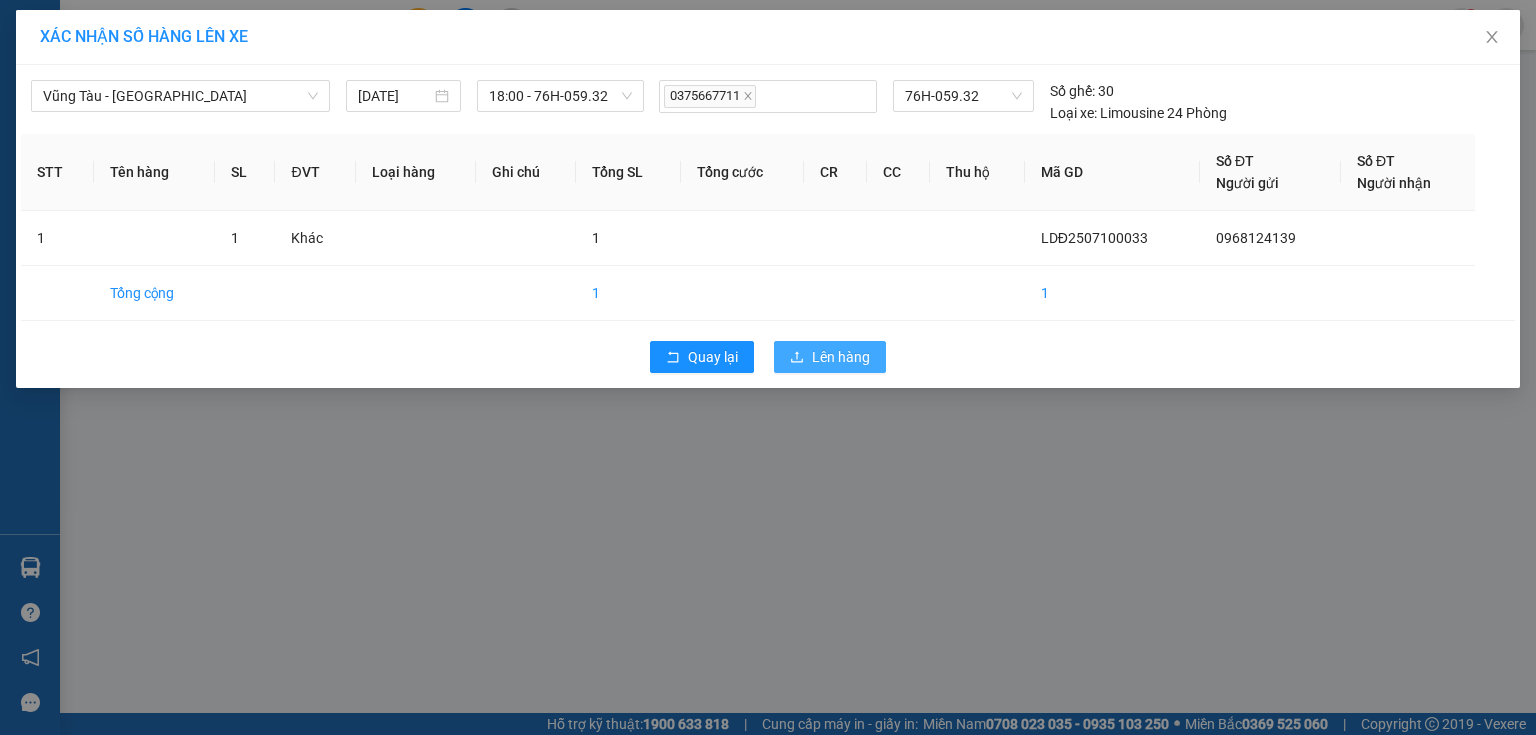 click at bounding box center [797, 358] 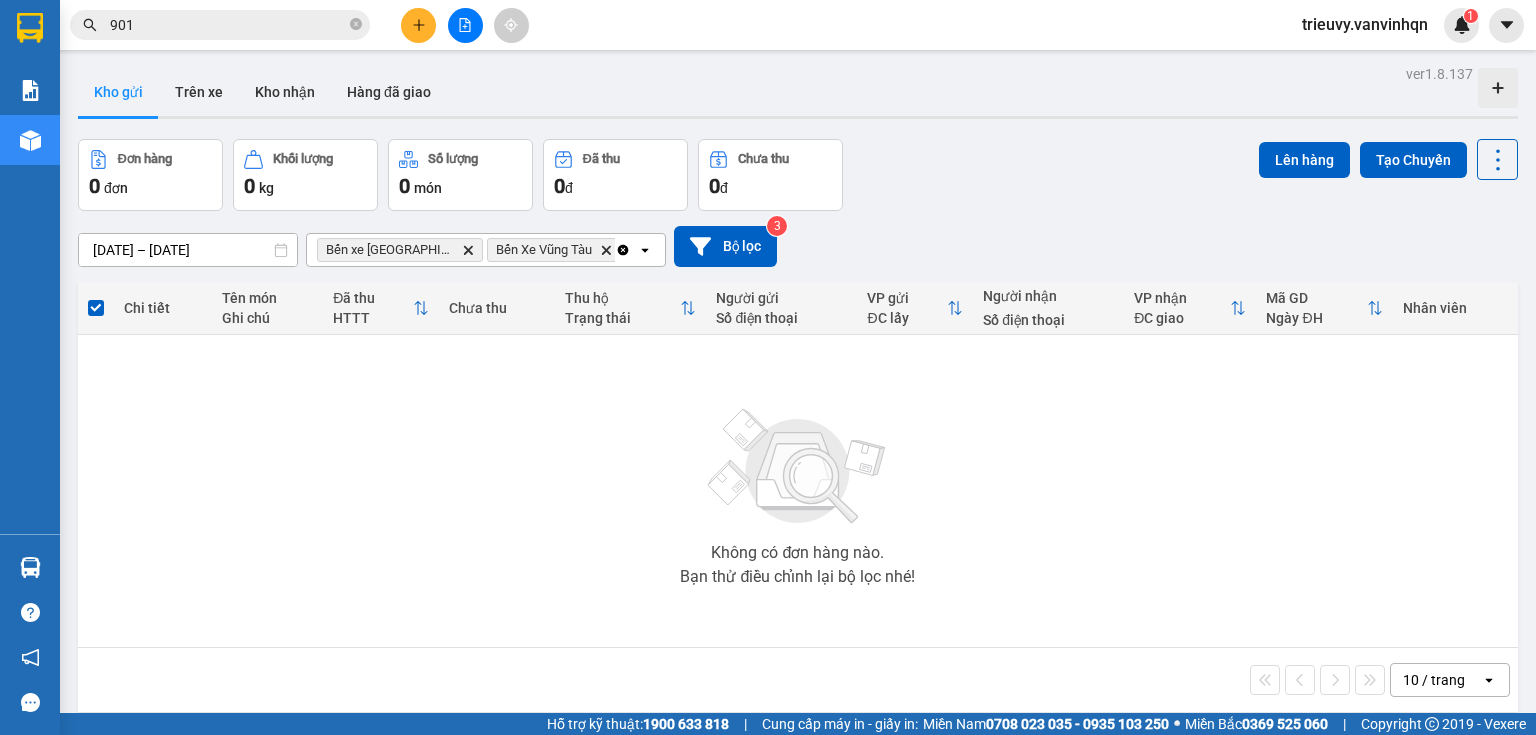 click on "[DATE] – [DATE] Press the down arrow key to interact with the calendar and select a date. Press the escape button to close the calendar. Selected date range is from [DATE] to [DATE]. Bến xe [GEOGRAPHIC_DATA] Delete Bến Xe Vũng Tàu  Delete Lấy Dọc đường Delete Clear all open Bộ lọc 3" at bounding box center (798, 246) 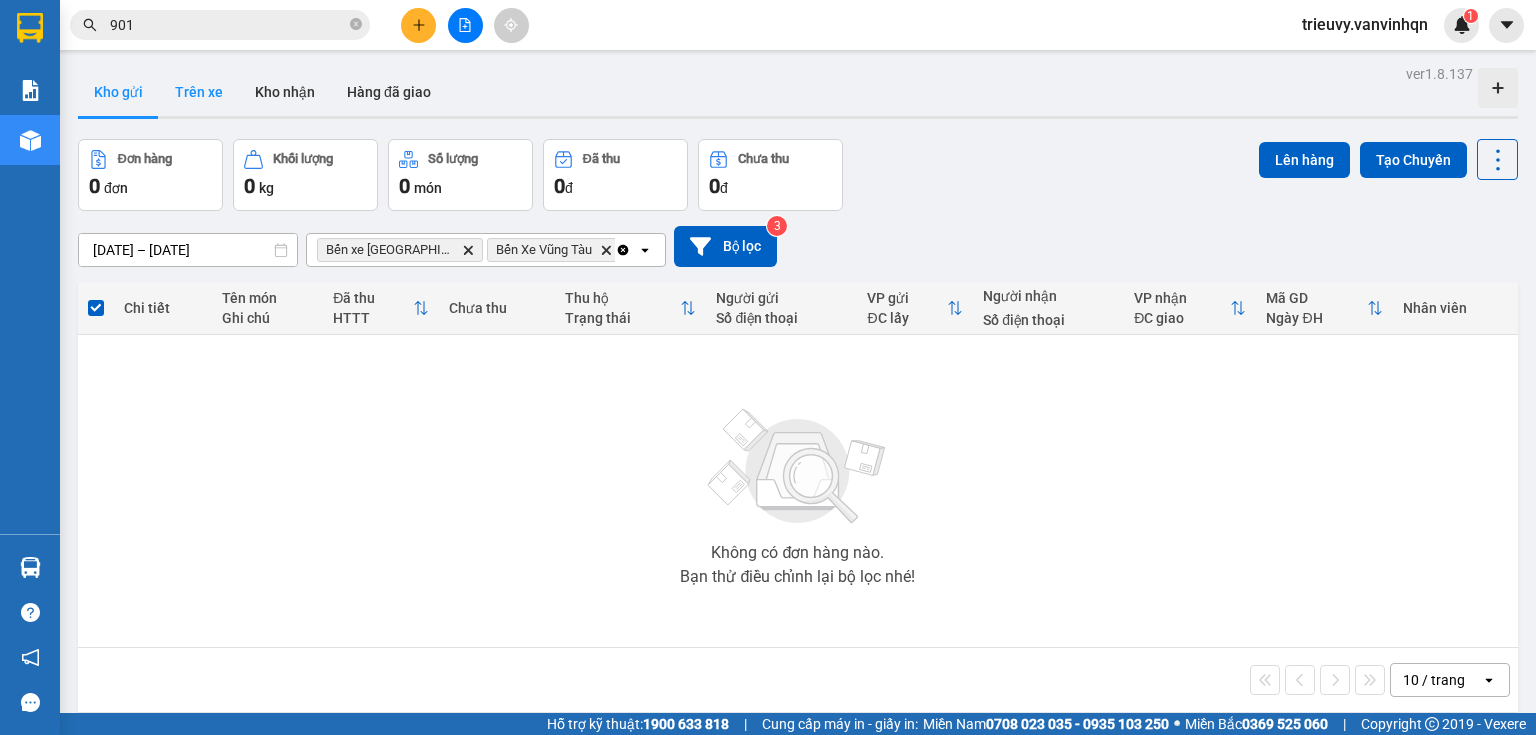 click on "Trên xe" at bounding box center (199, 92) 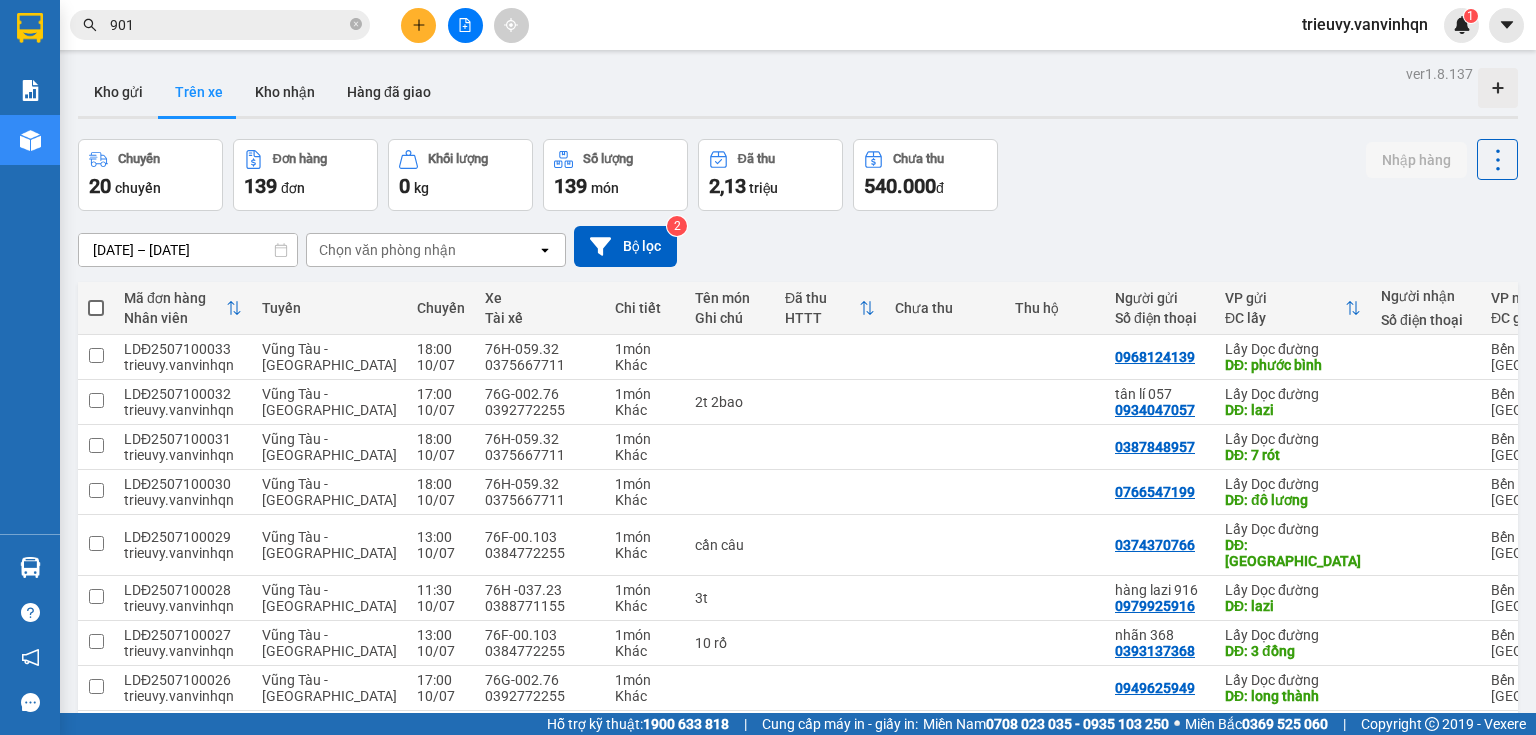 click 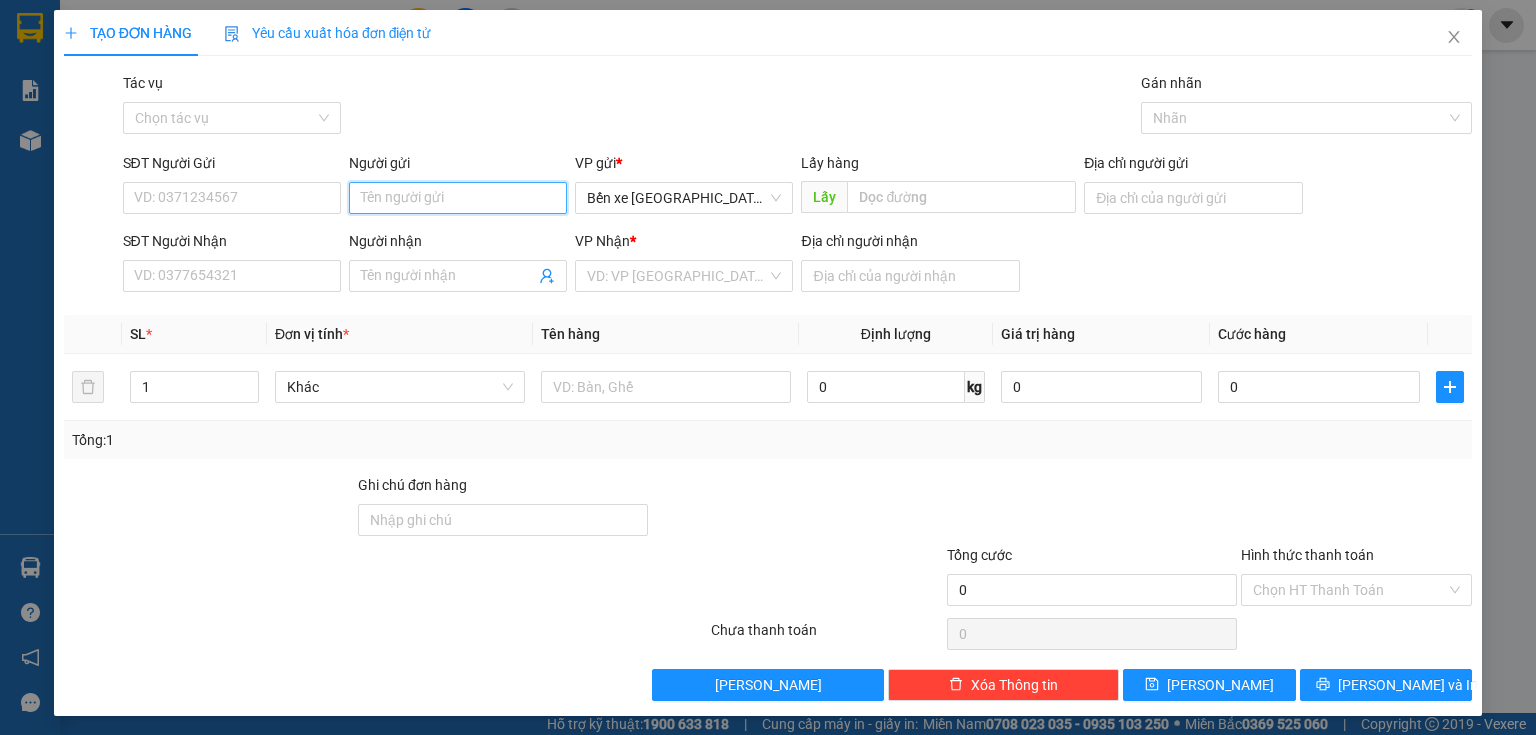 click on "Người gửi" at bounding box center (458, 198) 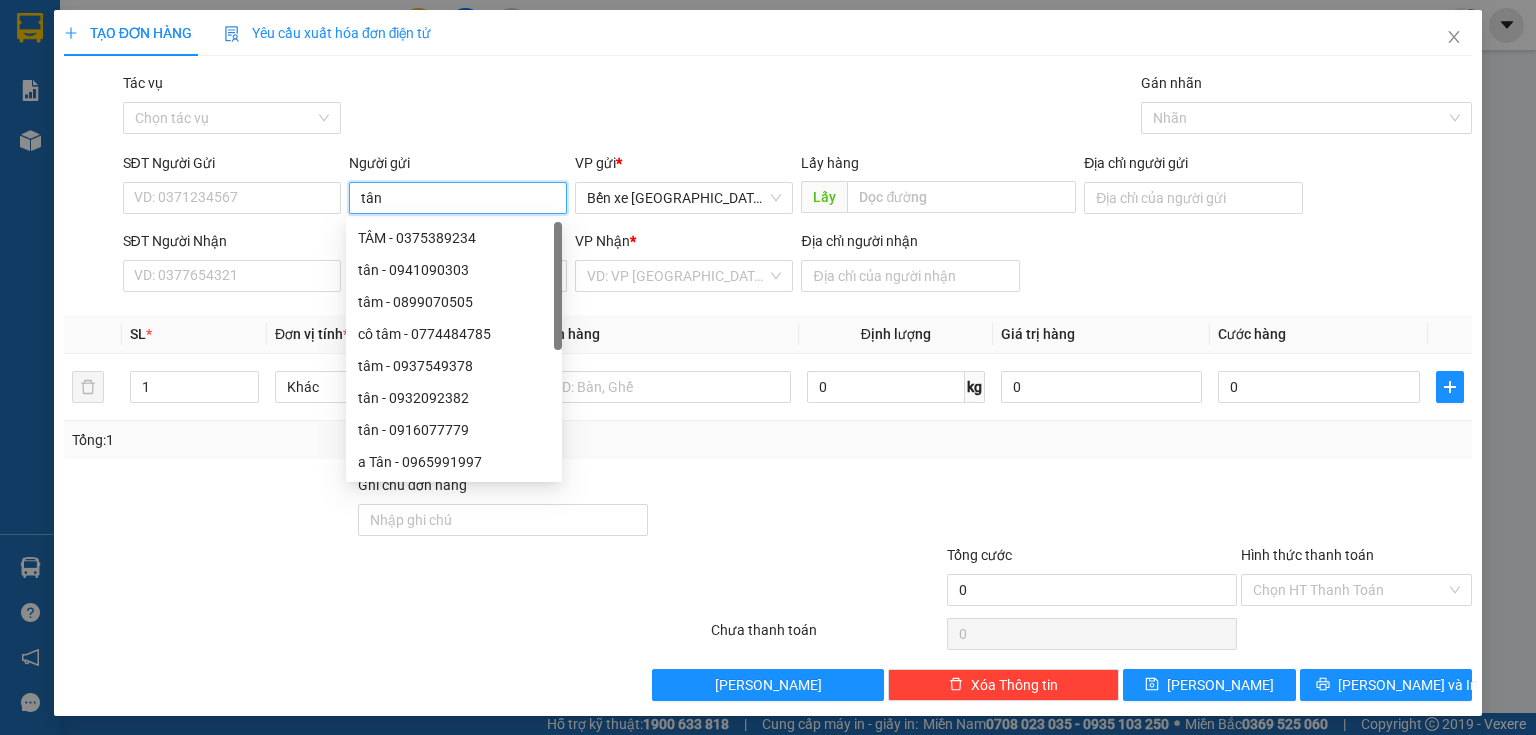 type on "tân" 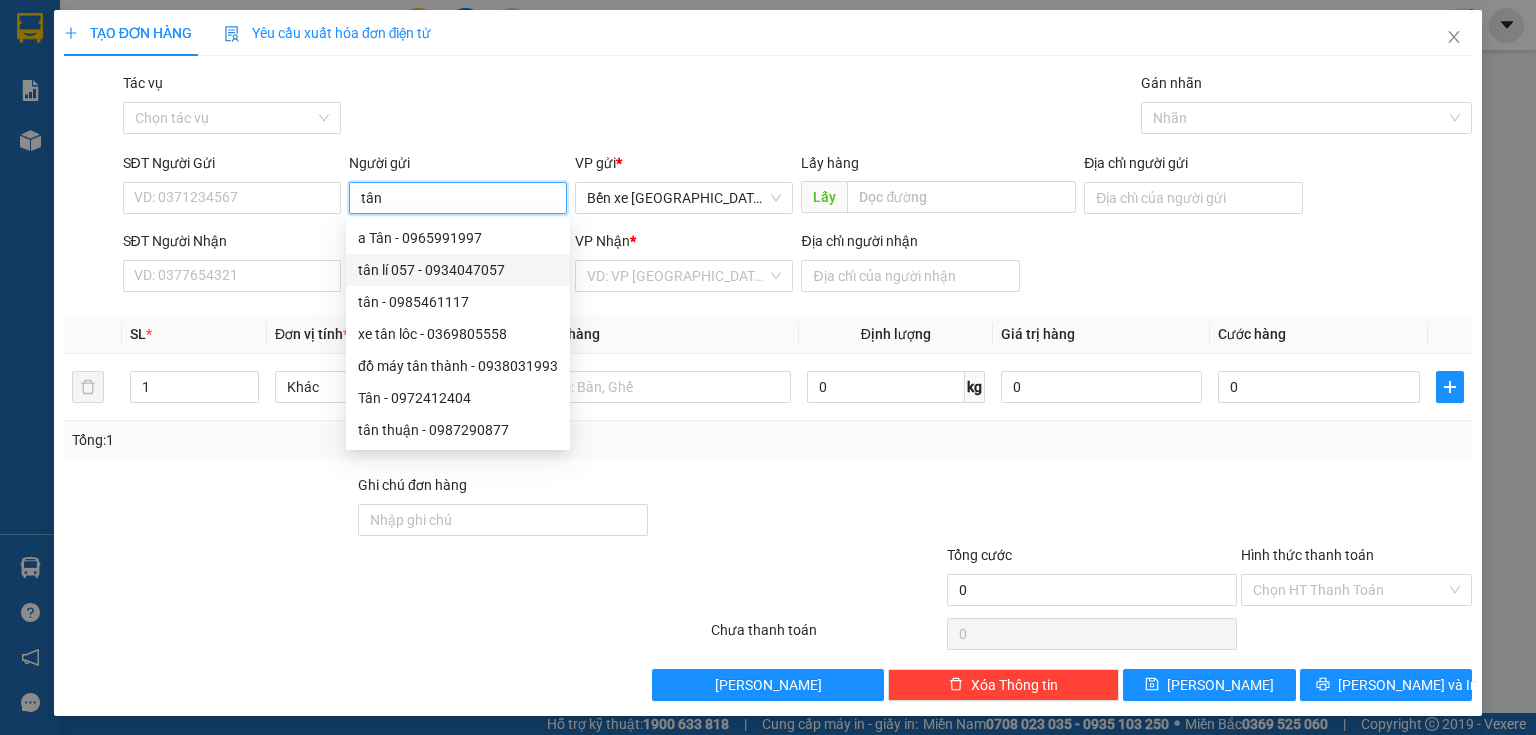 click on "tân lí 057 - 0934047057" at bounding box center (458, 270) 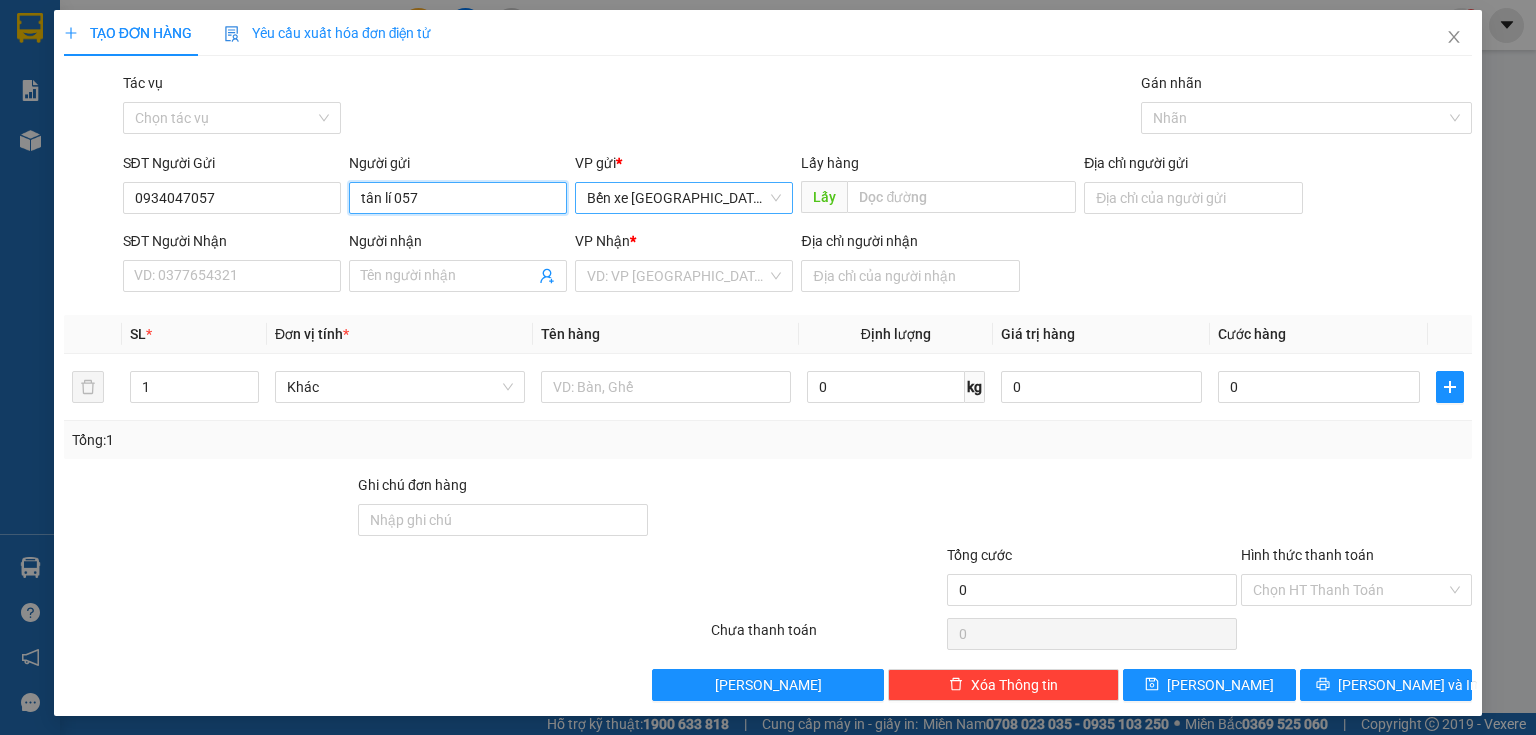 click on "Bến xe [GEOGRAPHIC_DATA]" at bounding box center [684, 198] 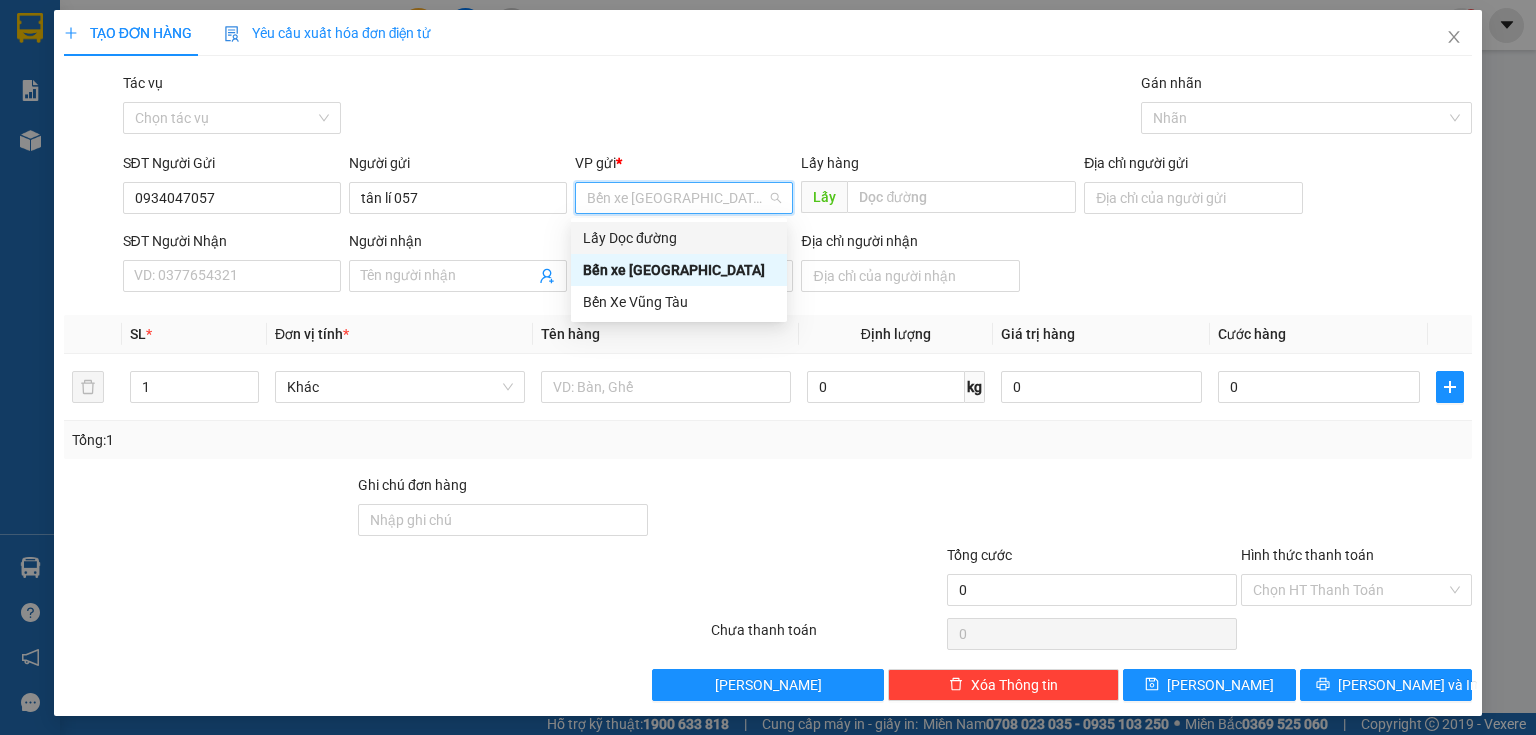 drag, startPoint x: 672, startPoint y: 235, endPoint x: 689, endPoint y: 236, distance: 17.029387 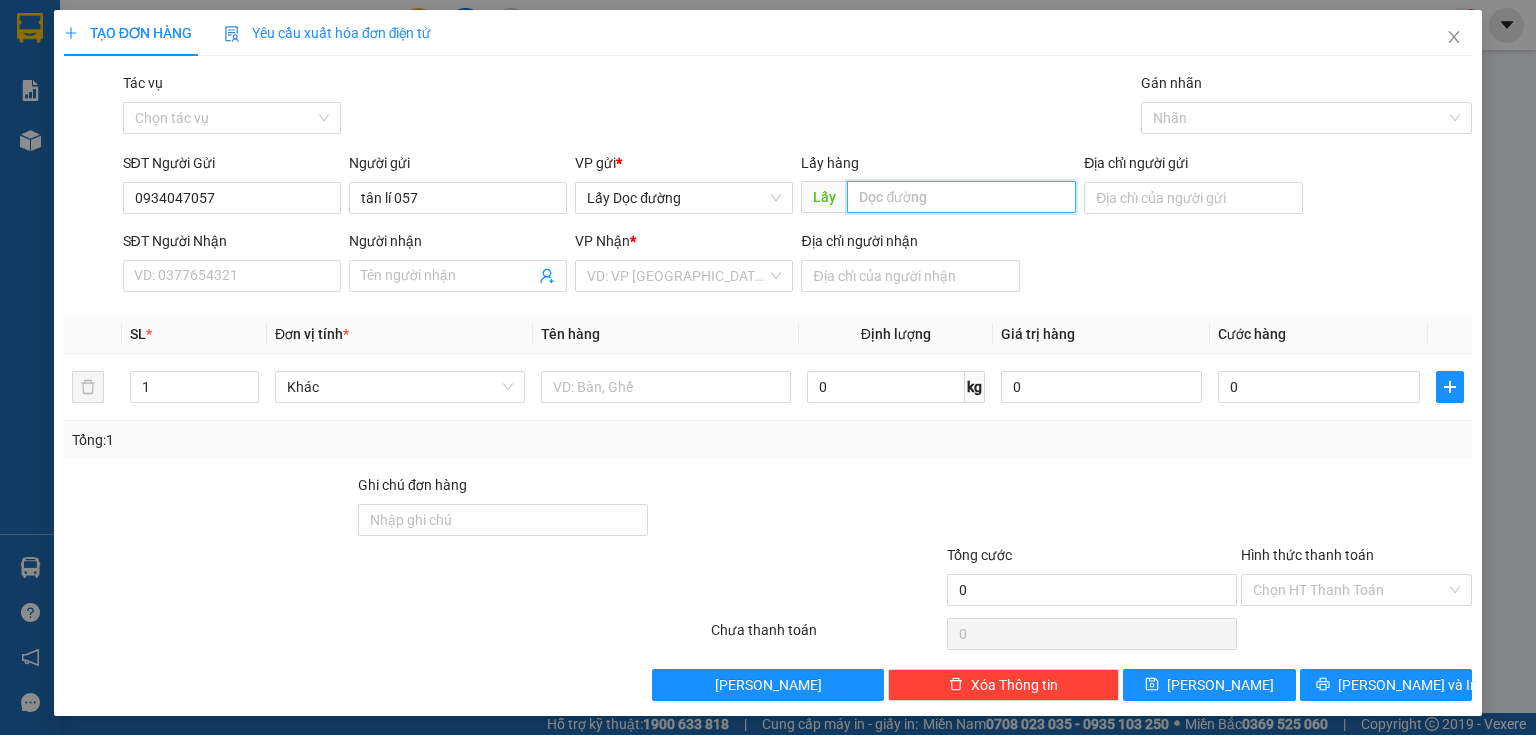 click at bounding box center [961, 197] 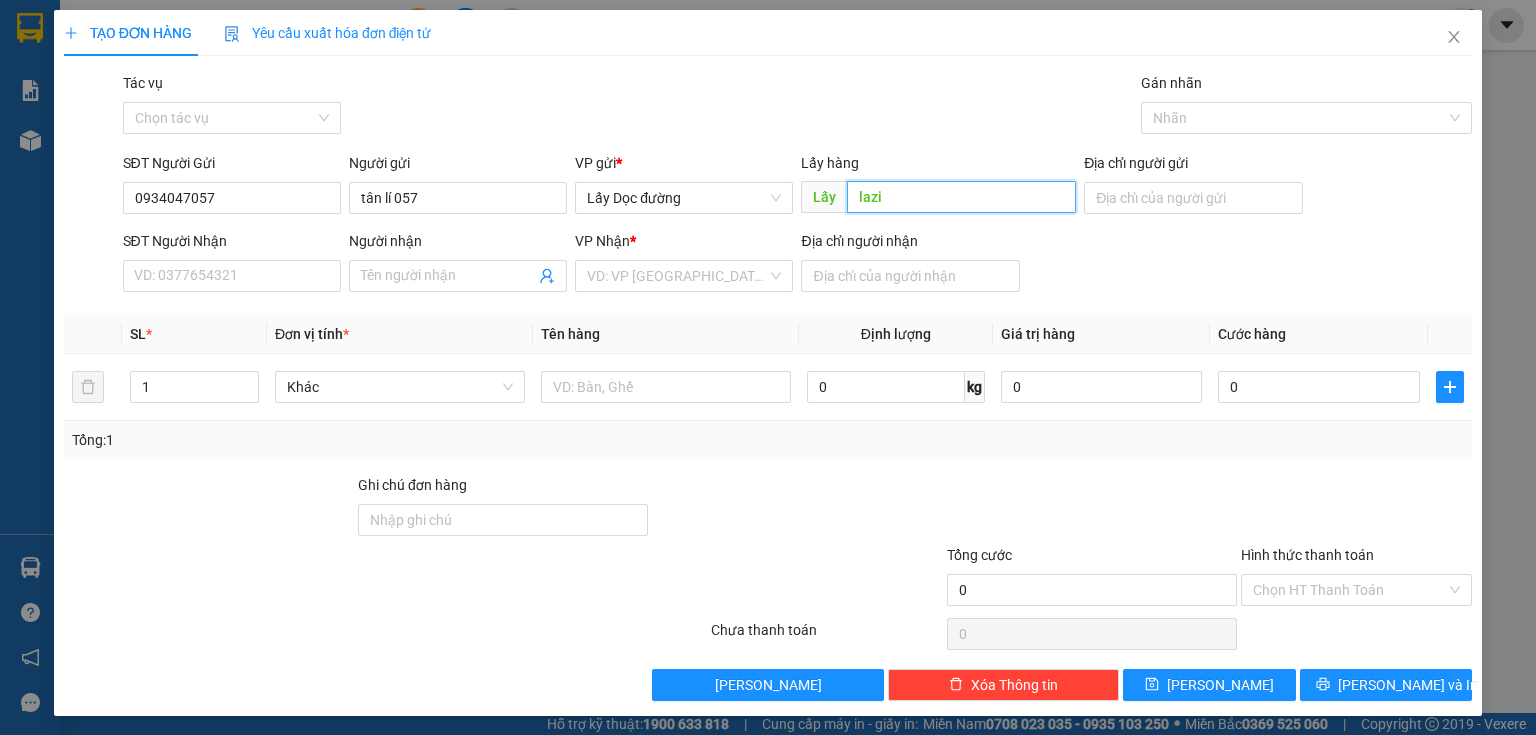 type on "lazi" 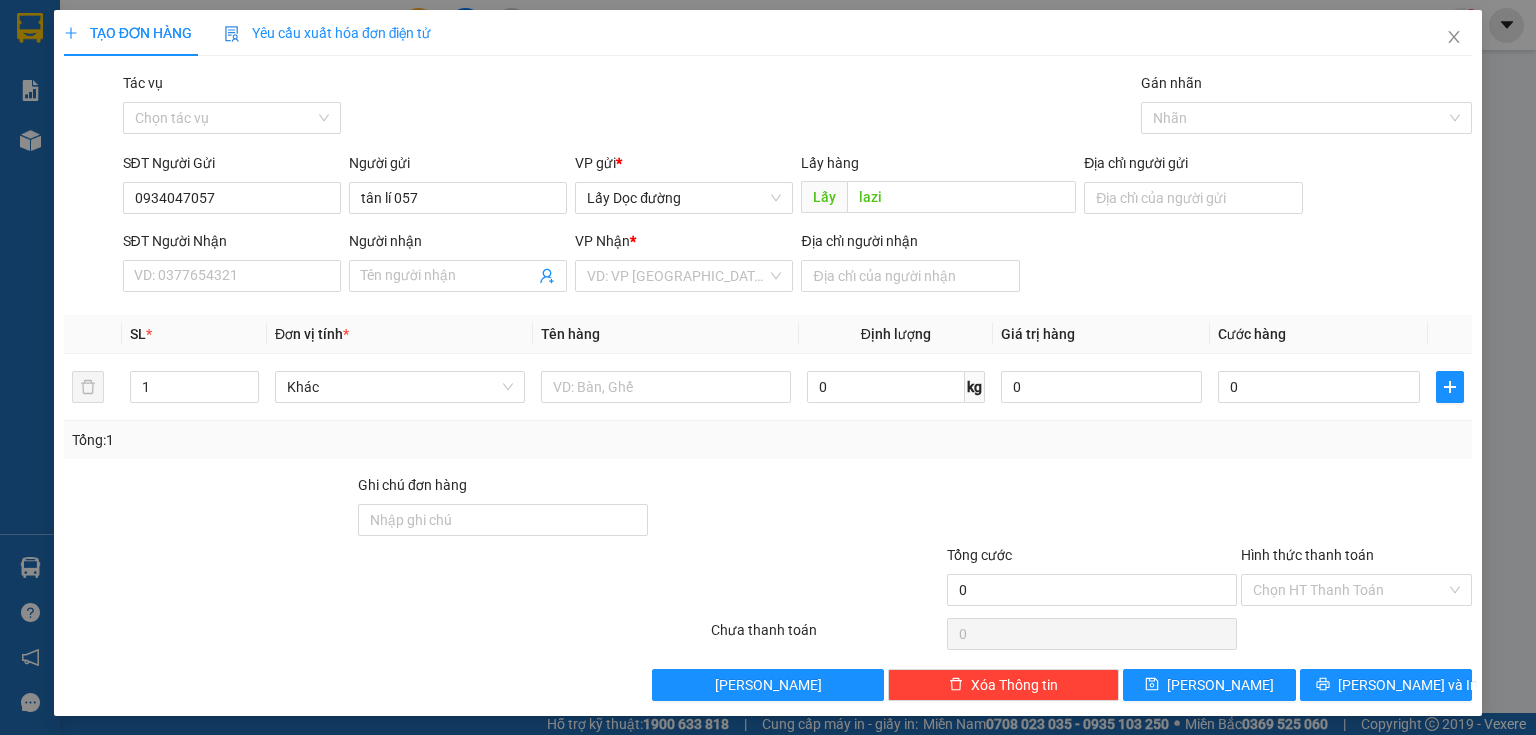 click on "VP Nhận  *" at bounding box center (684, 245) 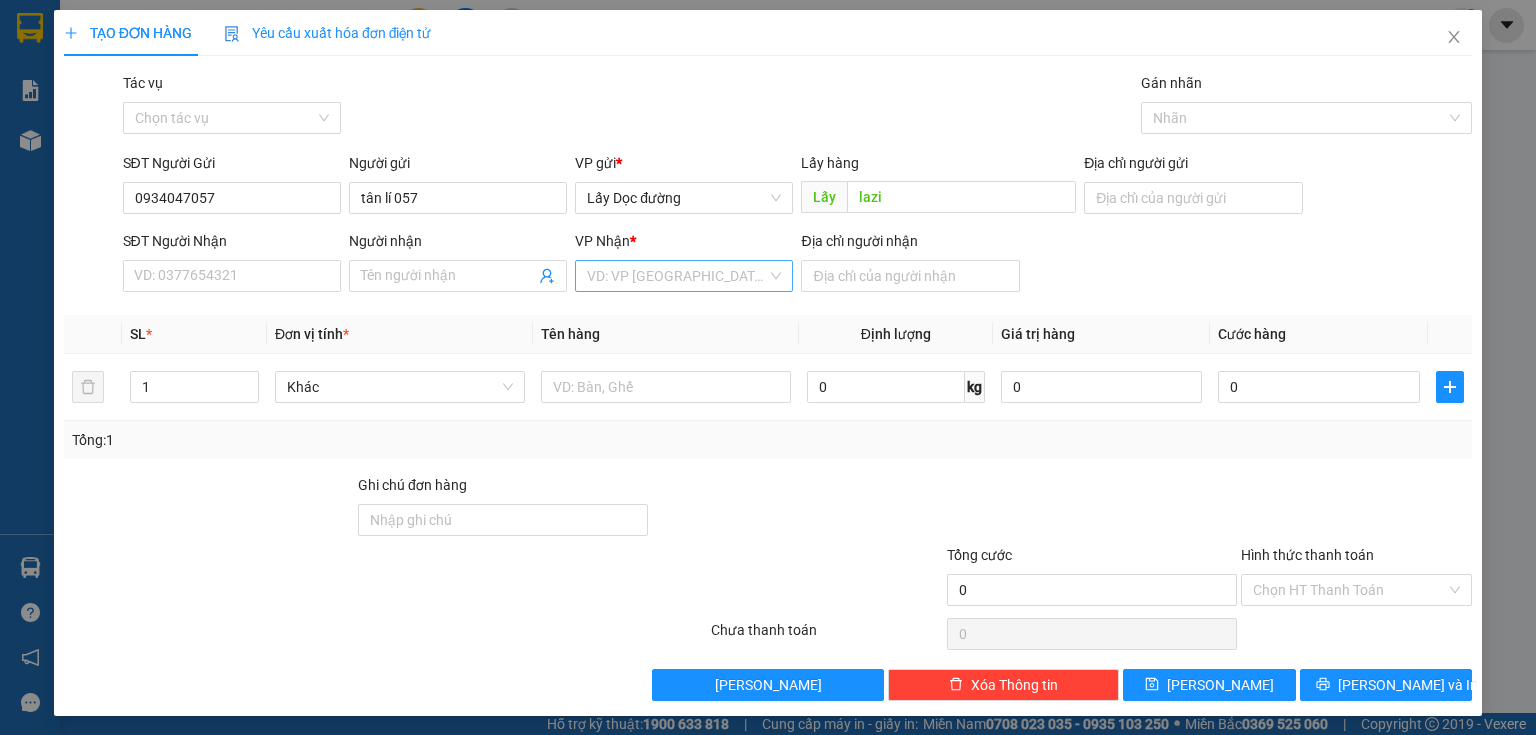 click at bounding box center (677, 276) 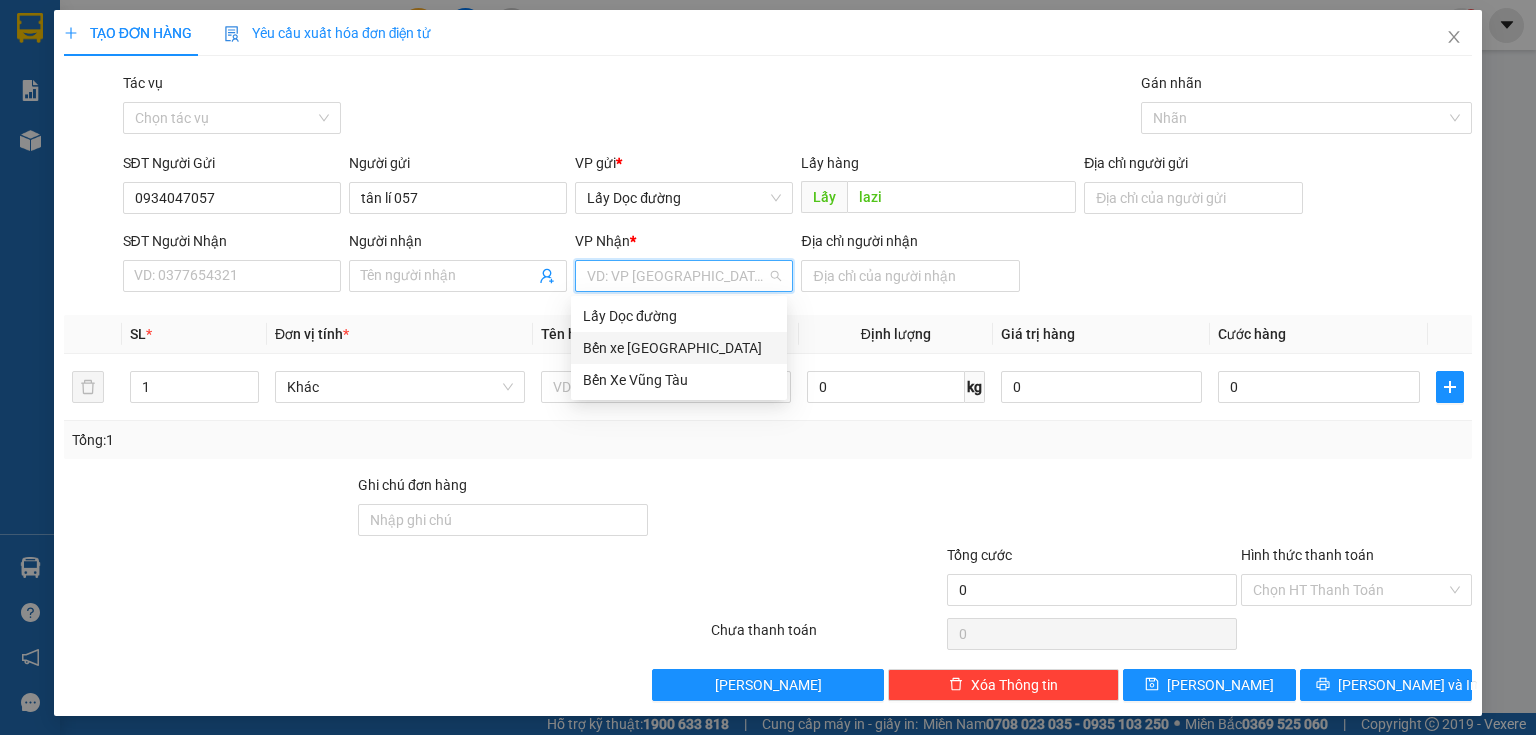 click on "Bến xe [GEOGRAPHIC_DATA]" at bounding box center [679, 348] 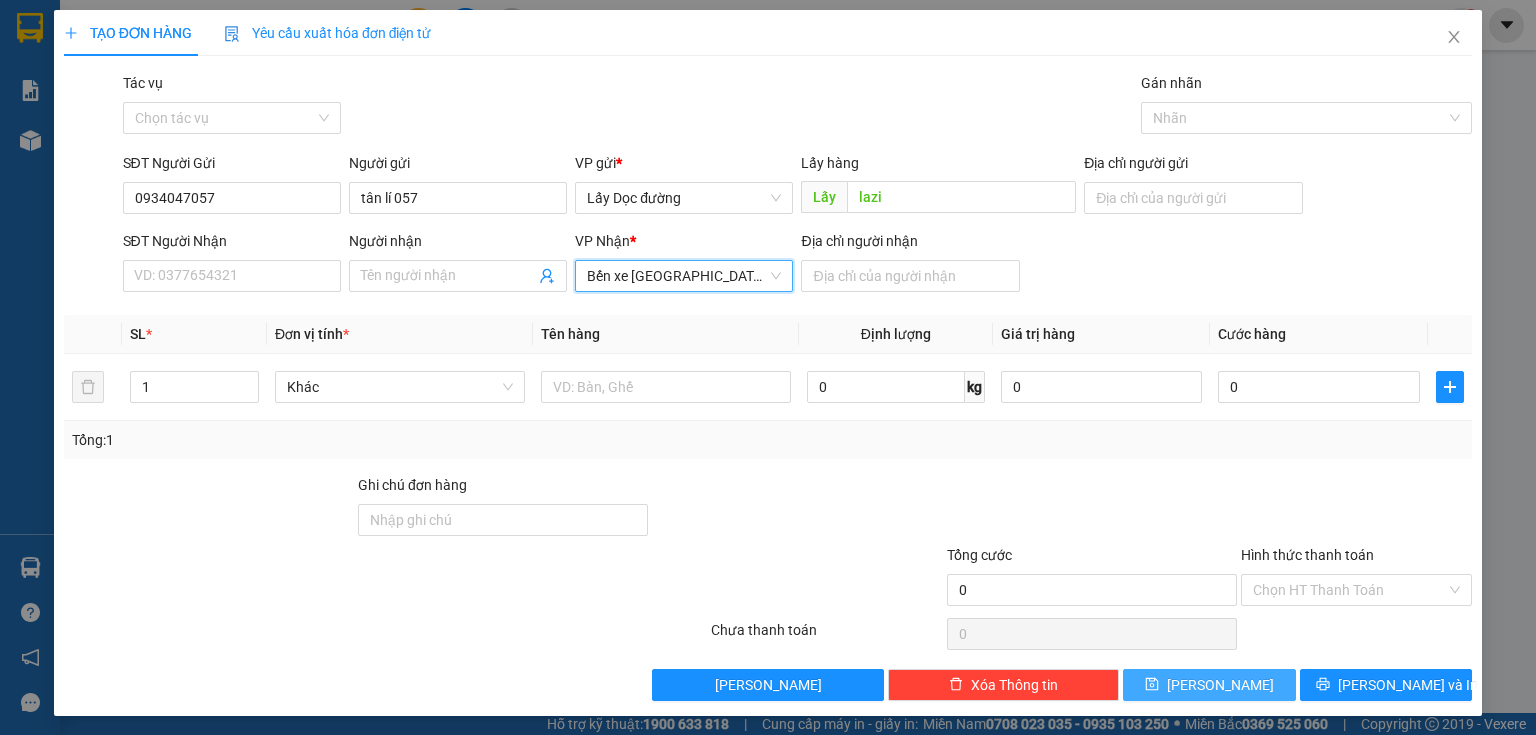 click 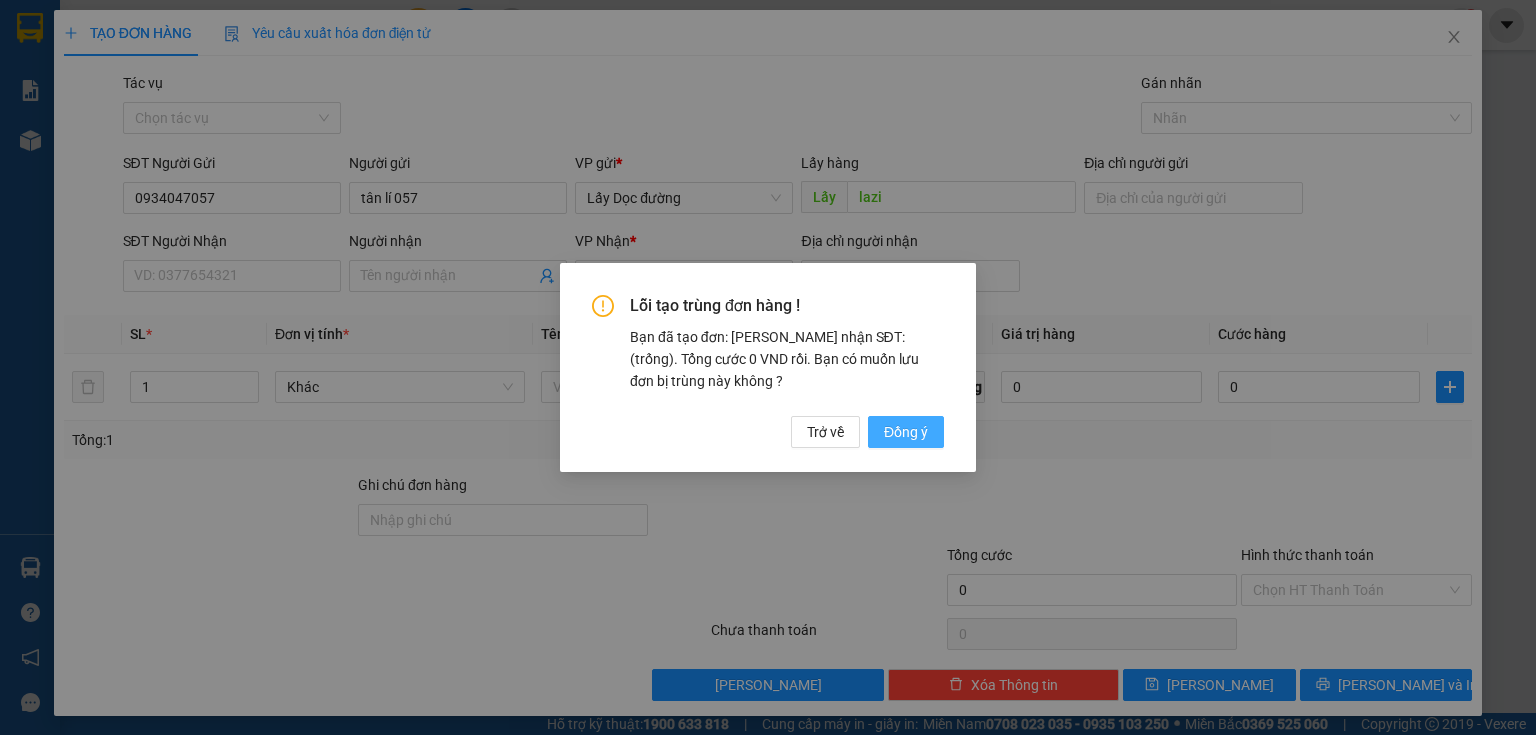 click on "Đồng ý" at bounding box center (906, 432) 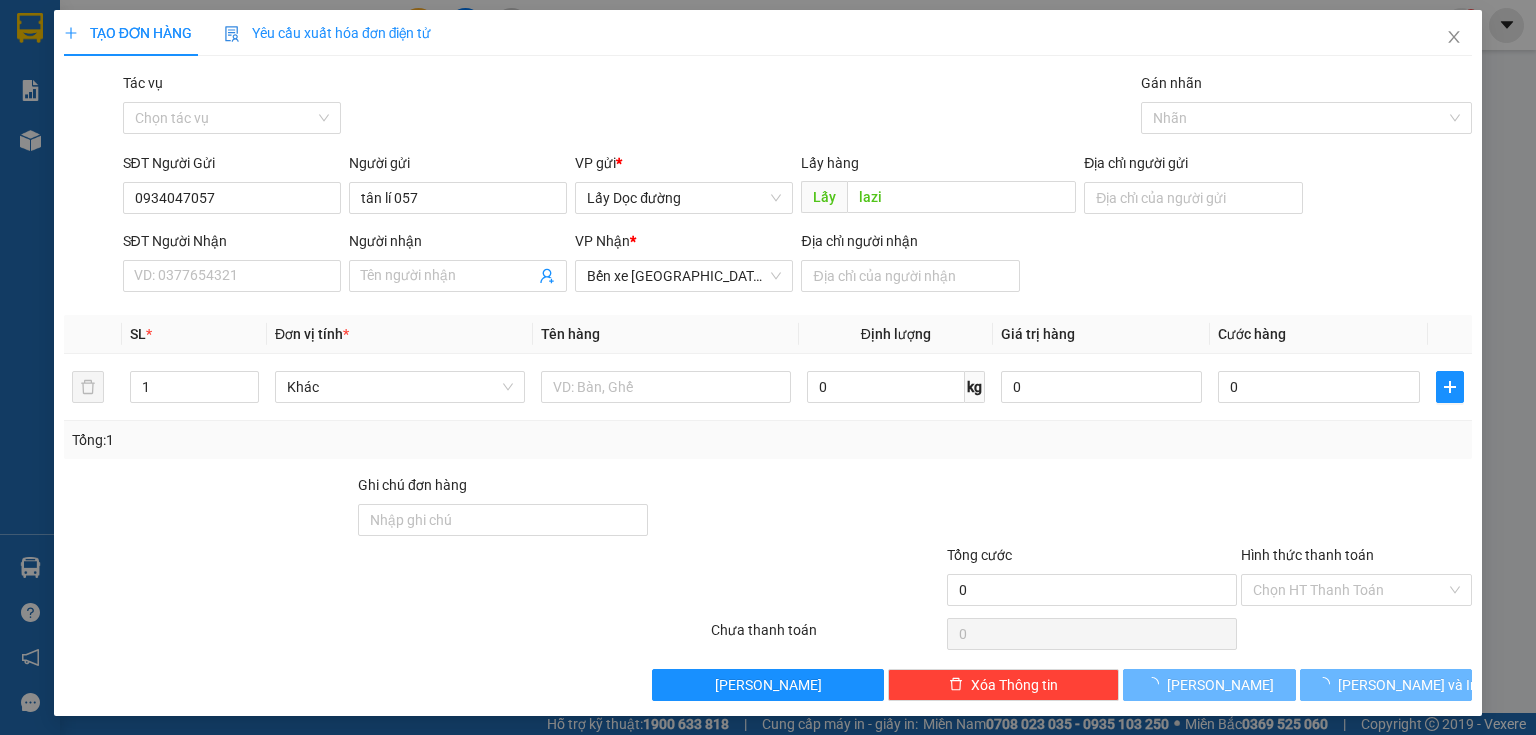 type 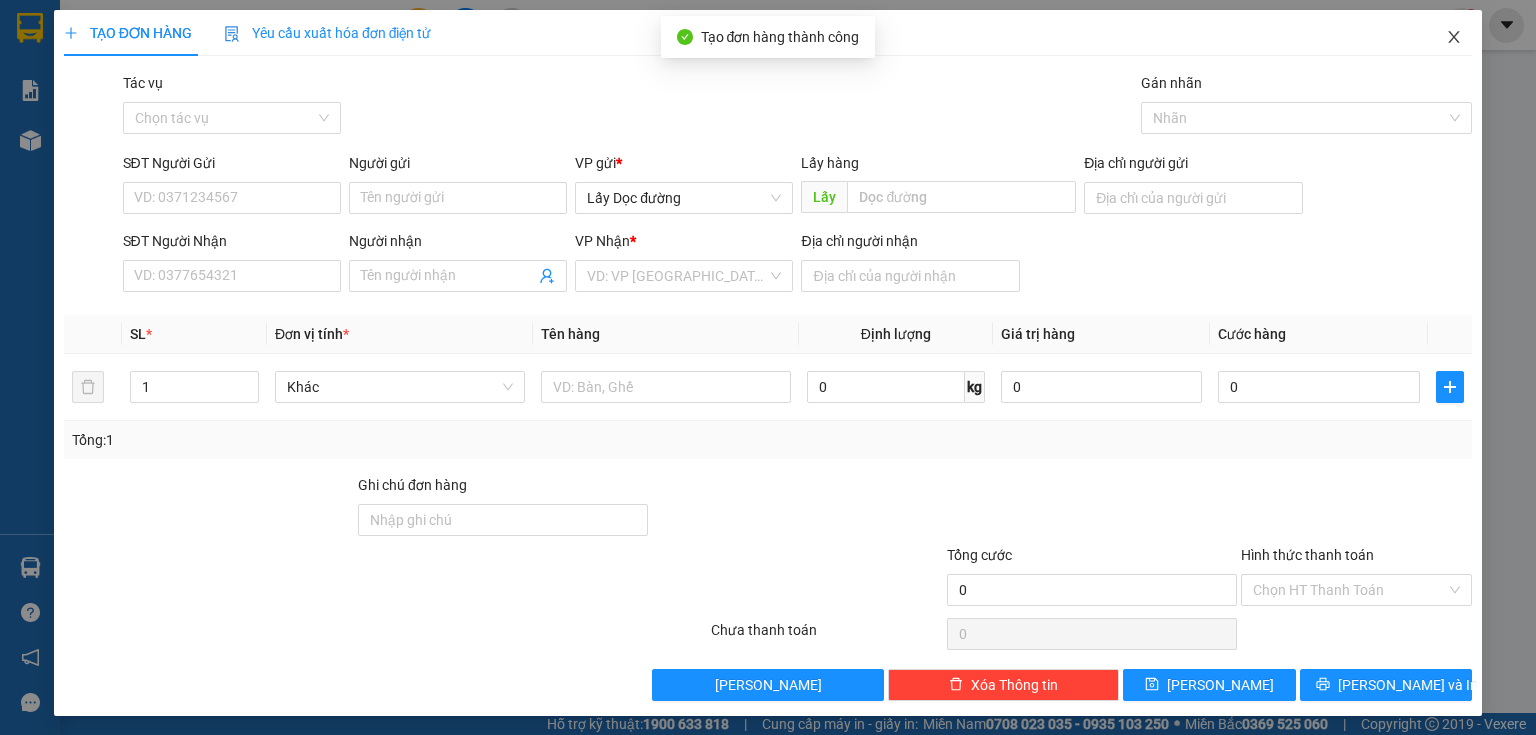 drag, startPoint x: 1418, startPoint y: 11, endPoint x: 1420, endPoint y: 30, distance: 19.104973 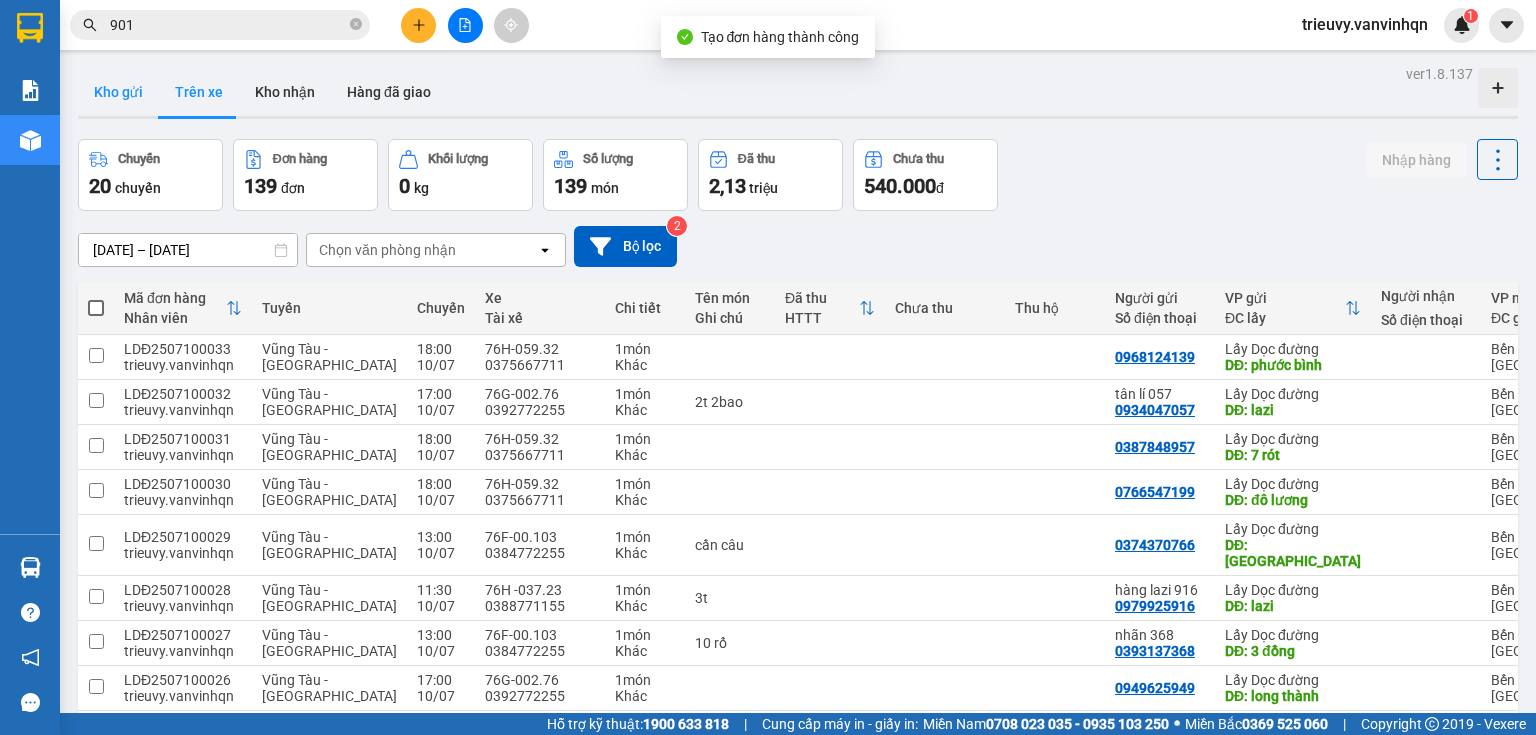 click on "Kho gửi" at bounding box center (118, 92) 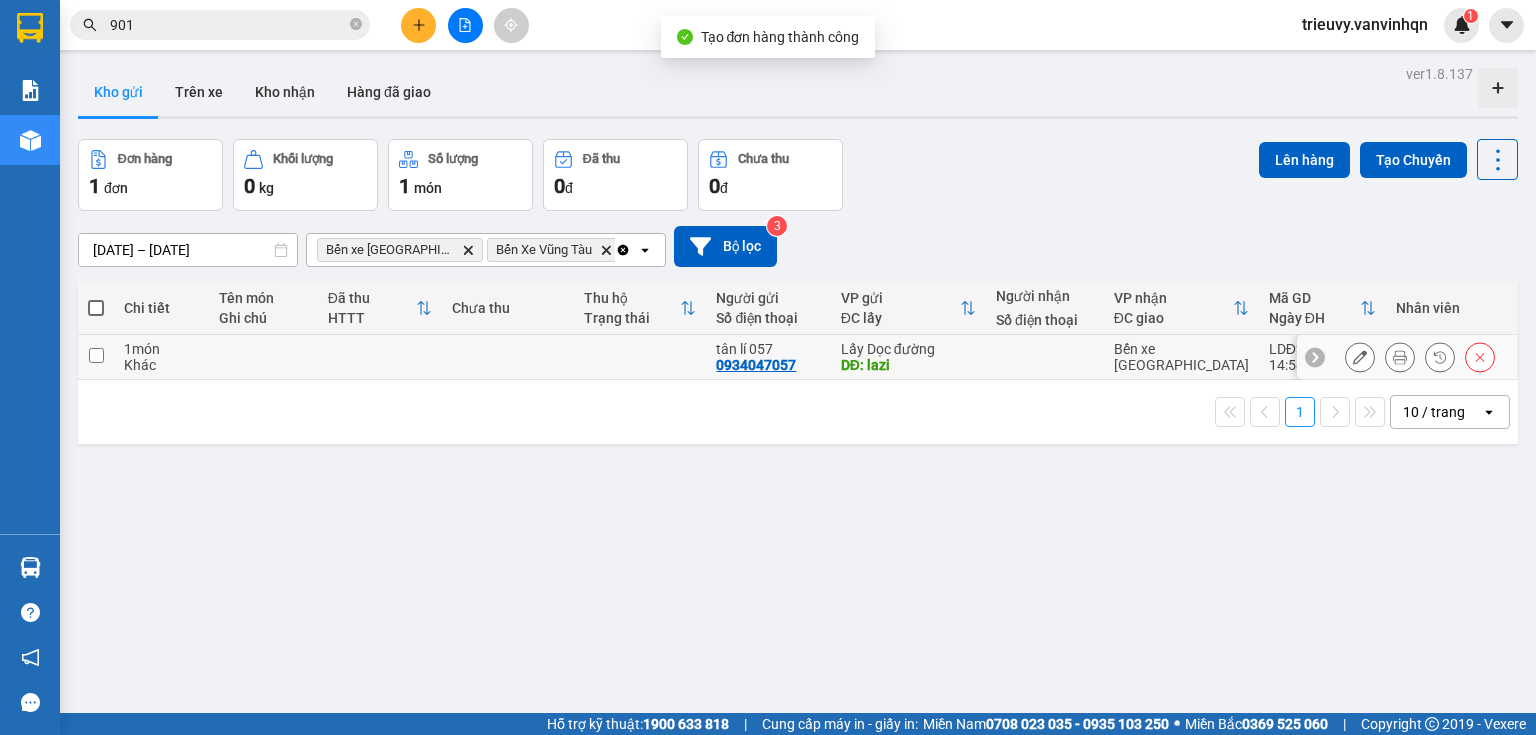 click at bounding box center [380, 357] 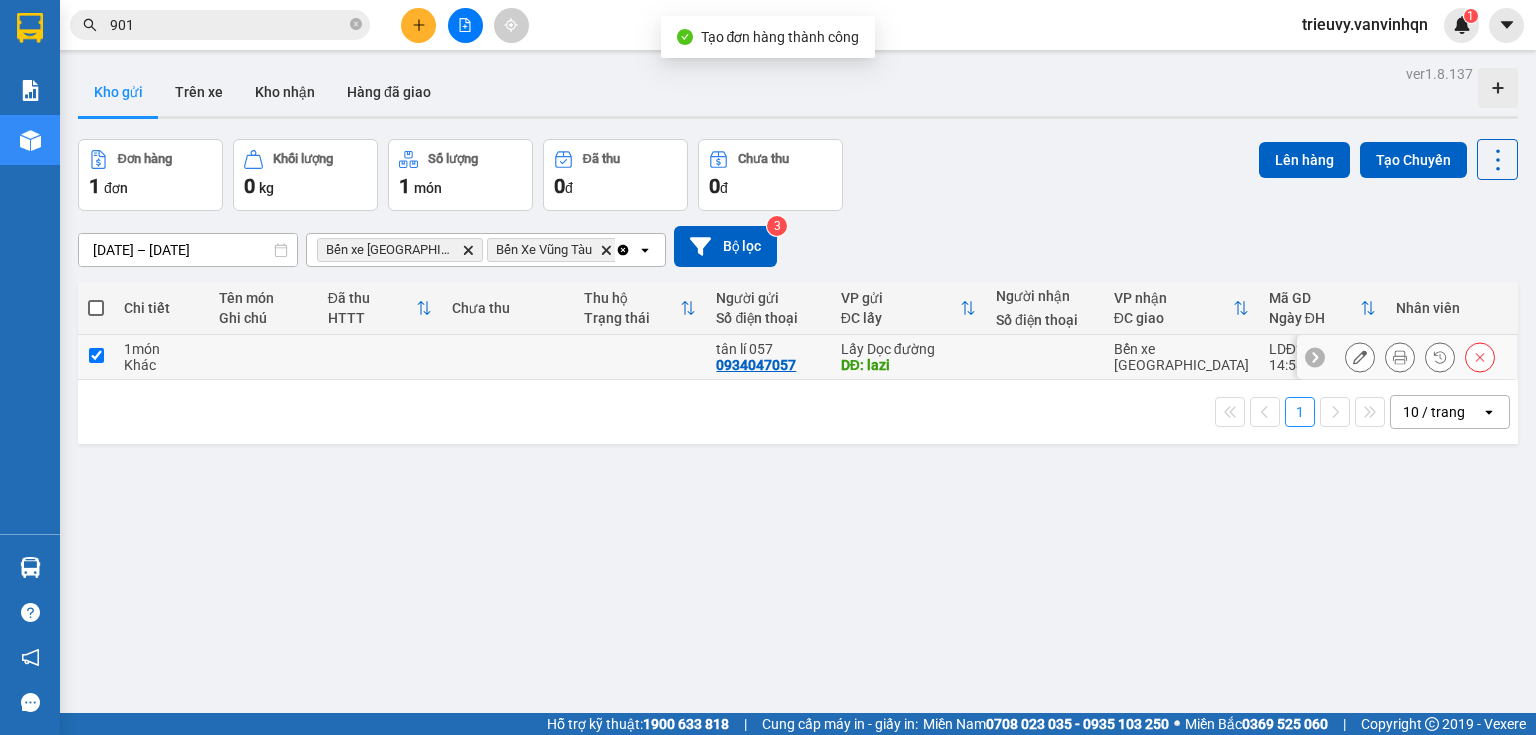 checkbox on "true" 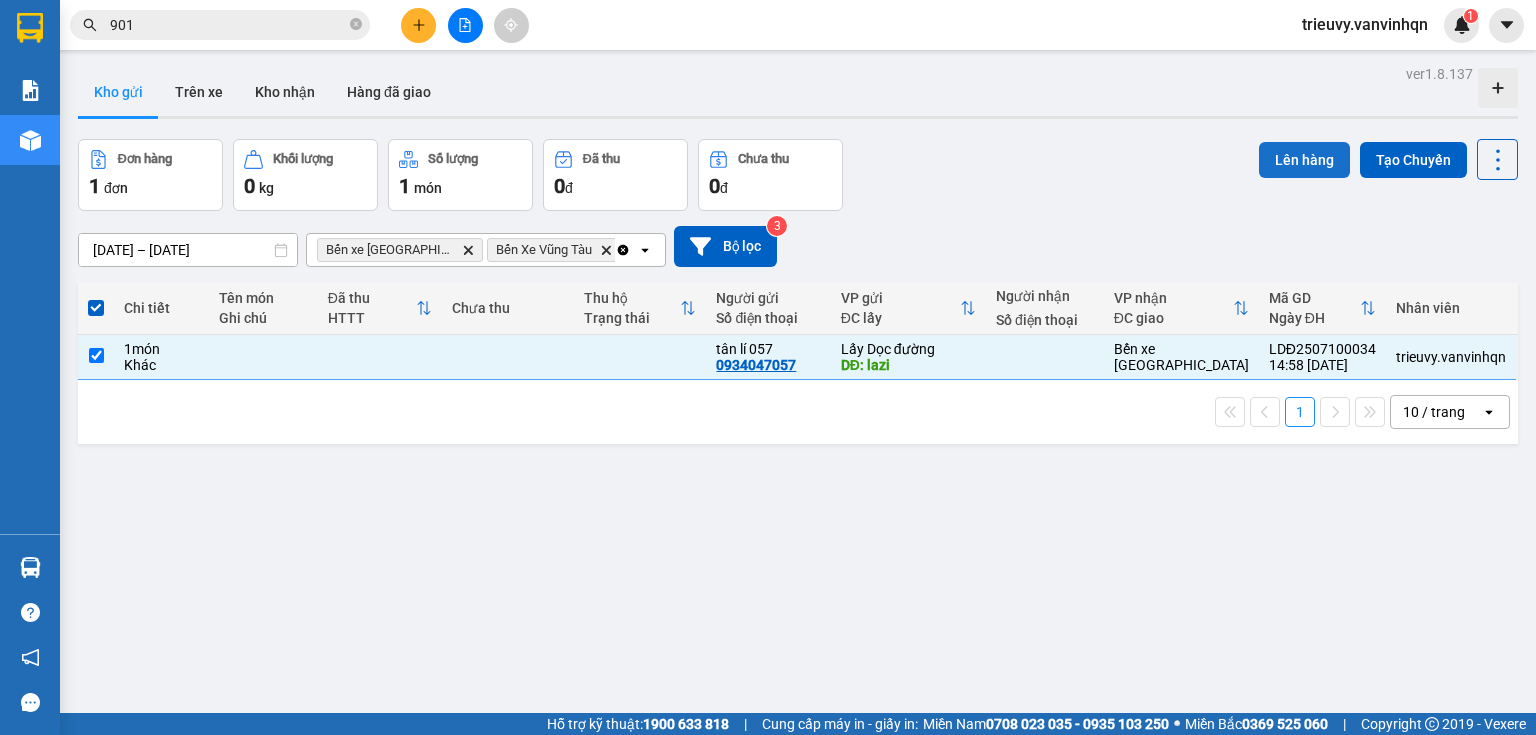 click on "Lên hàng" at bounding box center (1304, 160) 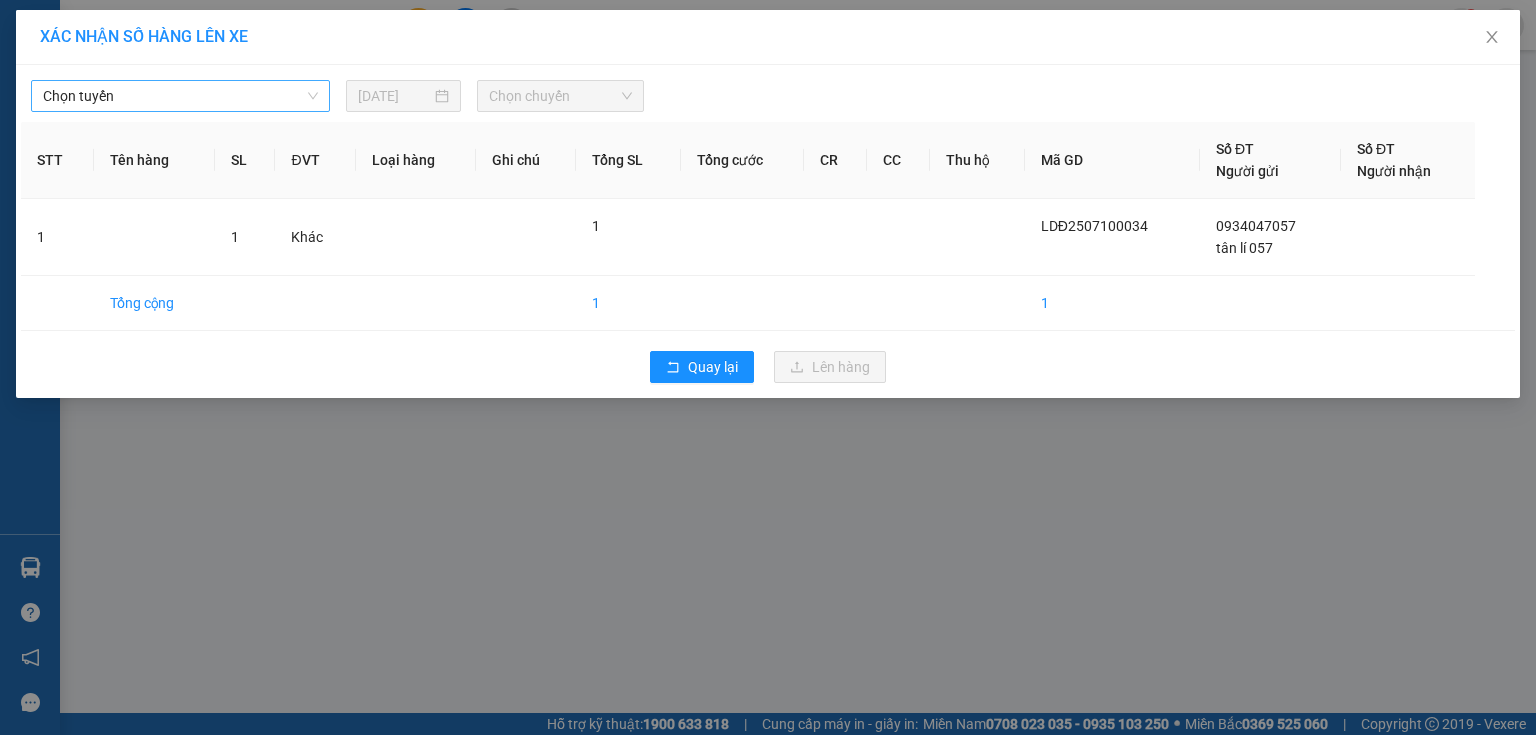 click on "Chọn tuyến" at bounding box center (180, 96) 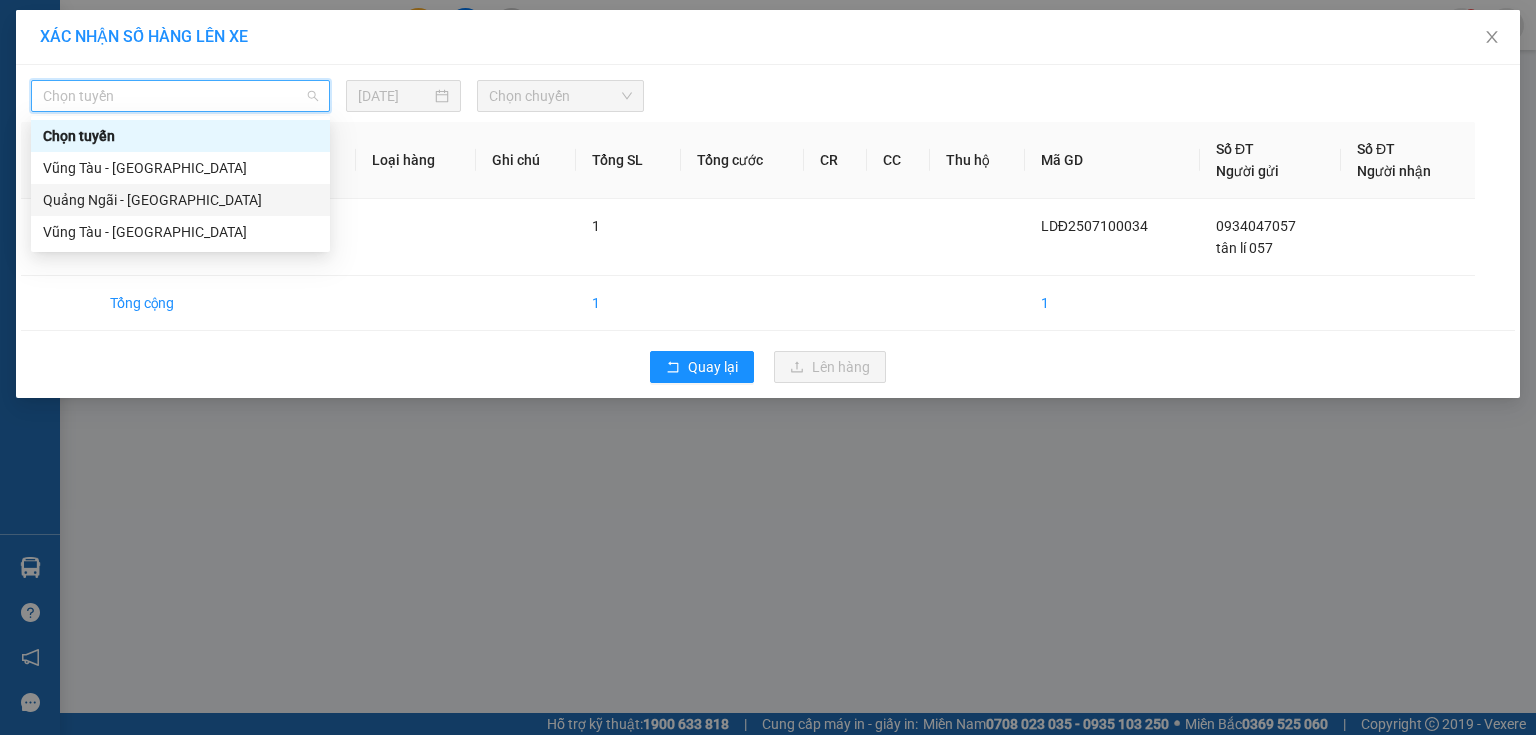 click on "Quảng Ngãi - [GEOGRAPHIC_DATA]" at bounding box center (180, 200) 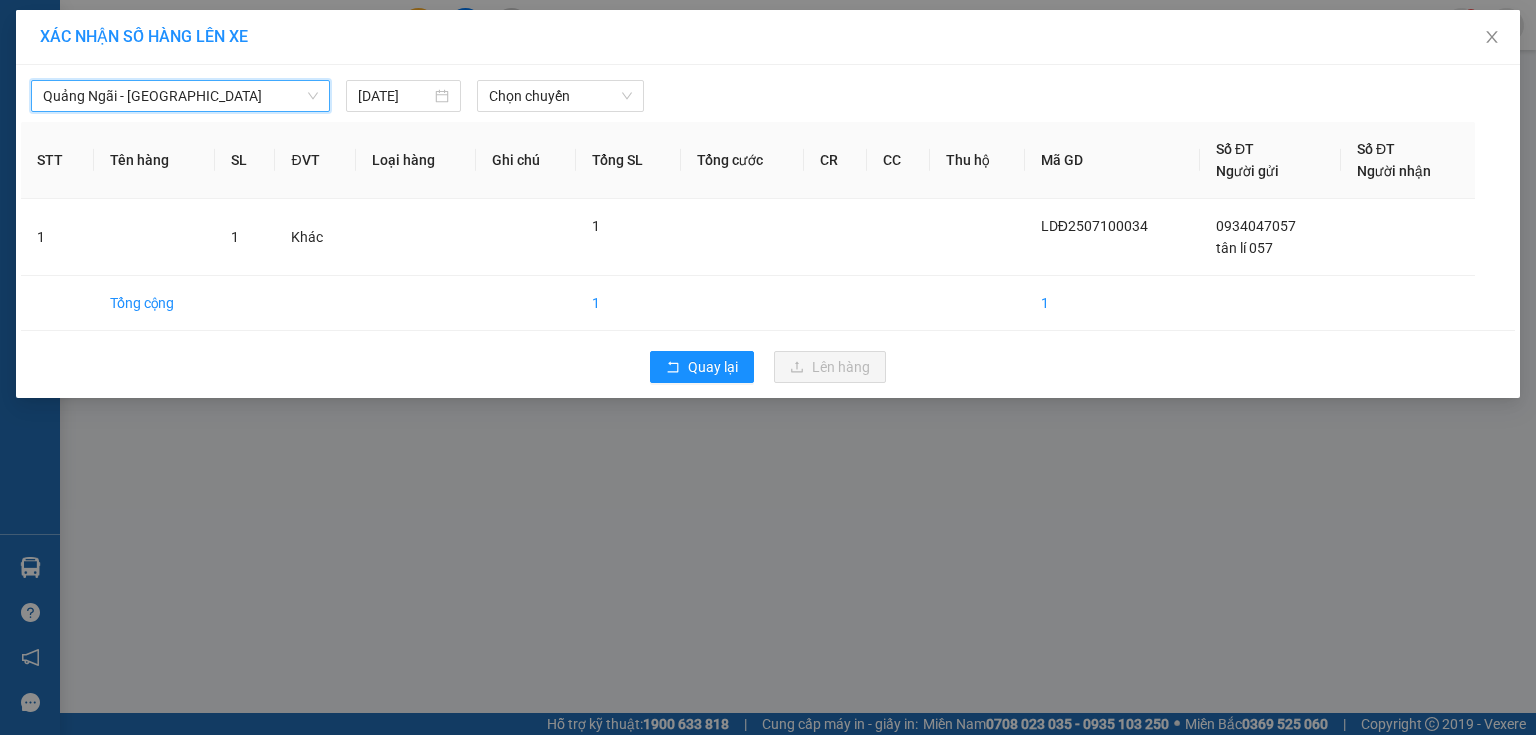 click on "Quảng Ngãi - Vũng Tàu [GEOGRAPHIC_DATA] - [GEOGRAPHIC_DATA] [DATE] Chọn chuyến STT Tên hàng SL ĐVT Loại hàng Ghi chú Tổng SL Tổng cước CR CC Thu hộ Mã GD Số ĐT Người gửi Số ĐT Người nhận 1 1 Khác 1 LDĐ2507100034 0934047057 tân lí 057 Tổng cộng 1 1 Quay lại Lên hàng" at bounding box center (768, 231) 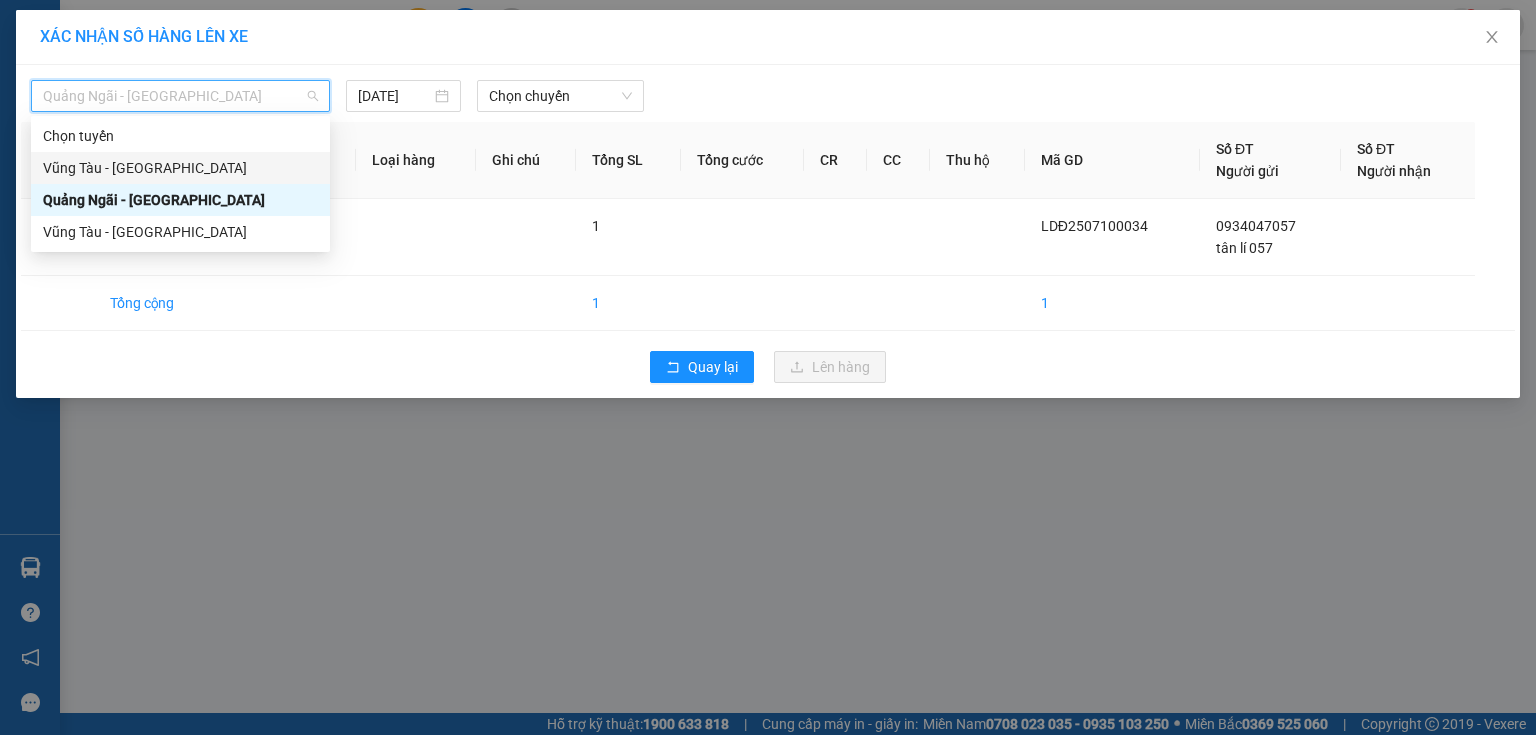 click on "Vũng Tàu - [GEOGRAPHIC_DATA]" at bounding box center (180, 168) 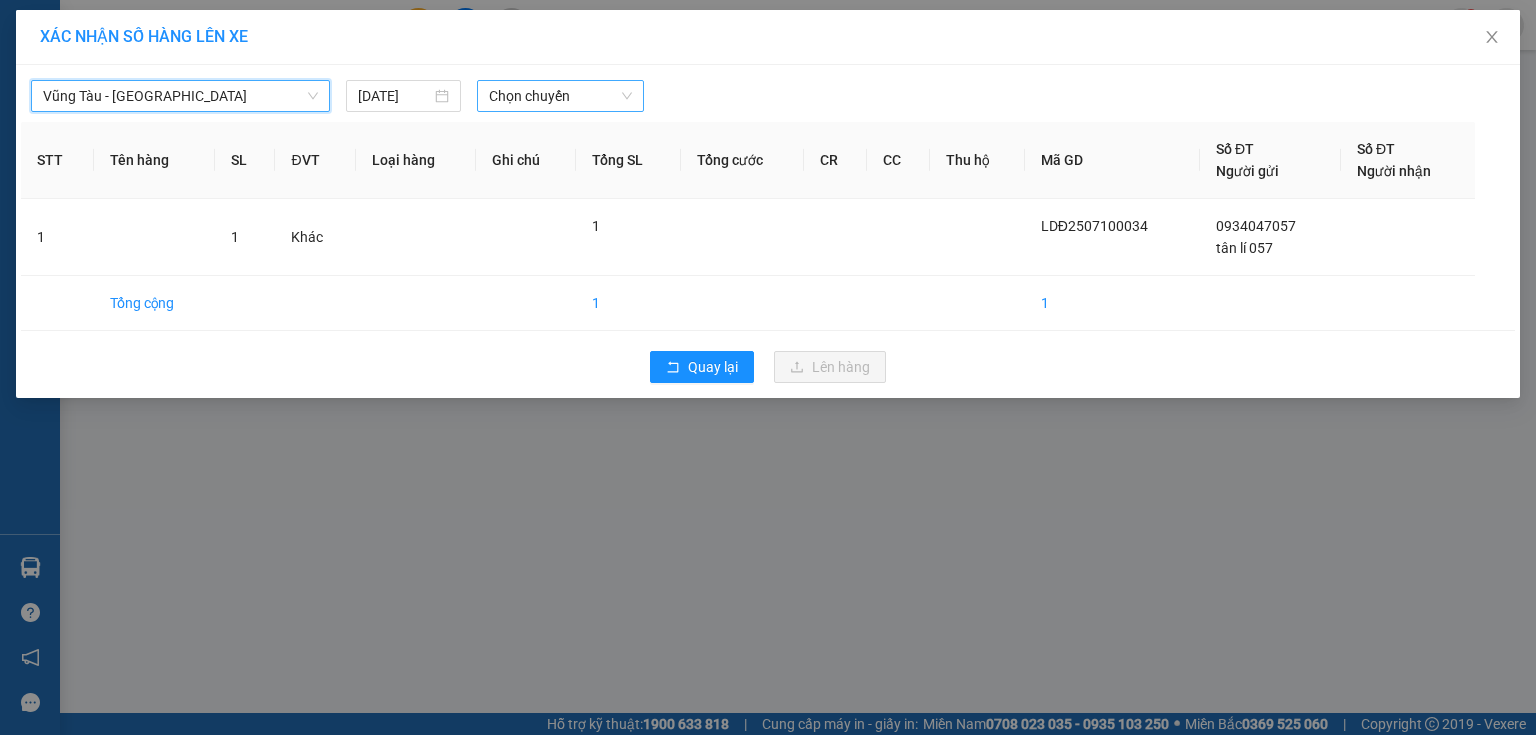 click on "Chọn chuyến" at bounding box center [561, 96] 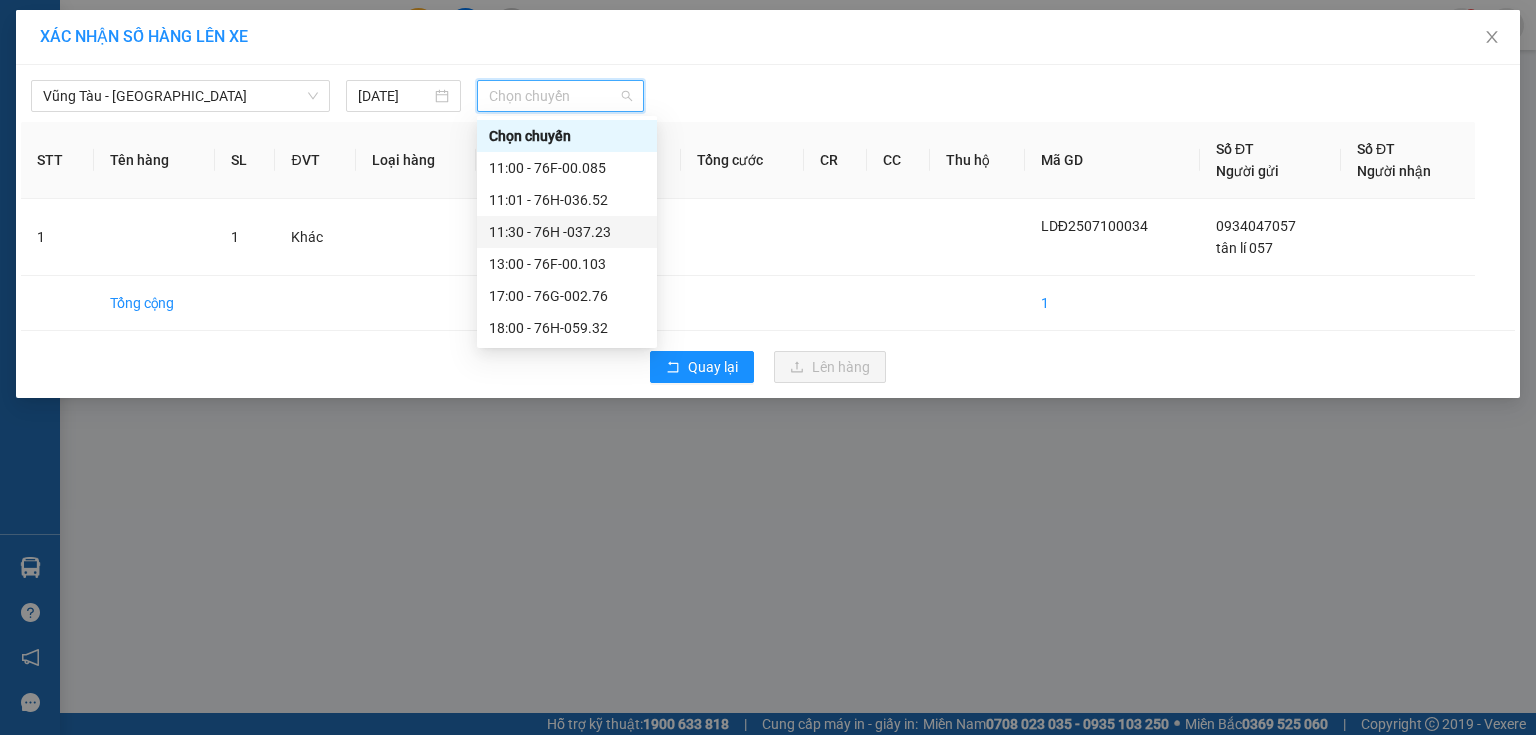 click on "11:30     - 76H -037.23" at bounding box center (567, 232) 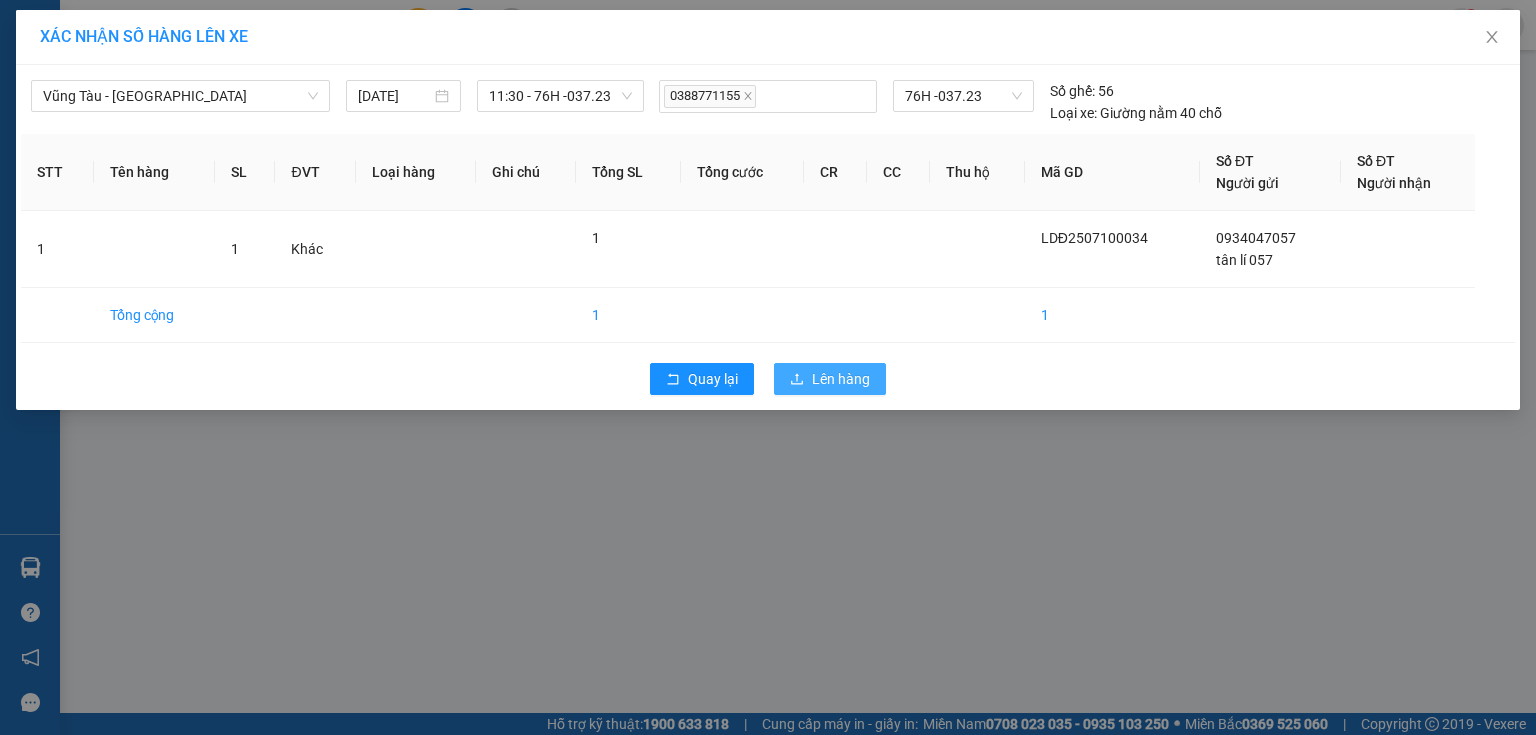 click 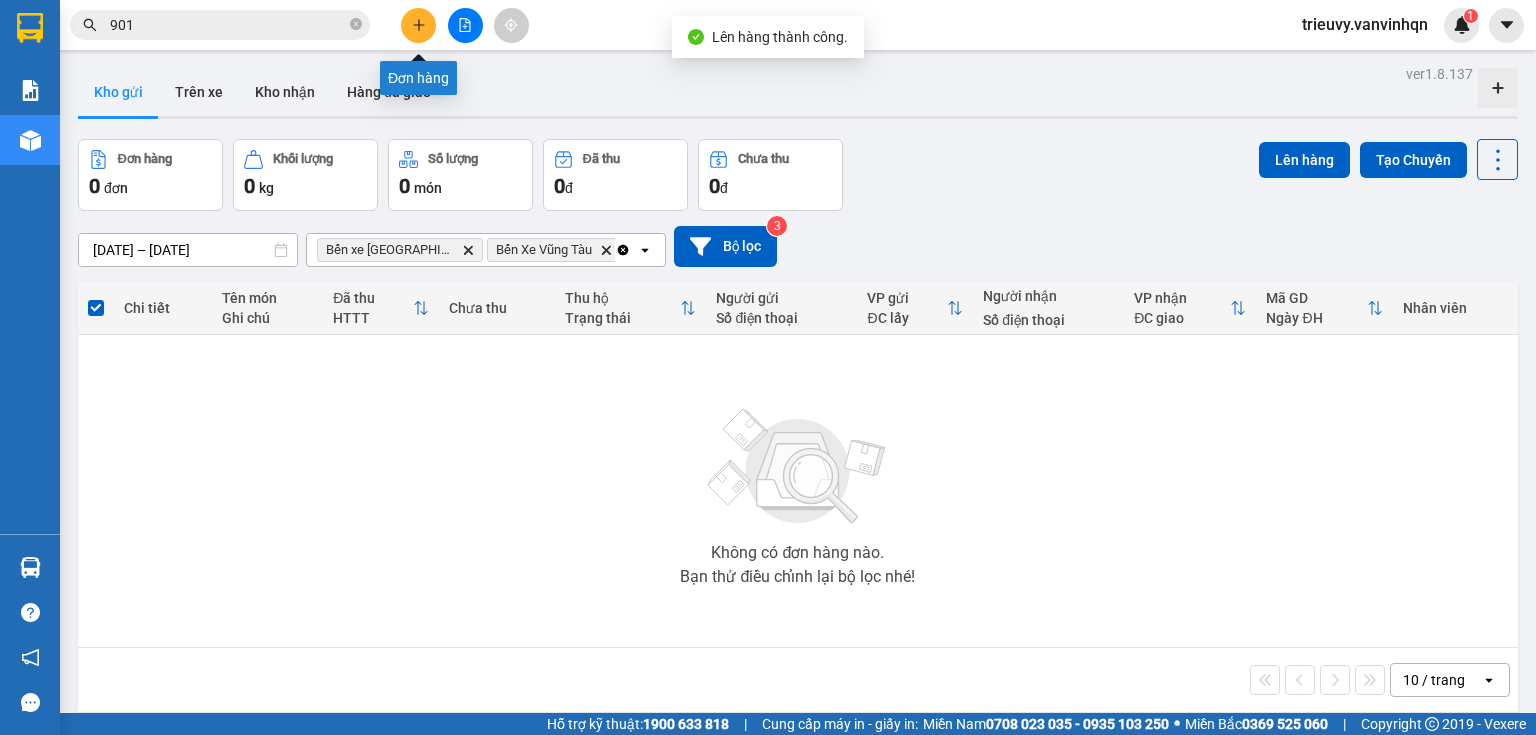 click at bounding box center (418, 25) 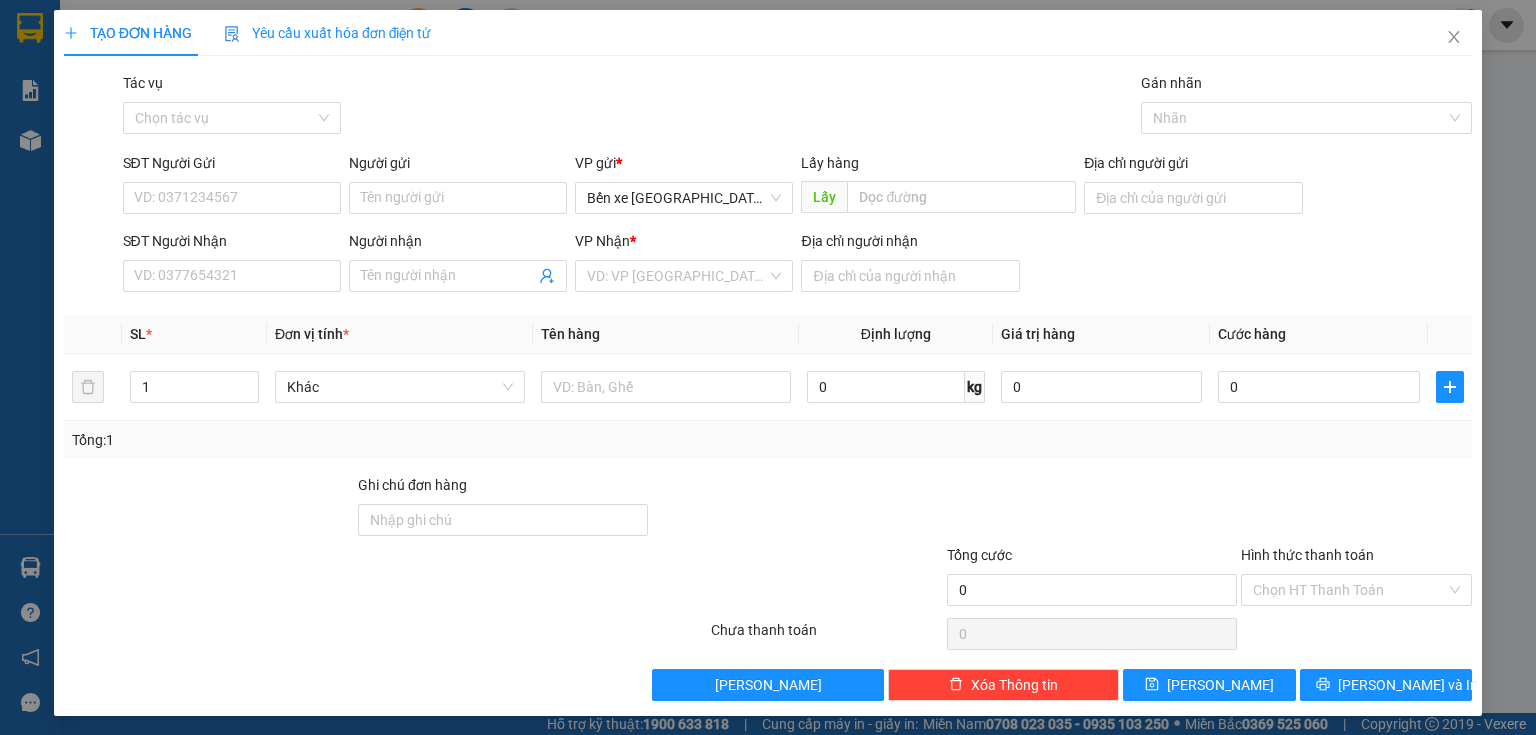 click on "Người gửi Tên người gửi" at bounding box center [458, 187] 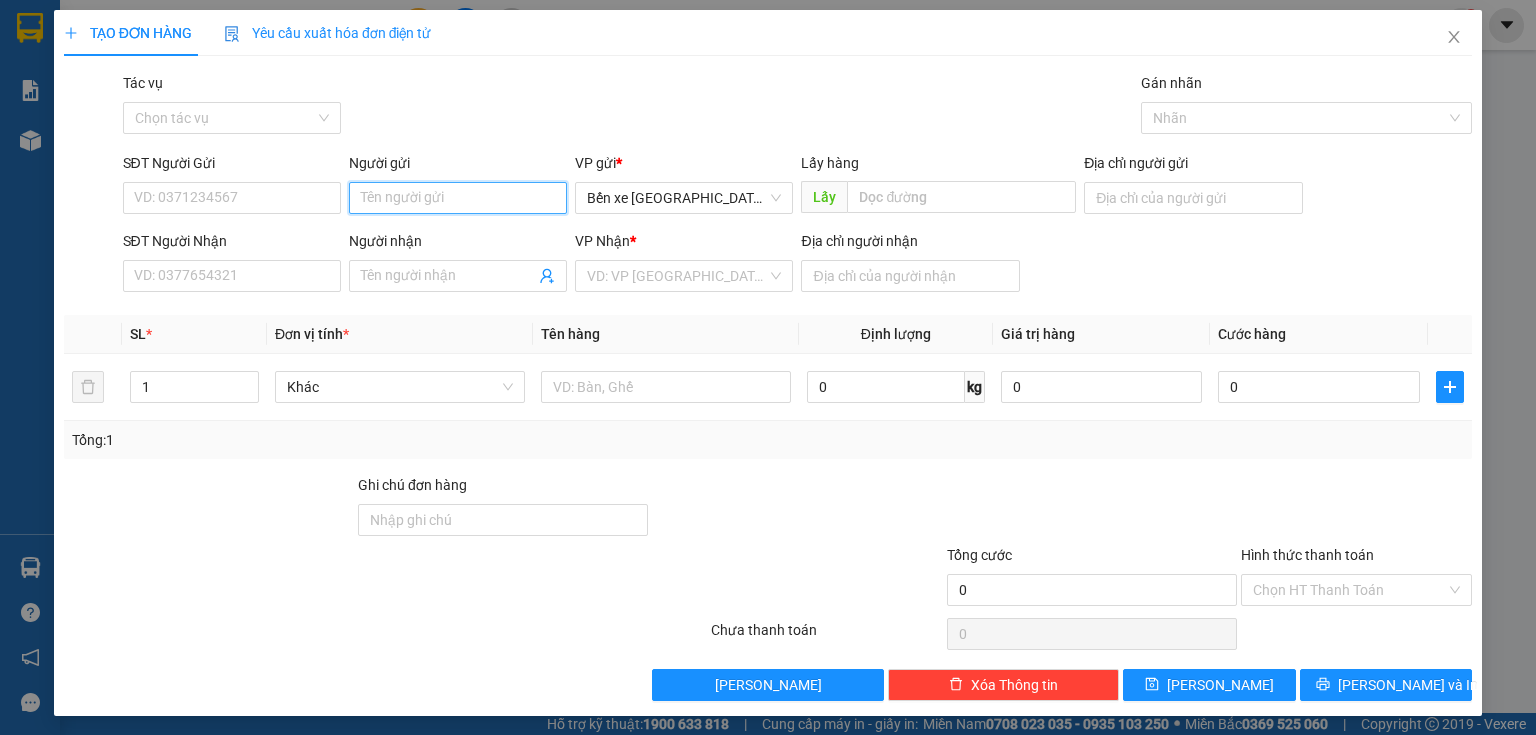 click on "Người gửi" at bounding box center (458, 198) 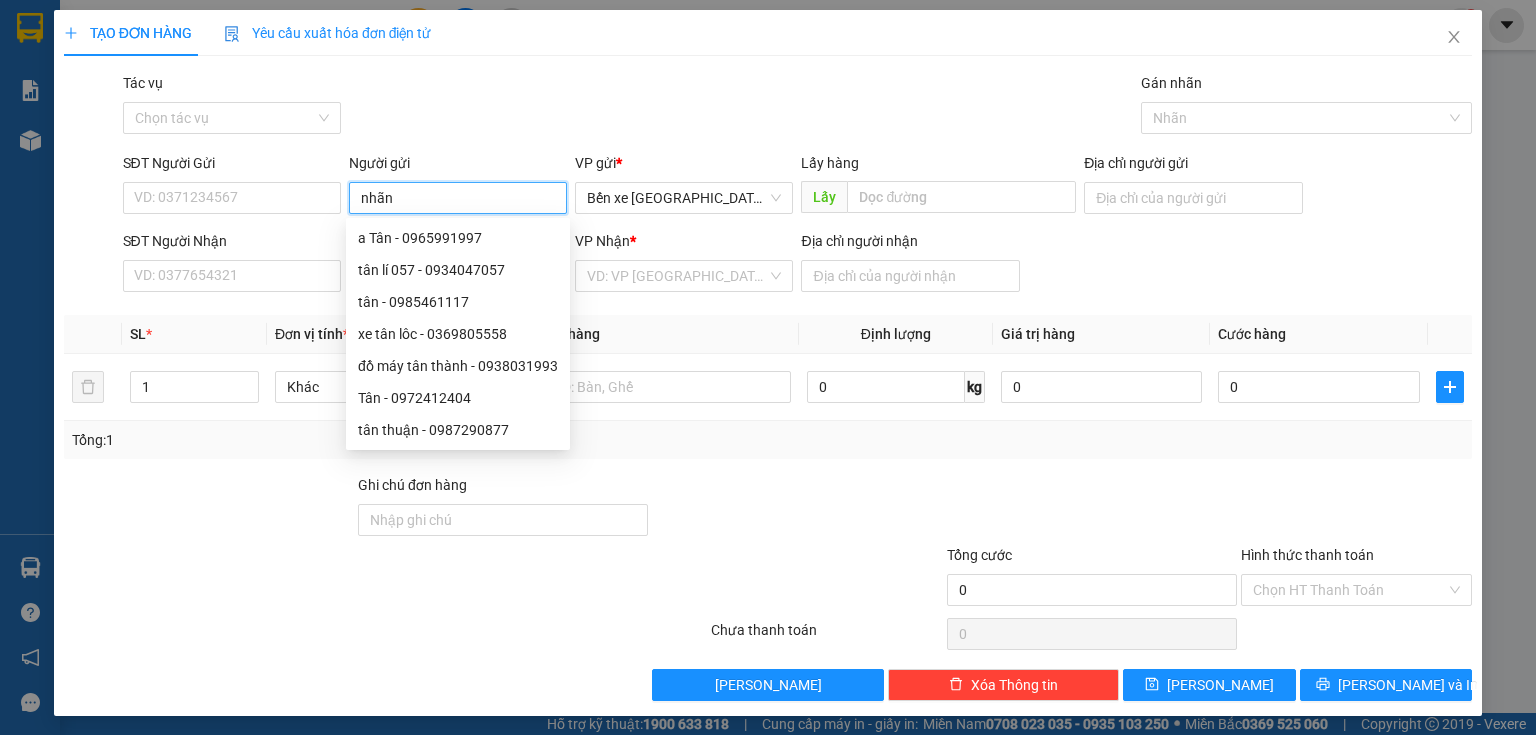 type on "nhãn" 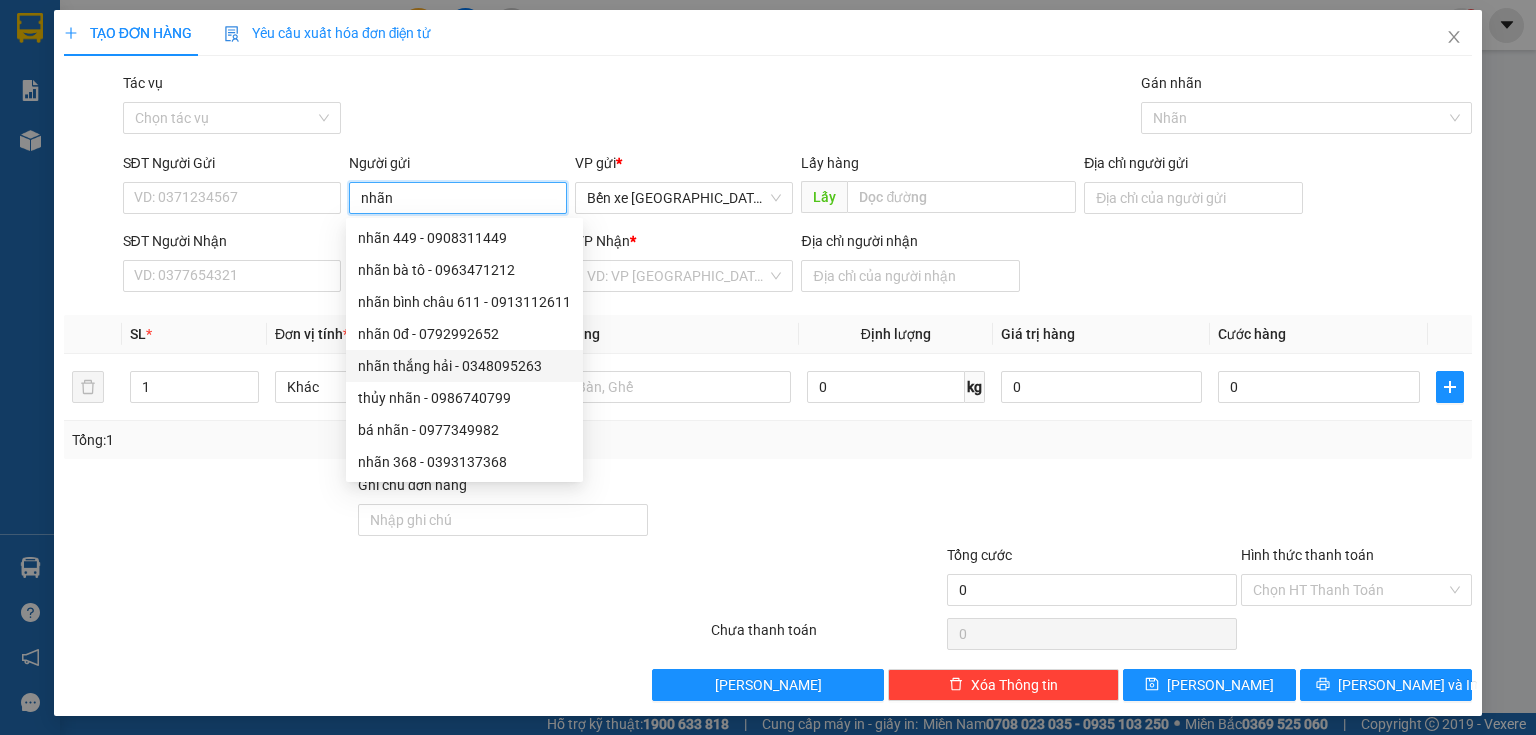click on "nhãn thắng hải - 0348095263" at bounding box center (464, 366) 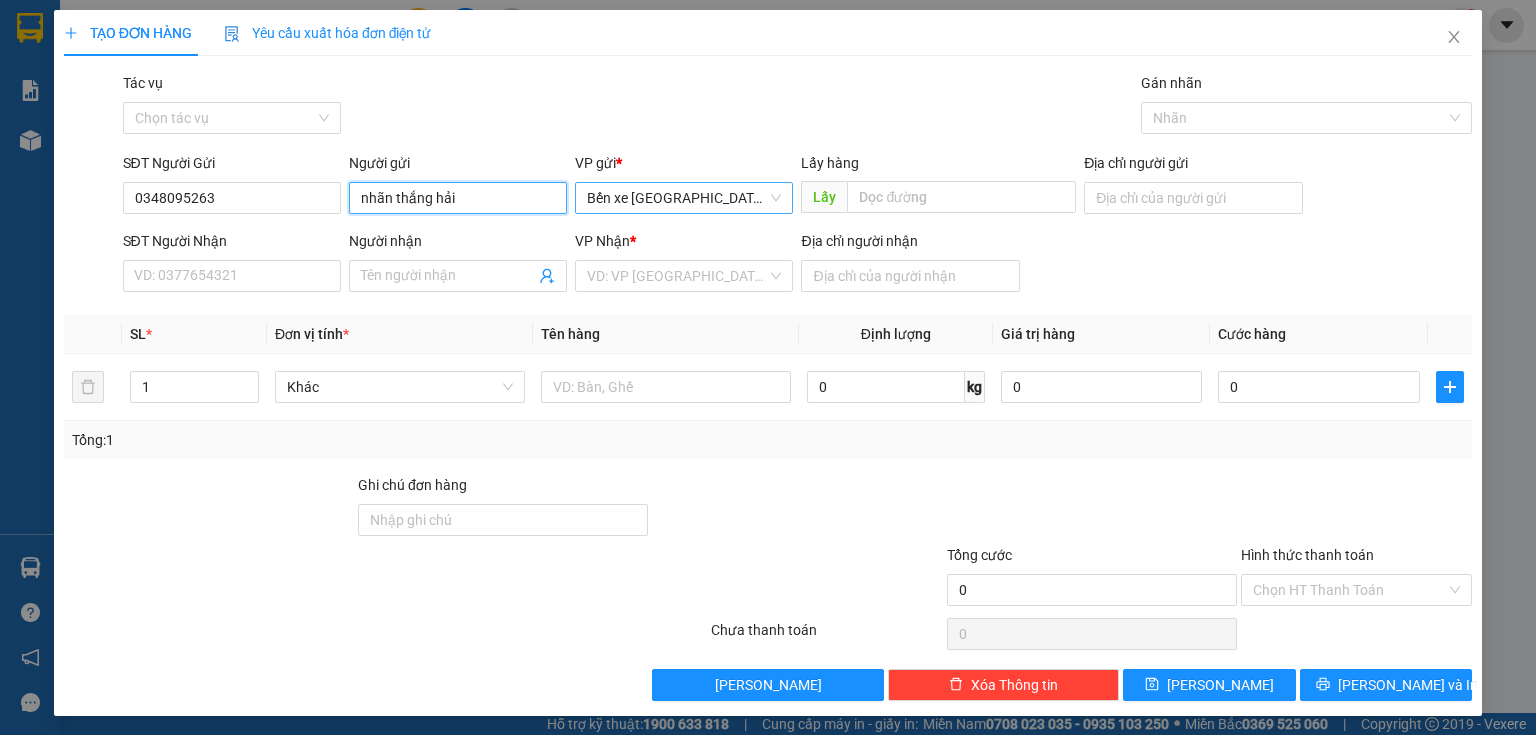 click on "Bến xe [GEOGRAPHIC_DATA]" at bounding box center [684, 198] 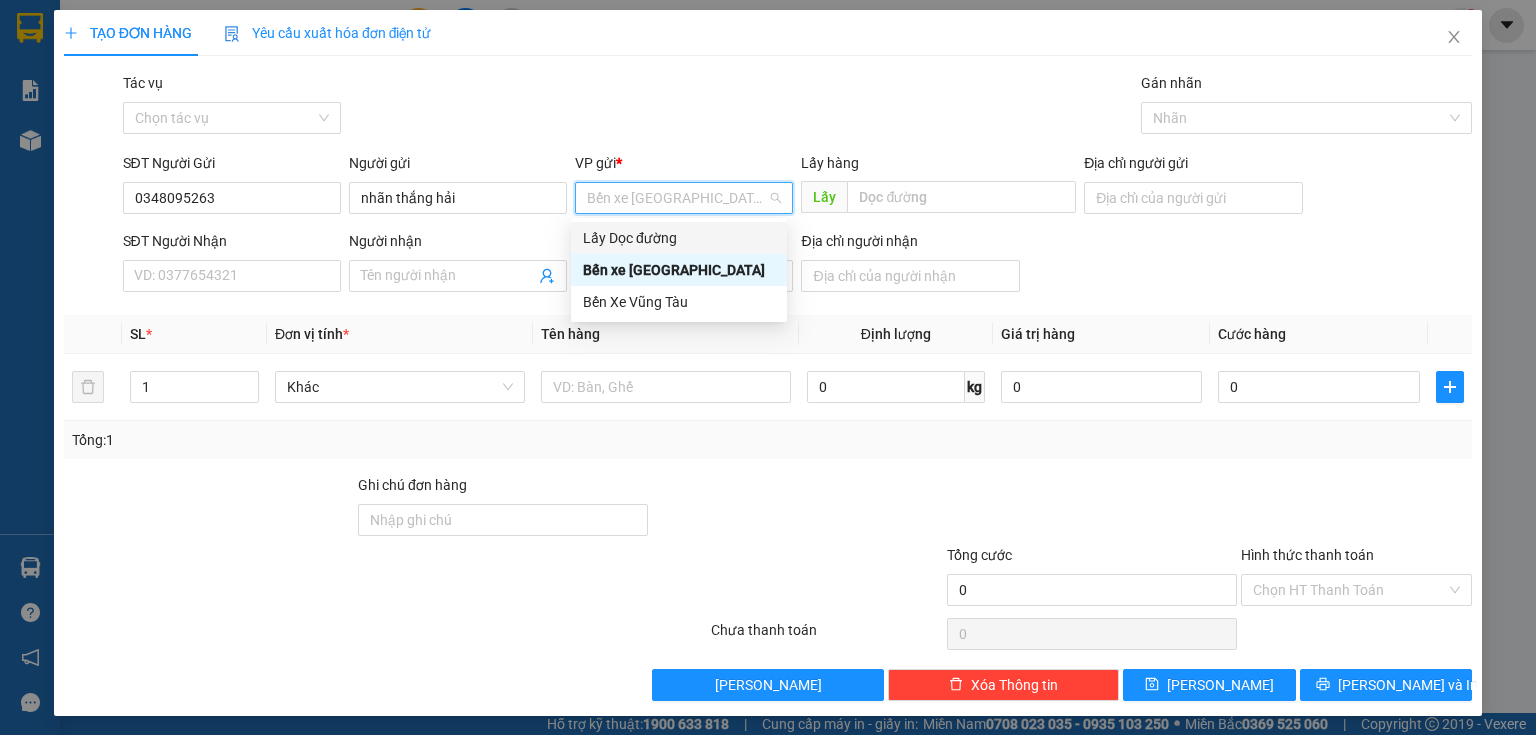 click on "Lấy Dọc đường" at bounding box center (679, 238) 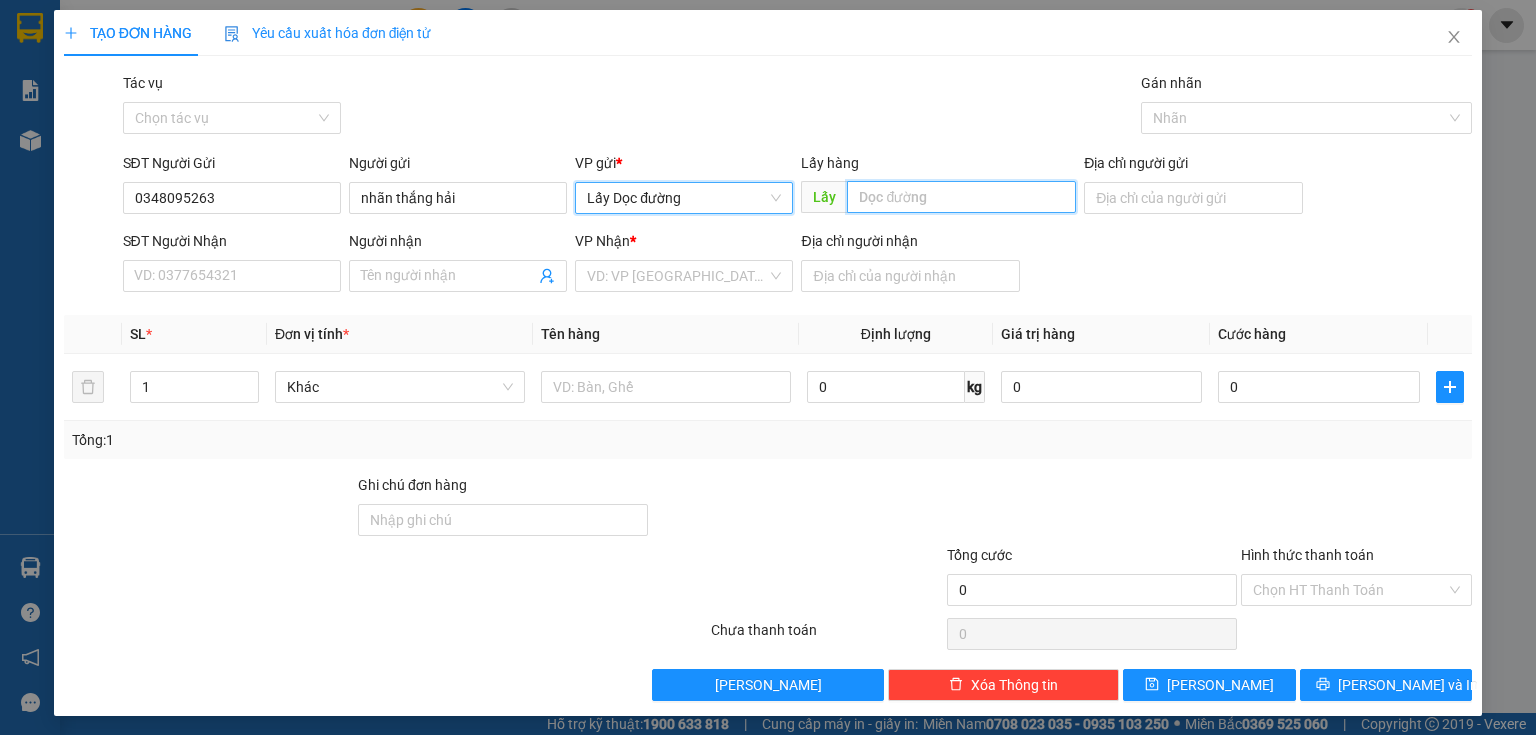 click at bounding box center [961, 197] 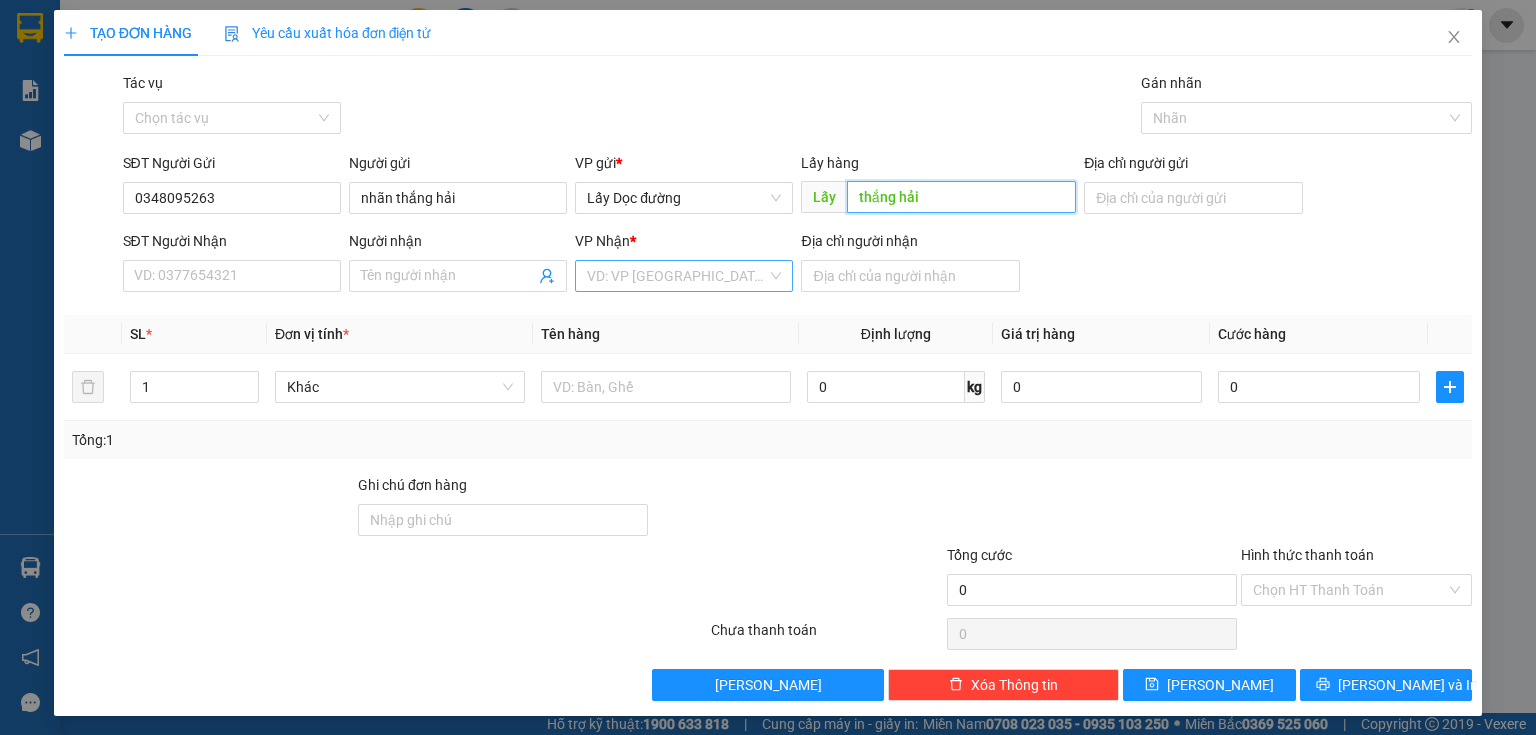 type on "thắng hải" 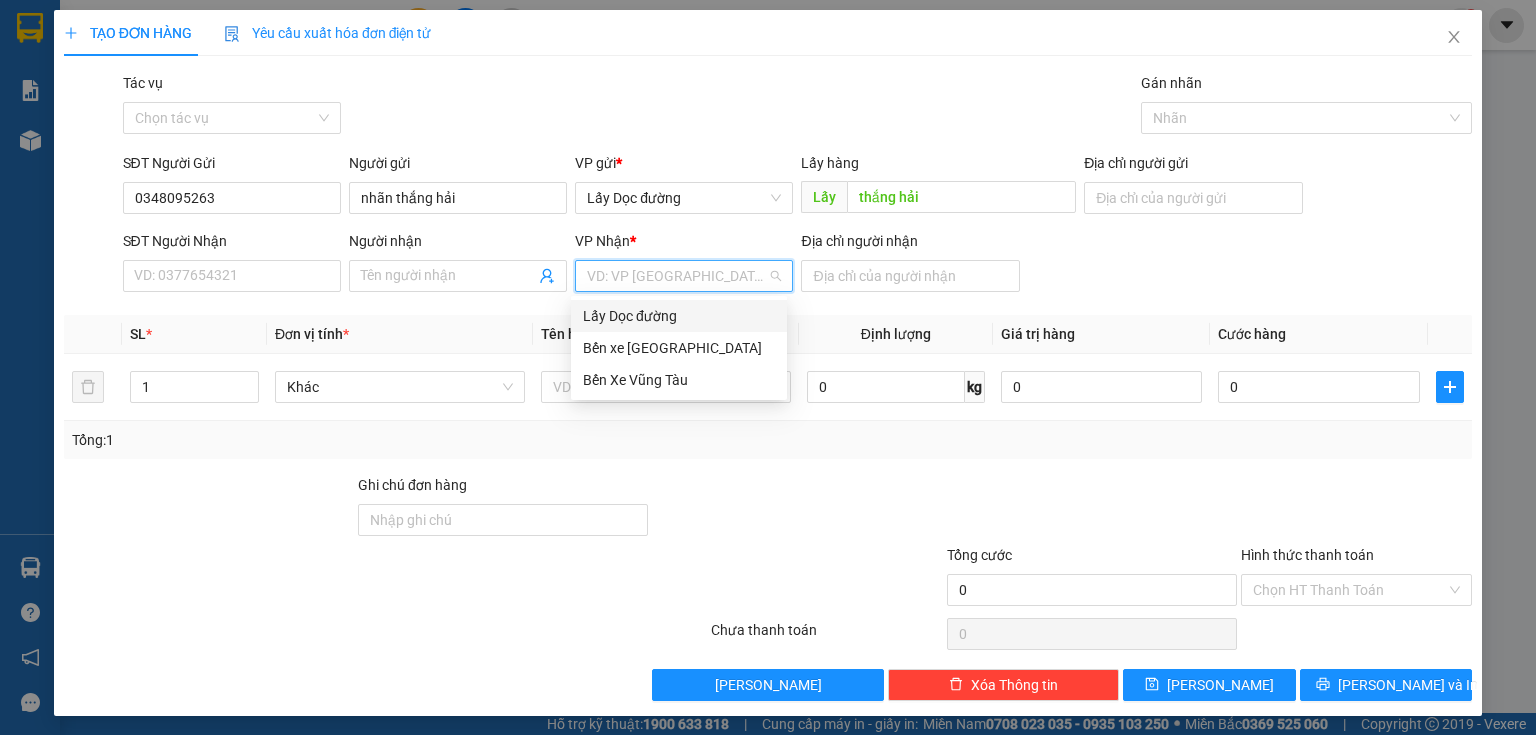 click at bounding box center [677, 276] 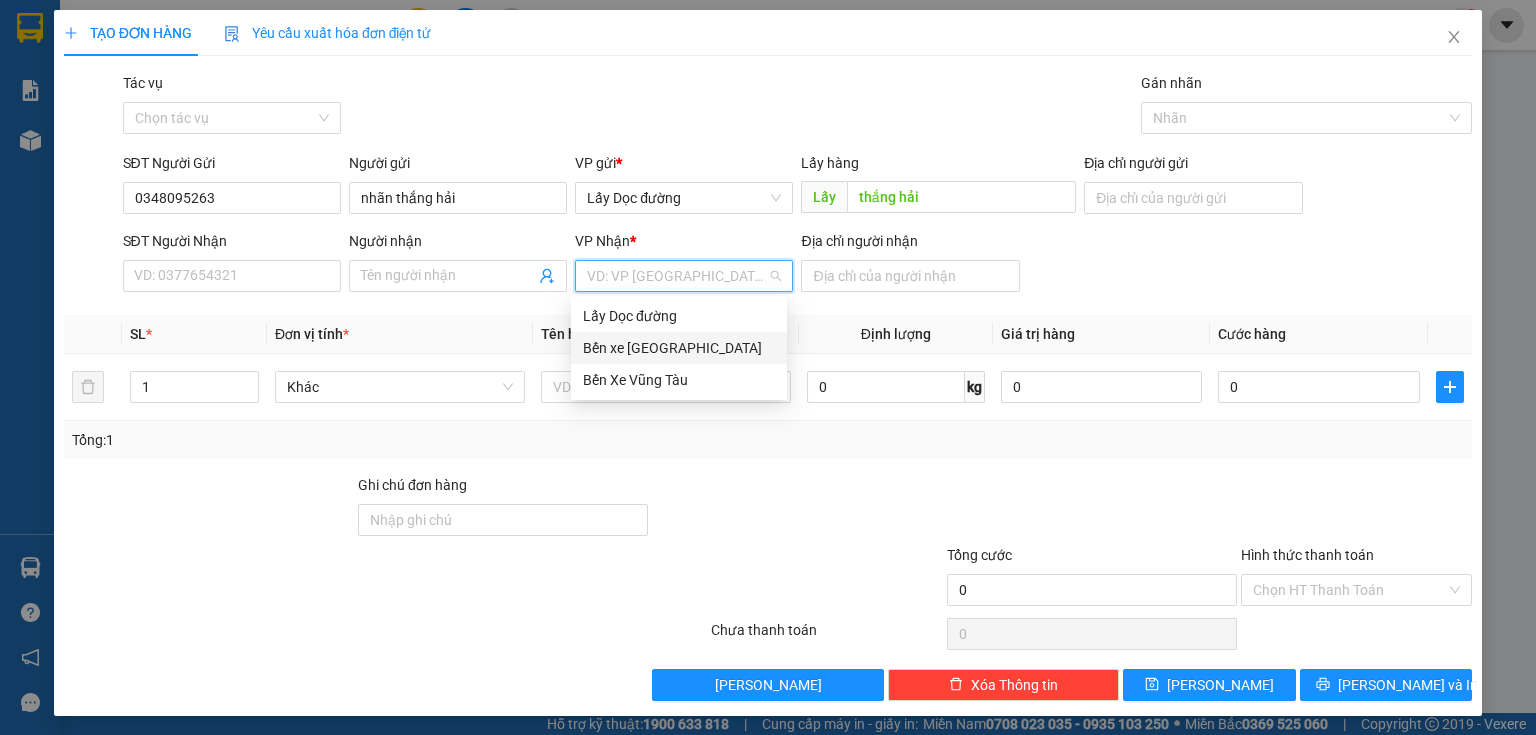 click on "Bến xe [GEOGRAPHIC_DATA]" at bounding box center (679, 348) 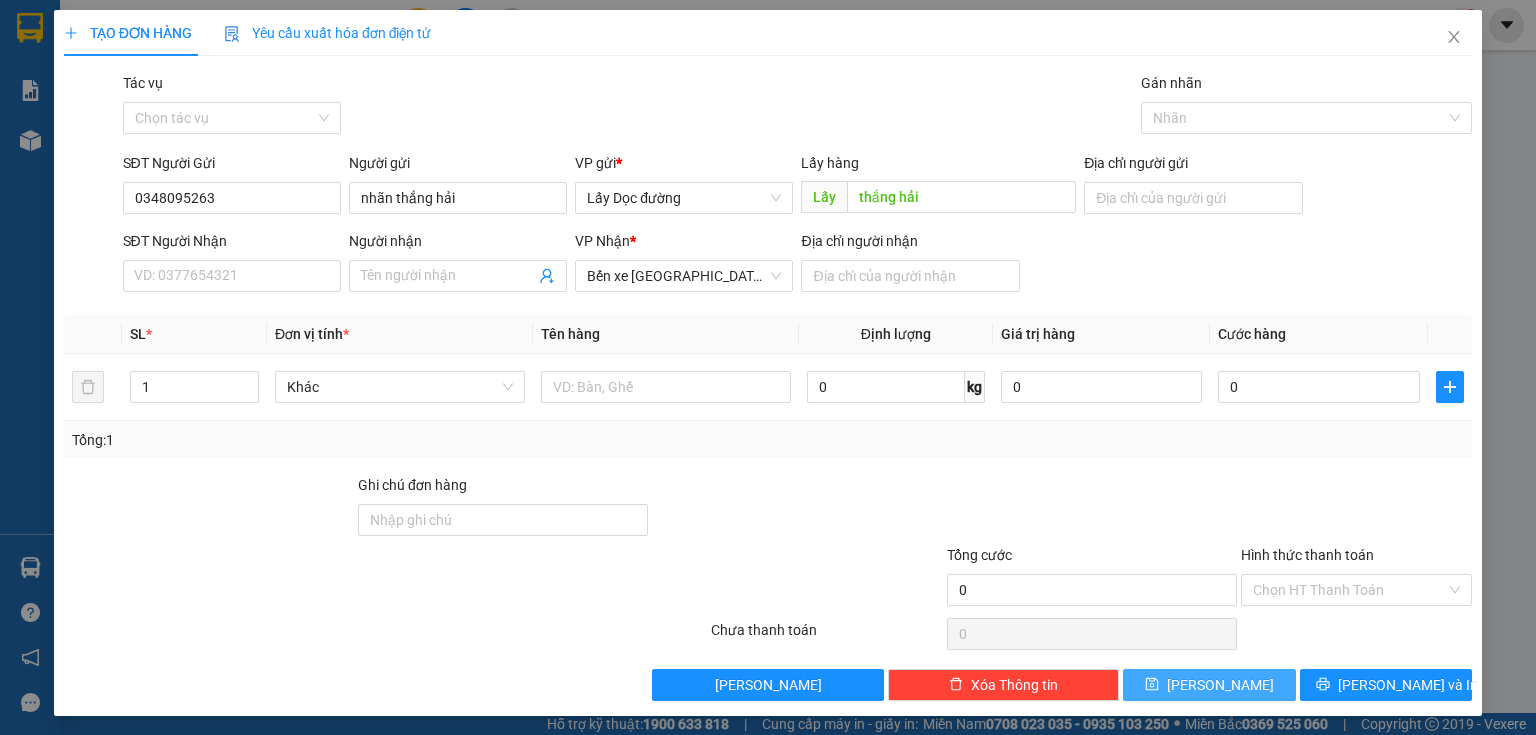 click on "[PERSON_NAME]" at bounding box center [1209, 685] 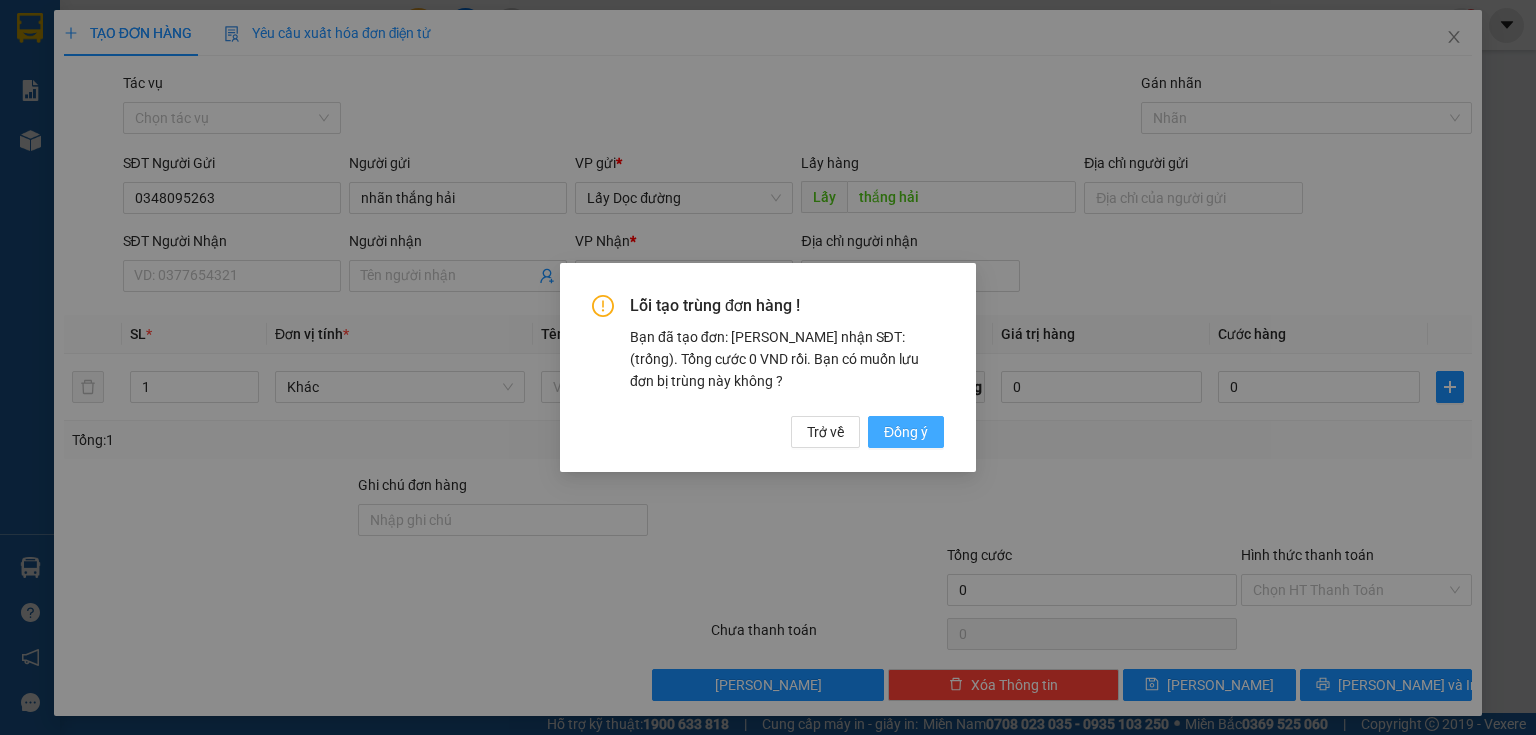 click on "Đồng ý" at bounding box center (906, 432) 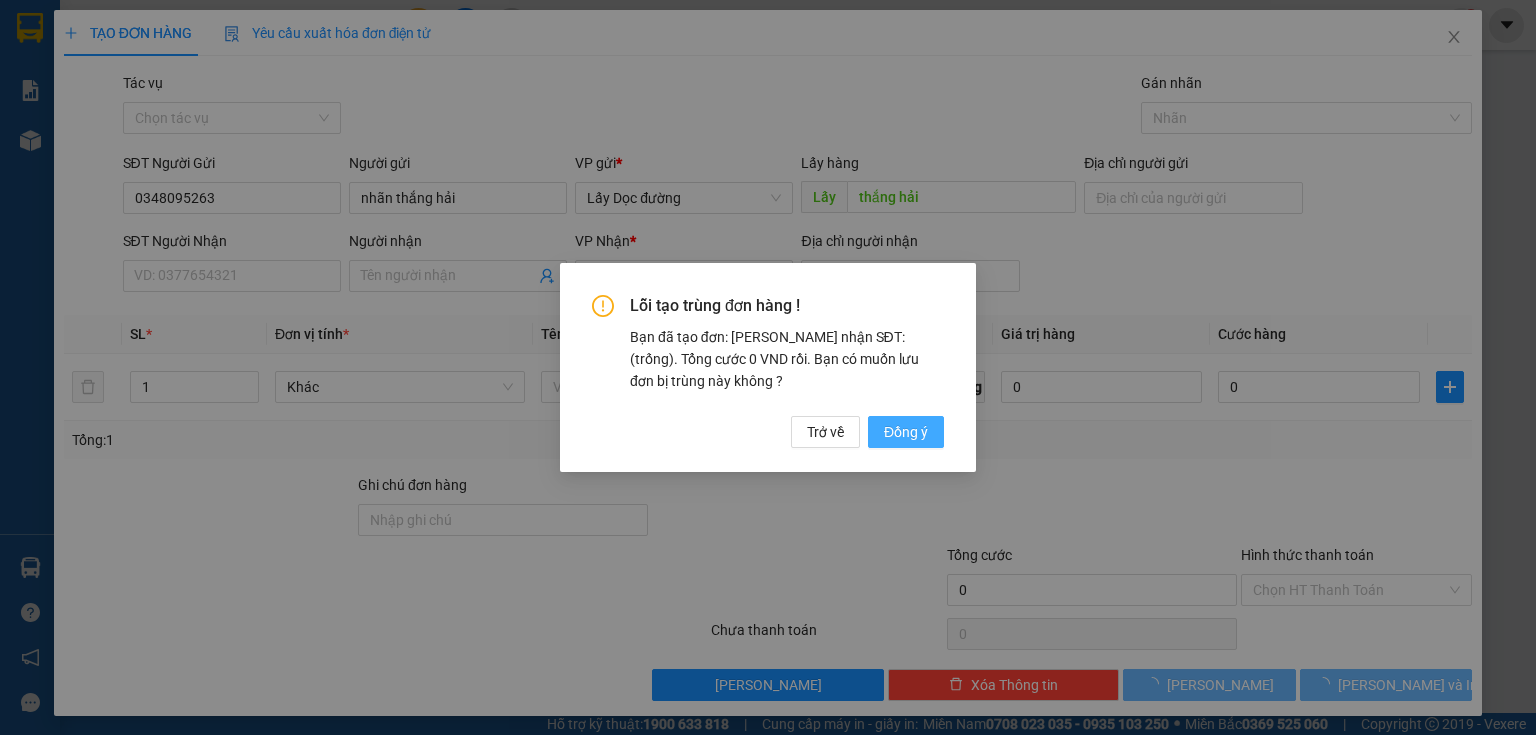 type 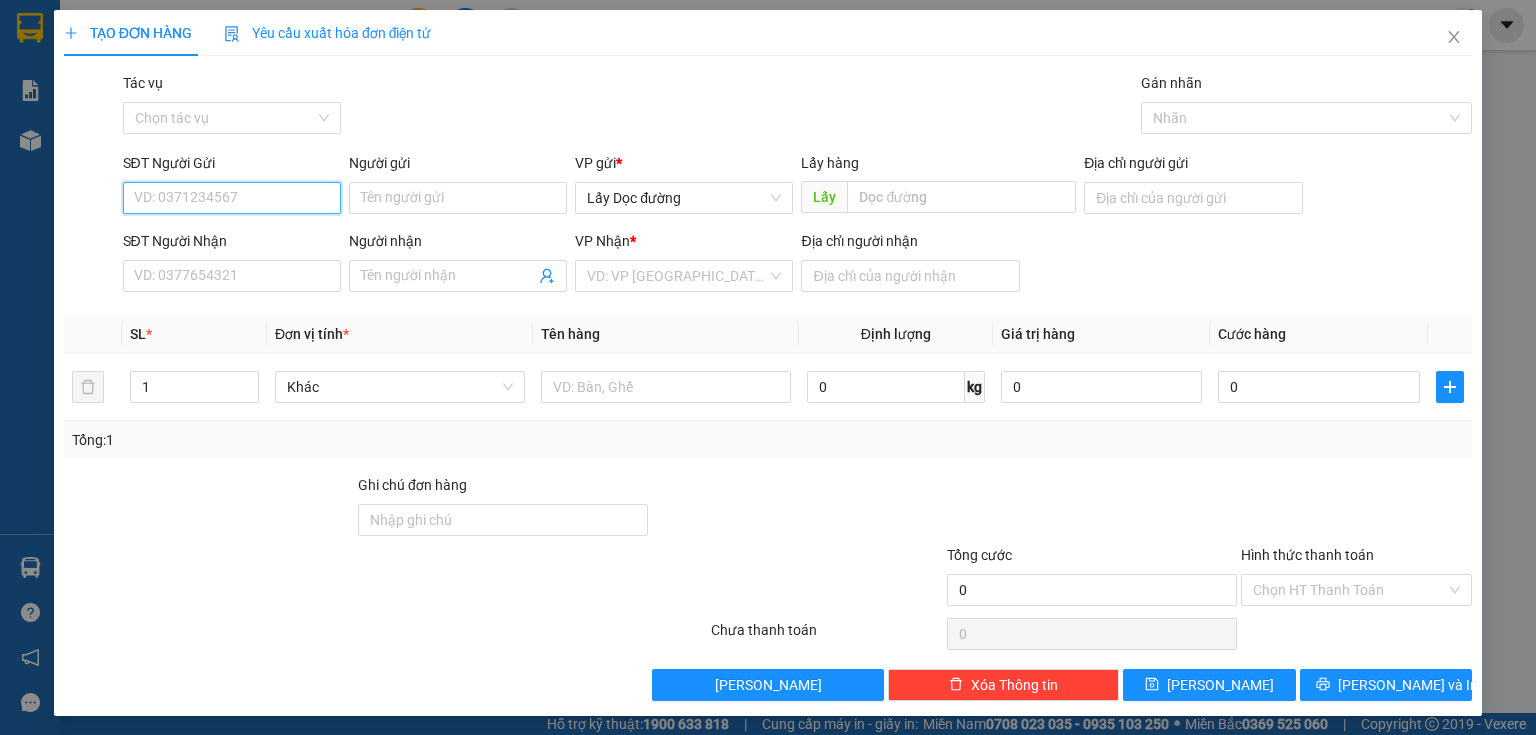 click on "SĐT Người Gửi" at bounding box center (232, 198) 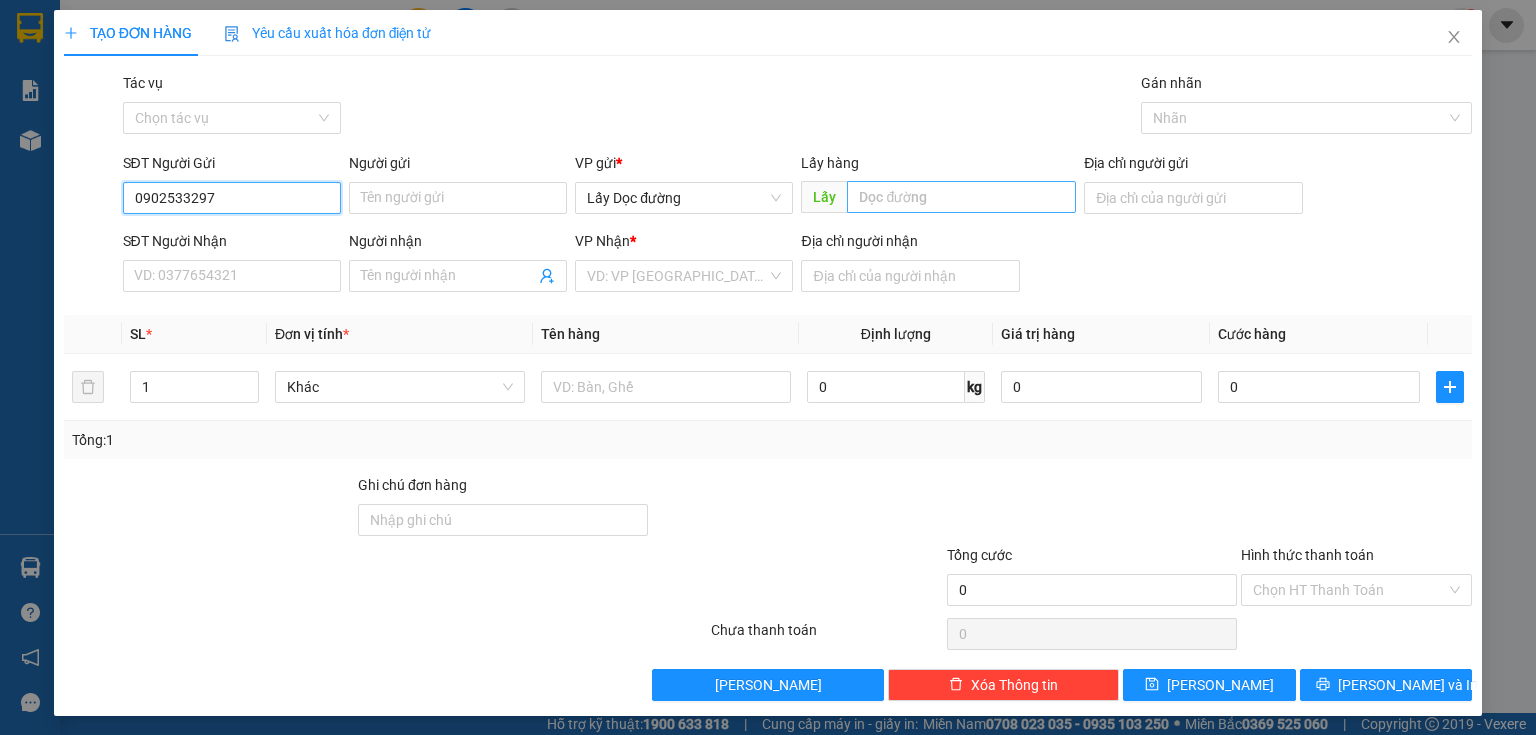 type on "0902533297" 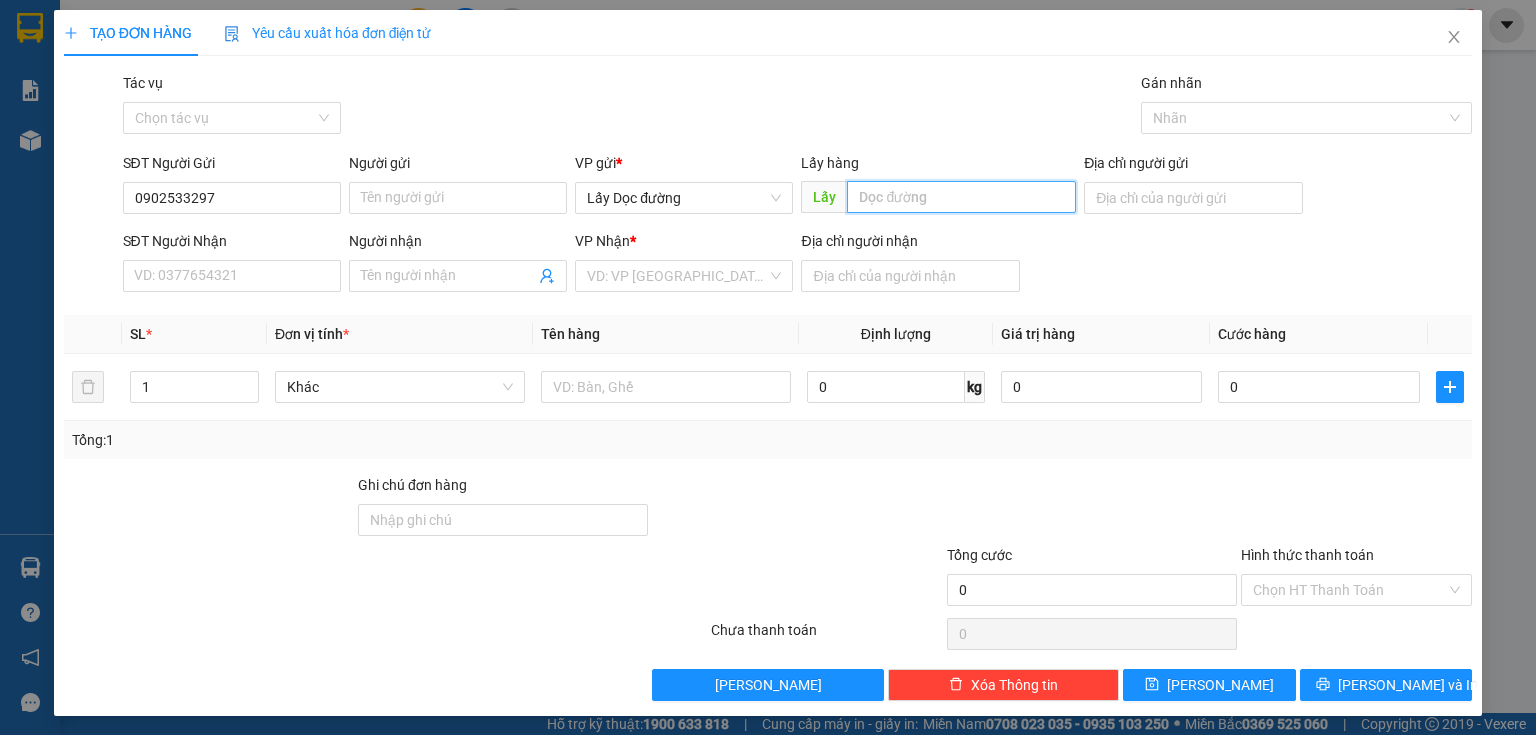 click at bounding box center (961, 197) 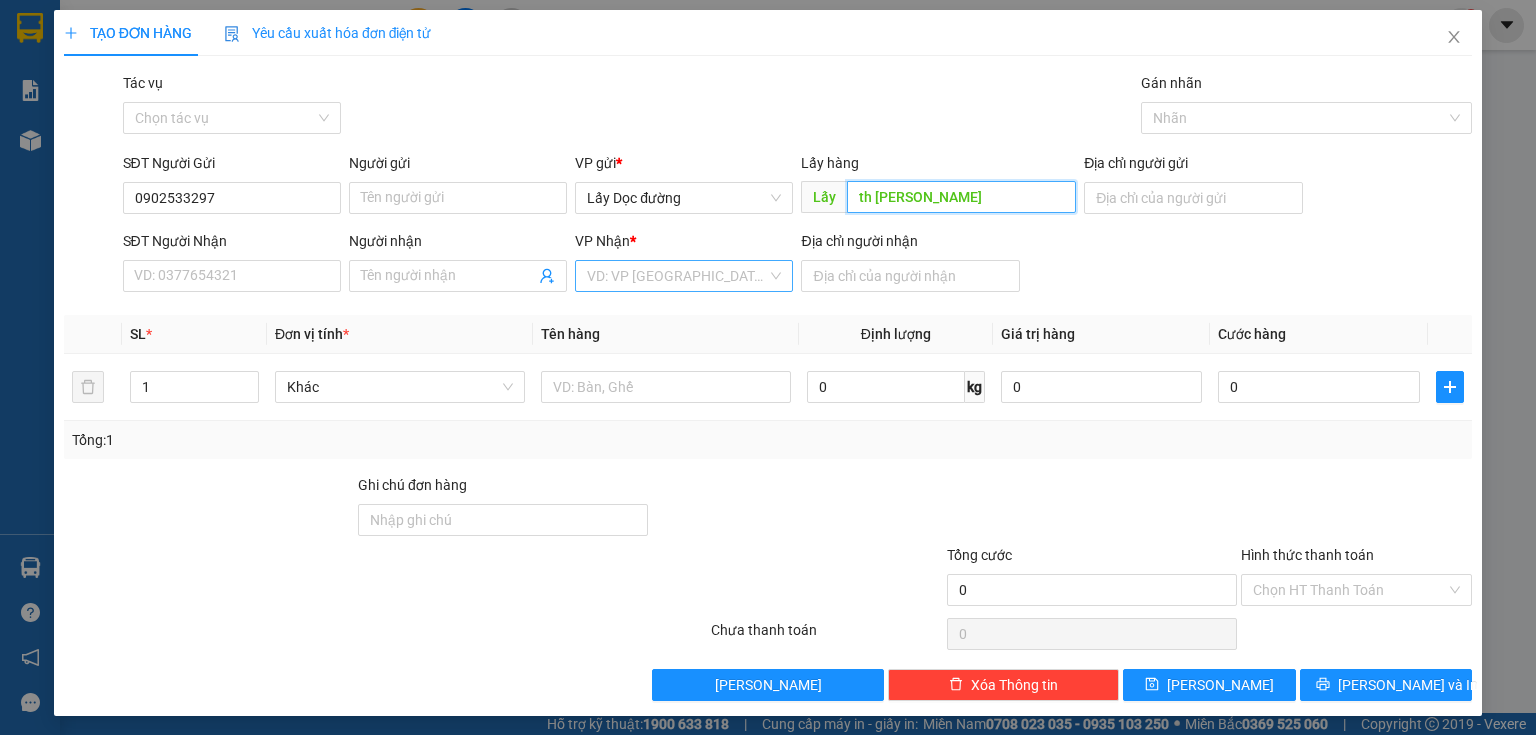 type on "th [PERSON_NAME]" 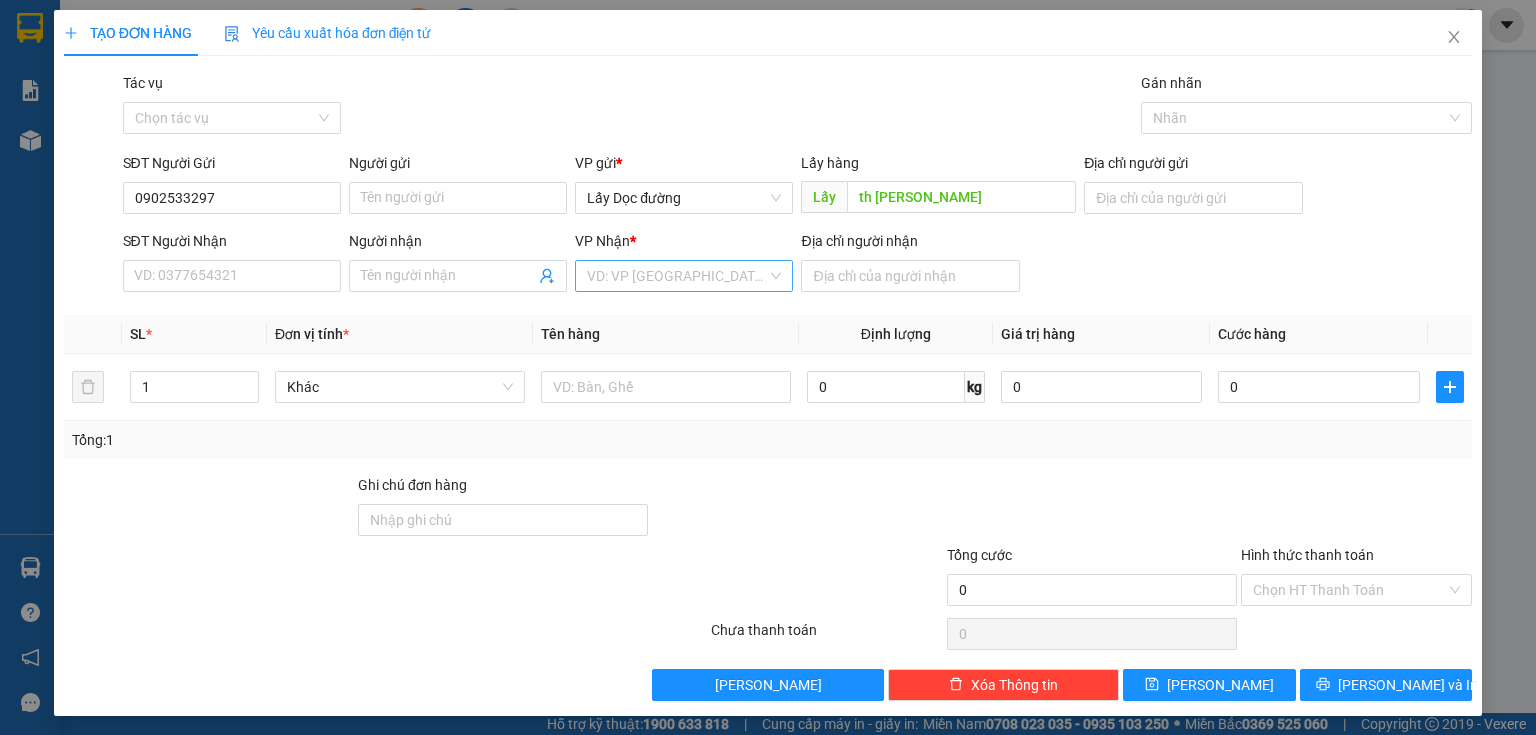 click at bounding box center [677, 276] 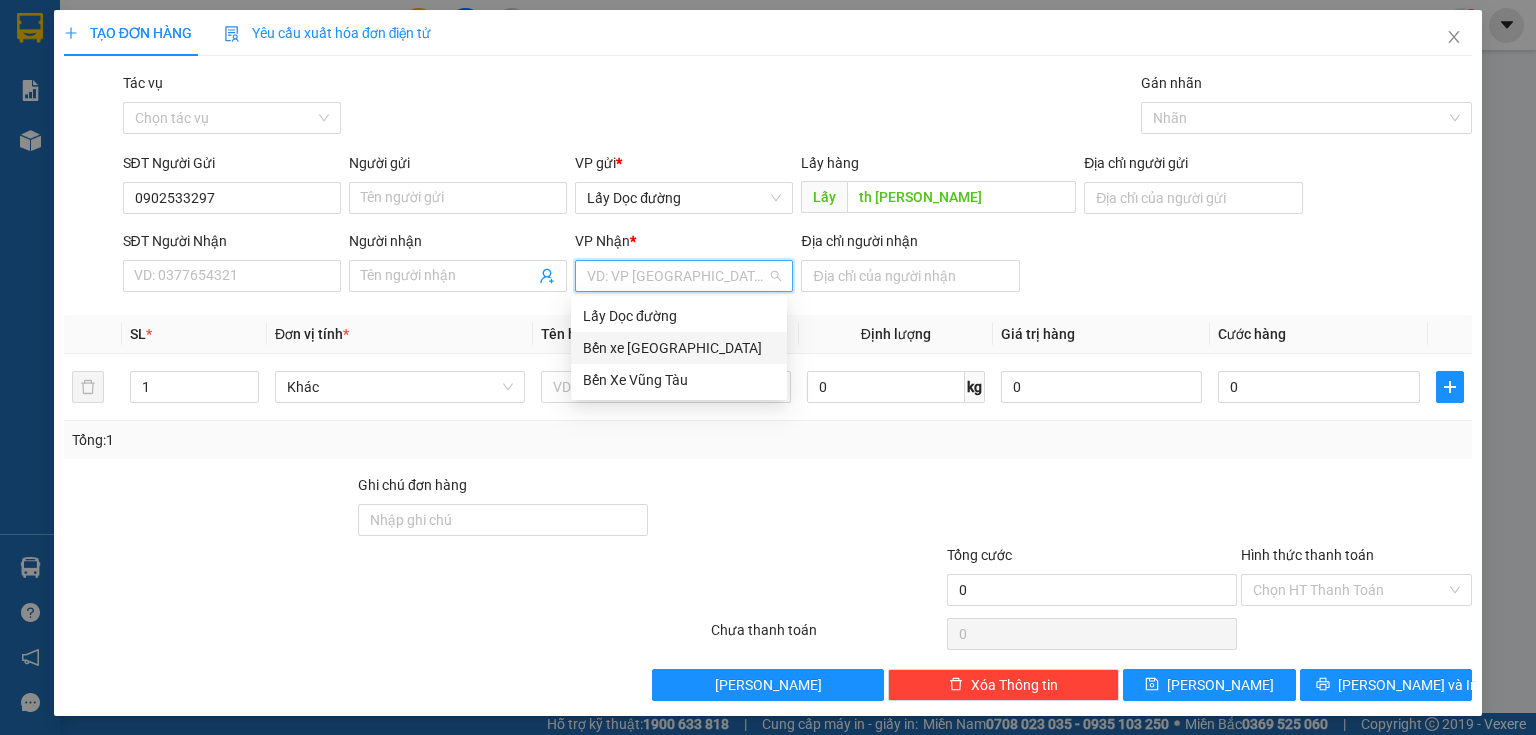 click on "Bến xe [GEOGRAPHIC_DATA]" at bounding box center [679, 348] 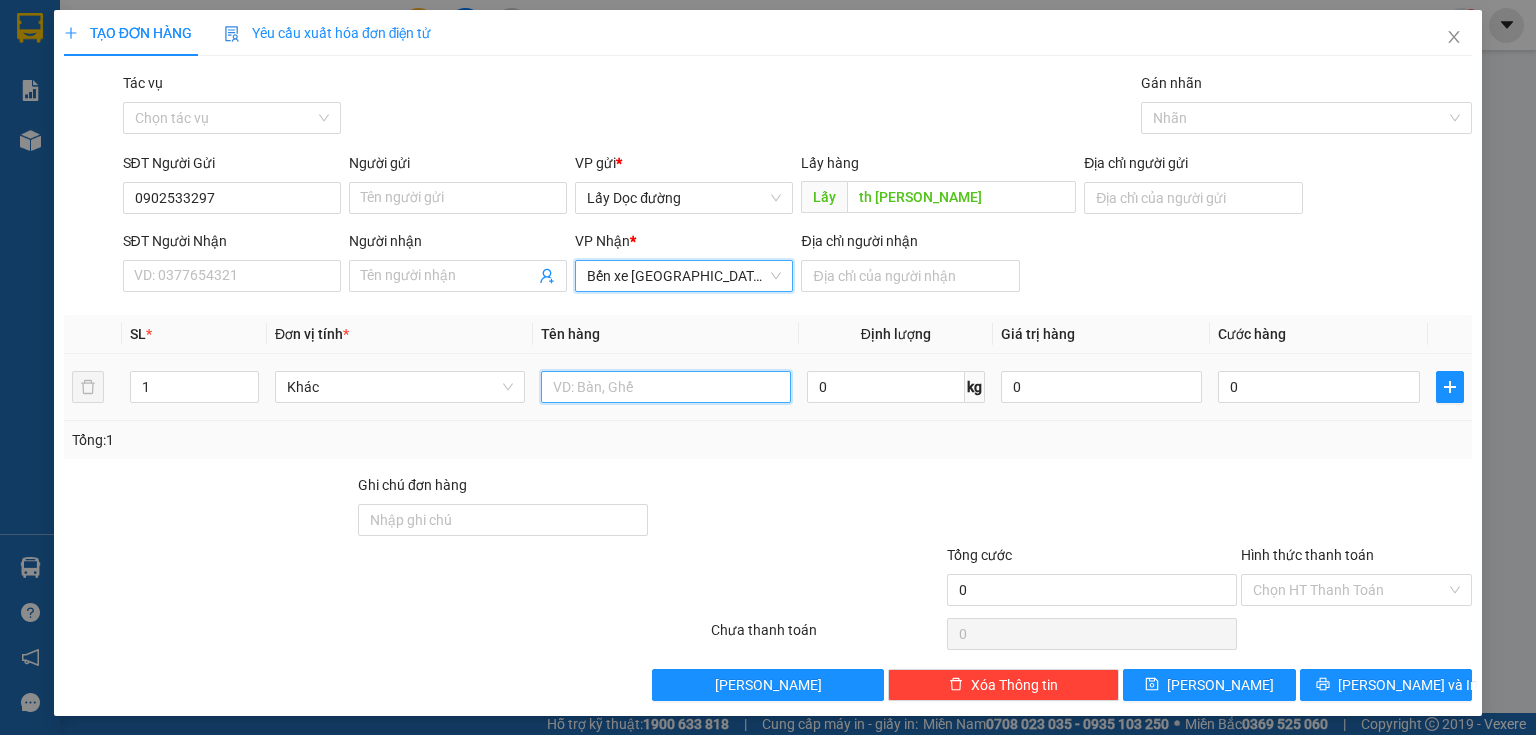 click at bounding box center [666, 387] 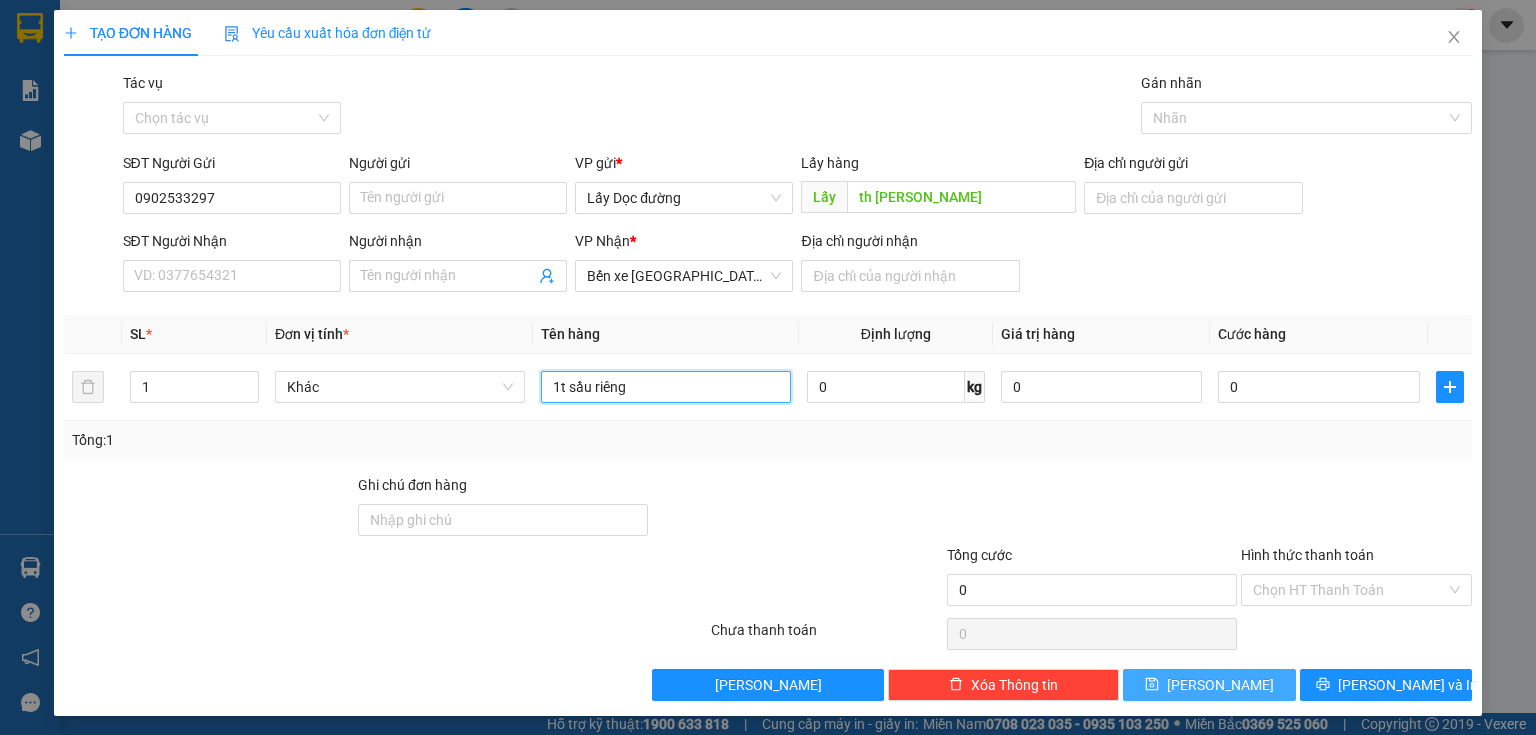 type on "1t sầu riêng" 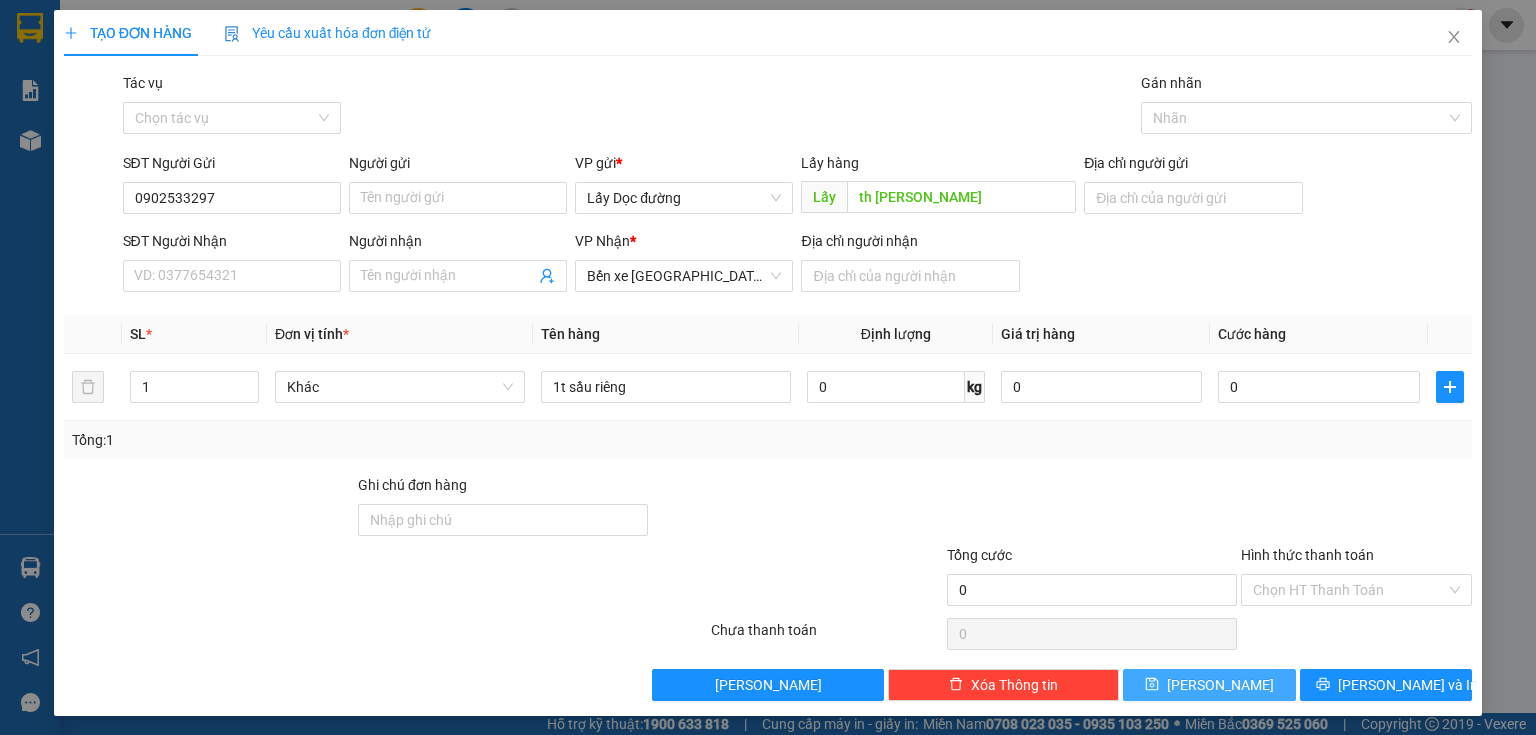 click on "[PERSON_NAME]" at bounding box center (1209, 685) 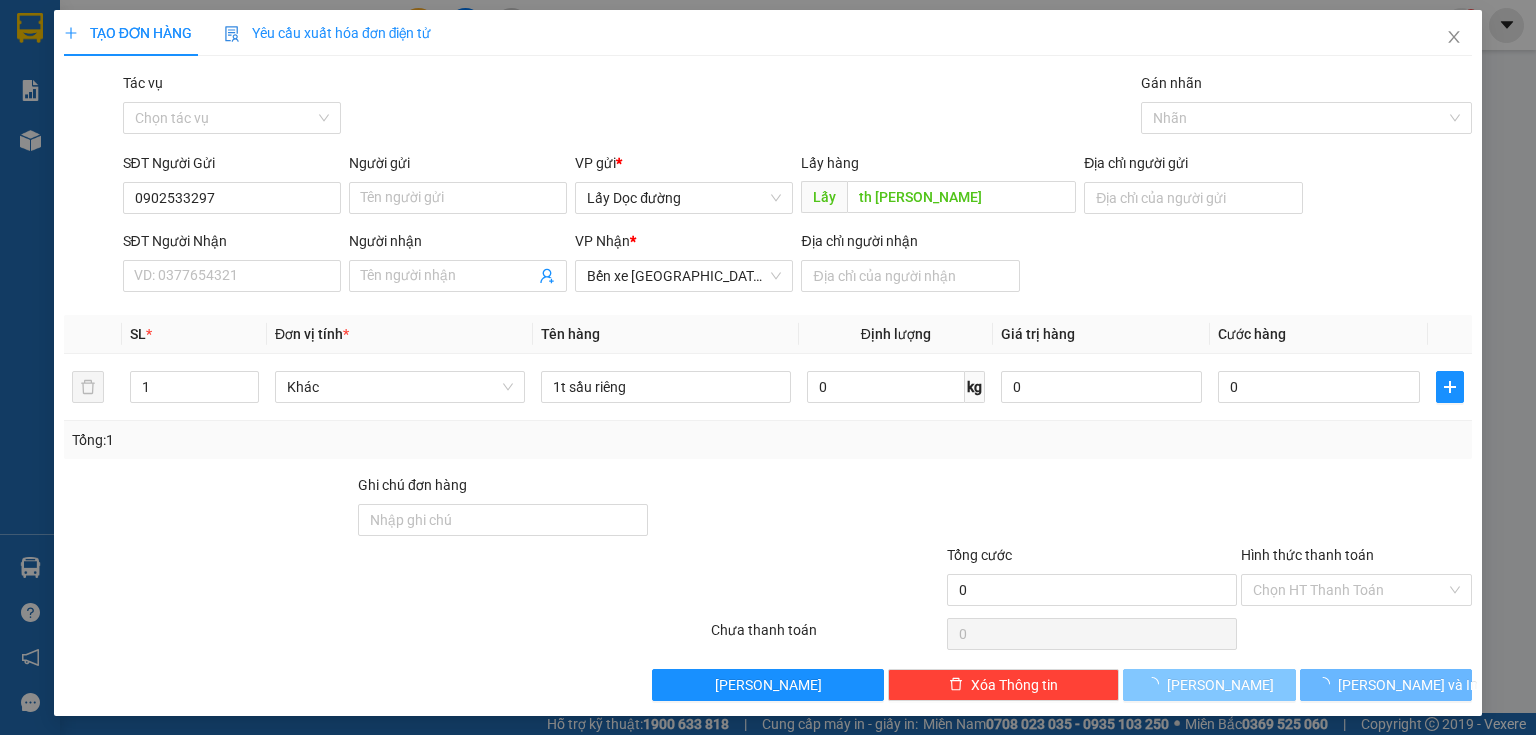 click on "[PERSON_NAME]" at bounding box center (1209, 685) 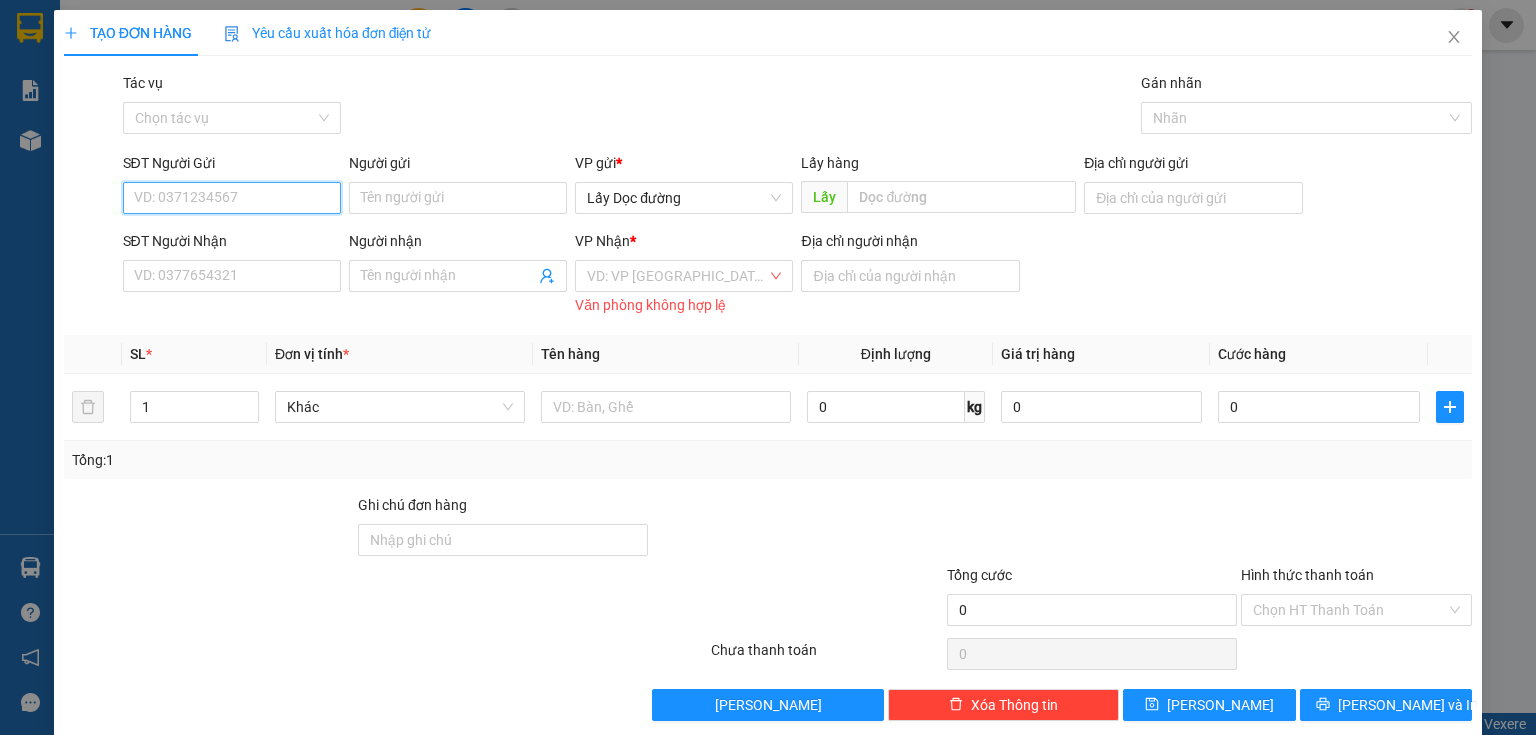 click on "SĐT Người Gửi" at bounding box center (232, 198) 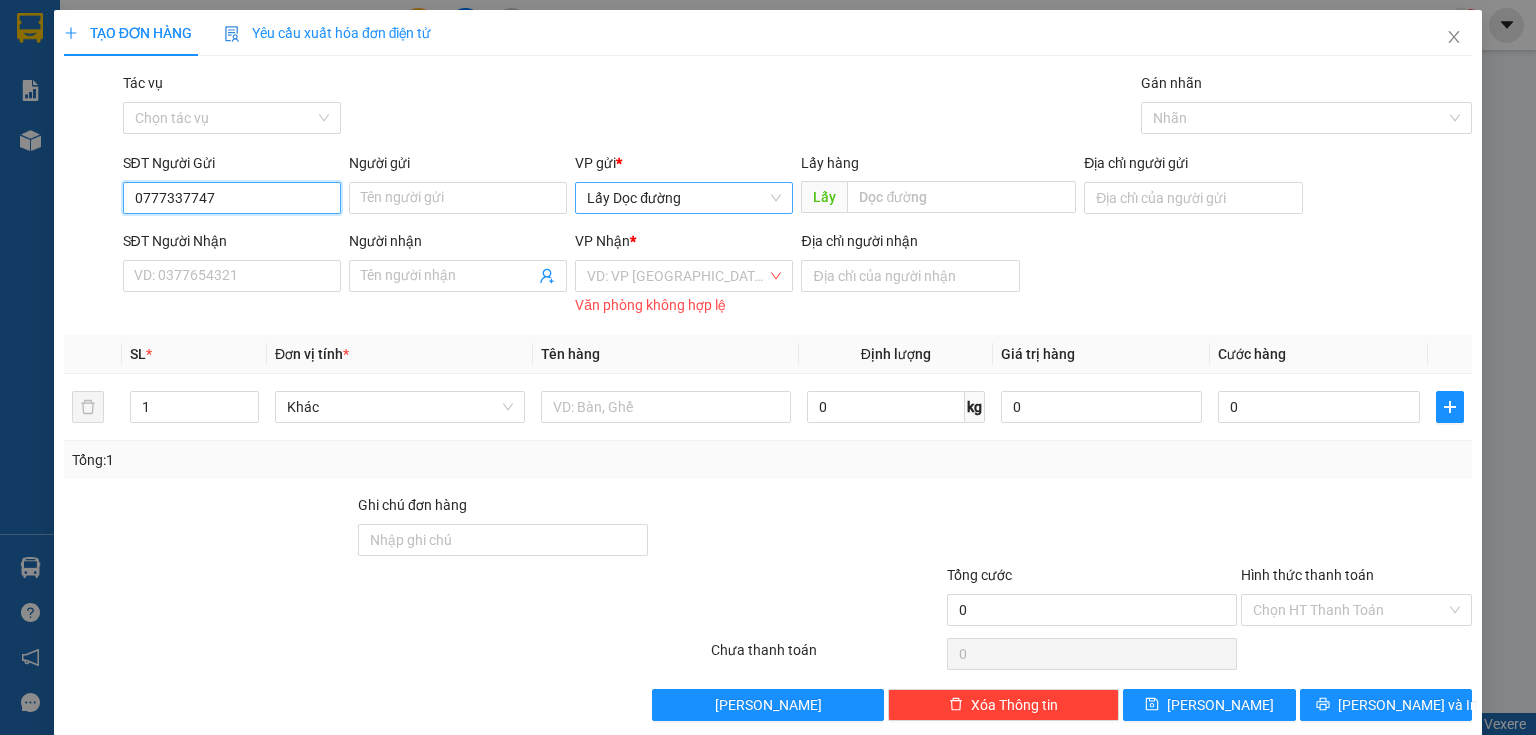 click on "Lấy Dọc đường" at bounding box center [684, 198] 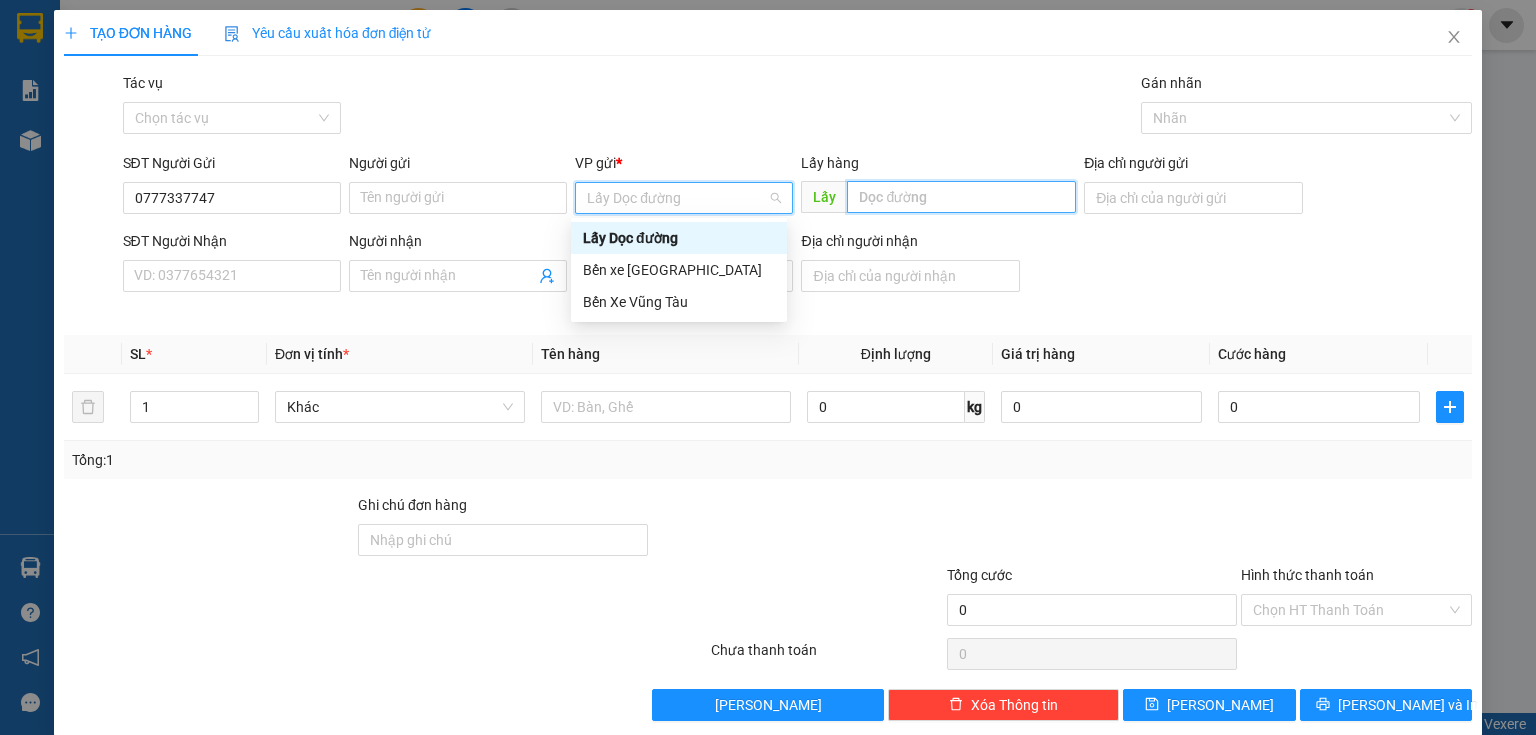 click at bounding box center [961, 197] 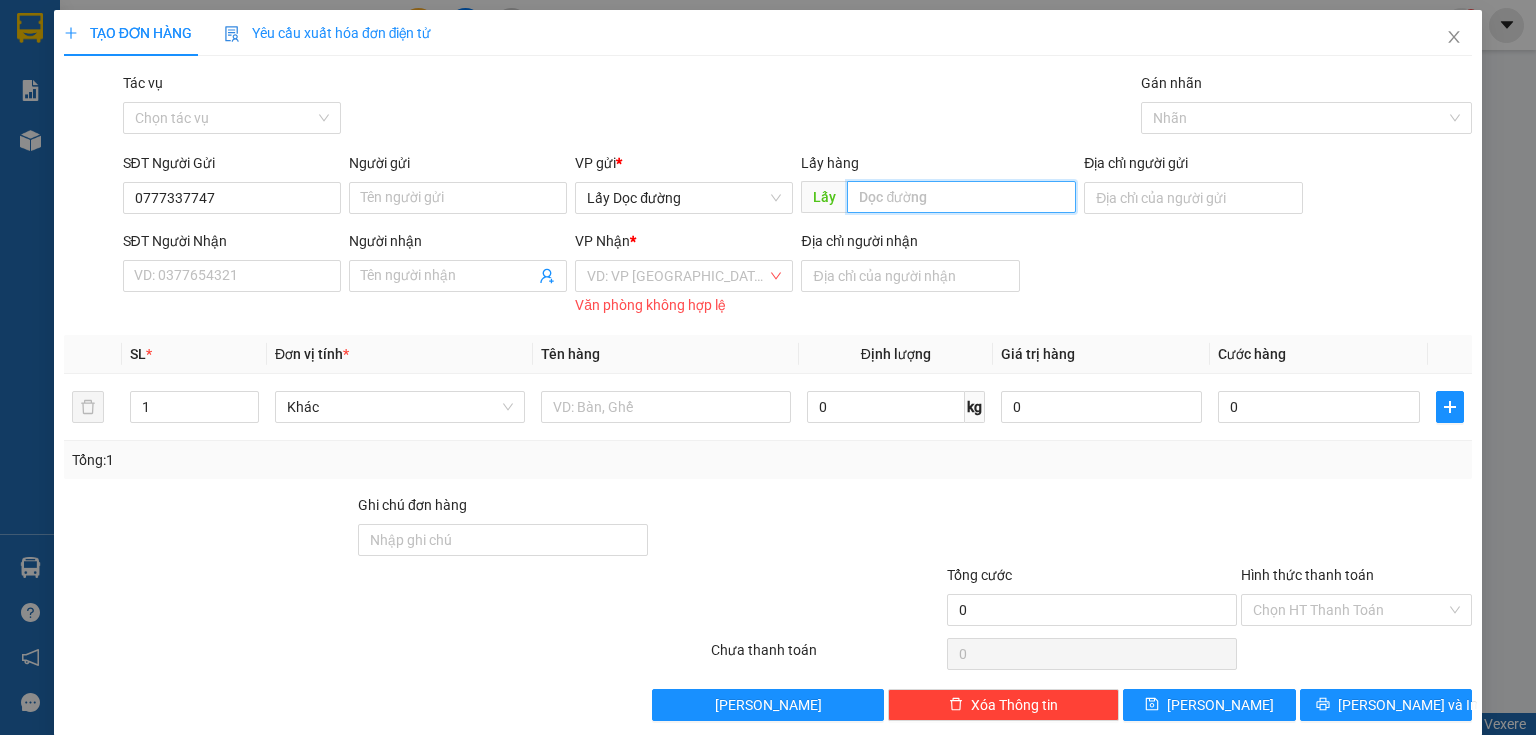click at bounding box center (961, 197) 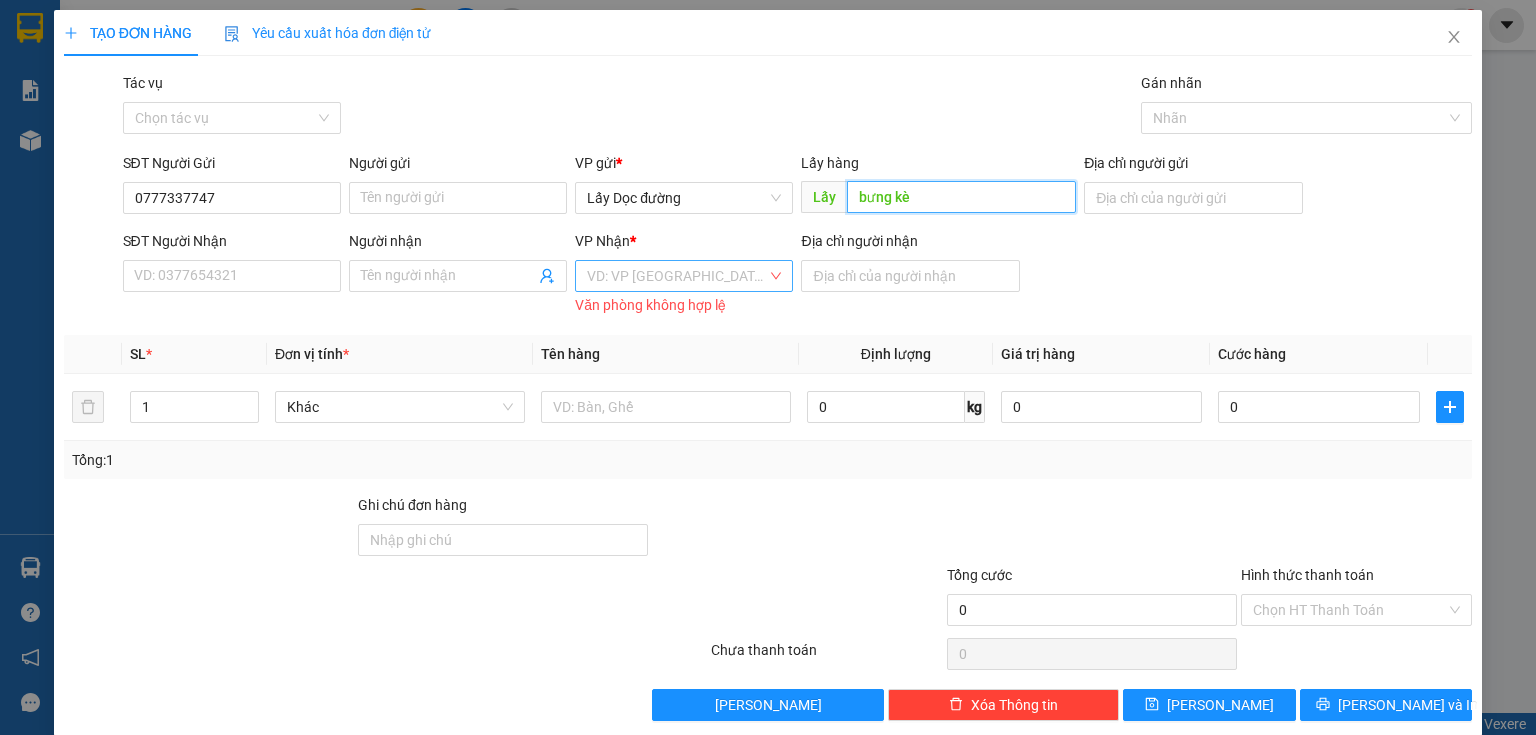 type on "bưng kè" 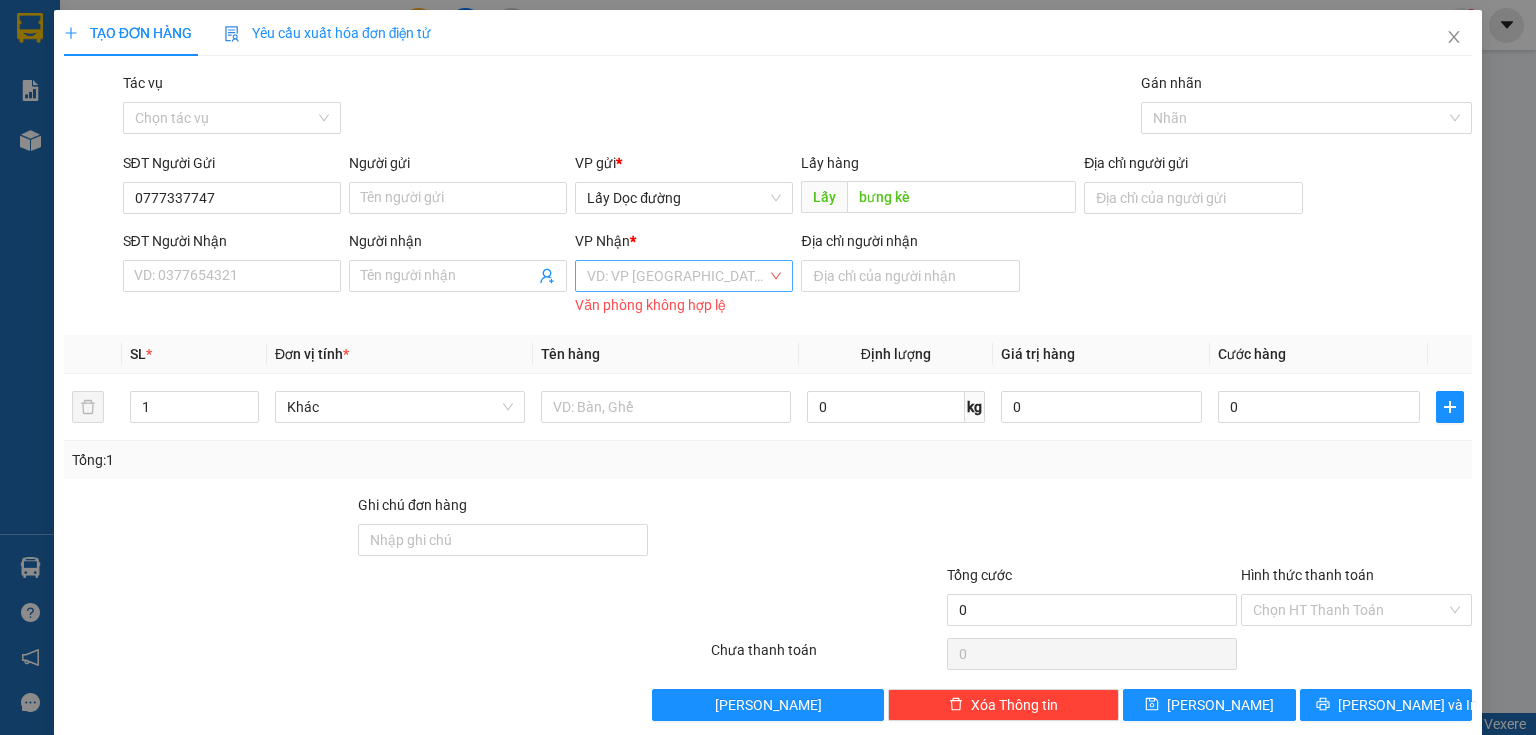 click at bounding box center [677, 276] 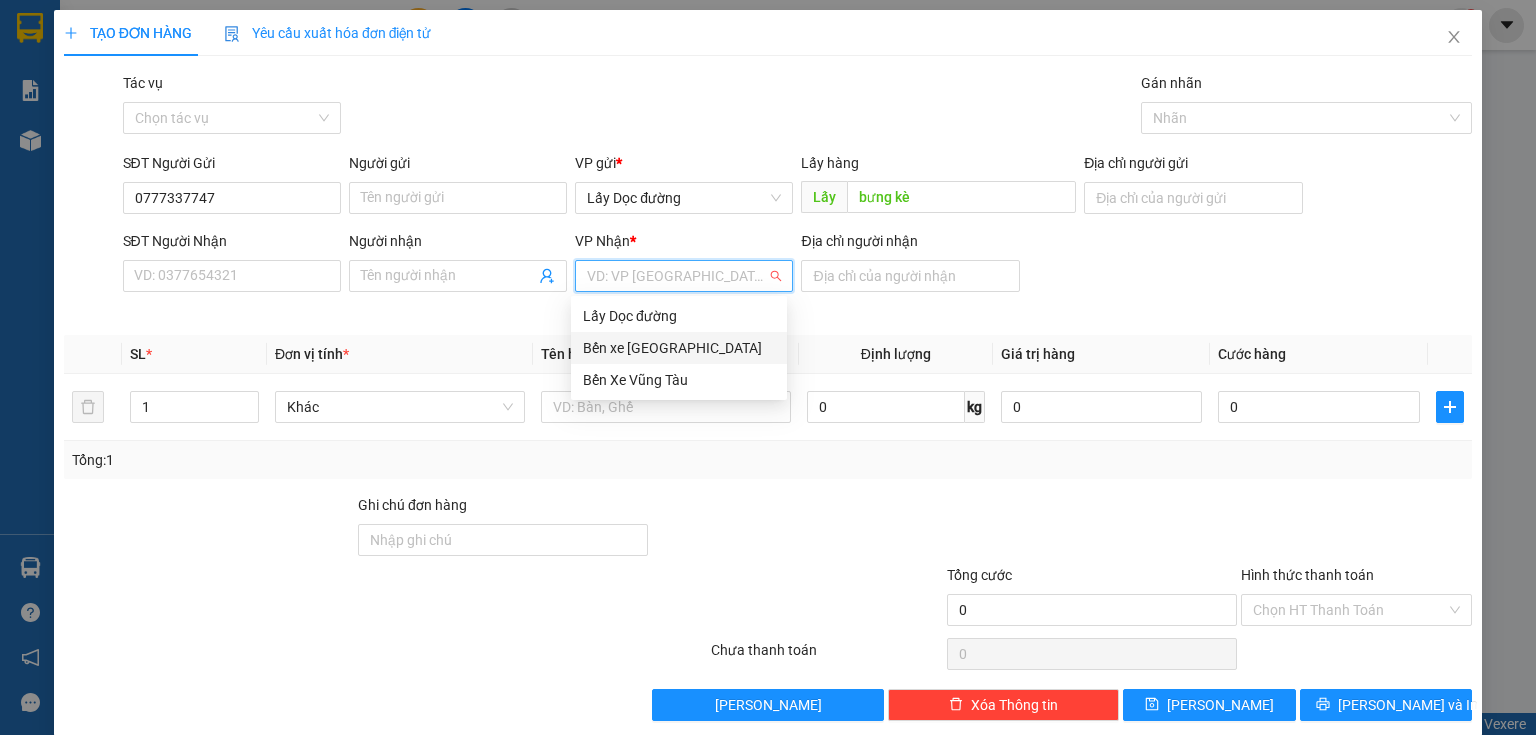 click on "Bến xe [GEOGRAPHIC_DATA]" at bounding box center (679, 348) 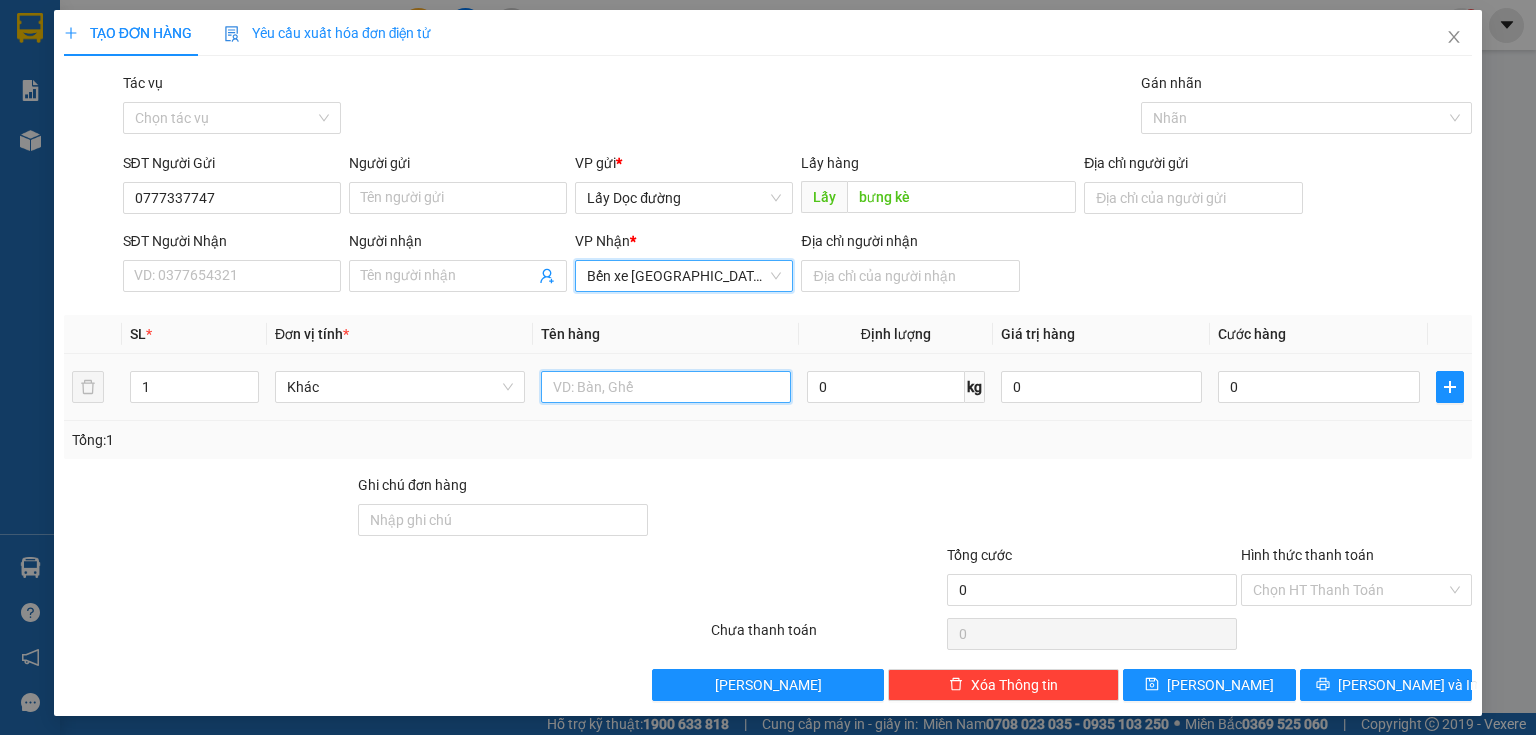 click at bounding box center (666, 387) 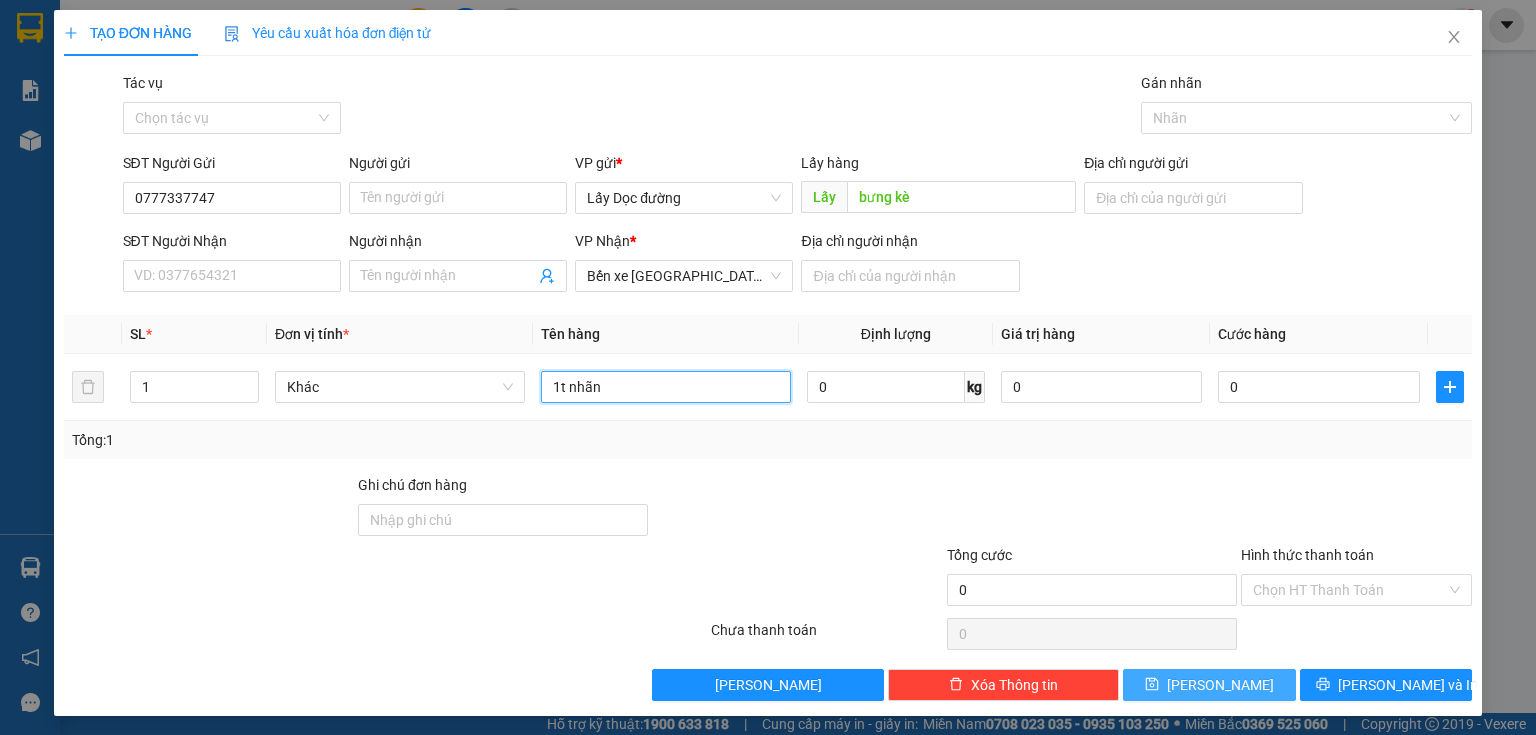 type on "1t nhãn" 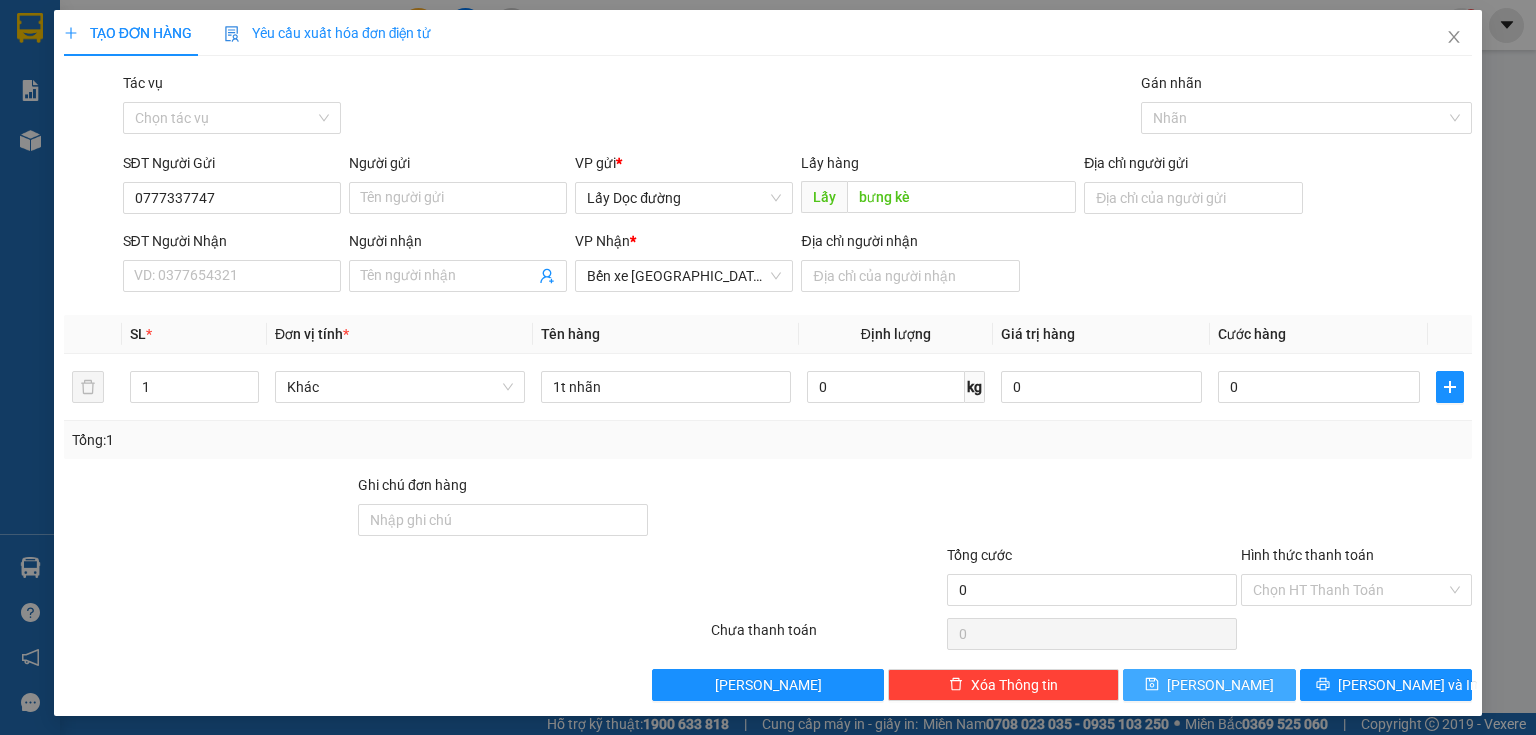 click on "[PERSON_NAME]" at bounding box center (1209, 685) 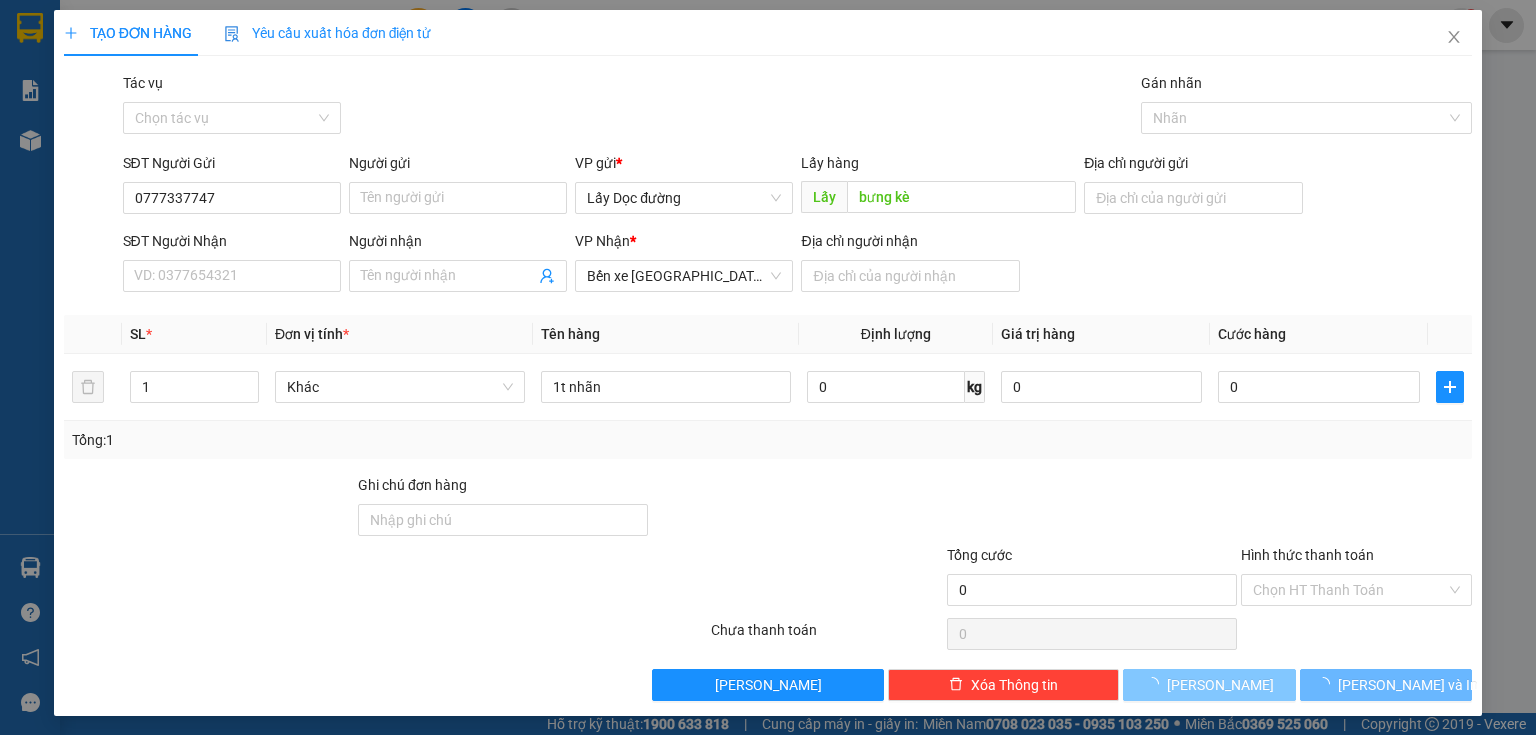 type 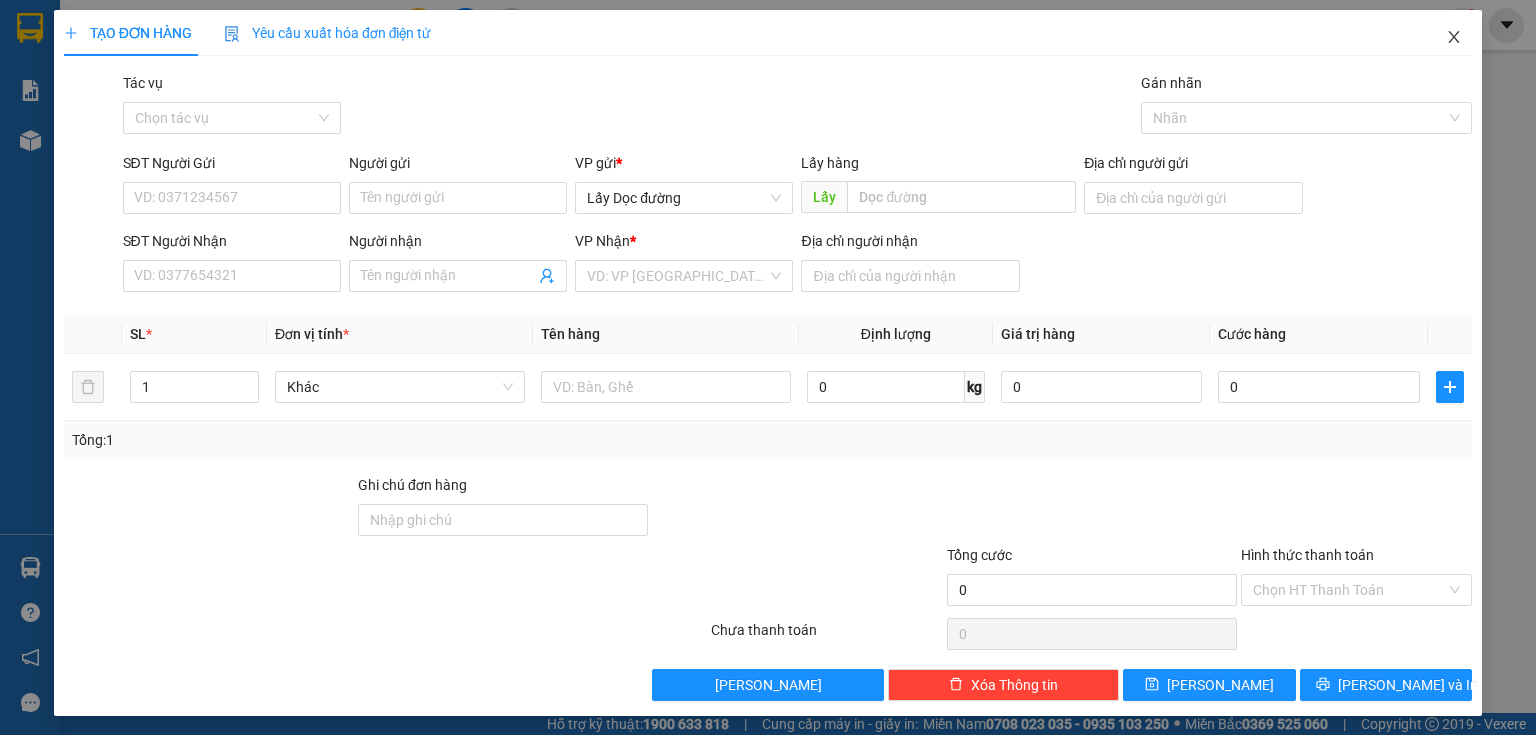 click 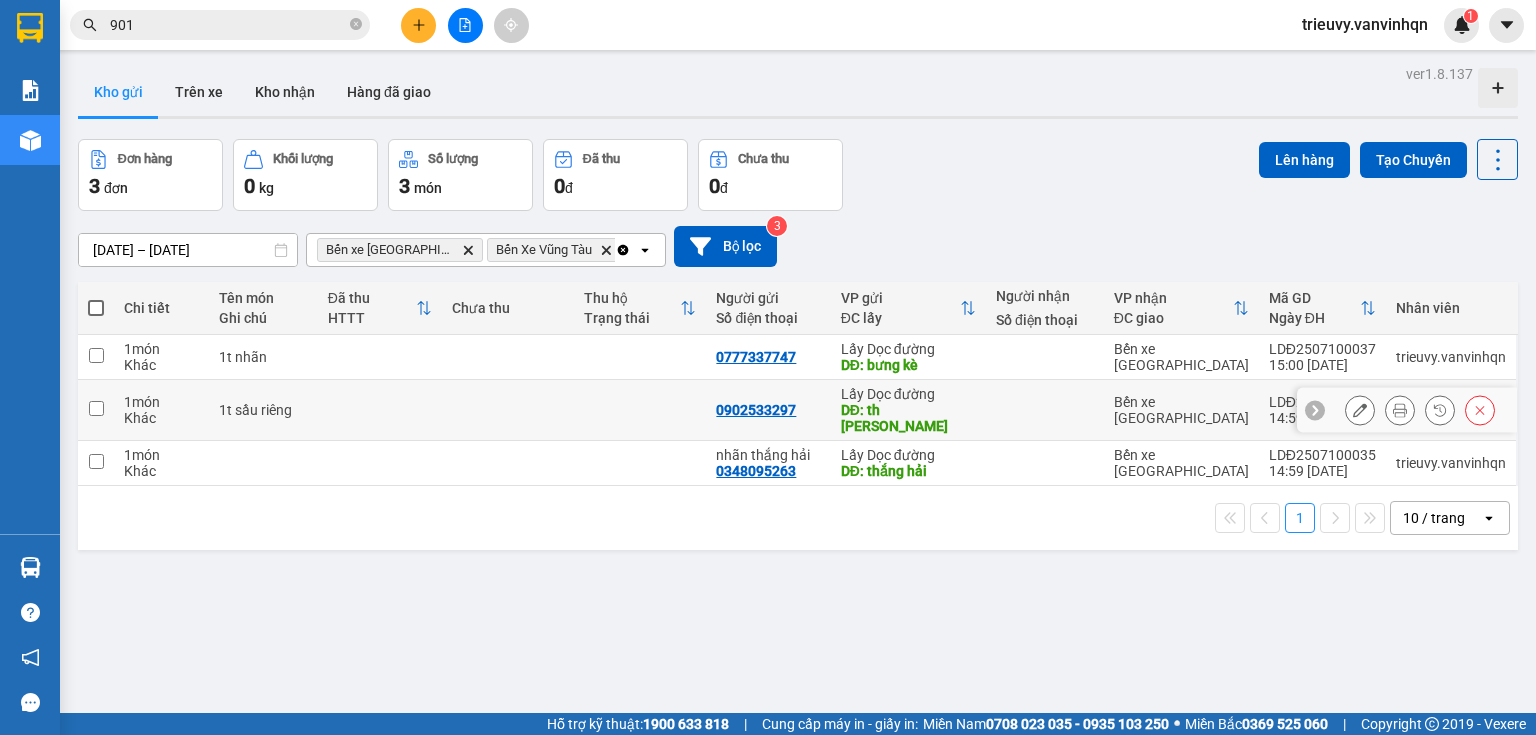 click at bounding box center [508, 410] 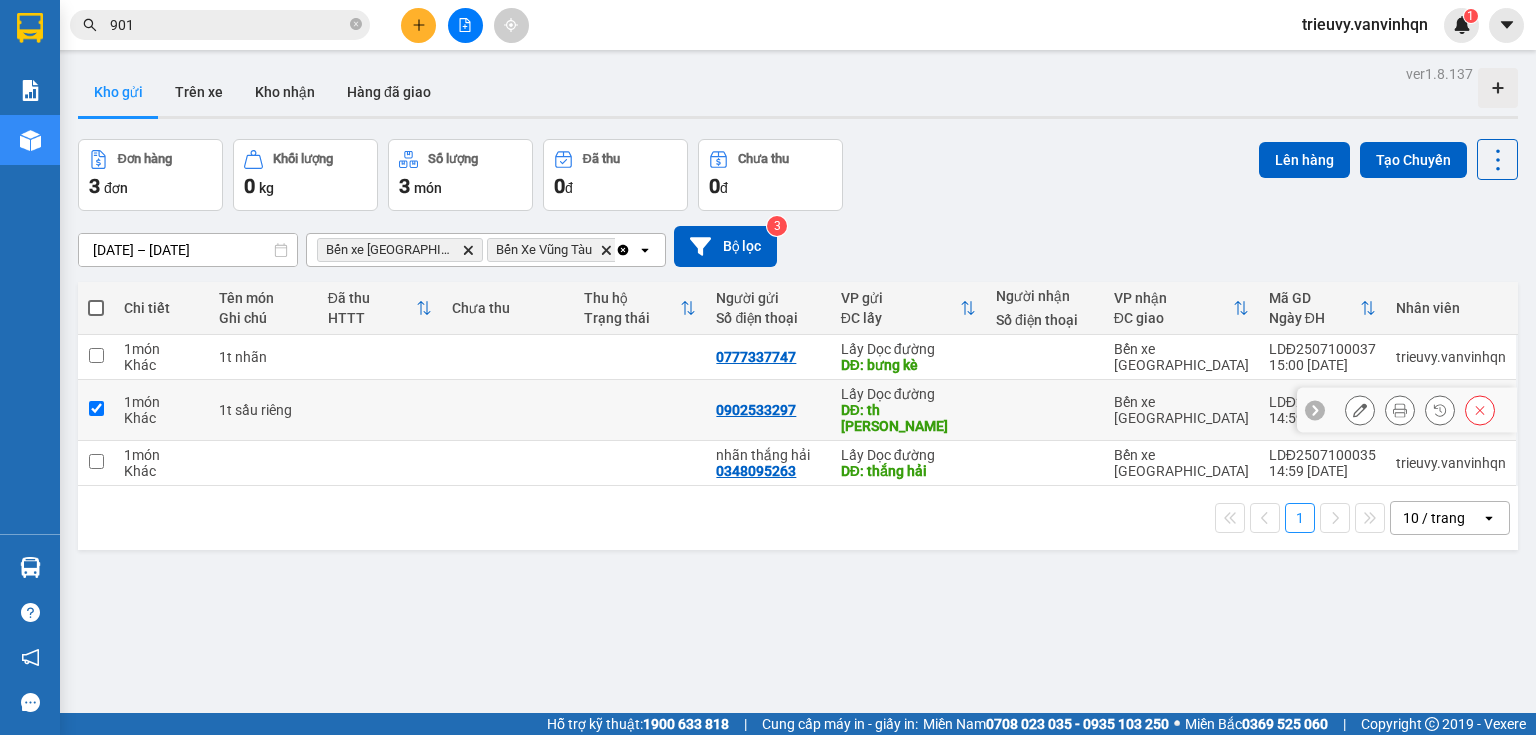 checkbox on "true" 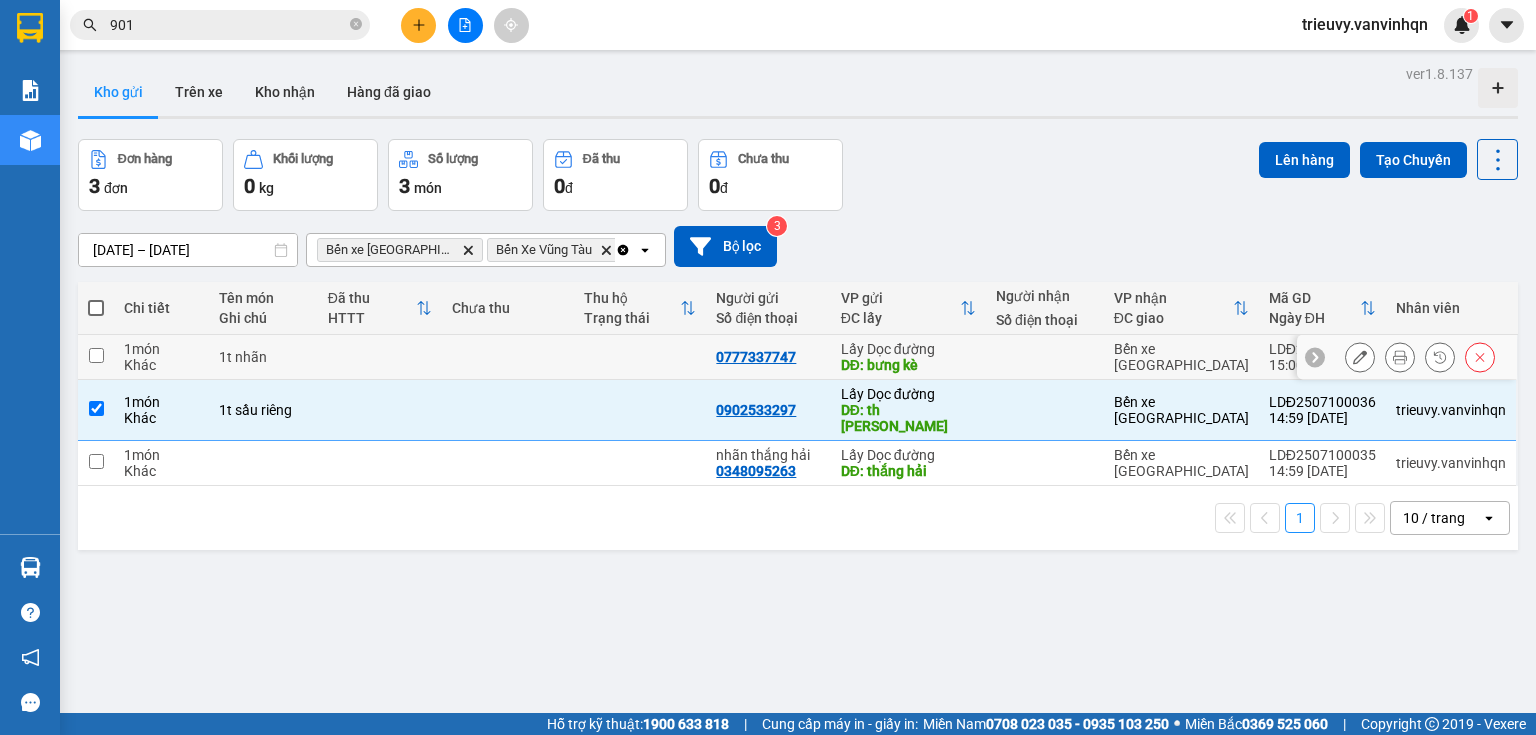 click at bounding box center [508, 357] 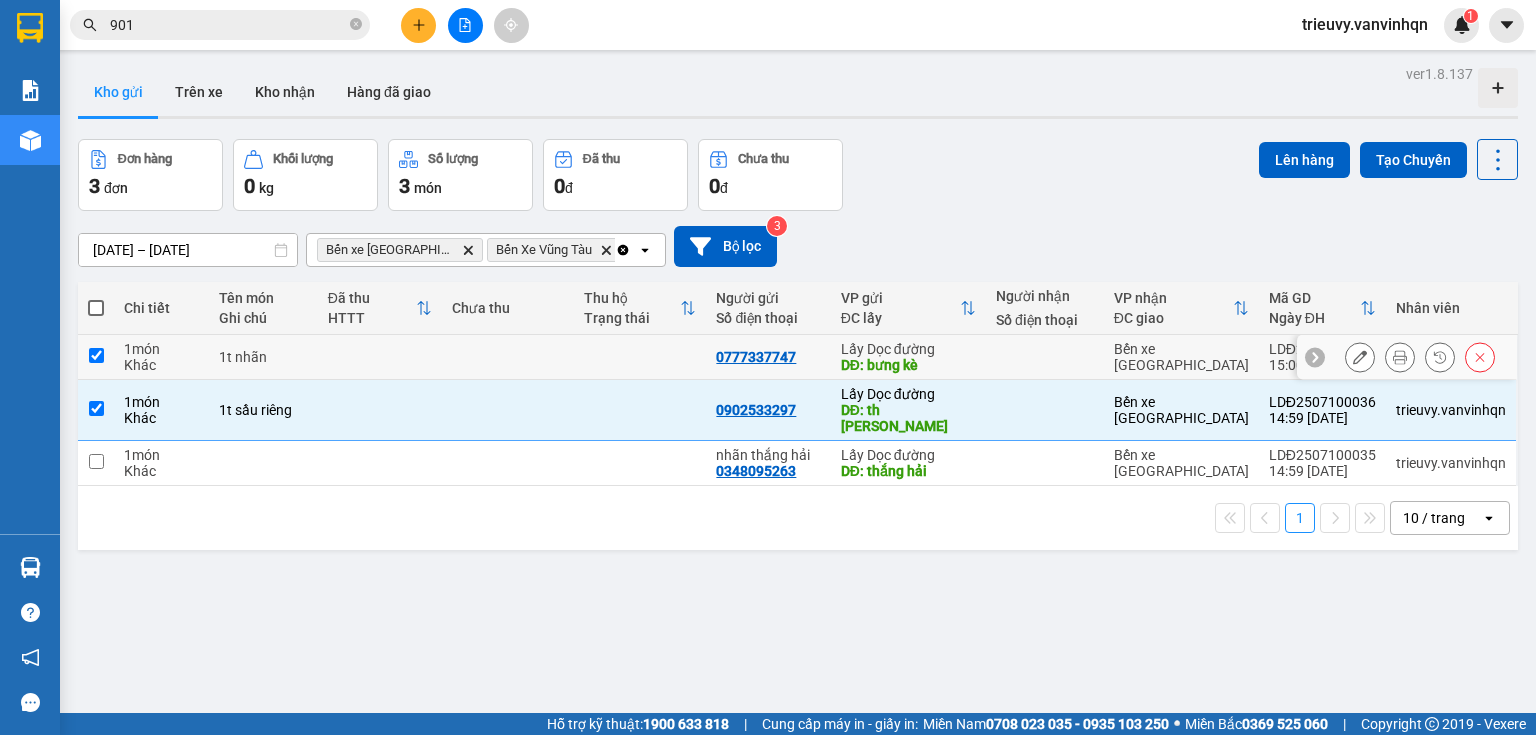 checkbox on "true" 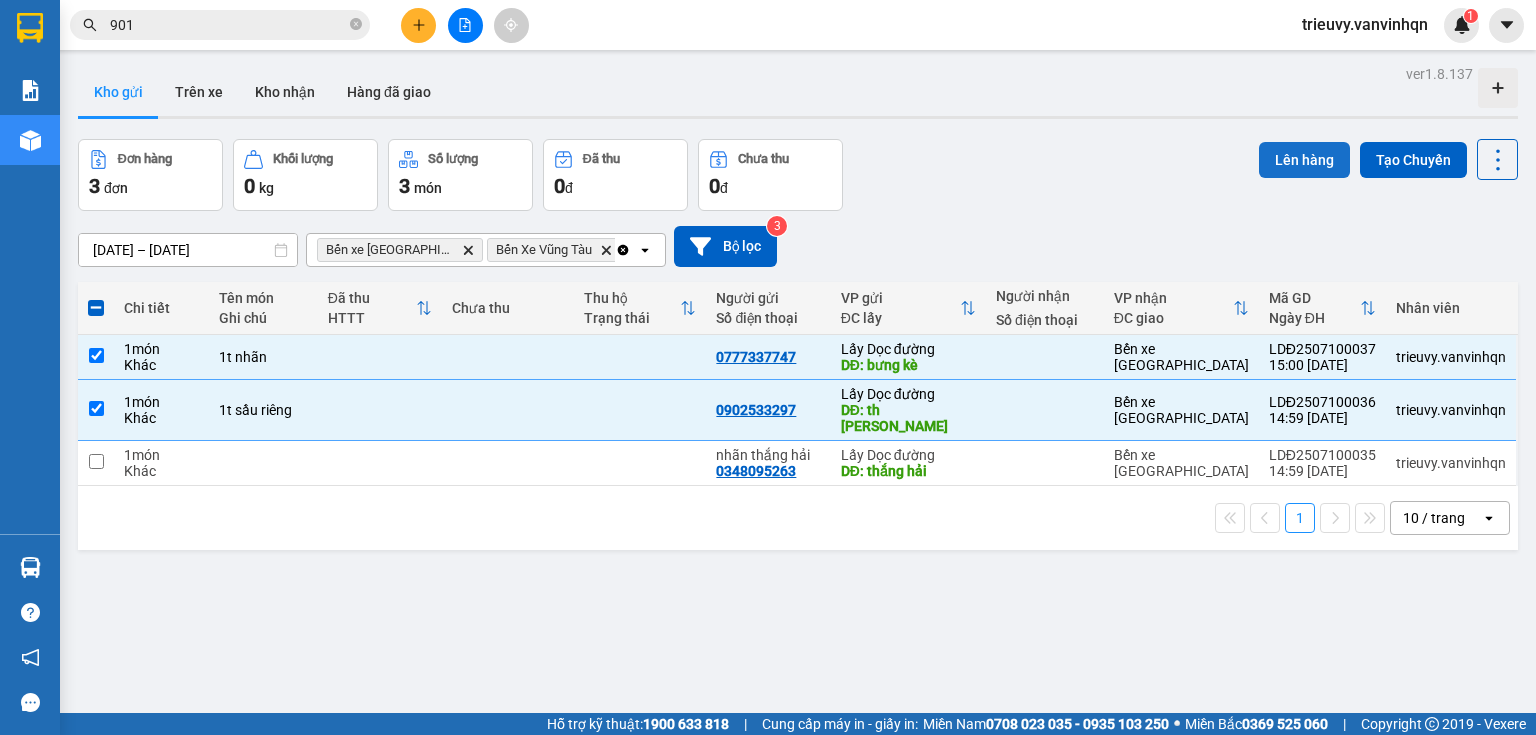 click on "Lên hàng" at bounding box center [1304, 160] 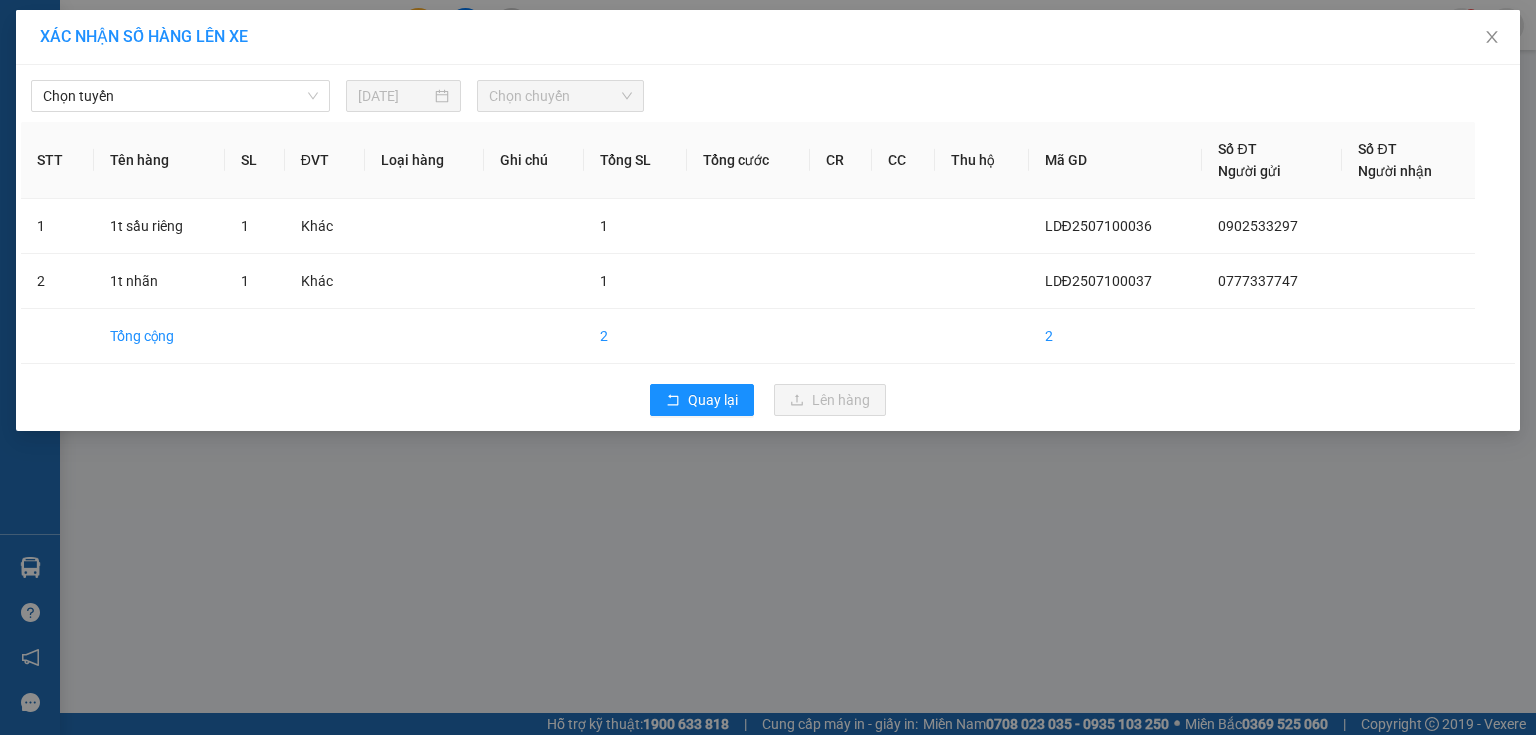 click on "Chọn tuyến" at bounding box center [180, 96] 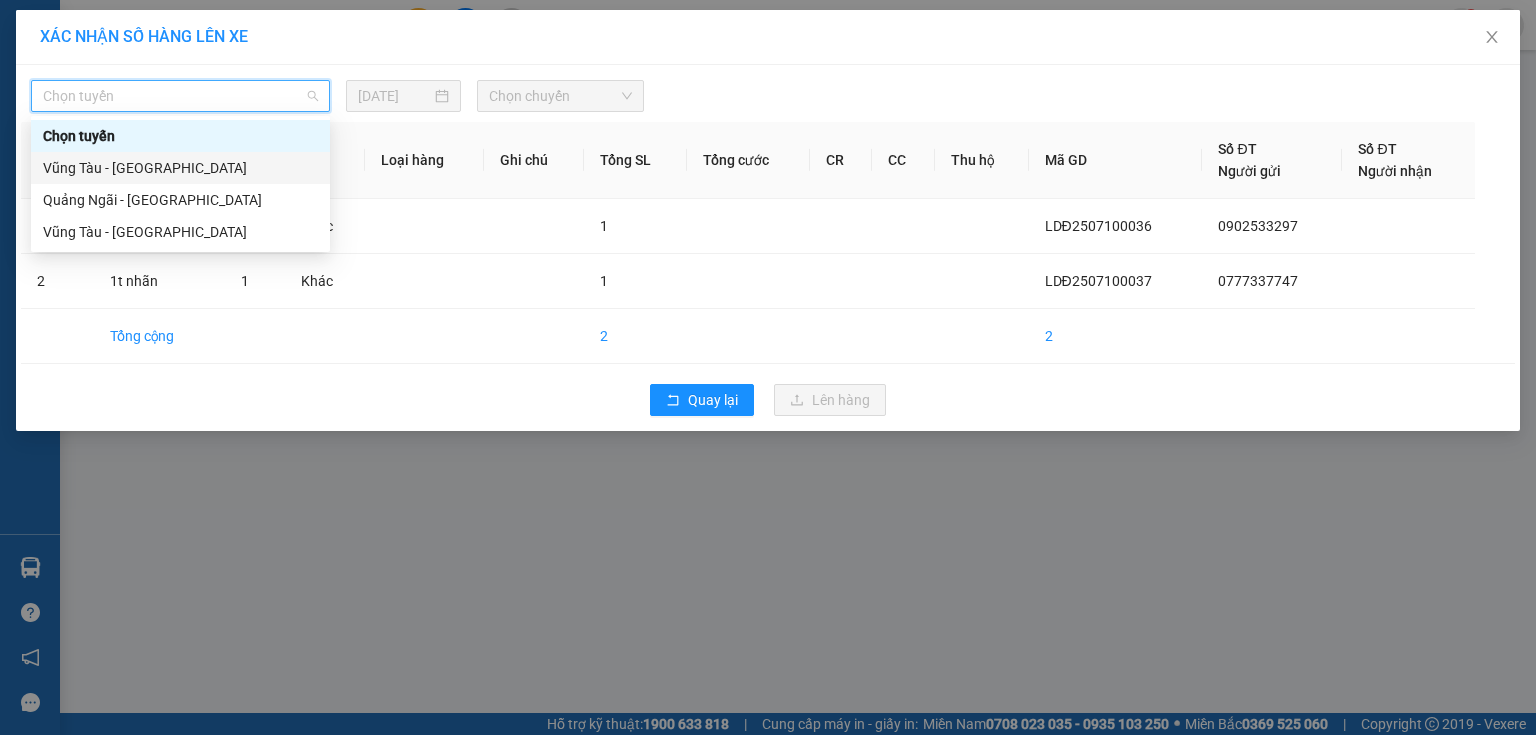 drag, startPoint x: 107, startPoint y: 171, endPoint x: 301, endPoint y: 131, distance: 198.0808 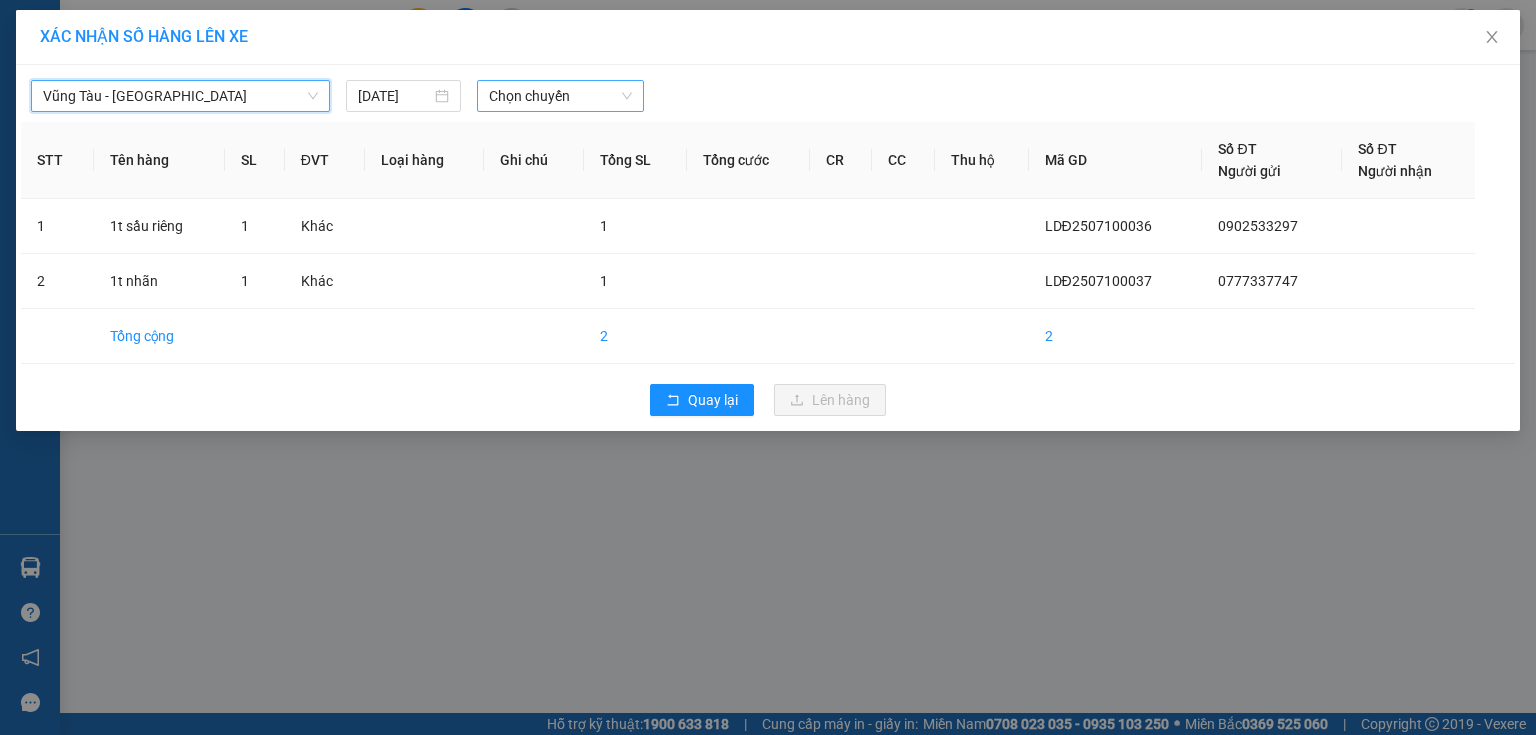 click on "Chọn chuyến" at bounding box center (561, 96) 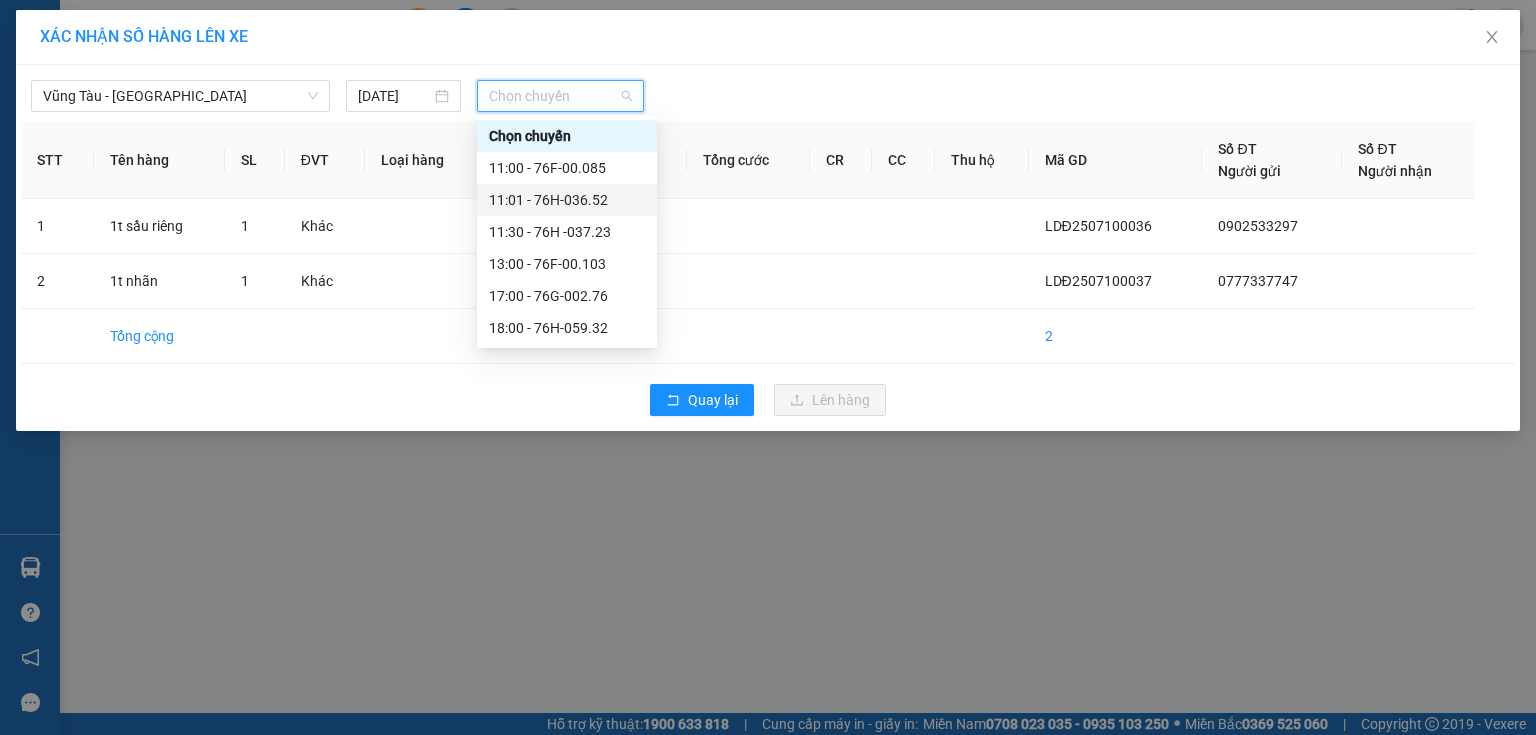 click on "11:01     - 76H-036.52" at bounding box center [567, 200] 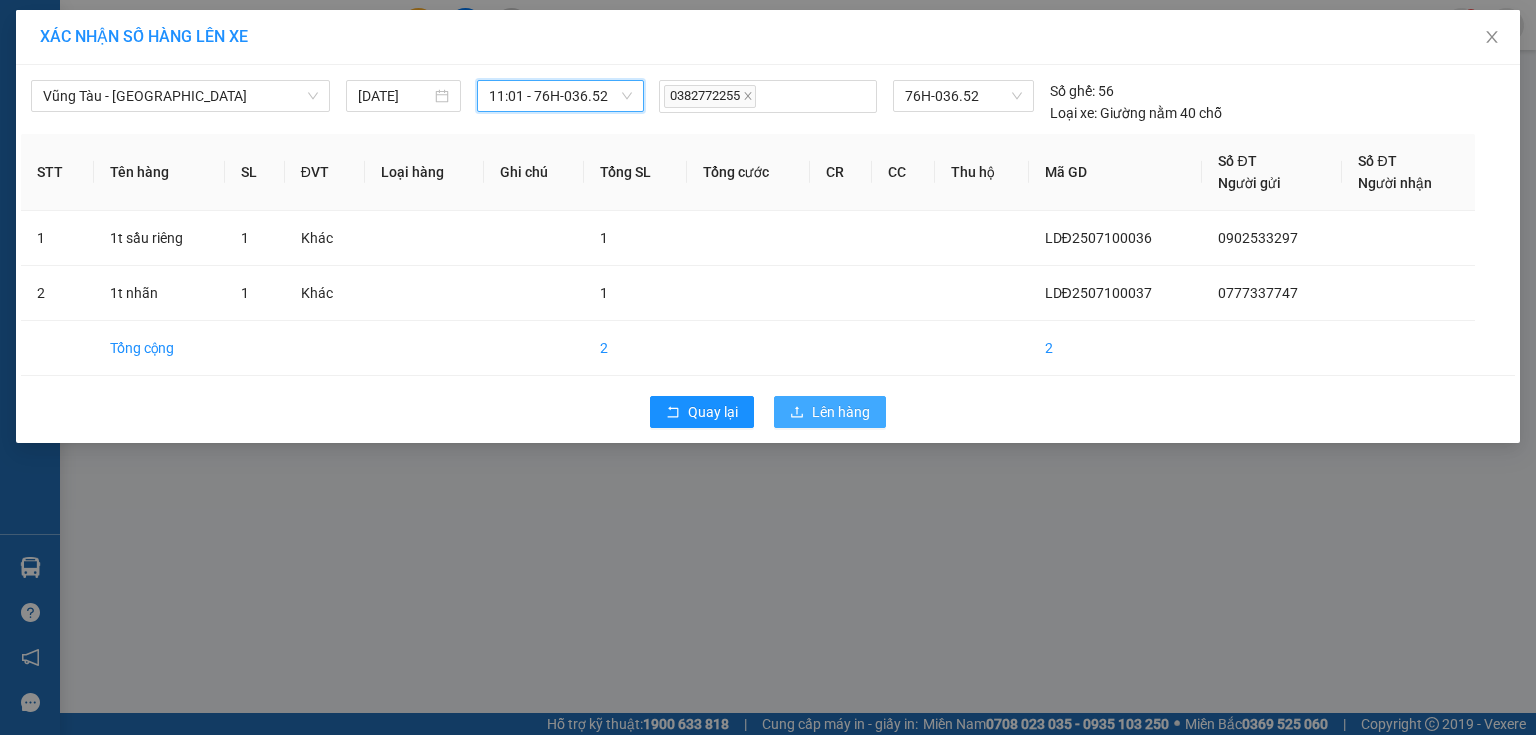 click on "Lên hàng" at bounding box center (830, 412) 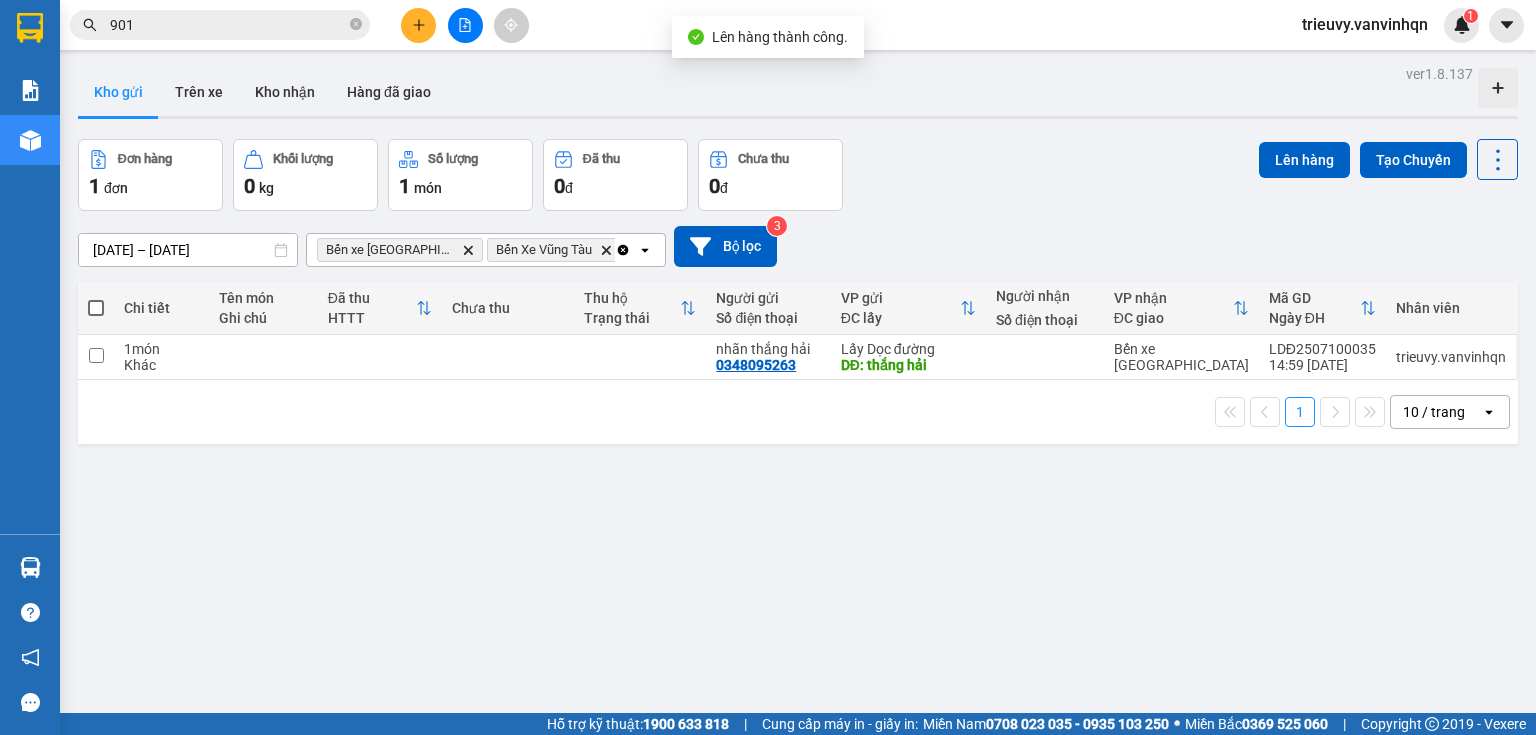 click 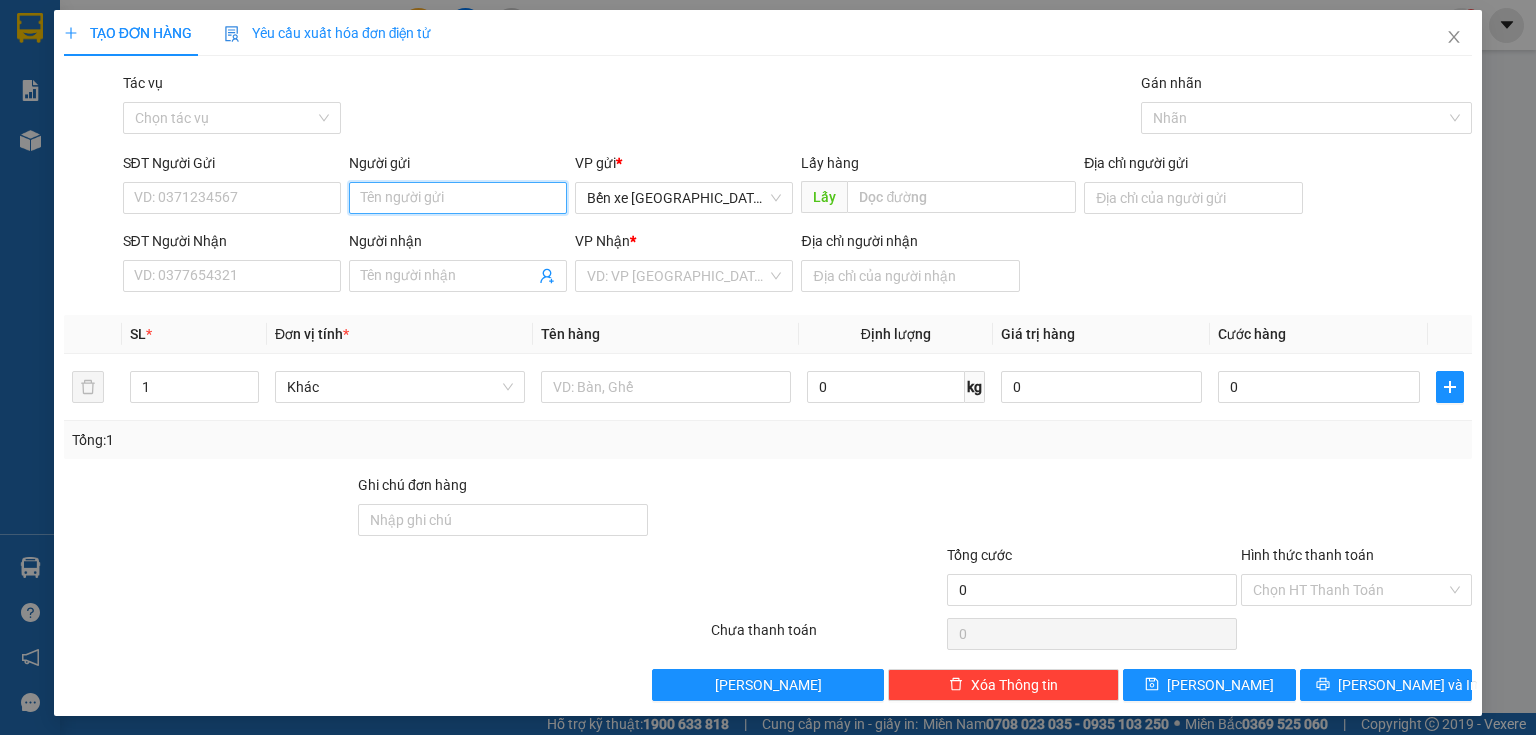click on "Người gửi" at bounding box center (458, 198) 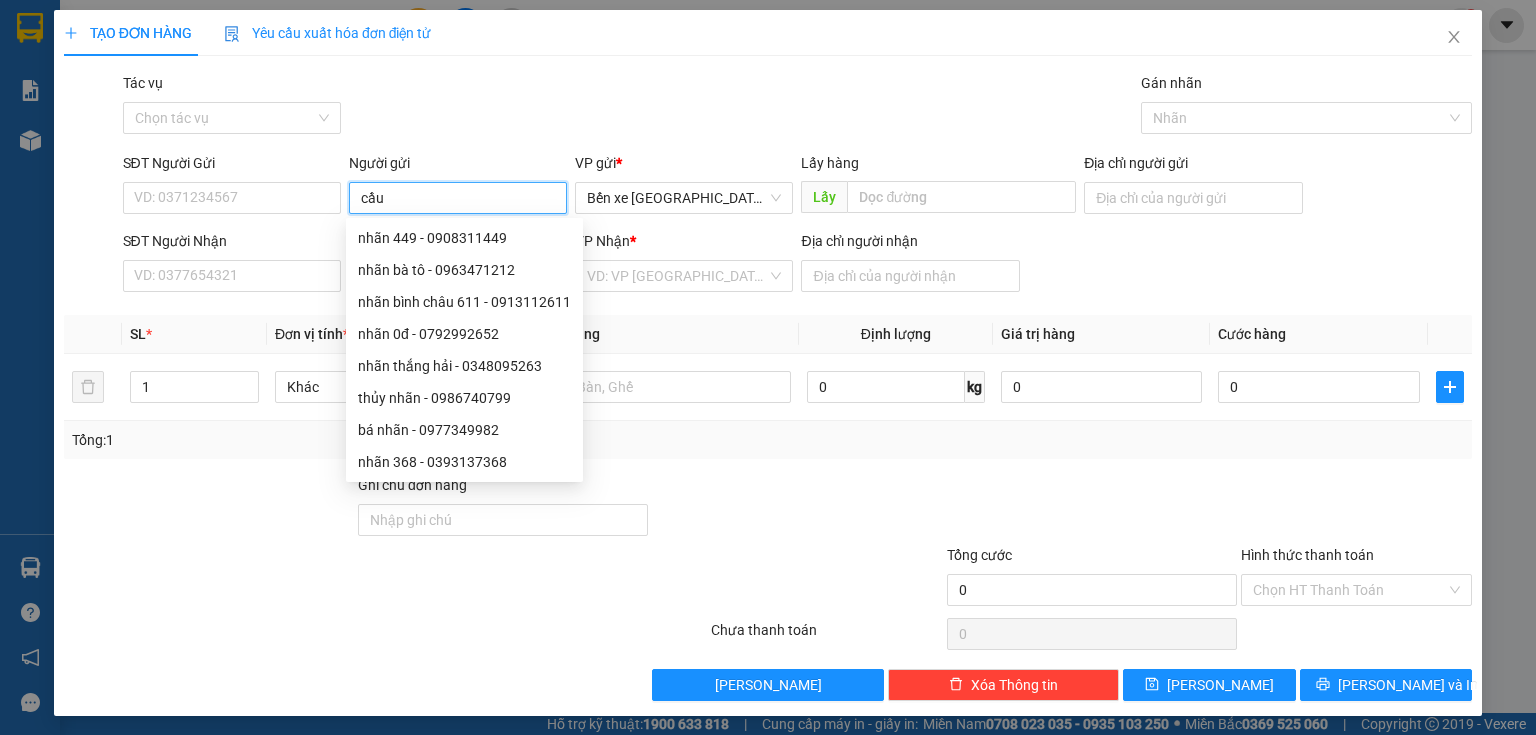 type on "cầu" 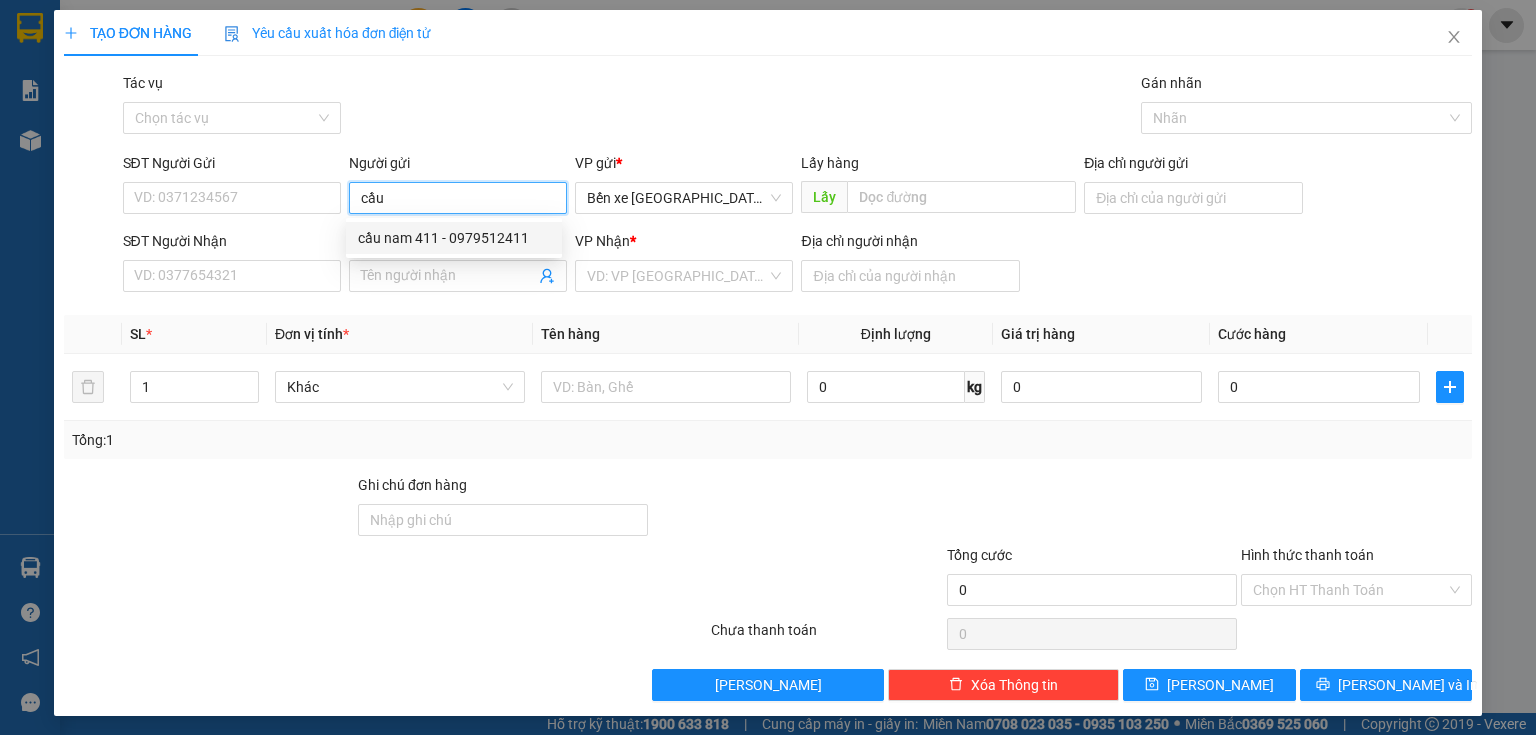 click on "cầu nam 411 - 0979512411" at bounding box center [454, 238] 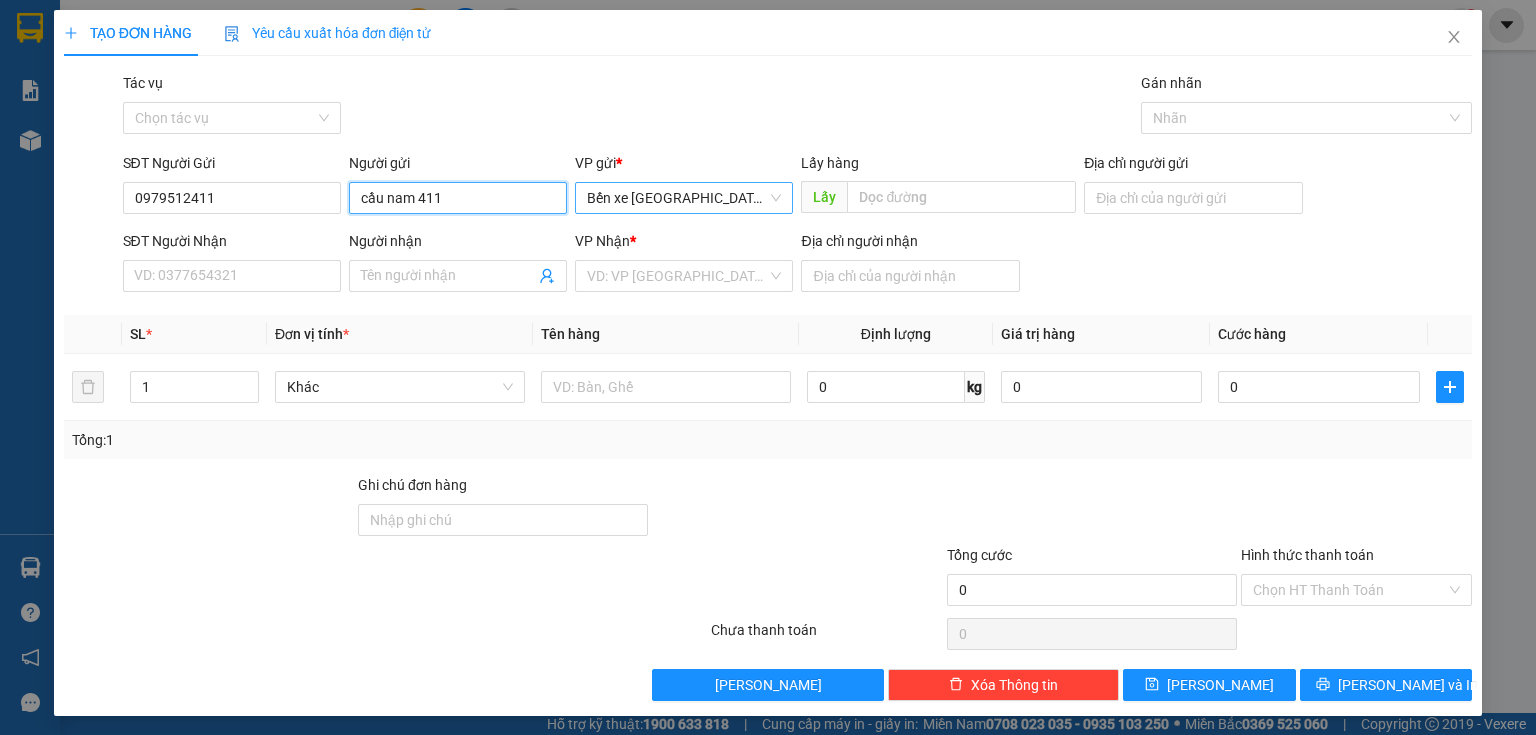 click on "Bến xe [GEOGRAPHIC_DATA]" at bounding box center [684, 198] 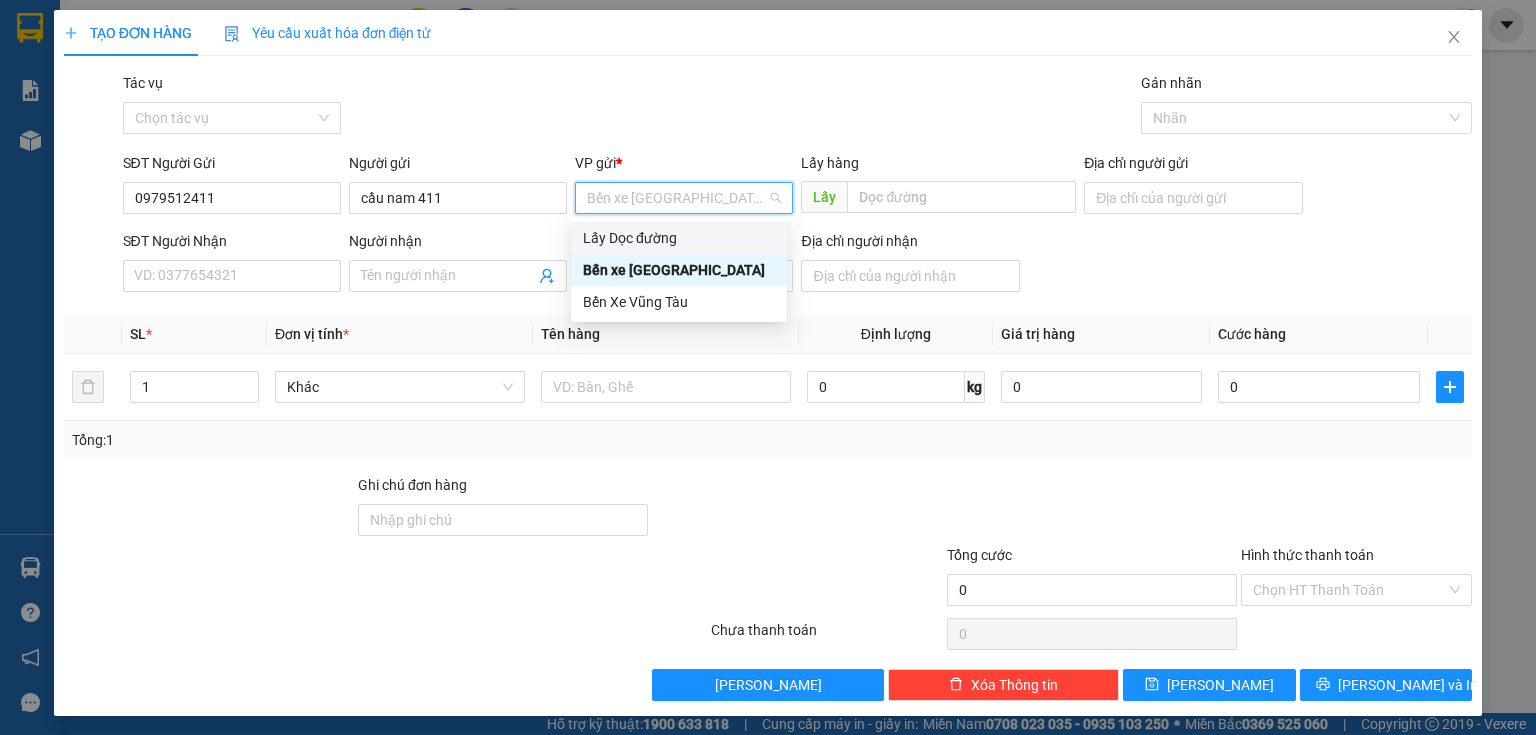 drag, startPoint x: 667, startPoint y: 232, endPoint x: 820, endPoint y: 216, distance: 153.83432 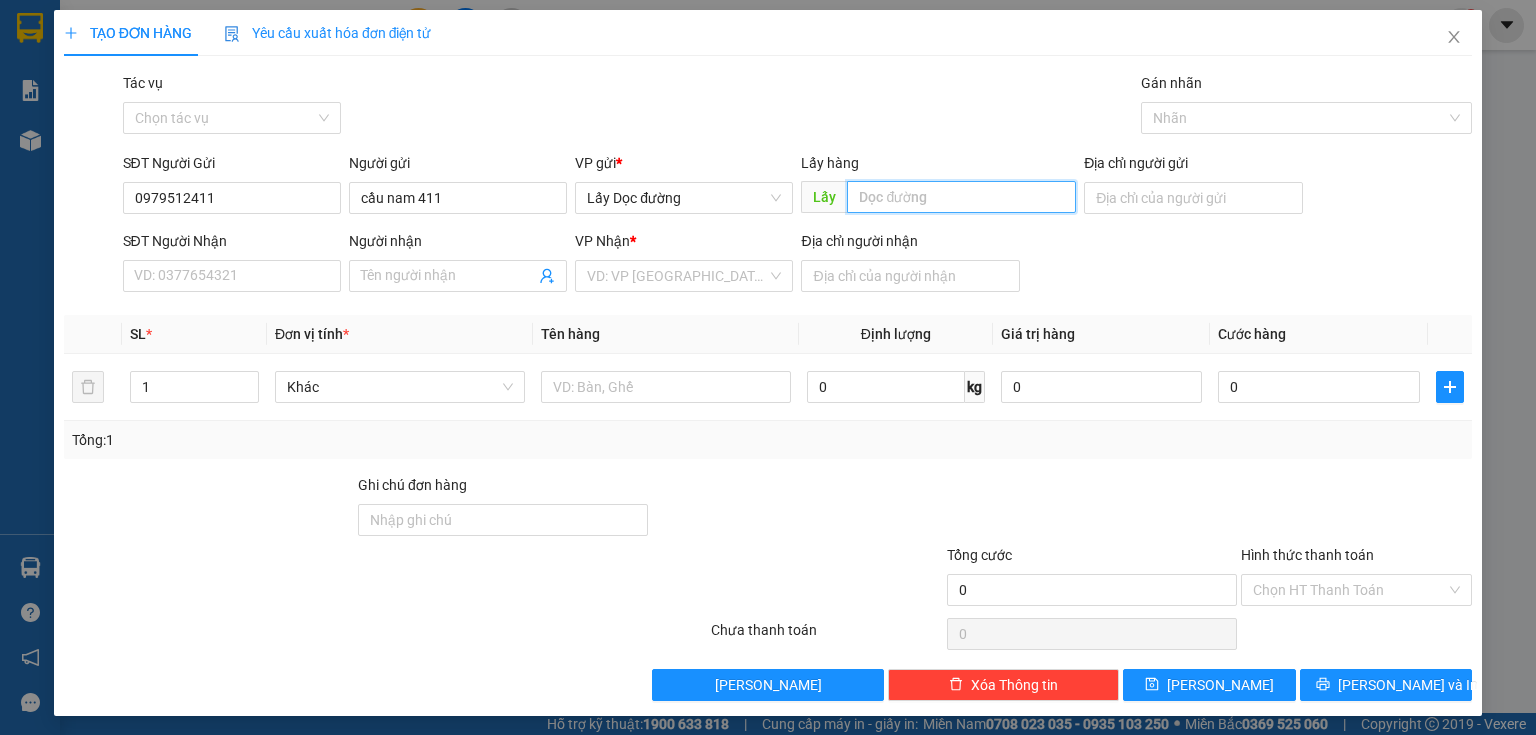 click at bounding box center (961, 197) 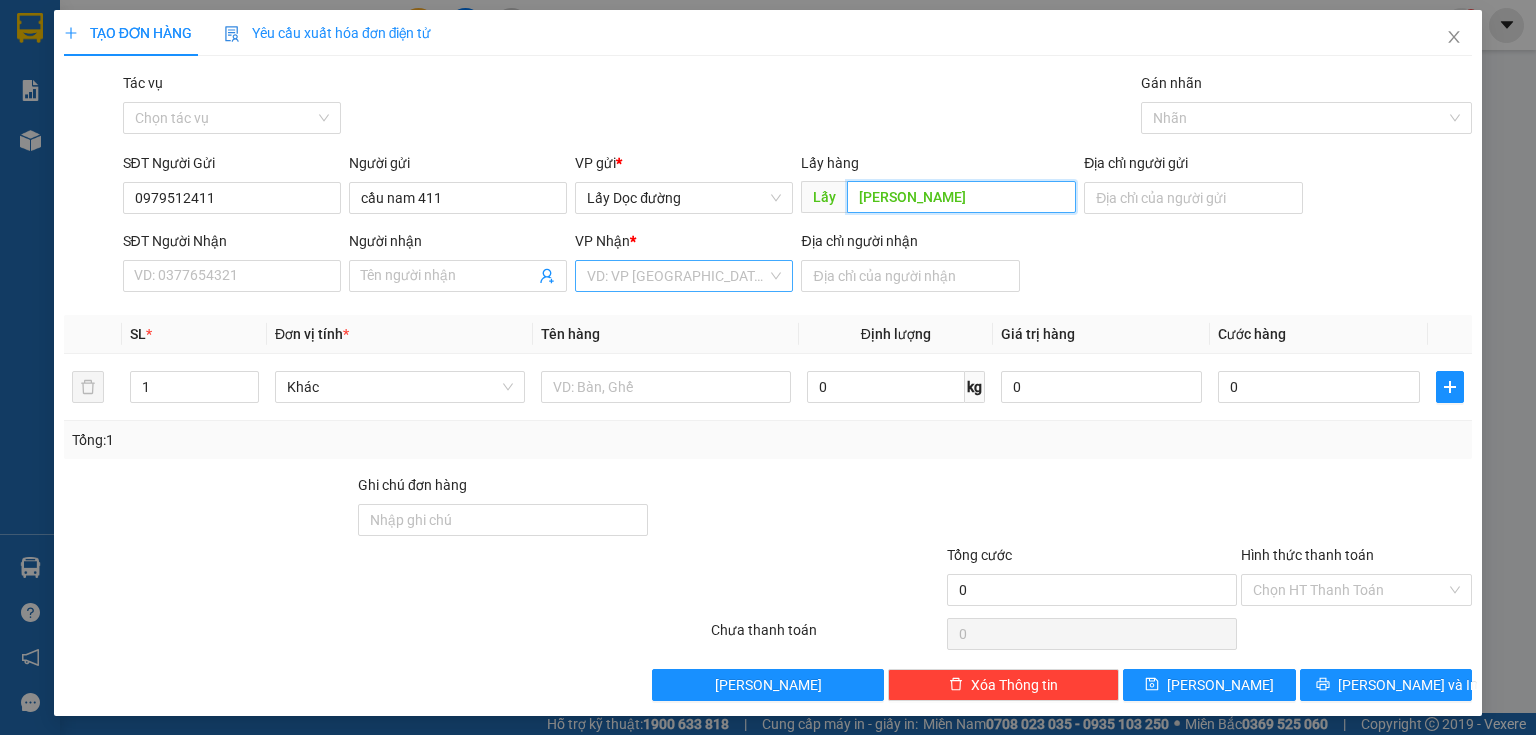 type on "[PERSON_NAME]" 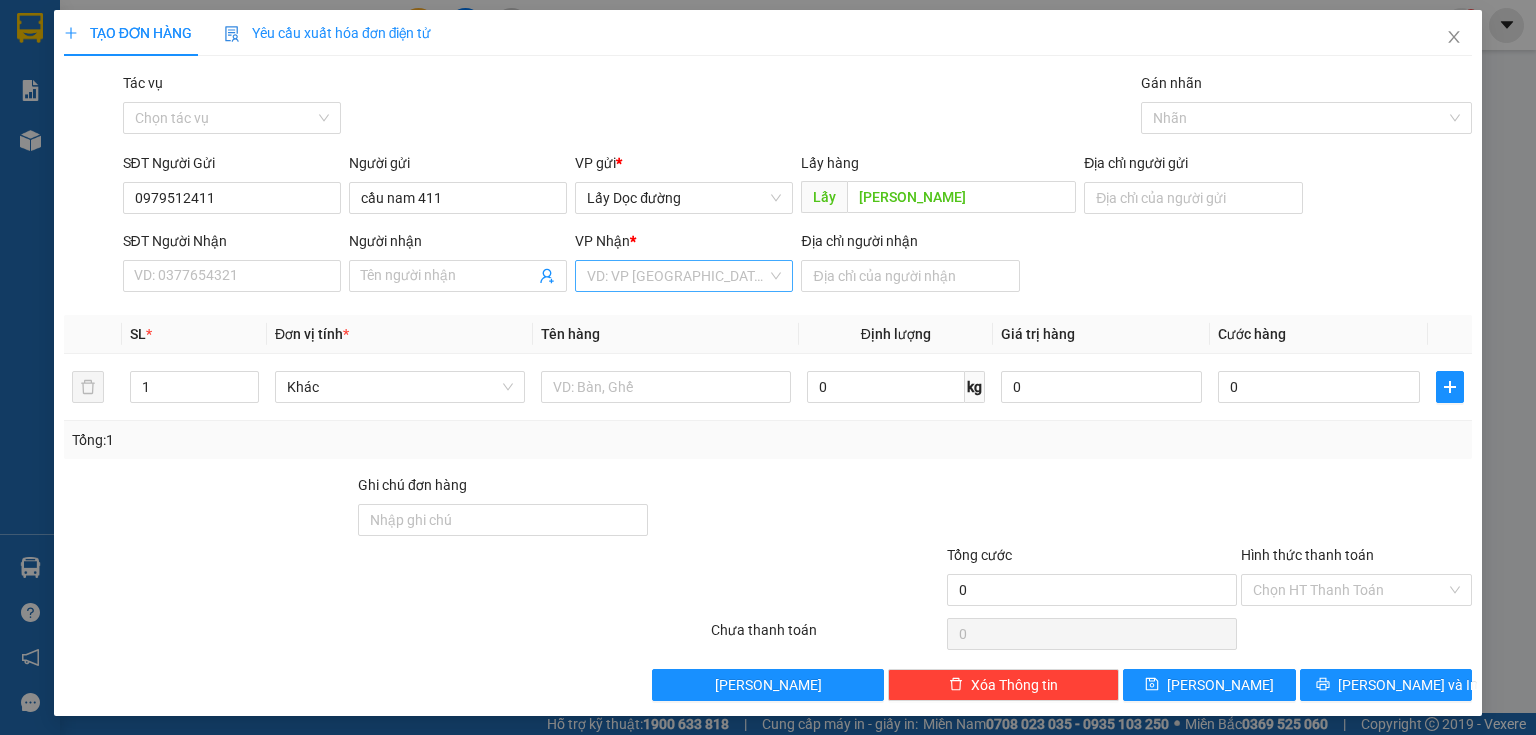 click at bounding box center (677, 276) 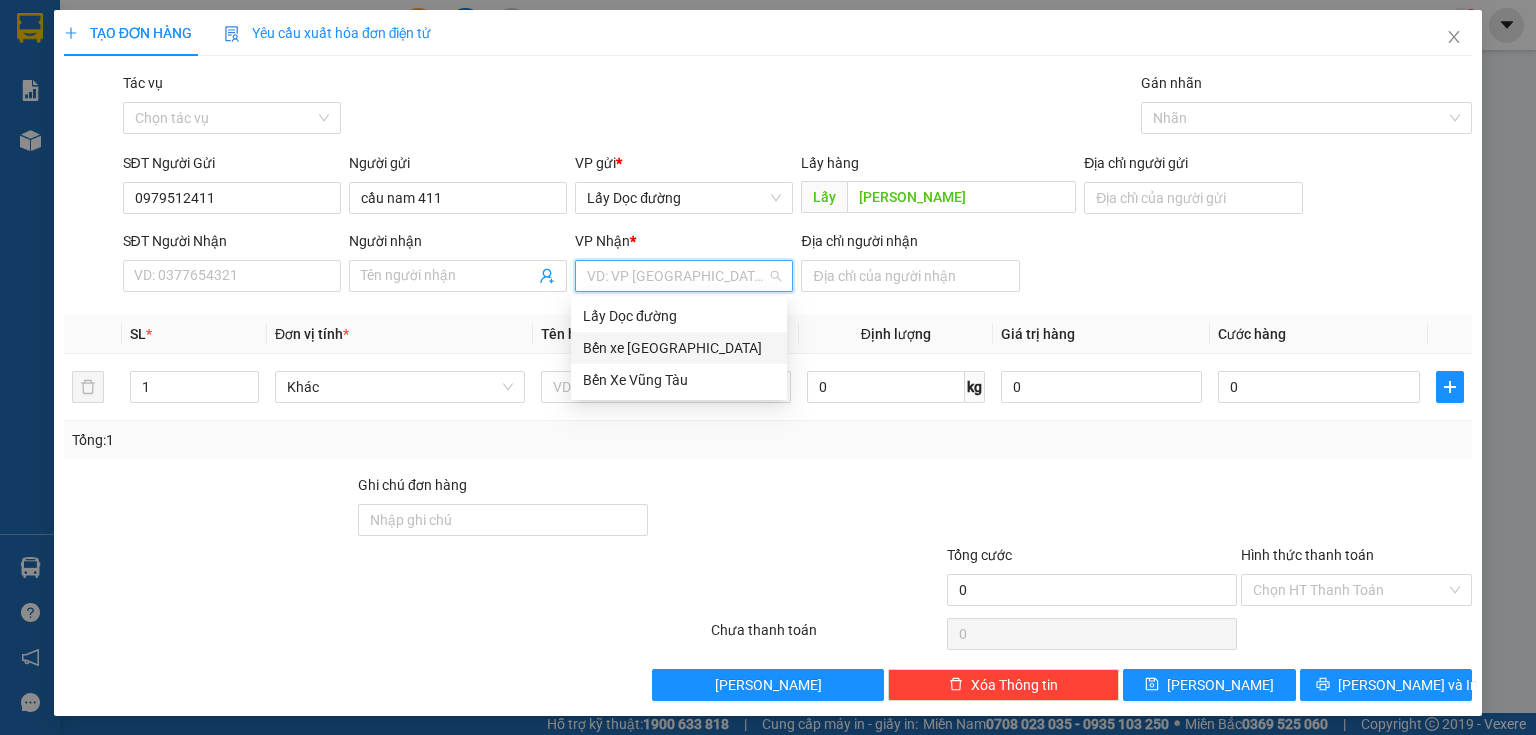 click on "Bến xe [GEOGRAPHIC_DATA]" at bounding box center (679, 348) 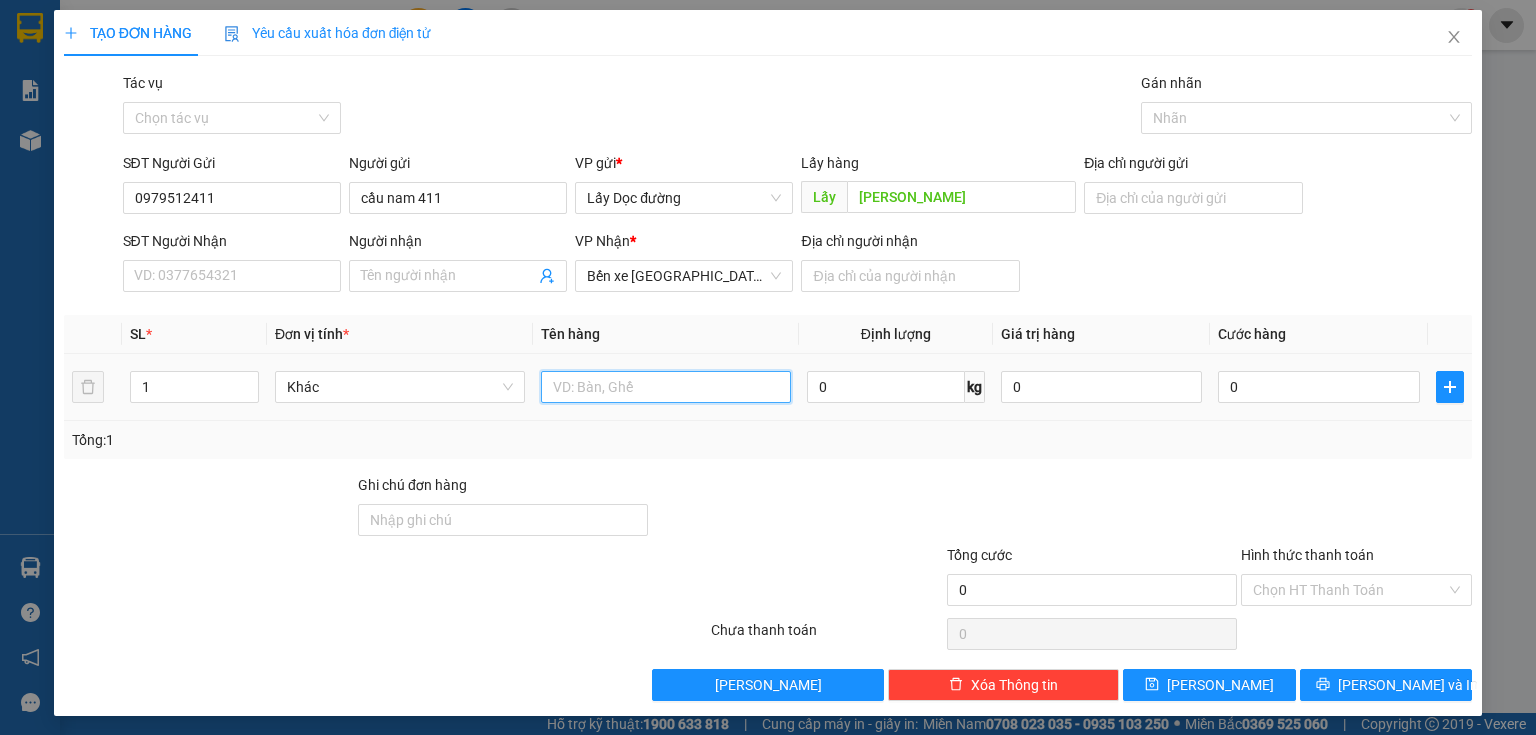 click at bounding box center [666, 387] 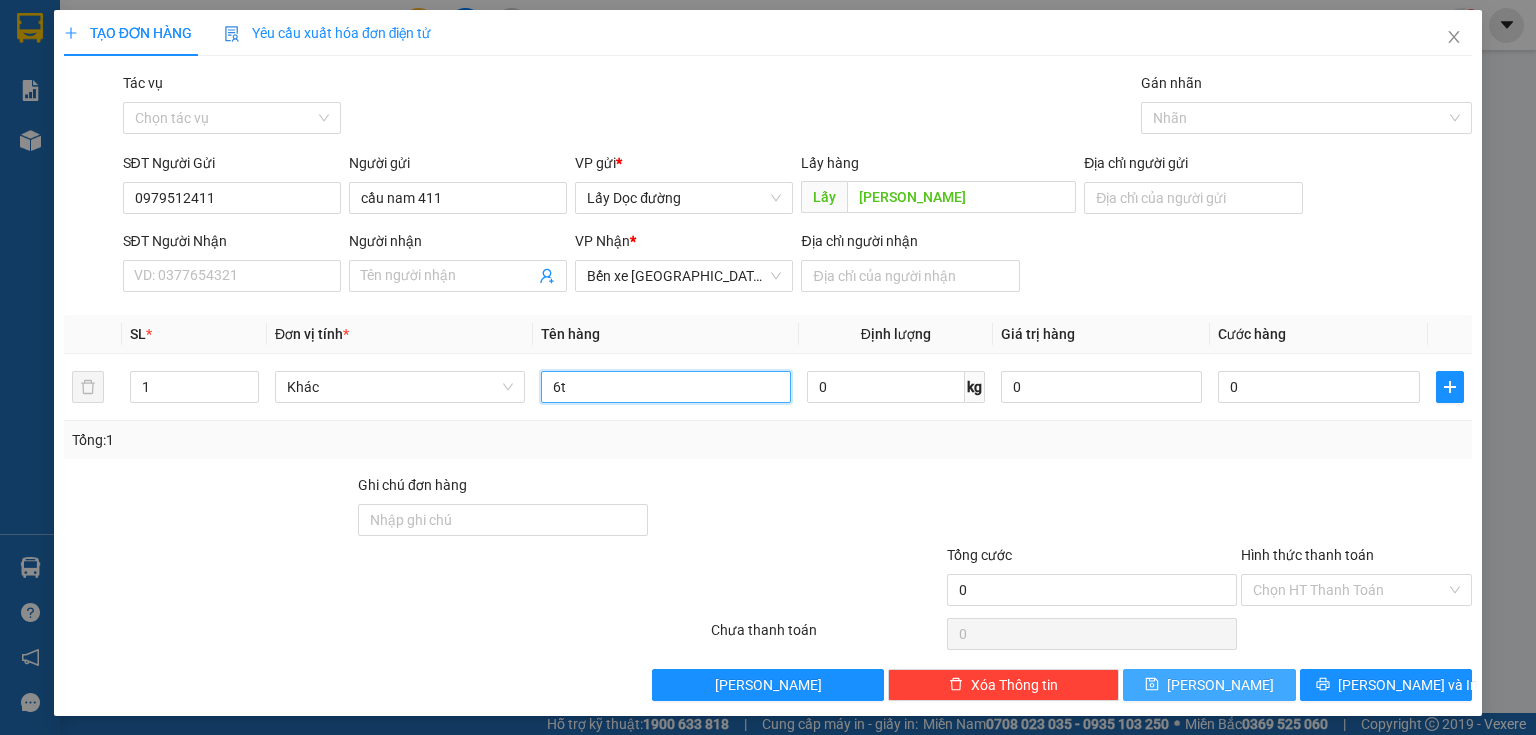 type on "6t" 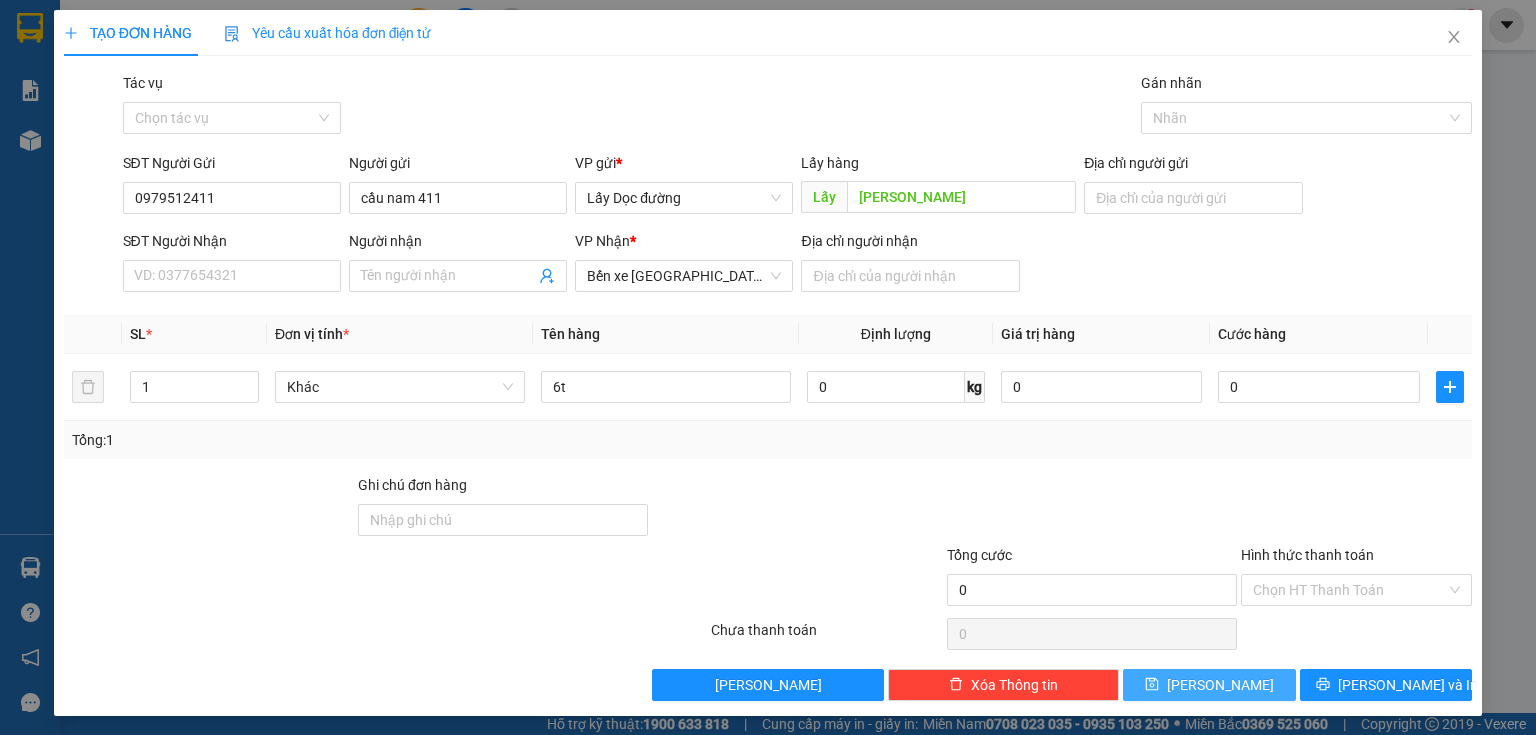 click on "[PERSON_NAME]" at bounding box center [1209, 685] 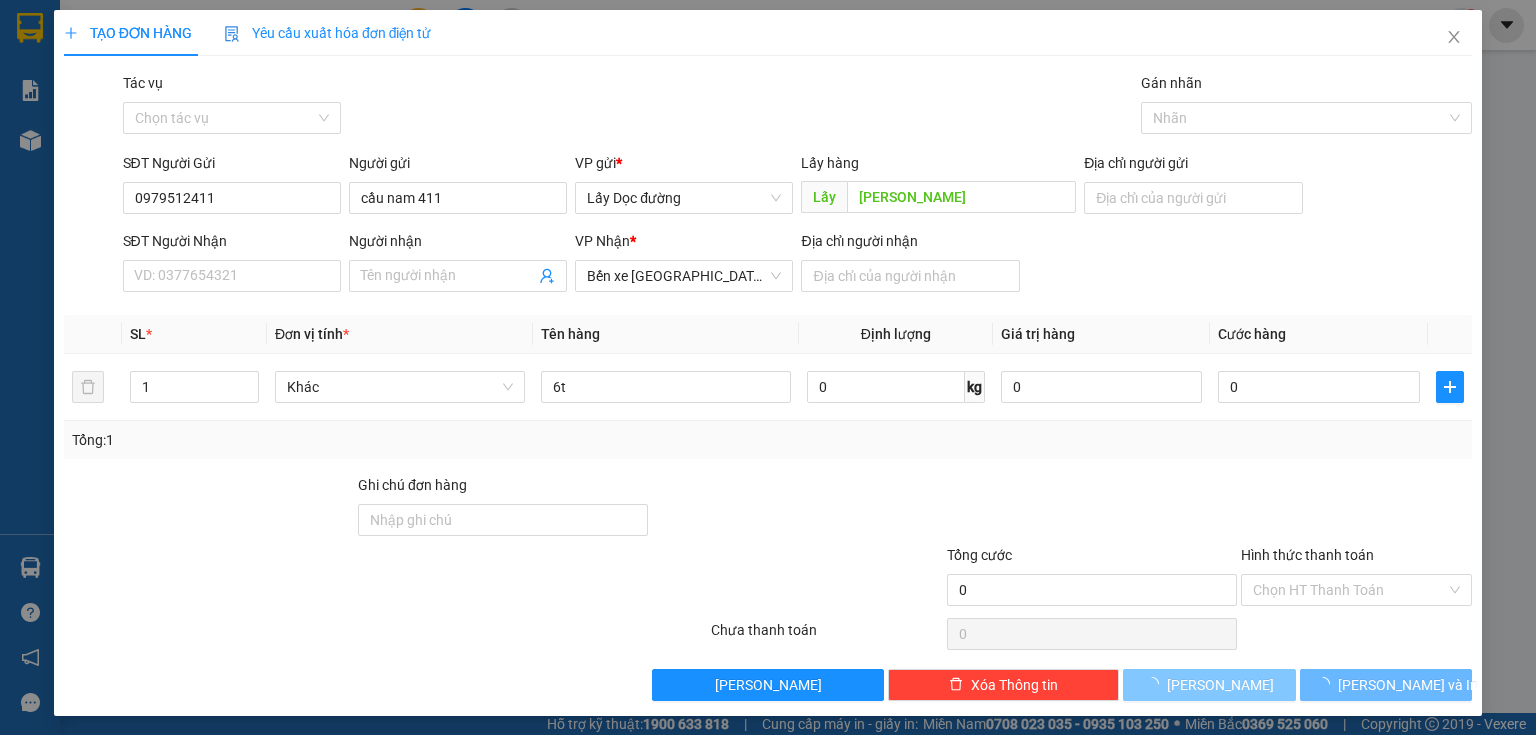 type 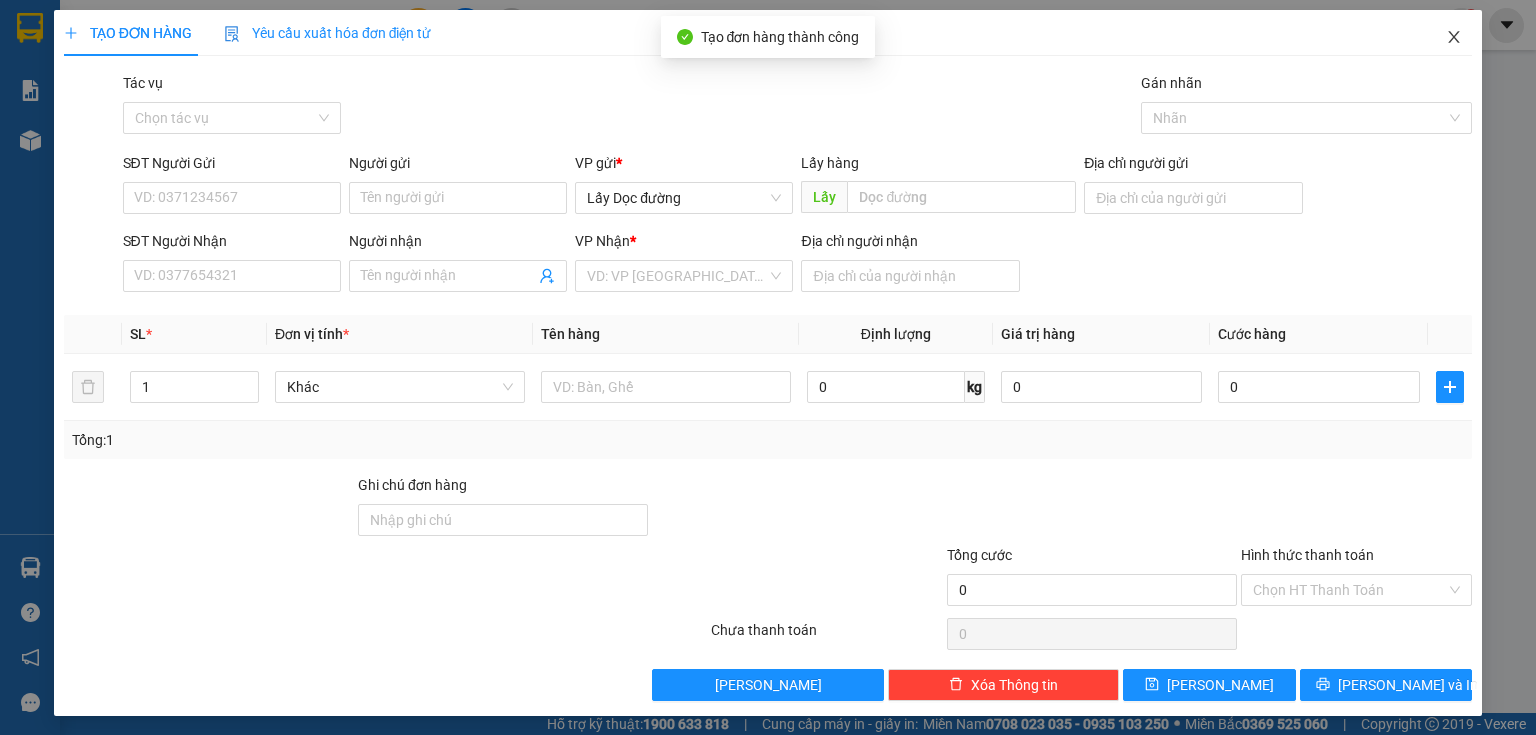 click 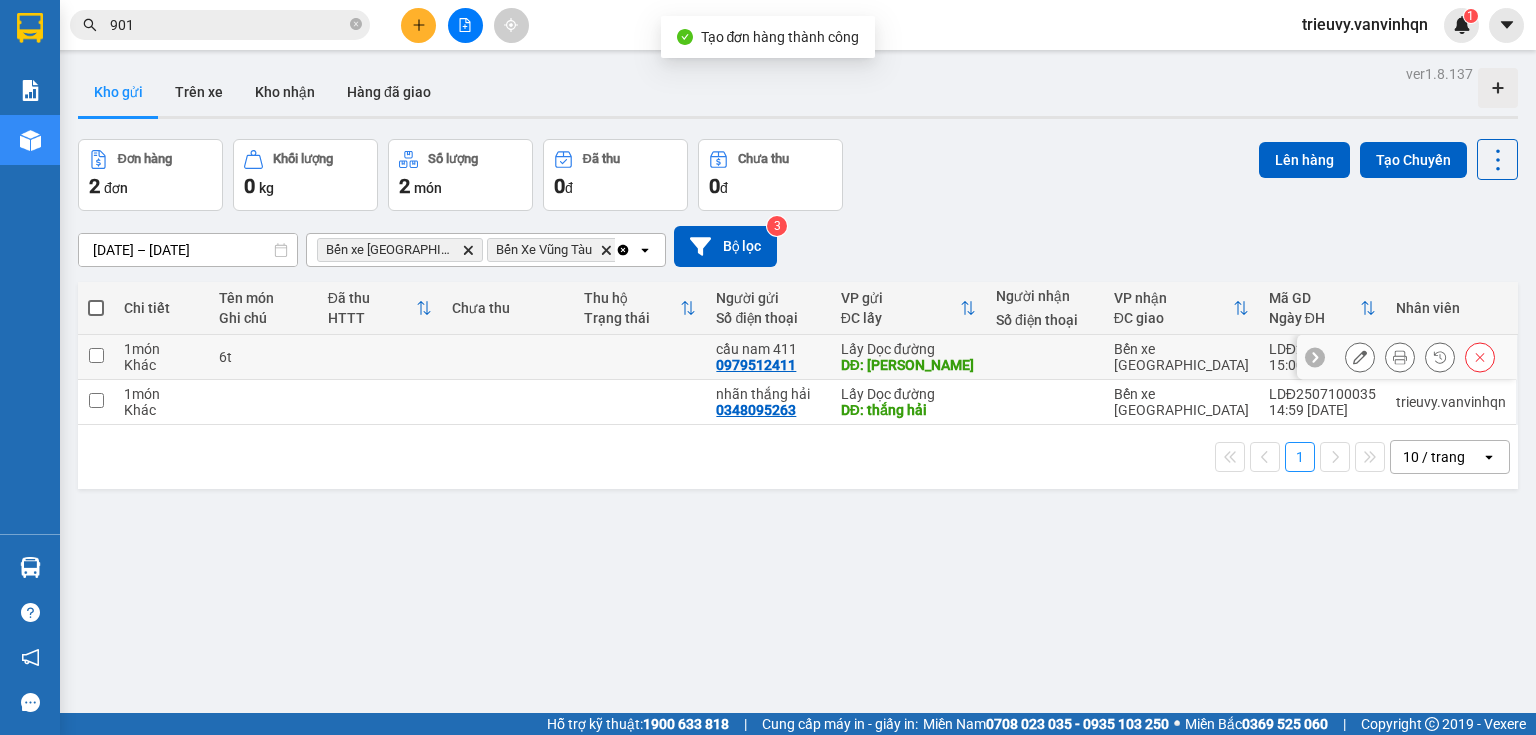 click on "6t" at bounding box center [263, 357] 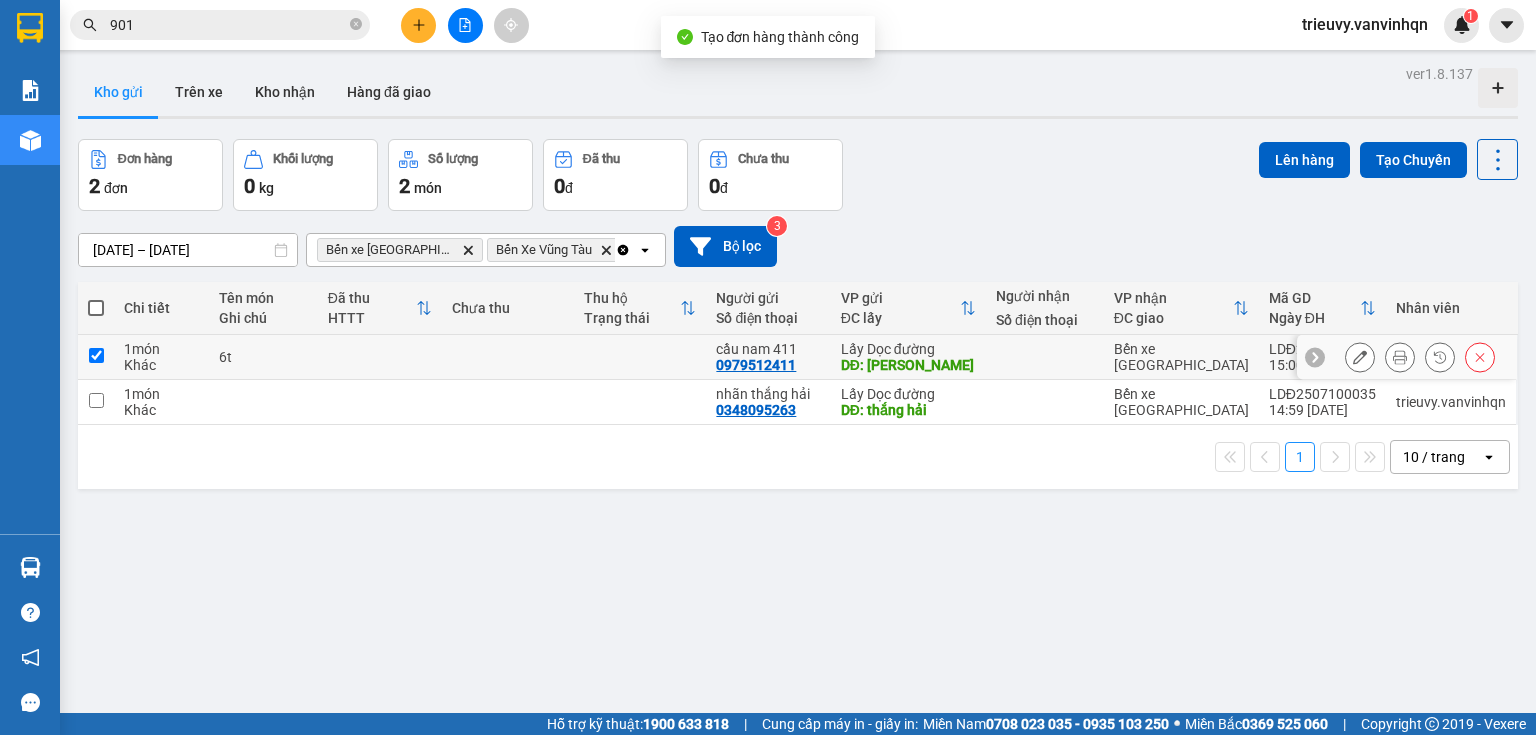 checkbox on "true" 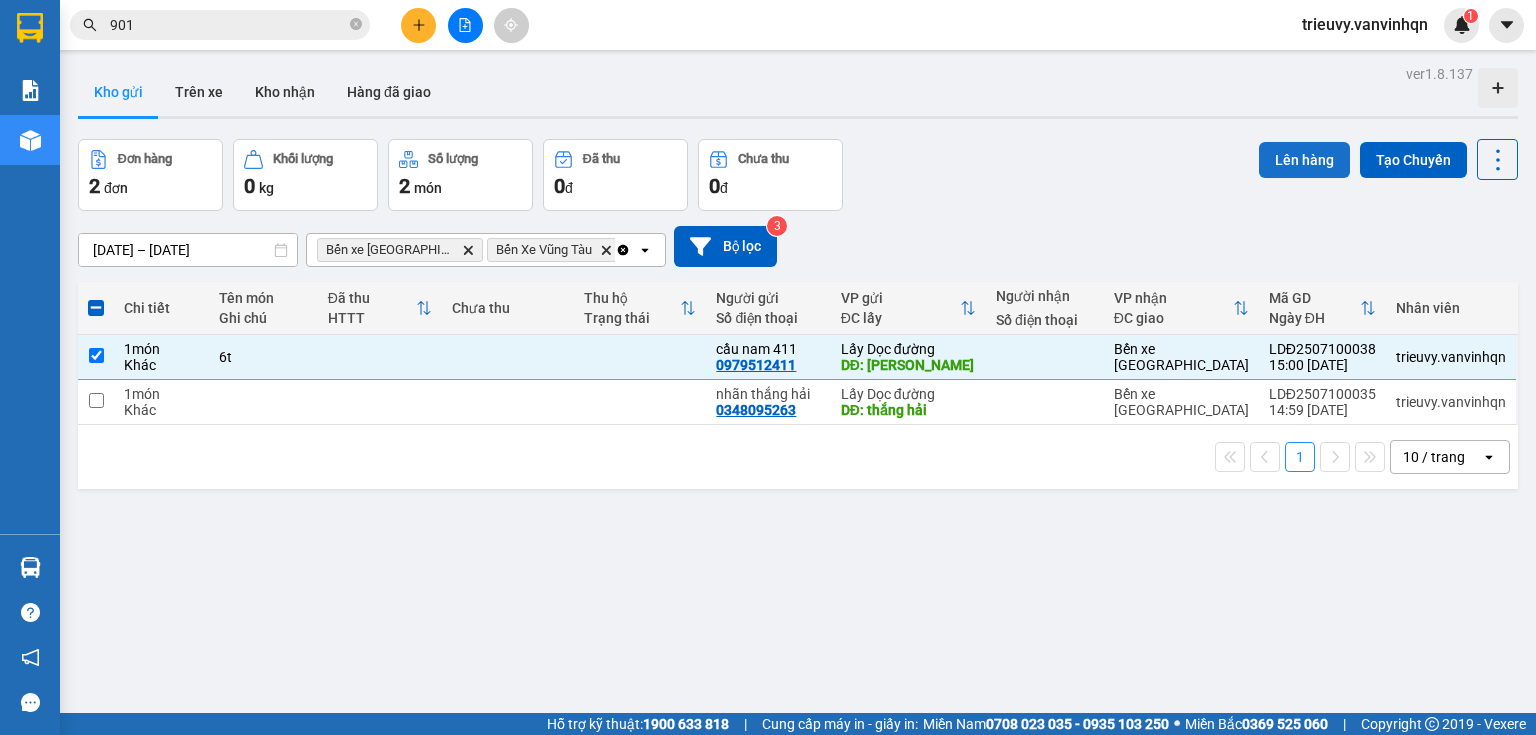 click on "Lên hàng" at bounding box center (1304, 160) 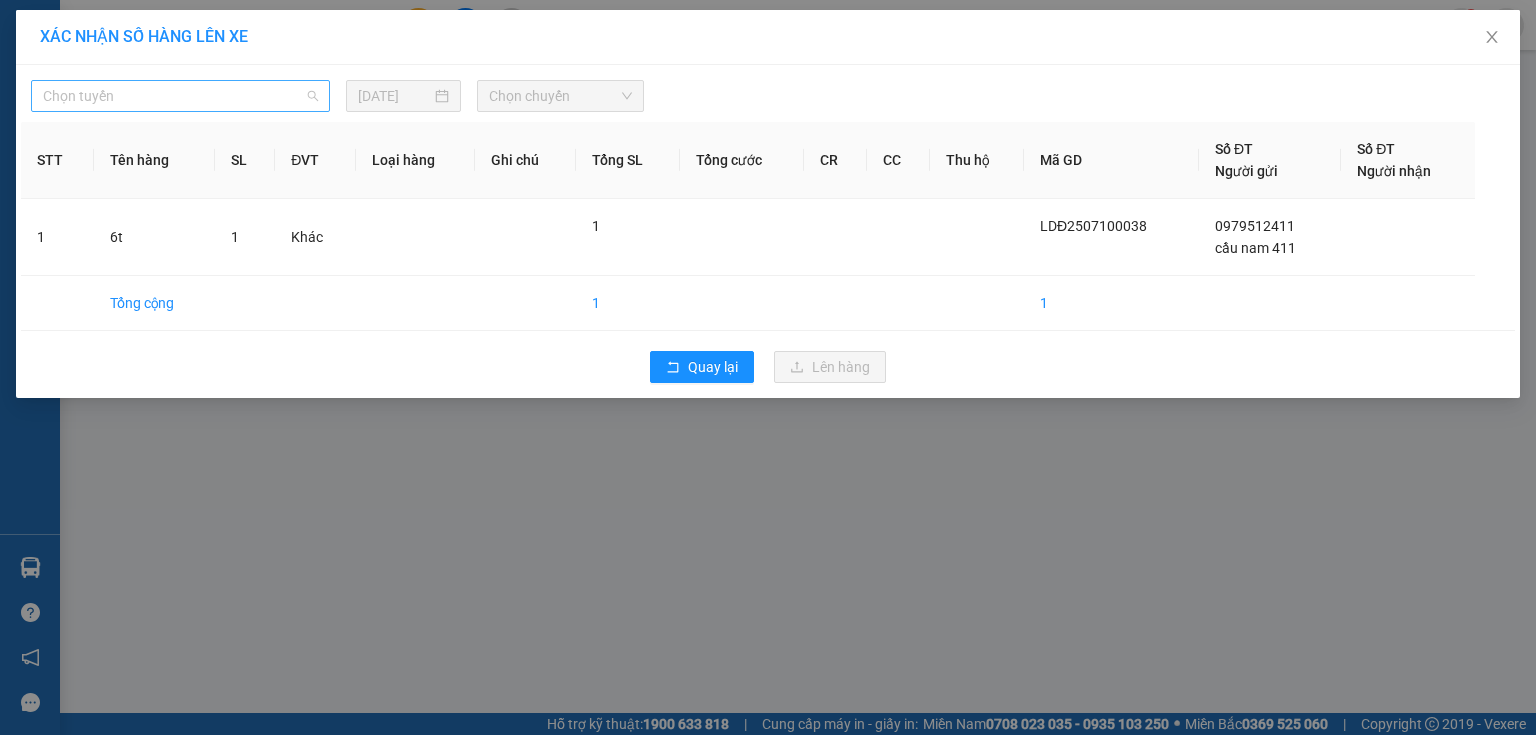 click on "Chọn tuyến" at bounding box center [180, 96] 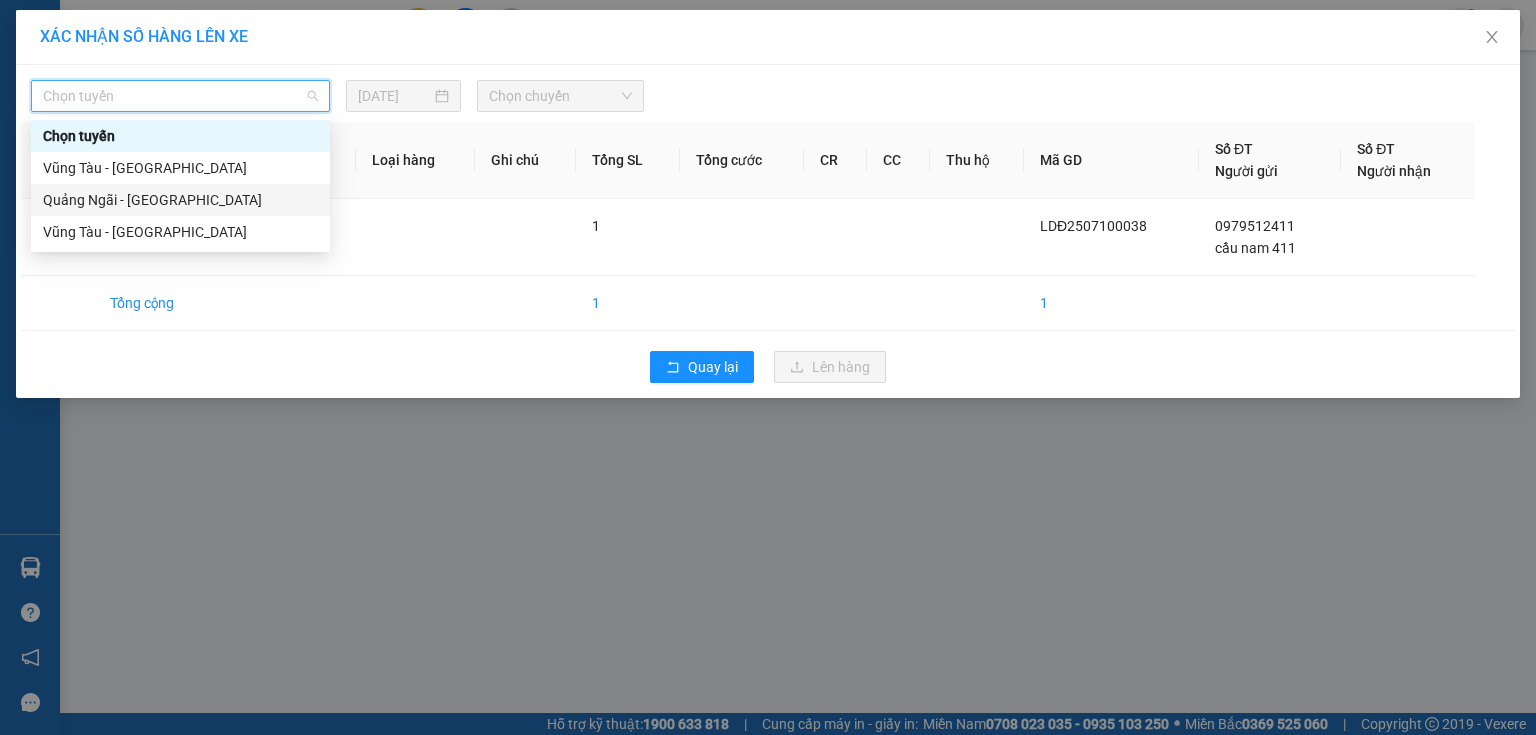 click on "Quảng Ngãi - [GEOGRAPHIC_DATA]" at bounding box center [180, 200] 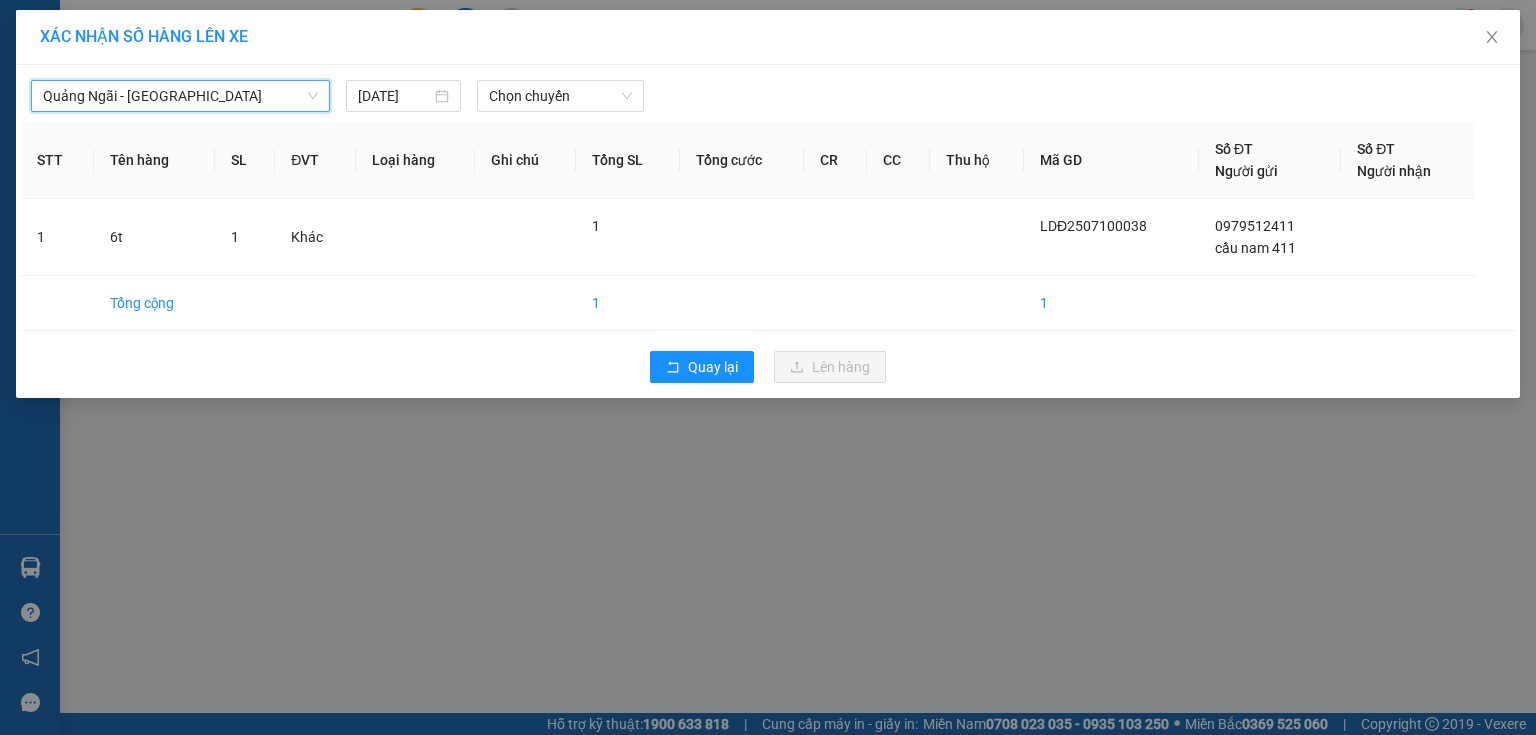 click on "Quảng Ngãi - [GEOGRAPHIC_DATA]" at bounding box center (180, 96) 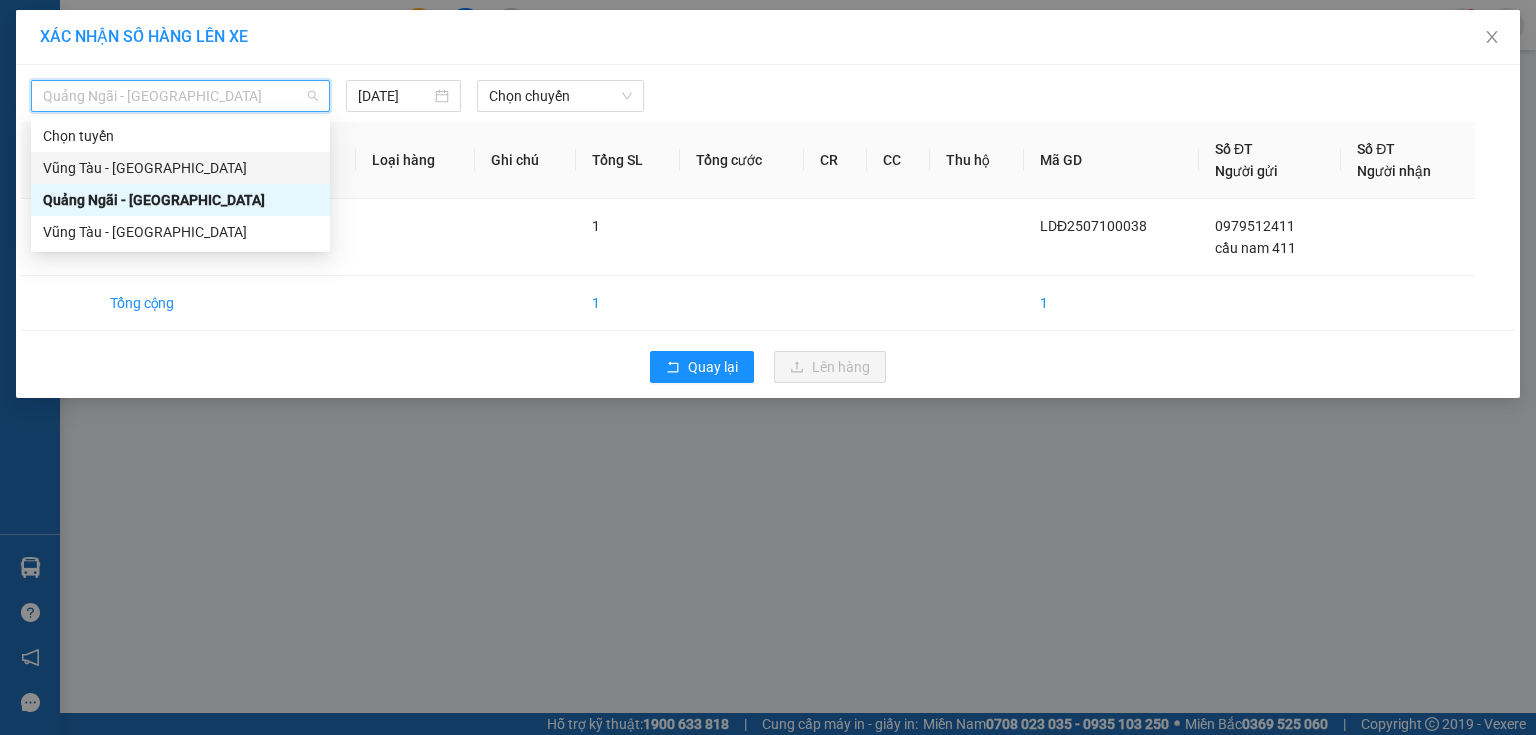 click on "Vũng Tàu - [GEOGRAPHIC_DATA]" at bounding box center (180, 168) 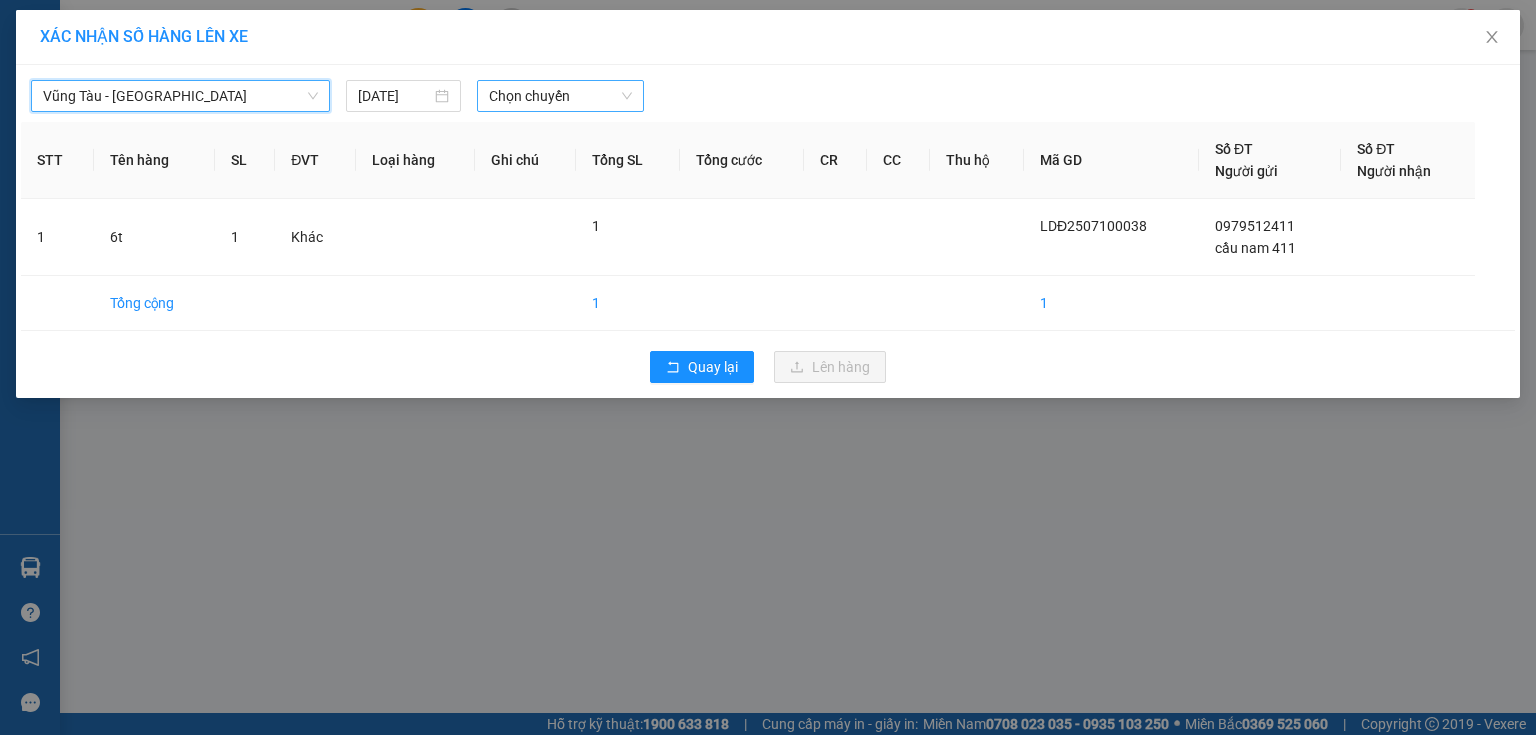 click on "Chọn chuyến" at bounding box center [561, 96] 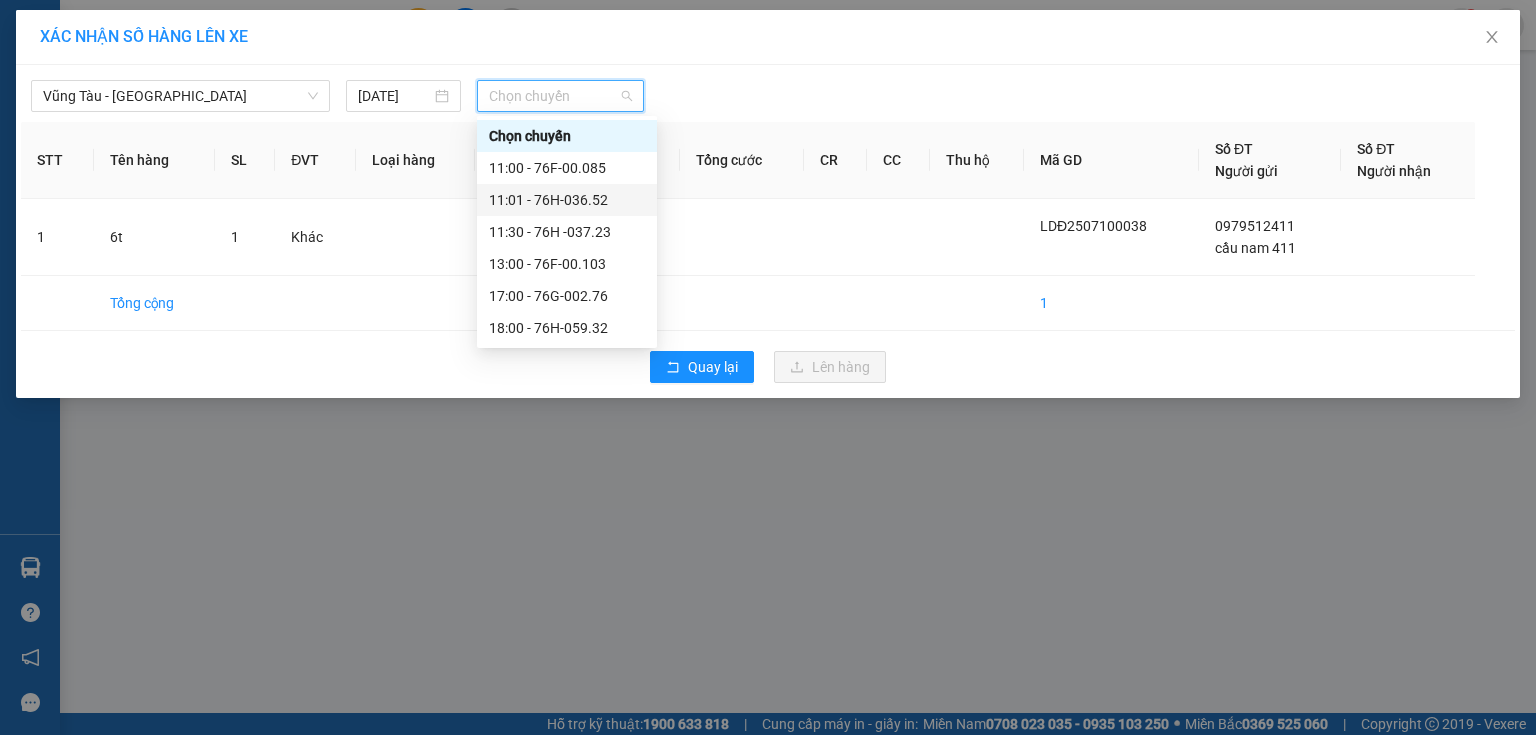 click on "11:01     - 76H-036.52" at bounding box center (567, 200) 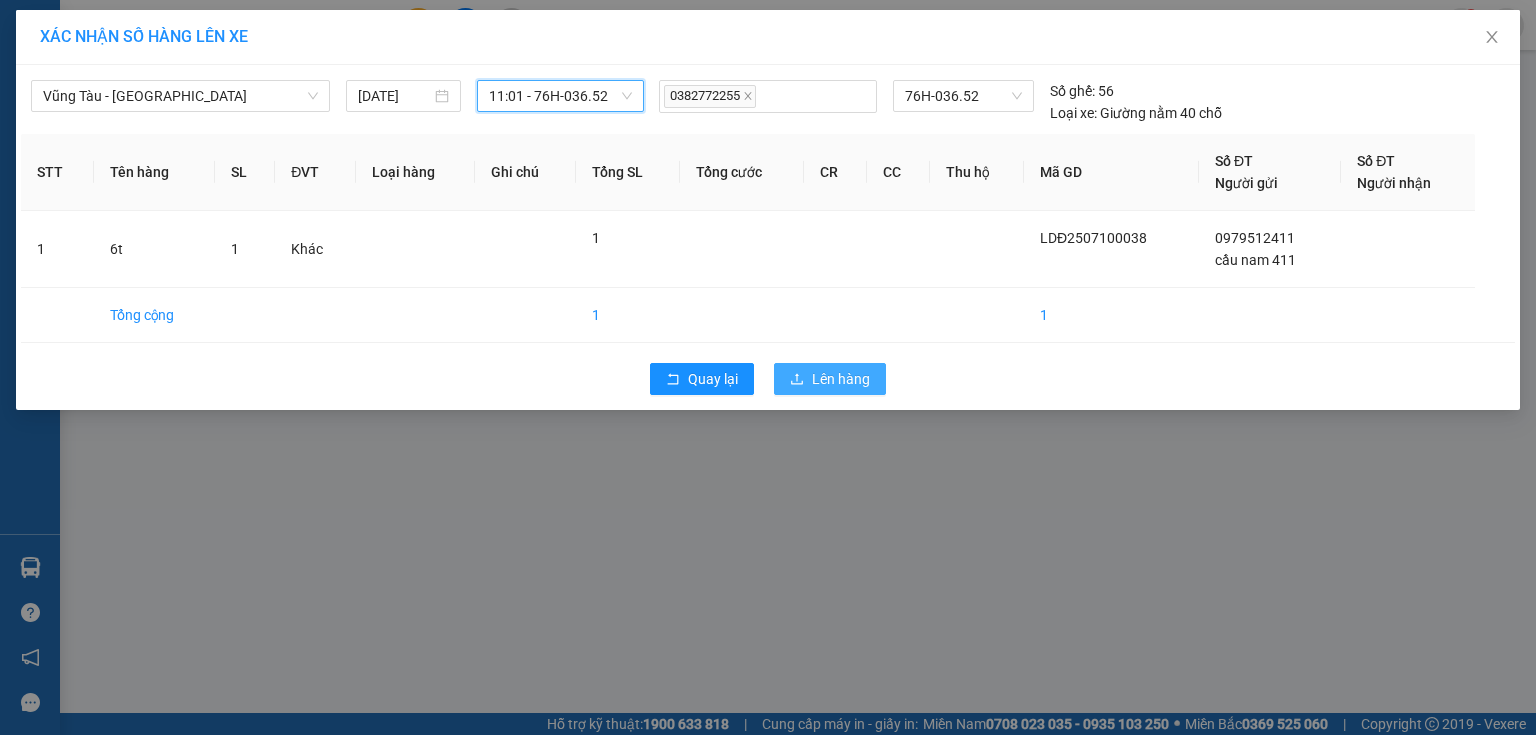click on "Lên hàng" at bounding box center (841, 379) 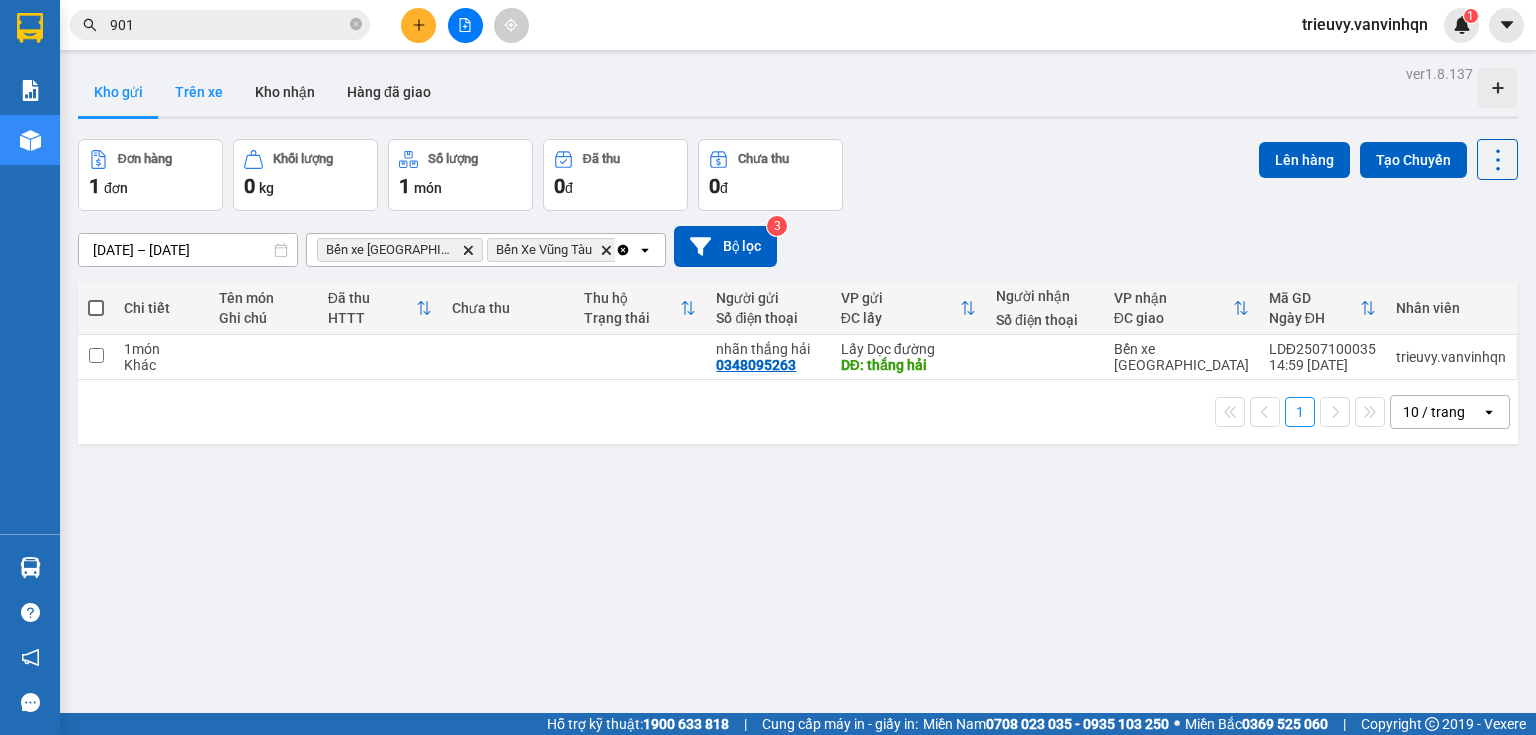 click on "Trên xe" at bounding box center [199, 92] 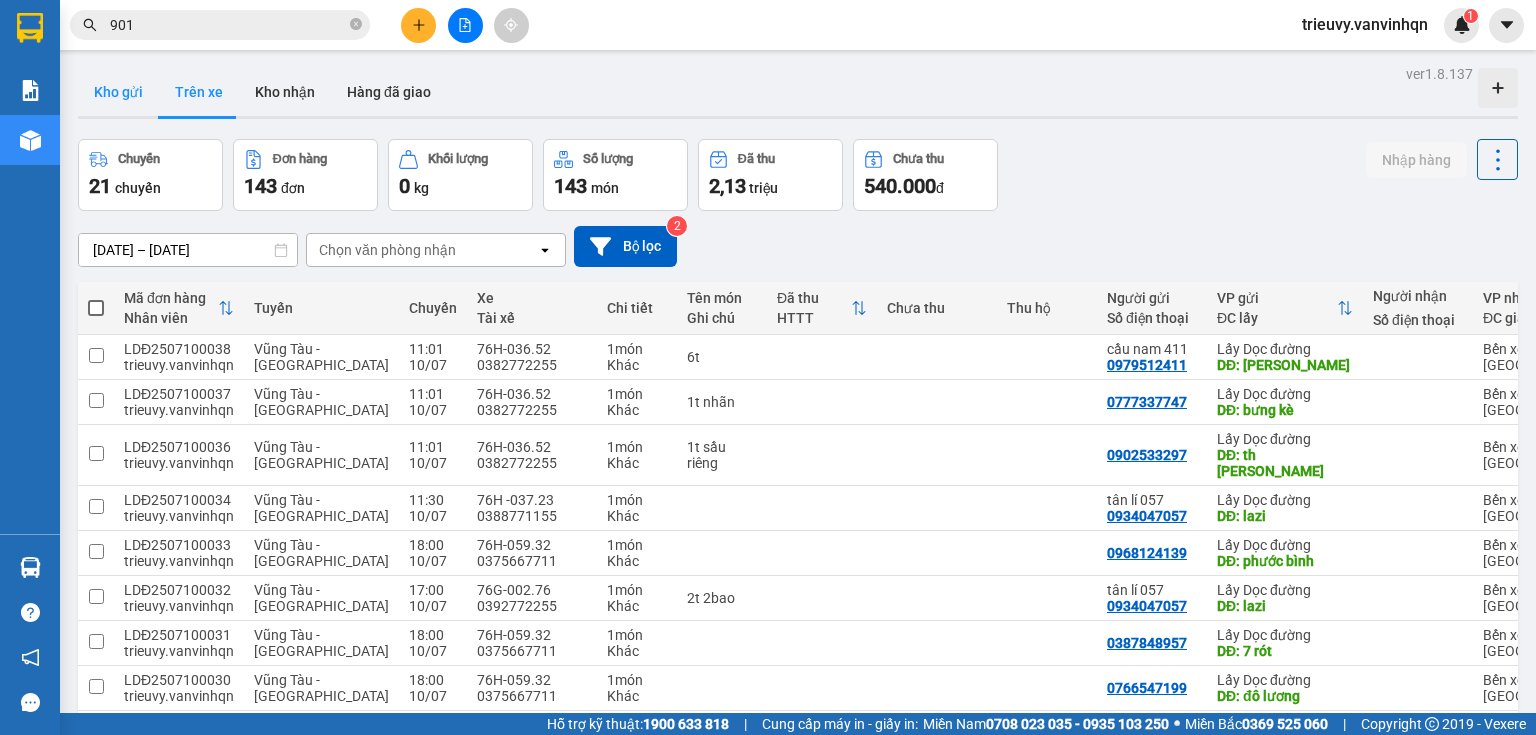 click on "Kho gửi" at bounding box center (118, 92) 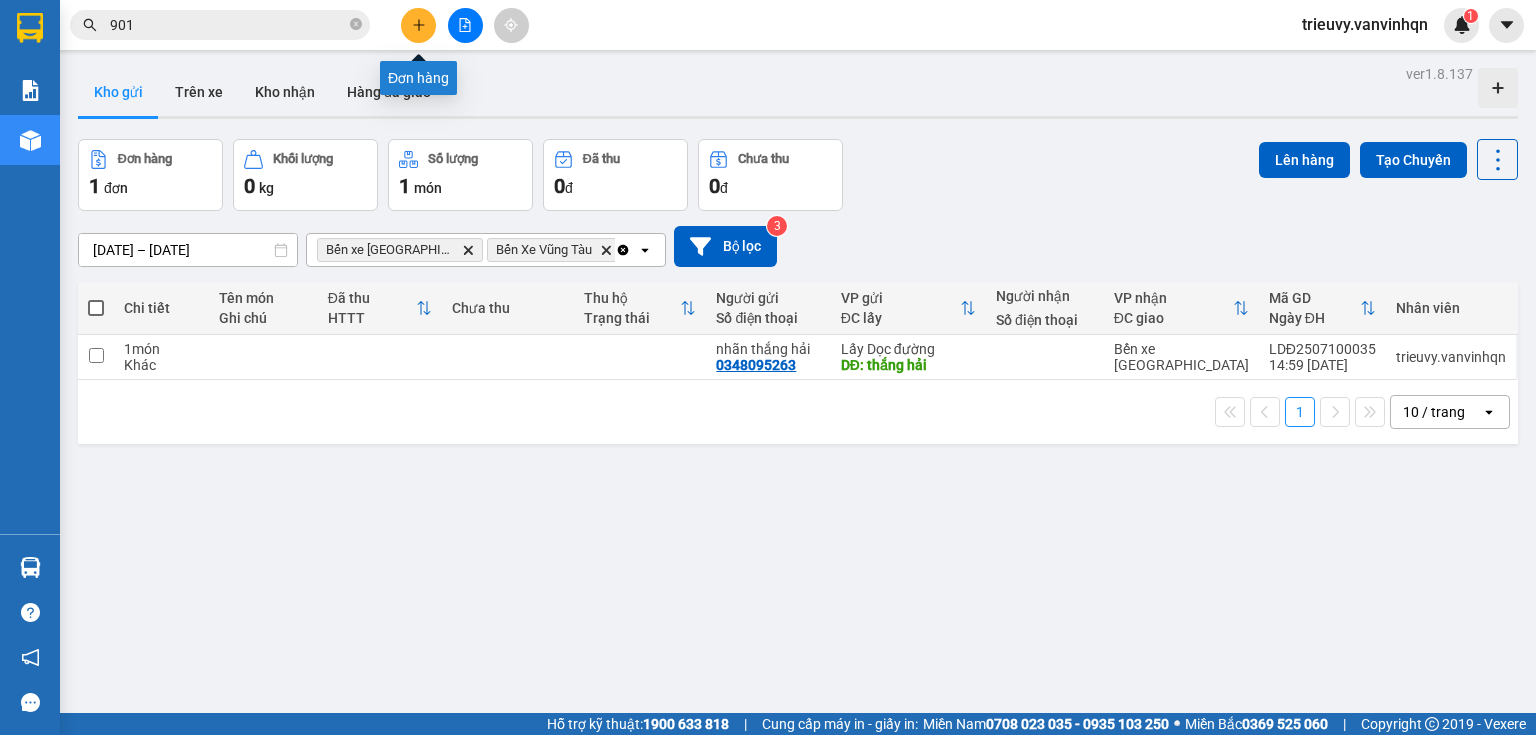 click at bounding box center (418, 25) 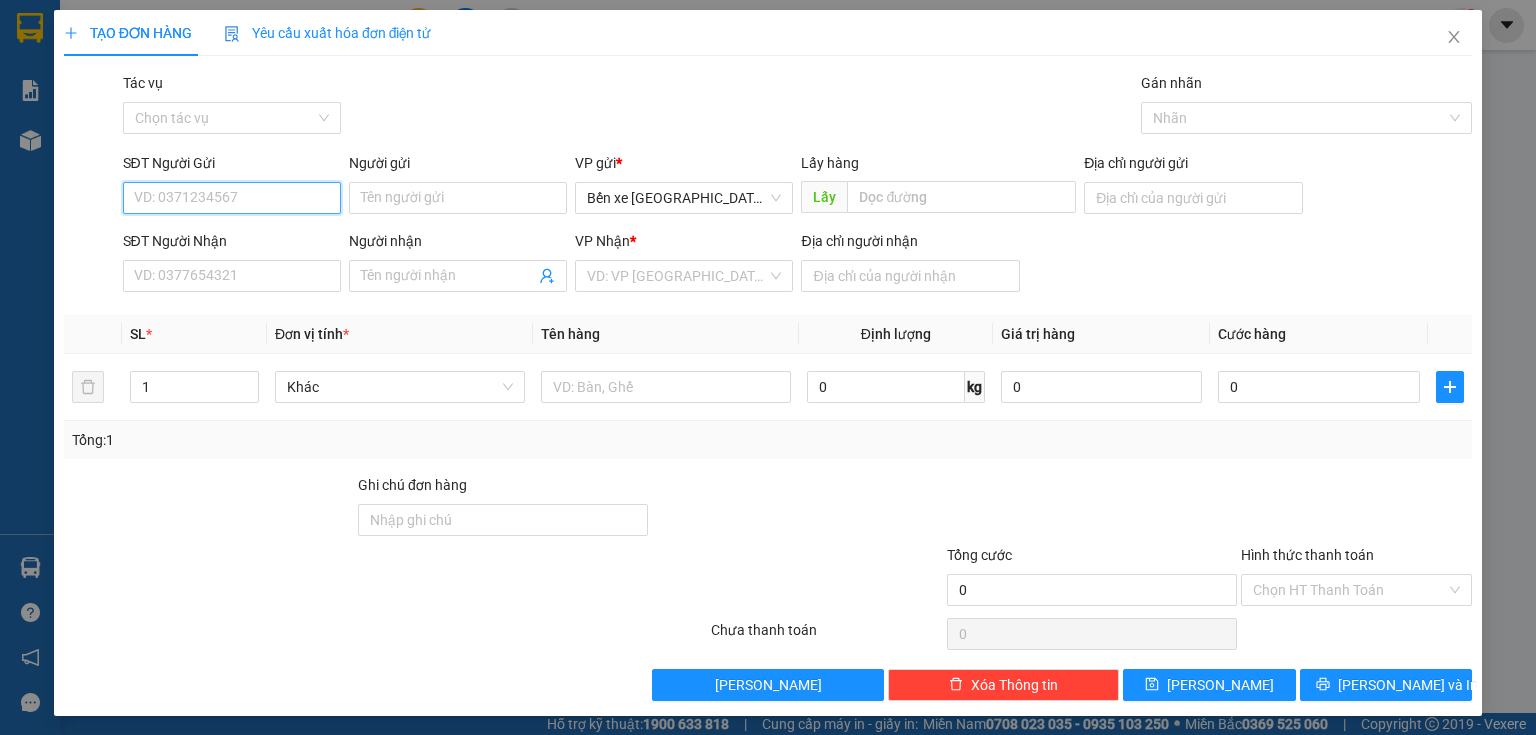 click on "SĐT Người Gửi" at bounding box center [232, 198] 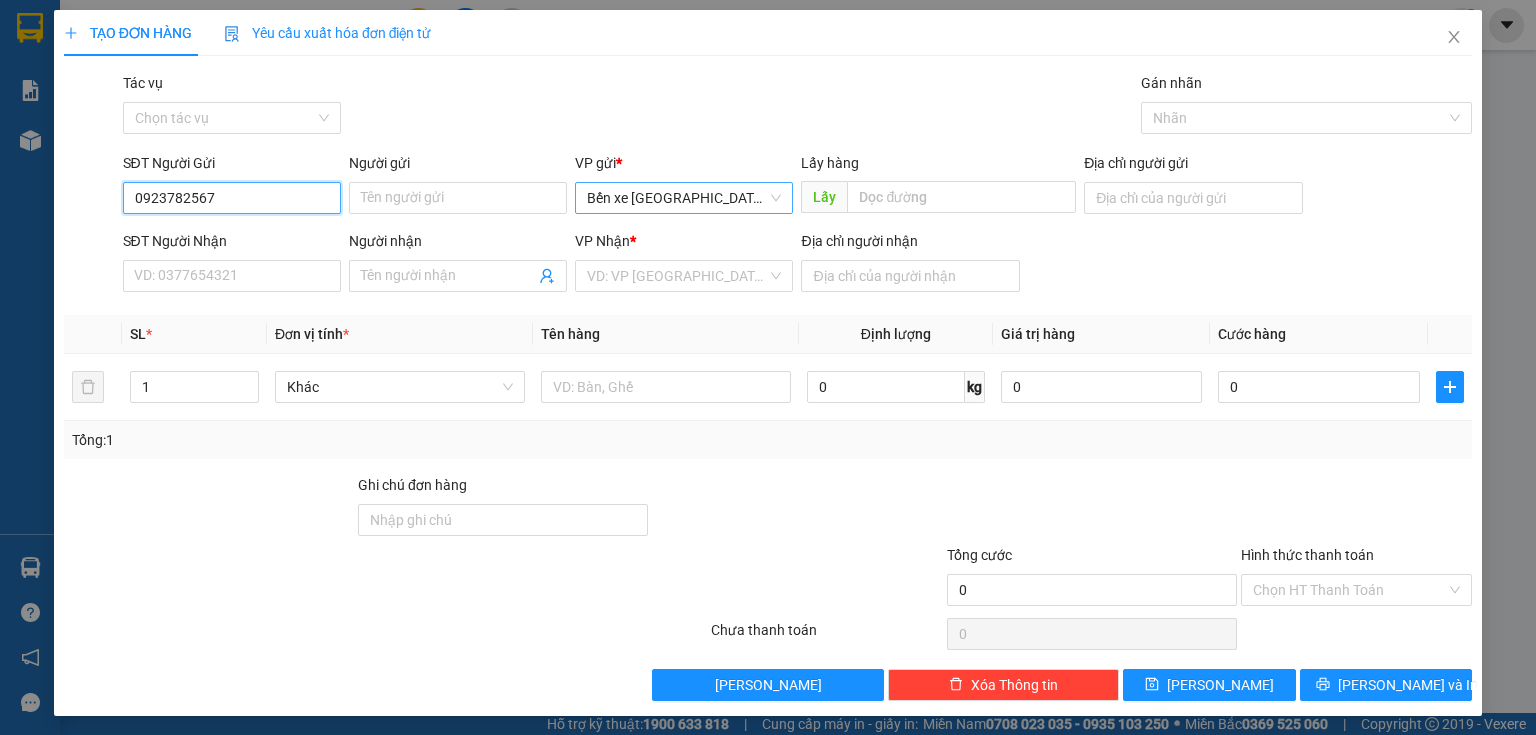click on "Bến xe [GEOGRAPHIC_DATA]" at bounding box center [684, 198] 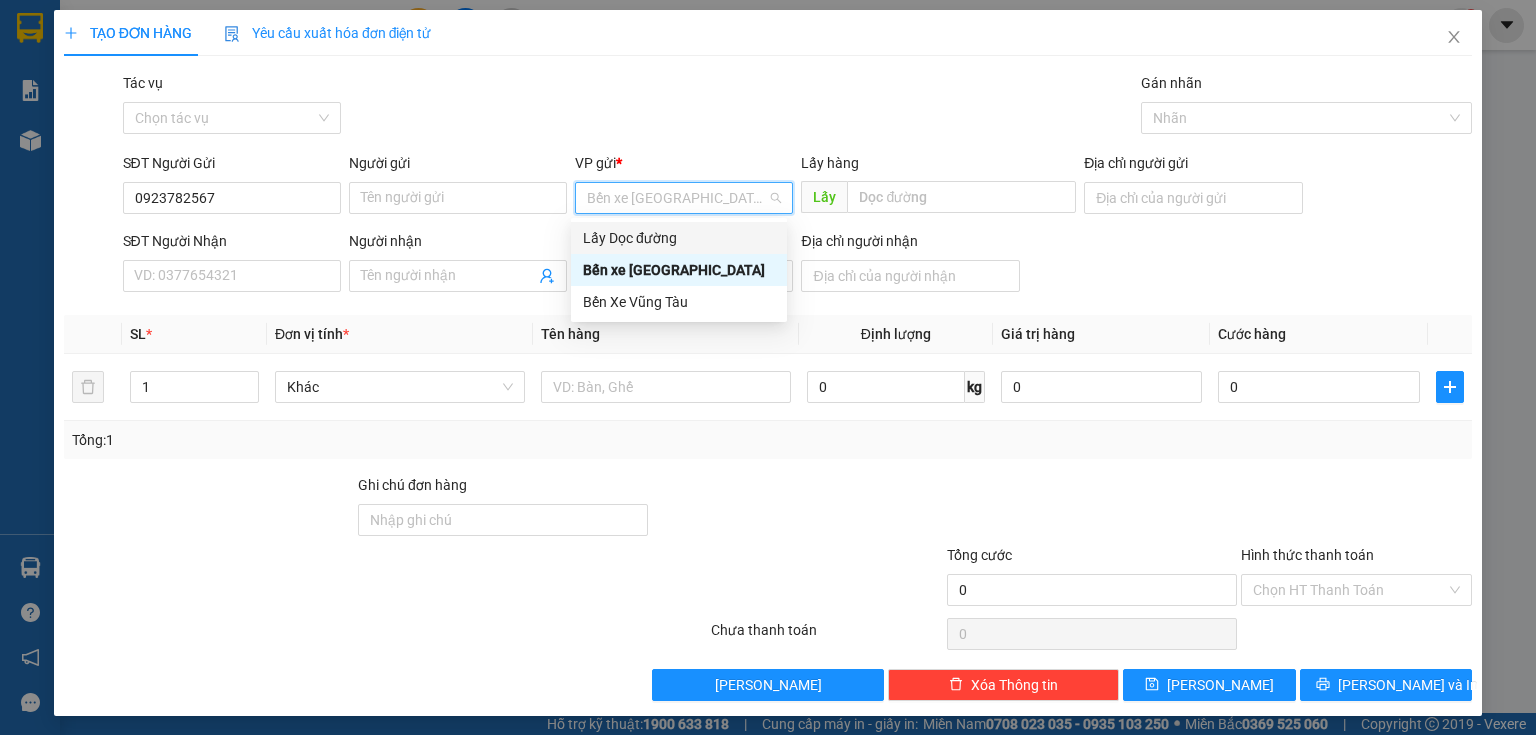 click on "Lấy Dọc đường" at bounding box center (679, 238) 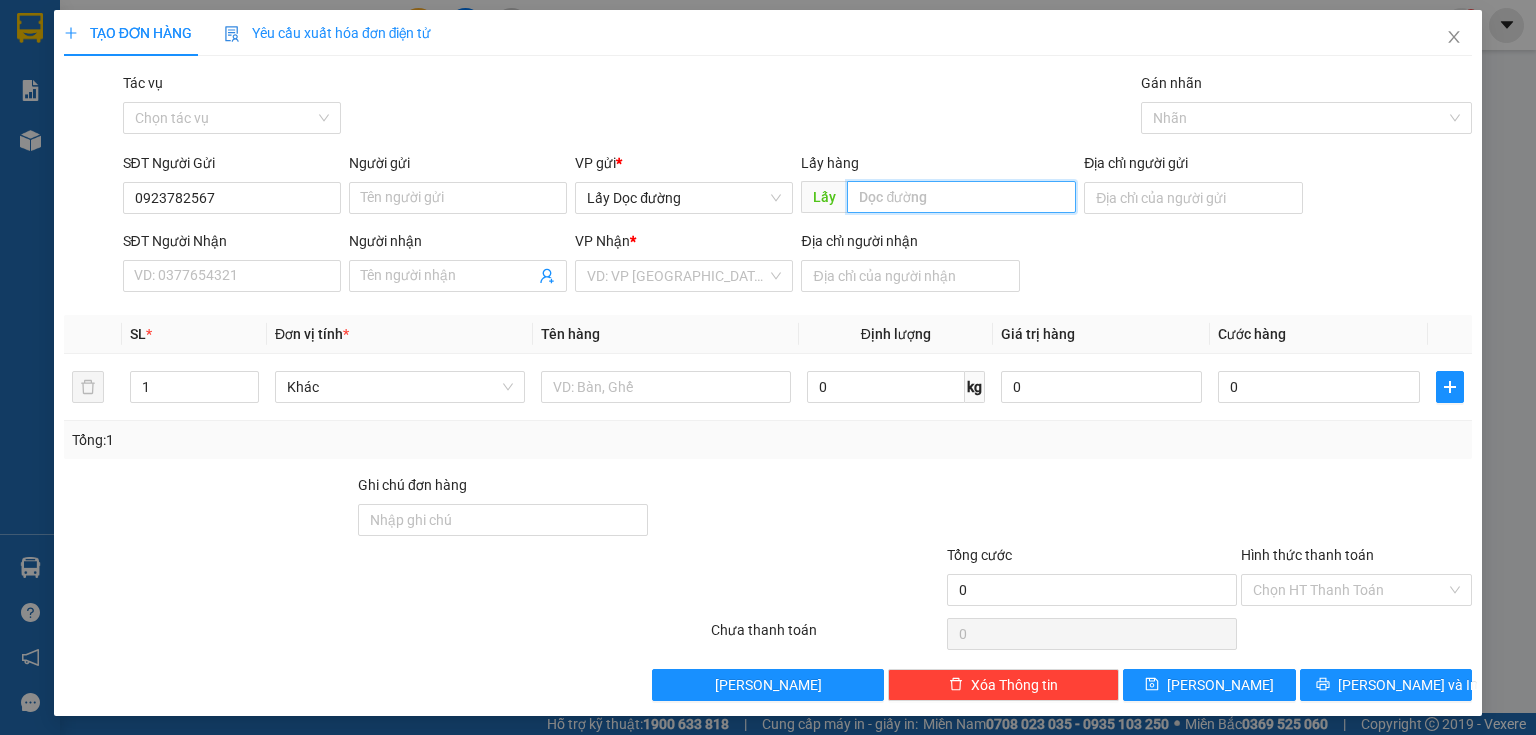 click at bounding box center [961, 197] 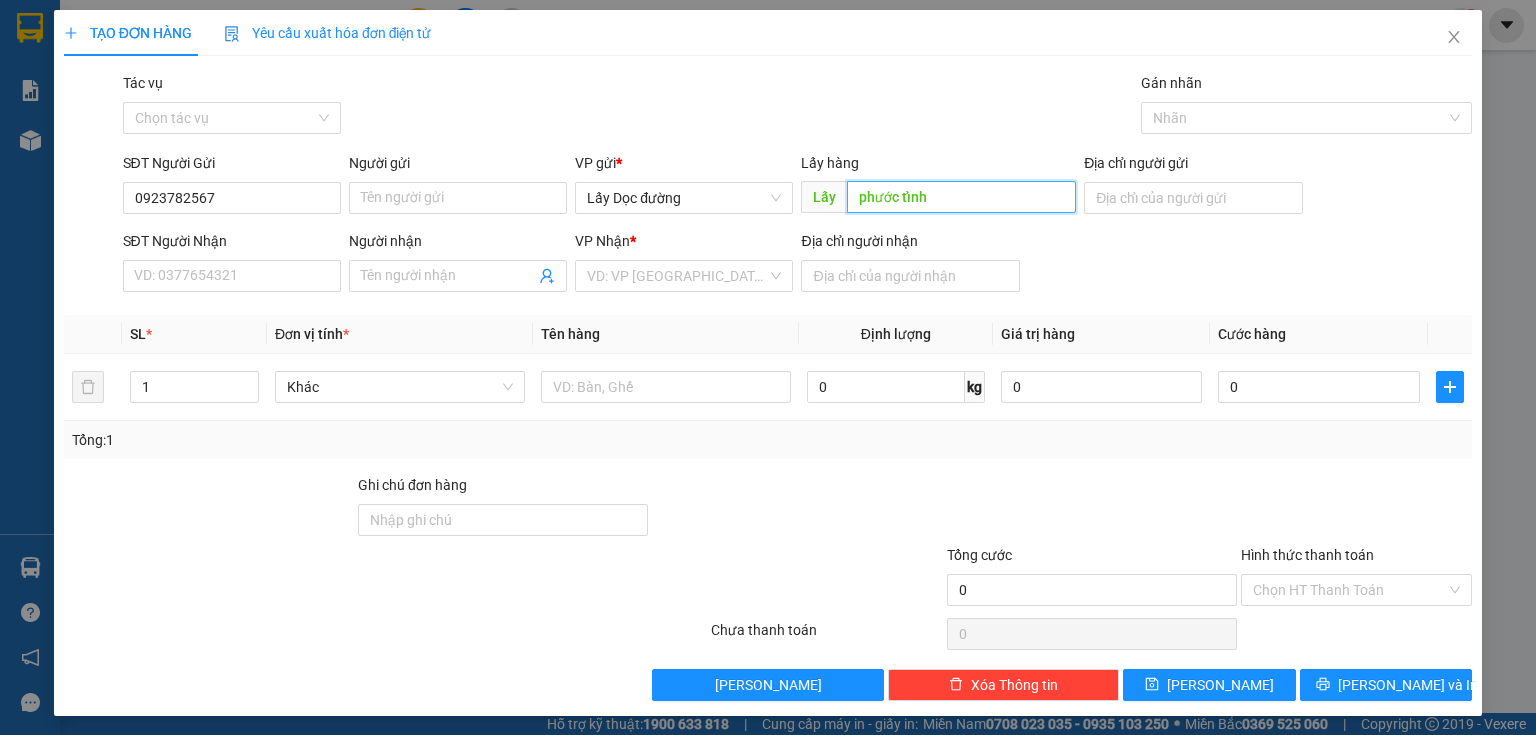type on "phước tỉnh" 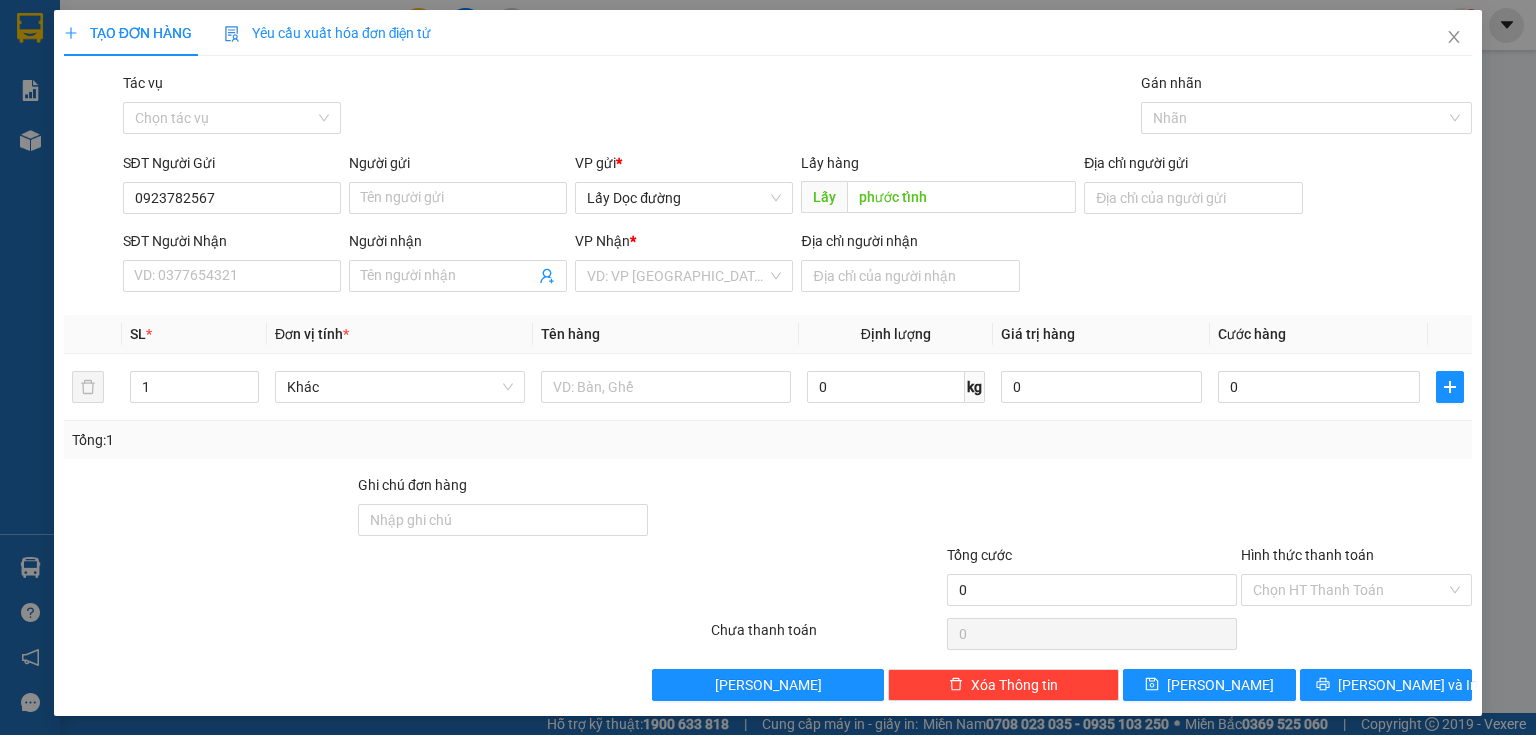 click on "VP Nhận  *" at bounding box center (684, 245) 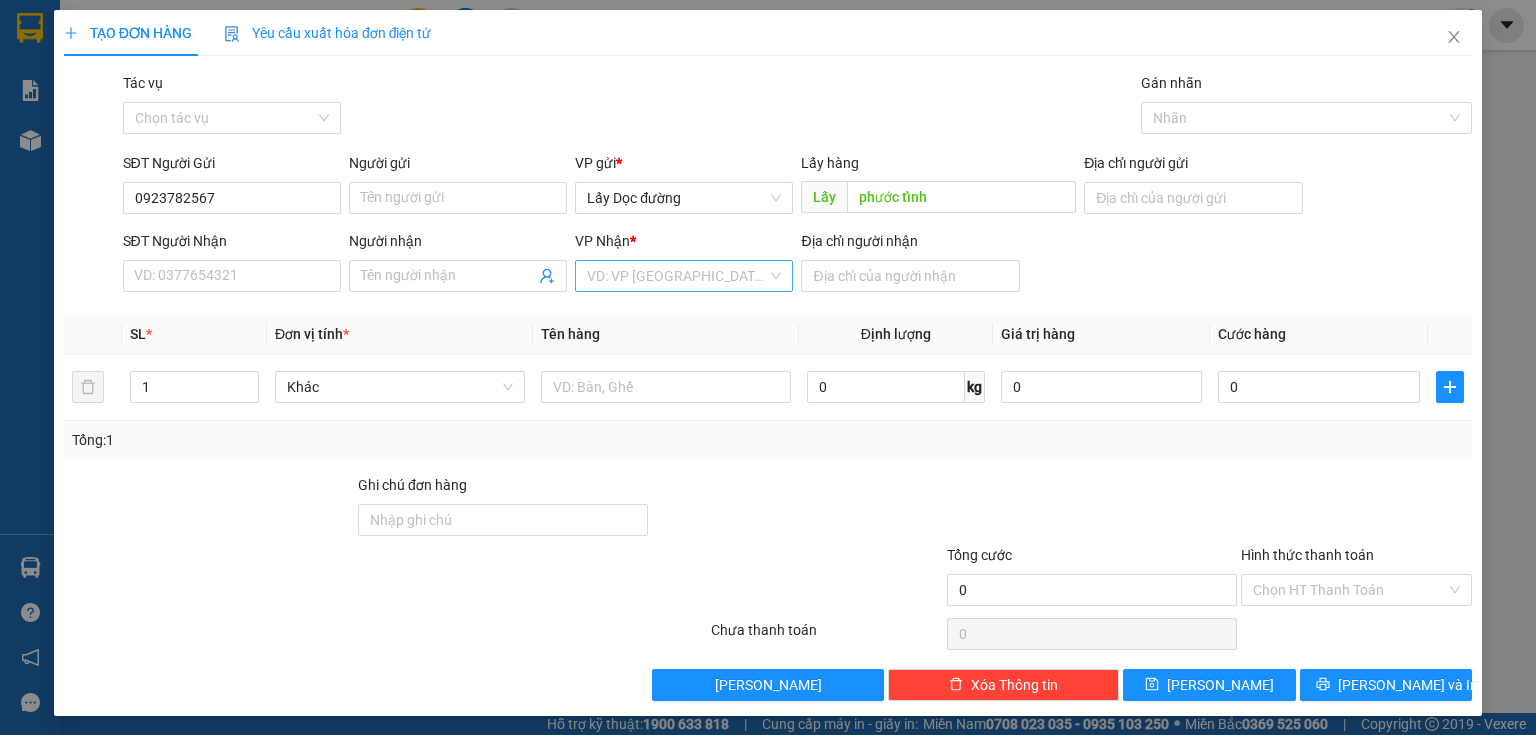 click at bounding box center (677, 276) 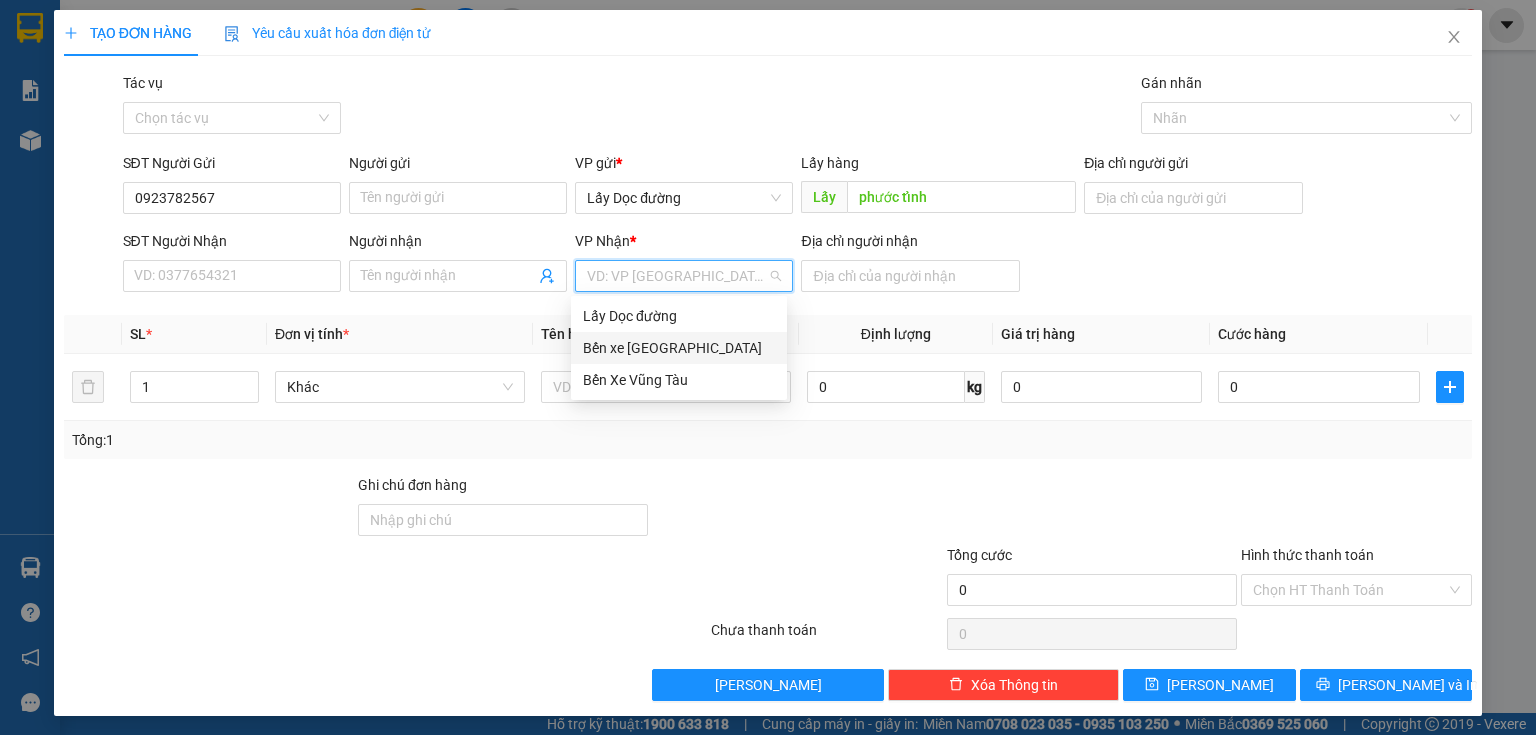 click on "Bến xe [GEOGRAPHIC_DATA]" at bounding box center (679, 348) 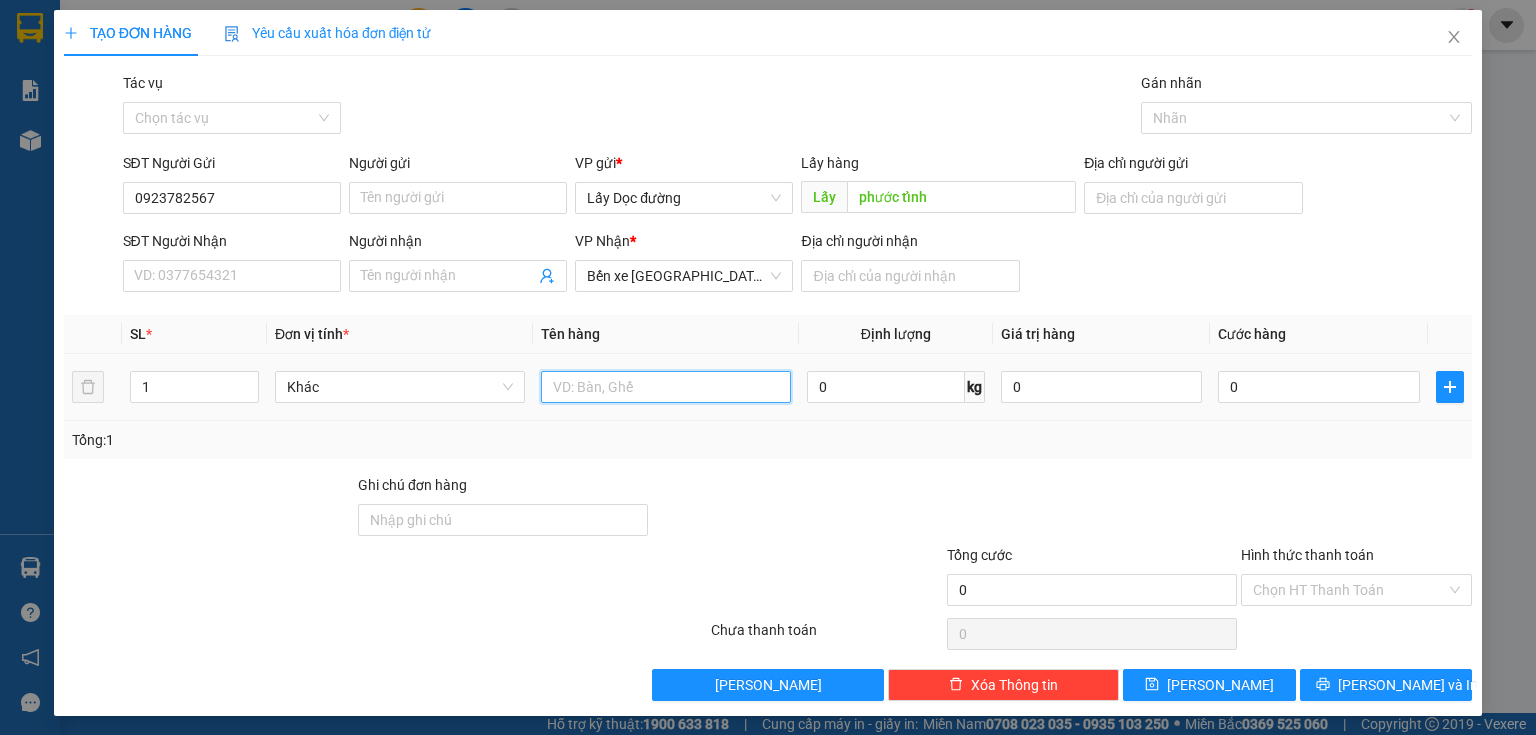 click at bounding box center (666, 387) 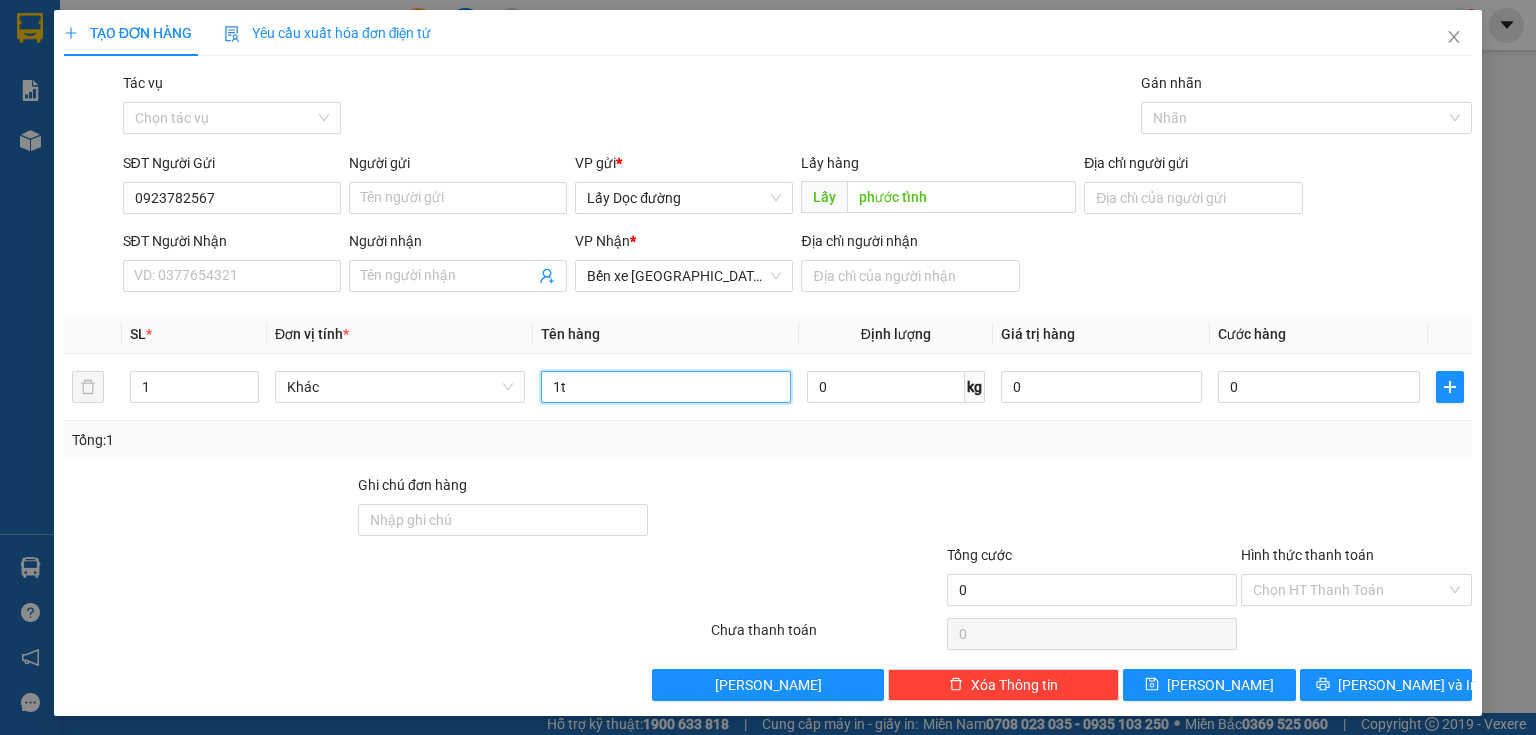 type on "1t" 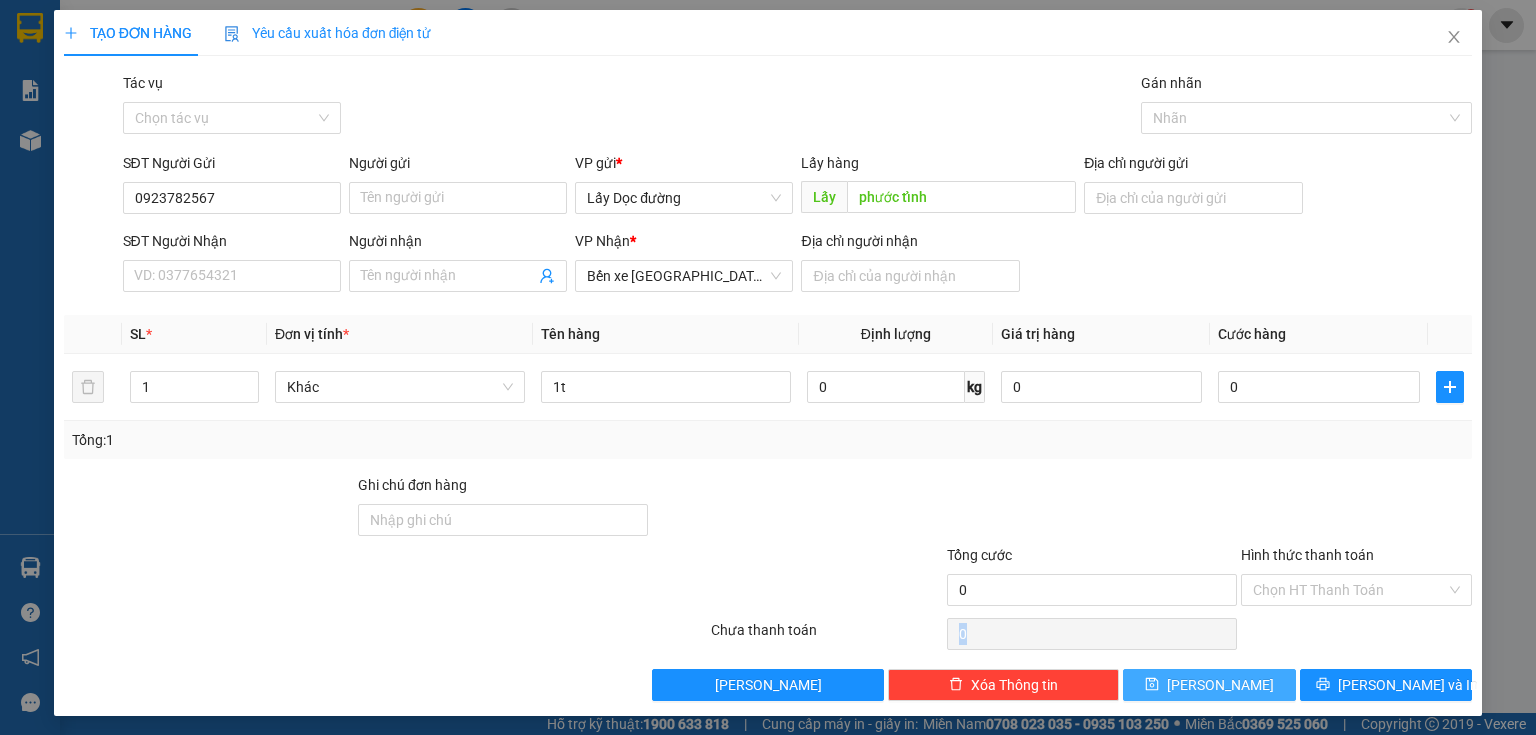 drag, startPoint x: 1154, startPoint y: 654, endPoint x: 1152, endPoint y: 672, distance: 18.110771 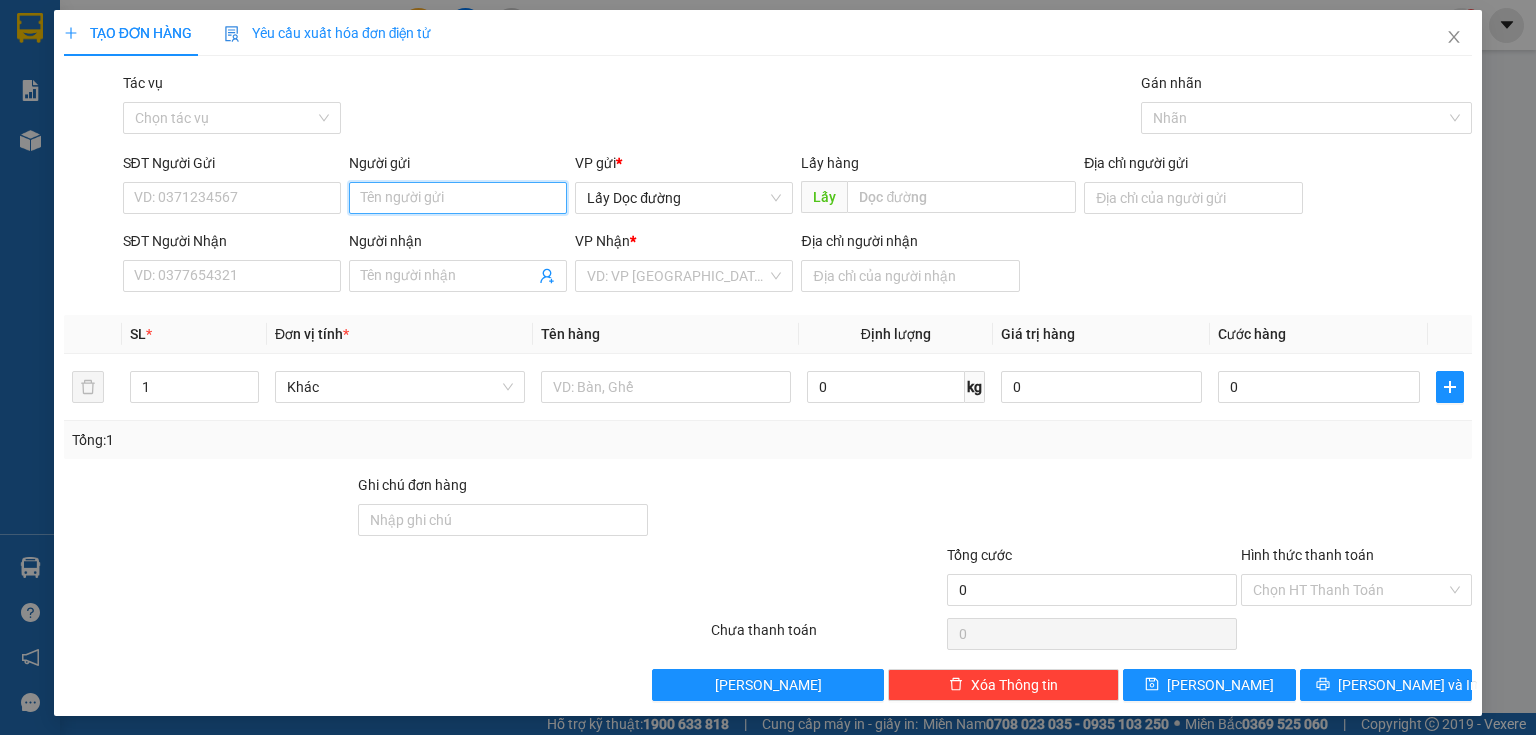 click on "Người gửi" at bounding box center [458, 198] 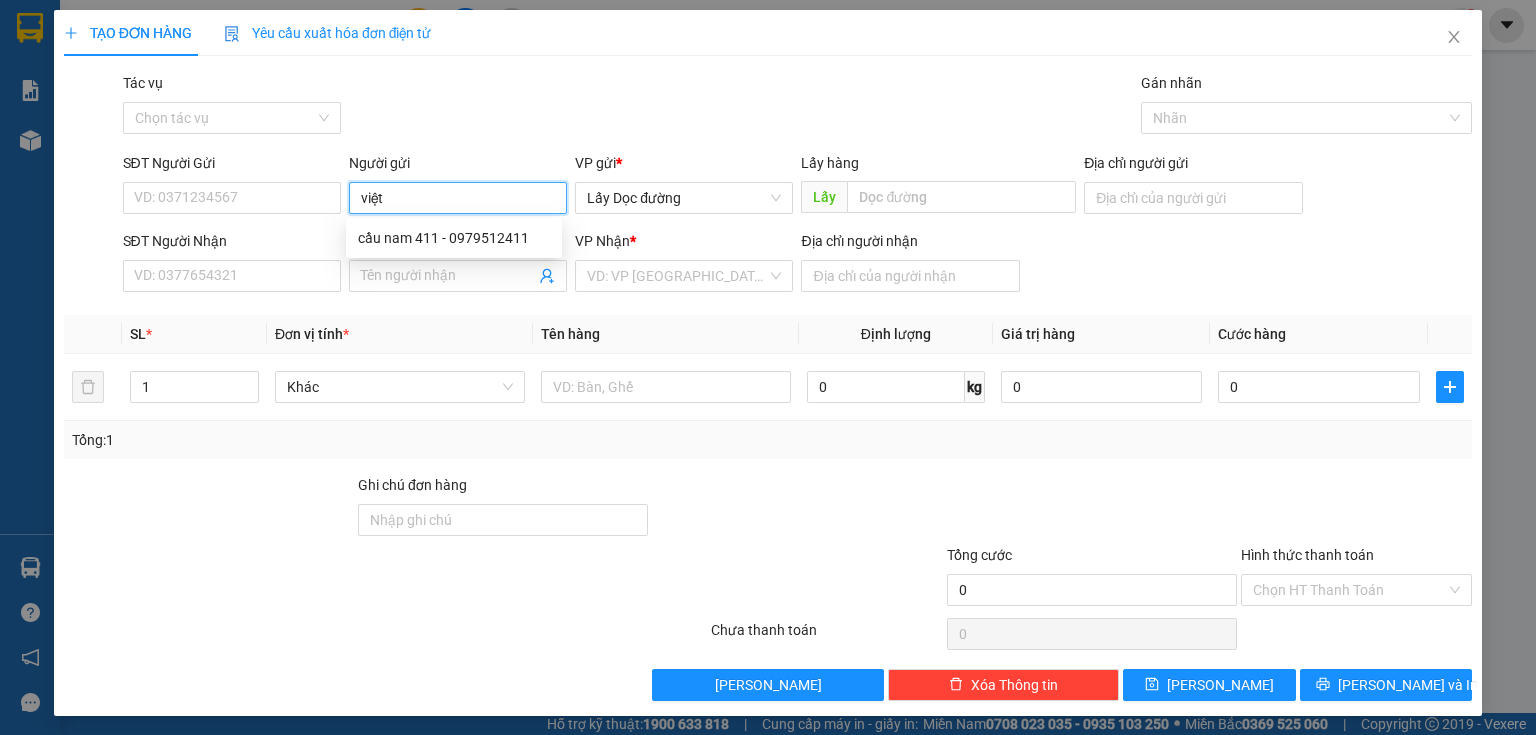 type on "việt" 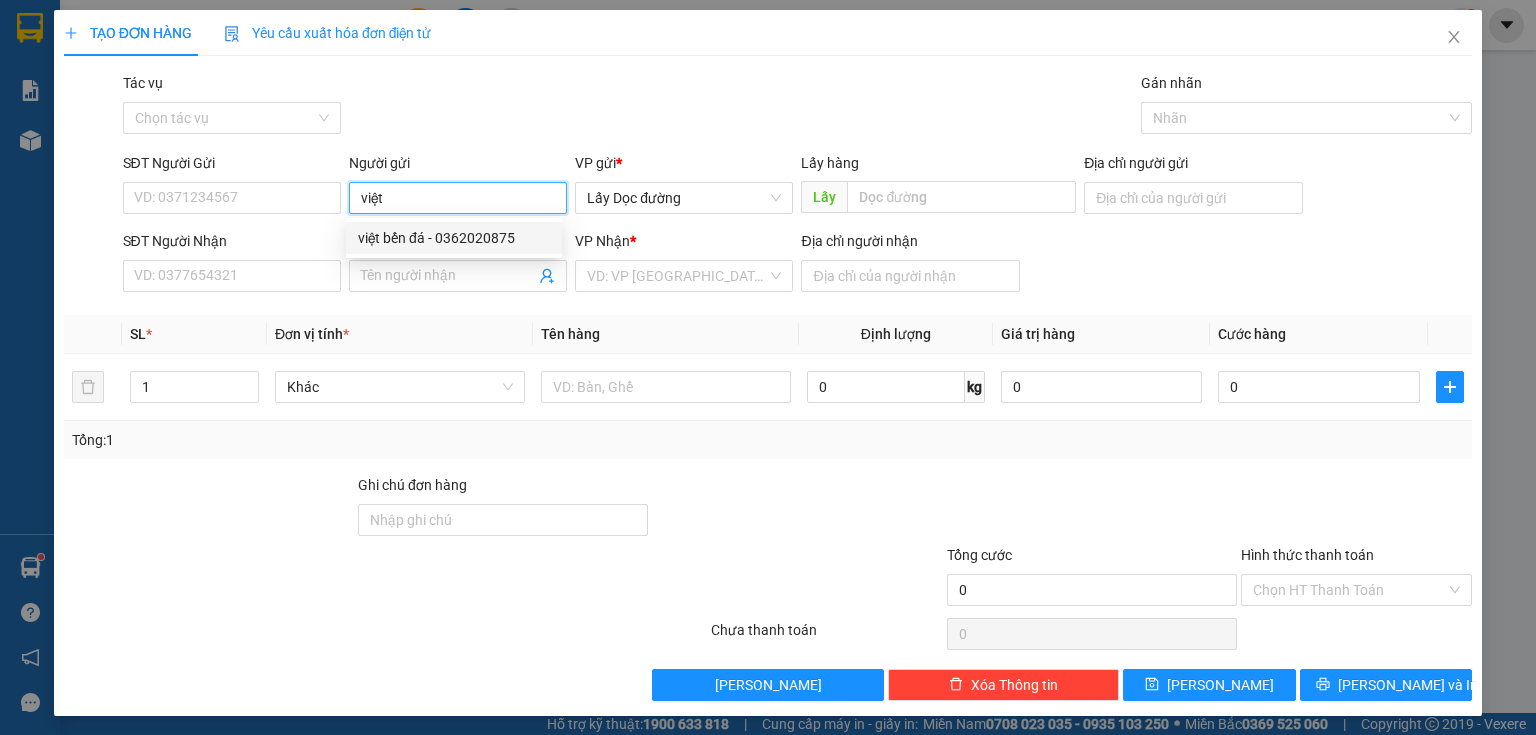 click on "việt bến đá  - 0362020875" at bounding box center (454, 238) 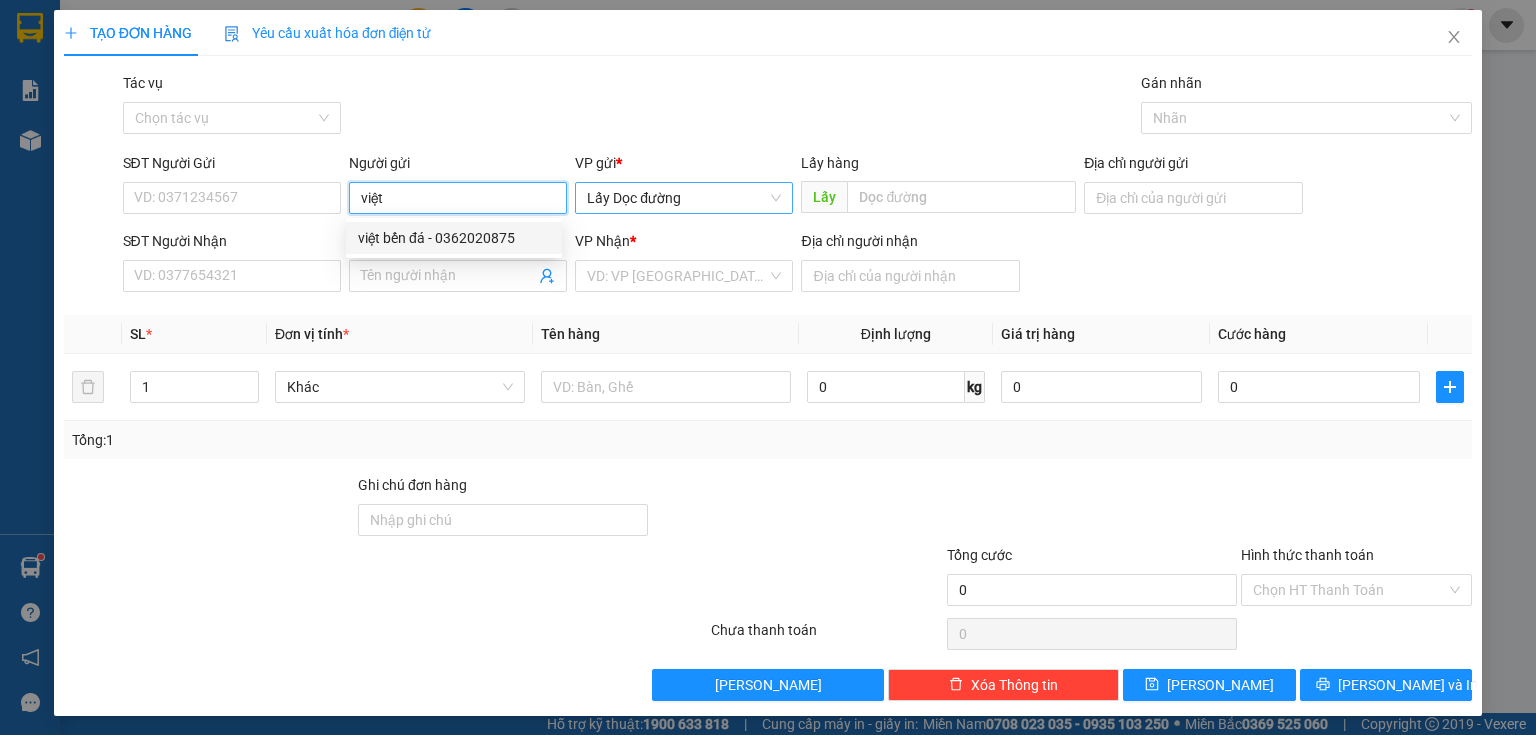 type on "0362020875" 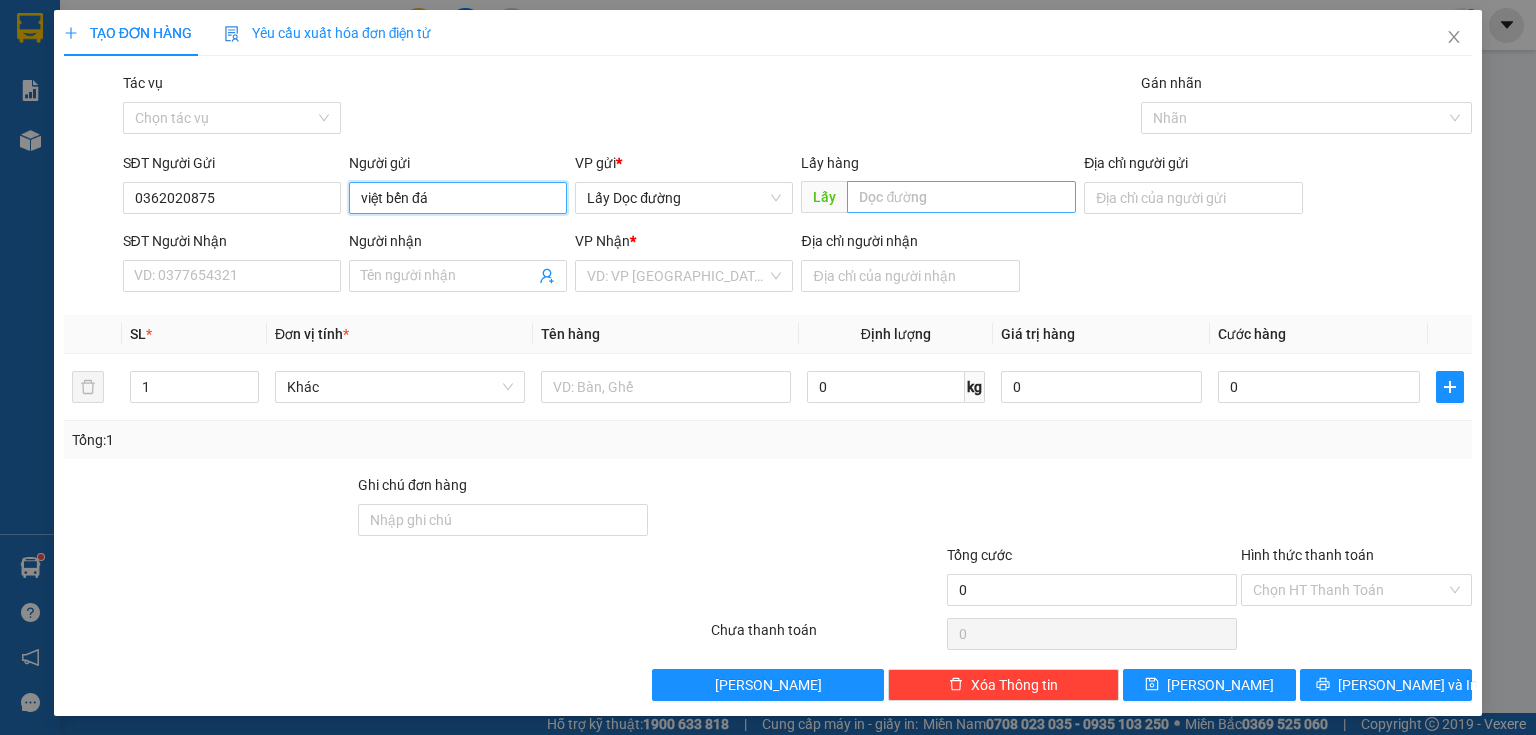 type on "việt bến đá" 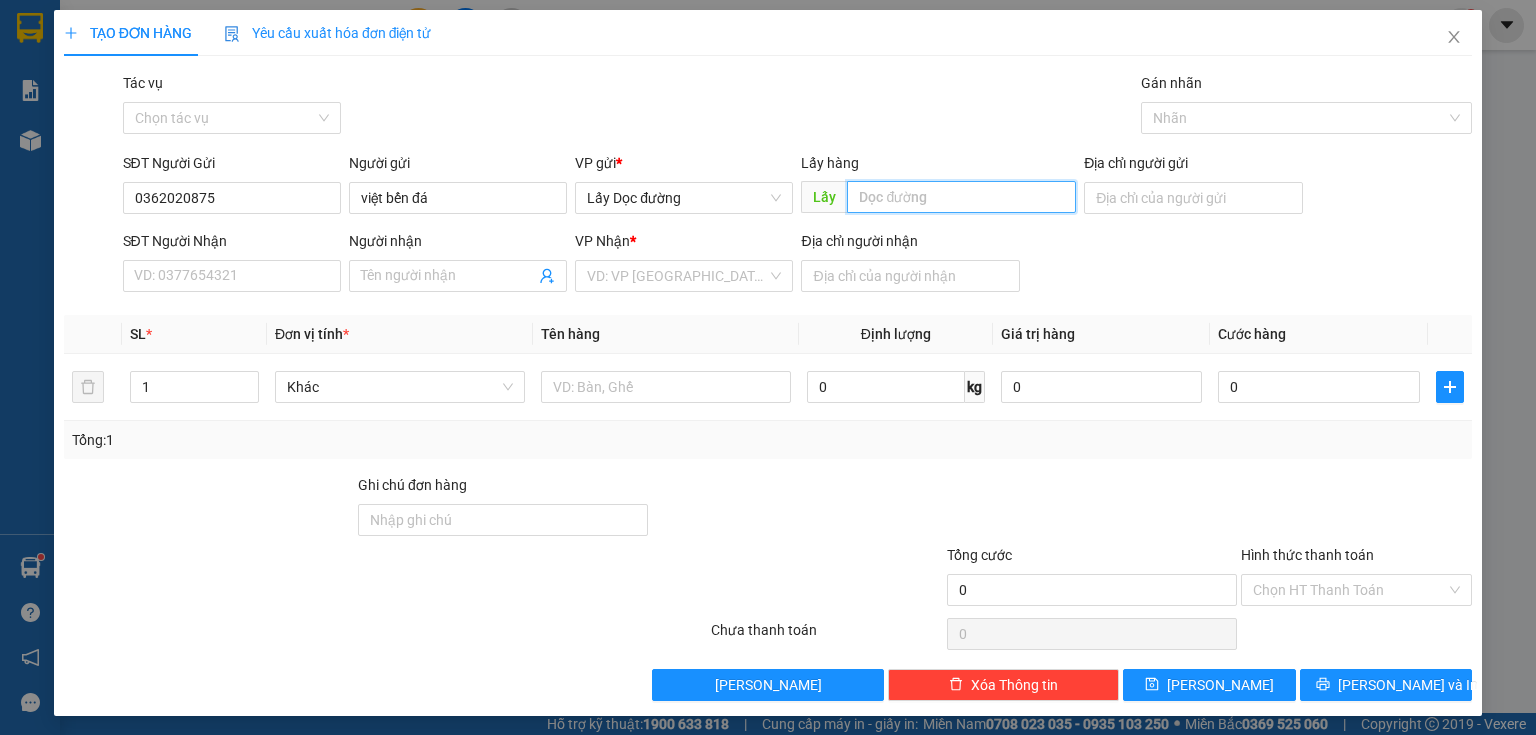 click at bounding box center (961, 197) 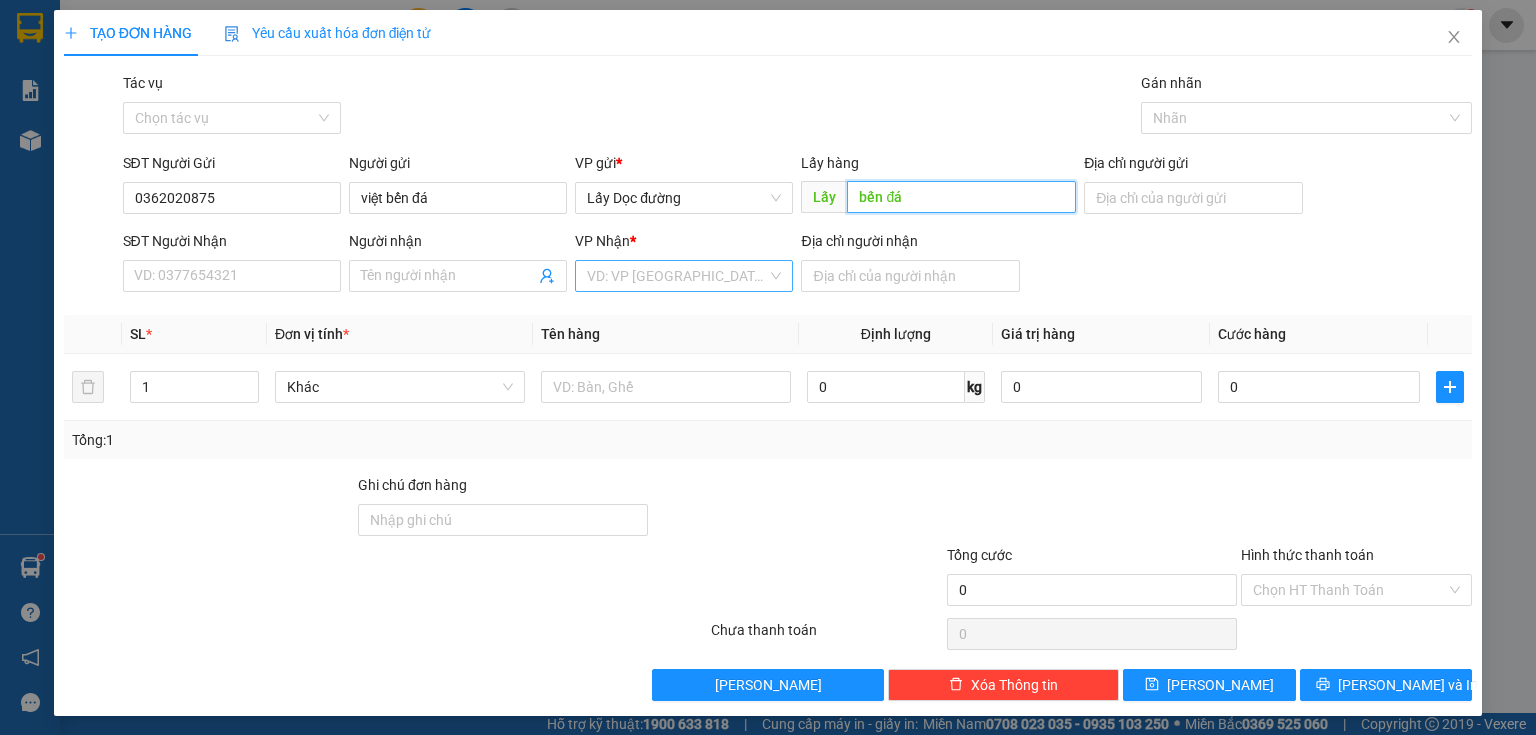 type on "bến đá" 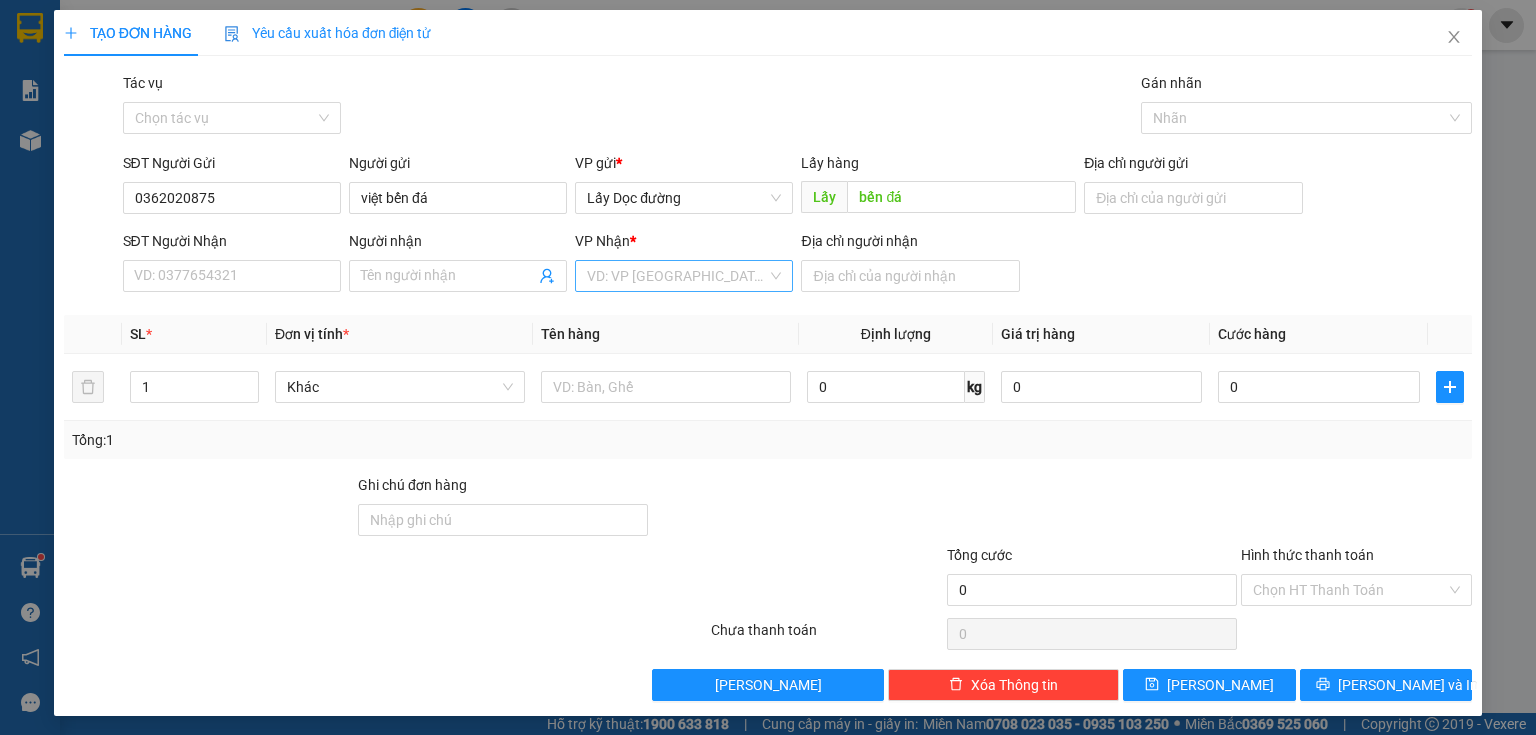 click at bounding box center [677, 276] 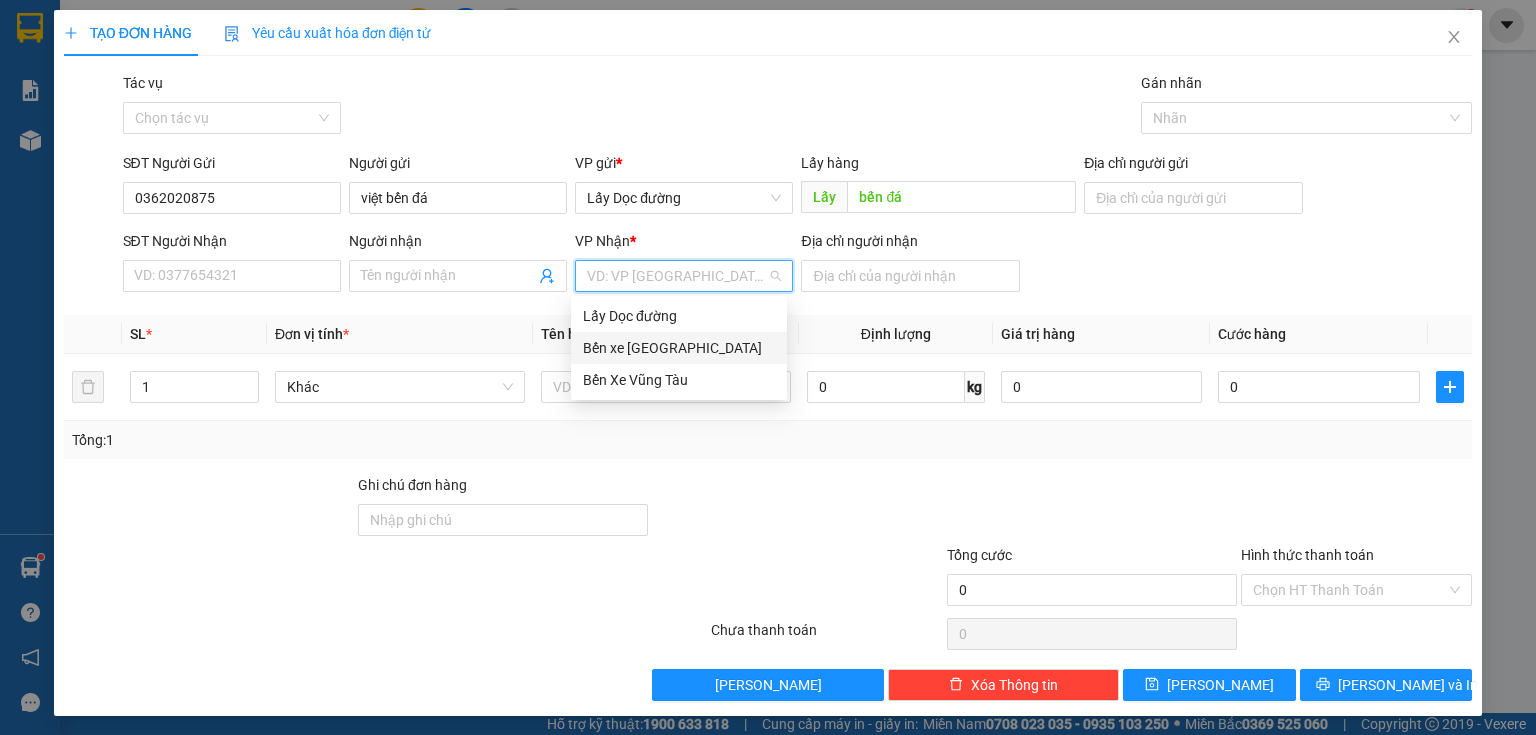 click on "Bến xe [GEOGRAPHIC_DATA]" at bounding box center [679, 348] 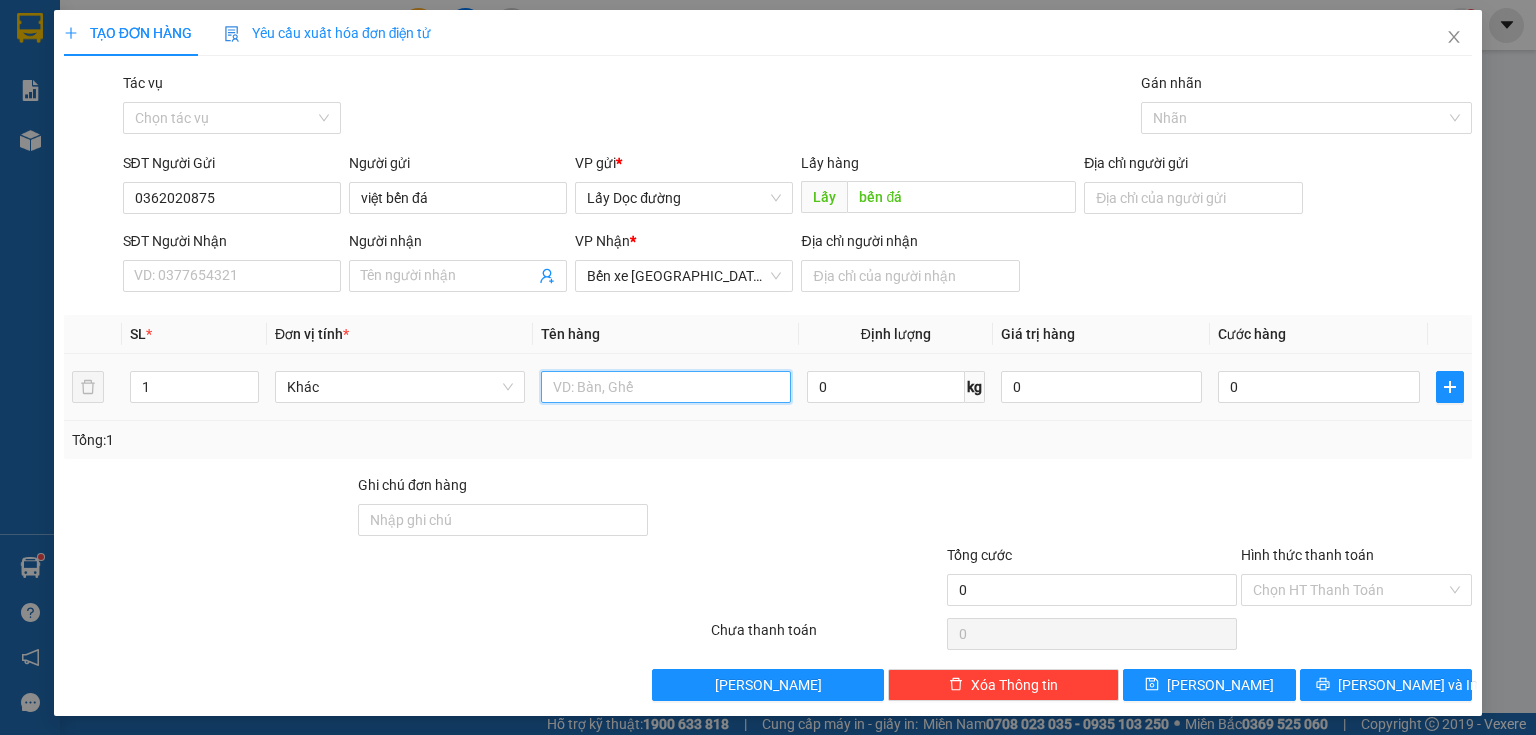 click at bounding box center [666, 387] 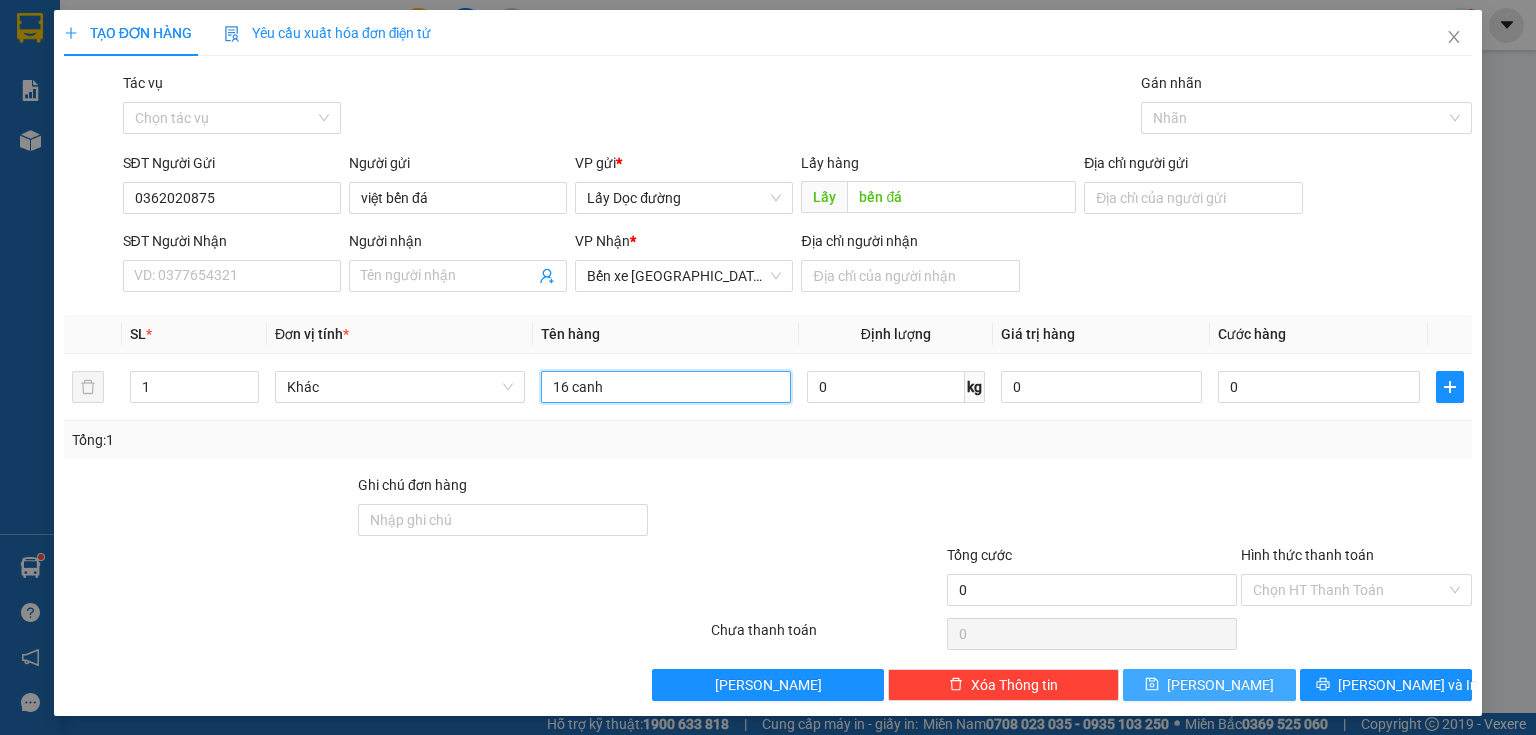 type on "16 canh" 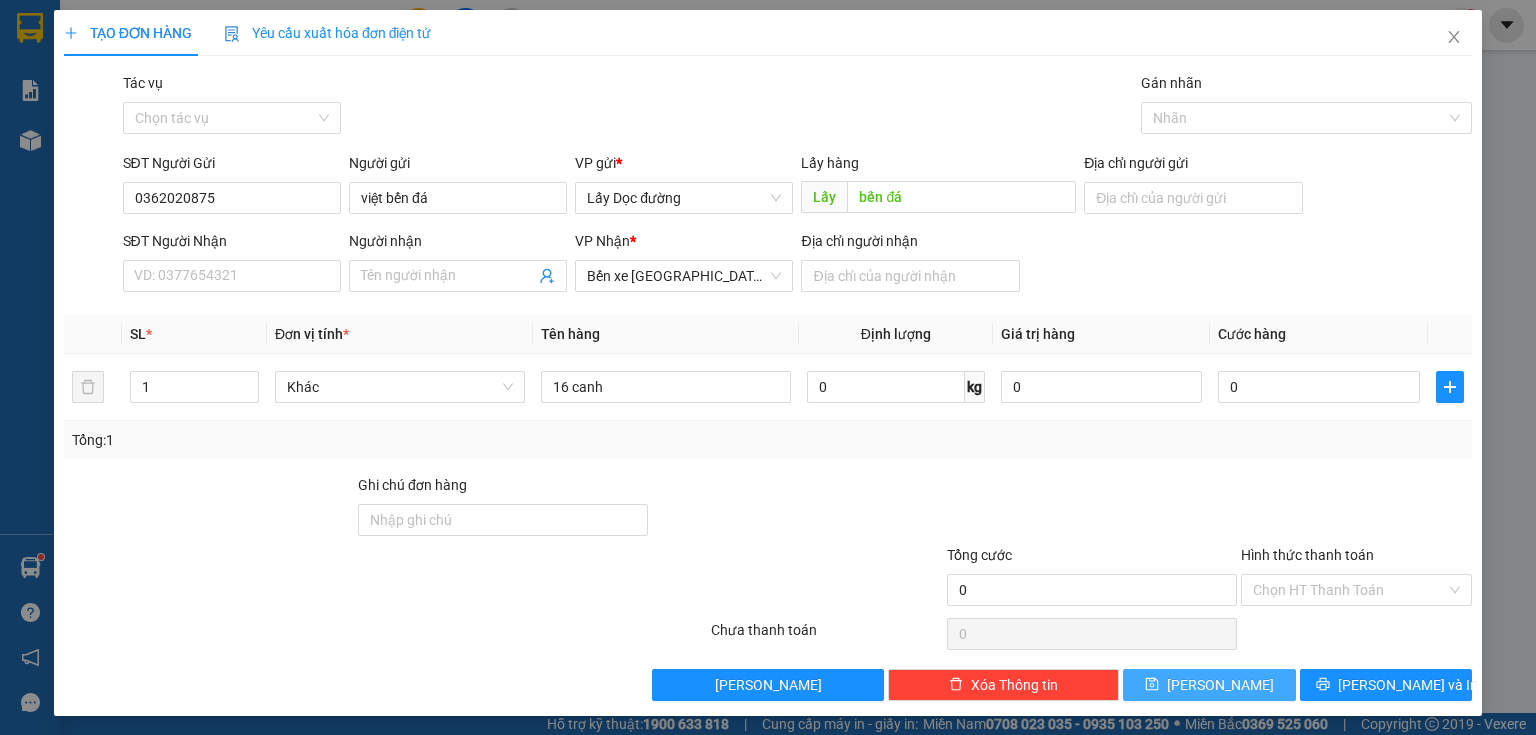 click on "[PERSON_NAME]" at bounding box center (1209, 685) 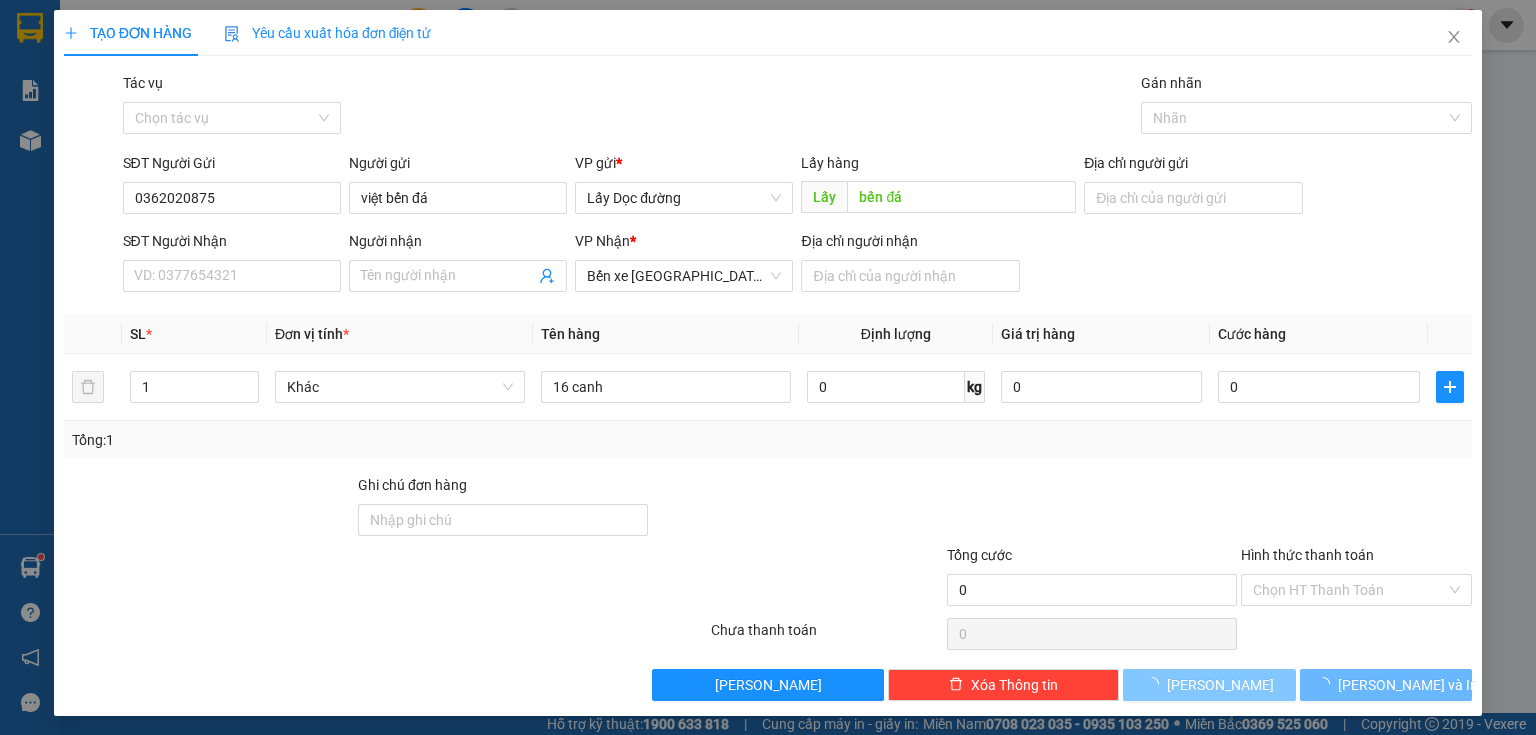 type 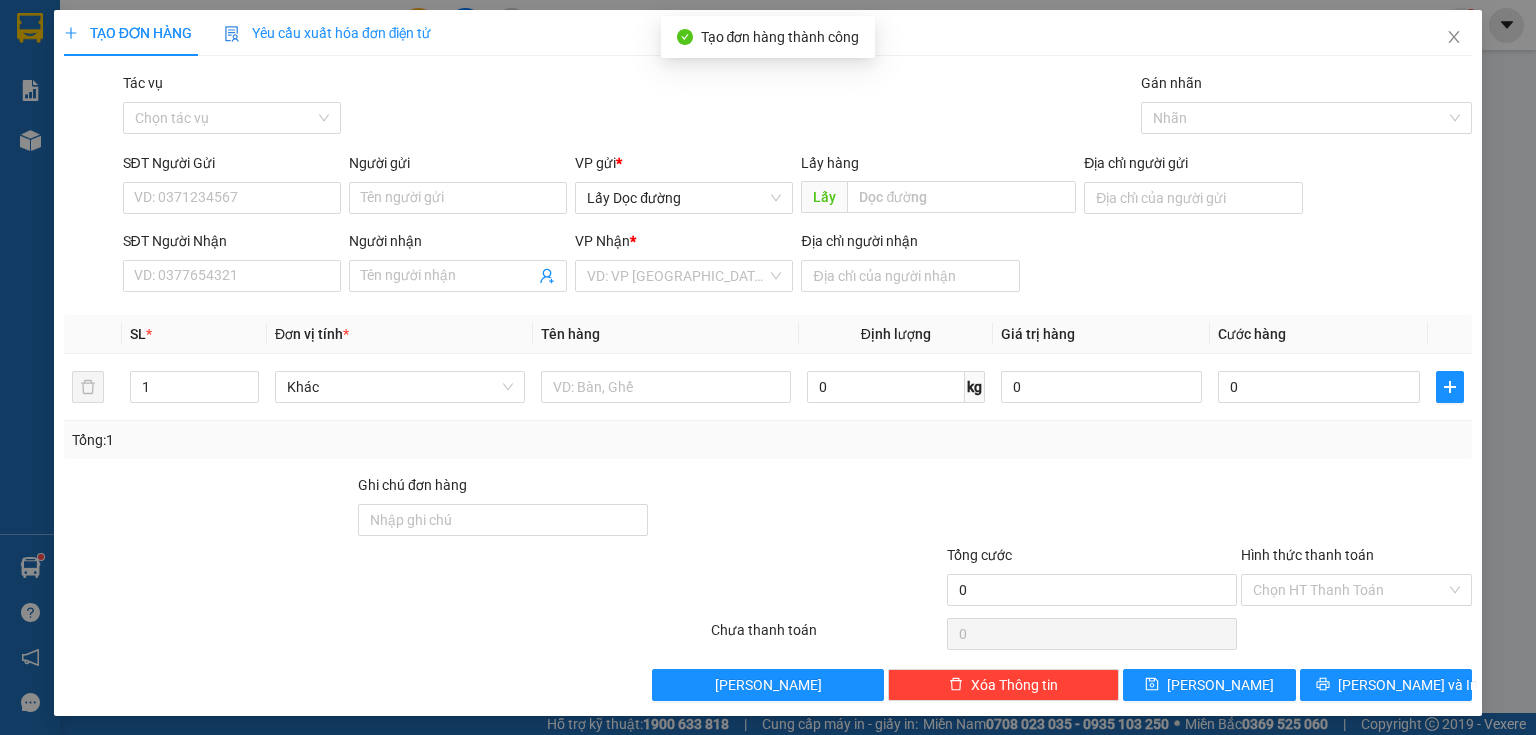click on "TẠO ĐƠN HÀNG Yêu cầu xuất hóa đơn điện tử" at bounding box center (768, 33) 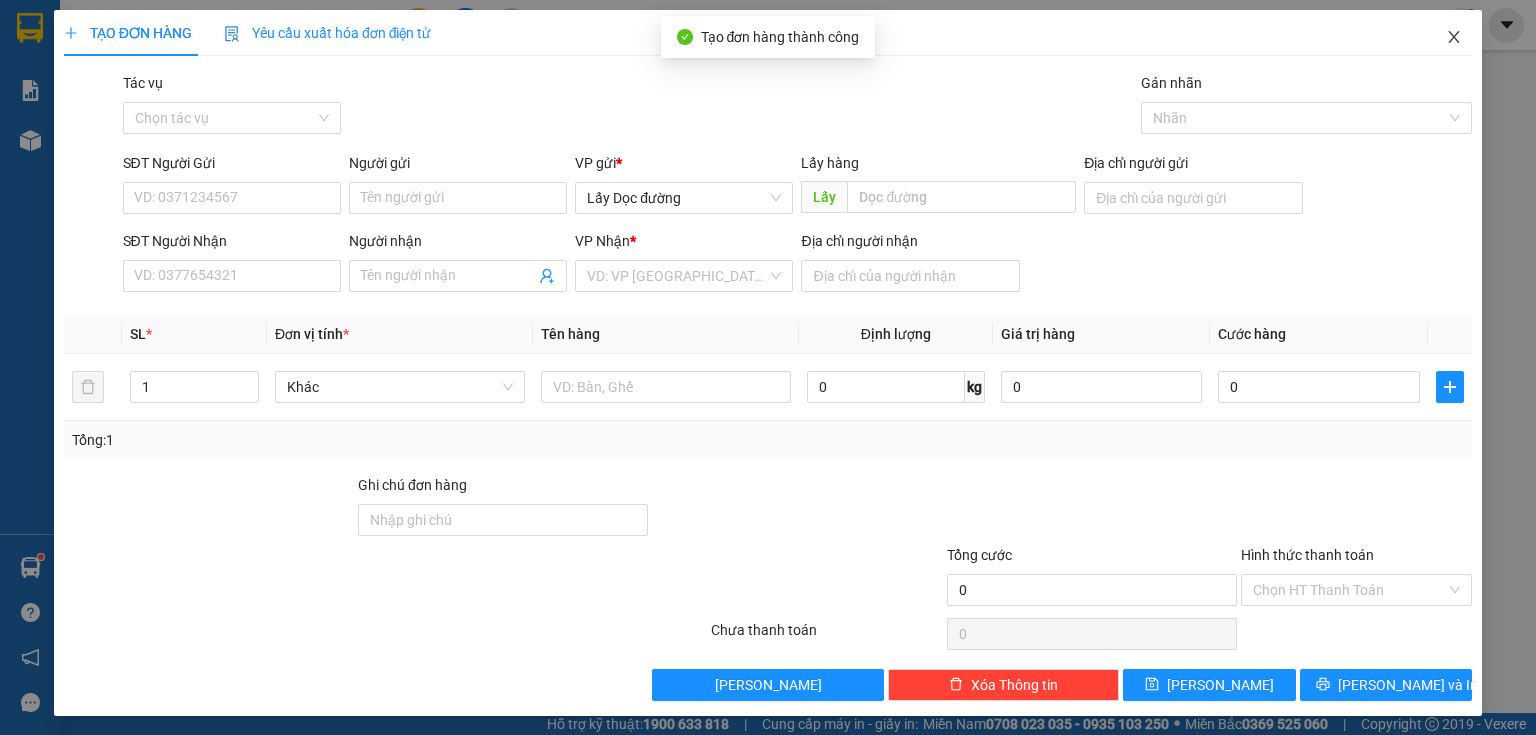 click at bounding box center (1454, 38) 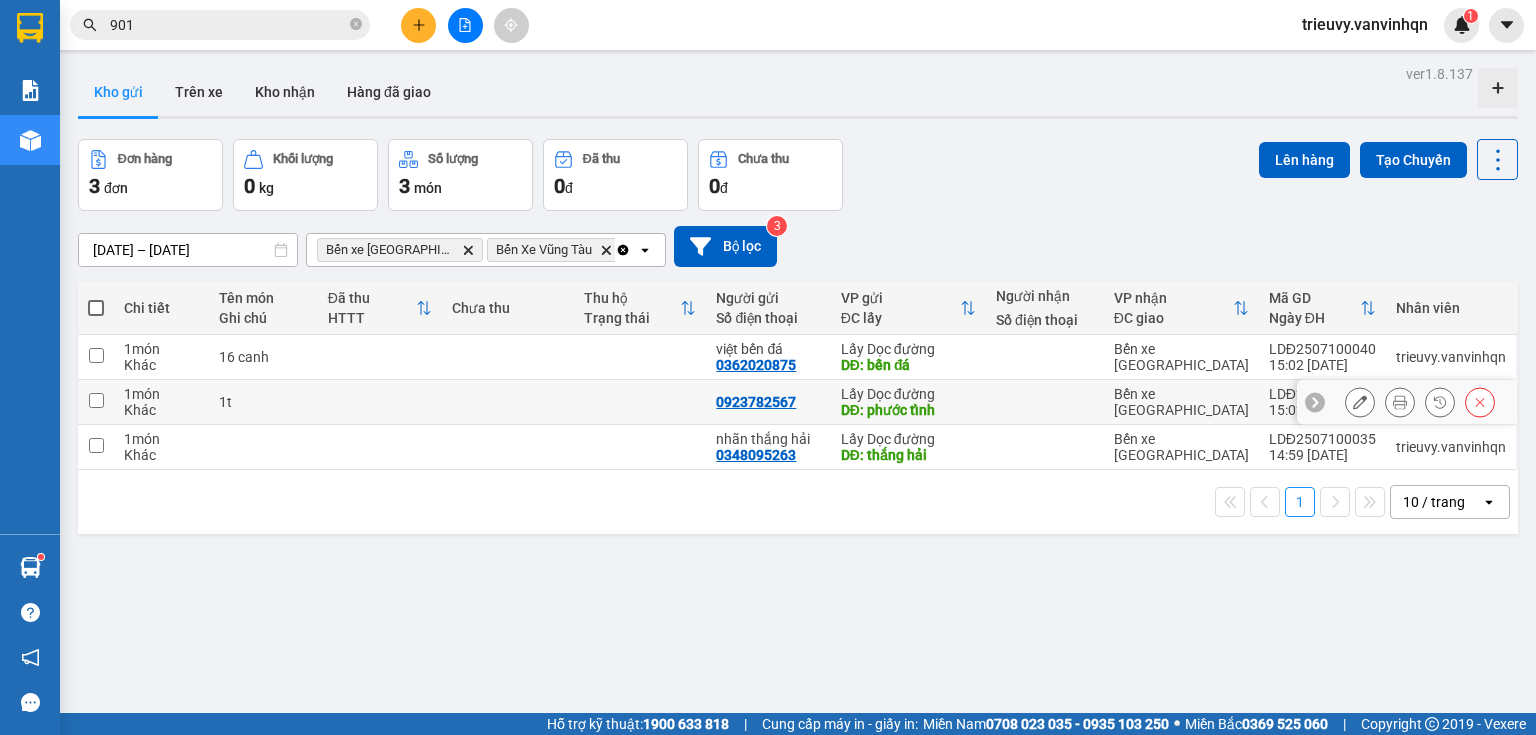 click on "1t" at bounding box center [263, 402] 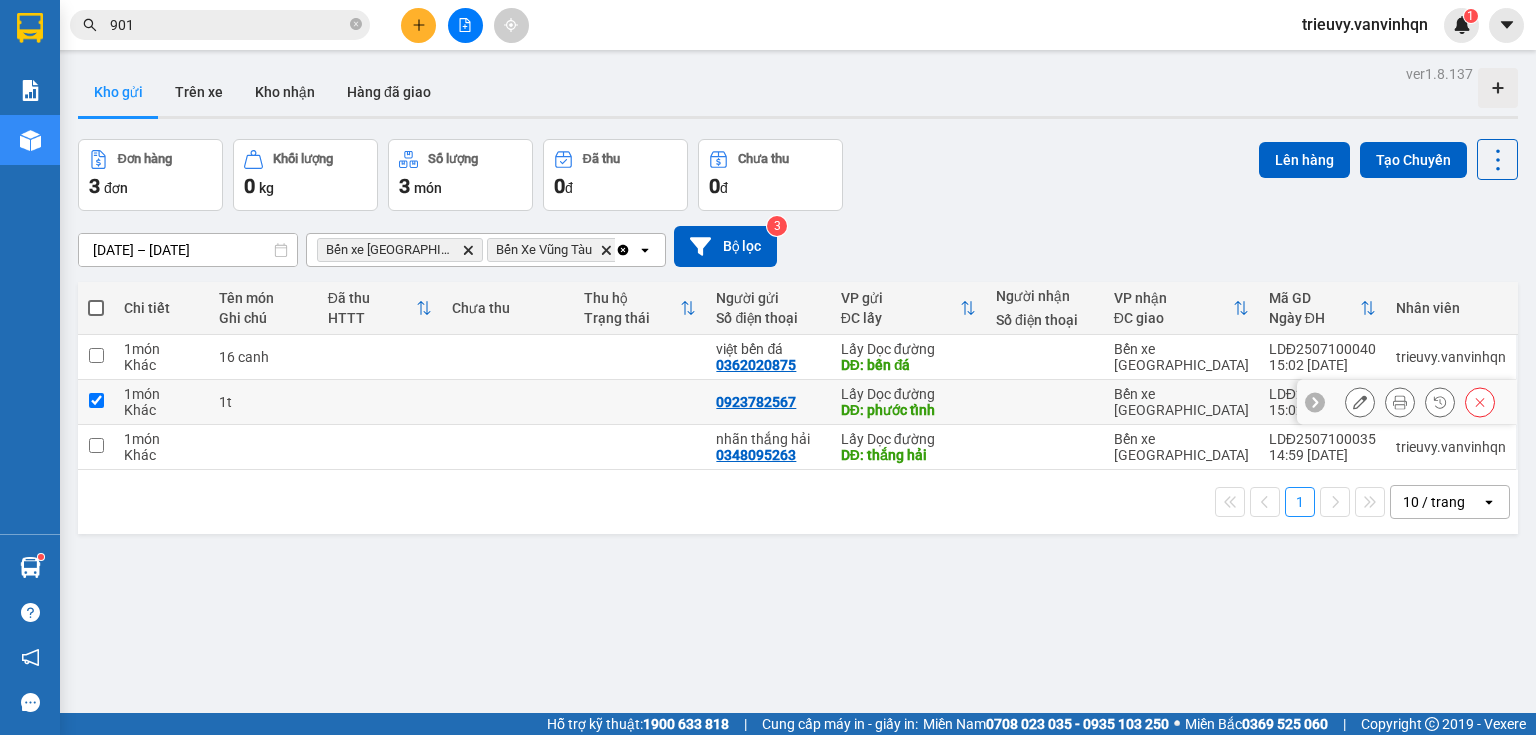 checkbox on "true" 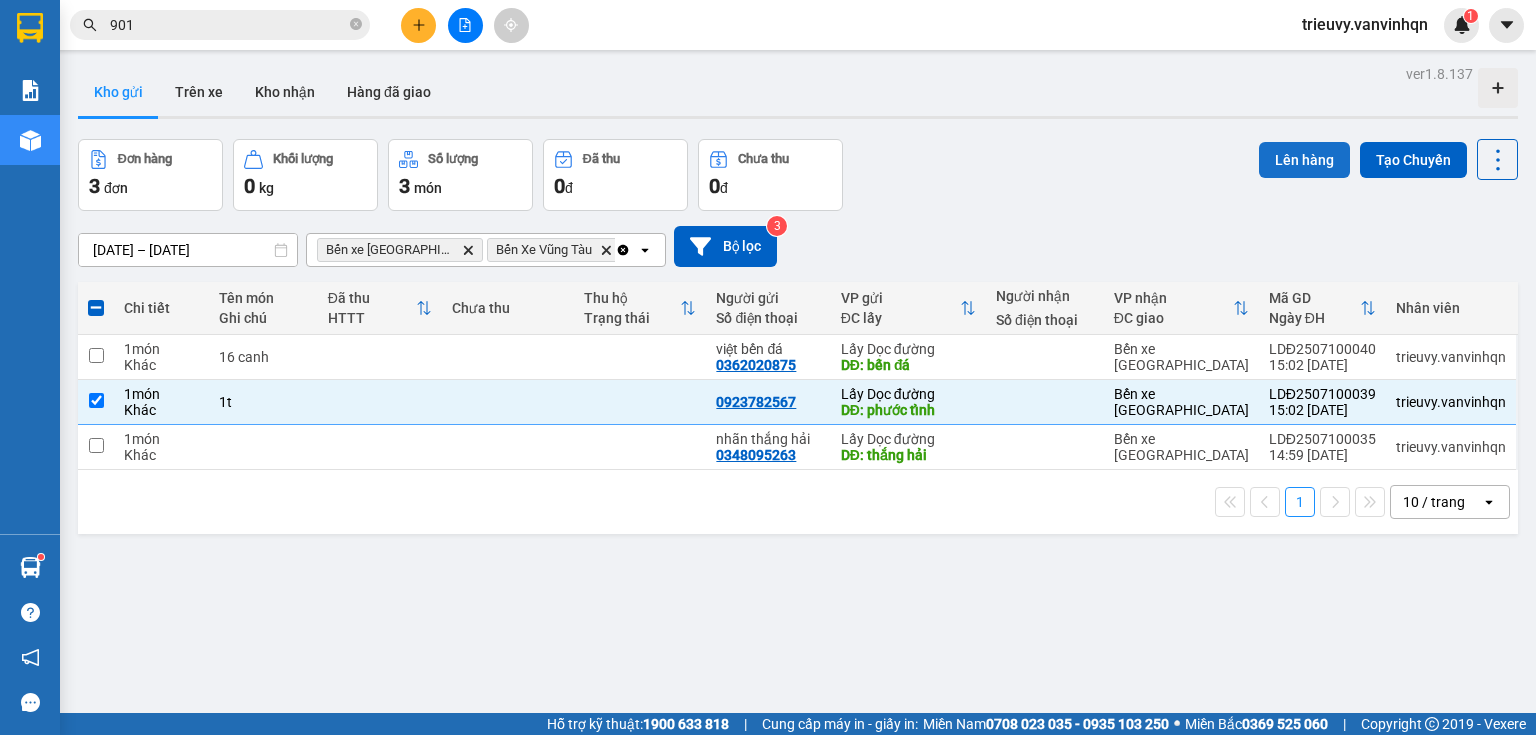 drag, startPoint x: 1257, startPoint y: 148, endPoint x: 1267, endPoint y: 152, distance: 10.770329 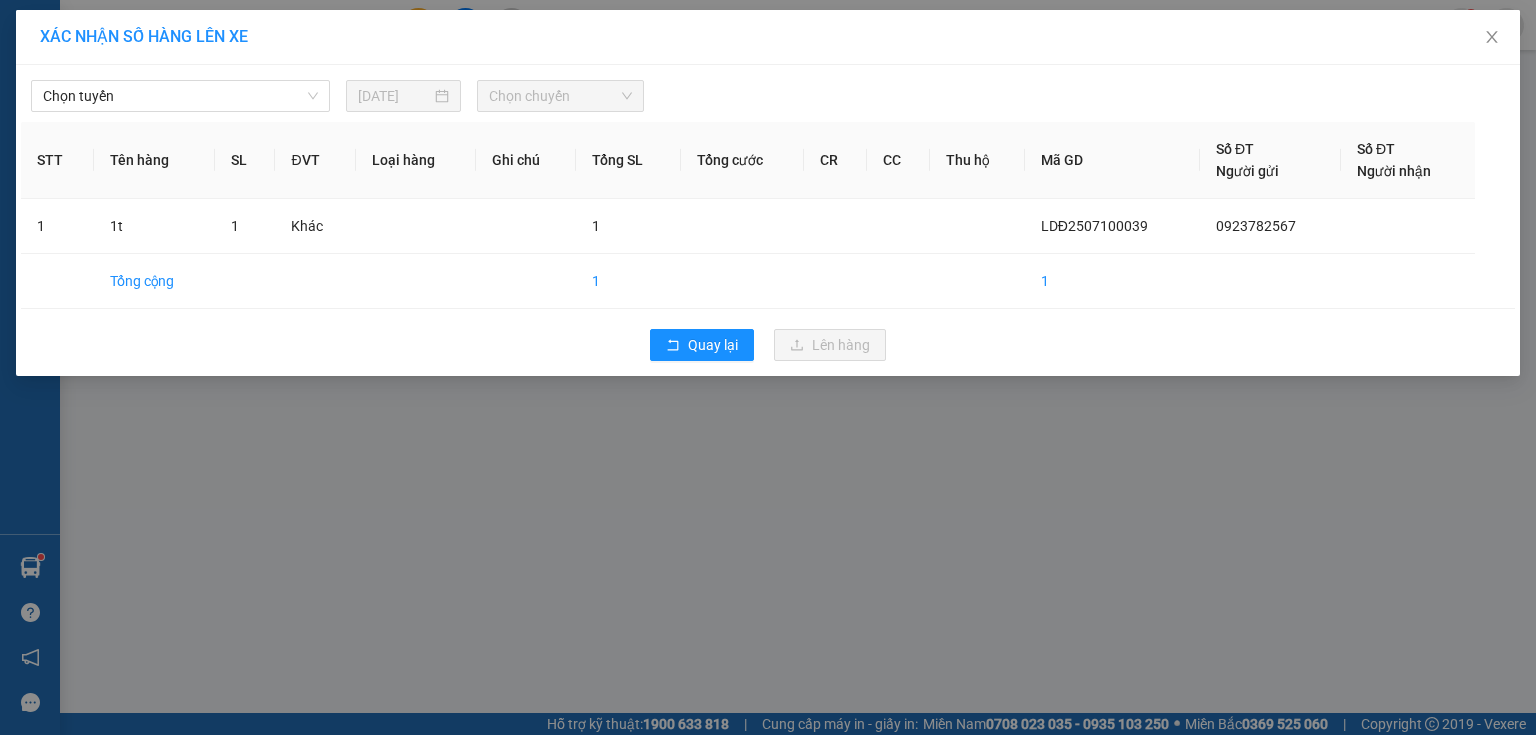 drag, startPoint x: 262, startPoint y: 98, endPoint x: 248, endPoint y: 112, distance: 19.79899 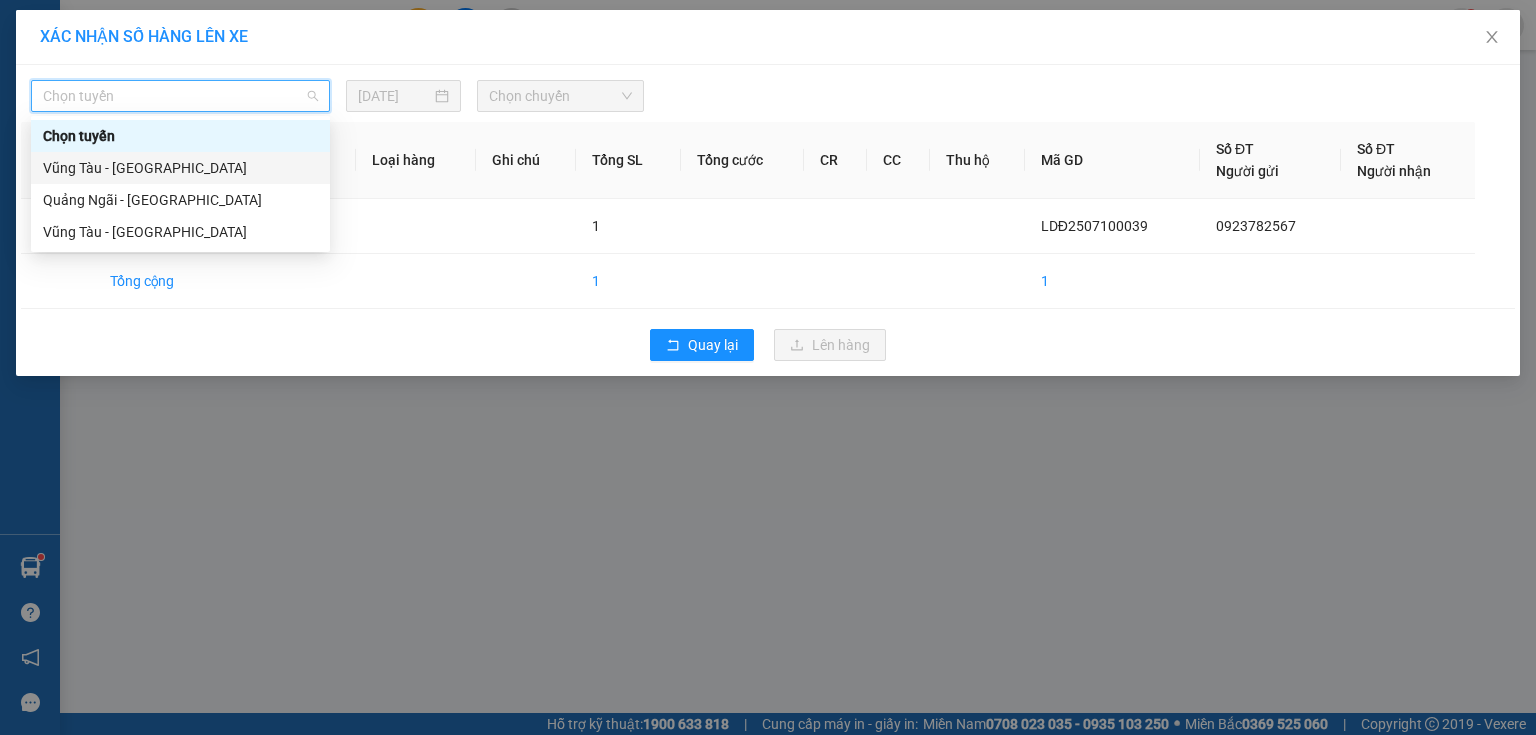 drag, startPoint x: 159, startPoint y: 176, endPoint x: 337, endPoint y: 130, distance: 183.84776 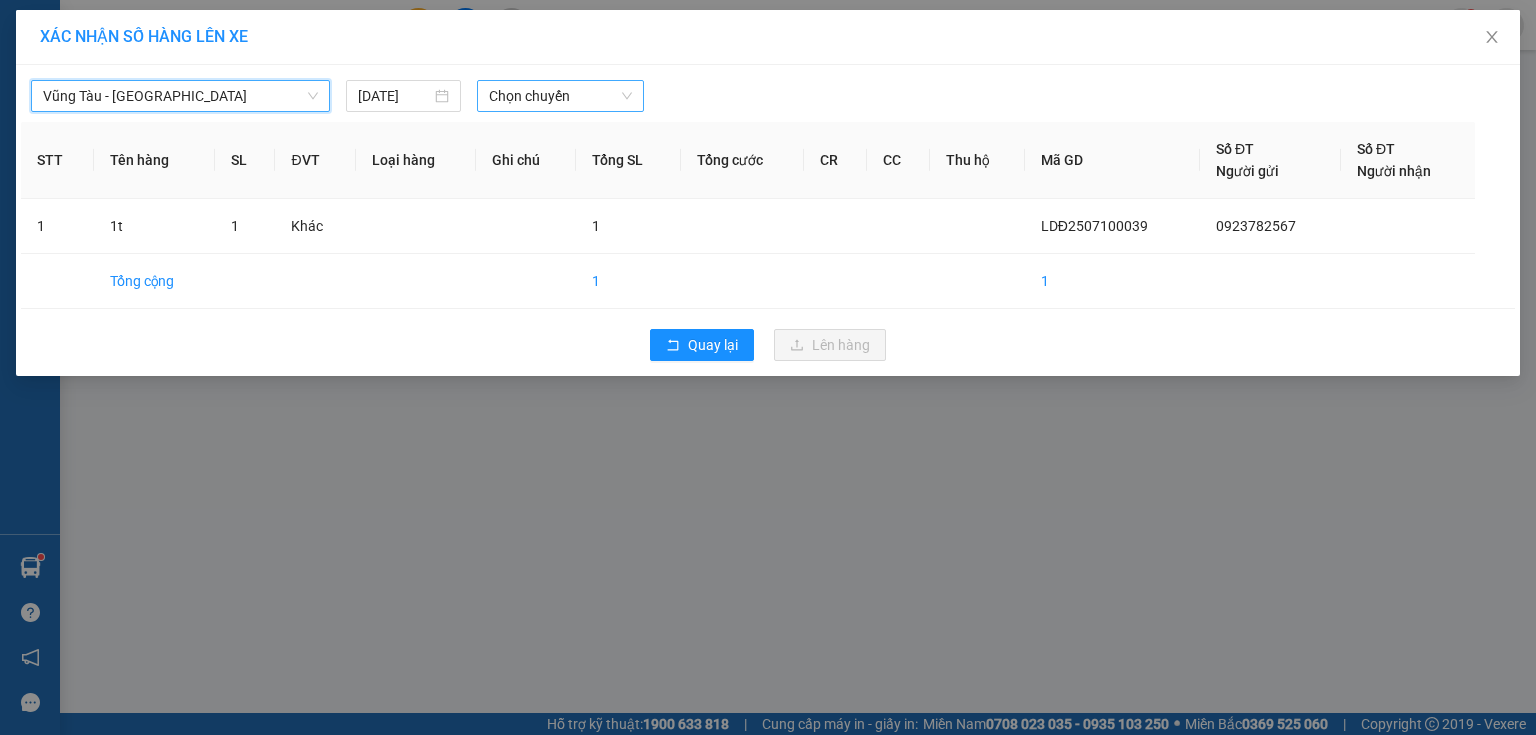 click on "Chọn chuyến" at bounding box center (561, 96) 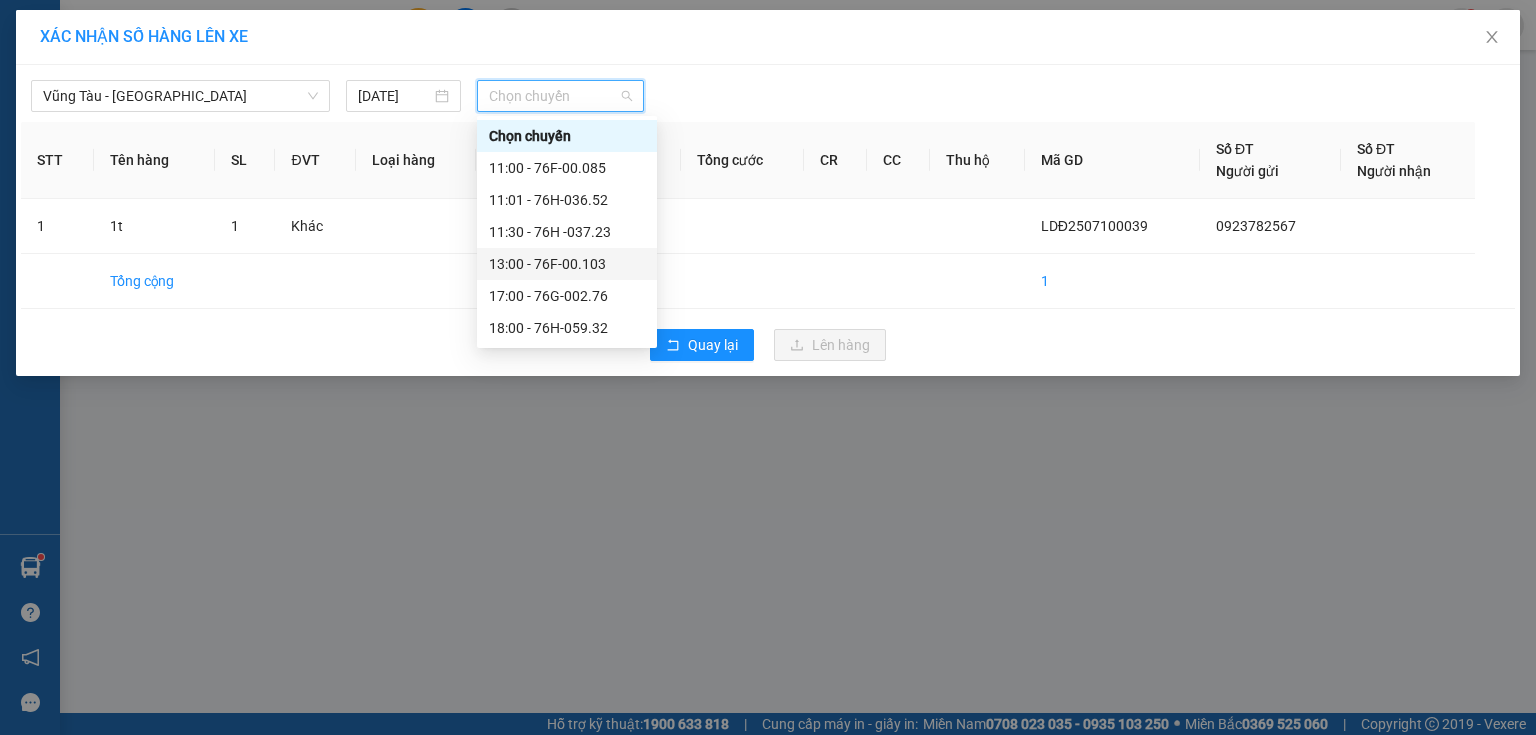 click on "13:00     - 76F-00.103" at bounding box center [567, 264] 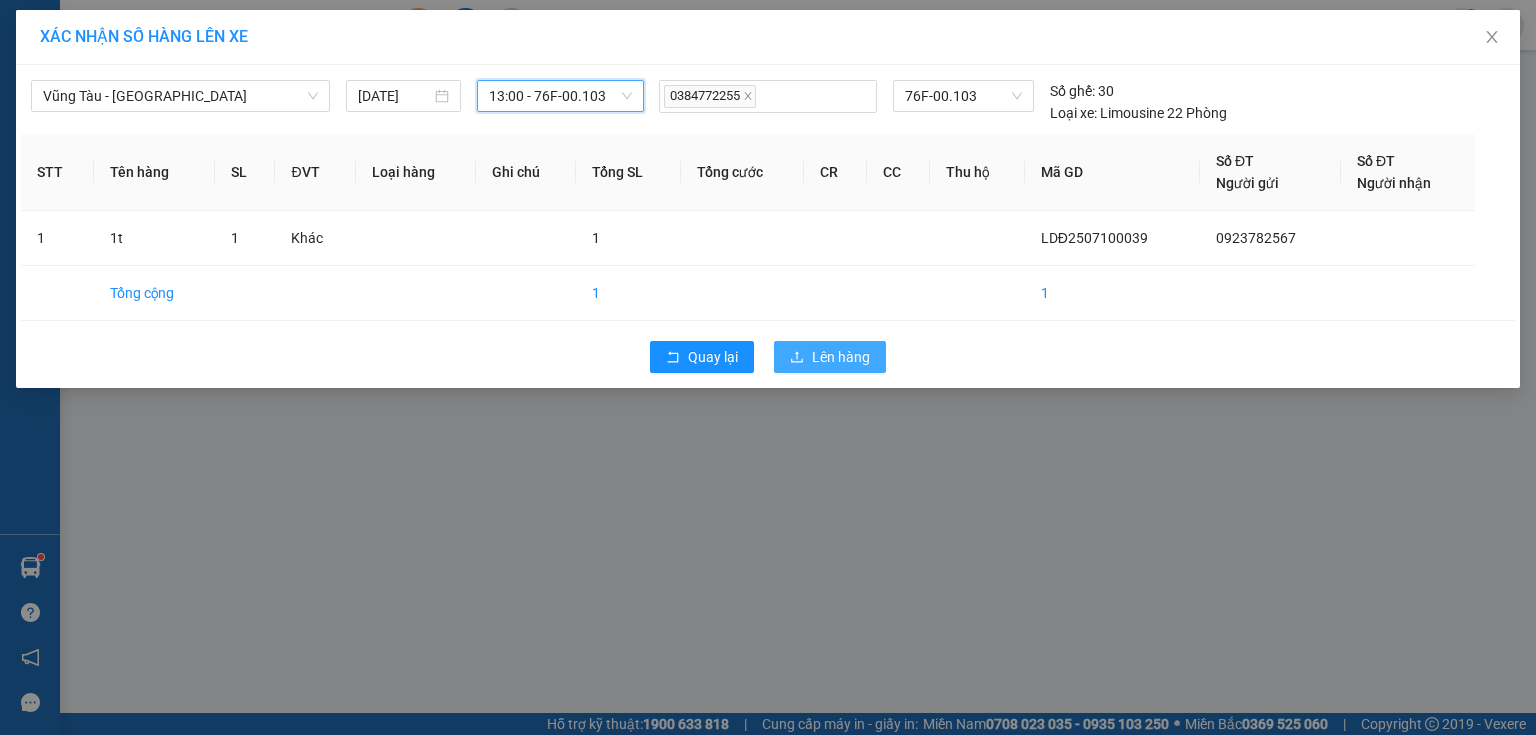 click 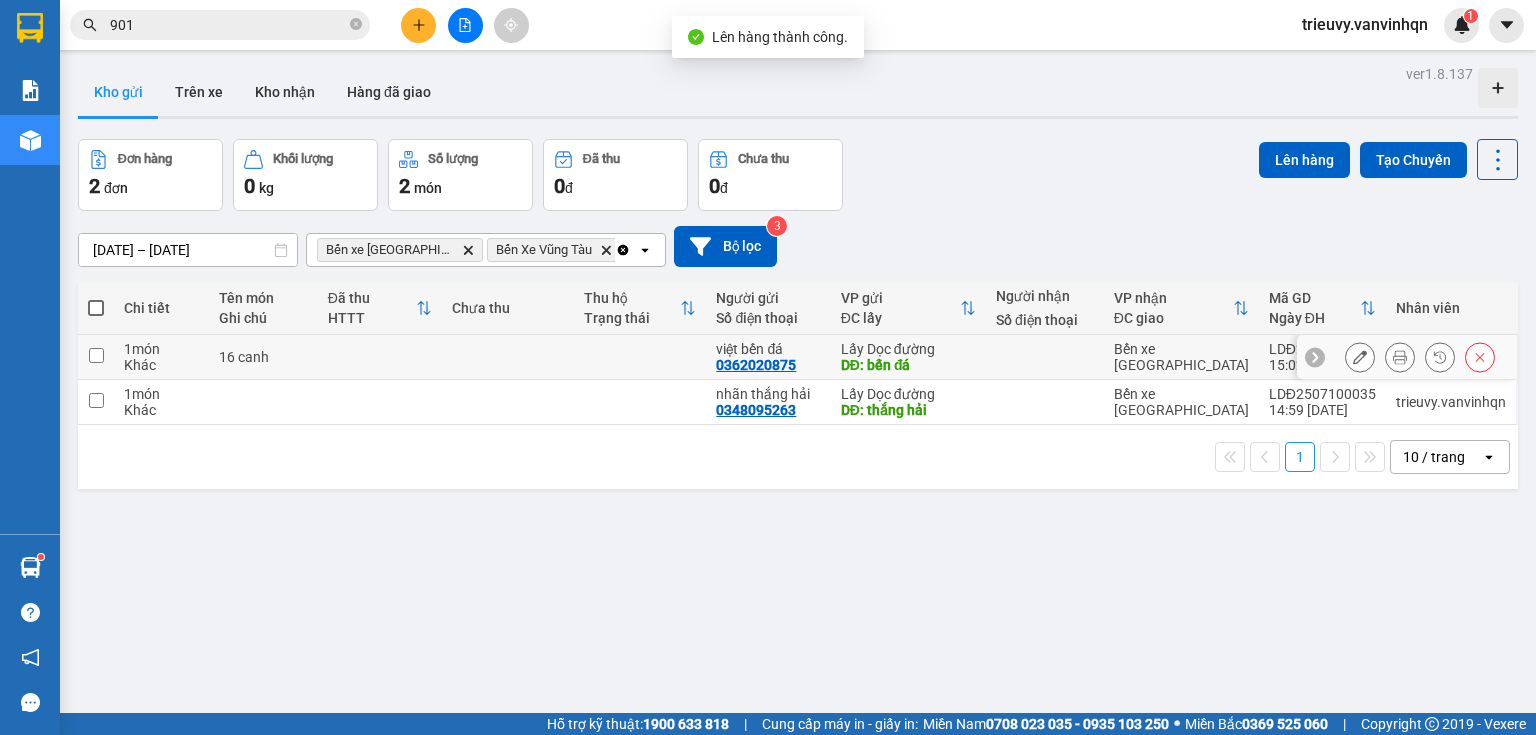 click at bounding box center [508, 357] 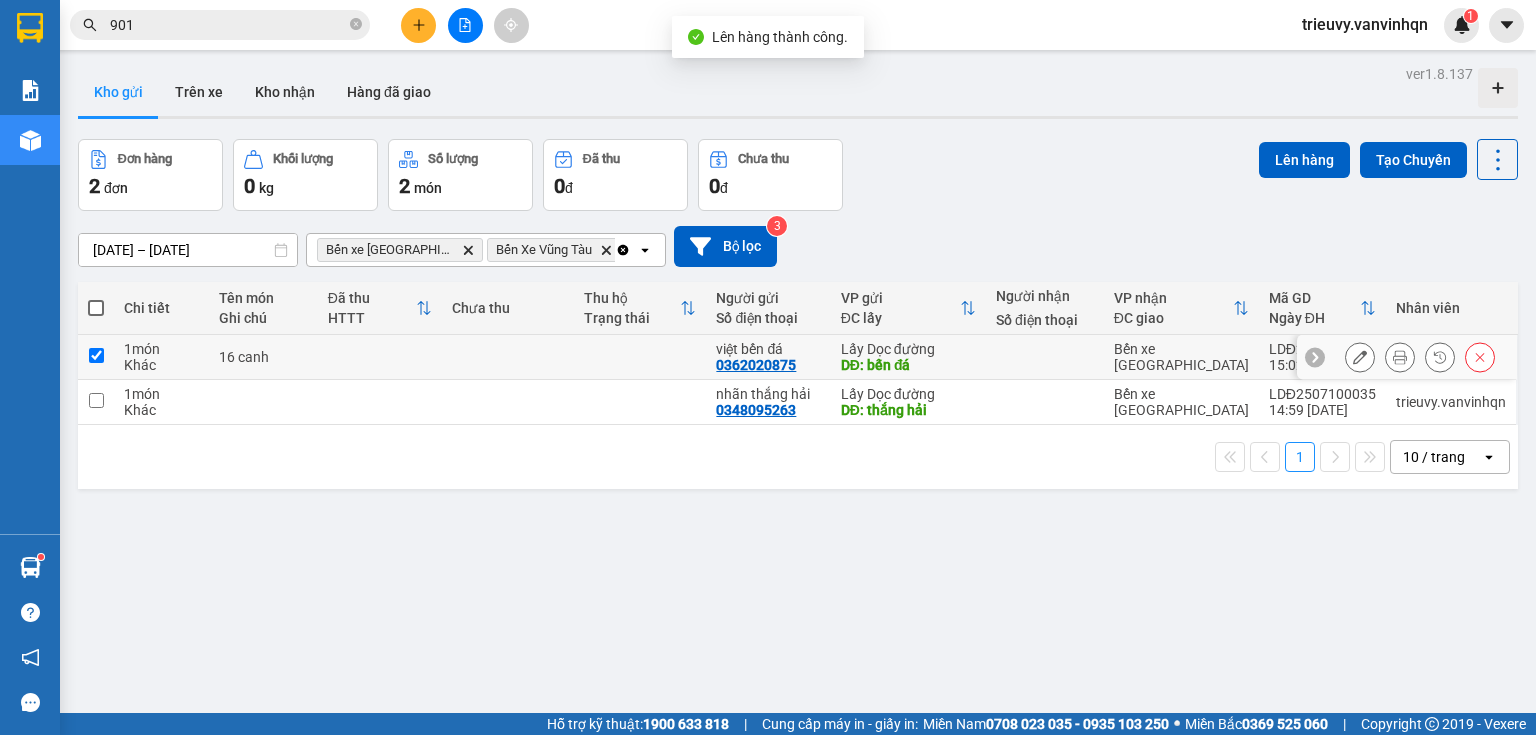 checkbox on "true" 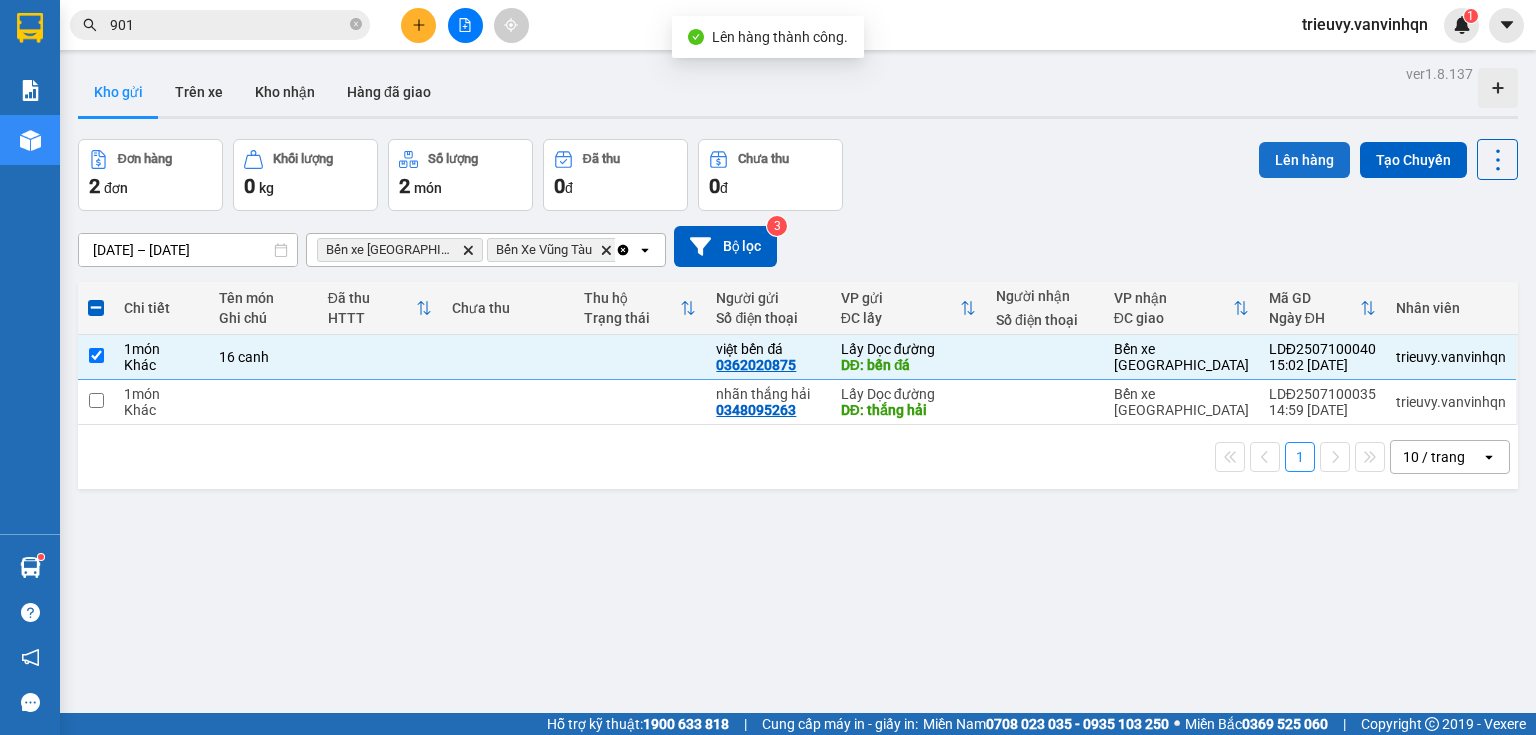 drag, startPoint x: 1288, startPoint y: 153, endPoint x: 1269, endPoint y: 161, distance: 20.615528 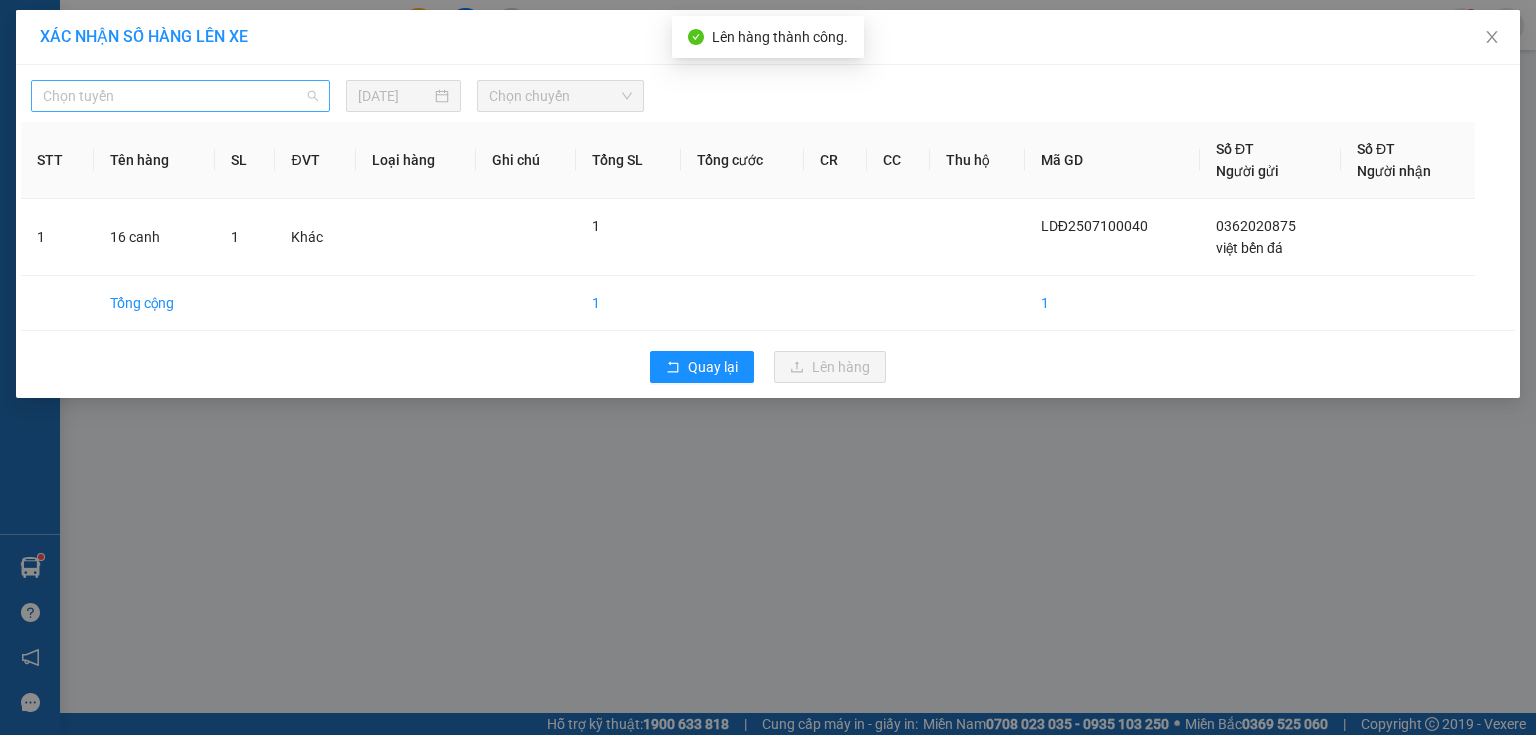 drag, startPoint x: 303, startPoint y: 92, endPoint x: 282, endPoint y: 111, distance: 28.319605 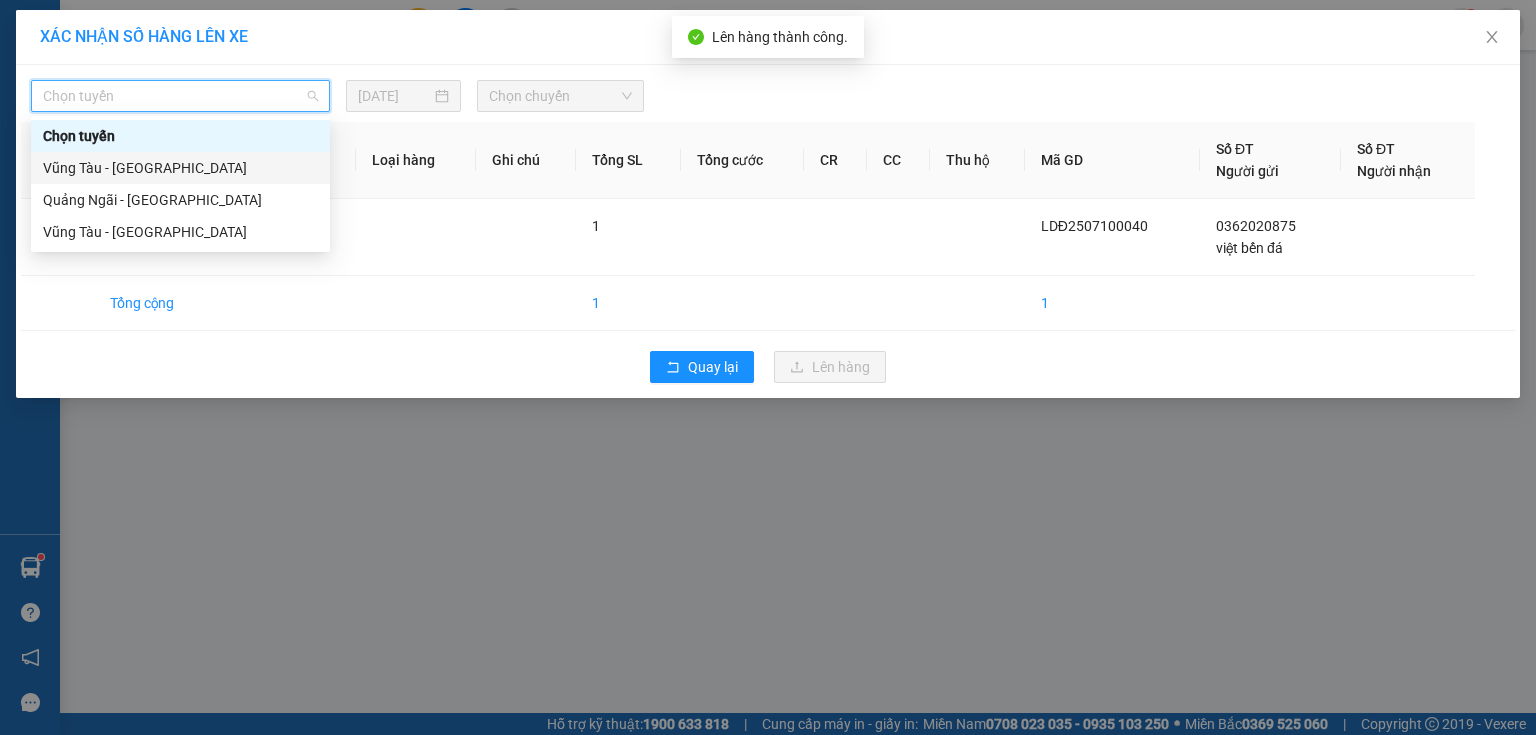 click on "Vũng Tàu - [GEOGRAPHIC_DATA]" at bounding box center [180, 168] 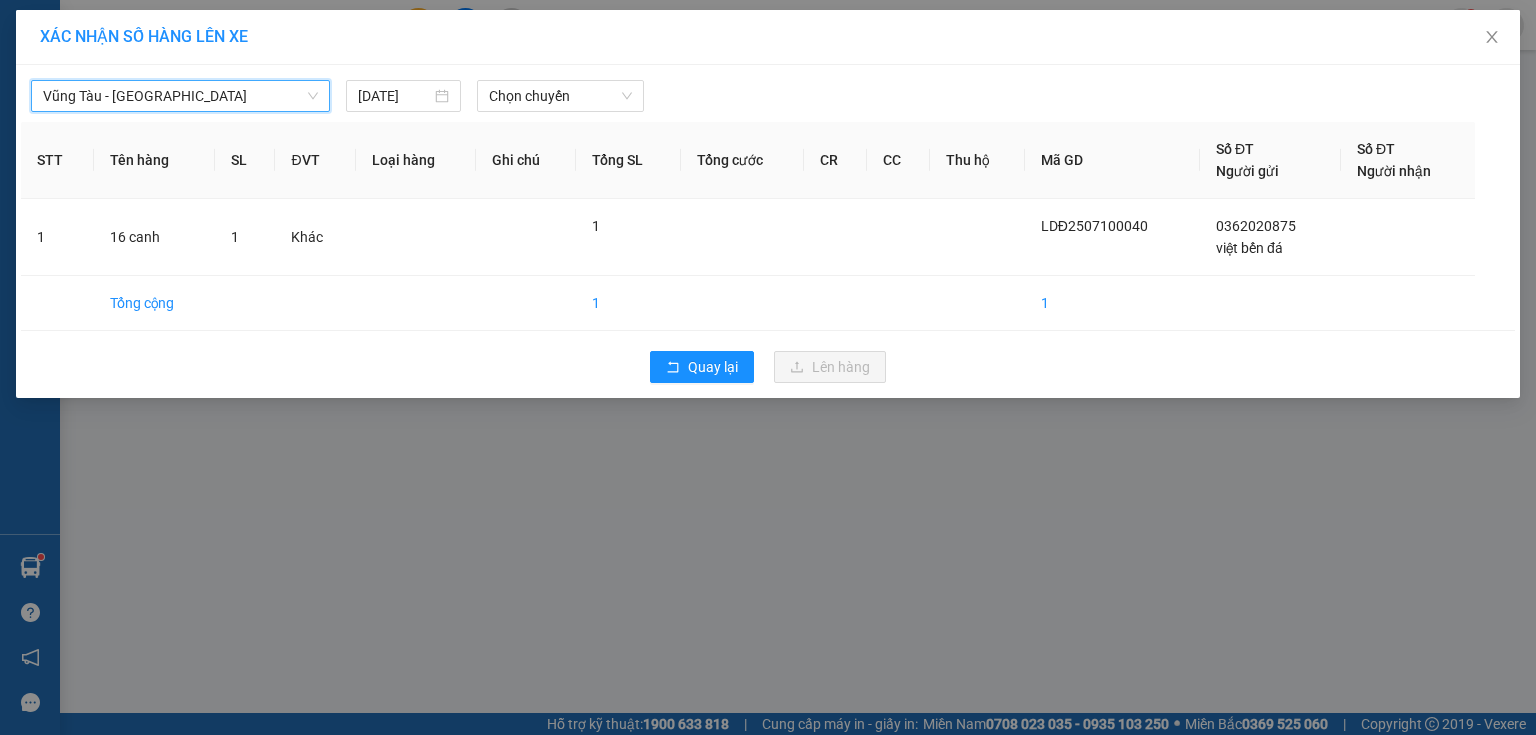 click at bounding box center [958, 96] 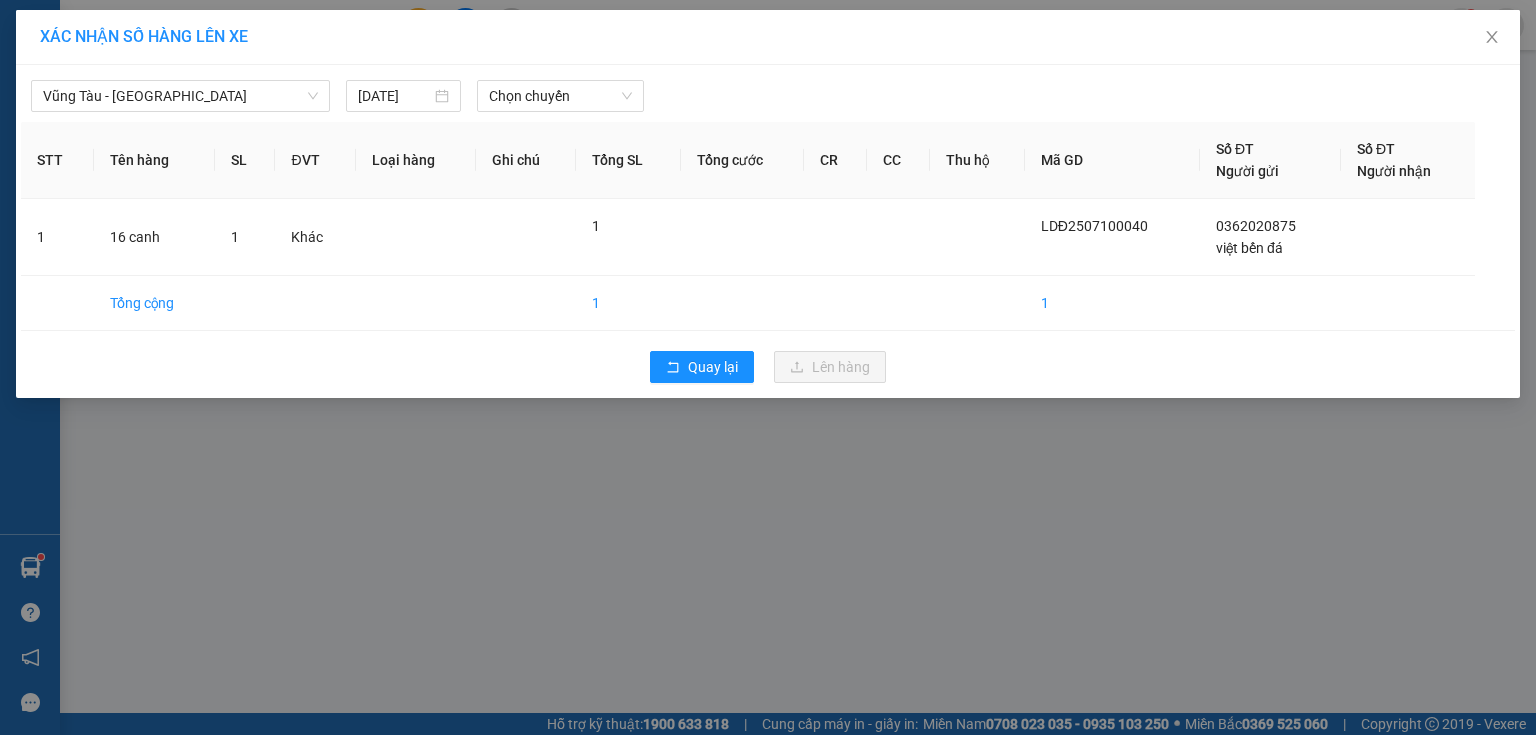 drag, startPoint x: 608, startPoint y: 96, endPoint x: 615, endPoint y: 114, distance: 19.313208 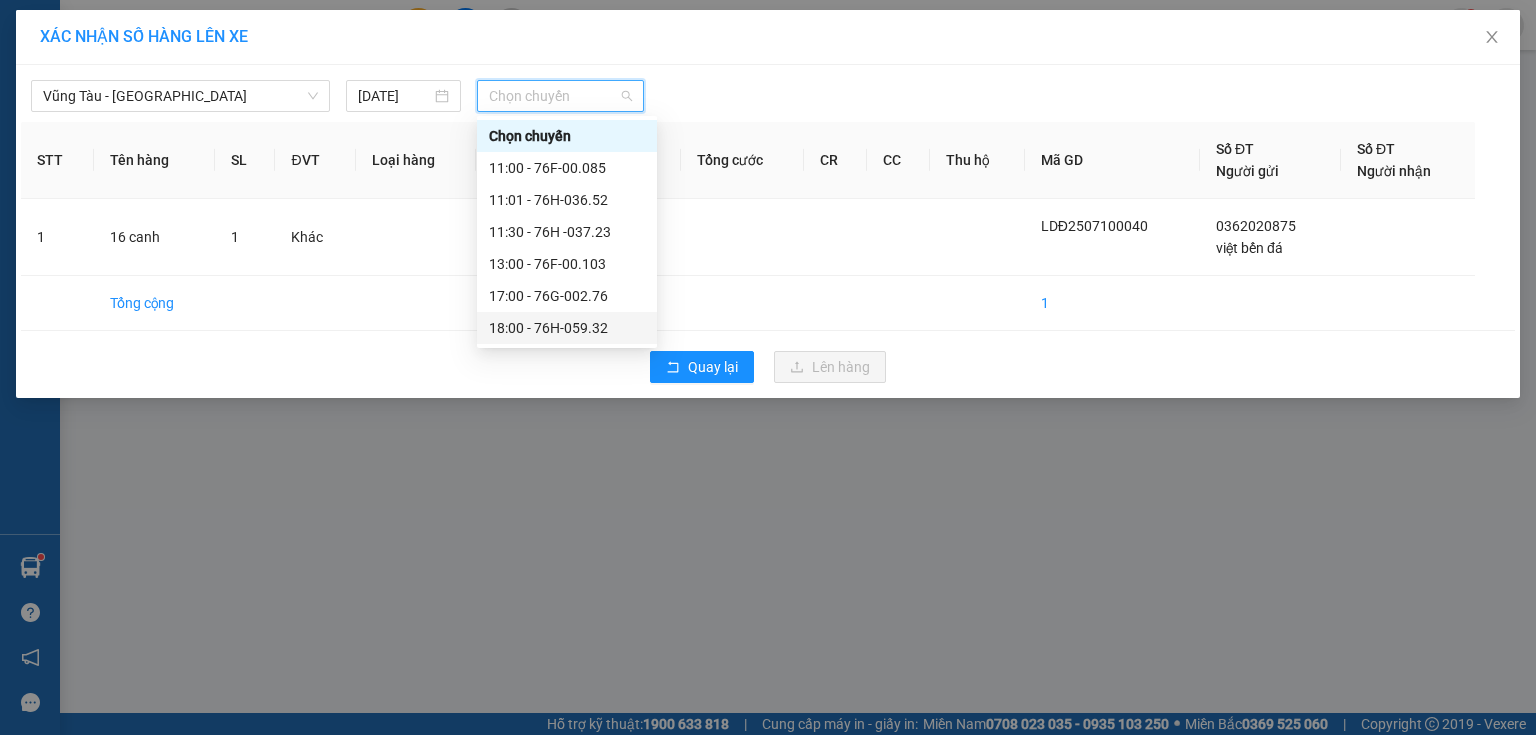 click on "18:00     - 76H-059.32" at bounding box center [567, 328] 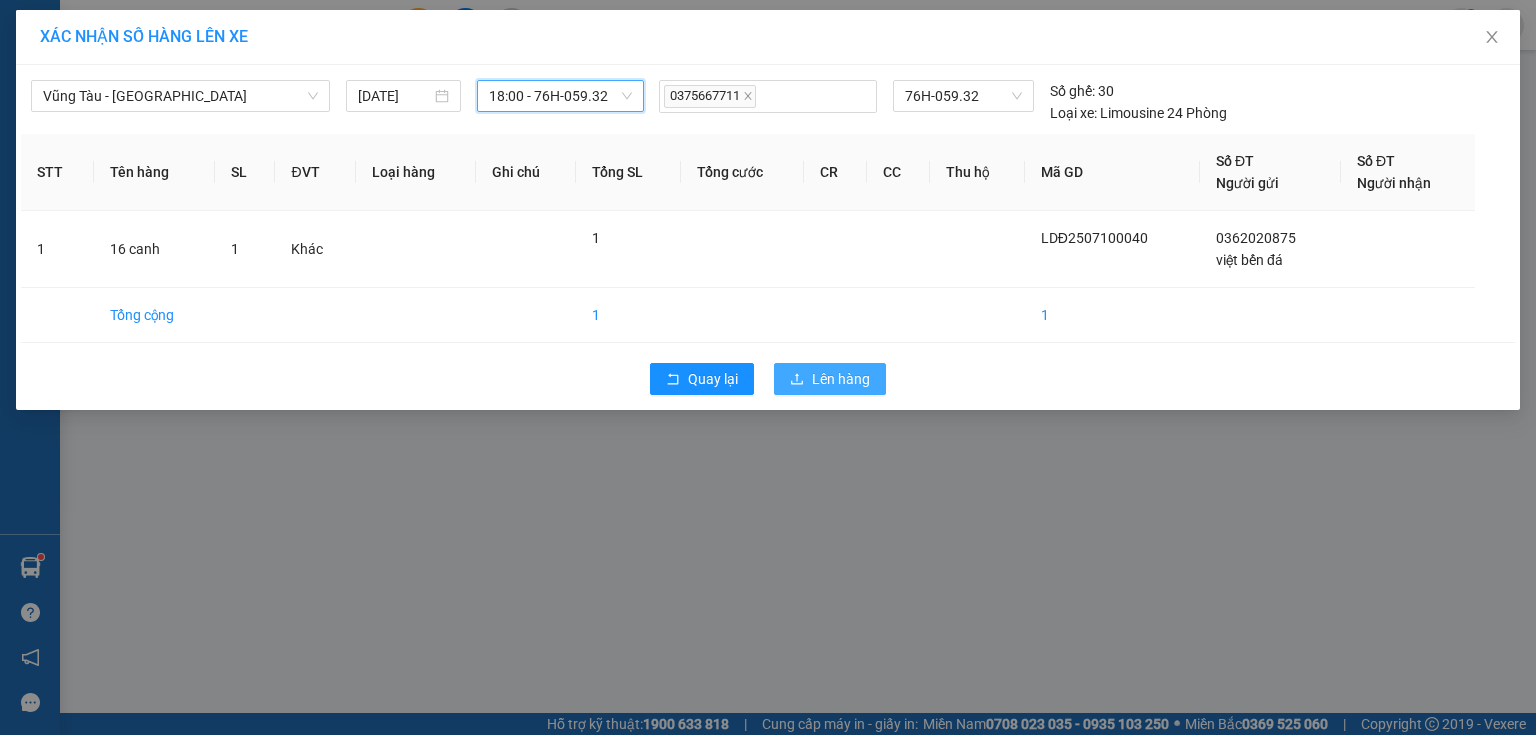click 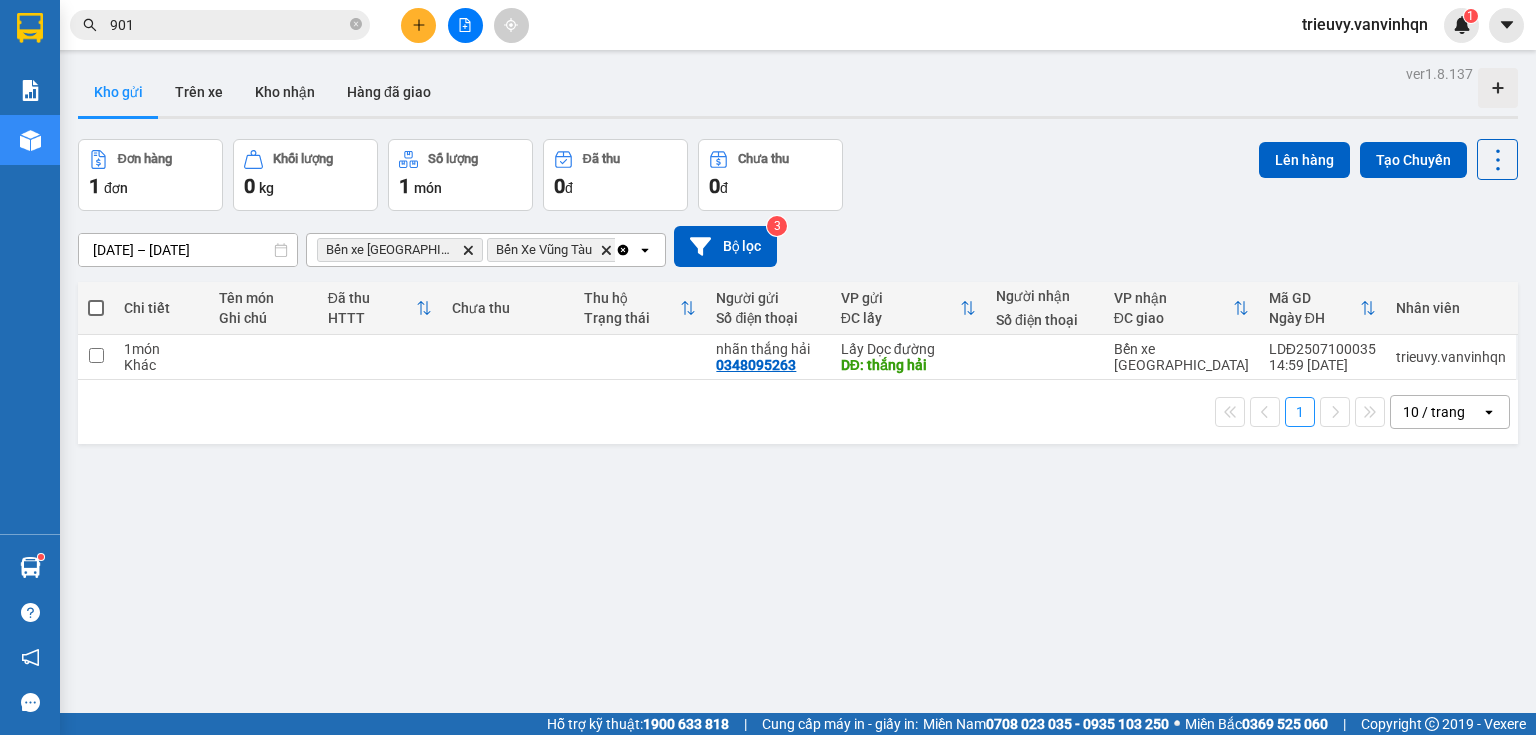 click 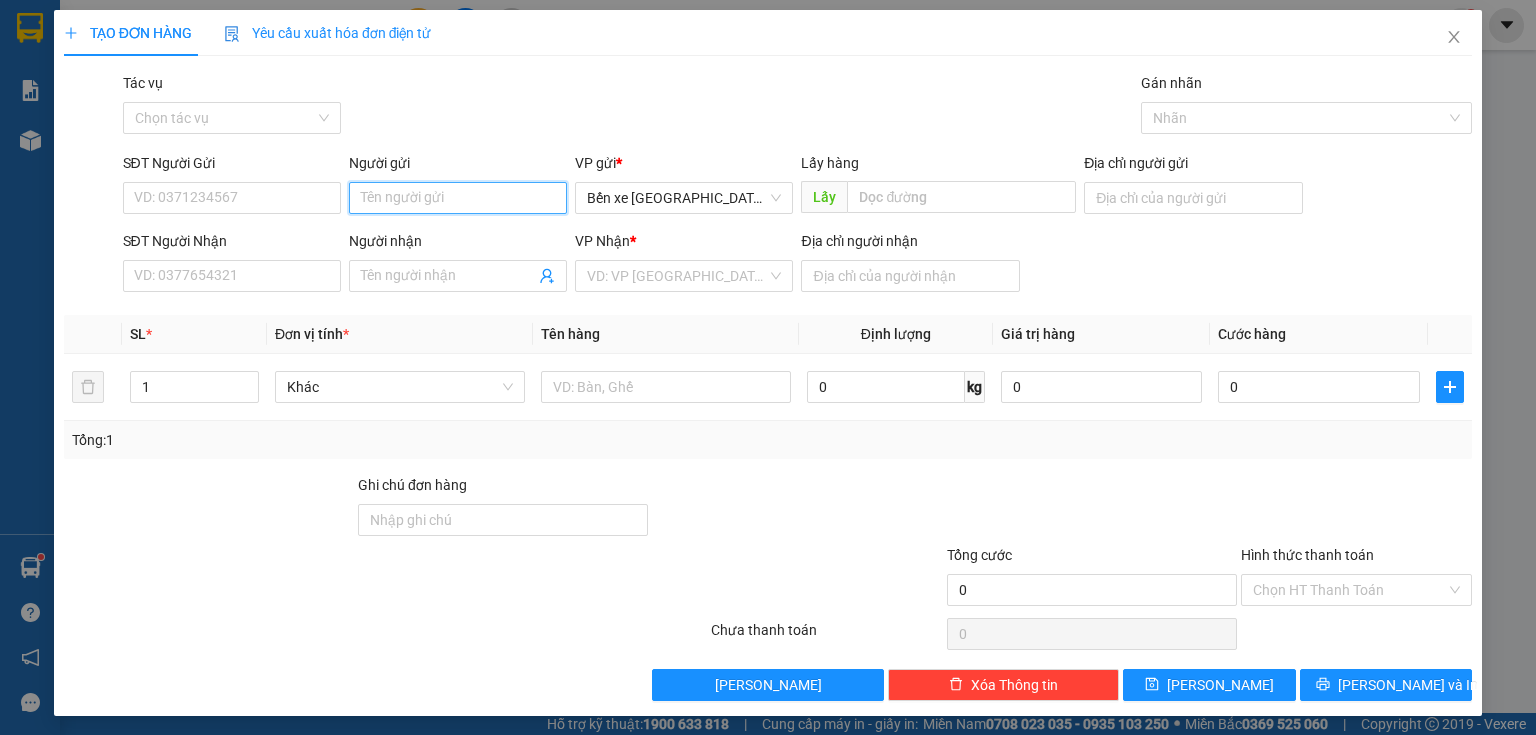 click on "Người gửi" at bounding box center [458, 198] 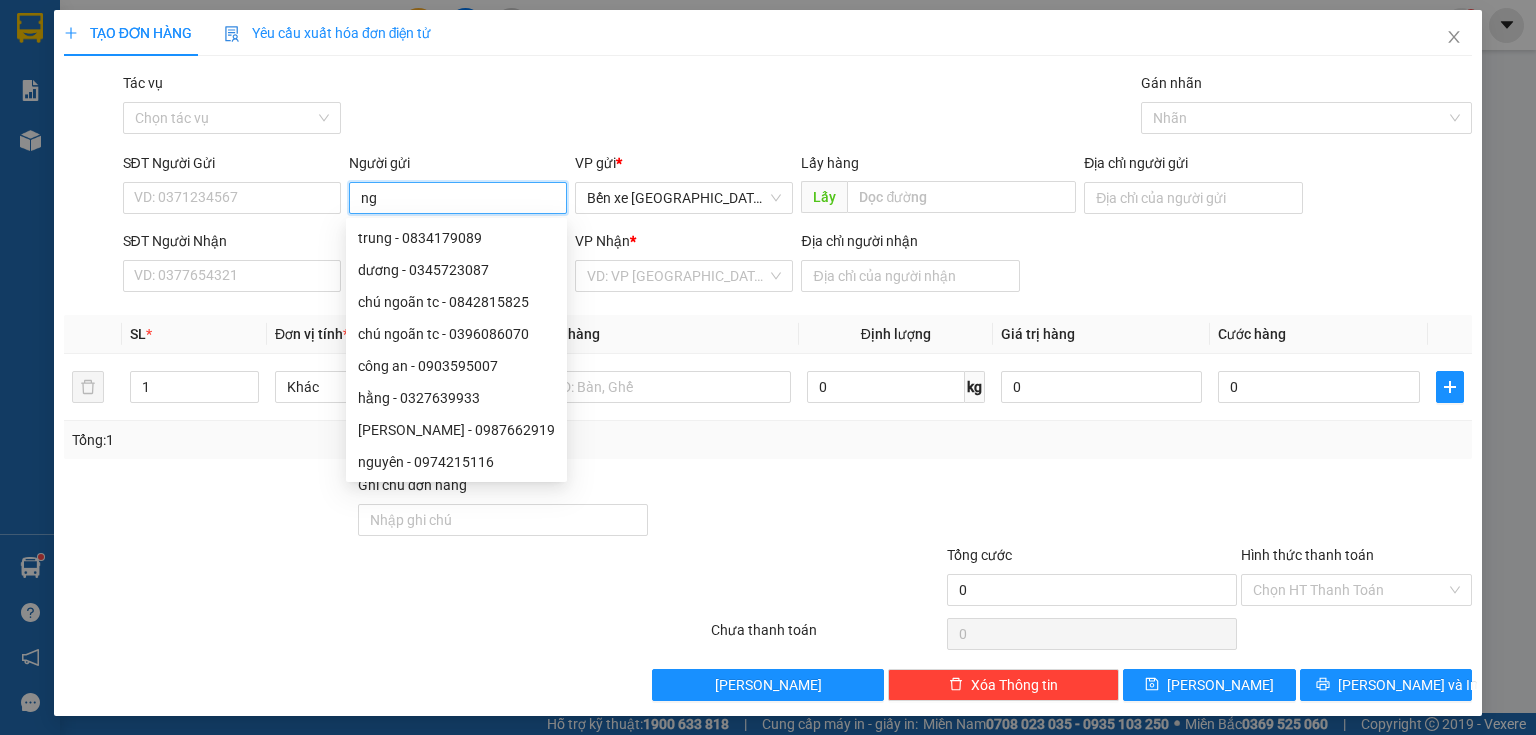 type on "ng" 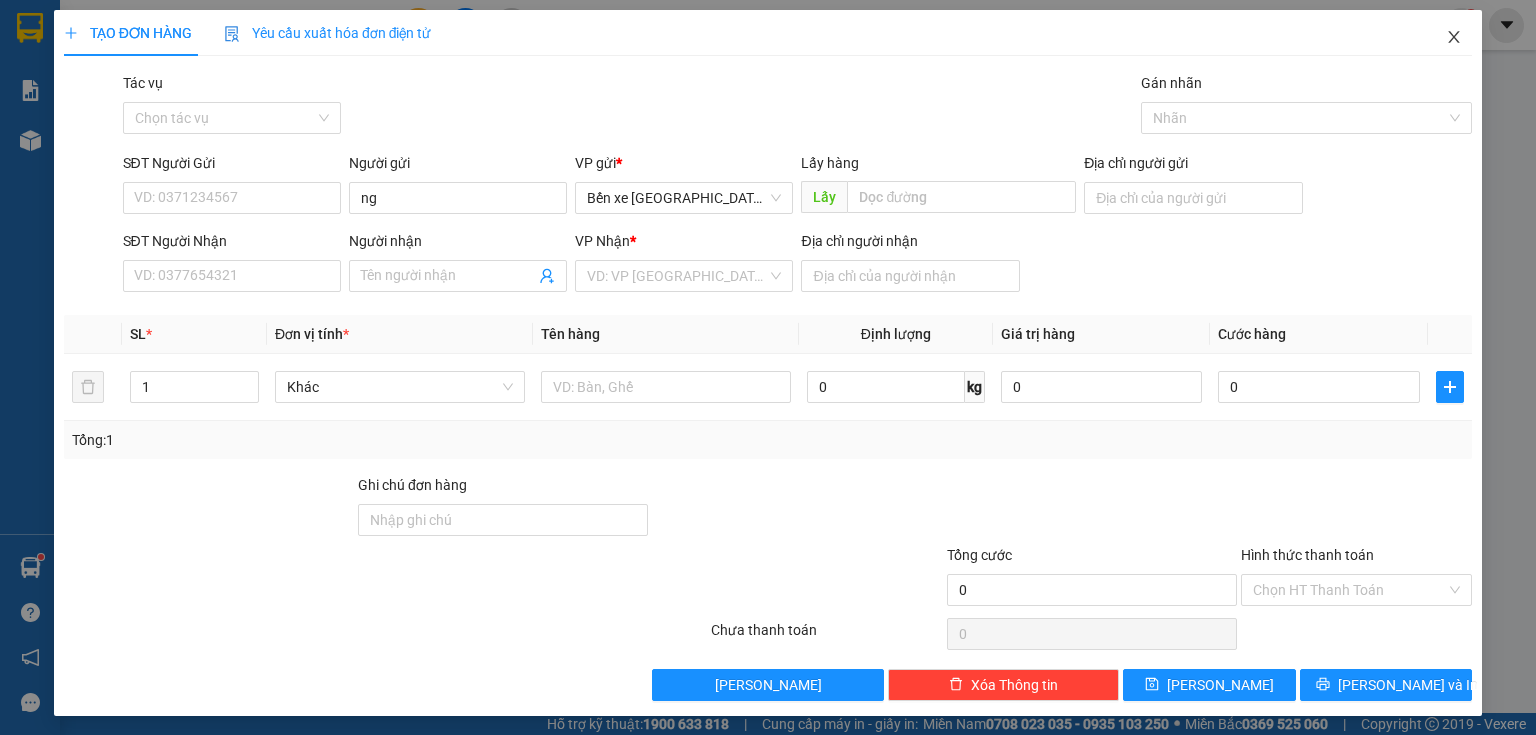 click 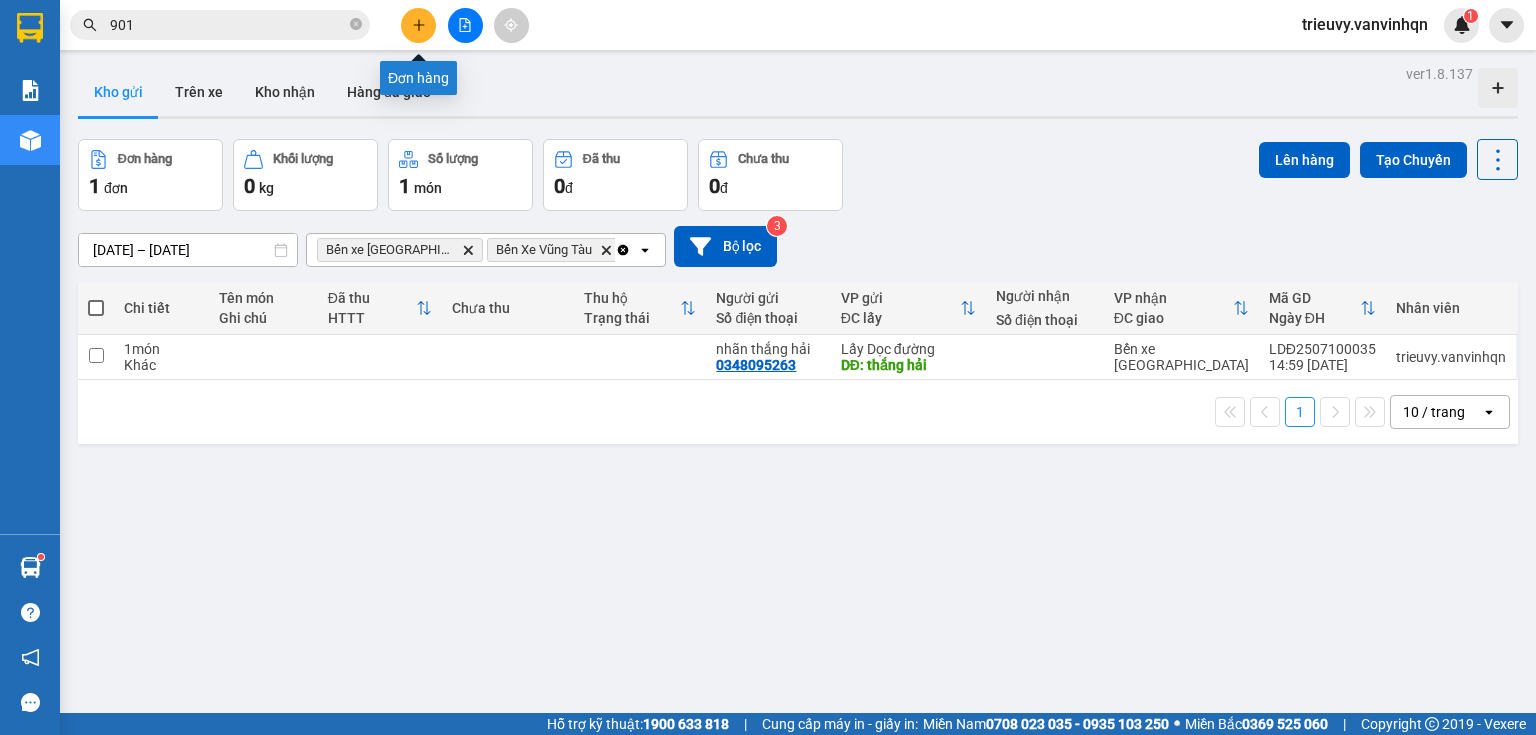 click at bounding box center [418, 25] 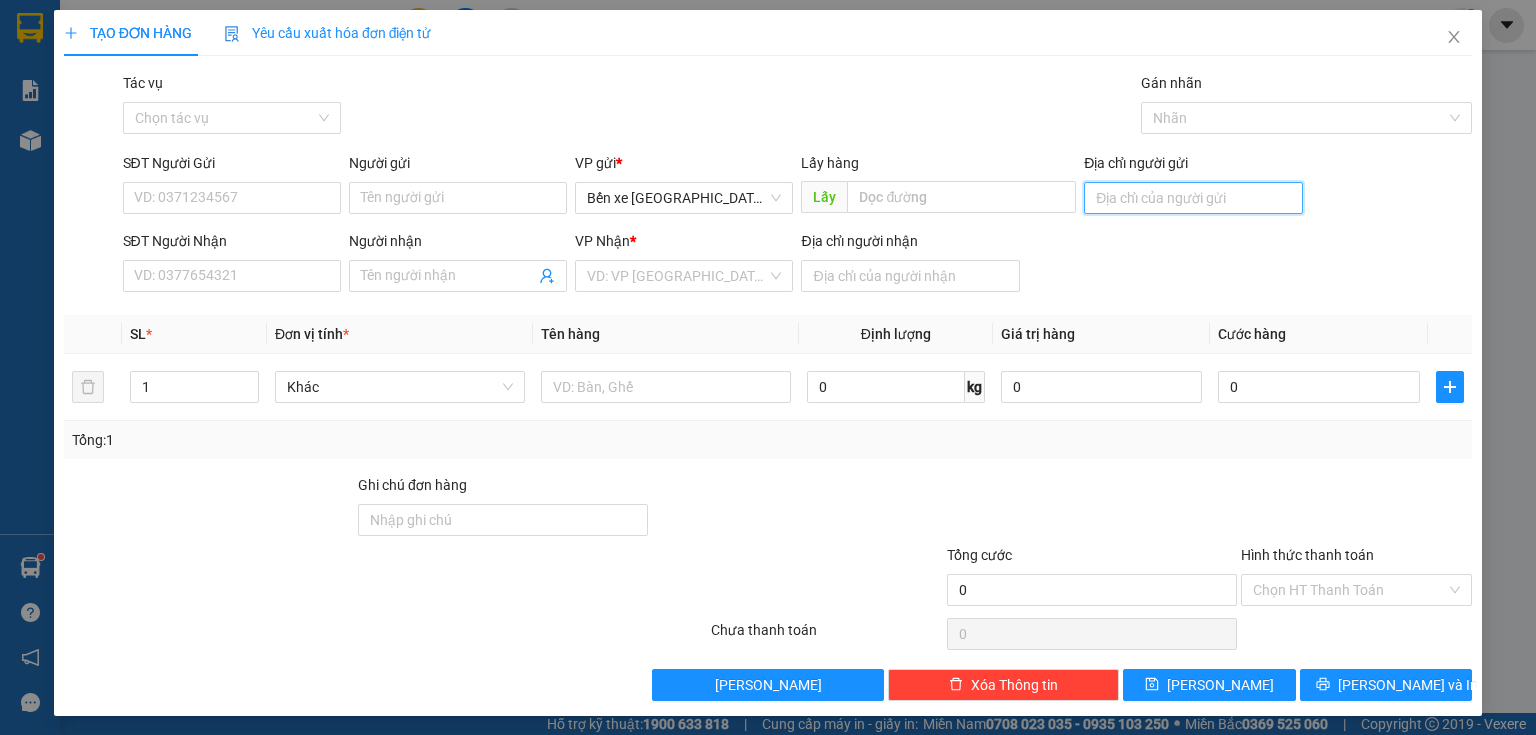 click on "Địa chỉ người gửi" at bounding box center [1193, 198] 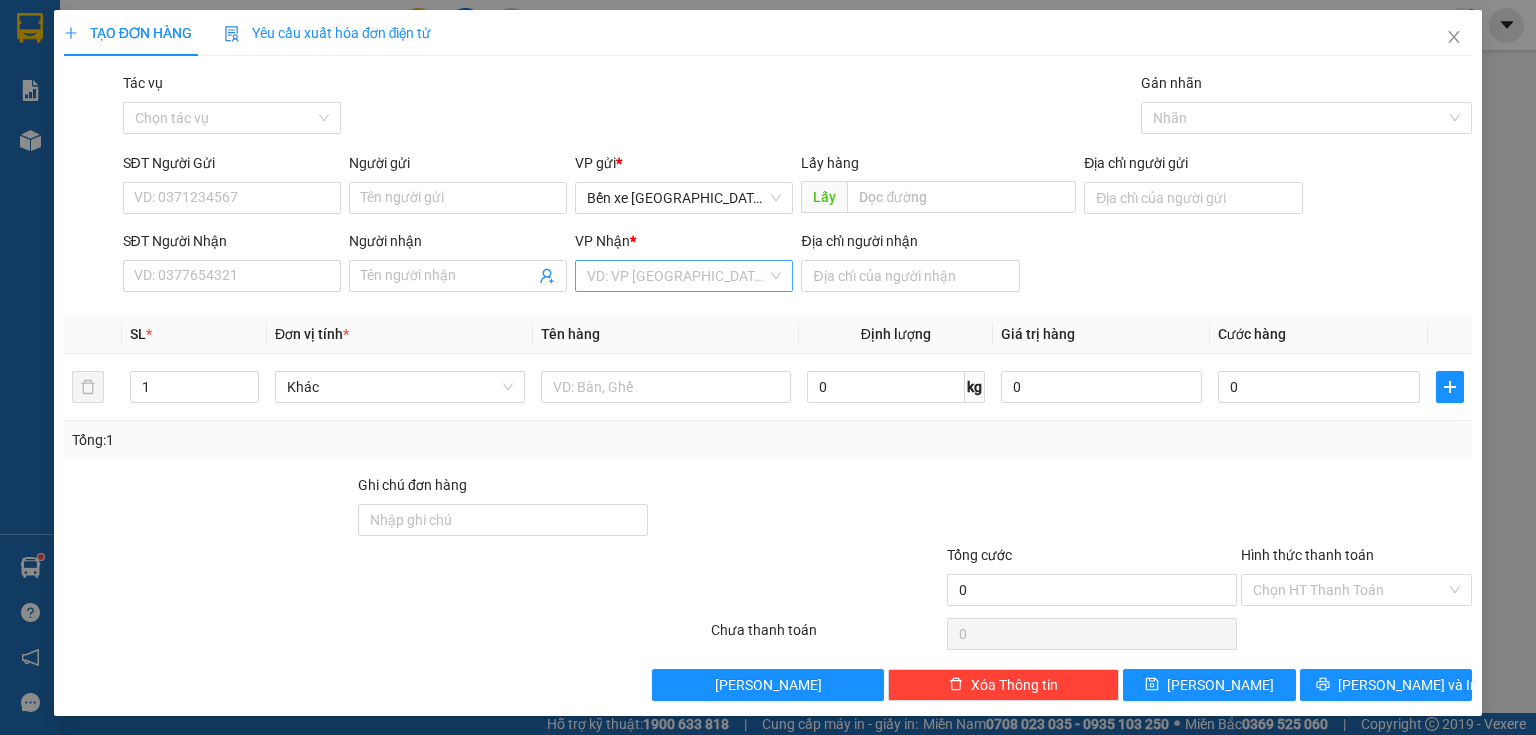 click at bounding box center (677, 276) 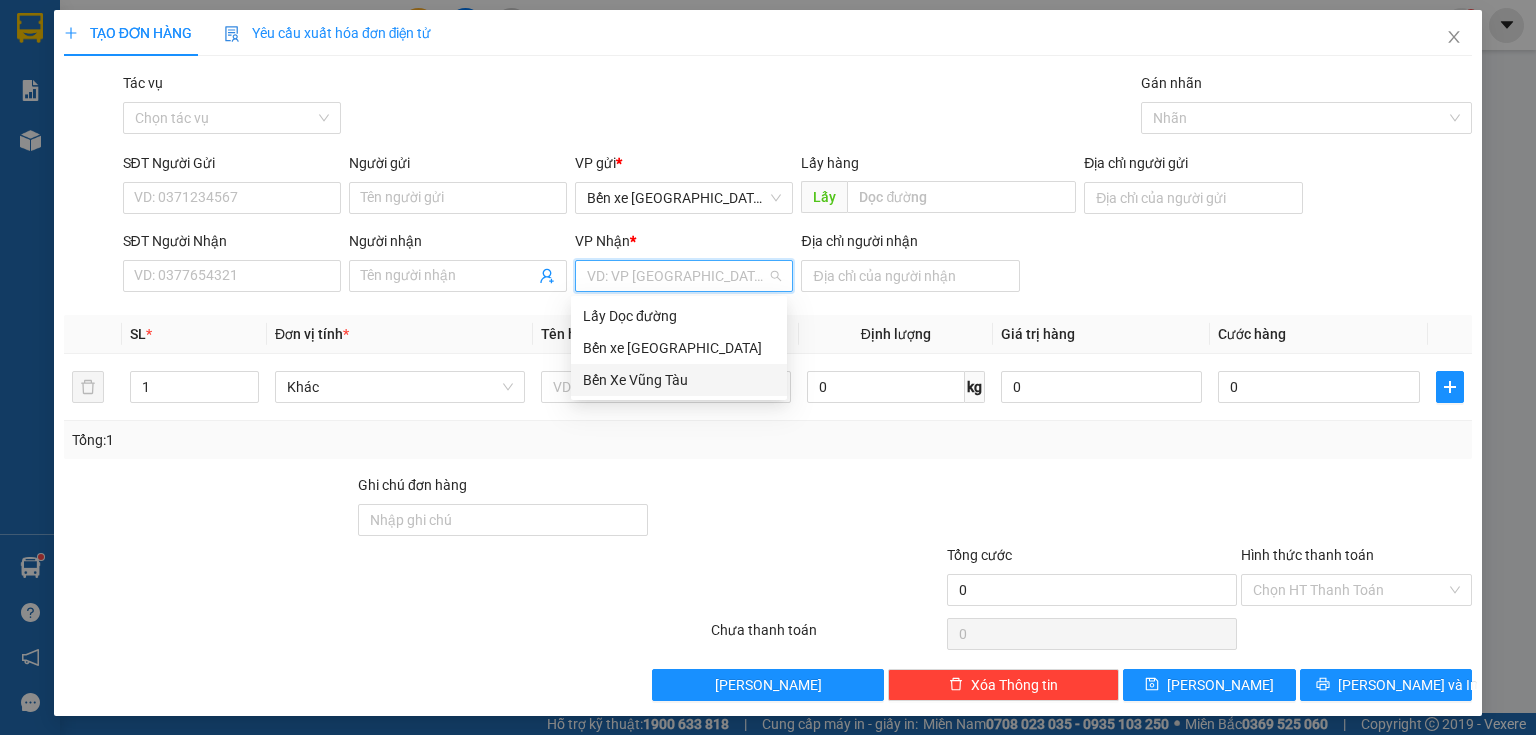click on "Bến Xe Vũng Tàu" at bounding box center [679, 380] 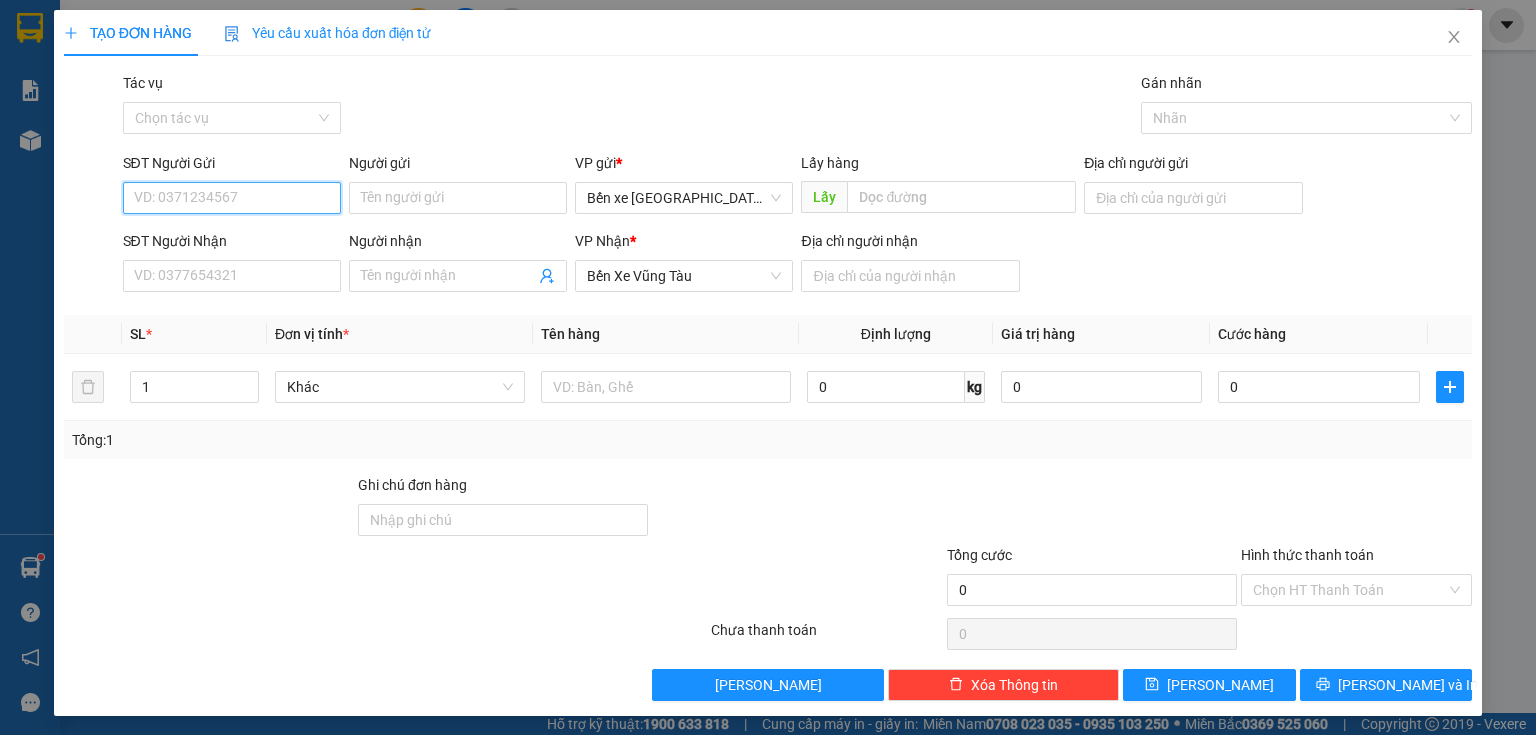 click on "SĐT Người Gửi" at bounding box center [232, 198] 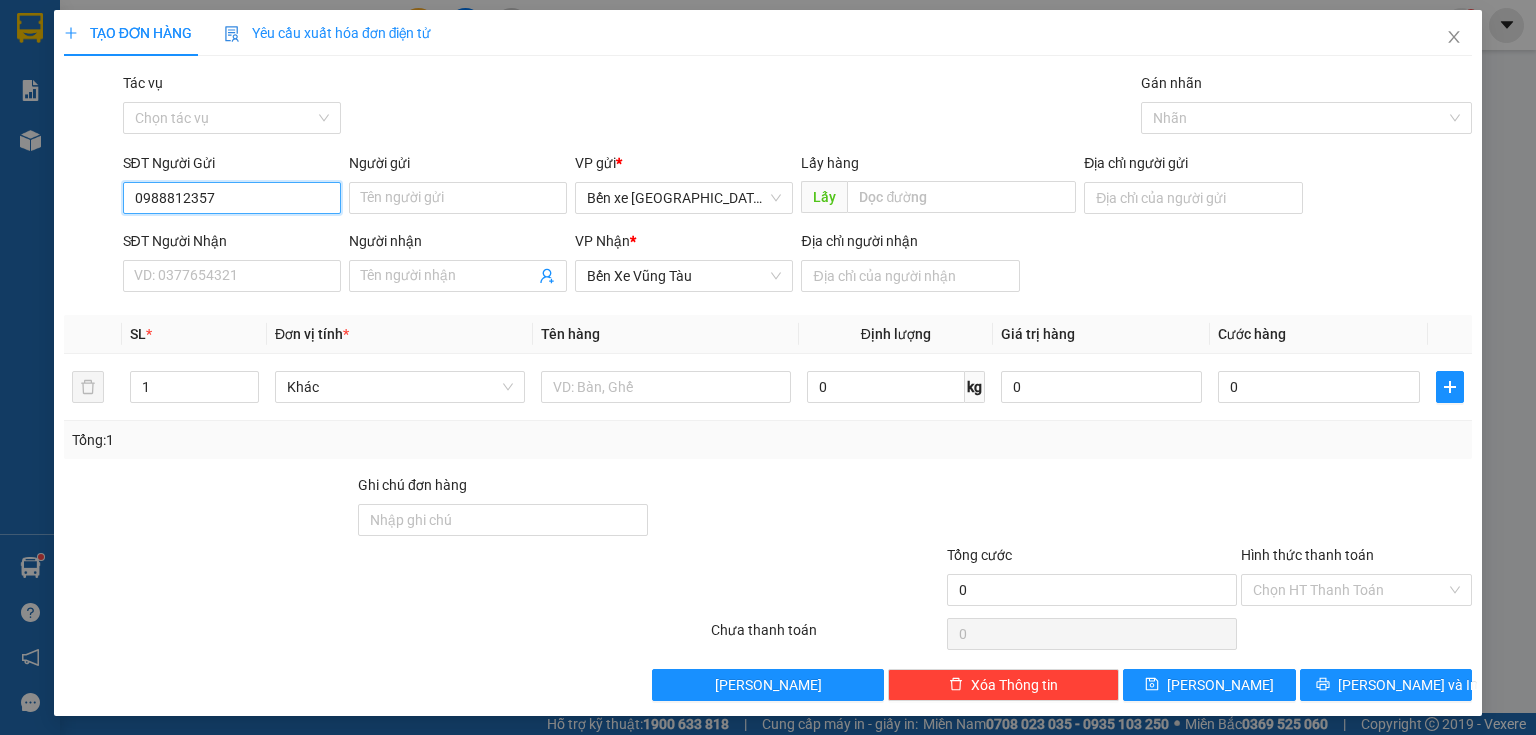 type on "0988812357" 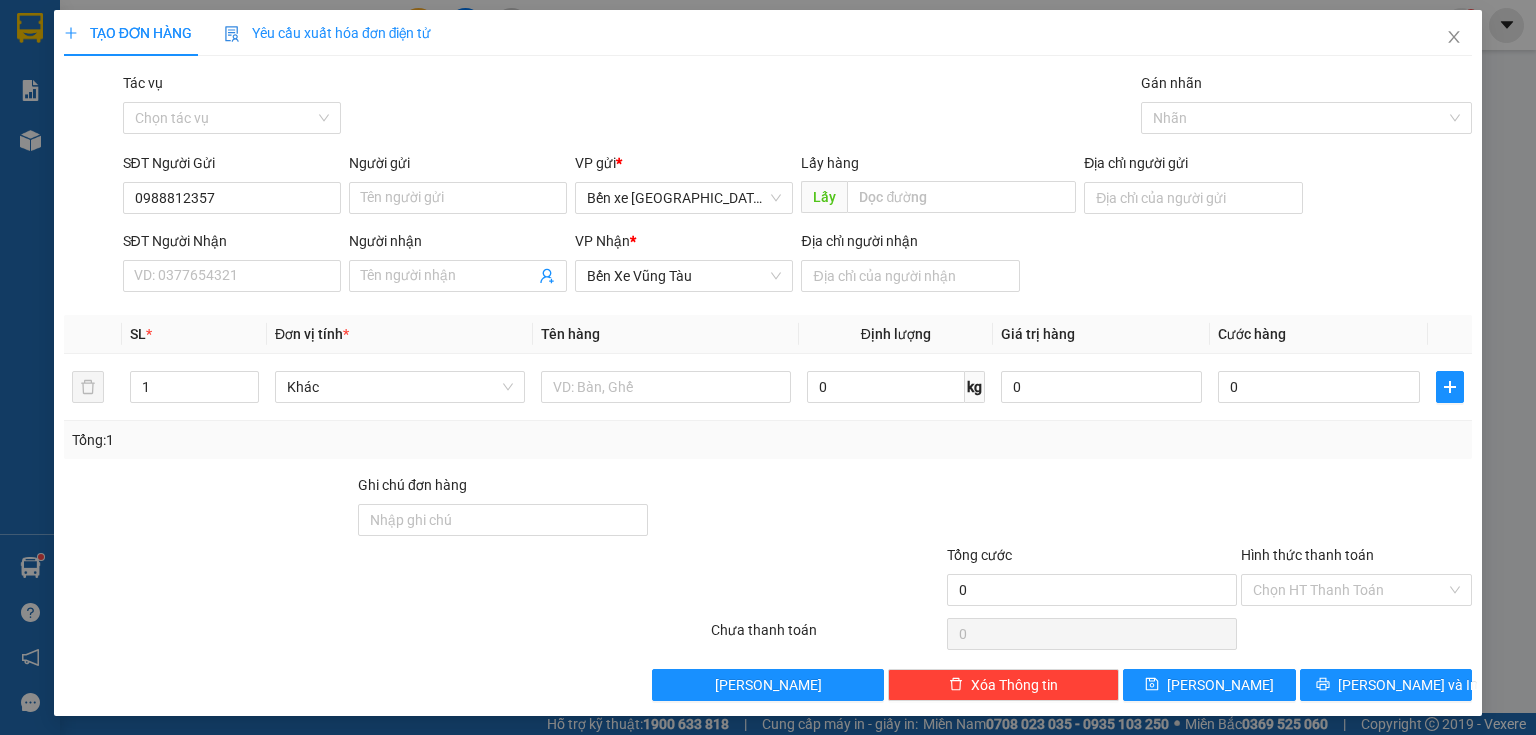 click on "SĐT Người Nhận VD: 0377654321" at bounding box center (232, 265) 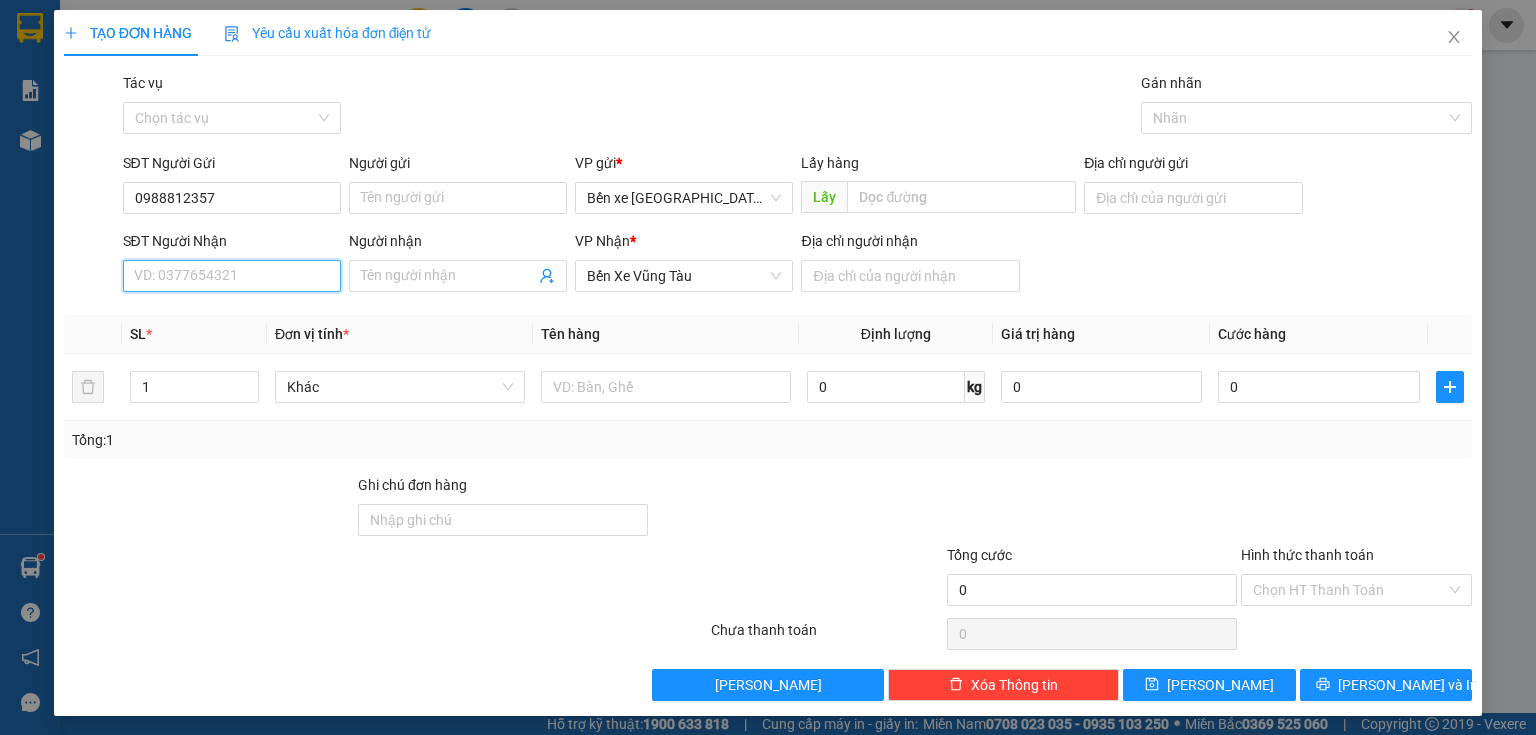 click on "SĐT Người Nhận" at bounding box center (232, 276) 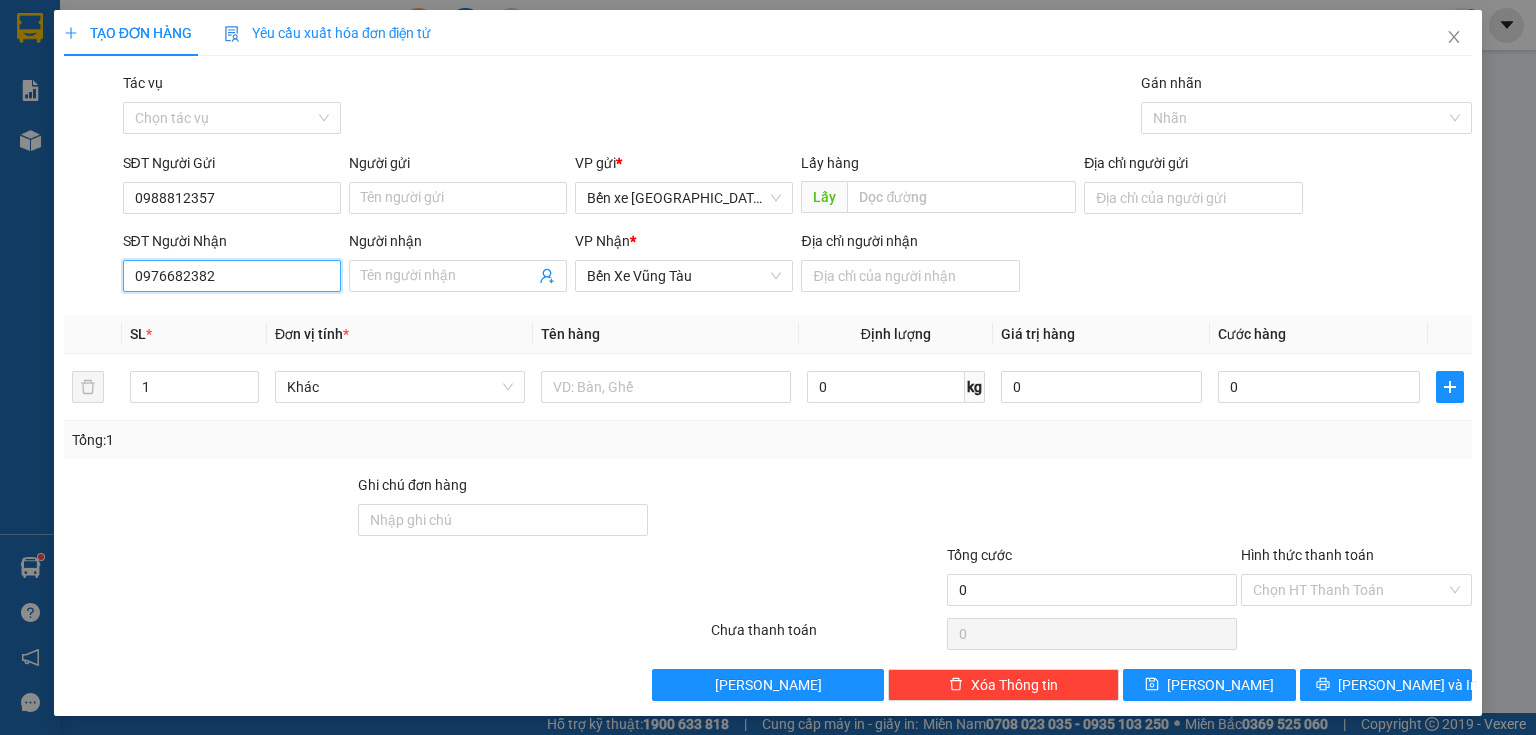 type on "0976682382" 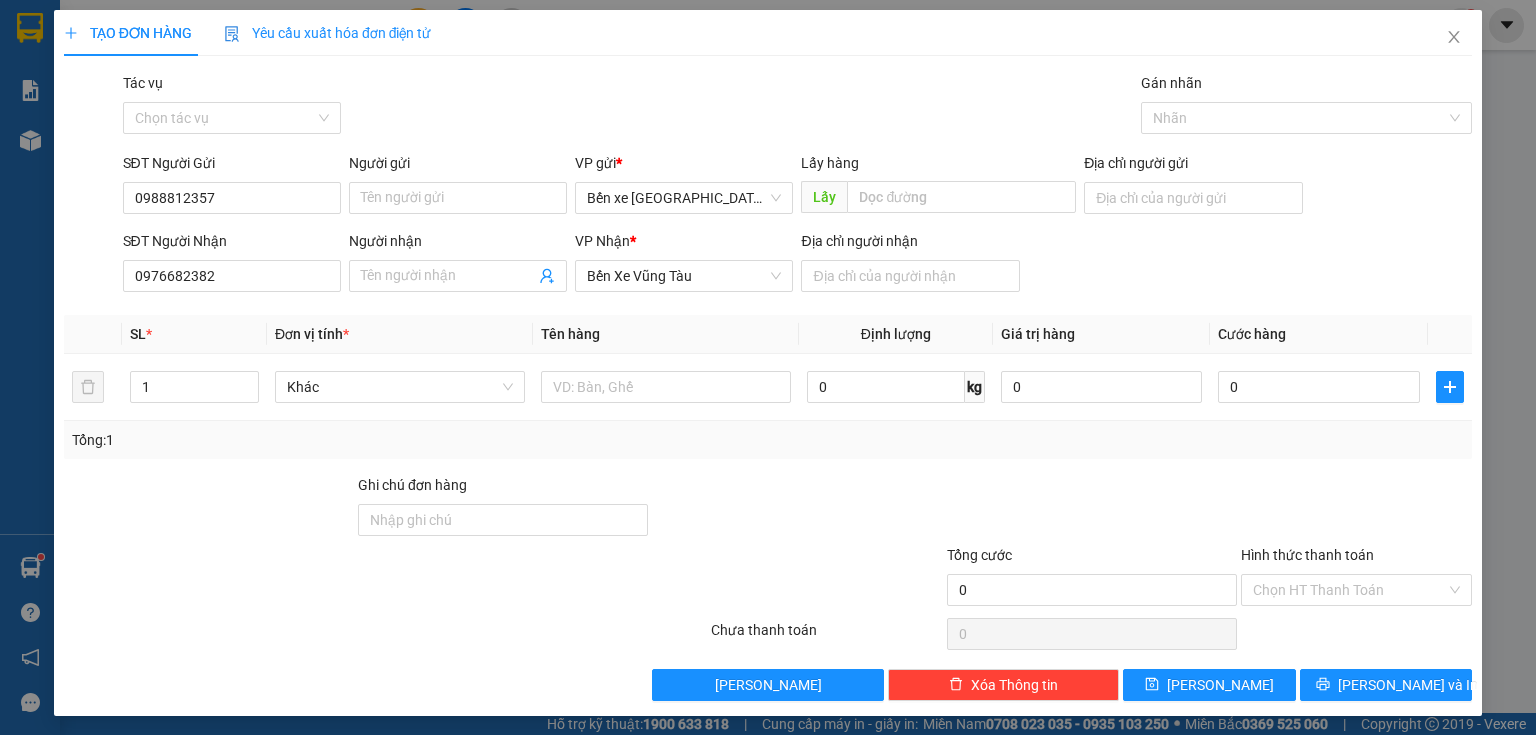 click on "SĐT Người Nhận" at bounding box center [232, 245] 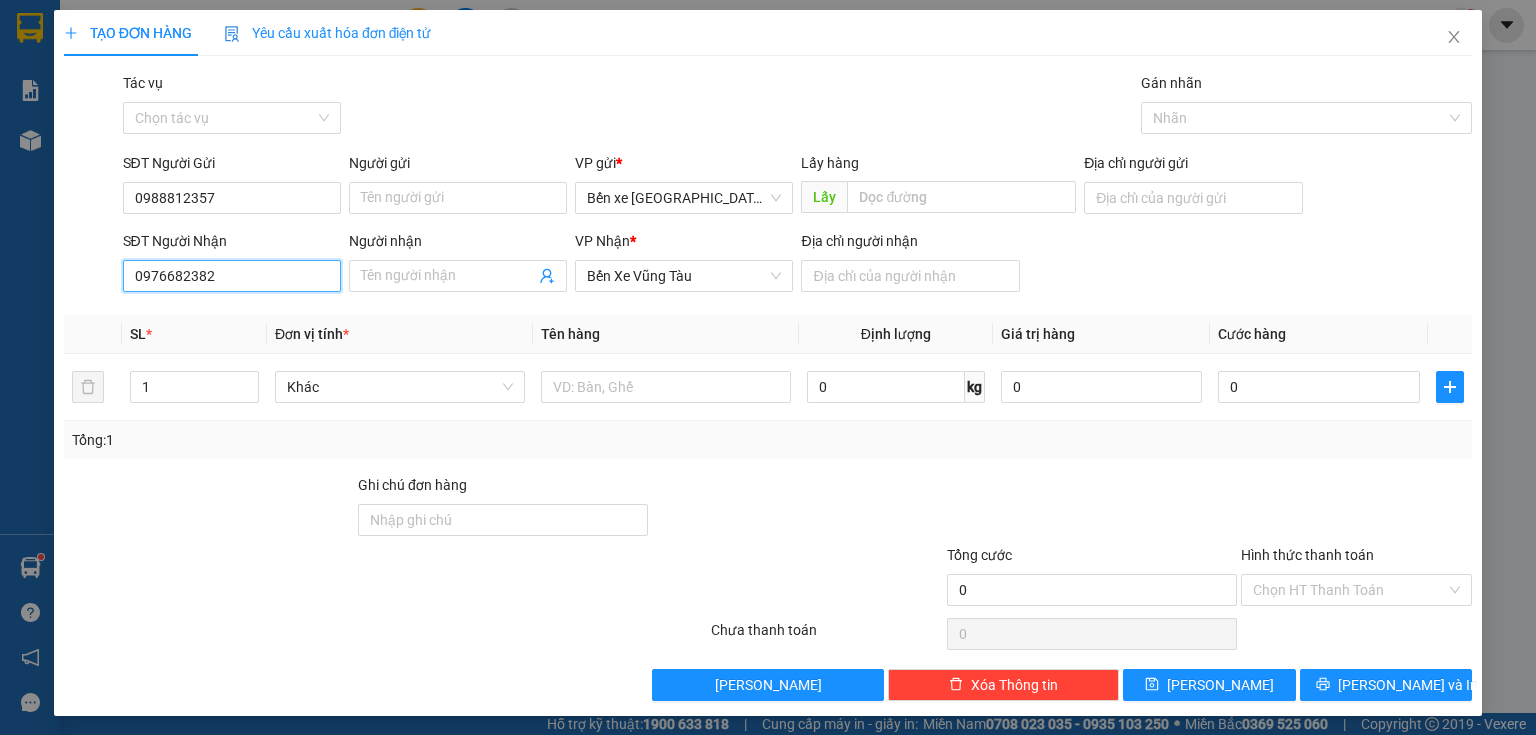 click on "0976682382" at bounding box center (232, 276) 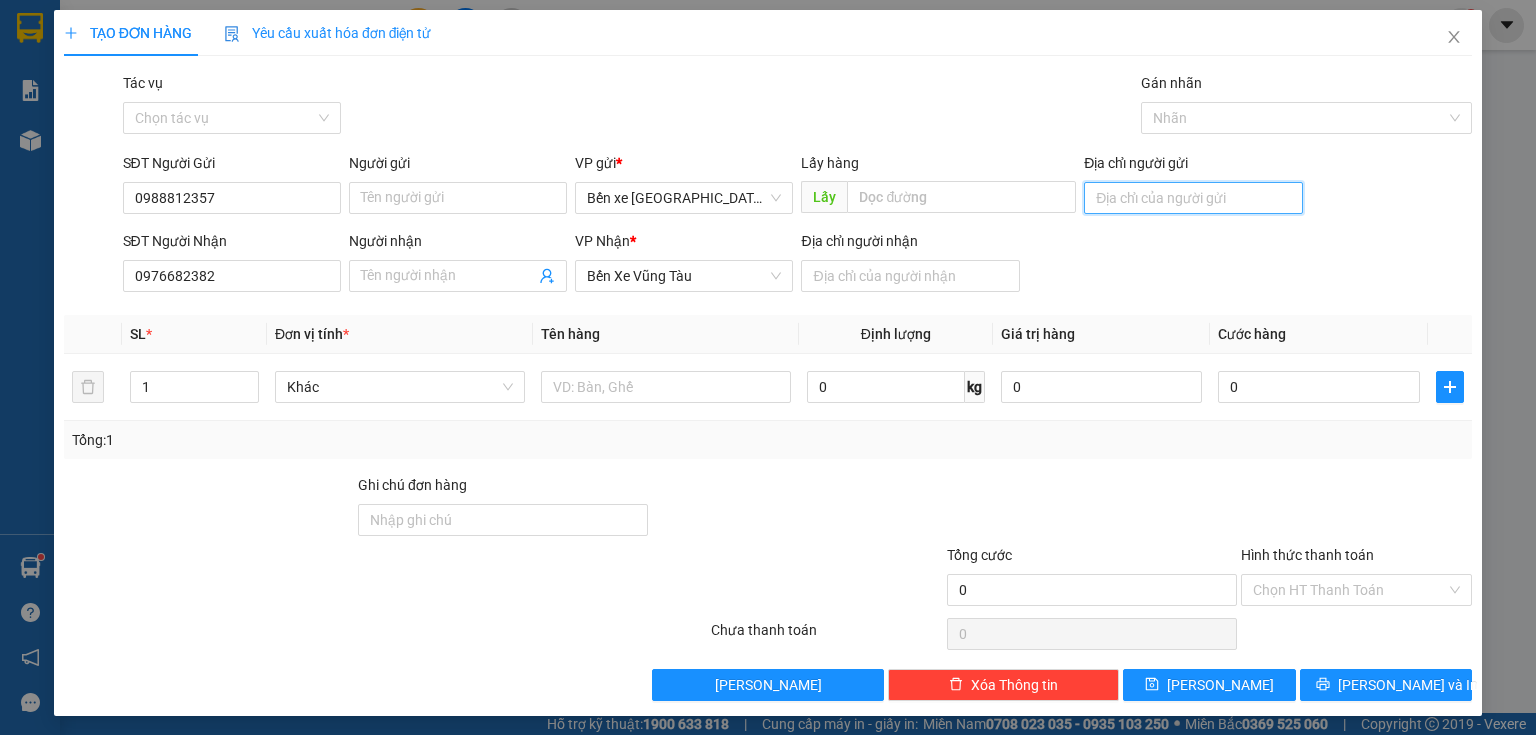 click on "Địa chỉ người gửi" at bounding box center [1193, 198] 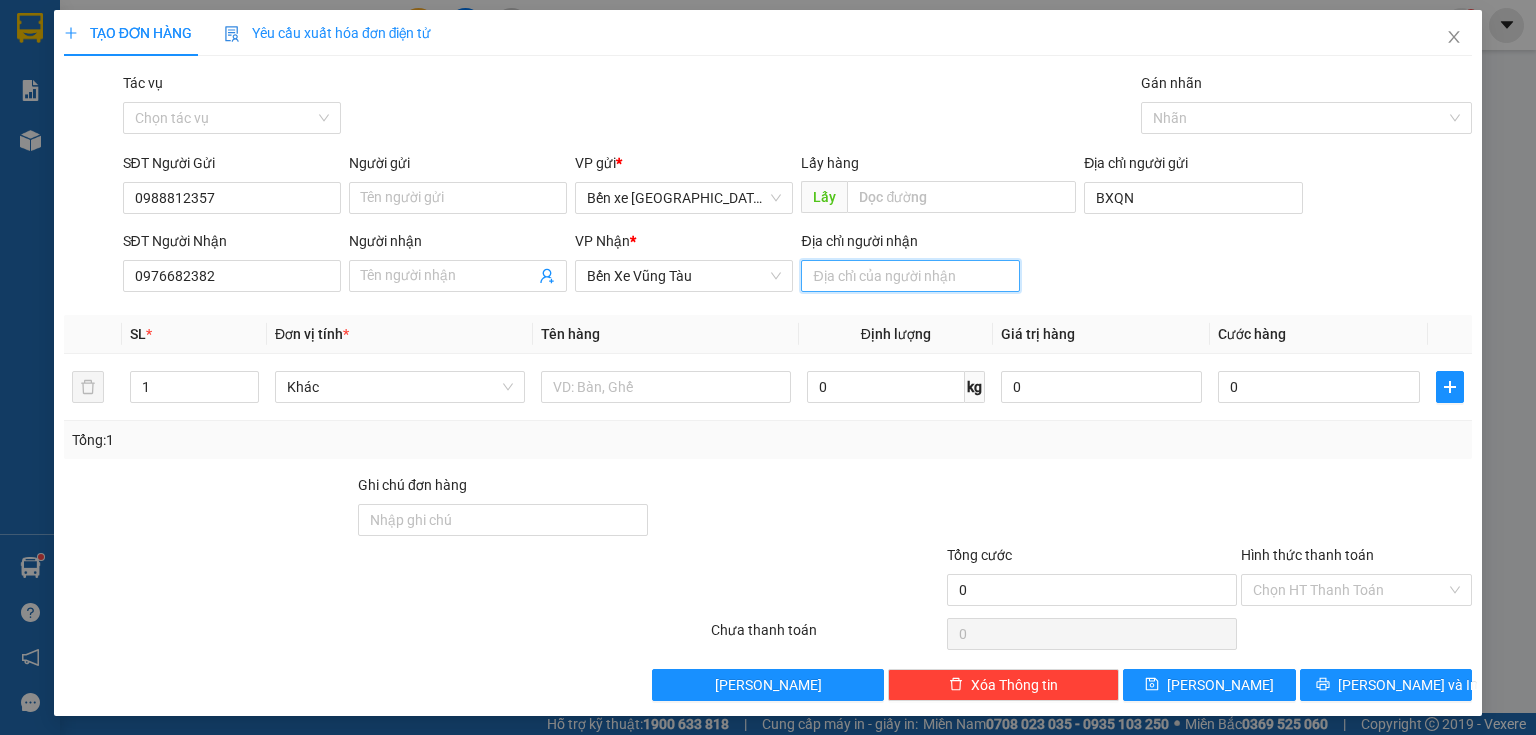 click on "Địa chỉ người nhận" at bounding box center (910, 276) 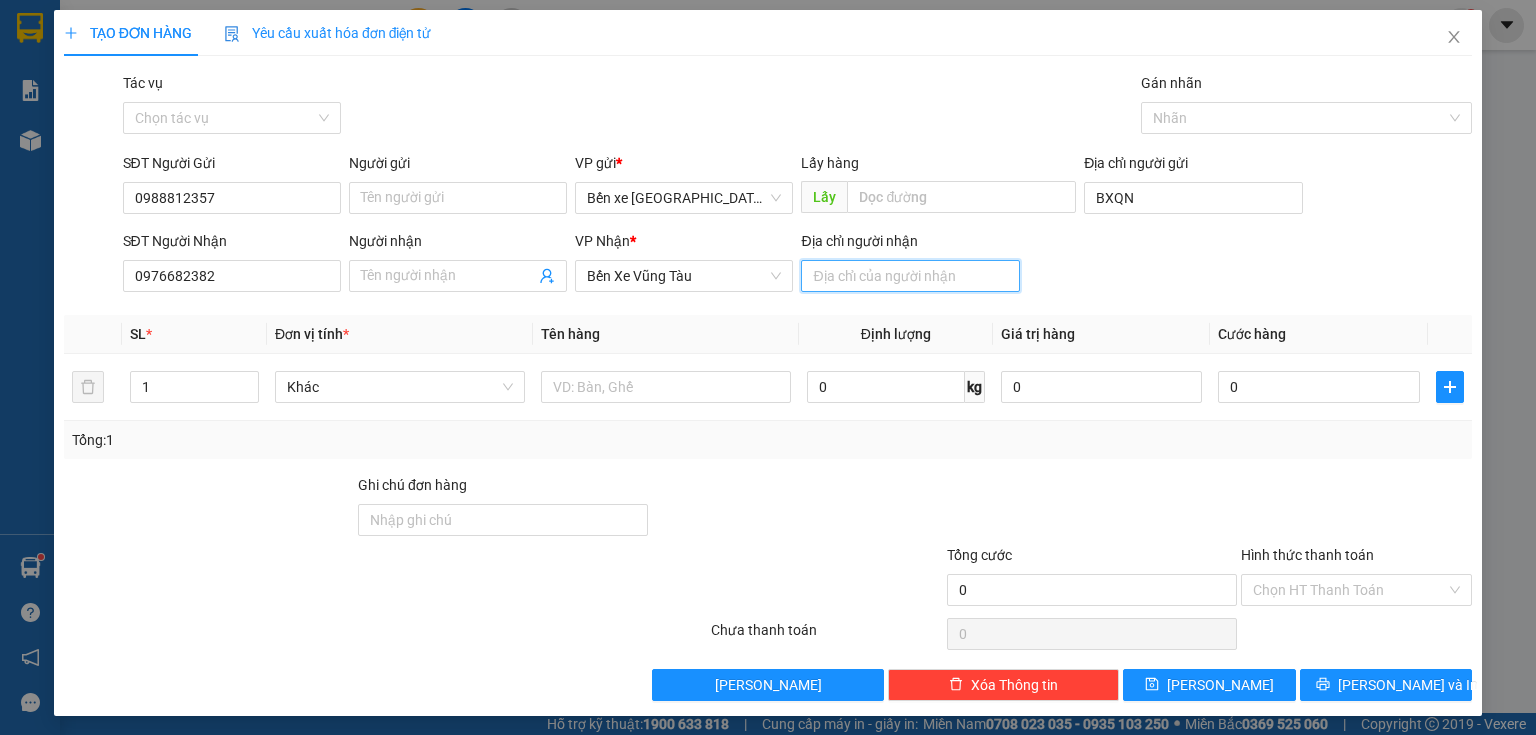click on "Địa chỉ người nhận" at bounding box center (910, 276) 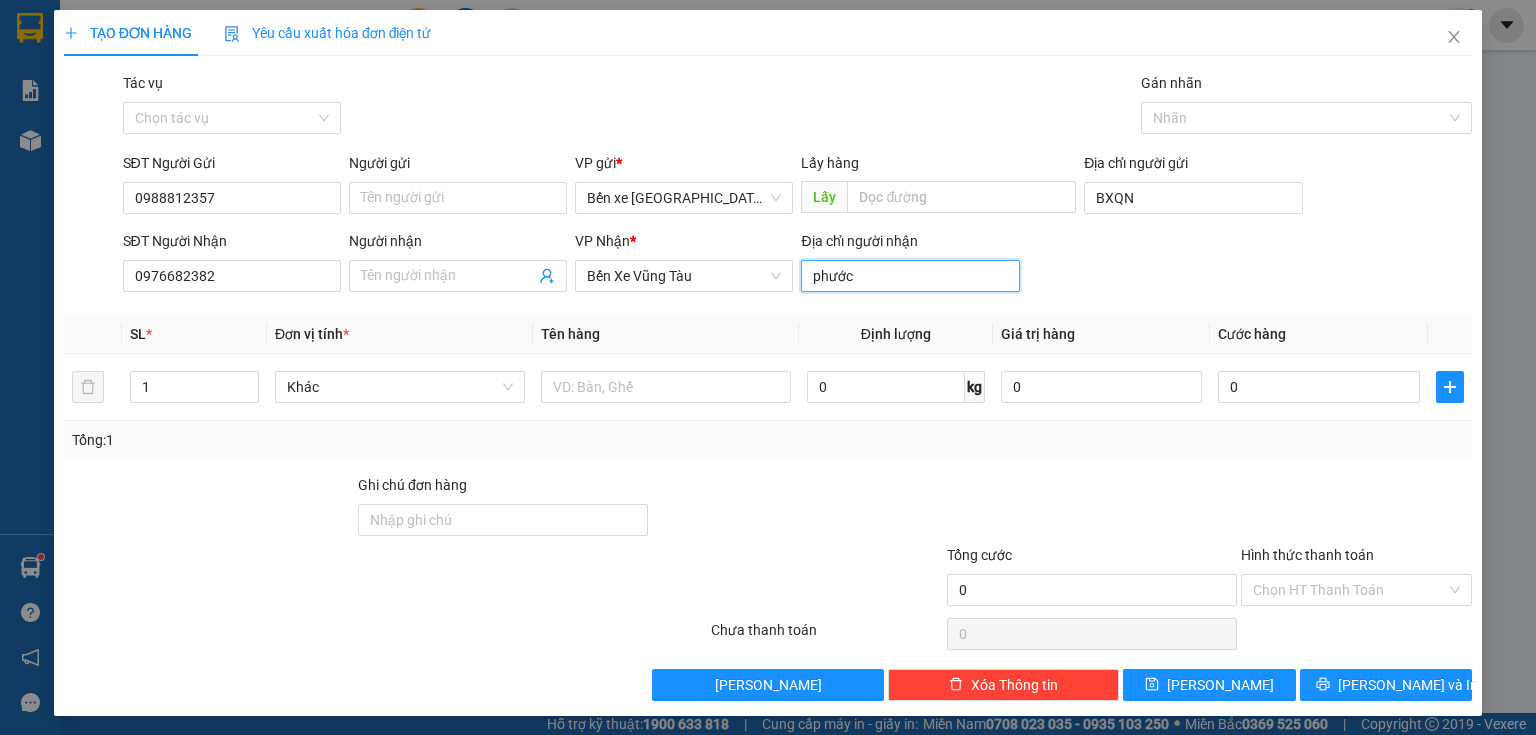 type on "phước tỉnh" 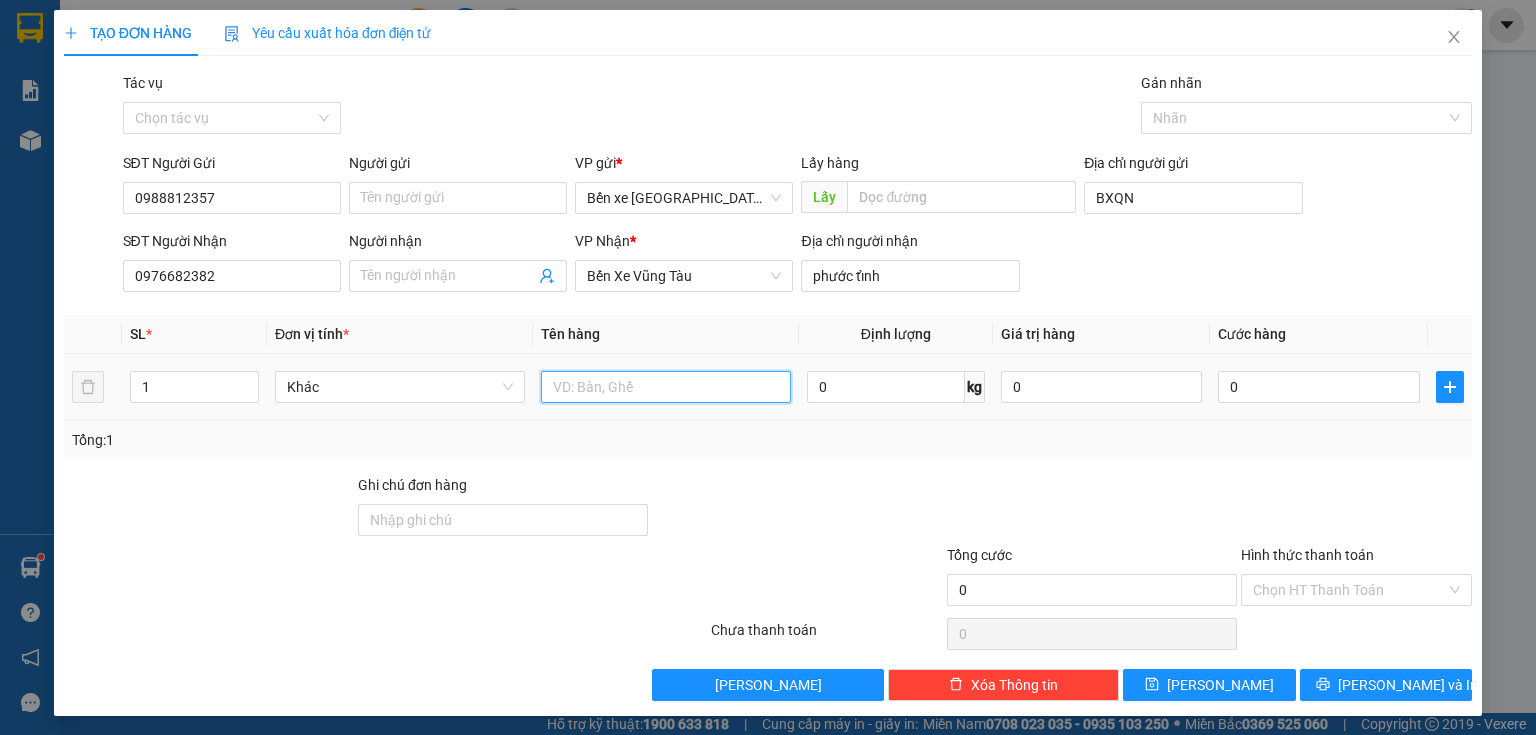 click at bounding box center (666, 387) 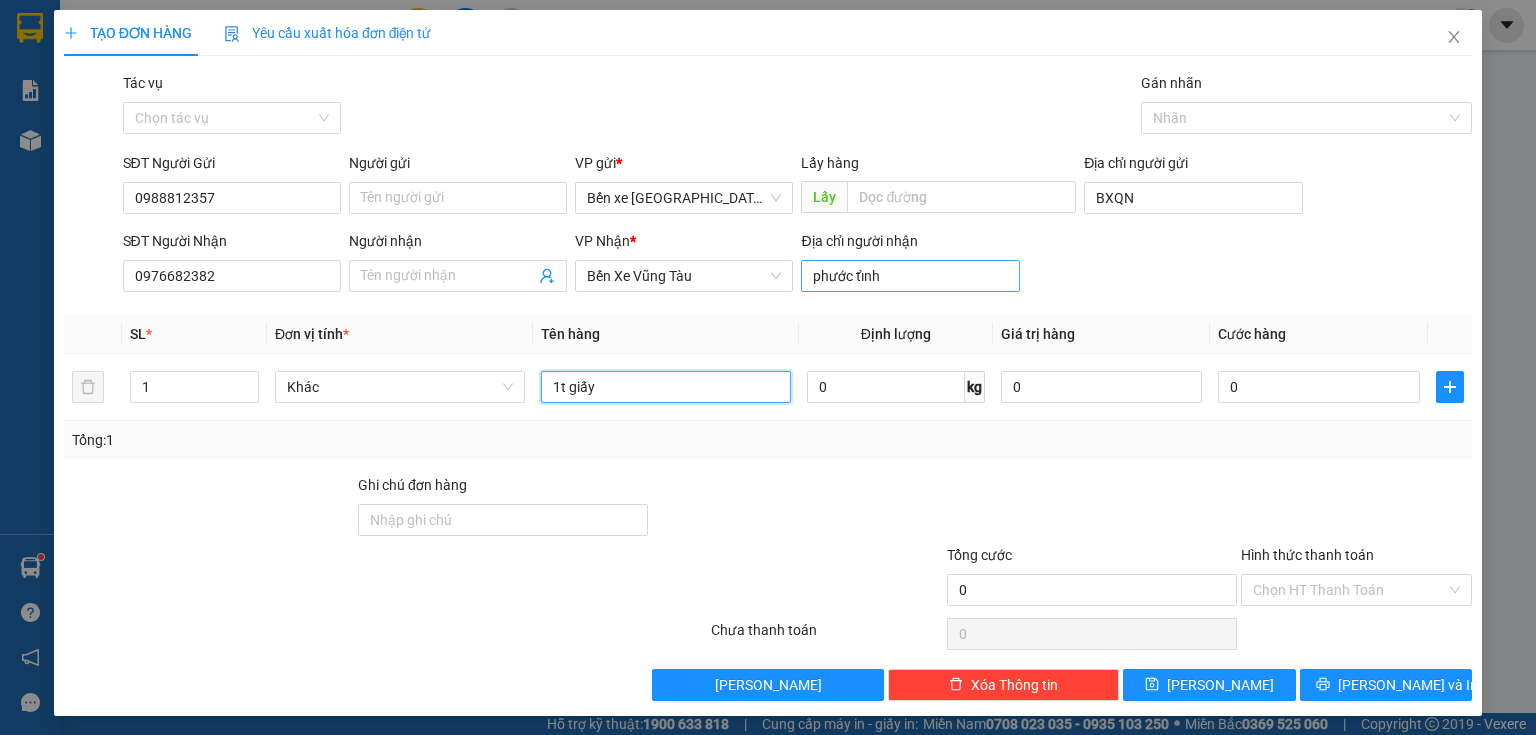 type on "1t giấy" 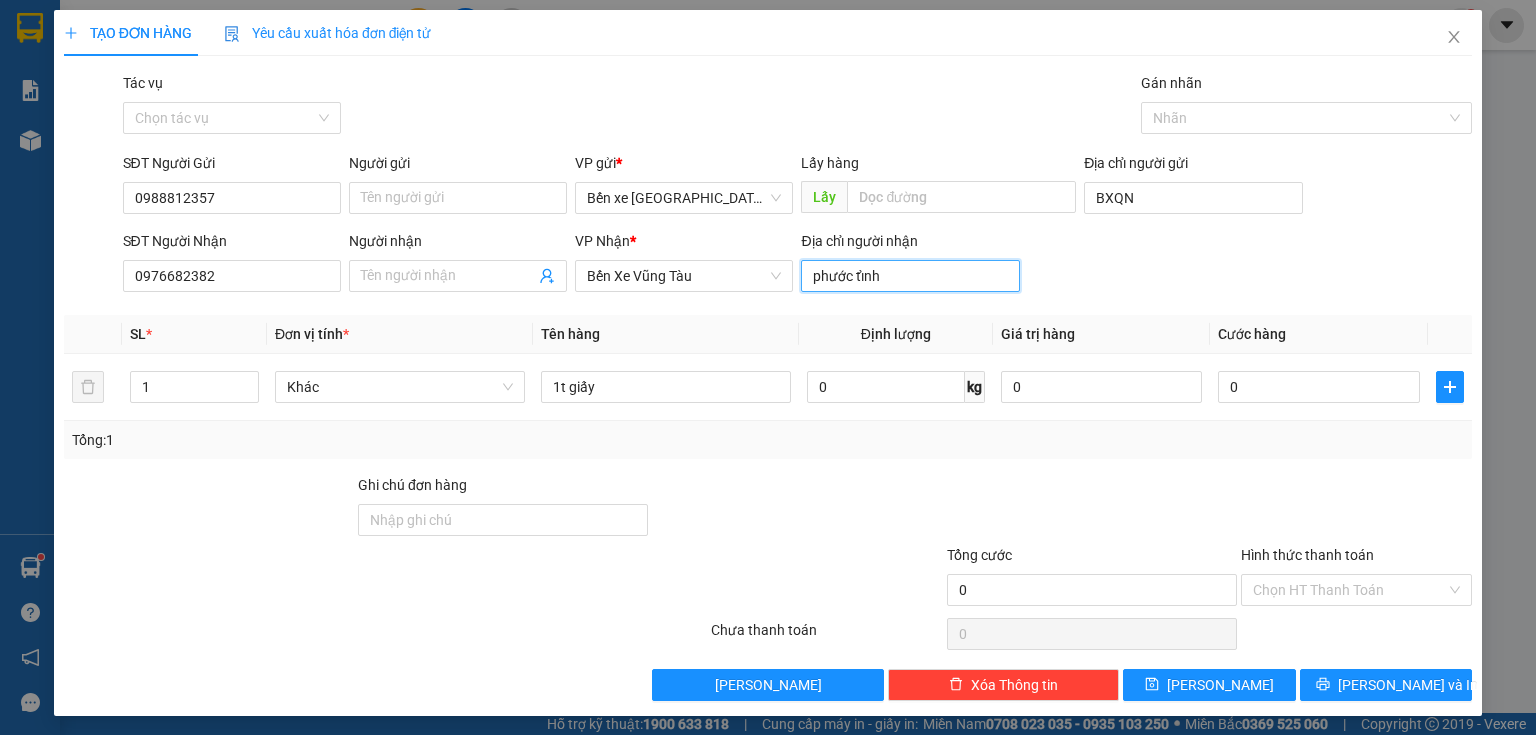 drag, startPoint x: 918, startPoint y: 279, endPoint x: 920, endPoint y: 290, distance: 11.18034 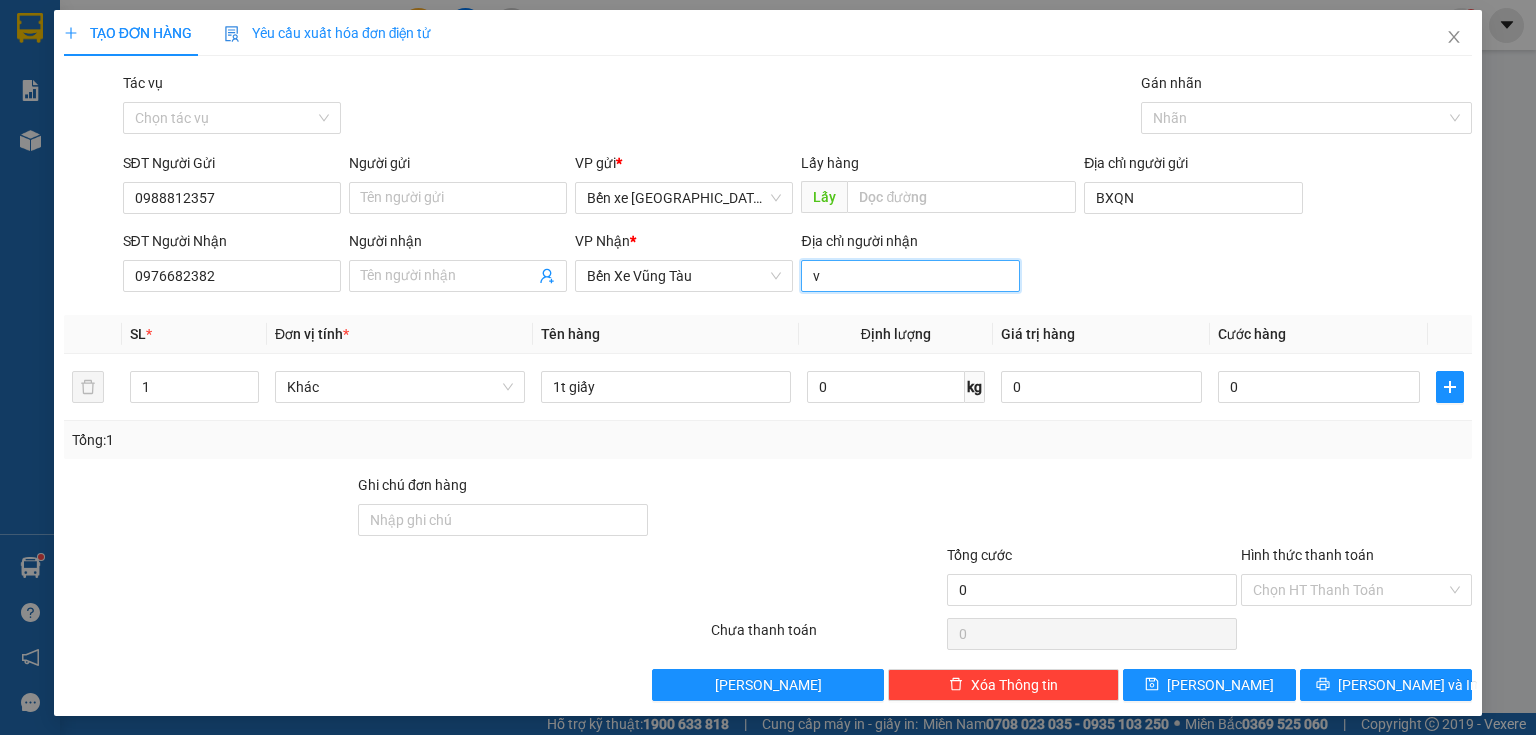 type on "vũng tàu" 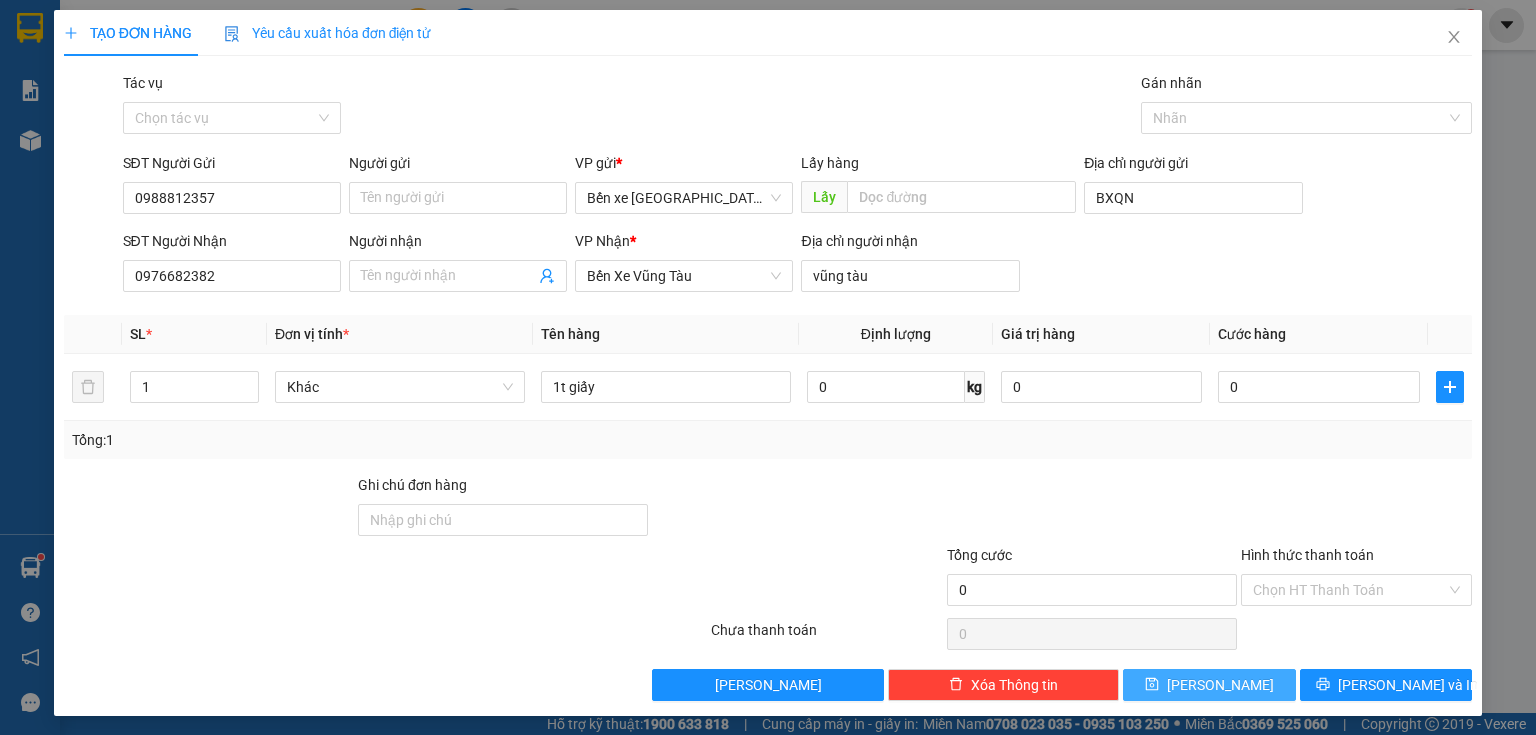 click on "[PERSON_NAME]" at bounding box center [1209, 685] 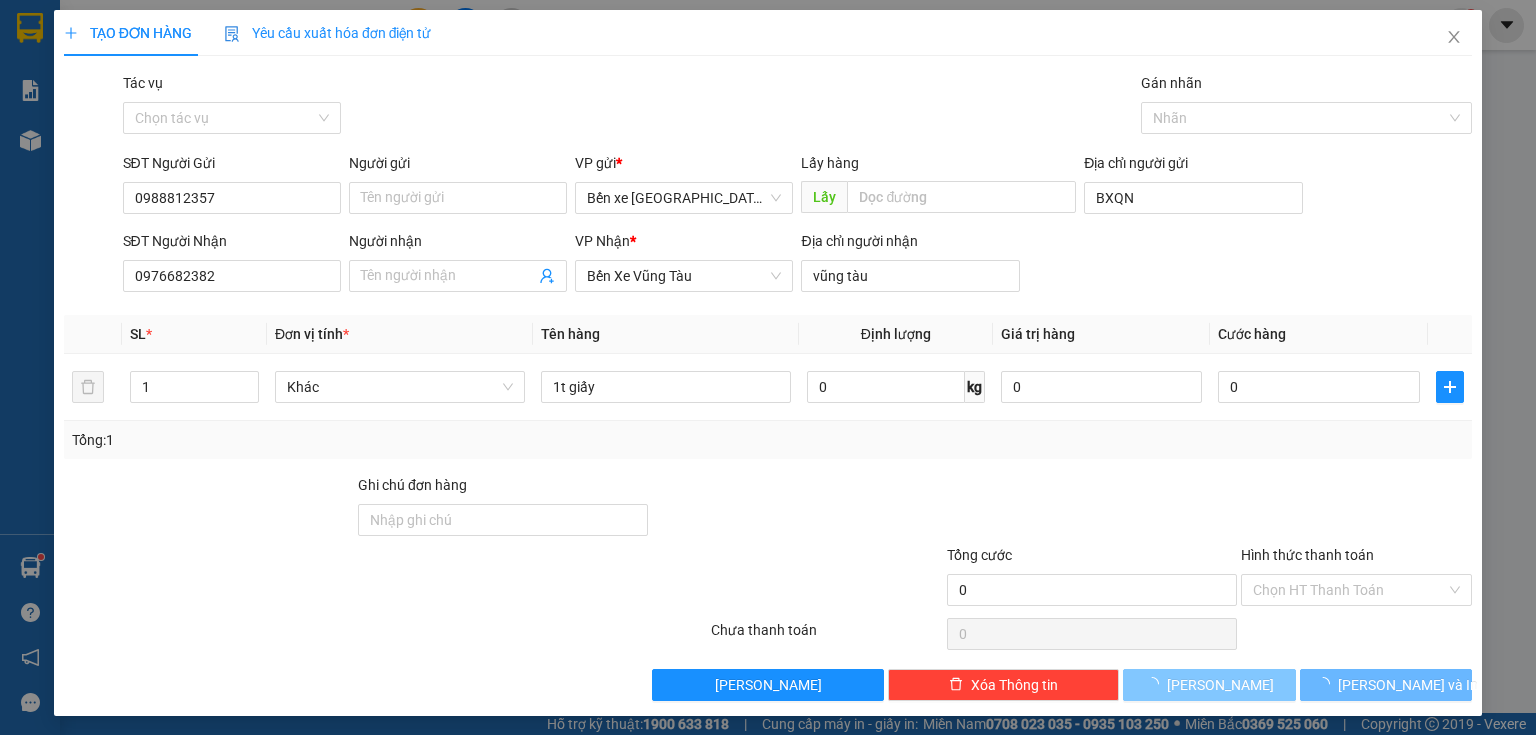 type 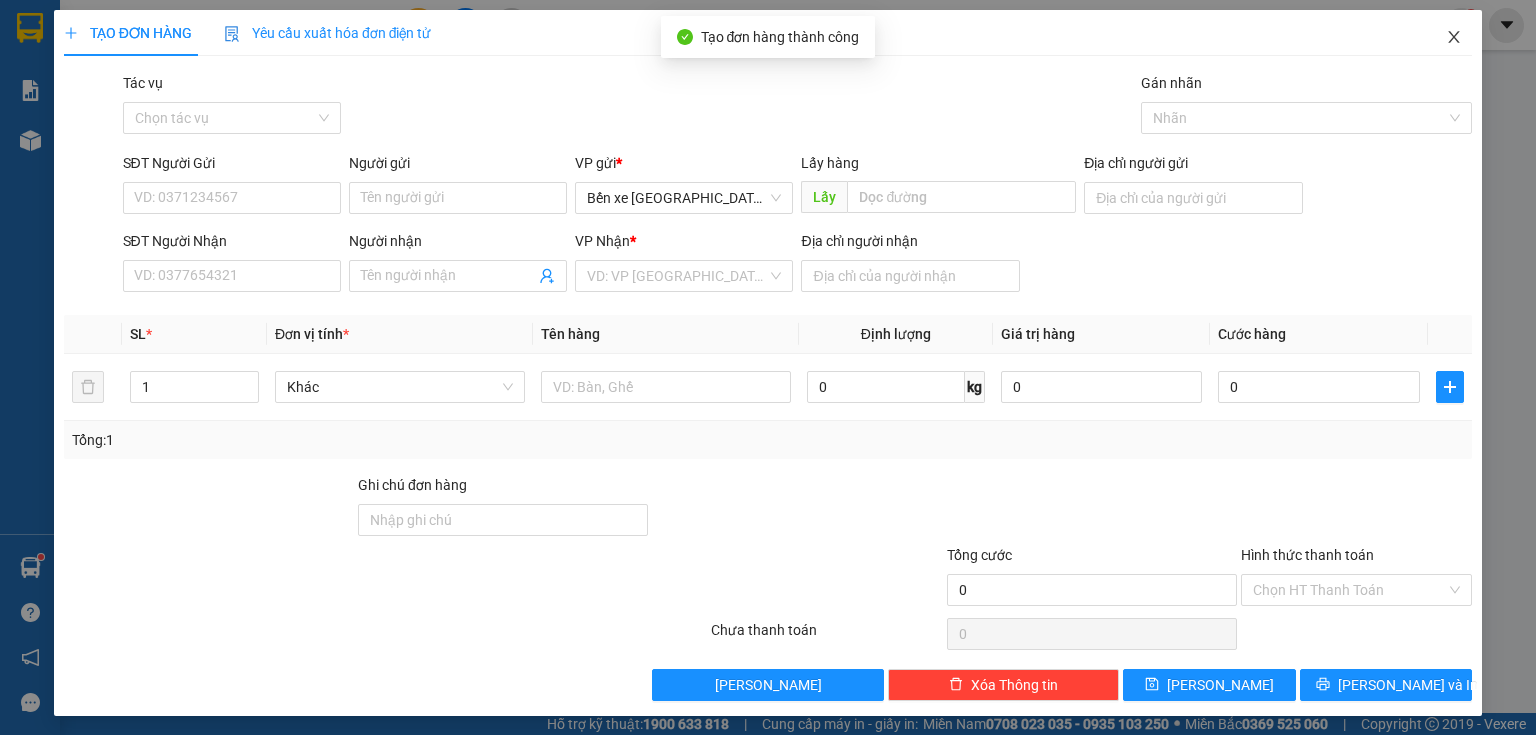 click 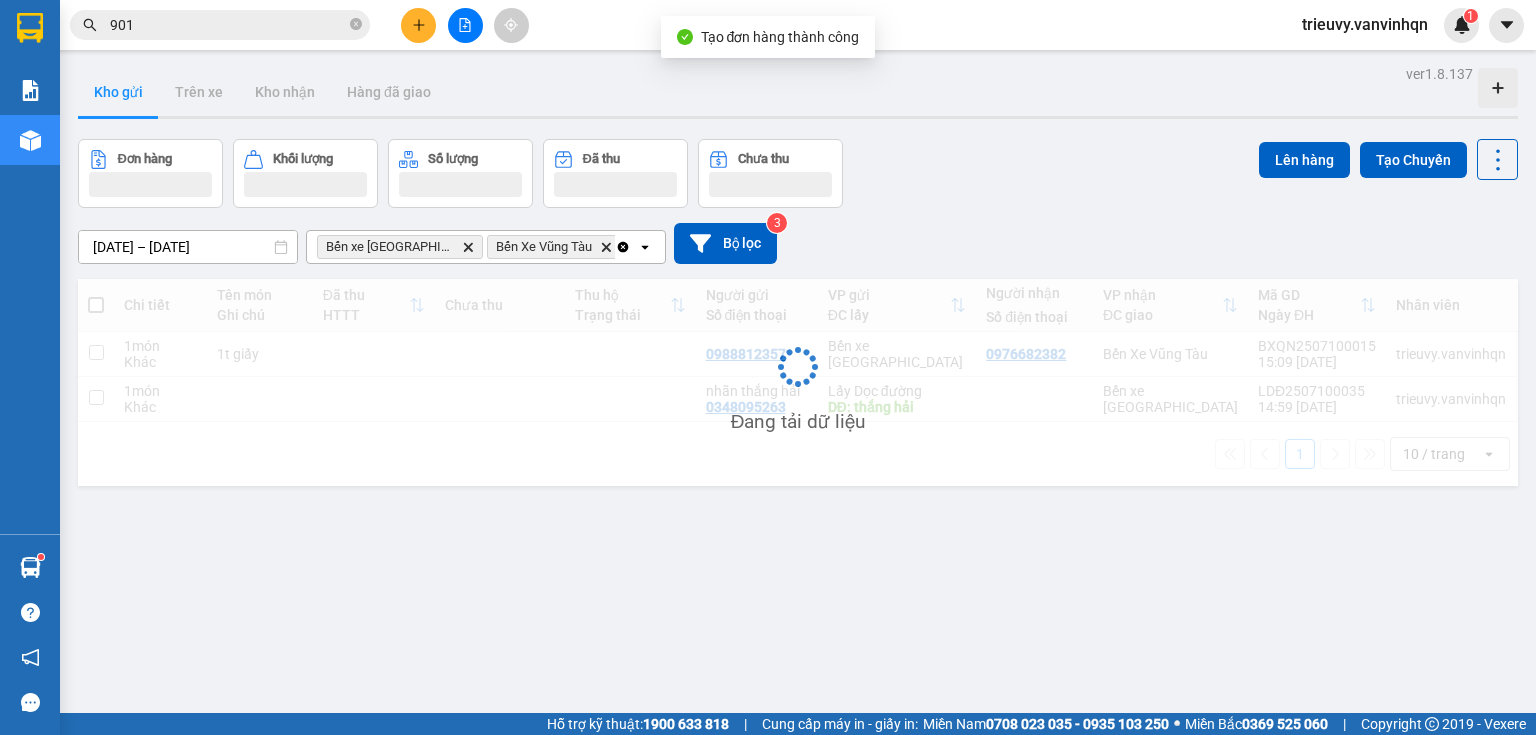 click on "1t giấy" at bounding box center [260, 354] 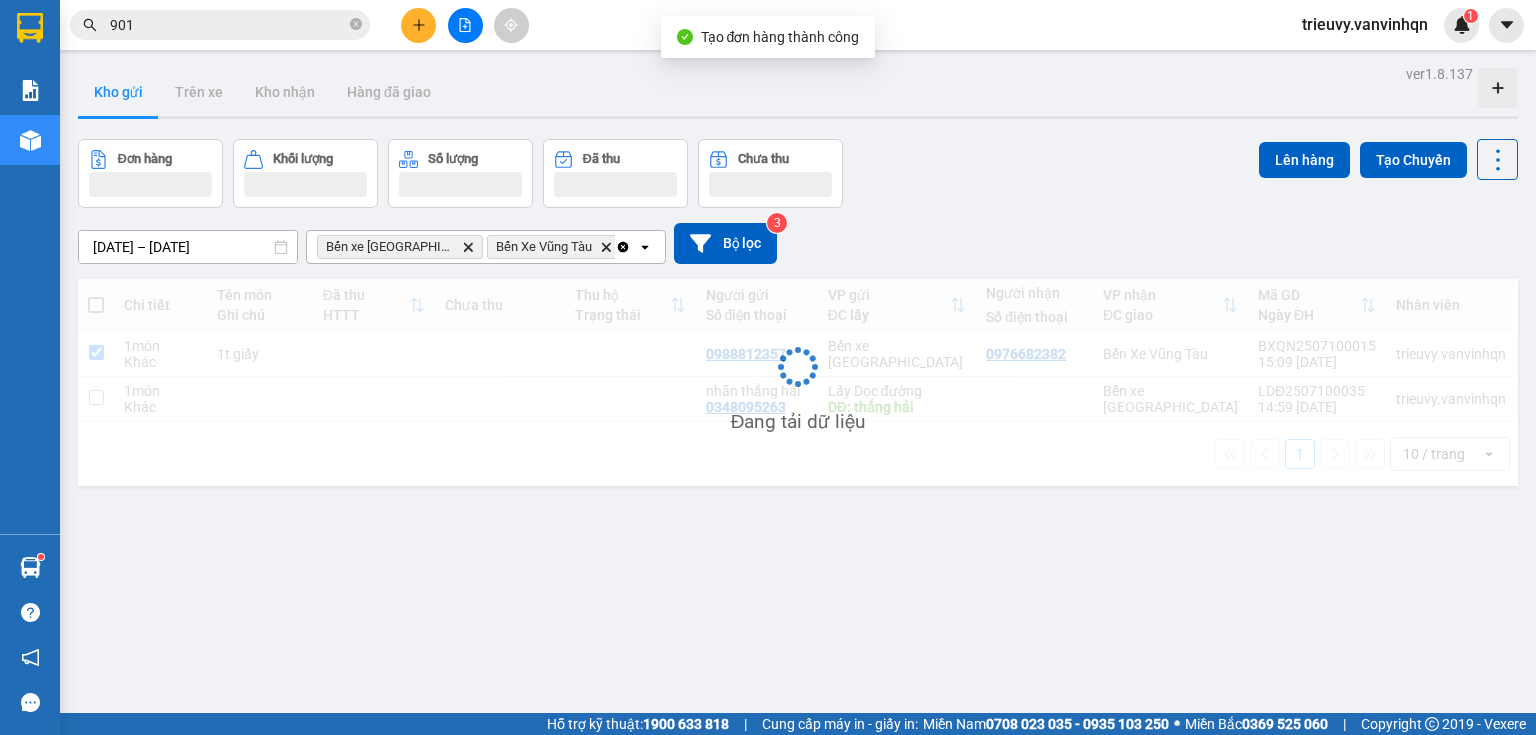 checkbox on "true" 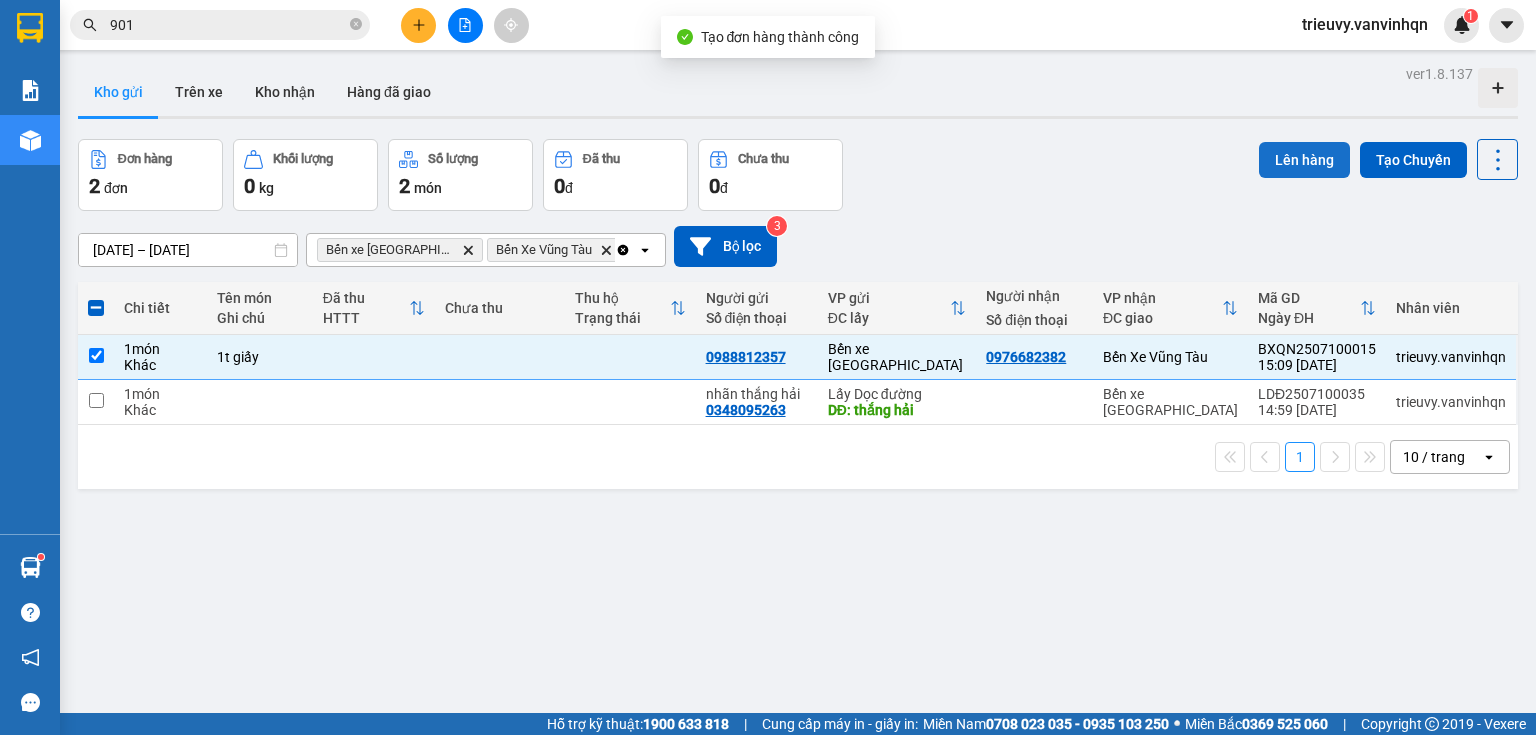 click on "Lên hàng" at bounding box center [1304, 160] 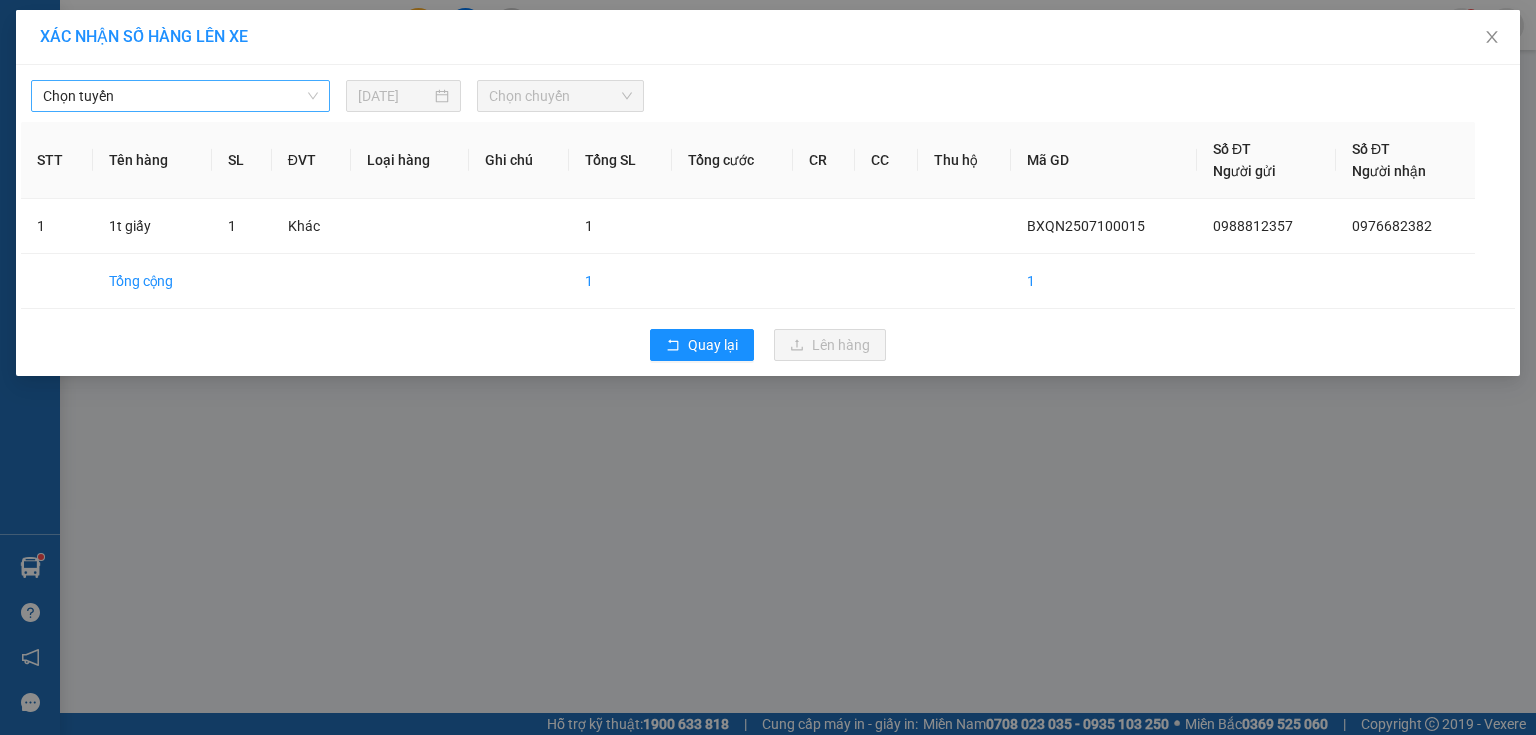 click on "Chọn tuyến" at bounding box center [180, 96] 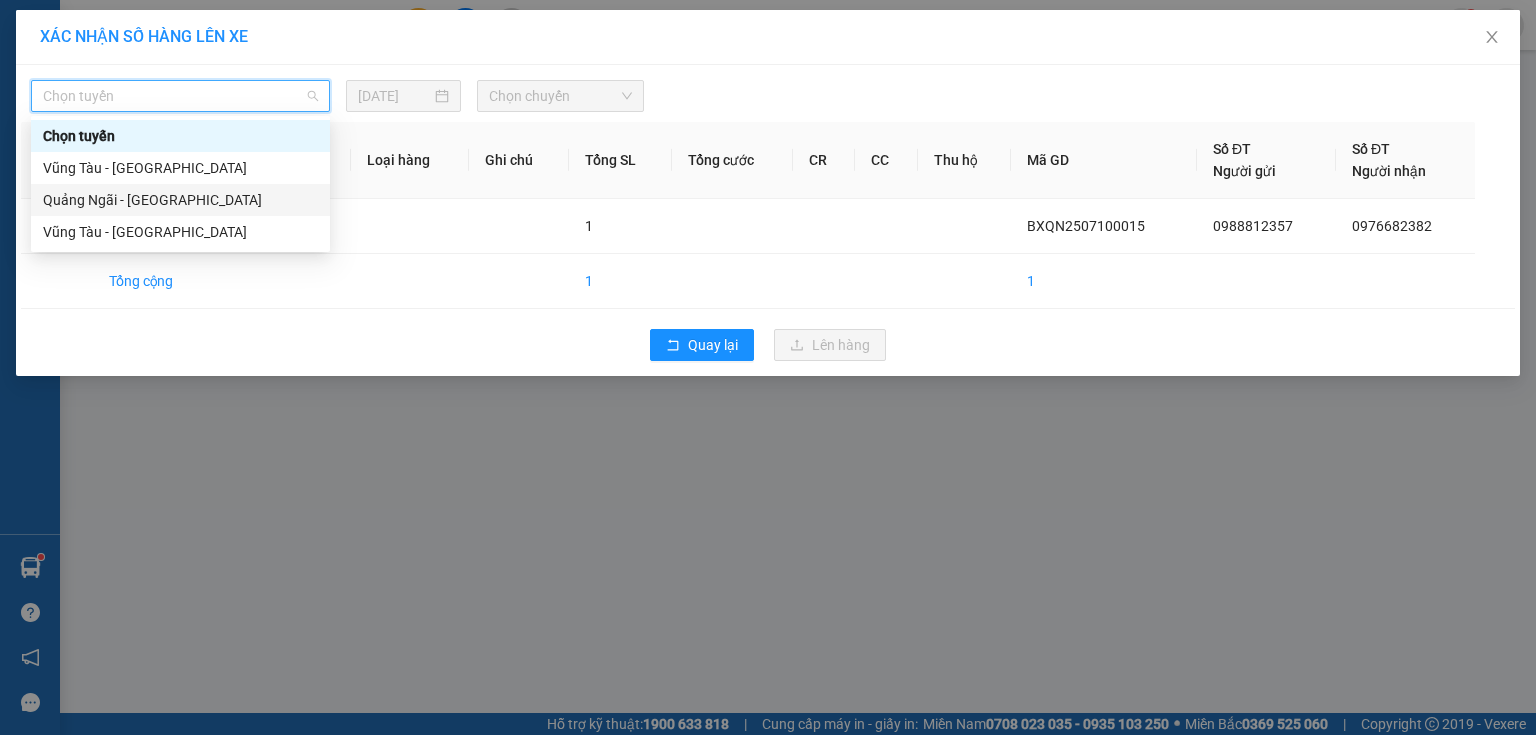 click on "Quảng Ngãi - [GEOGRAPHIC_DATA]" at bounding box center [180, 200] 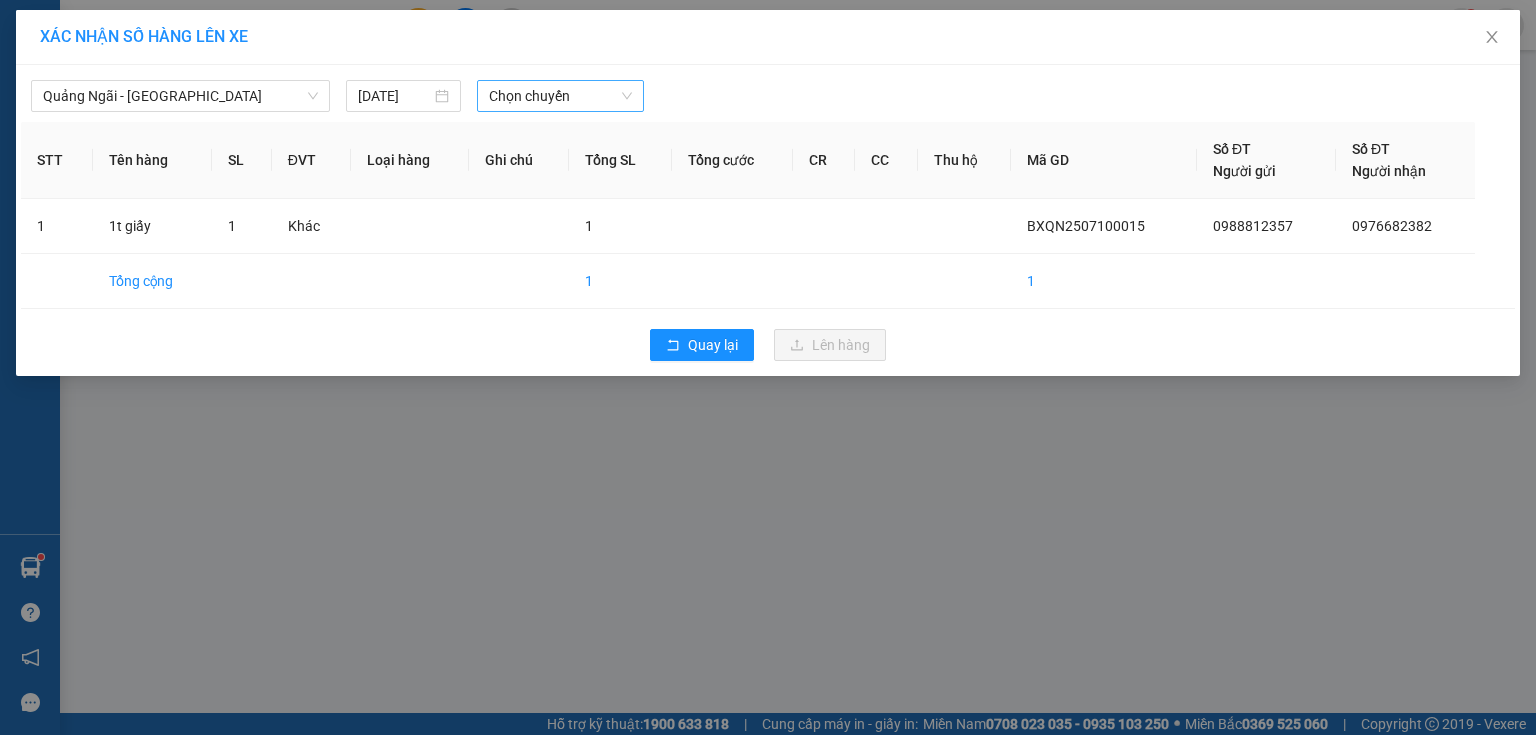 drag, startPoint x: 576, startPoint y: 75, endPoint x: 584, endPoint y: 97, distance: 23.409399 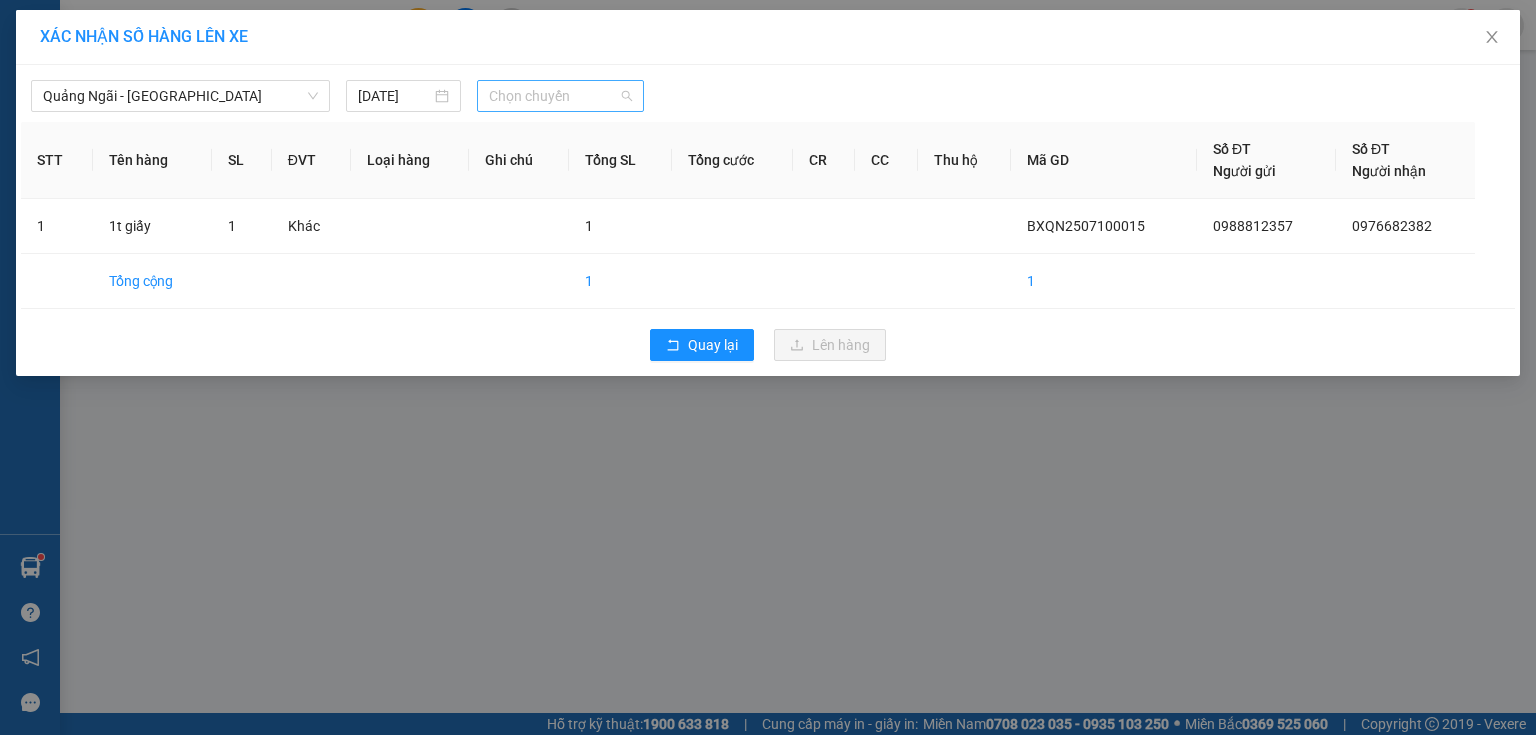 click on "Chọn chuyến" at bounding box center (561, 96) 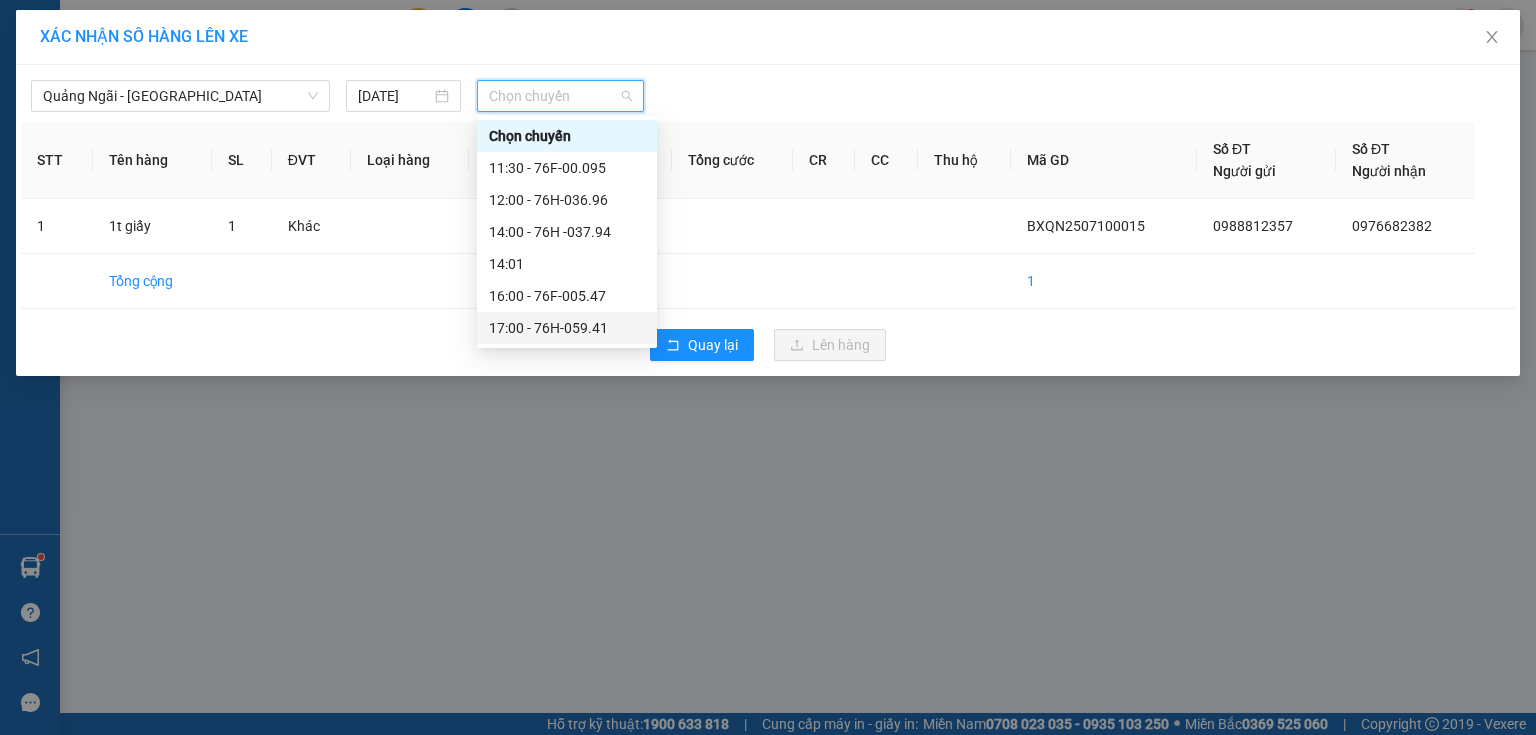 click on "17:00     - 76H-059.41" at bounding box center (567, 328) 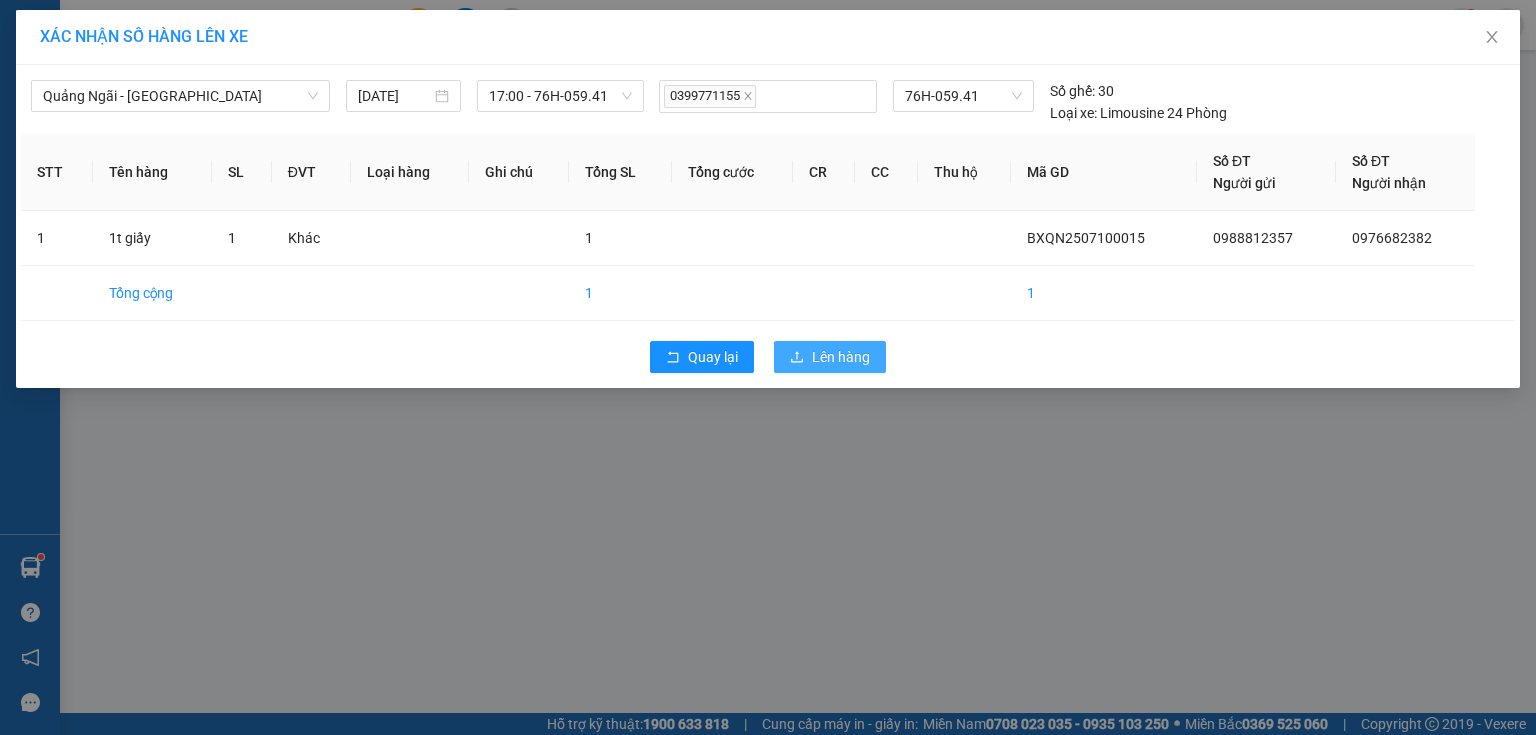 click on "Lên hàng" at bounding box center (830, 357) 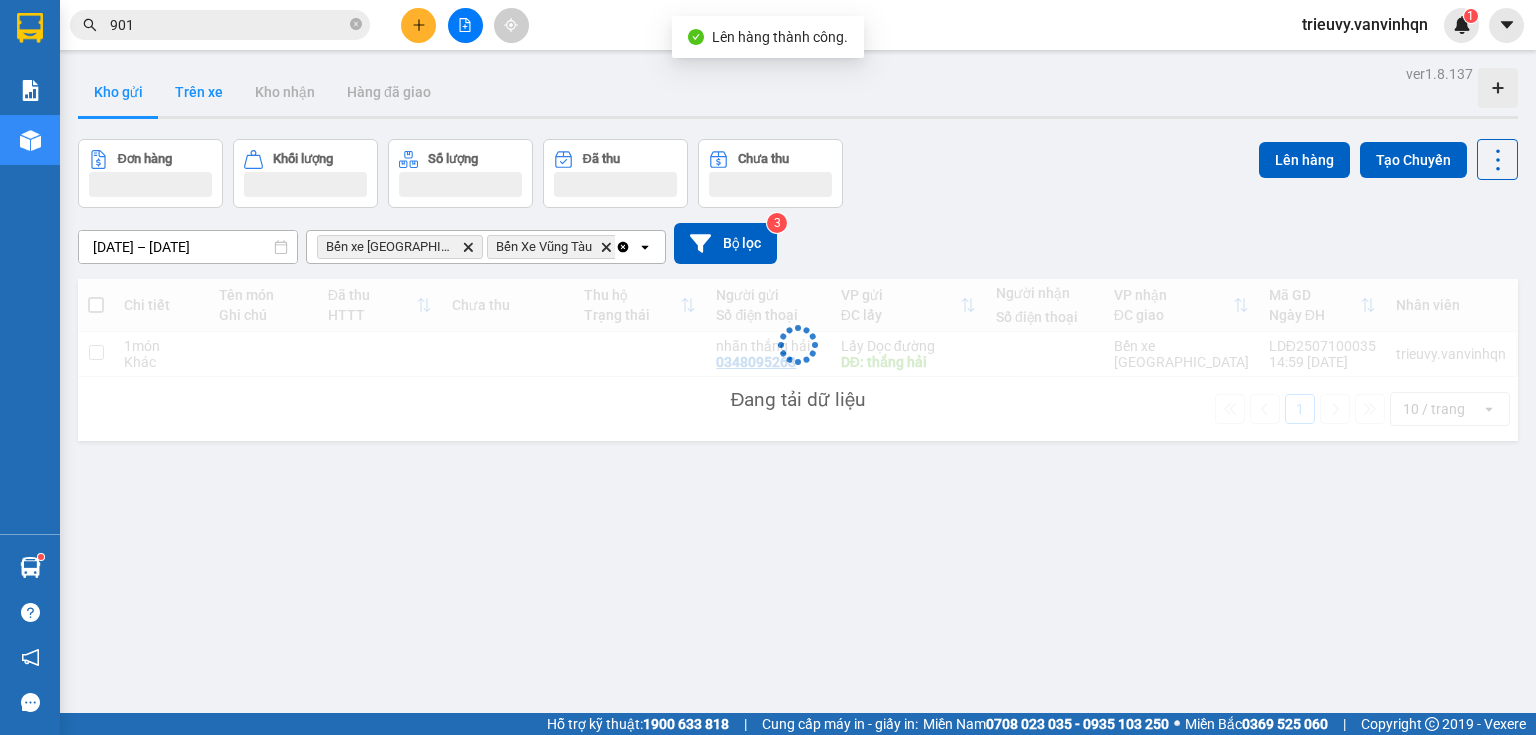 click on "Trên xe" at bounding box center [199, 92] 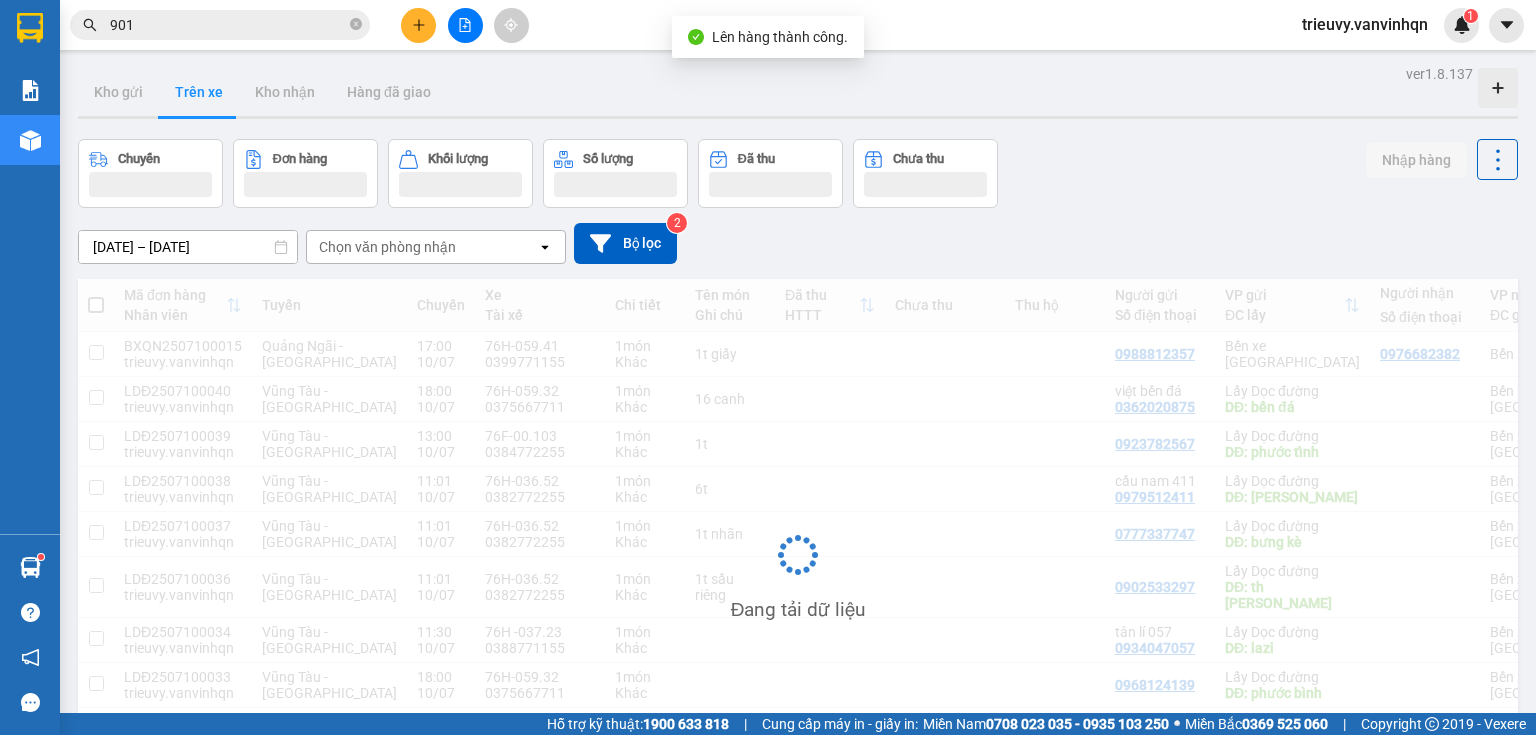 click on "Trên xe" at bounding box center (199, 92) 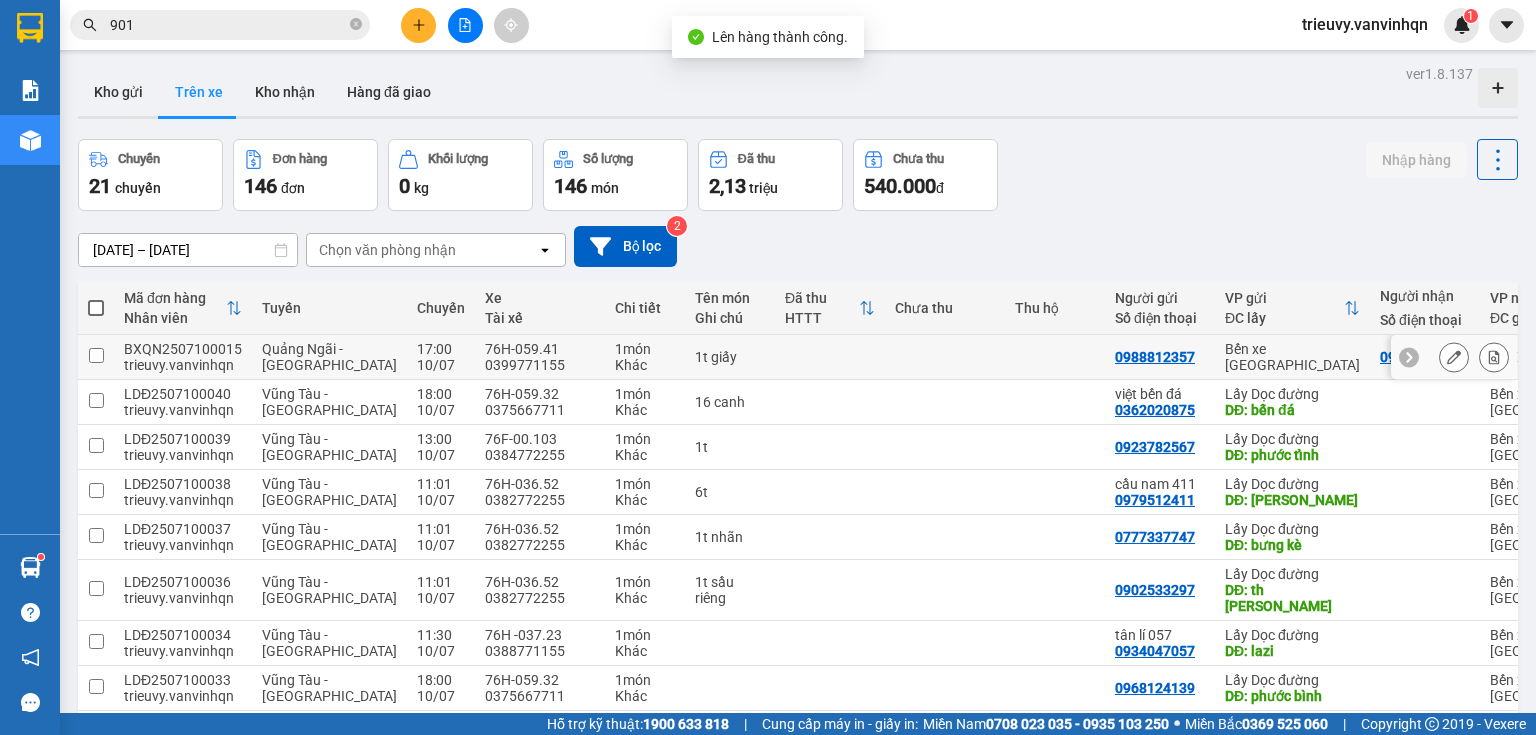 click at bounding box center (1454, 357) 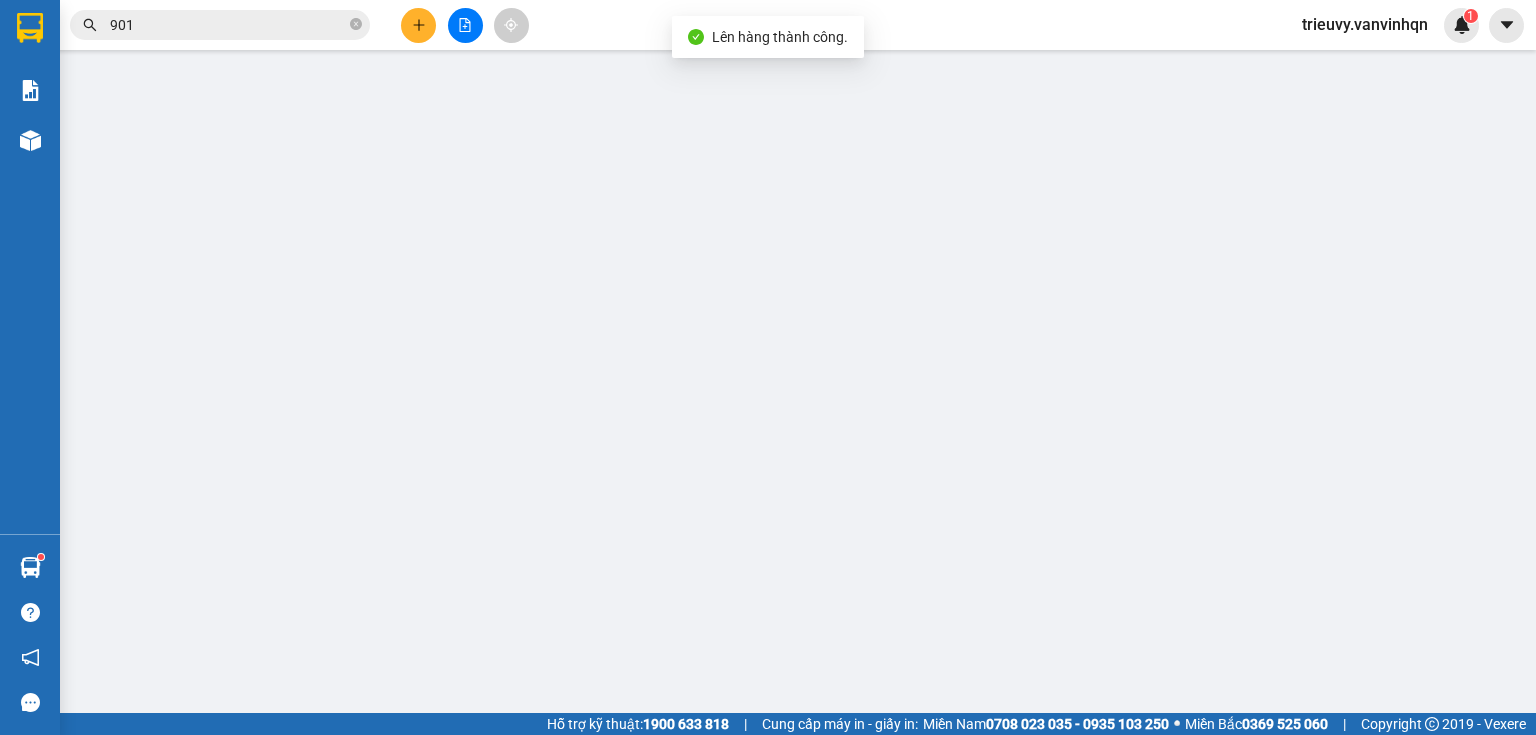 type on "0988812357" 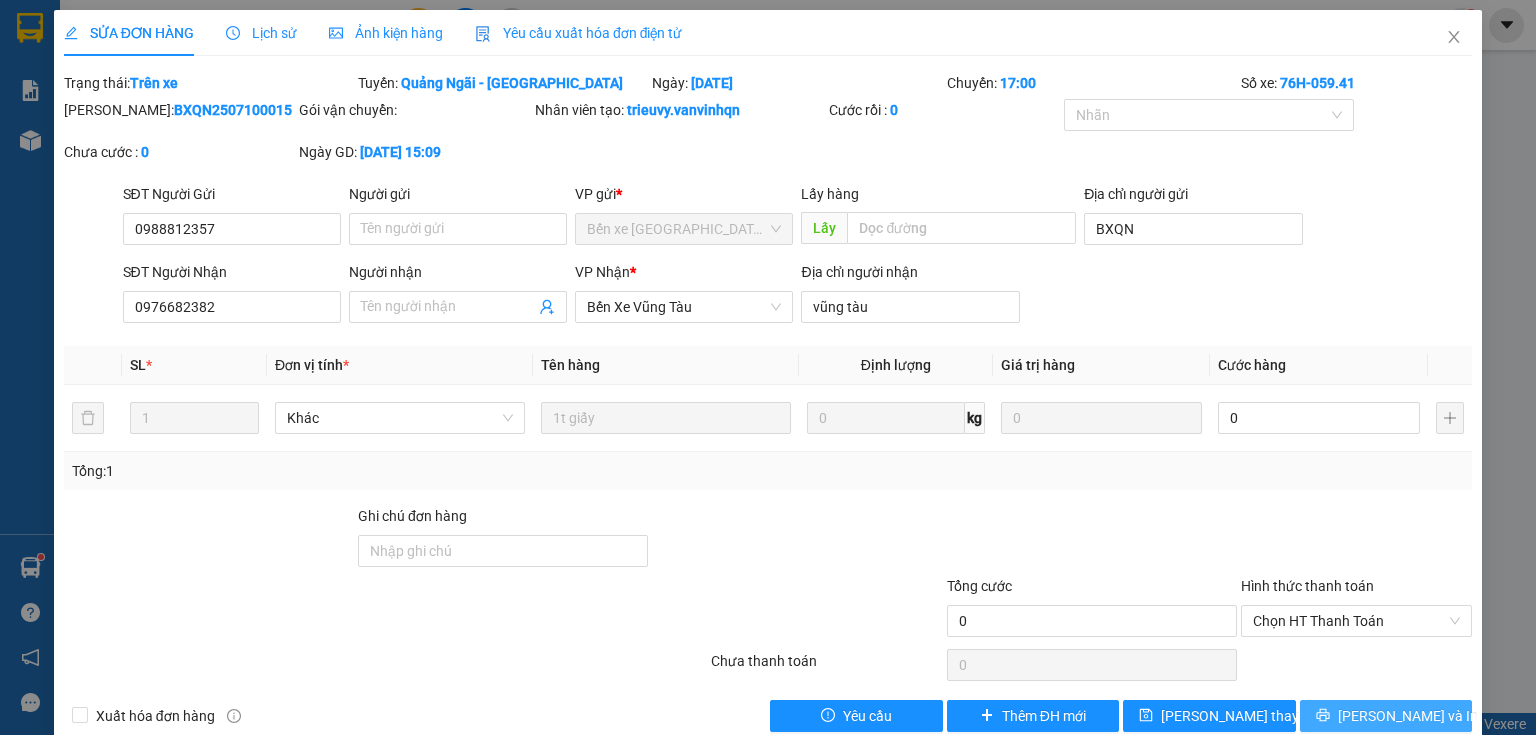 click on "[PERSON_NAME] và In" at bounding box center (1386, 716) 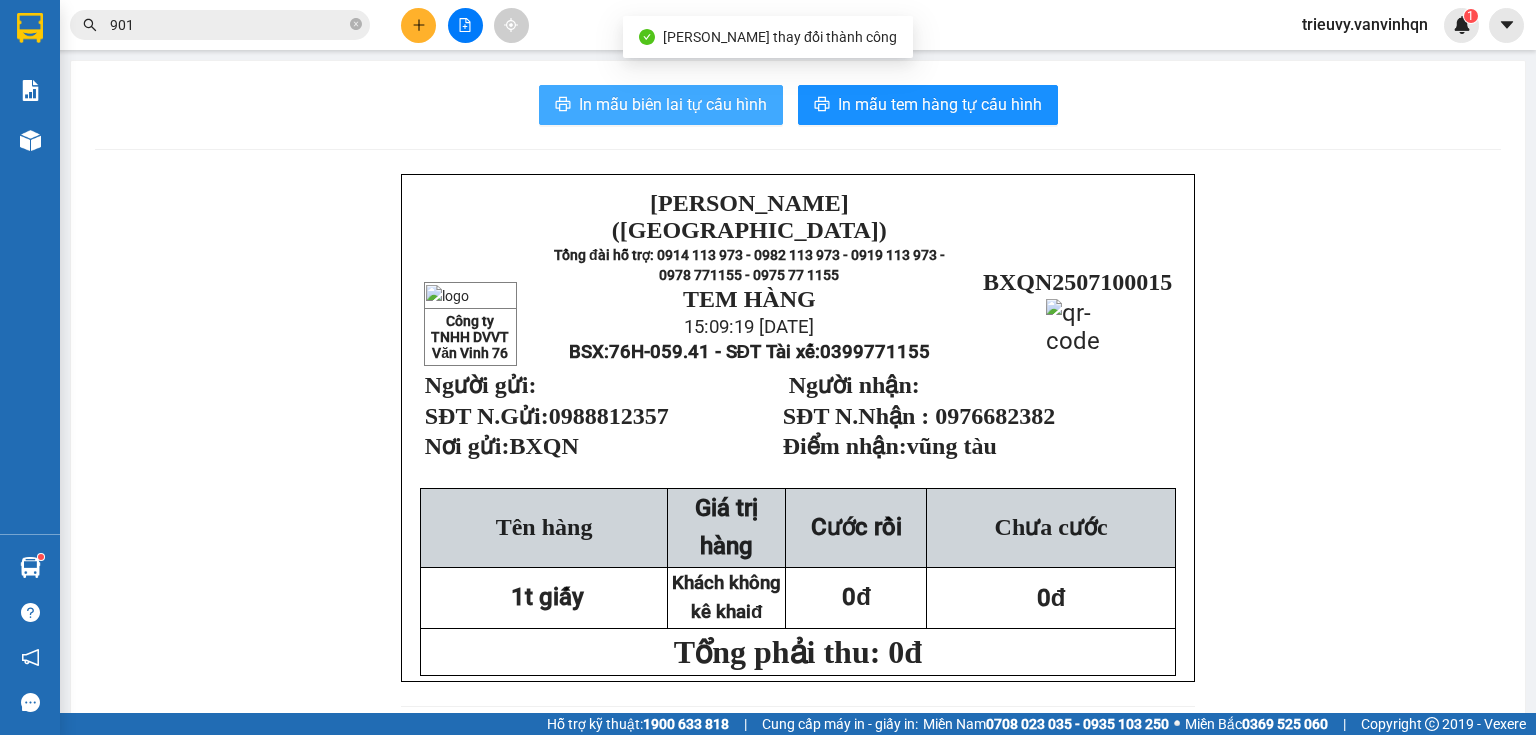 click on "In mẫu biên lai tự cấu hình" at bounding box center [661, 105] 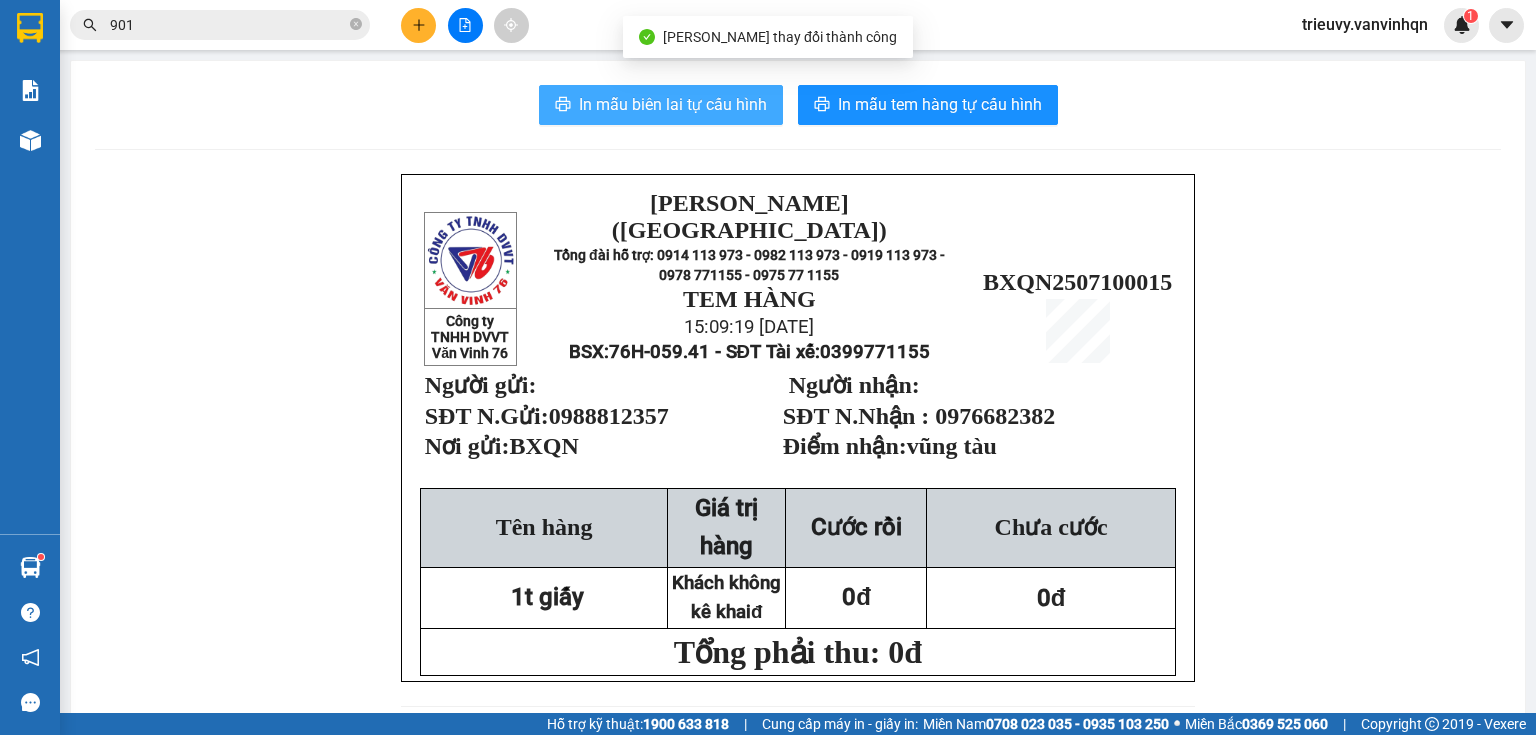 scroll, scrollTop: 0, scrollLeft: 0, axis: both 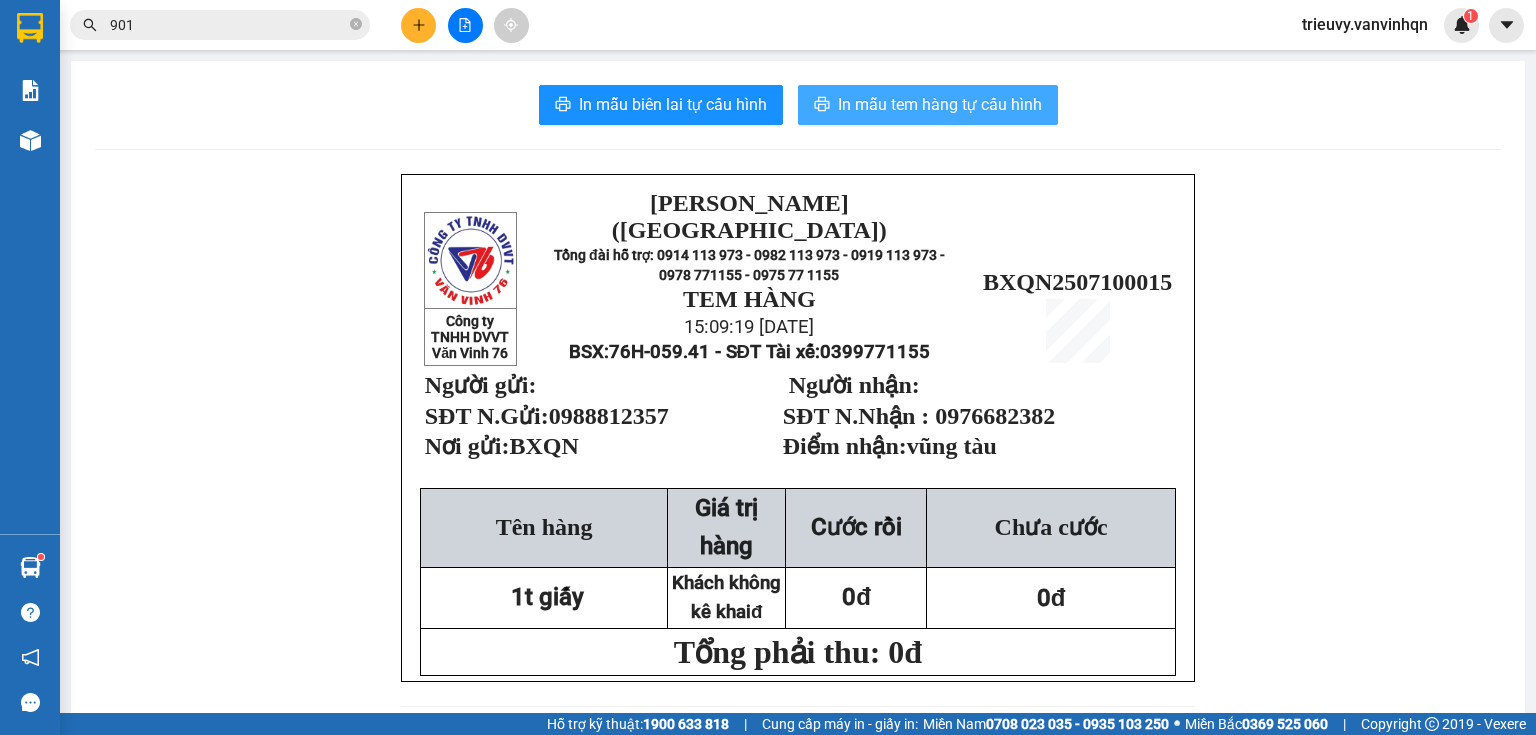 click on "In mẫu tem hàng tự cấu hình" at bounding box center (940, 104) 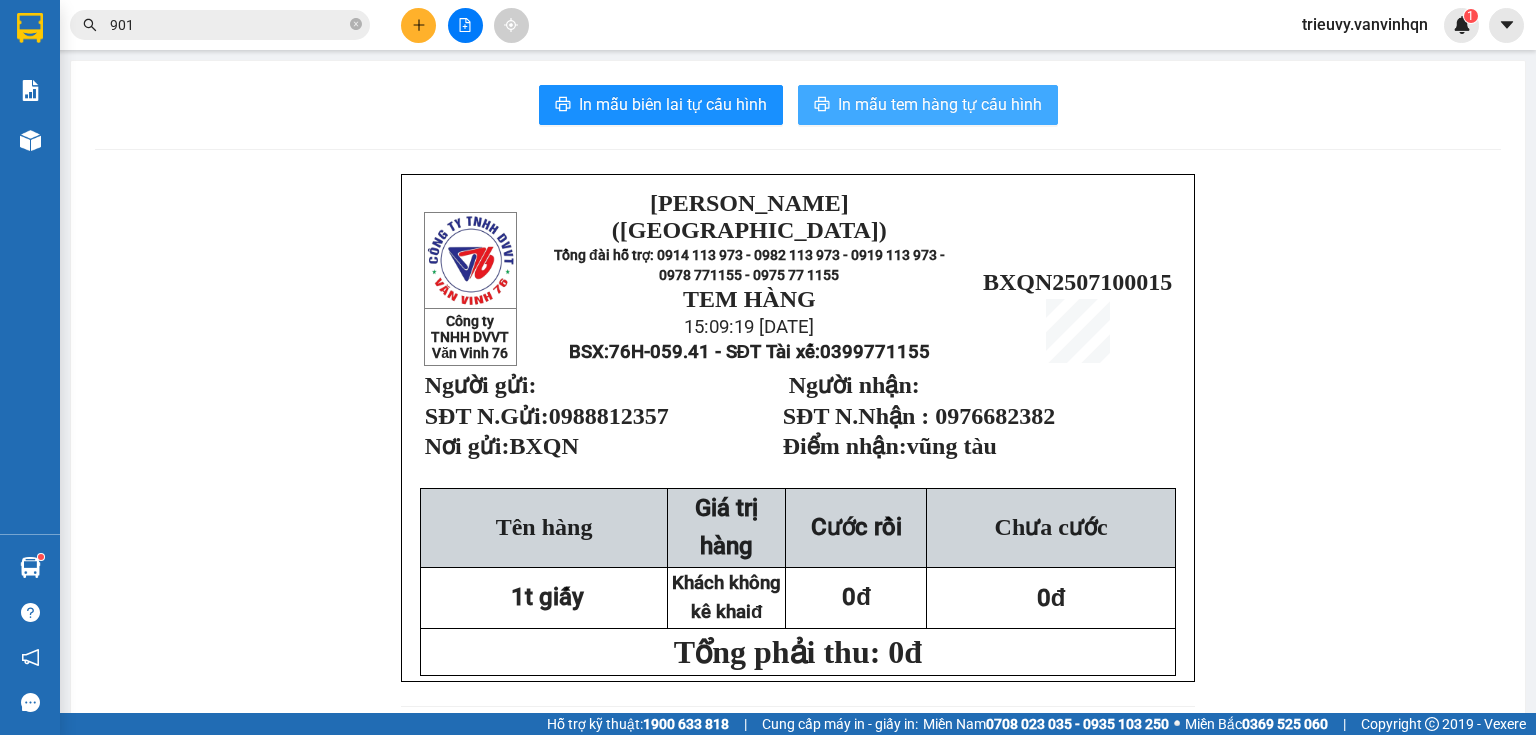 scroll, scrollTop: 0, scrollLeft: 0, axis: both 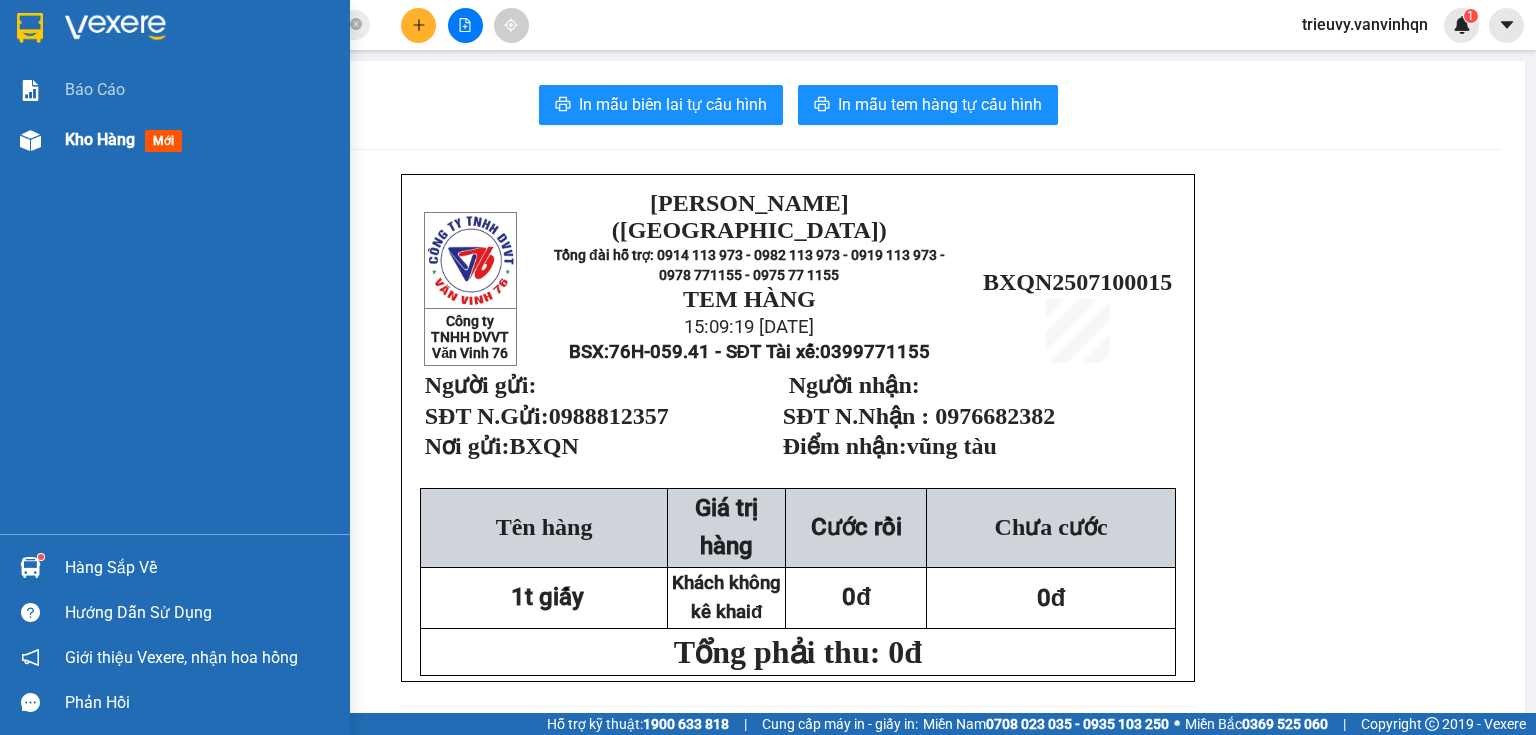 click on "Kho hàng" at bounding box center [100, 139] 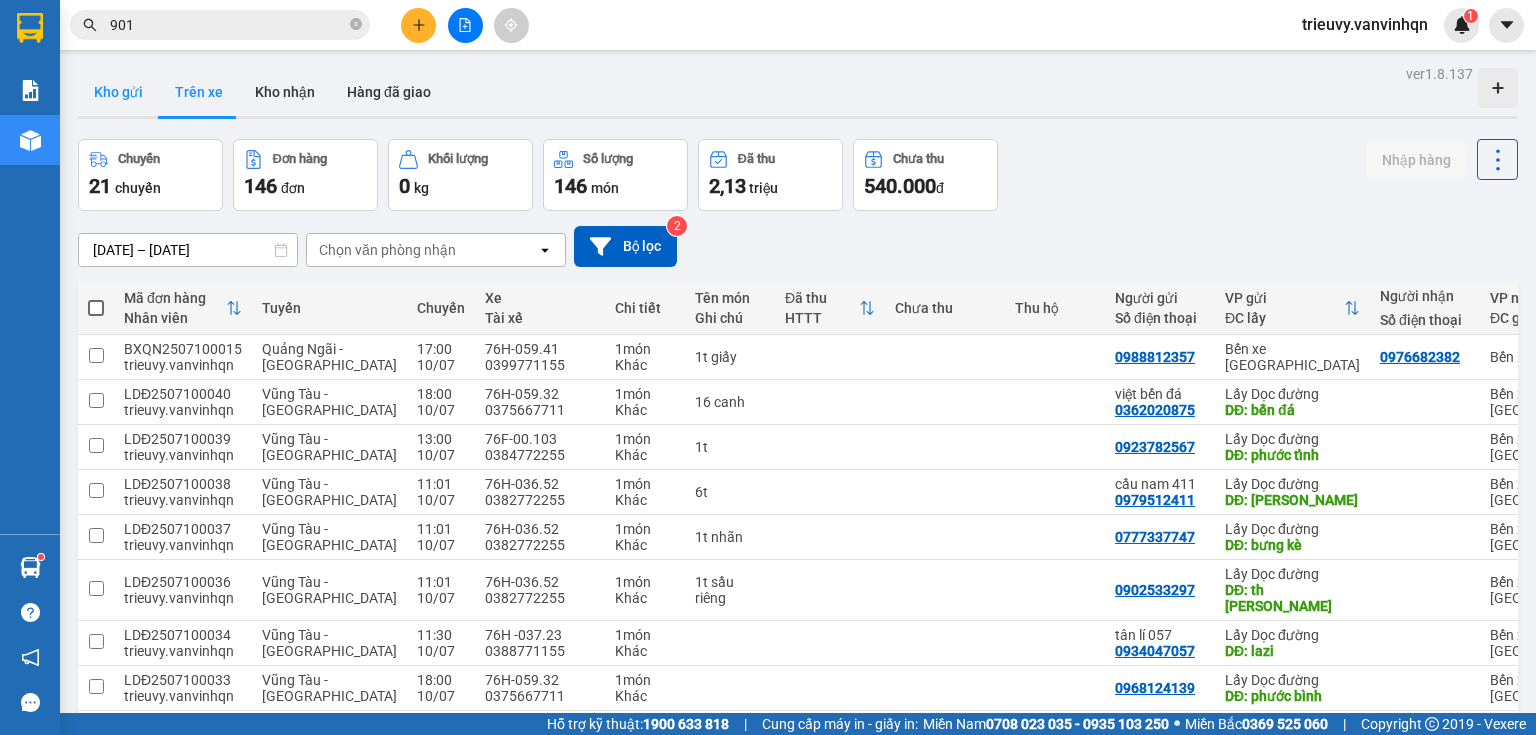 click on "Kho gửi" at bounding box center [118, 92] 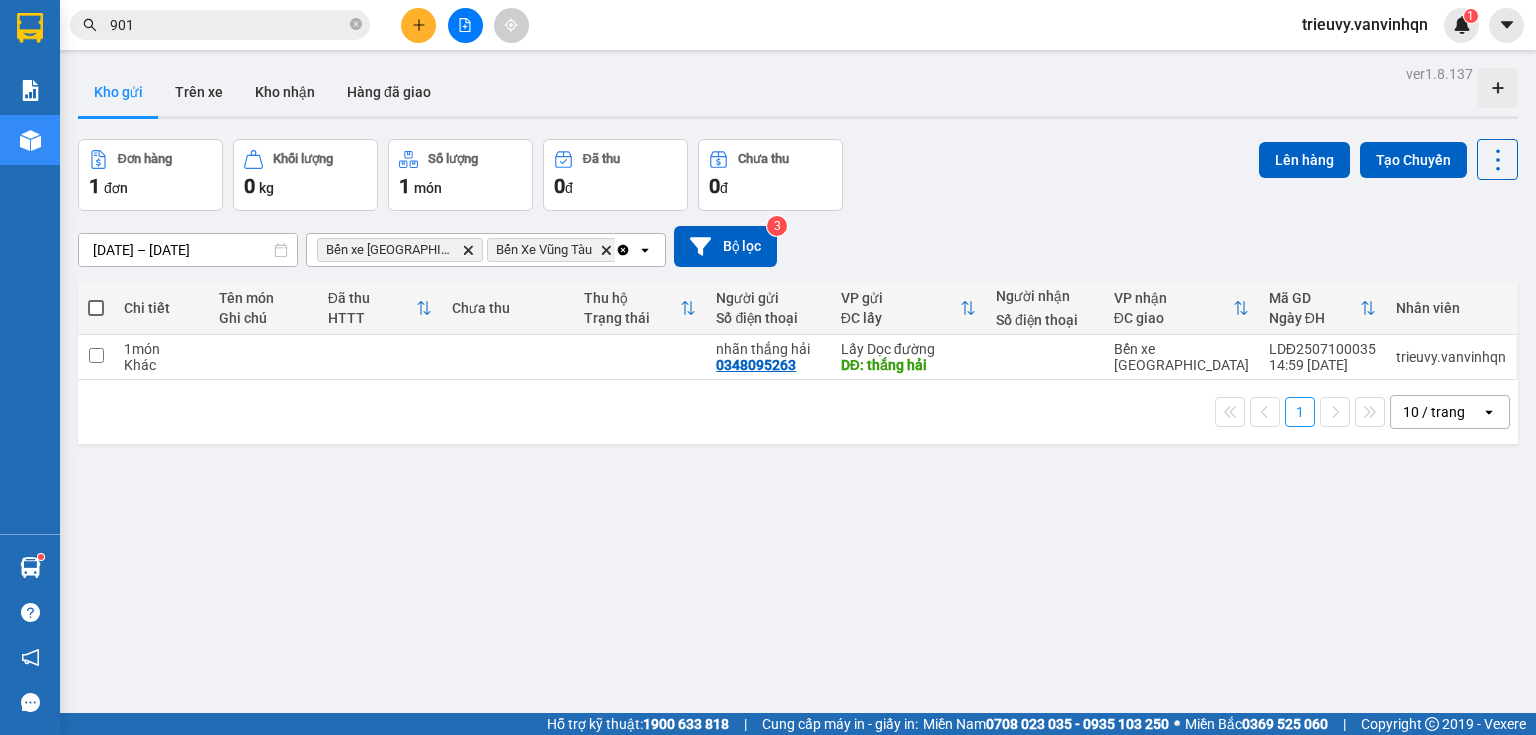 click at bounding box center [418, 25] 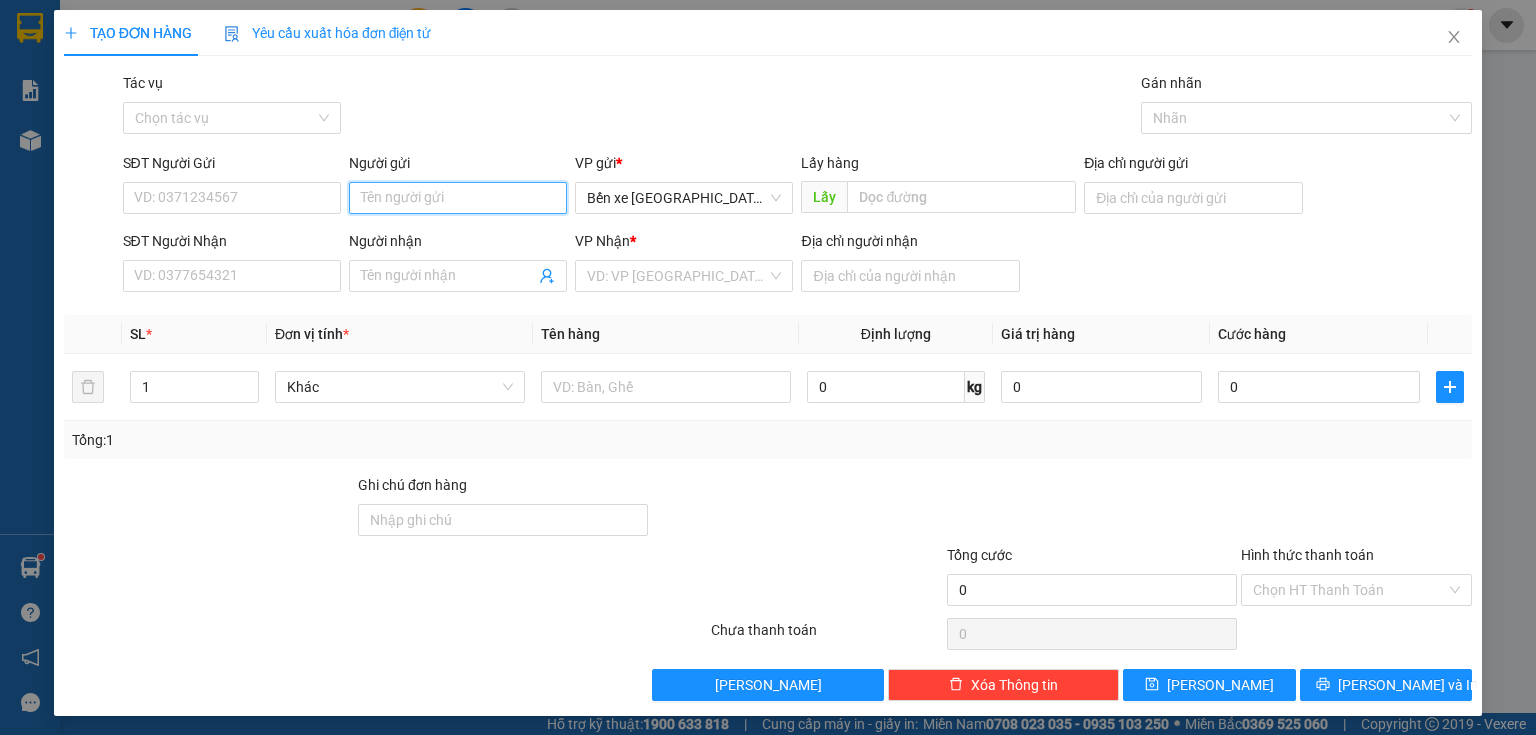 click on "Người gửi" at bounding box center [458, 198] 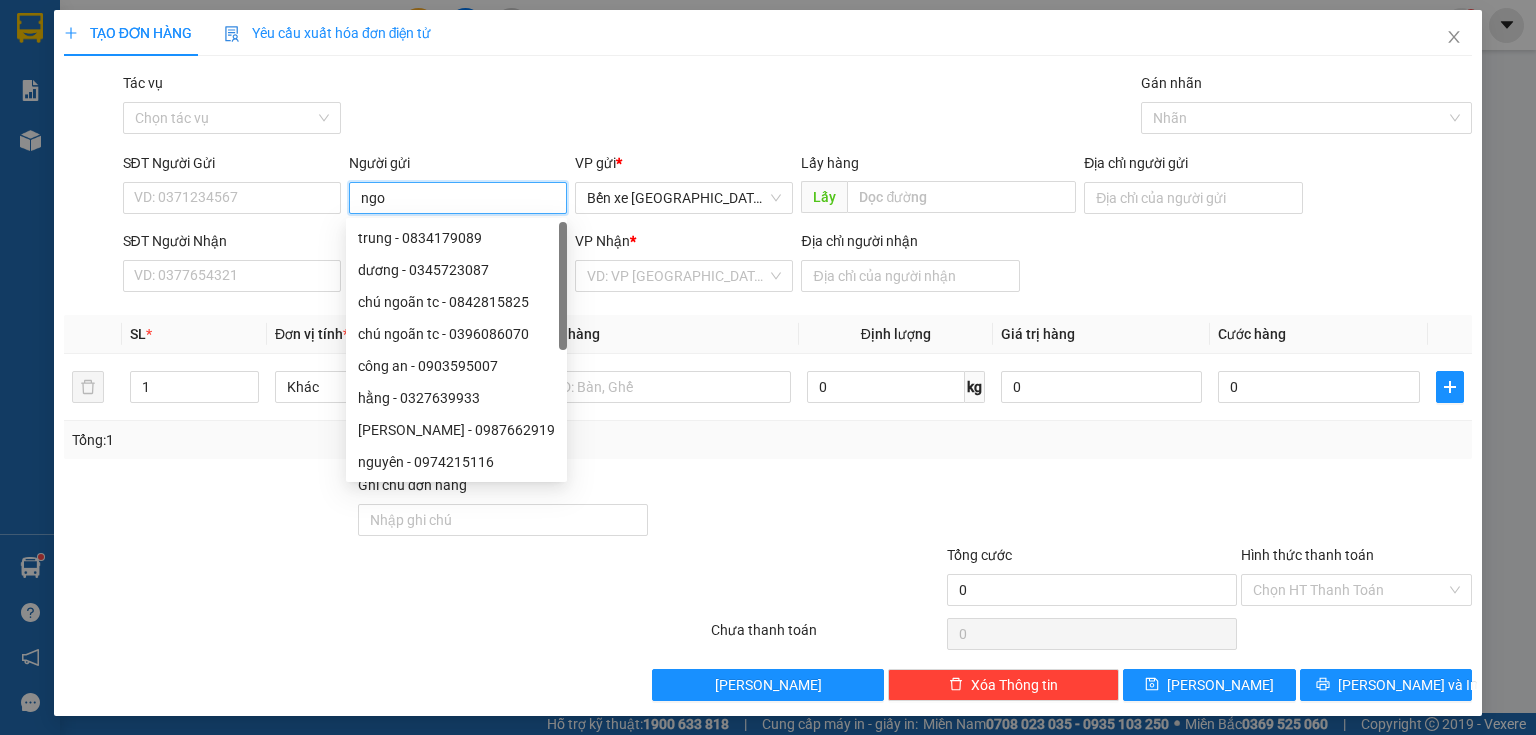 type on "ngoc" 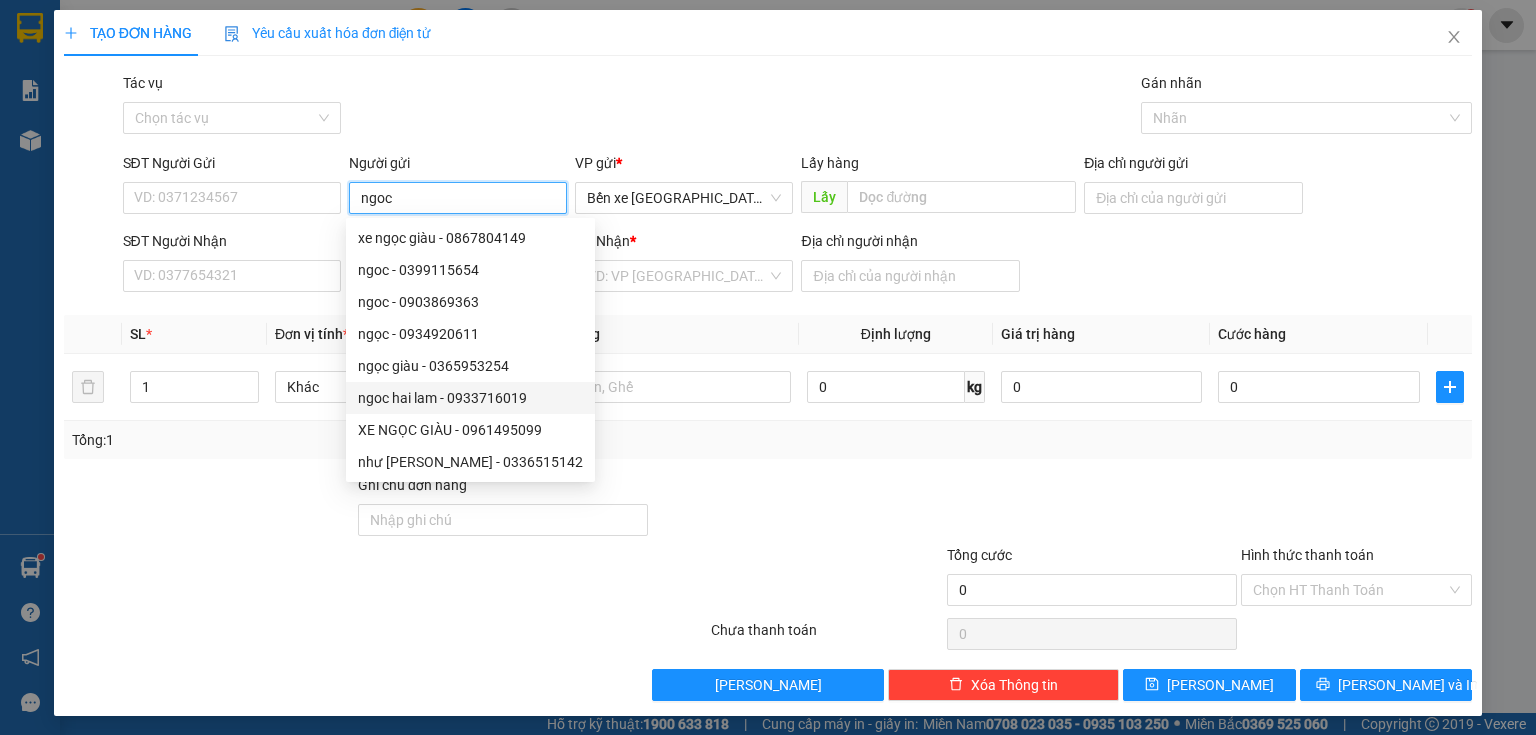 click on "ngoc hai lam - 0933716019" at bounding box center (470, 398) 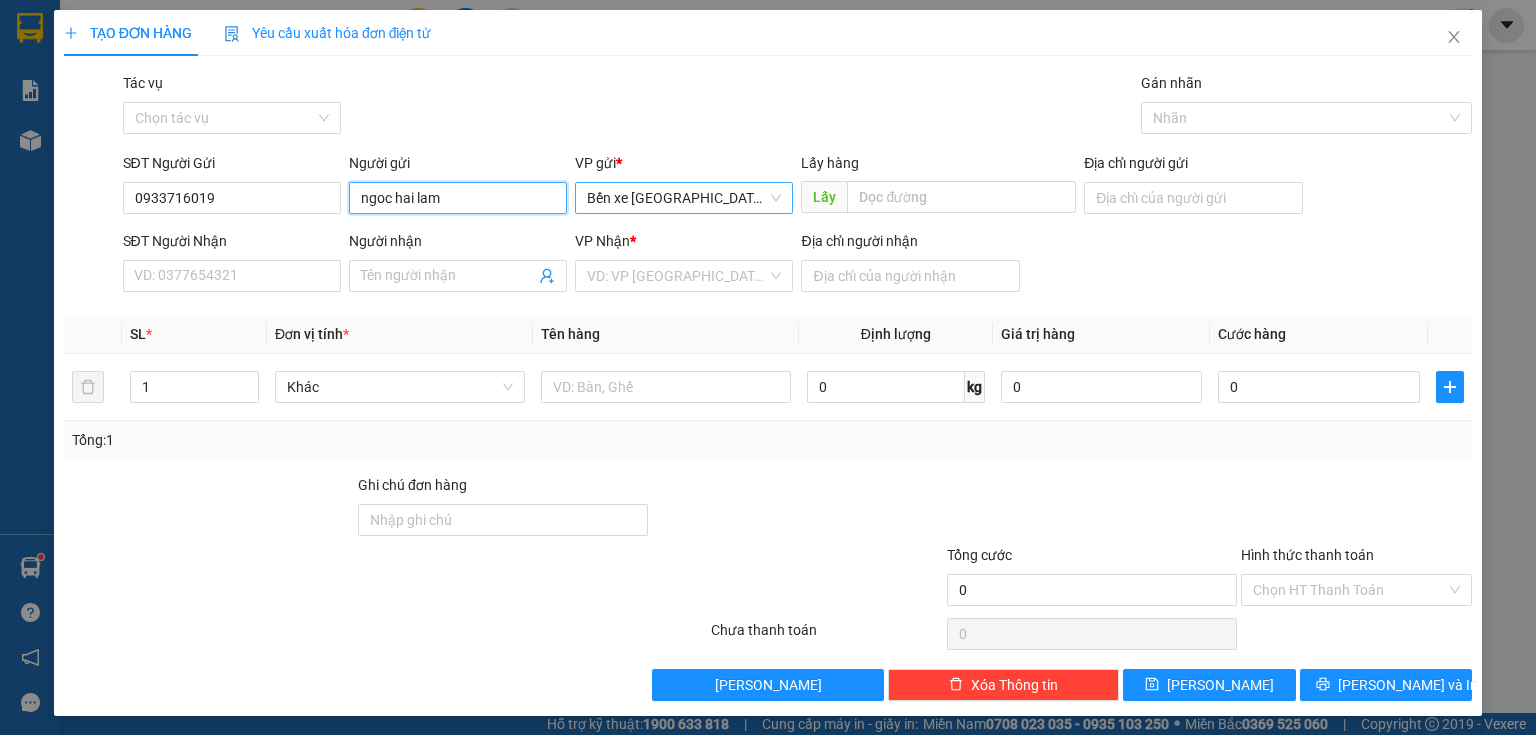 click on "Bến xe [GEOGRAPHIC_DATA]" at bounding box center (684, 198) 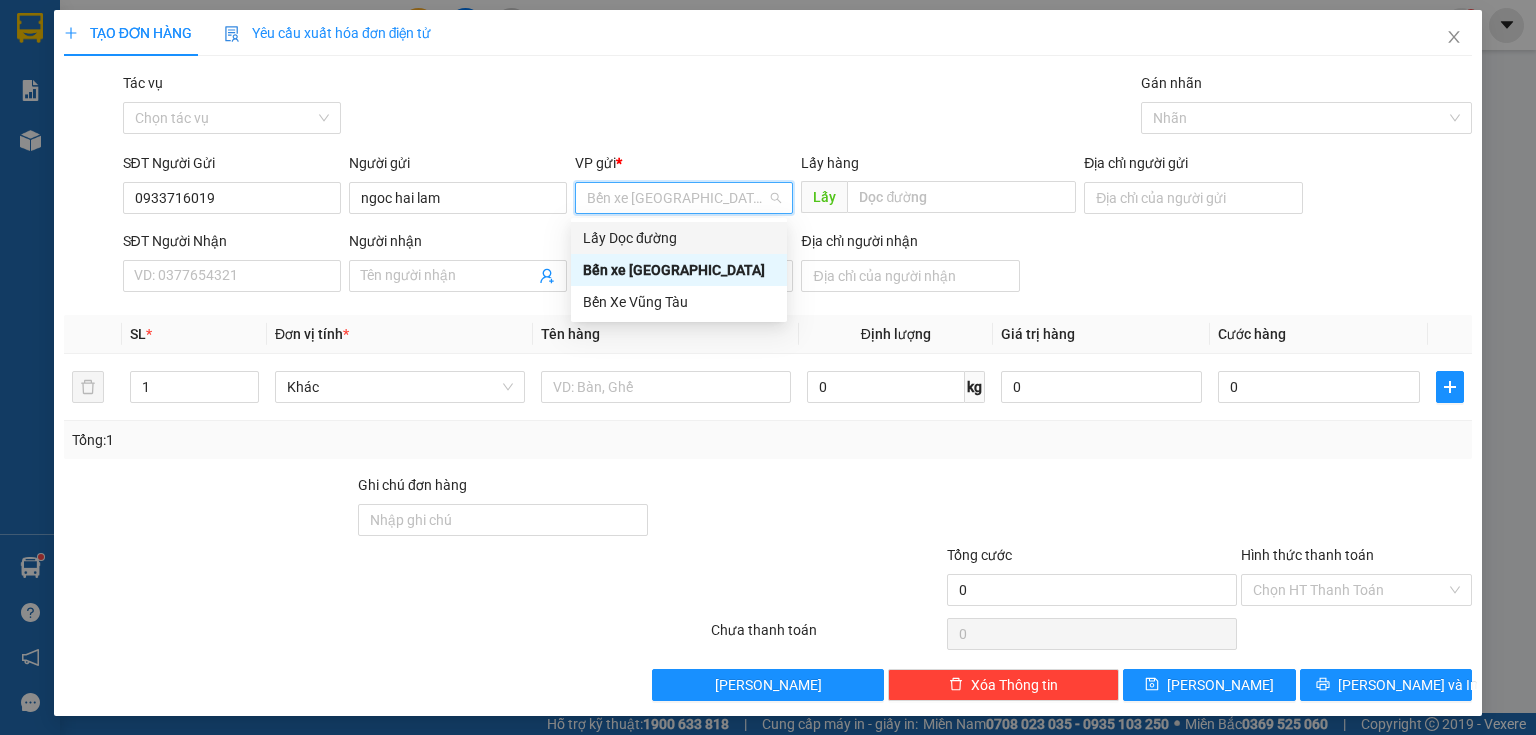 drag, startPoint x: 644, startPoint y: 240, endPoint x: 799, endPoint y: 208, distance: 158.26875 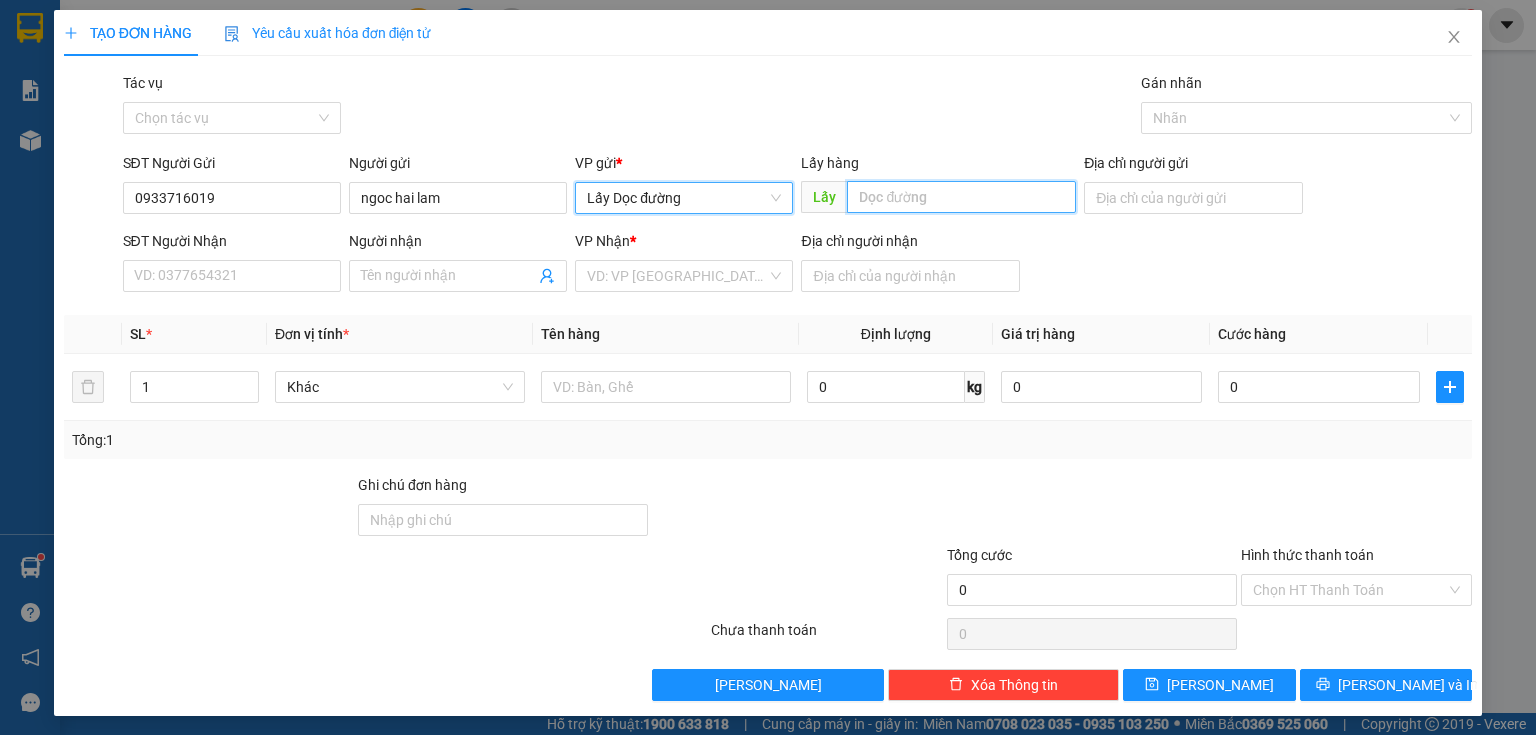 click at bounding box center (961, 197) 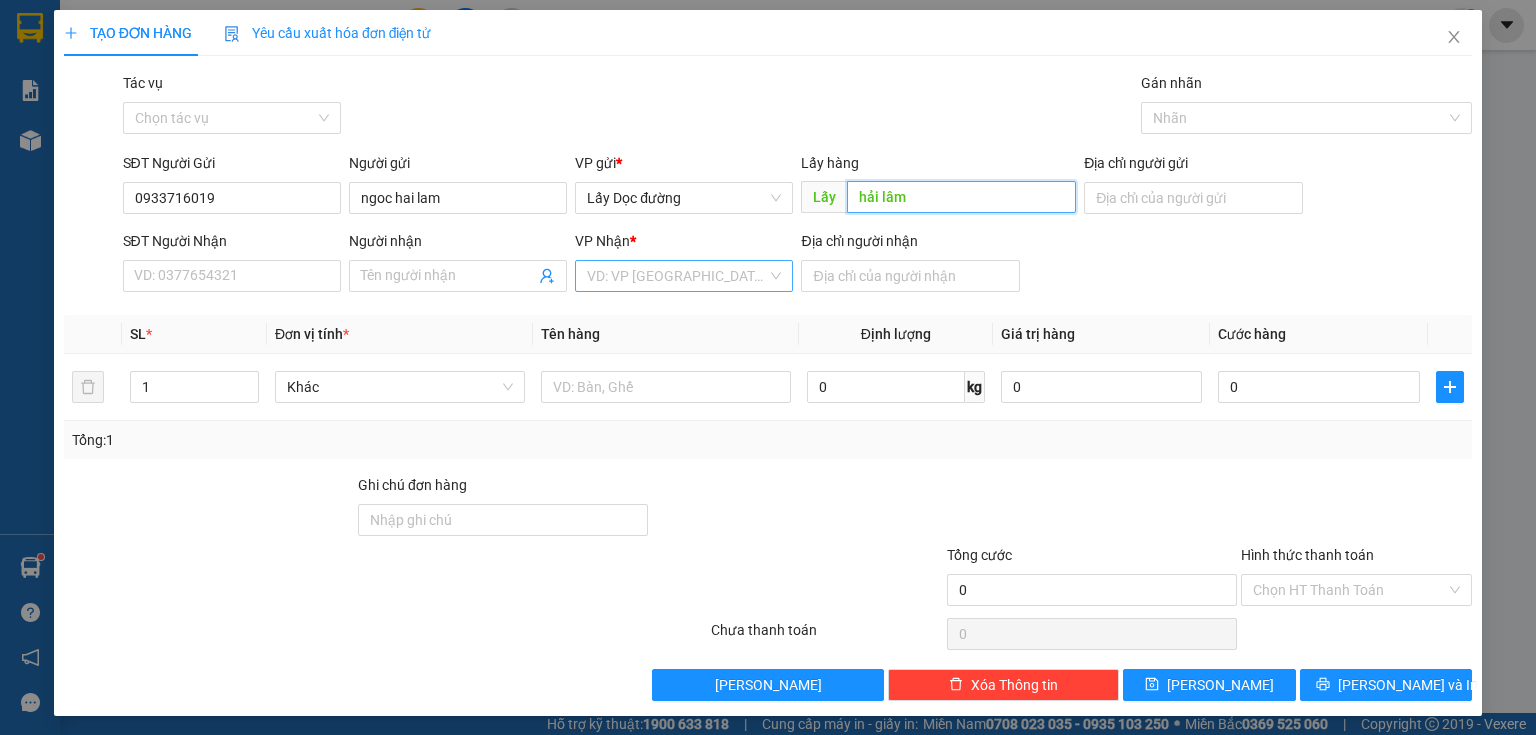 type on "hải lâm" 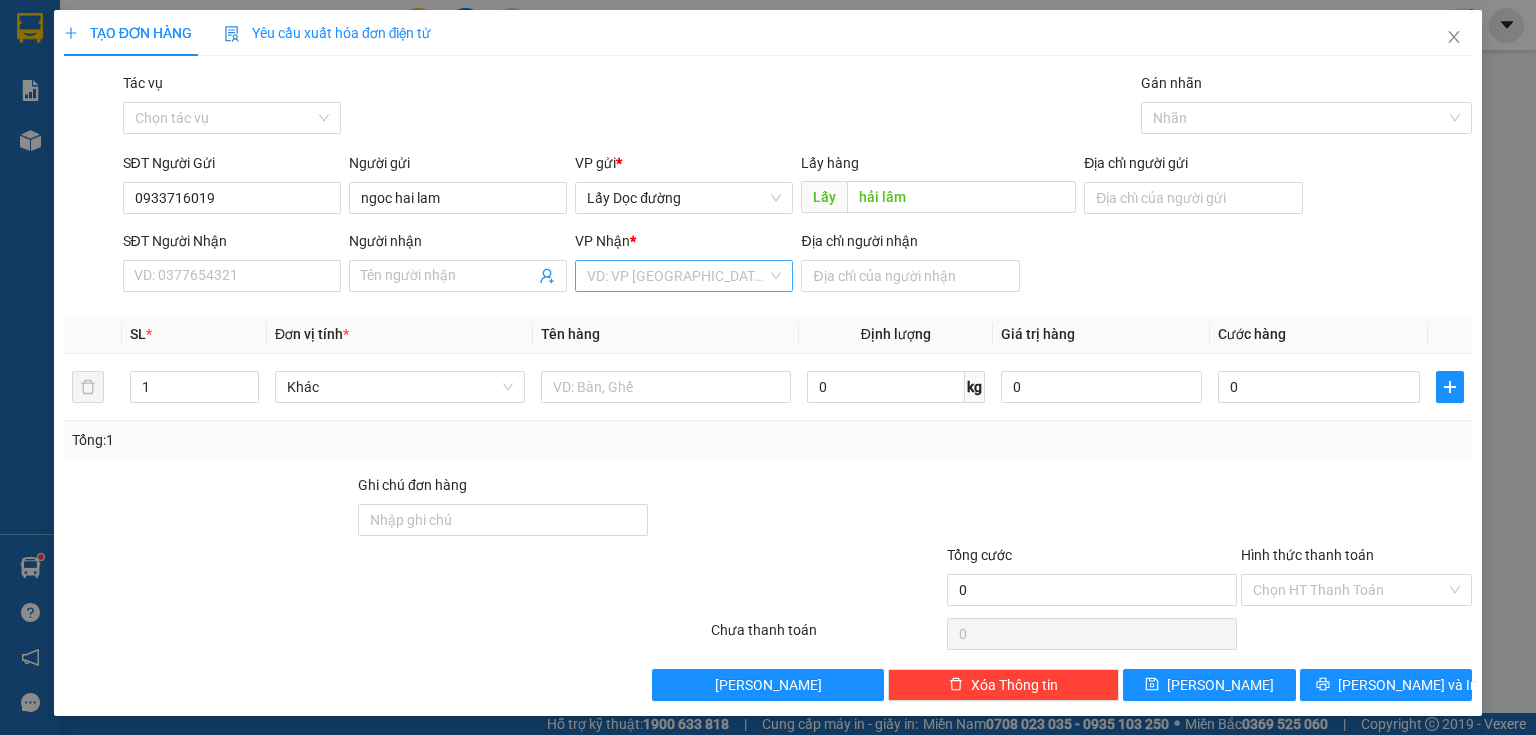 click at bounding box center [677, 276] 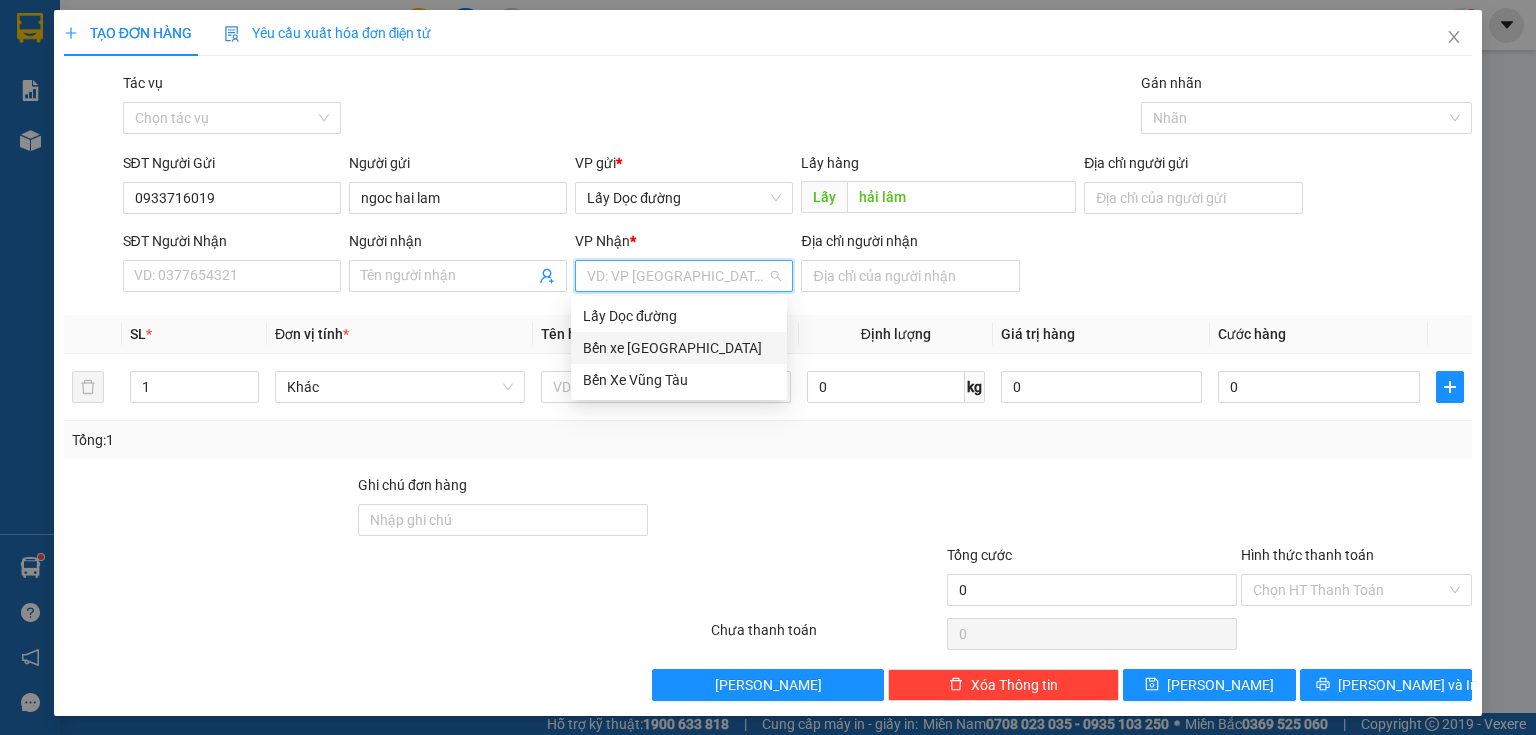 click on "Bến xe [GEOGRAPHIC_DATA]" at bounding box center (679, 348) 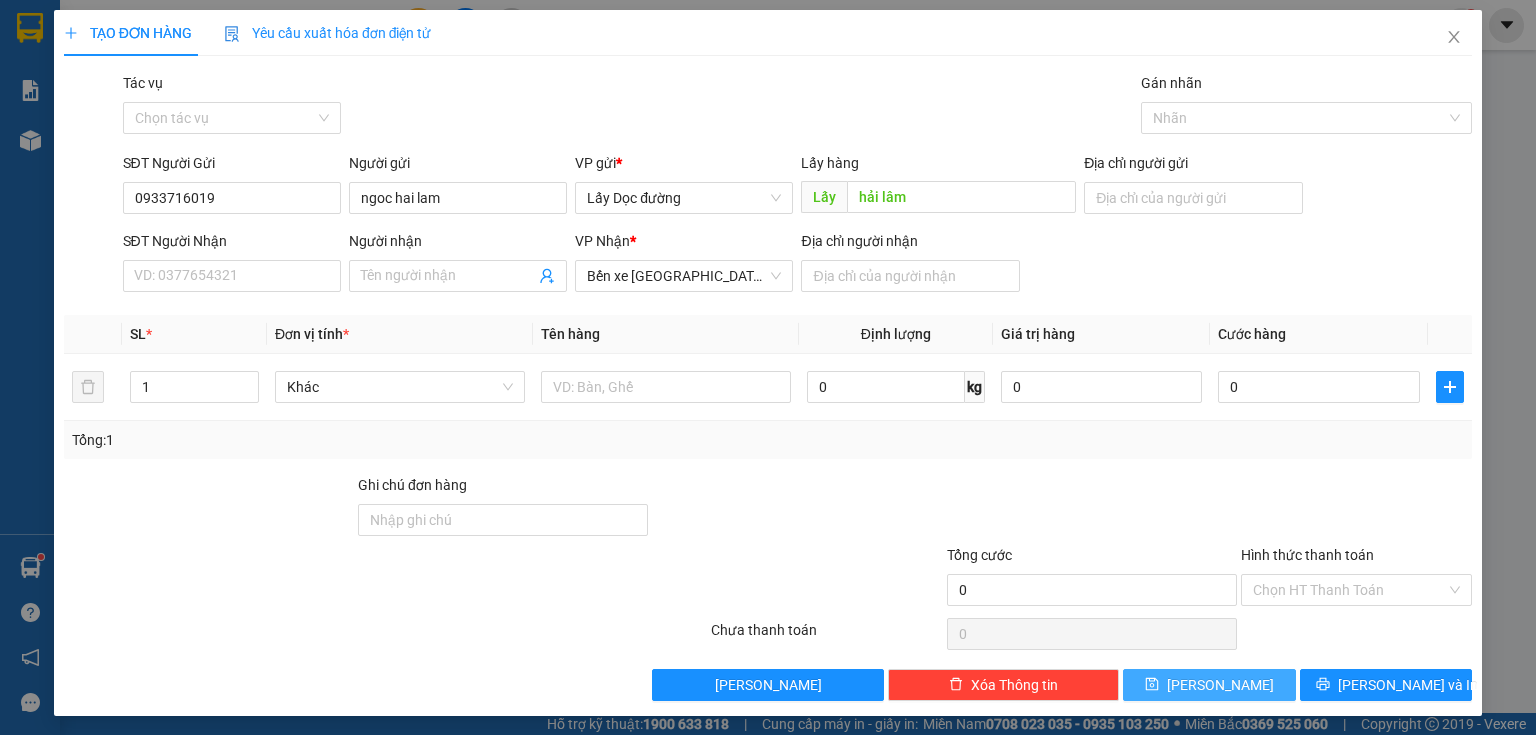 click on "[PERSON_NAME]" at bounding box center (1209, 685) 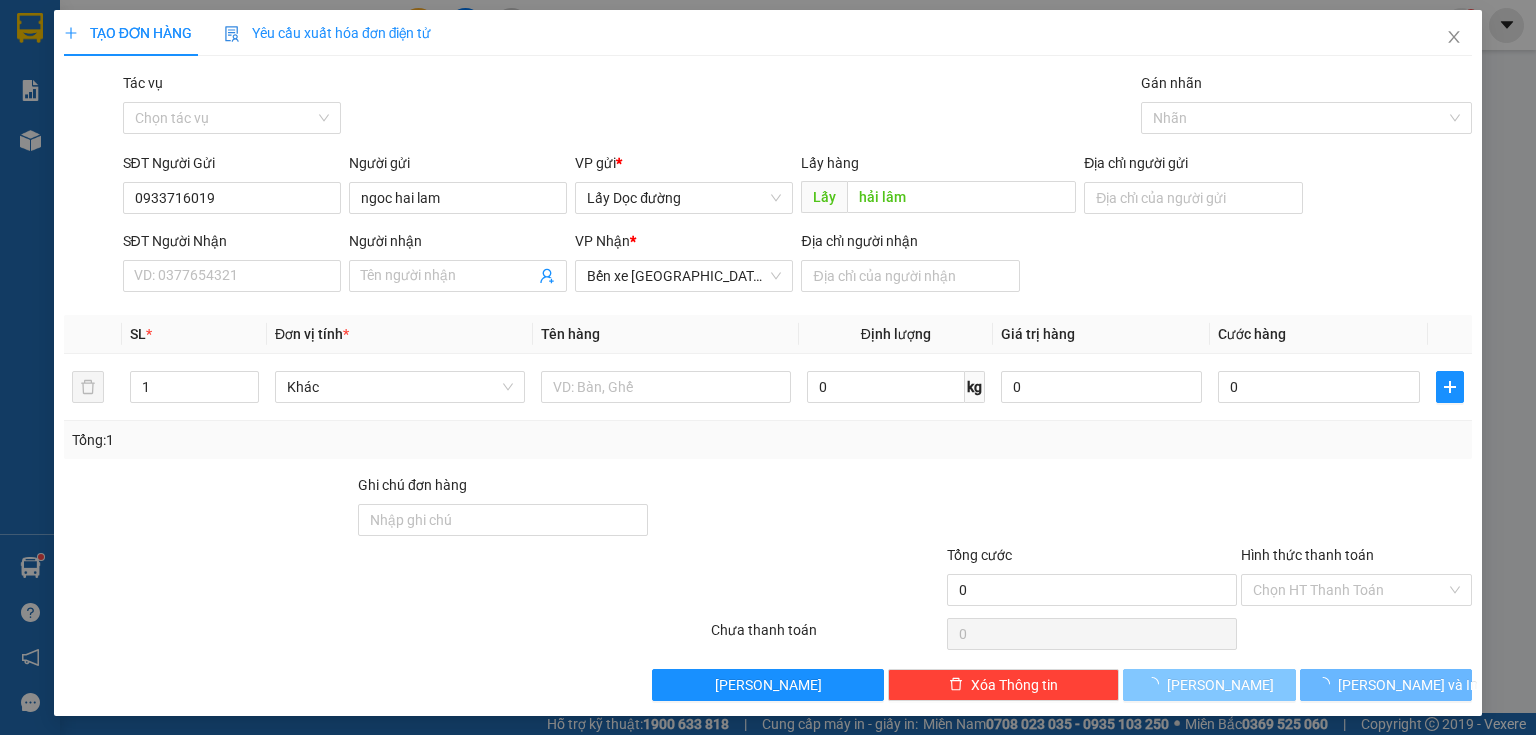 type 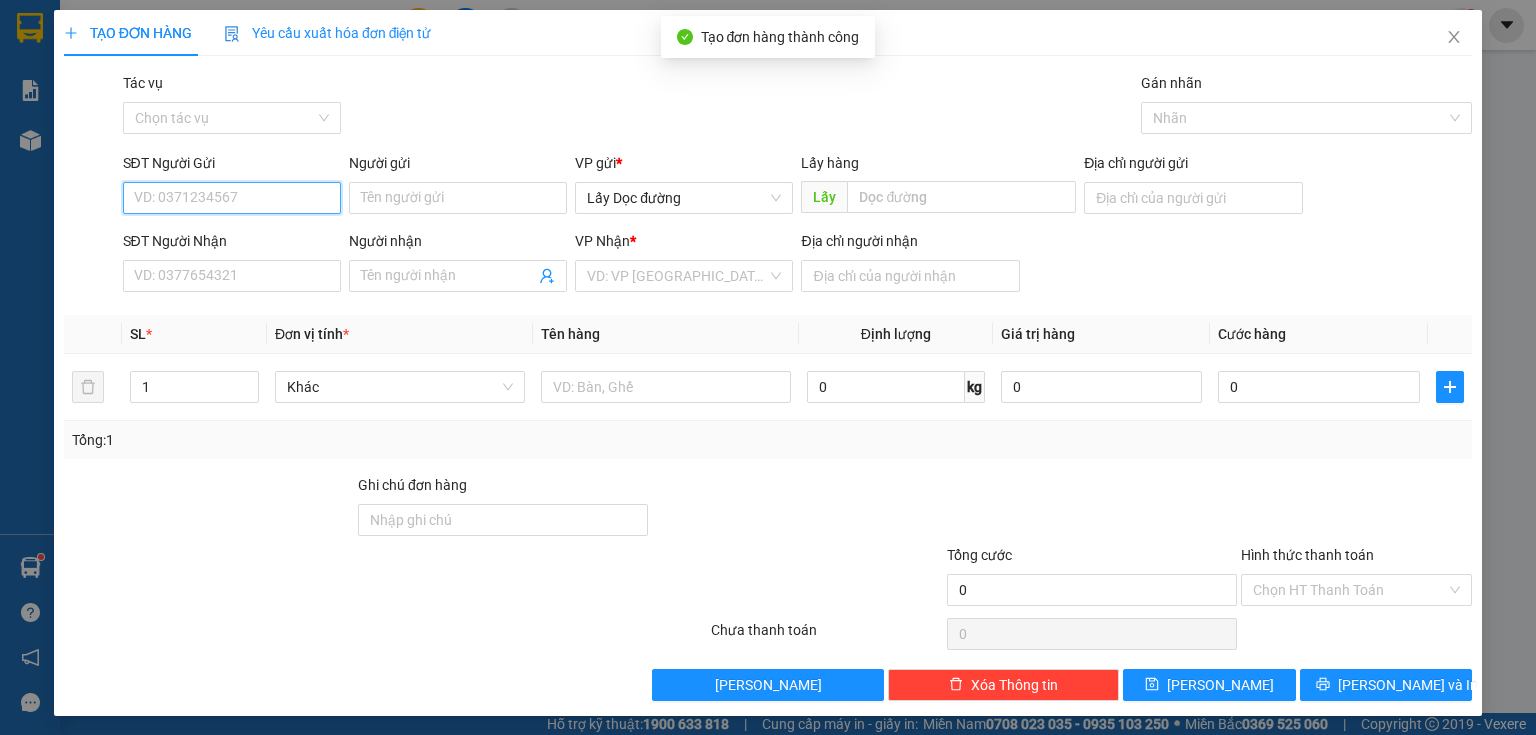 click on "SĐT Người Gửi" at bounding box center [232, 198] 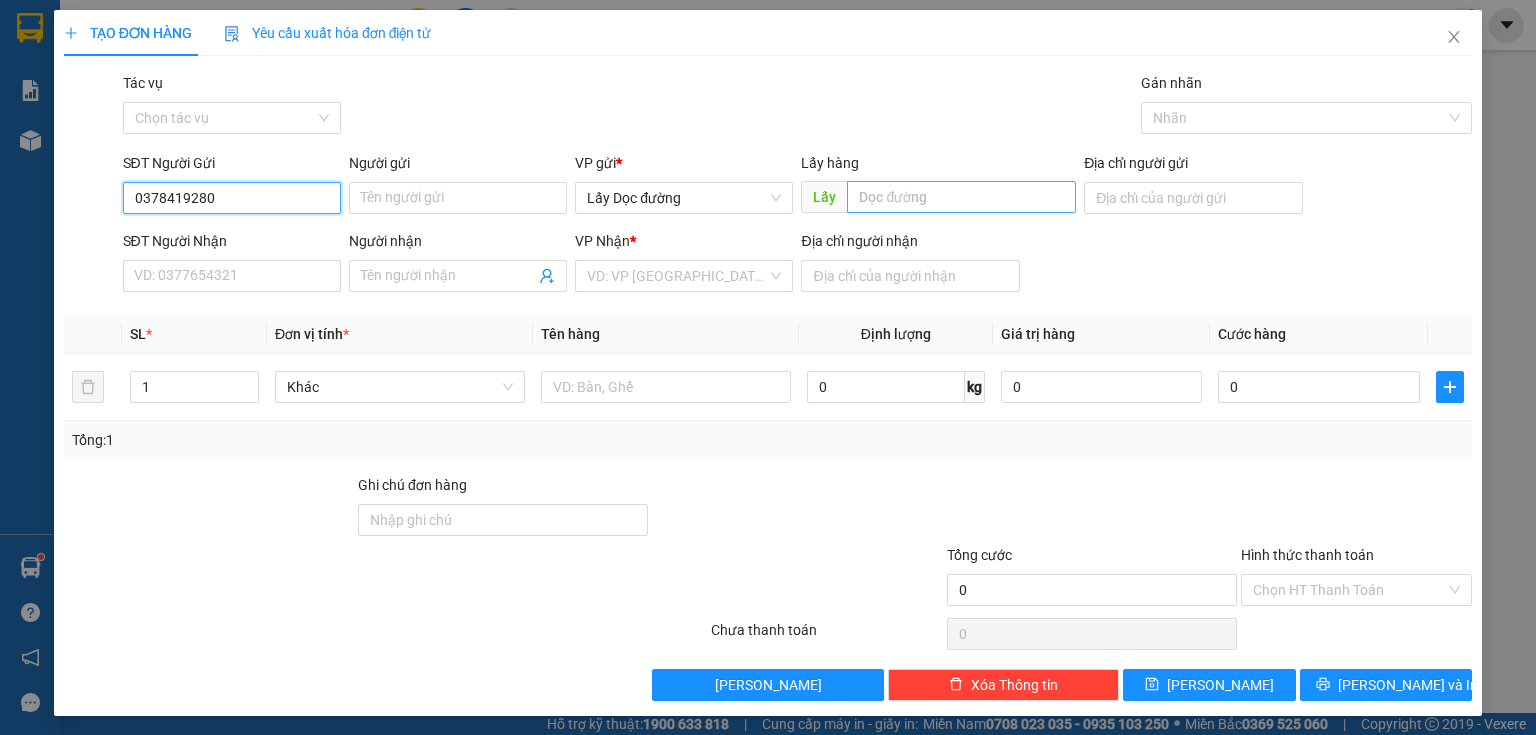 type on "0378419280" 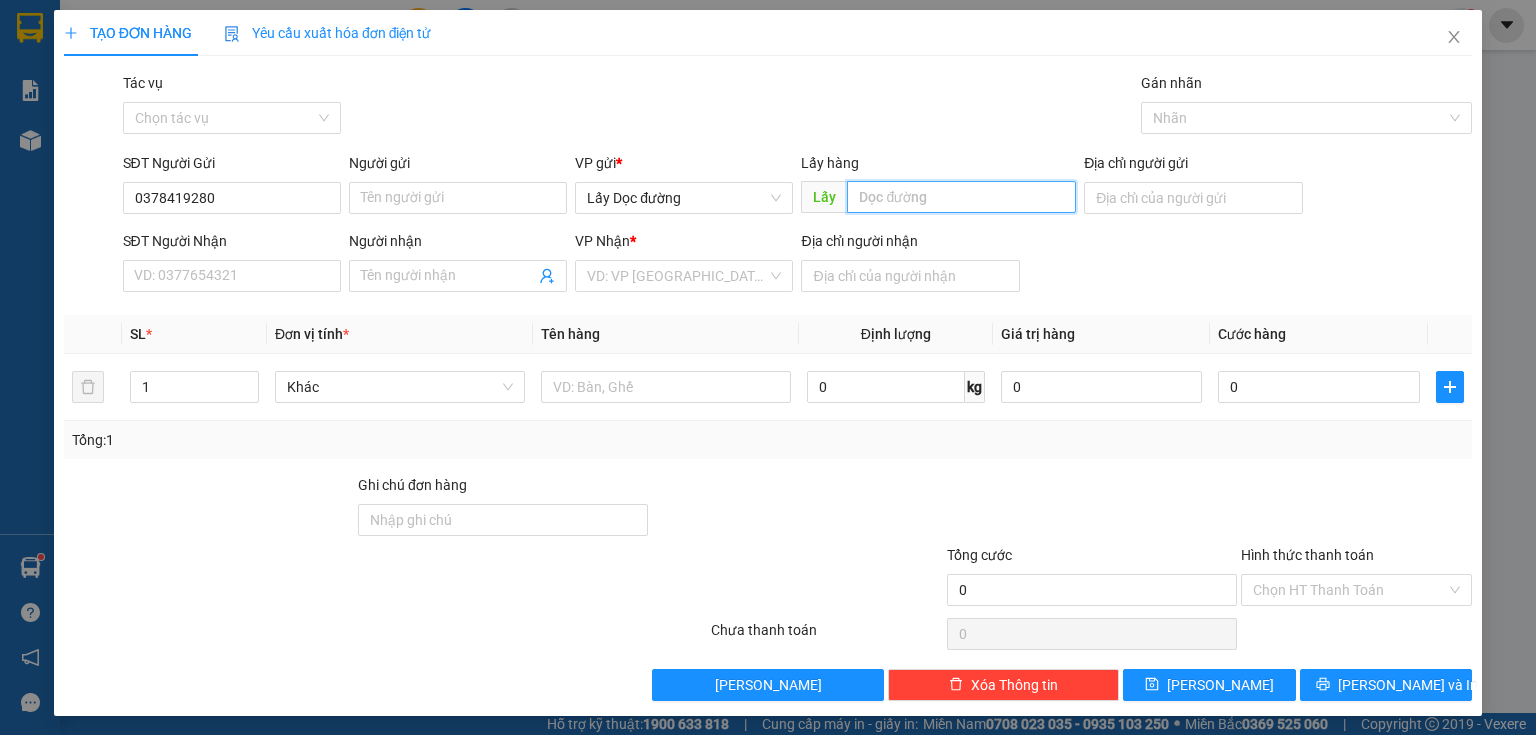 click at bounding box center (961, 197) 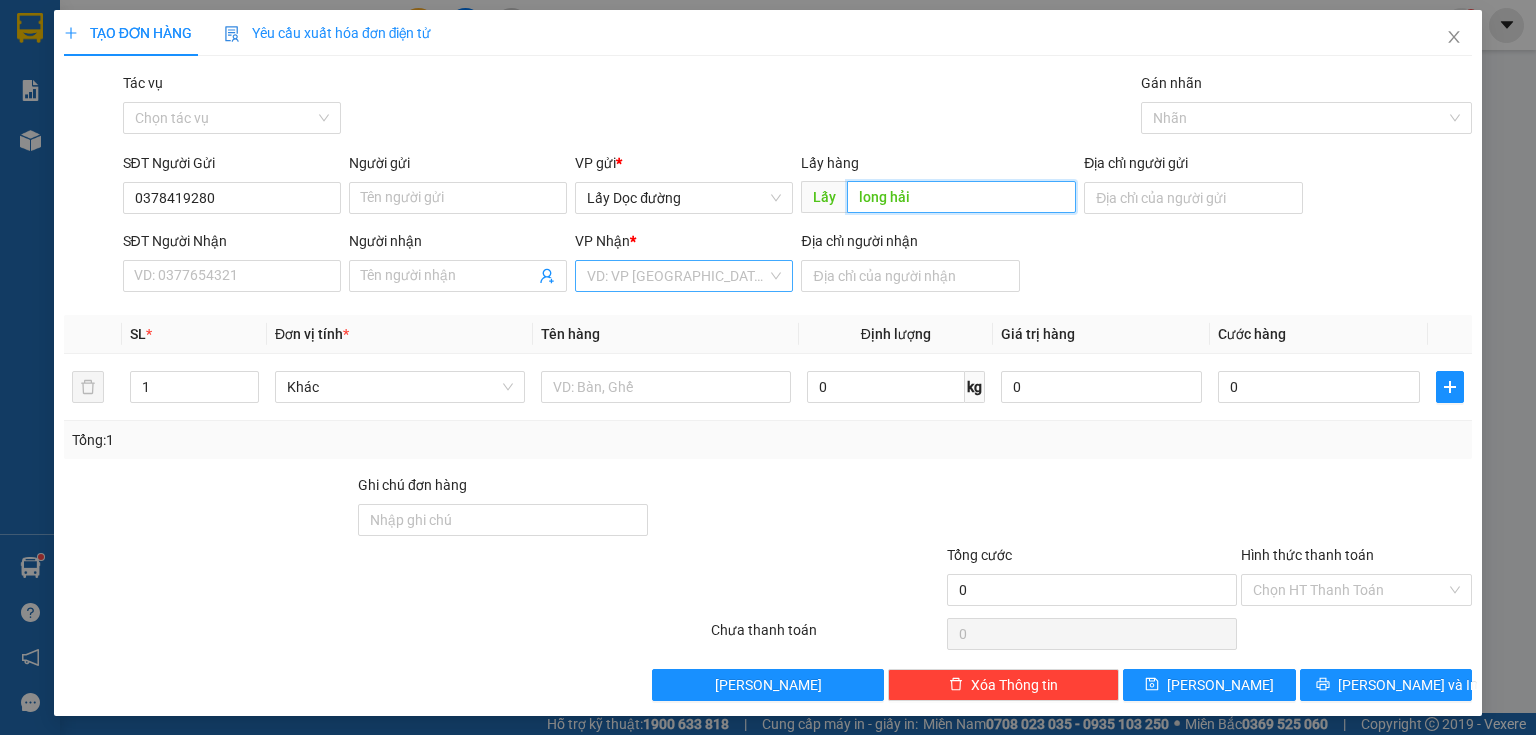 type on "long hải" 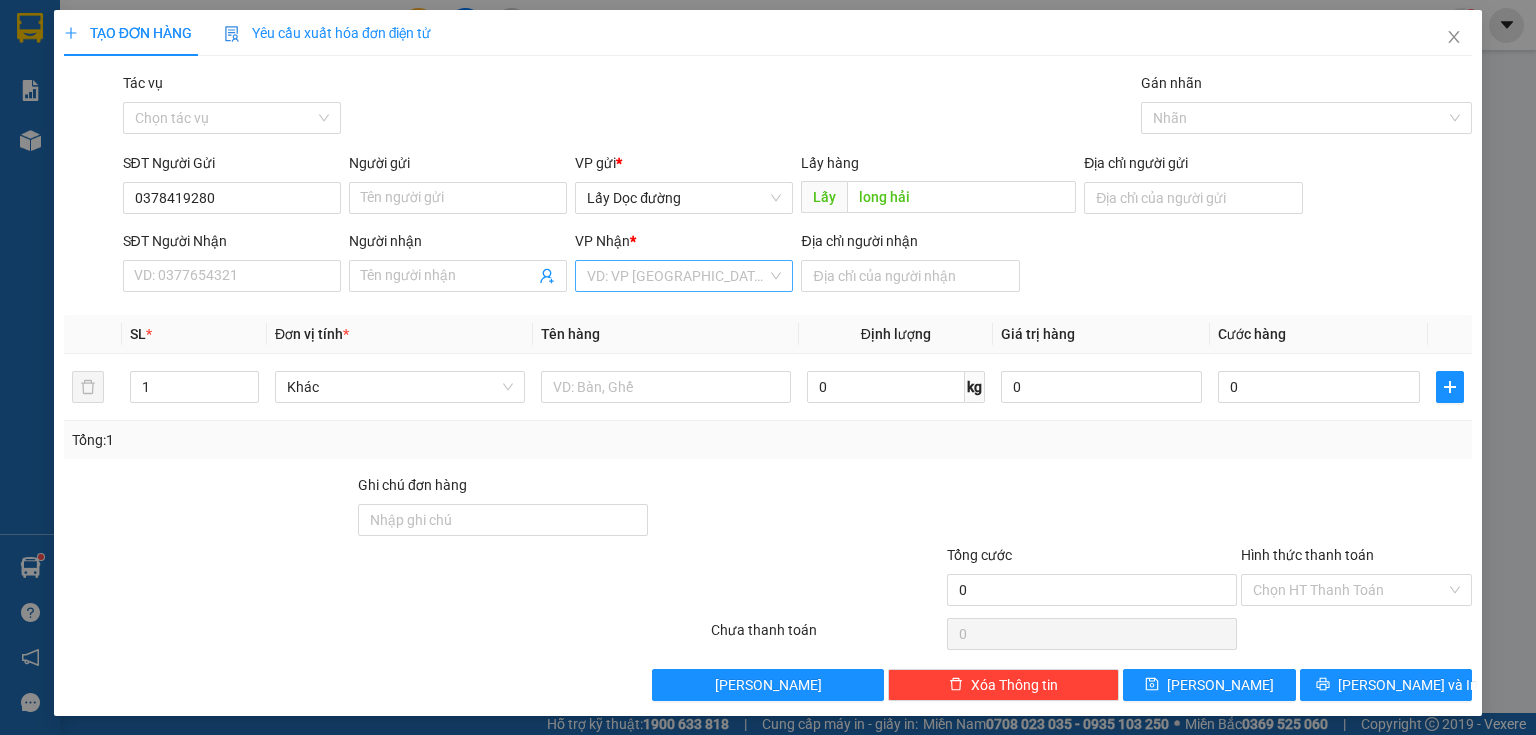 click at bounding box center (677, 276) 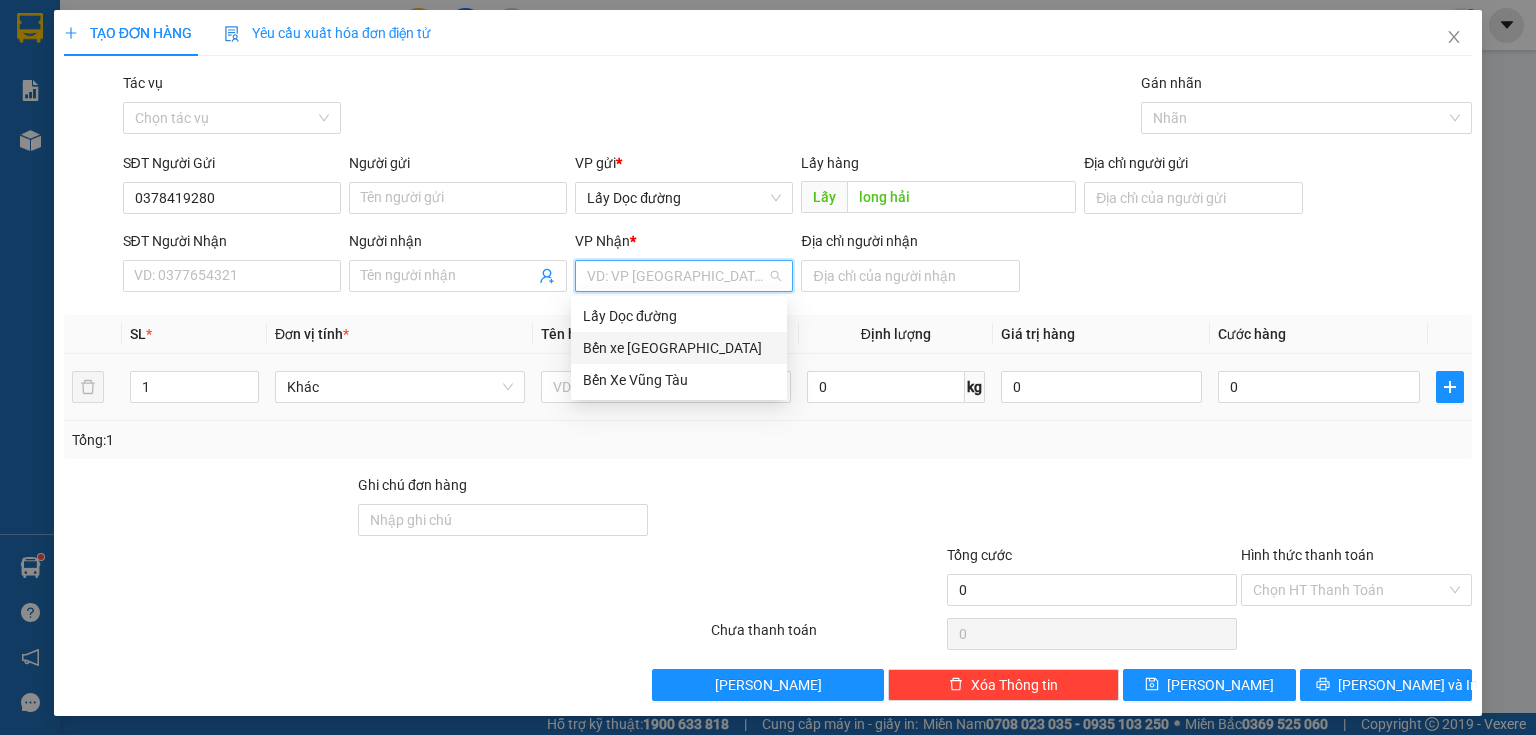 drag, startPoint x: 653, startPoint y: 340, endPoint x: 652, endPoint y: 357, distance: 17.029387 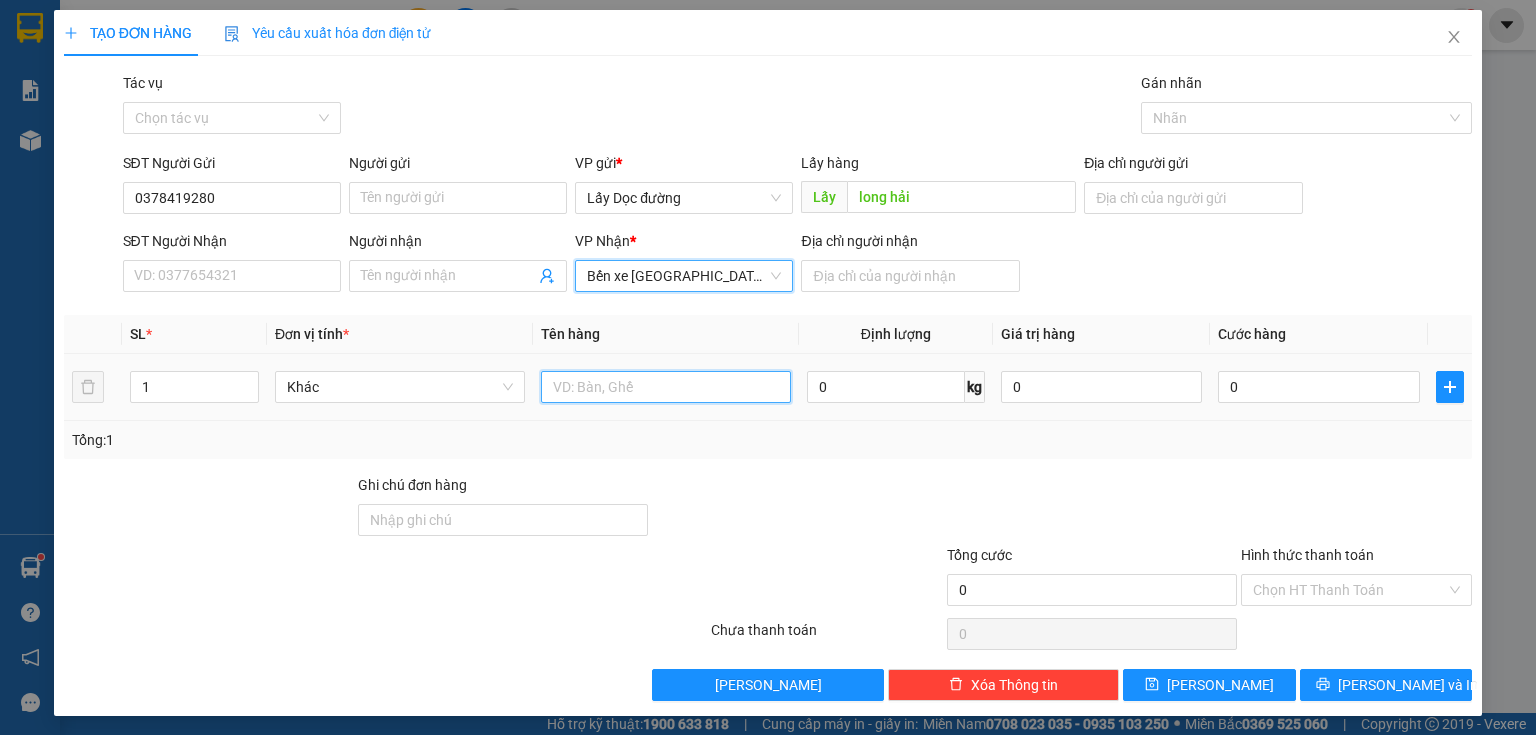 click at bounding box center [666, 387] 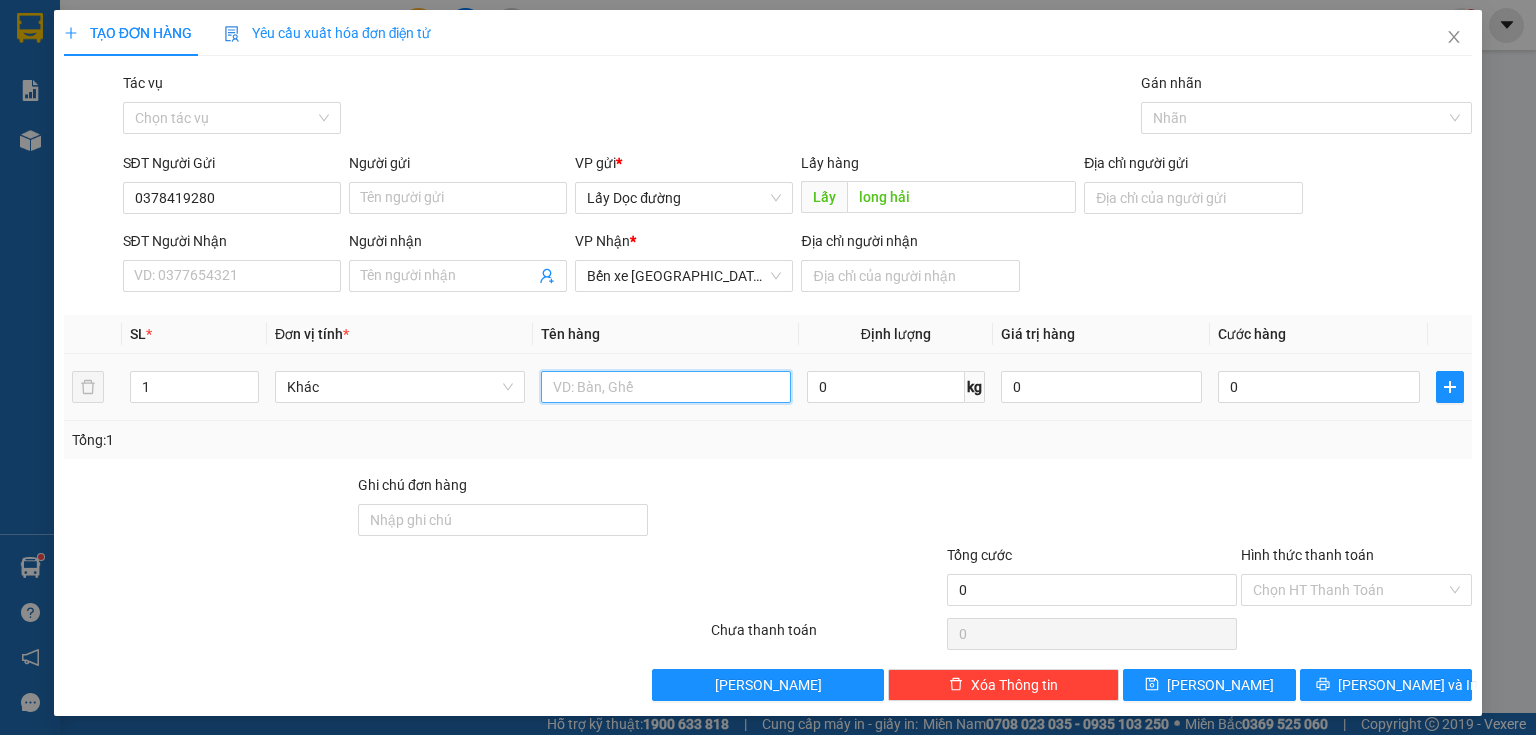 click at bounding box center (666, 387) 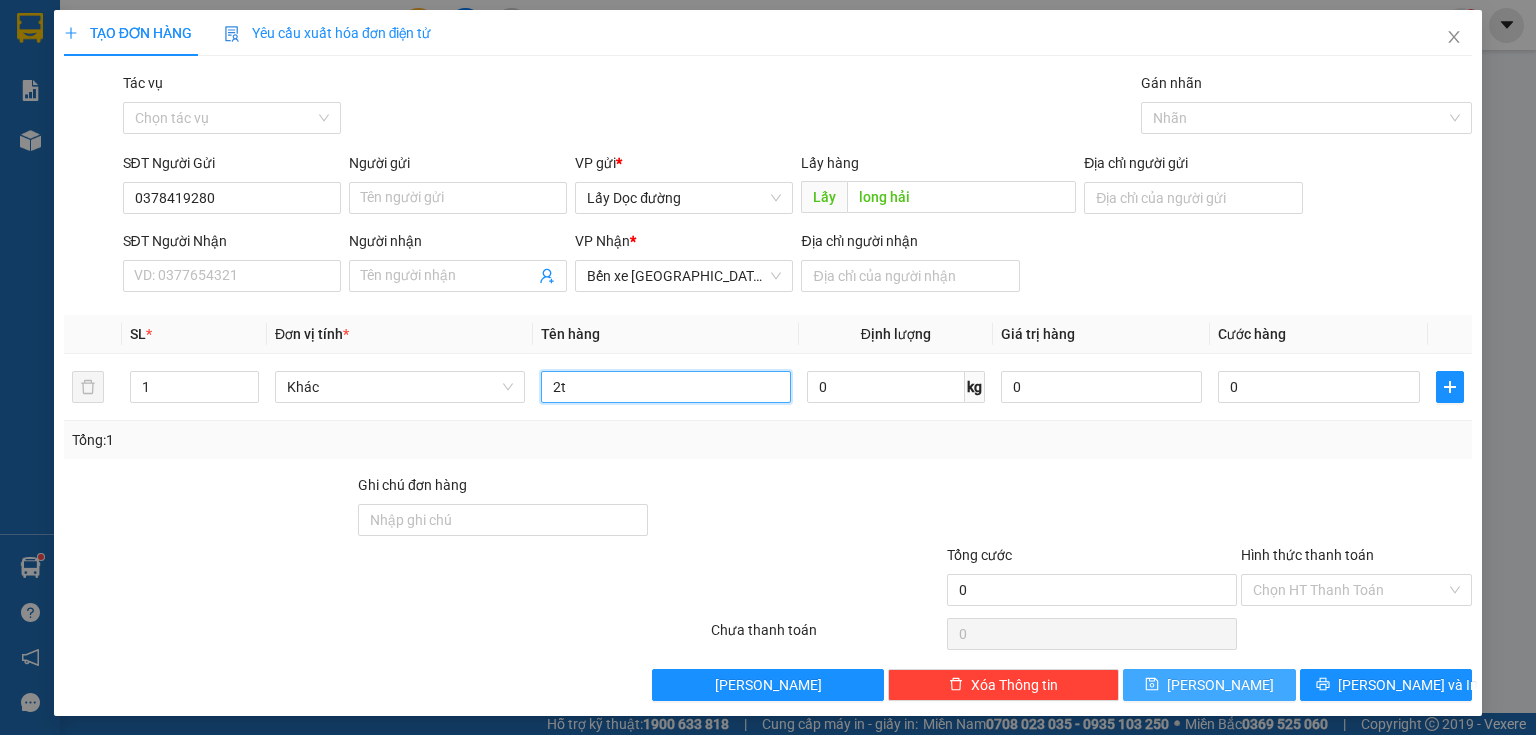 type on "2t" 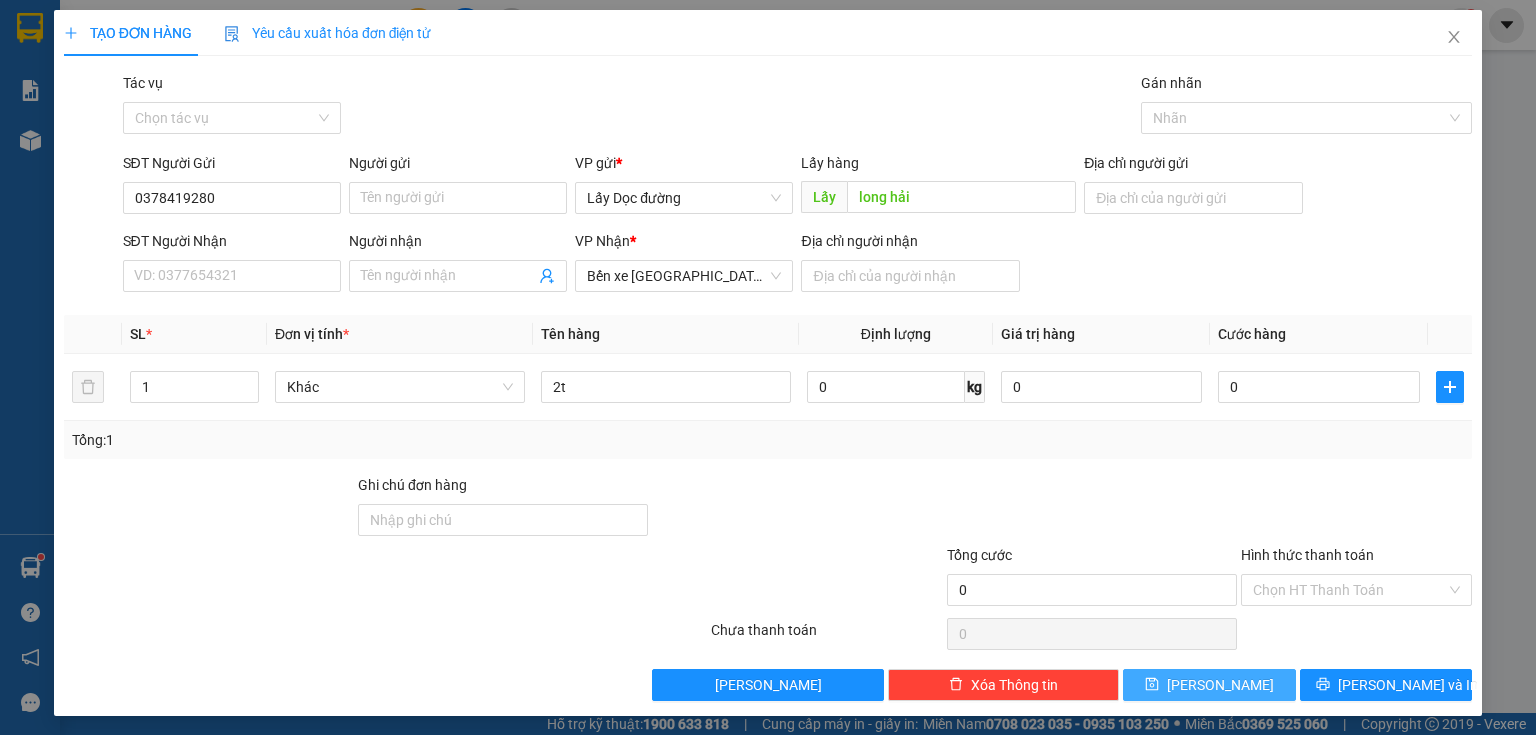 click on "[PERSON_NAME]" at bounding box center (1220, 685) 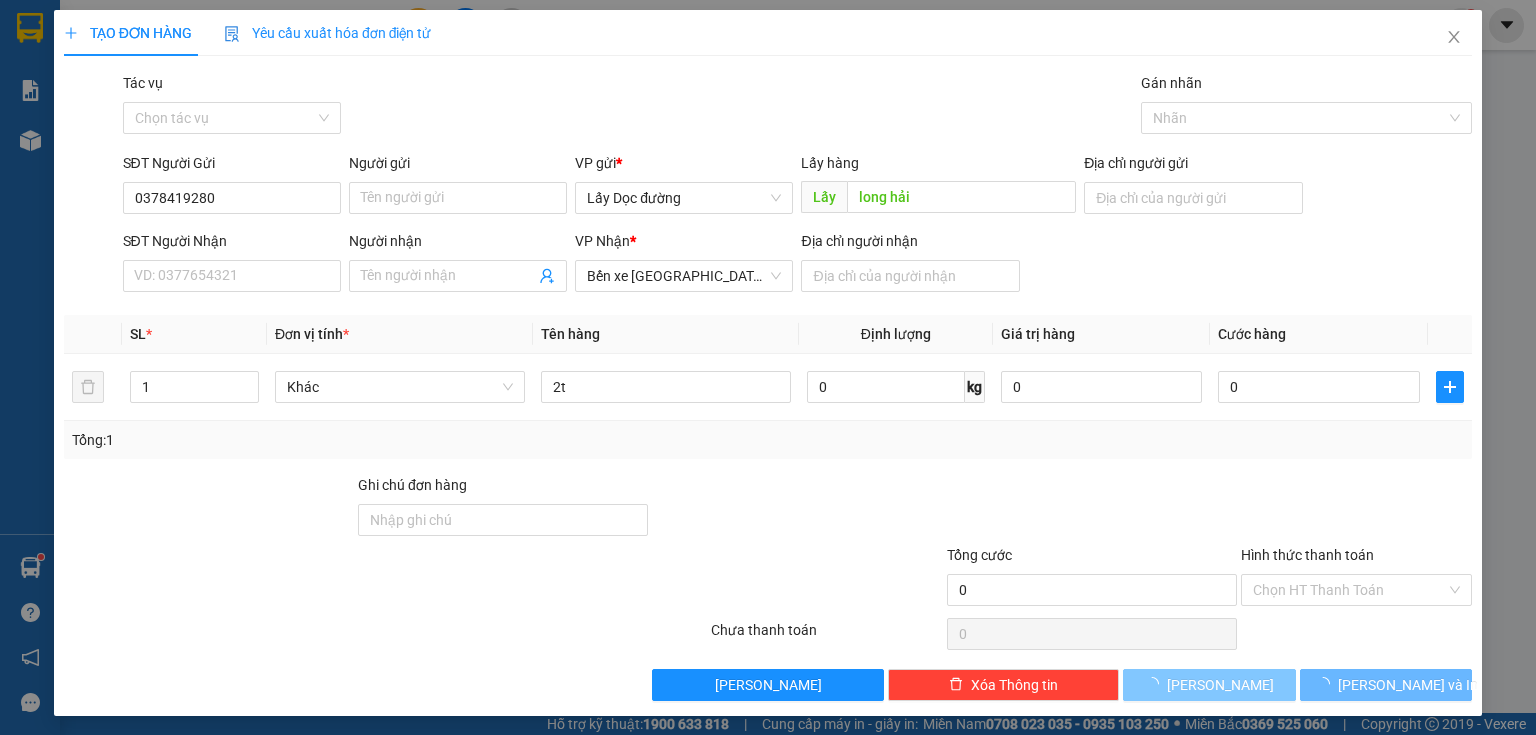 type 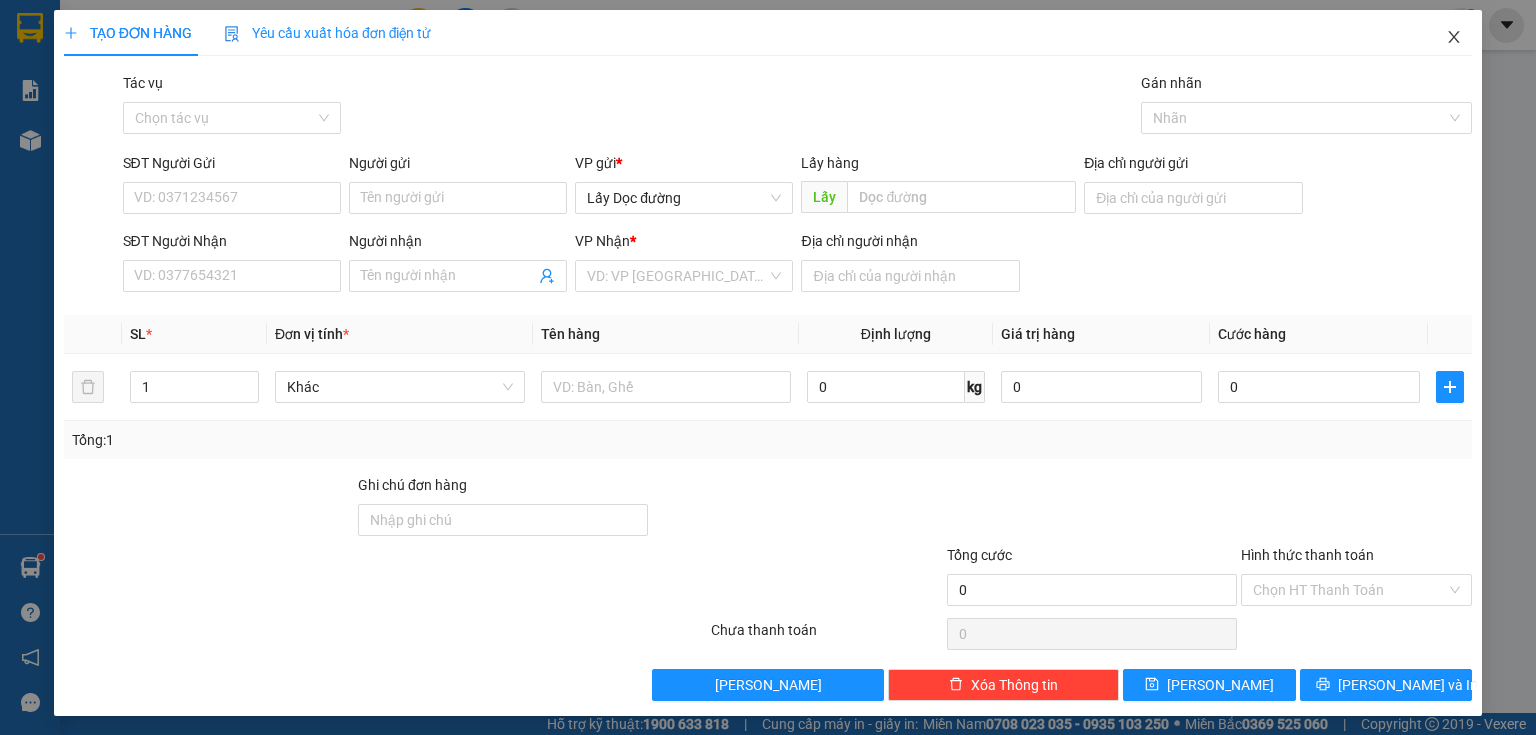 click at bounding box center (1454, 38) 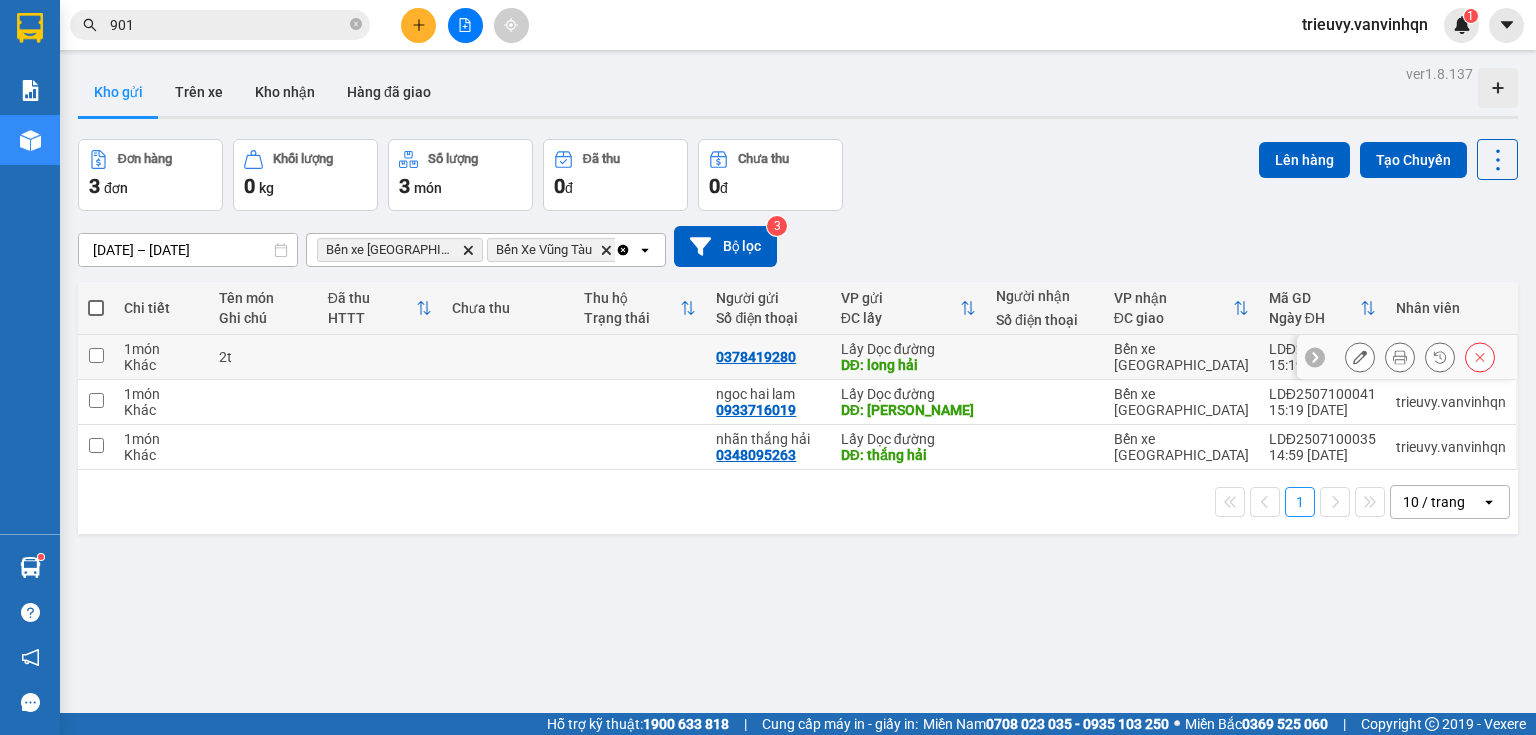 click at bounding box center (508, 357) 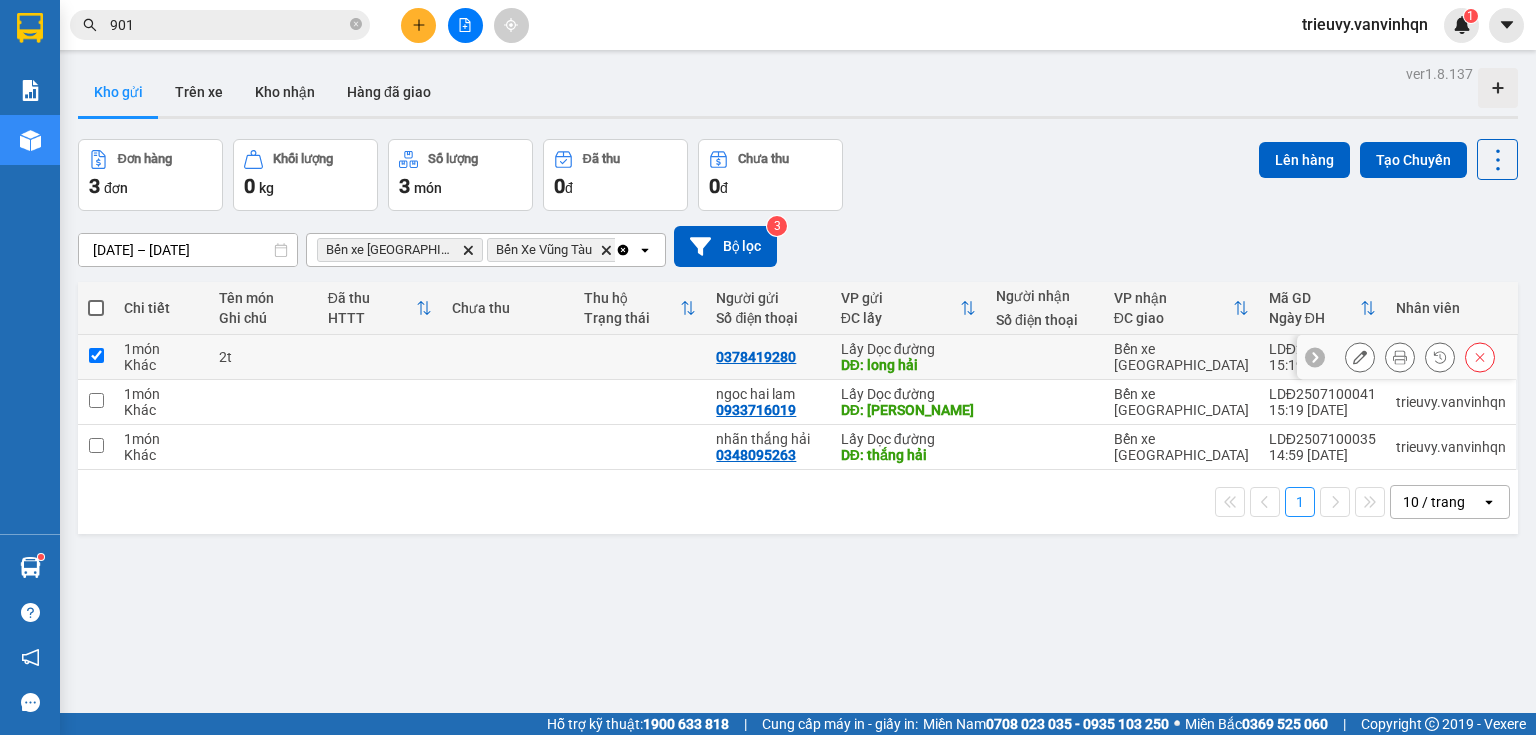 checkbox on "true" 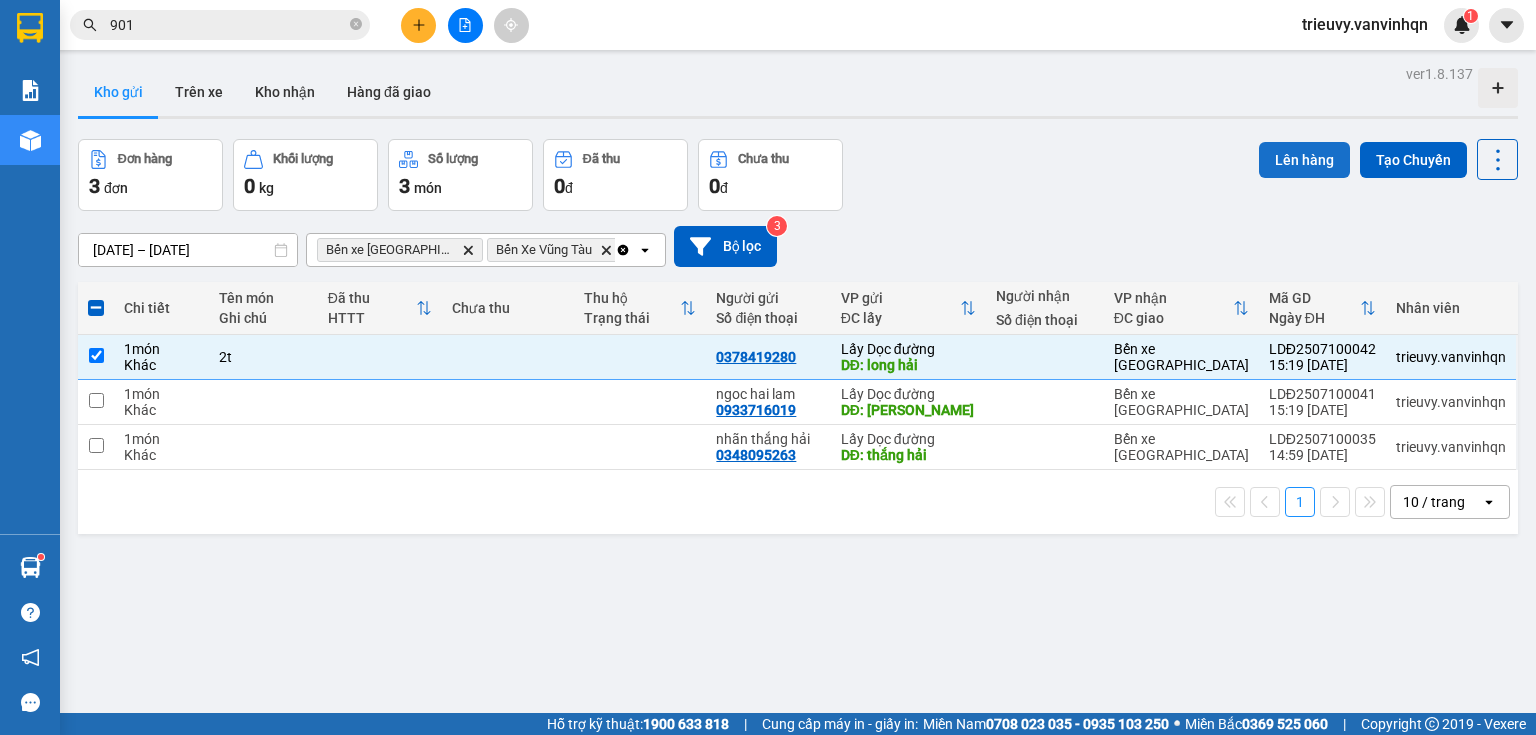 click on "Lên hàng" at bounding box center [1304, 160] 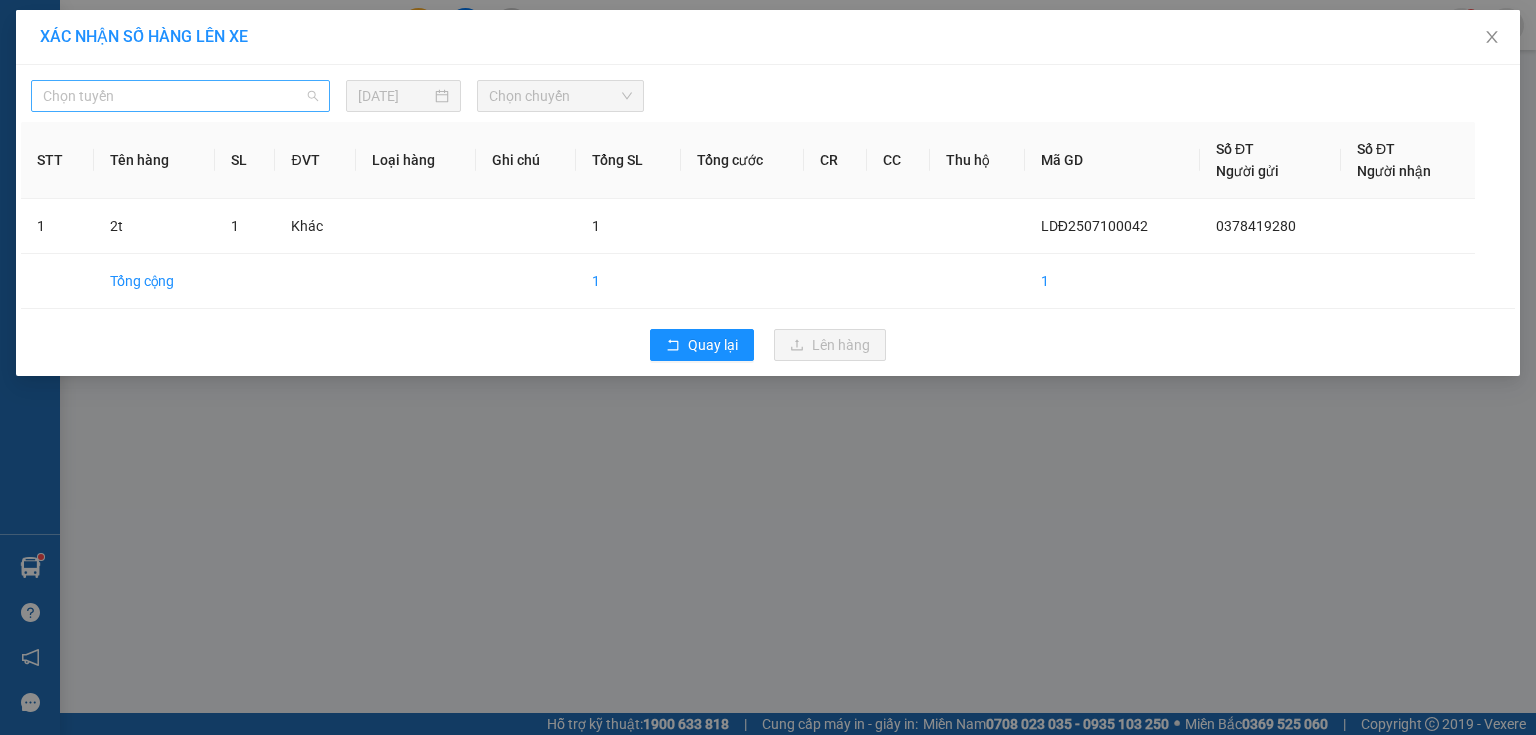 click on "Chọn tuyến" at bounding box center (180, 96) 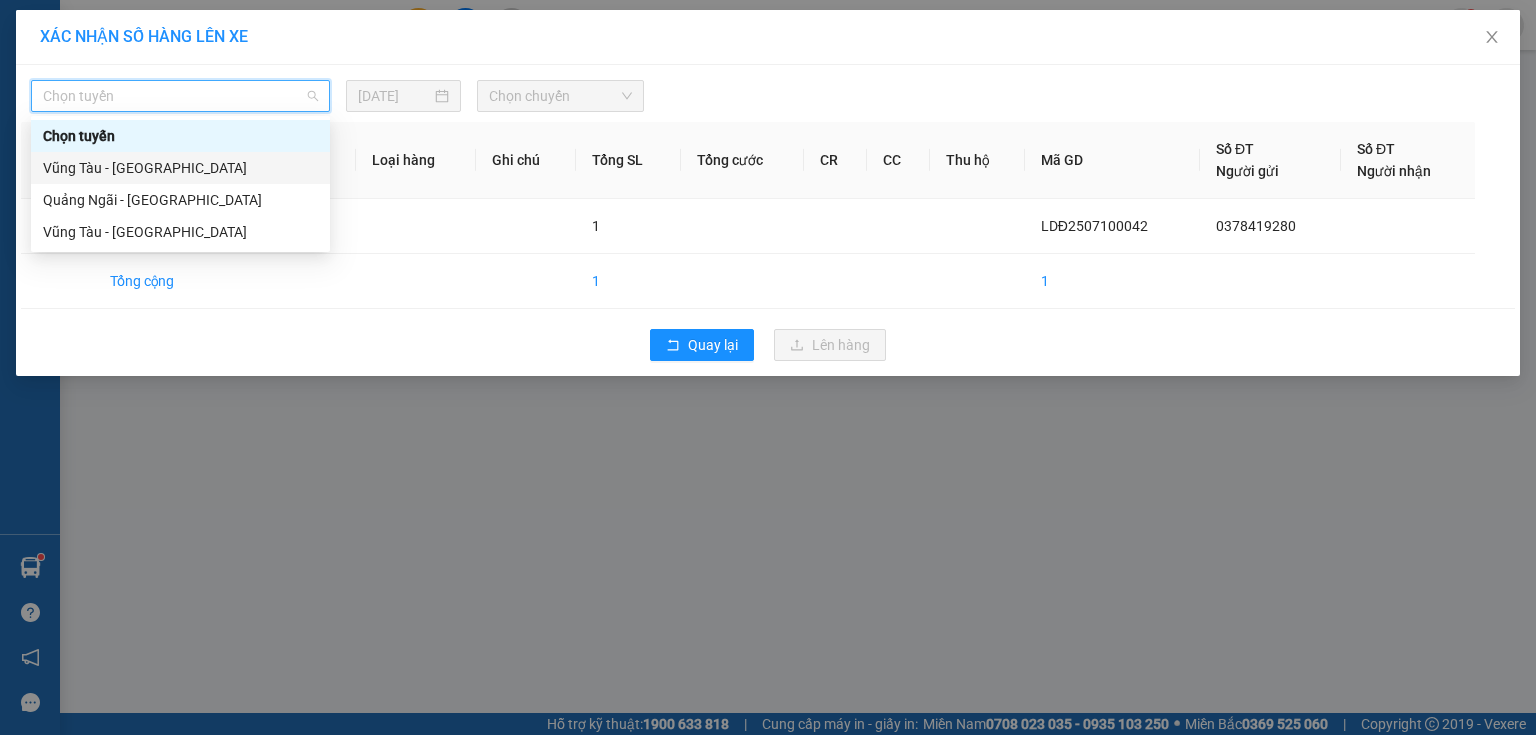 click on "Vũng Tàu - [GEOGRAPHIC_DATA]" at bounding box center (180, 168) 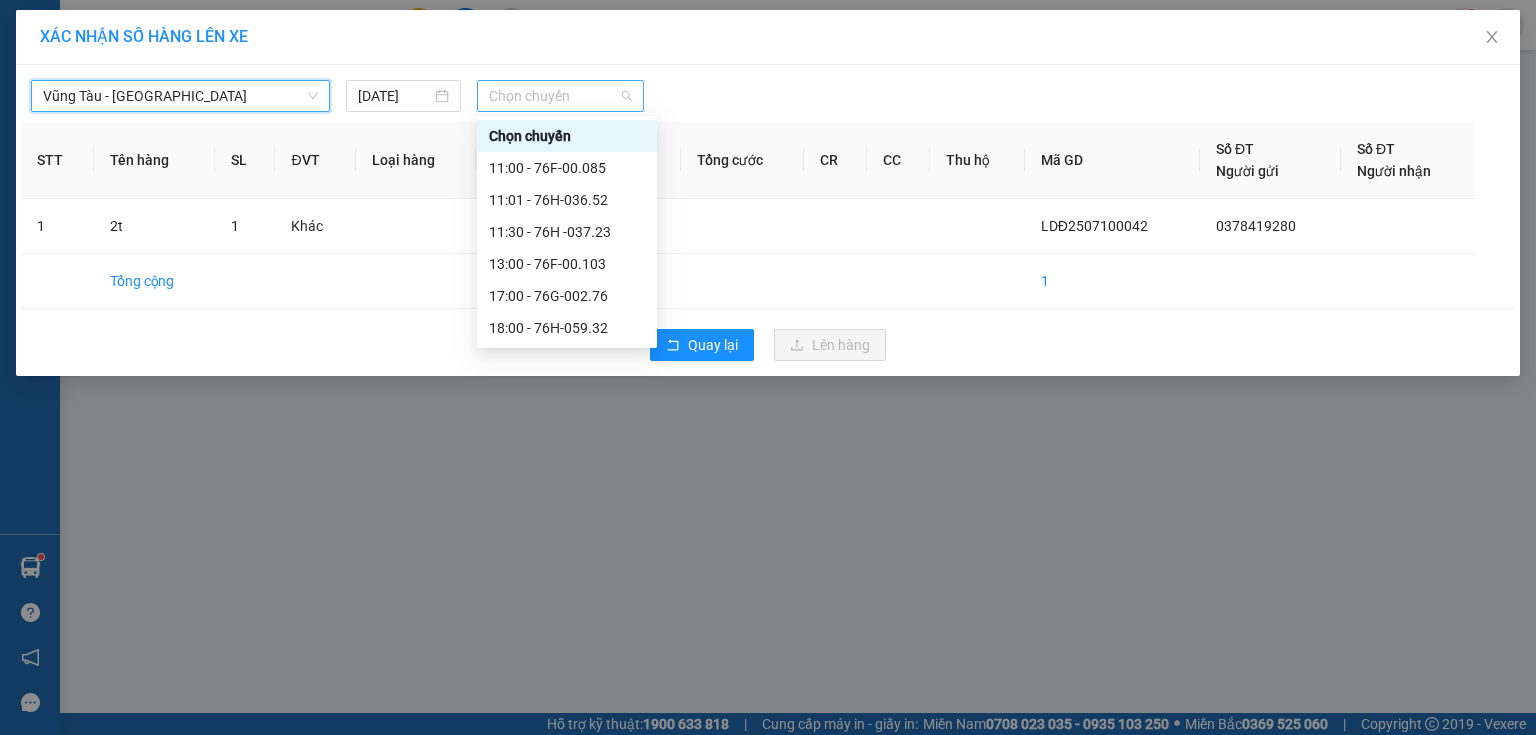 click on "Chọn chuyến" at bounding box center (561, 96) 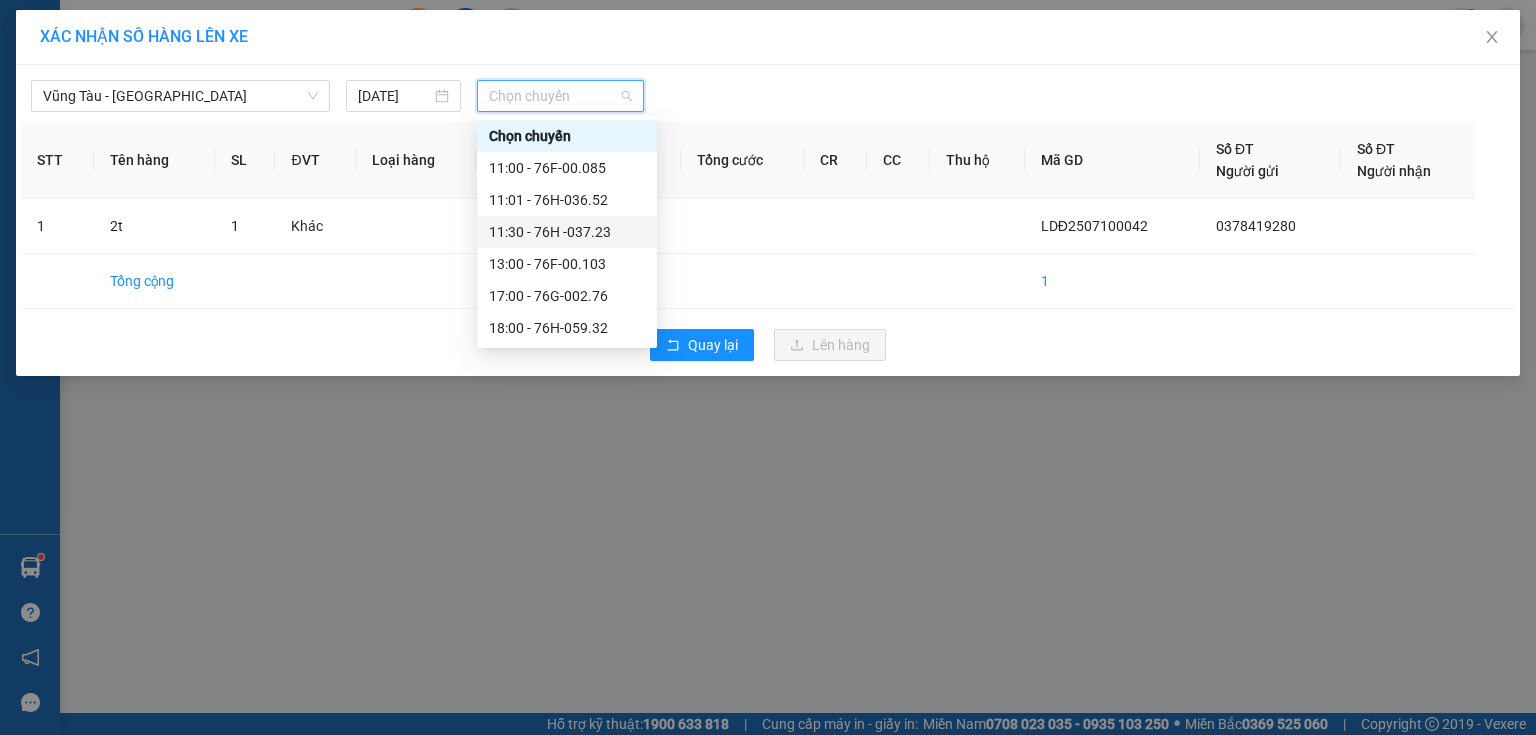 click on "11:30     - 76H -037.23" at bounding box center (567, 232) 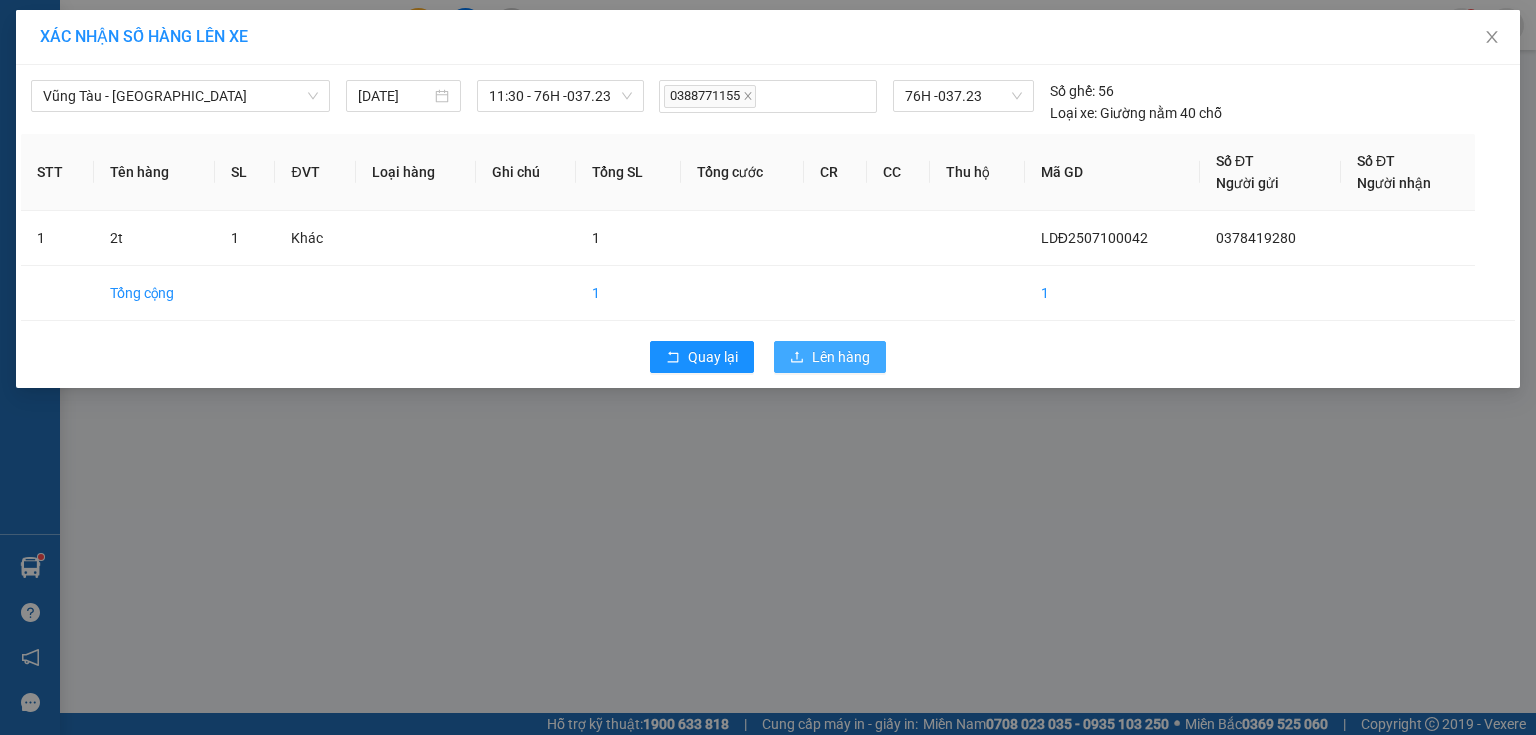 click 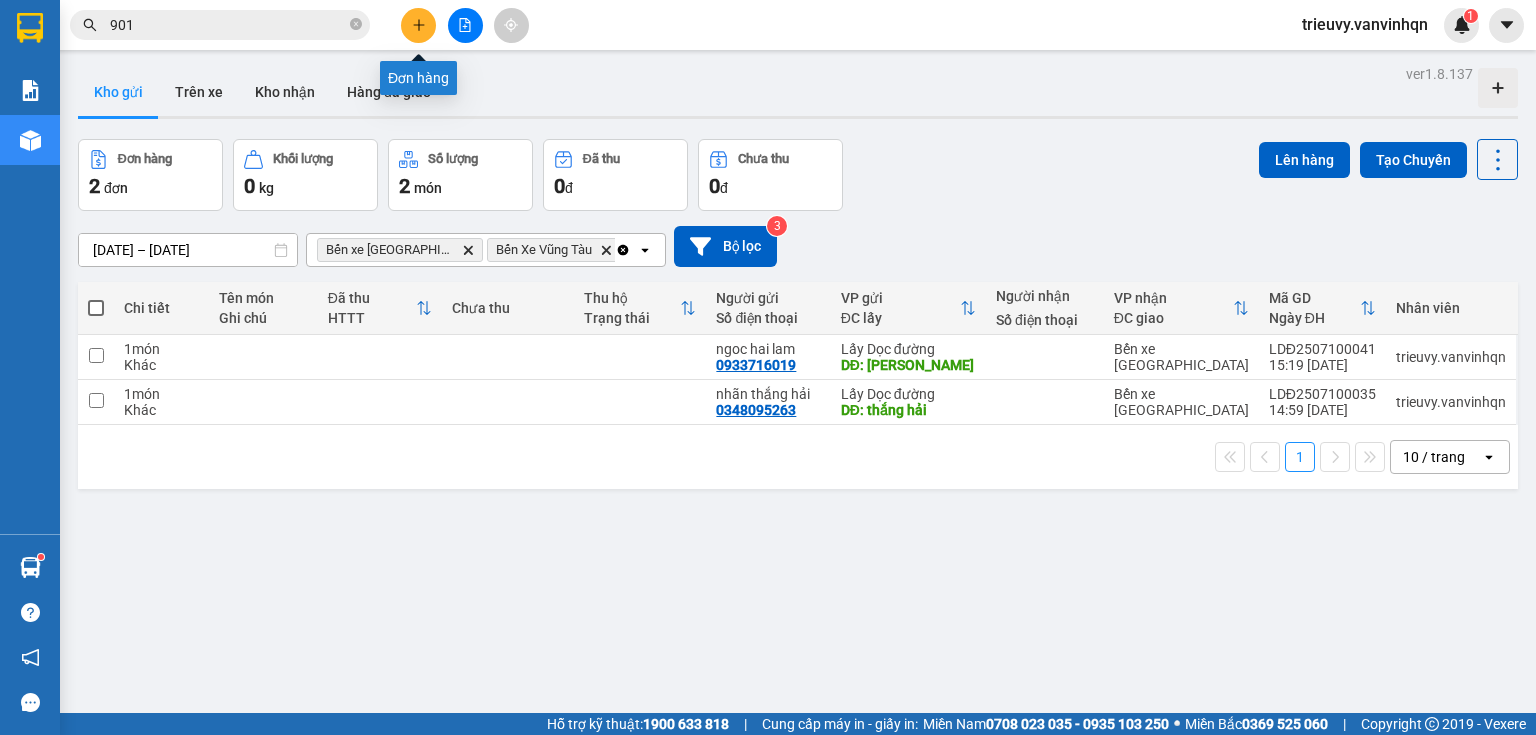 click at bounding box center (418, 25) 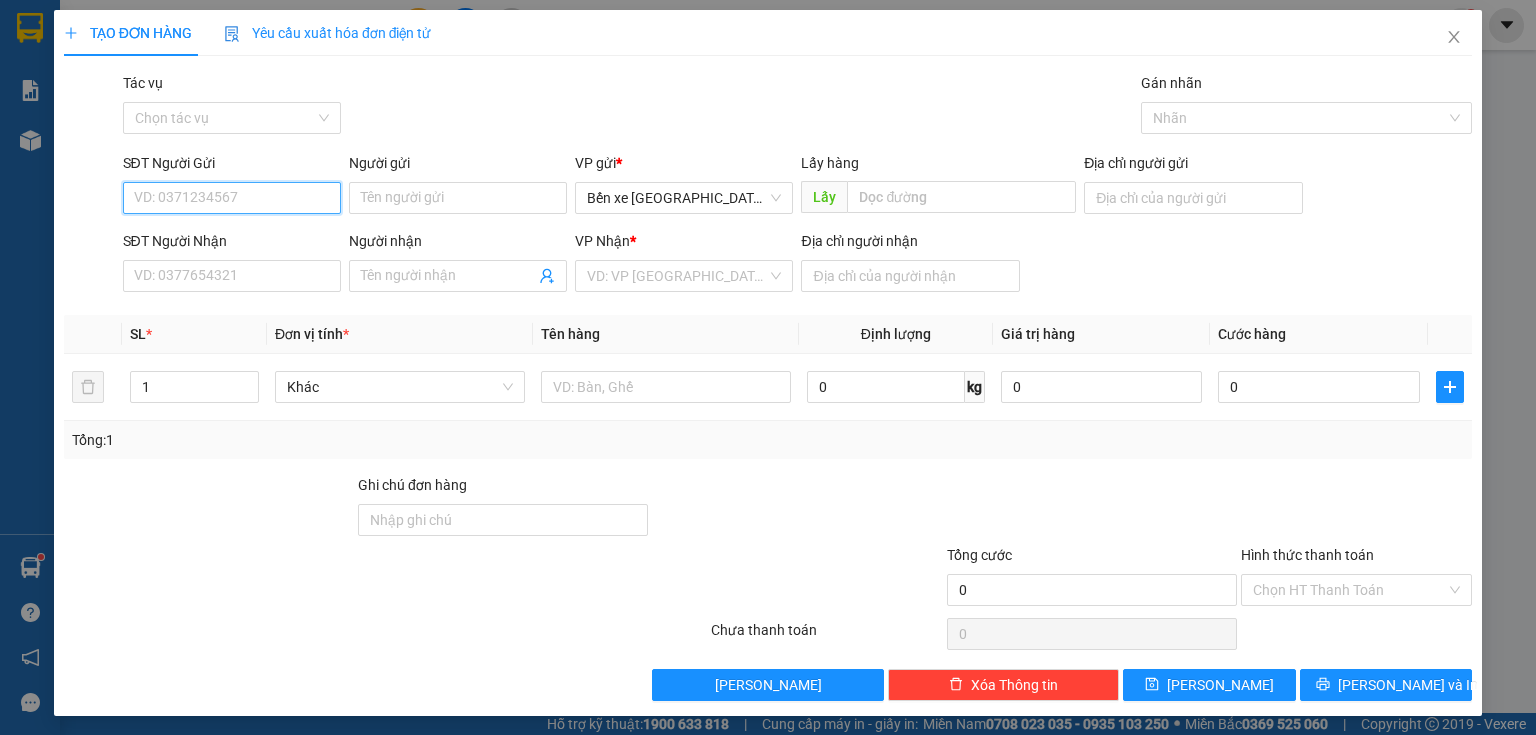 click on "SĐT Người Gửi" at bounding box center [232, 198] 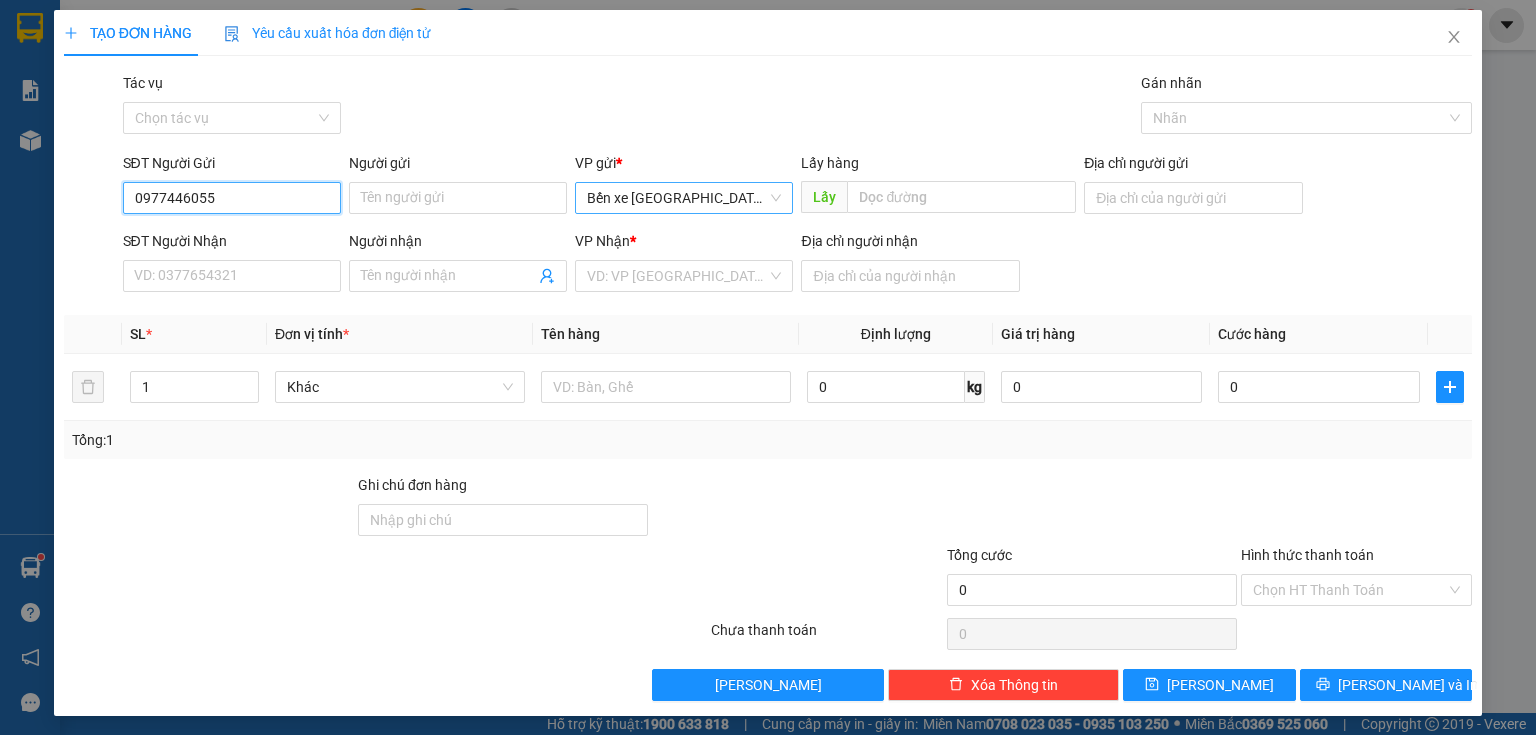 click on "Bến xe [GEOGRAPHIC_DATA]" at bounding box center [684, 198] 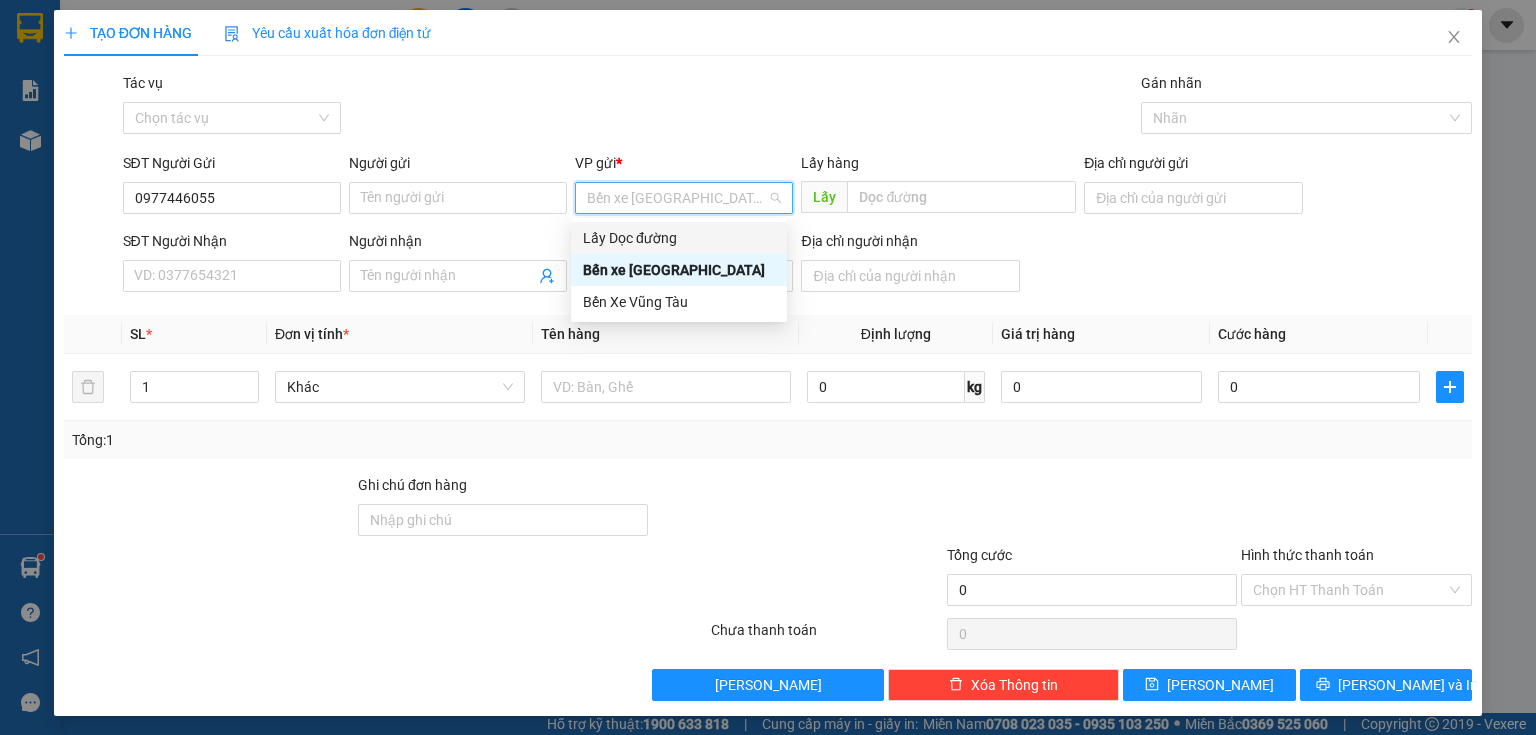 drag, startPoint x: 620, startPoint y: 235, endPoint x: 702, endPoint y: 232, distance: 82.05486 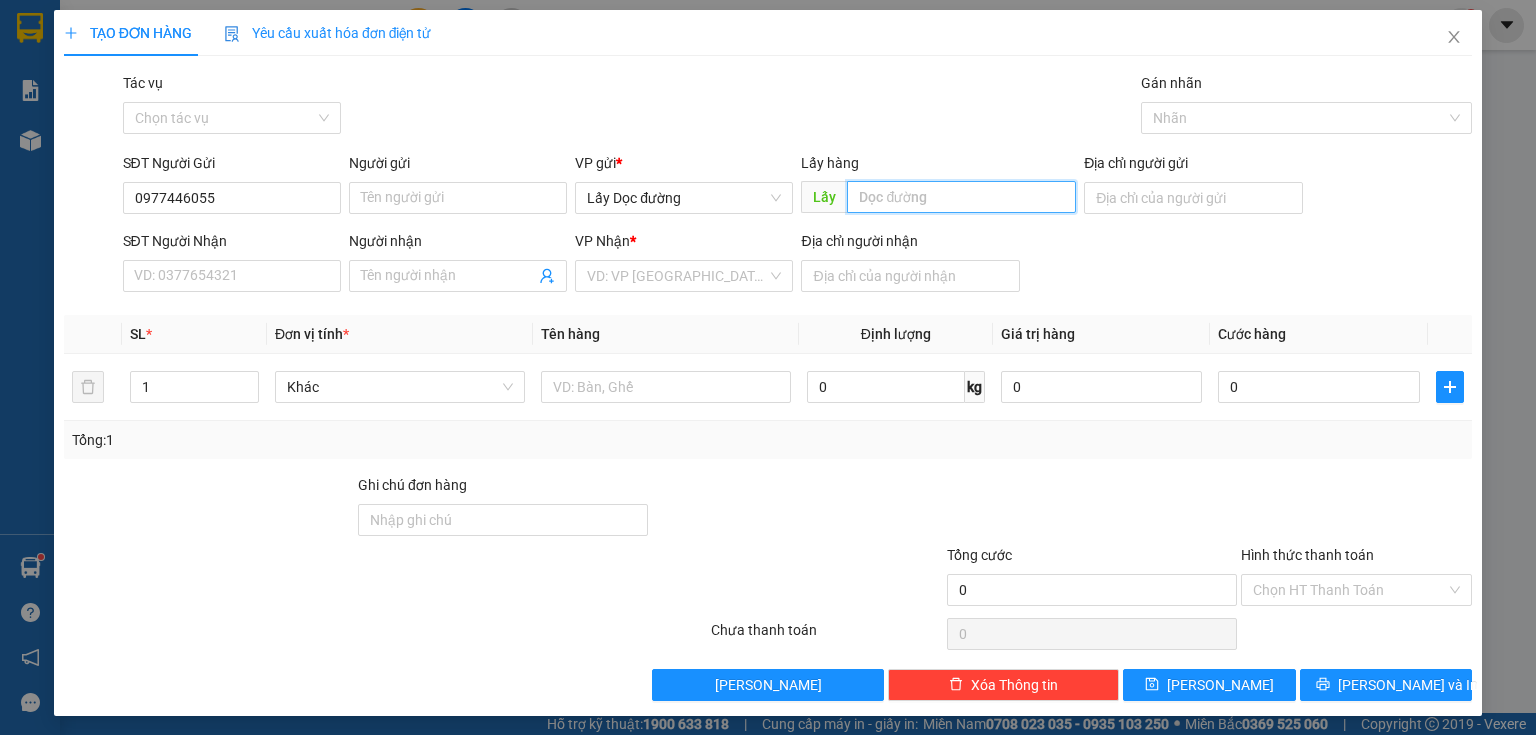 click at bounding box center (961, 197) 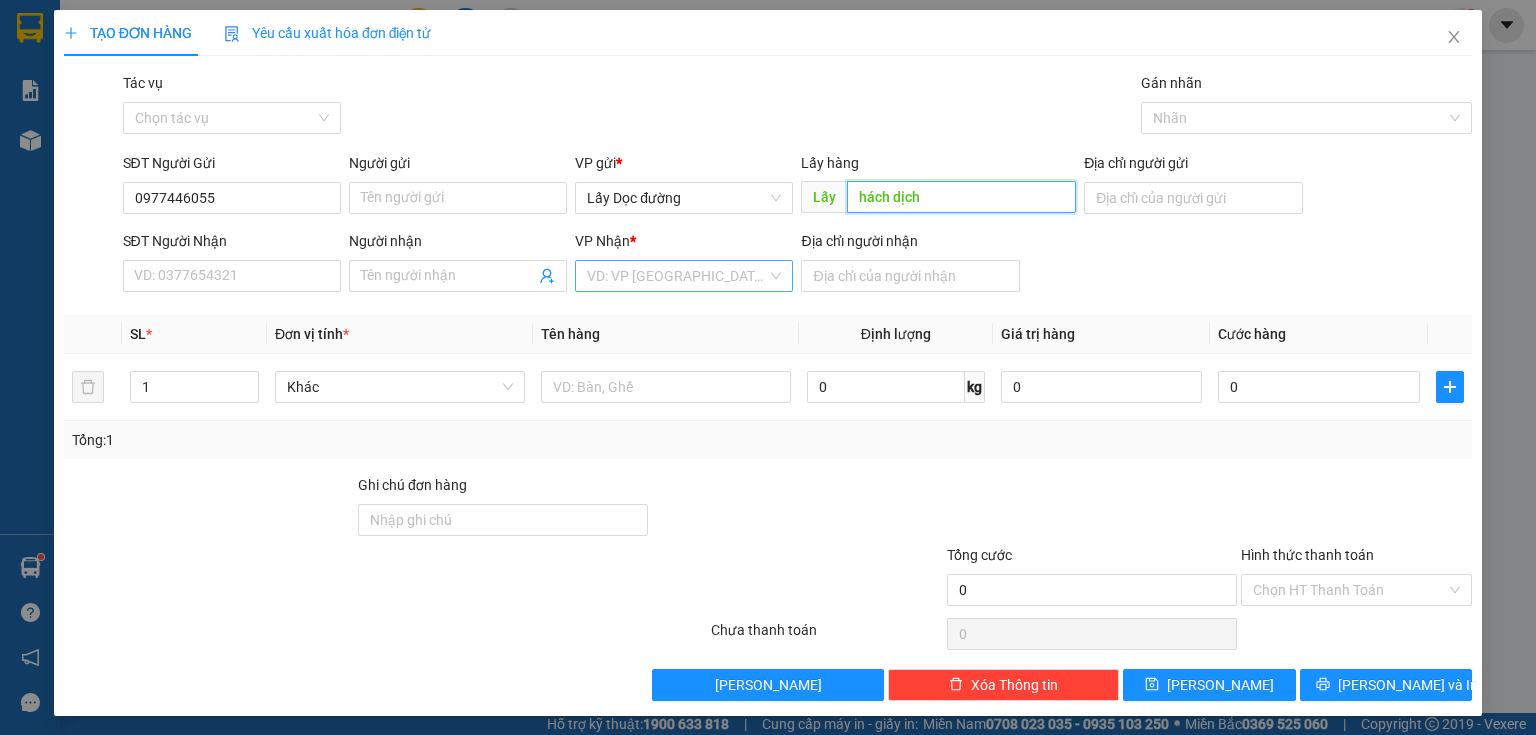 type on "hách dịch" 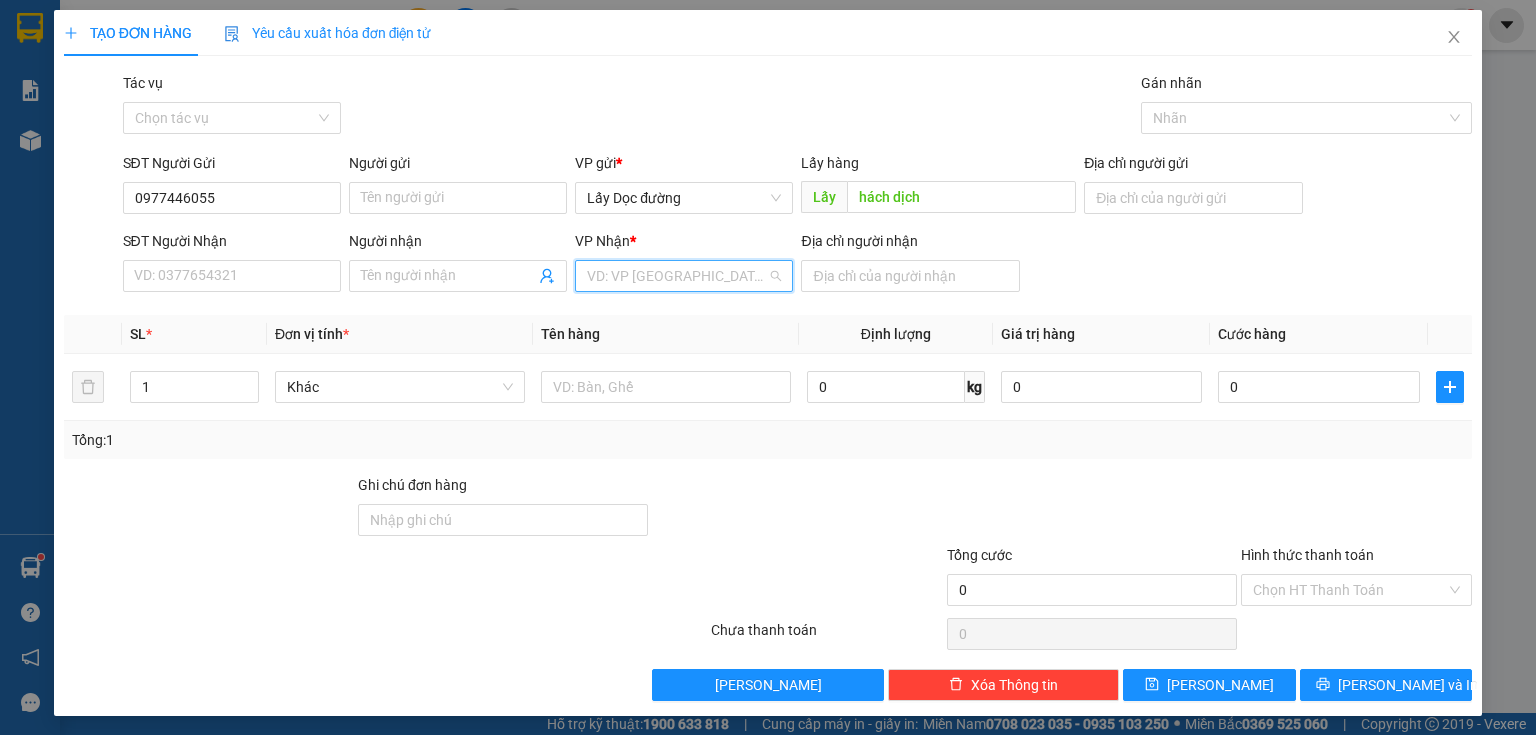 click at bounding box center [677, 276] 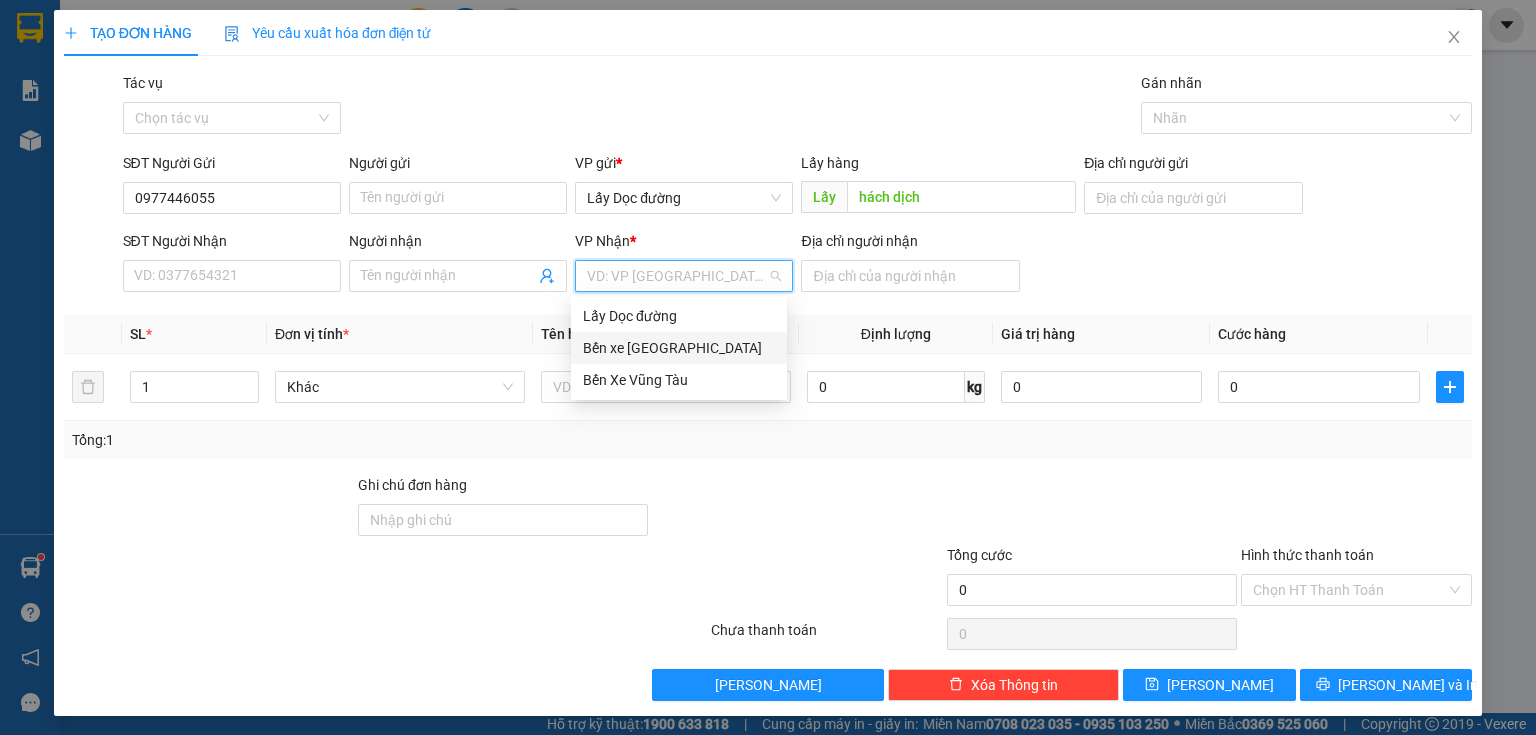 click on "Bến xe [GEOGRAPHIC_DATA]" at bounding box center [679, 348] 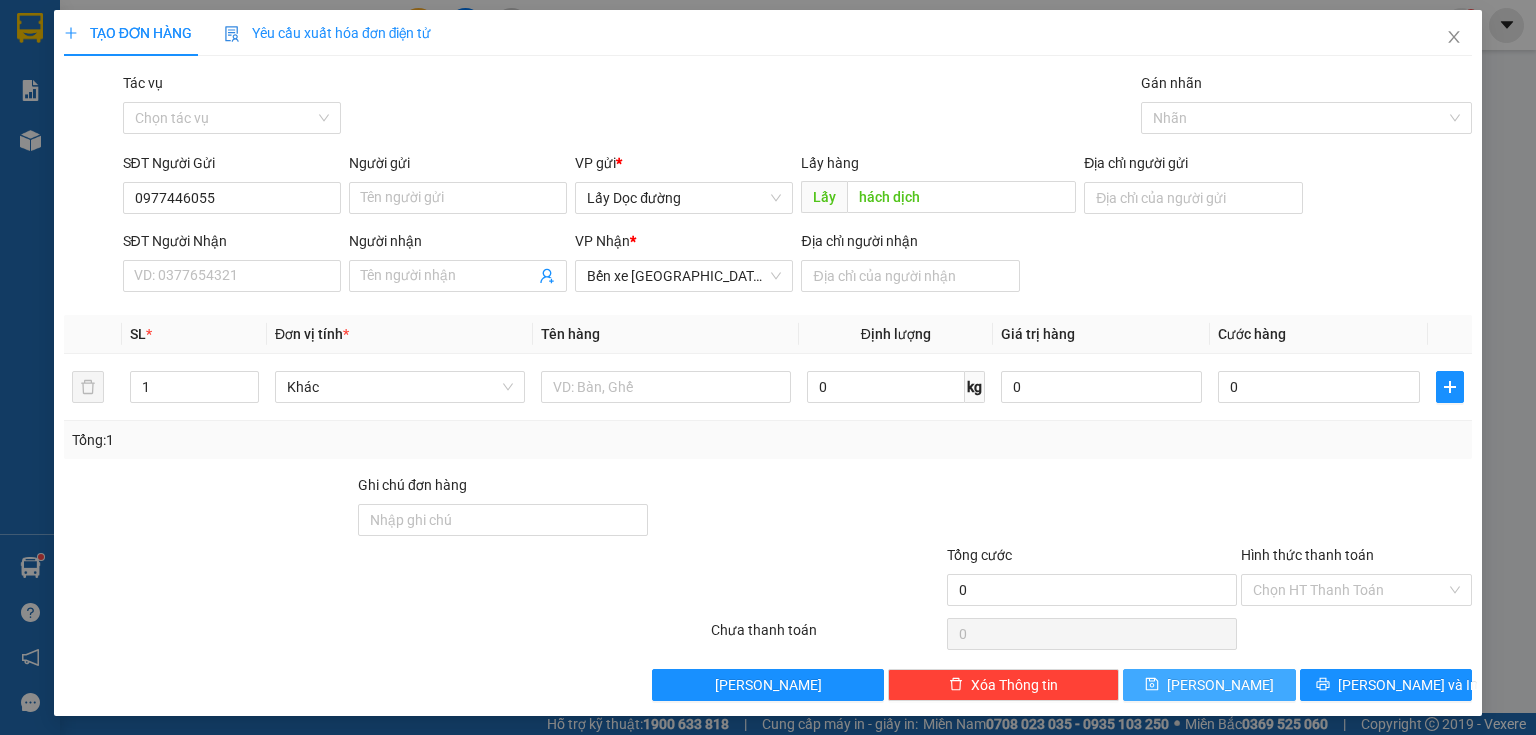 click 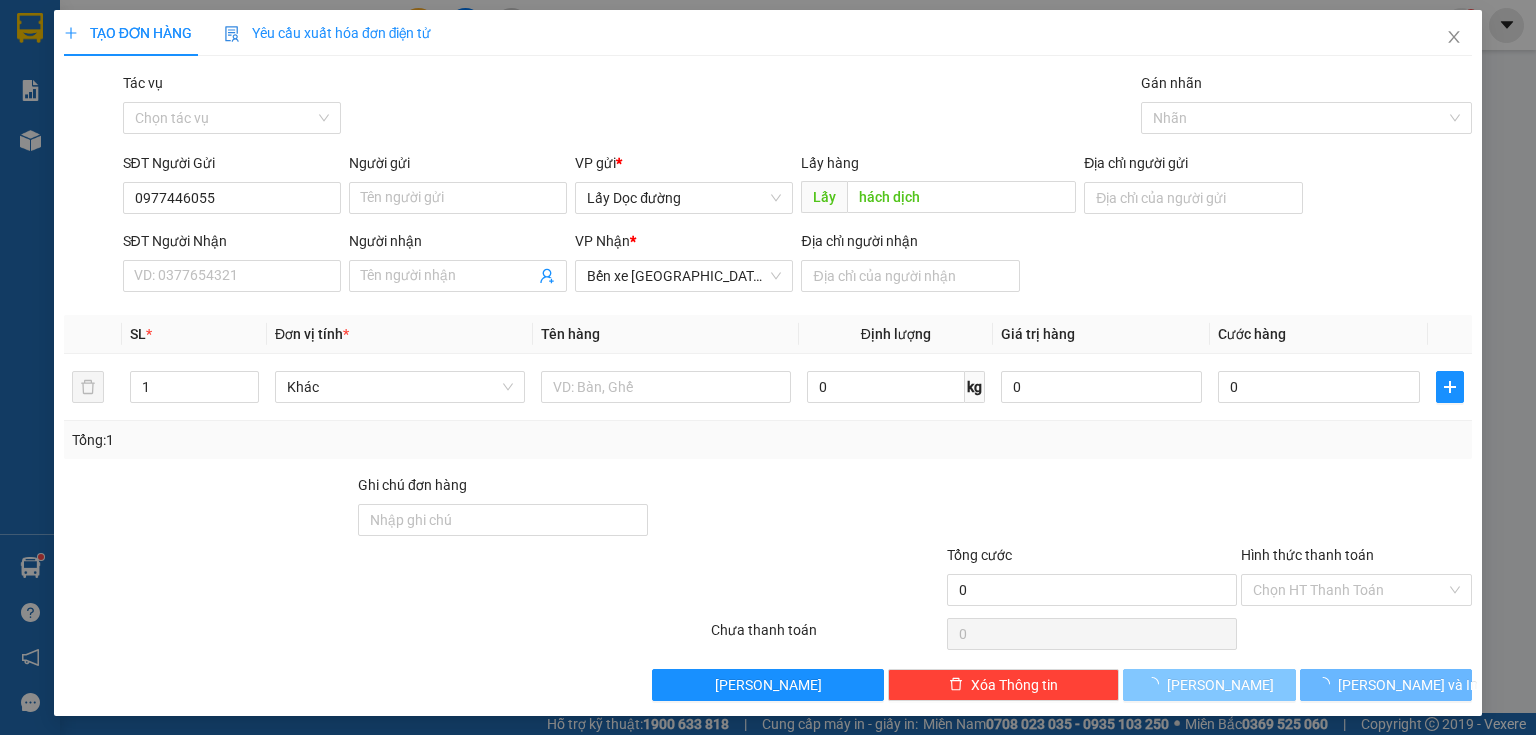 type 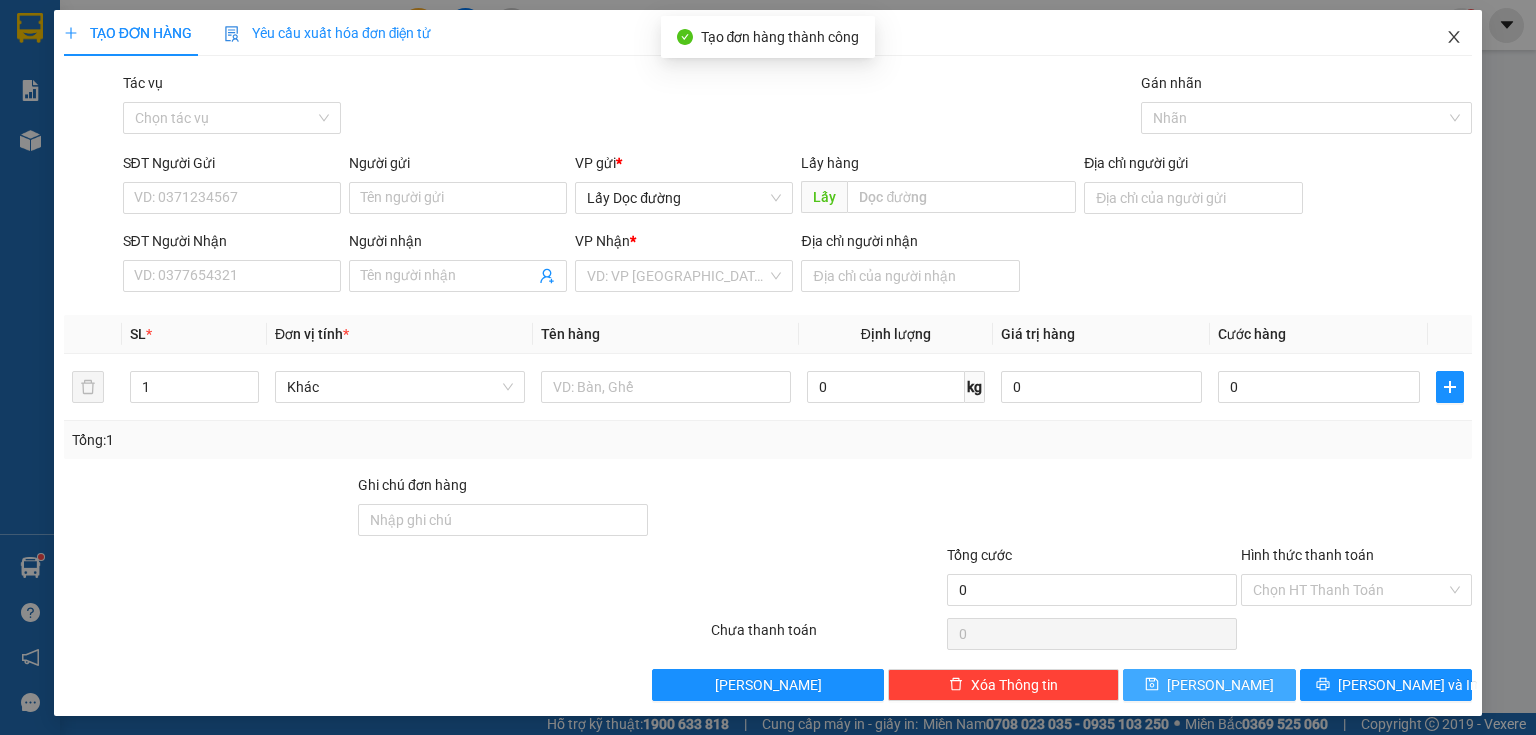 click at bounding box center [1454, 38] 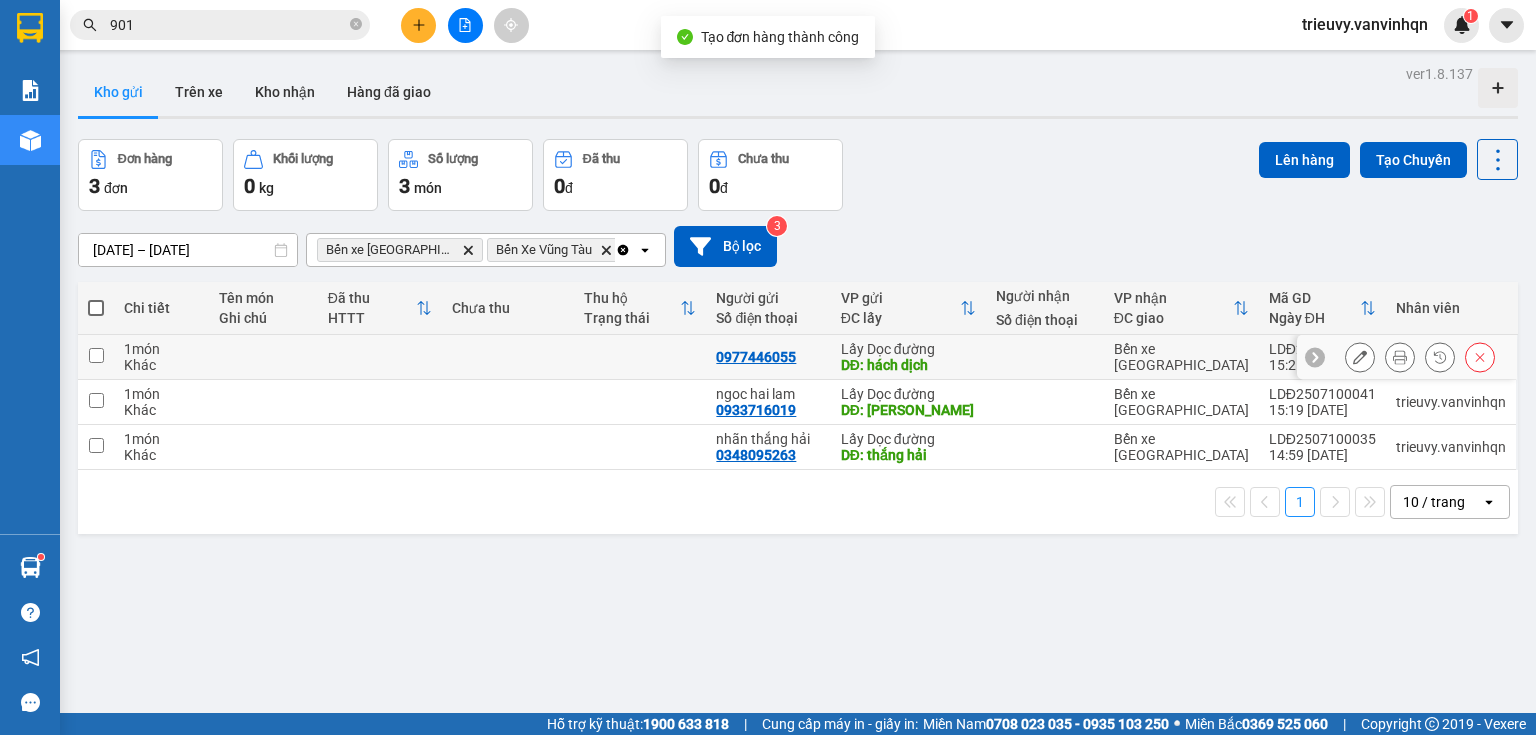 click at bounding box center [263, 357] 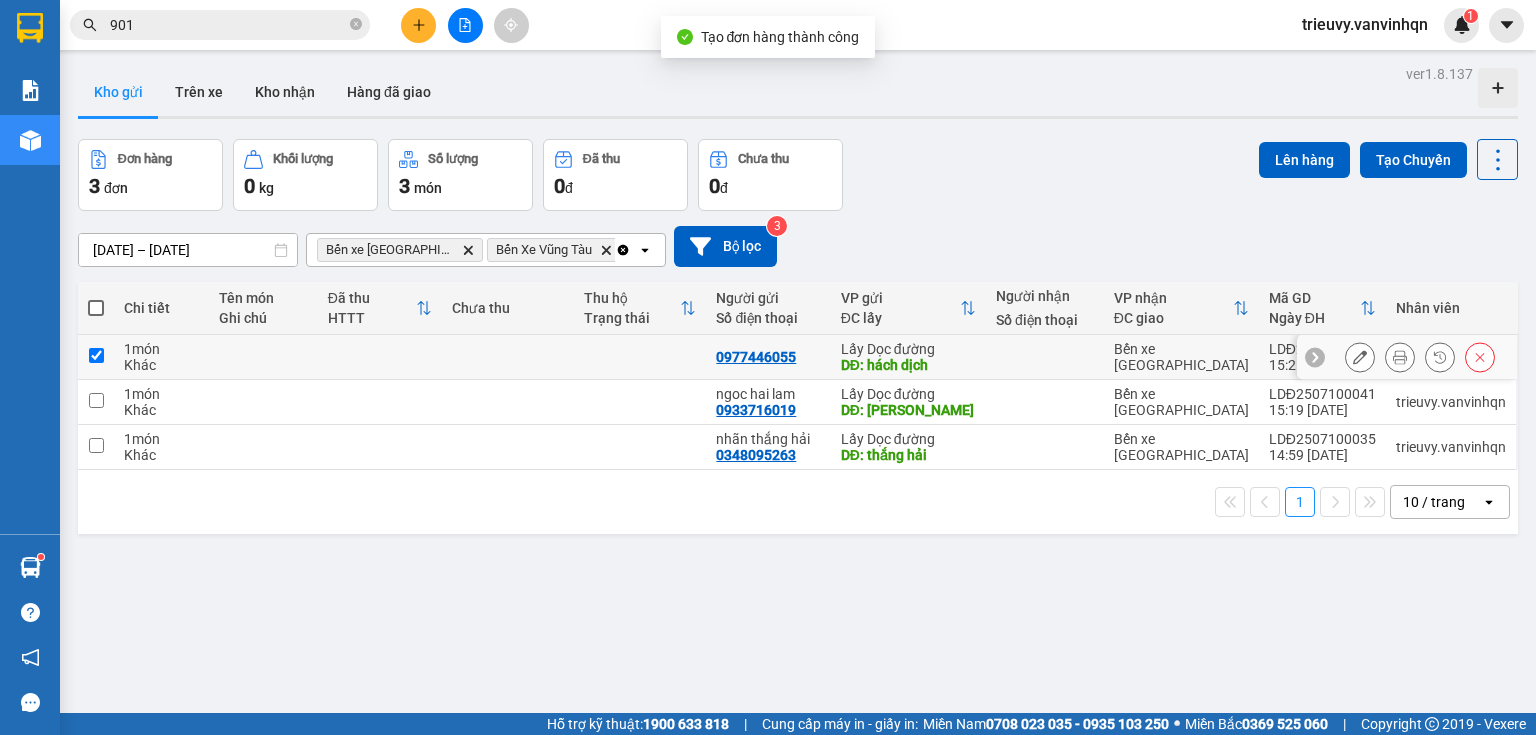 checkbox on "true" 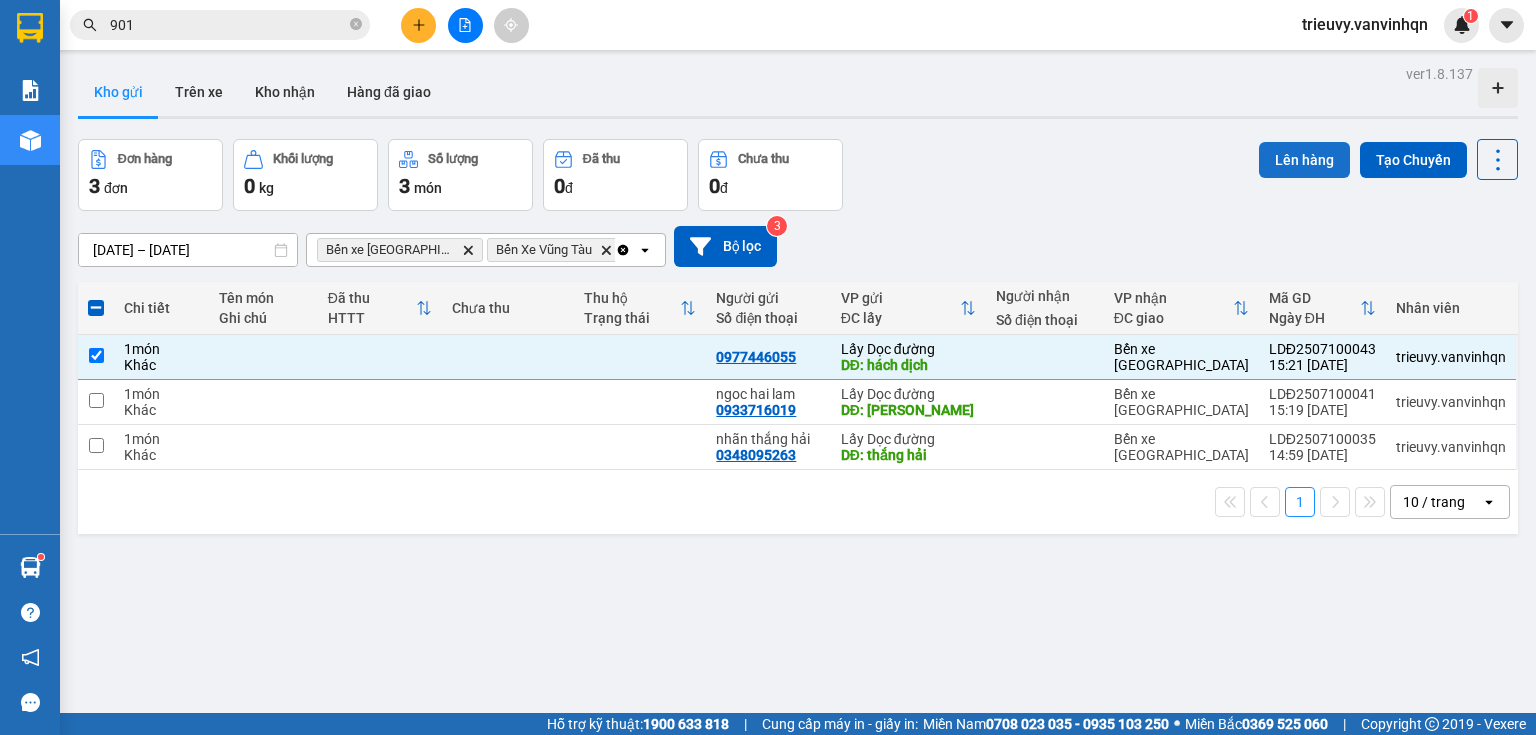 click on "Lên hàng" at bounding box center (1304, 160) 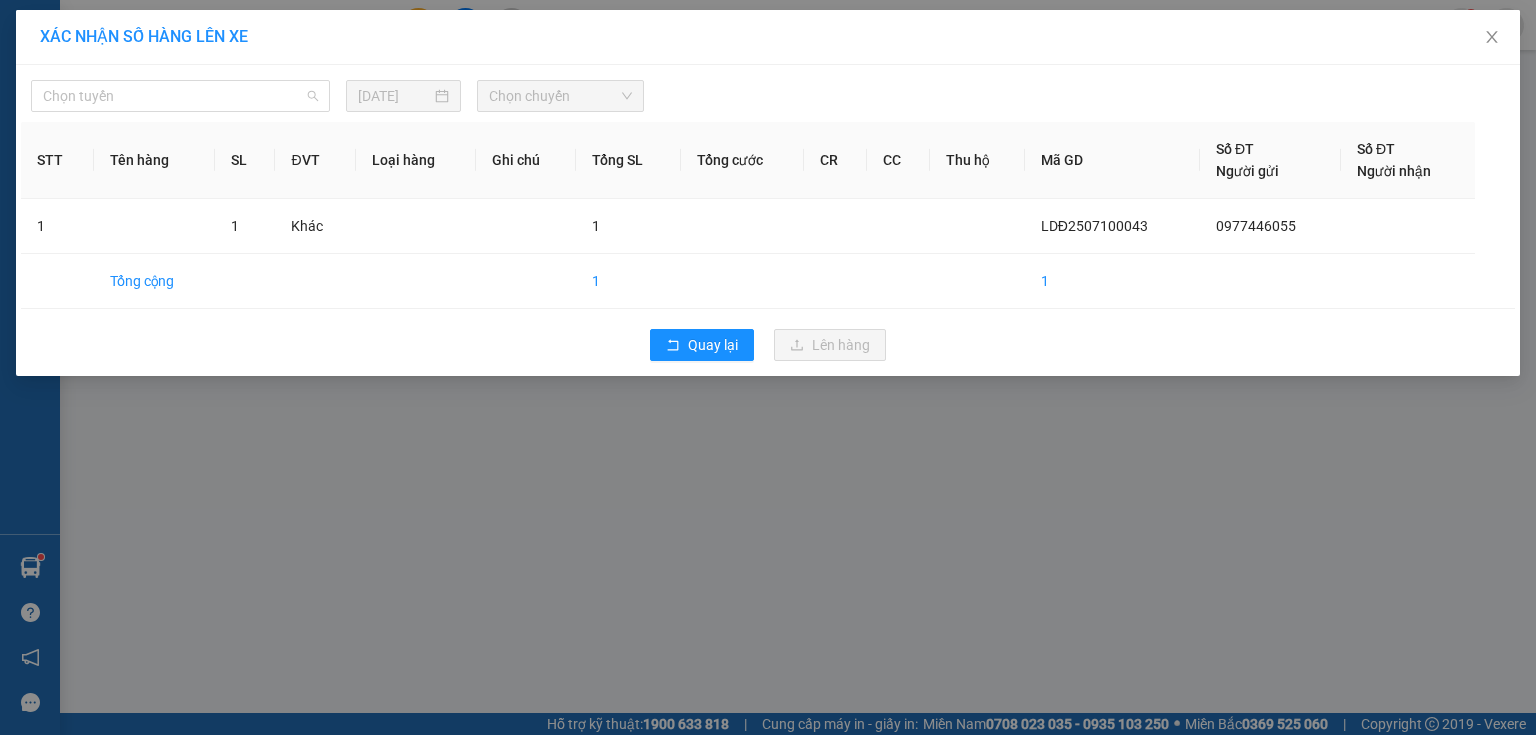 drag, startPoint x: 263, startPoint y: 89, endPoint x: 180, endPoint y: 143, distance: 99.0202 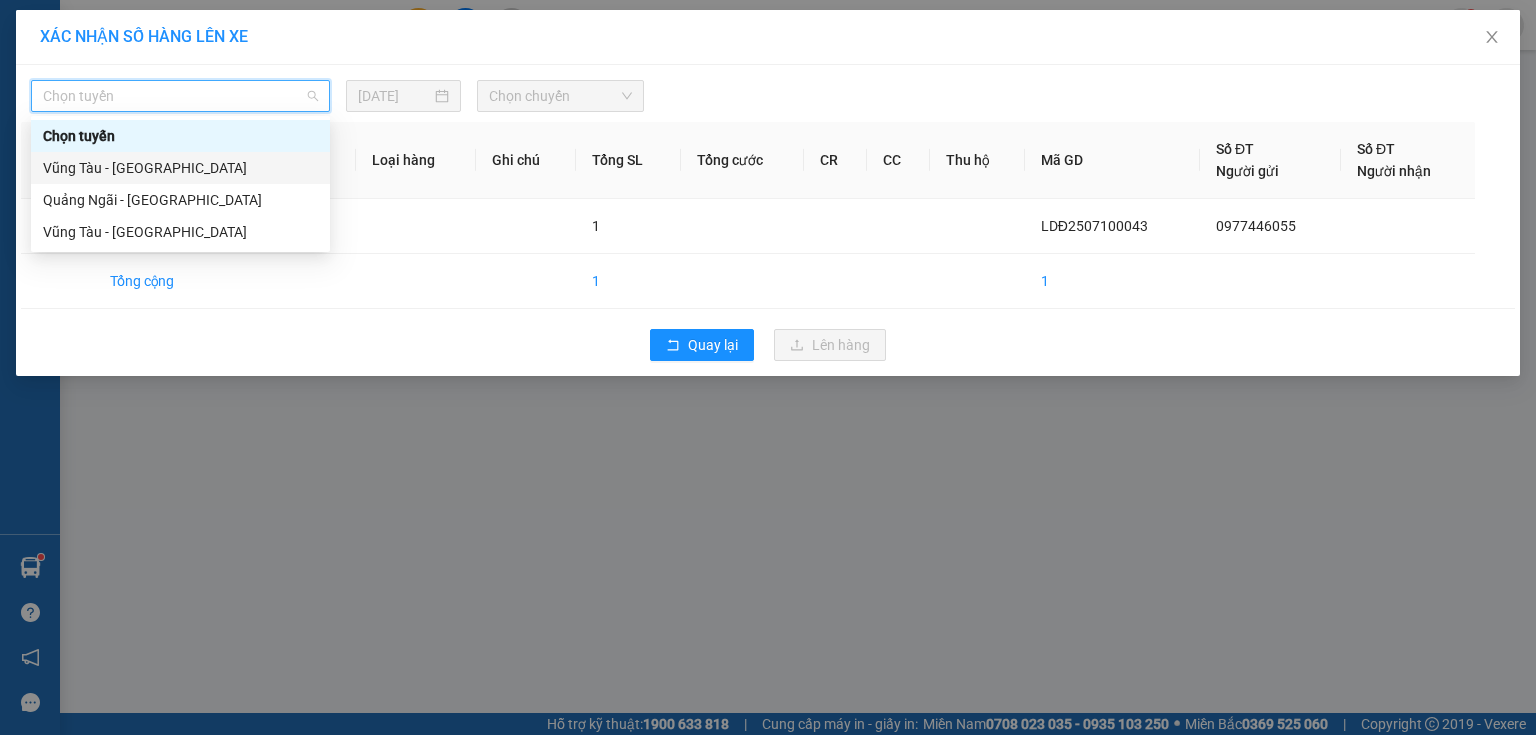 click on "Vũng Tàu - [GEOGRAPHIC_DATA]" at bounding box center (180, 168) 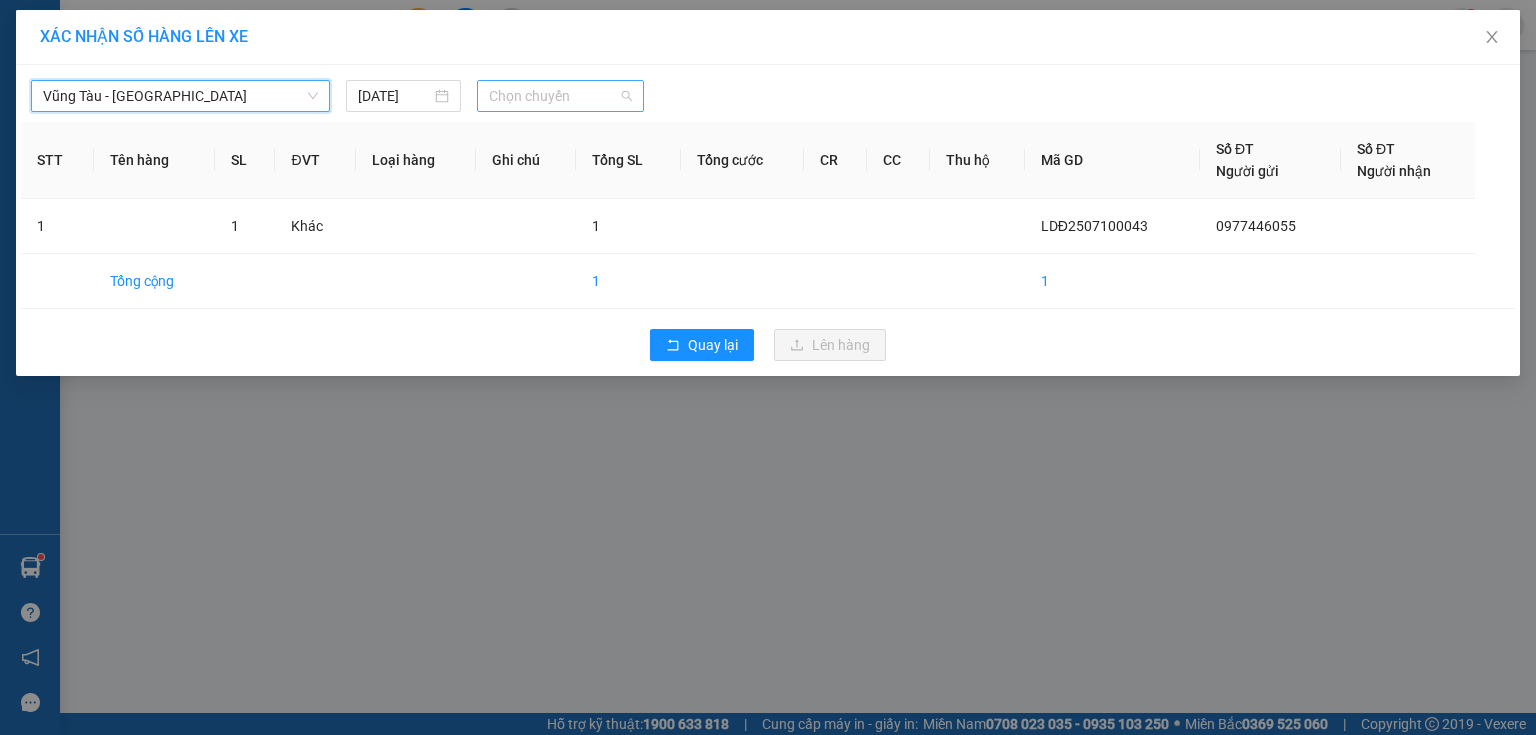 click on "Chọn chuyến" at bounding box center (561, 96) 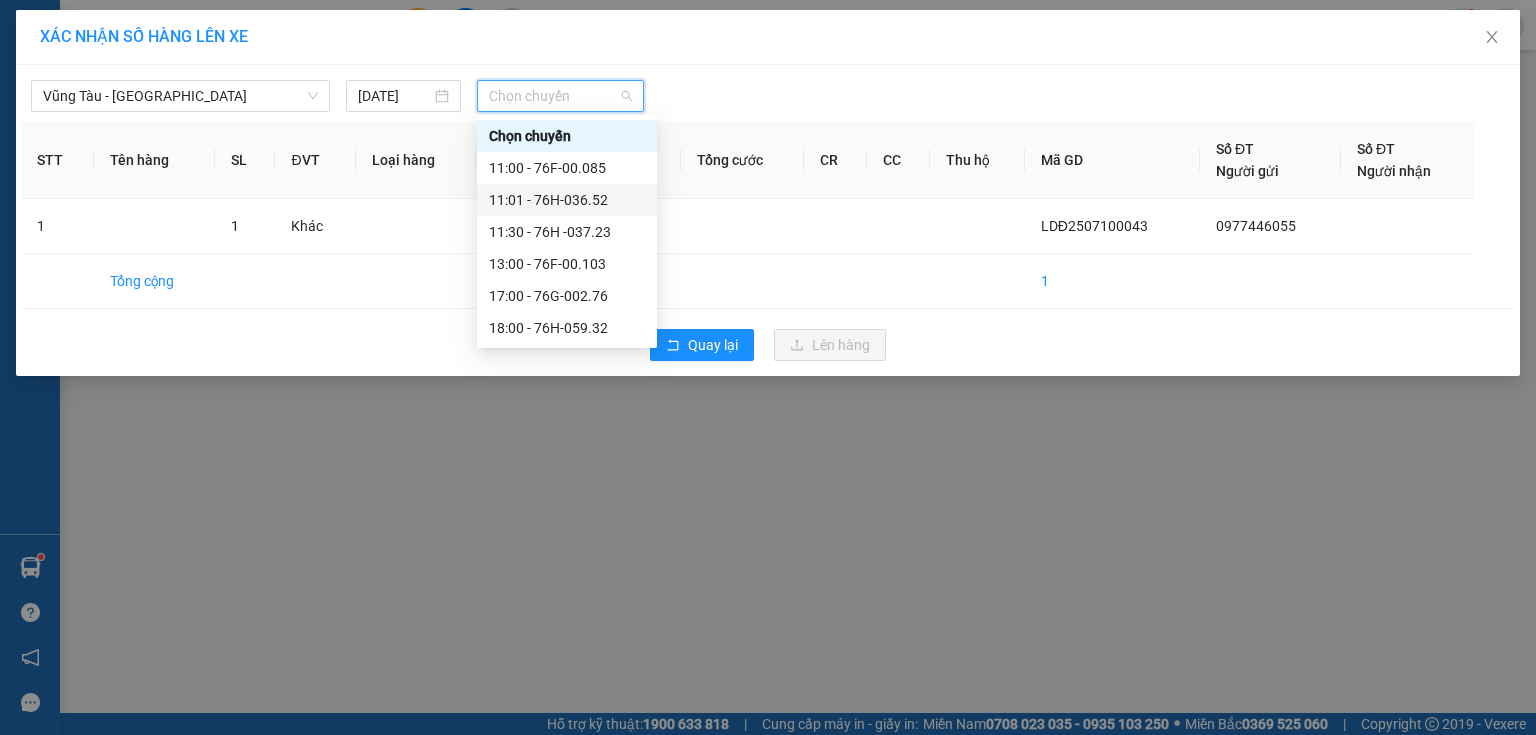 click on "11:01     - 76H-036.52" at bounding box center (567, 200) 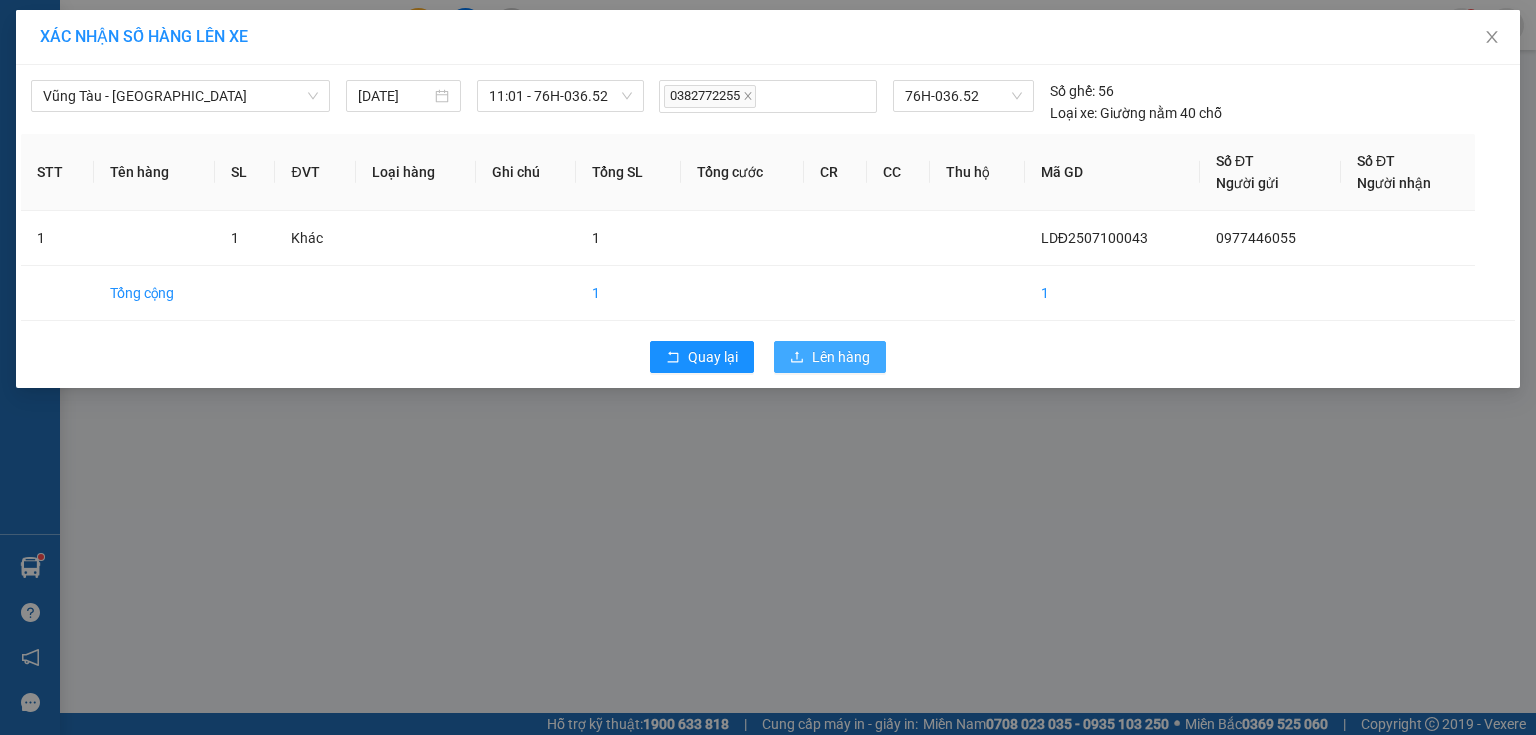click on "Lên hàng" at bounding box center (830, 357) 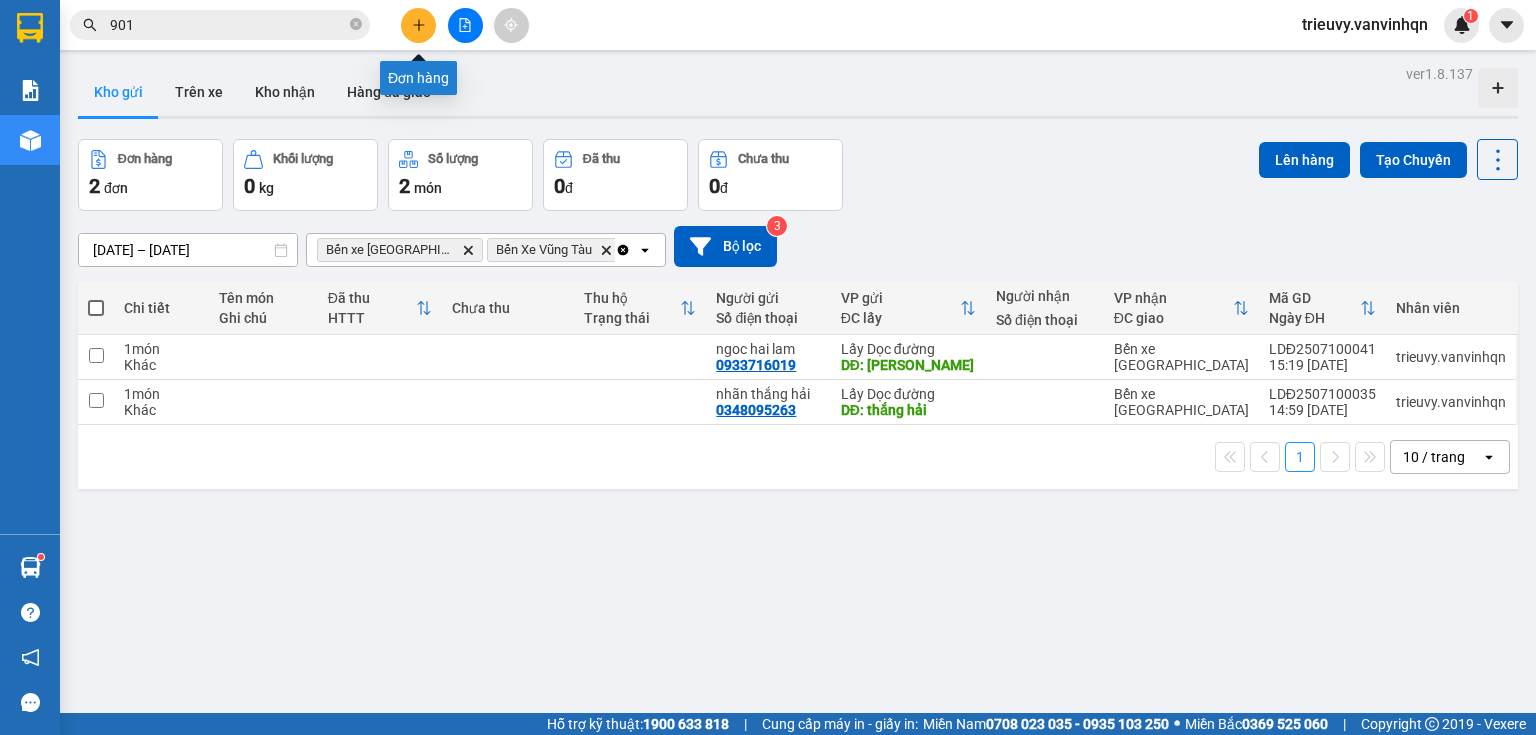 click at bounding box center (418, 25) 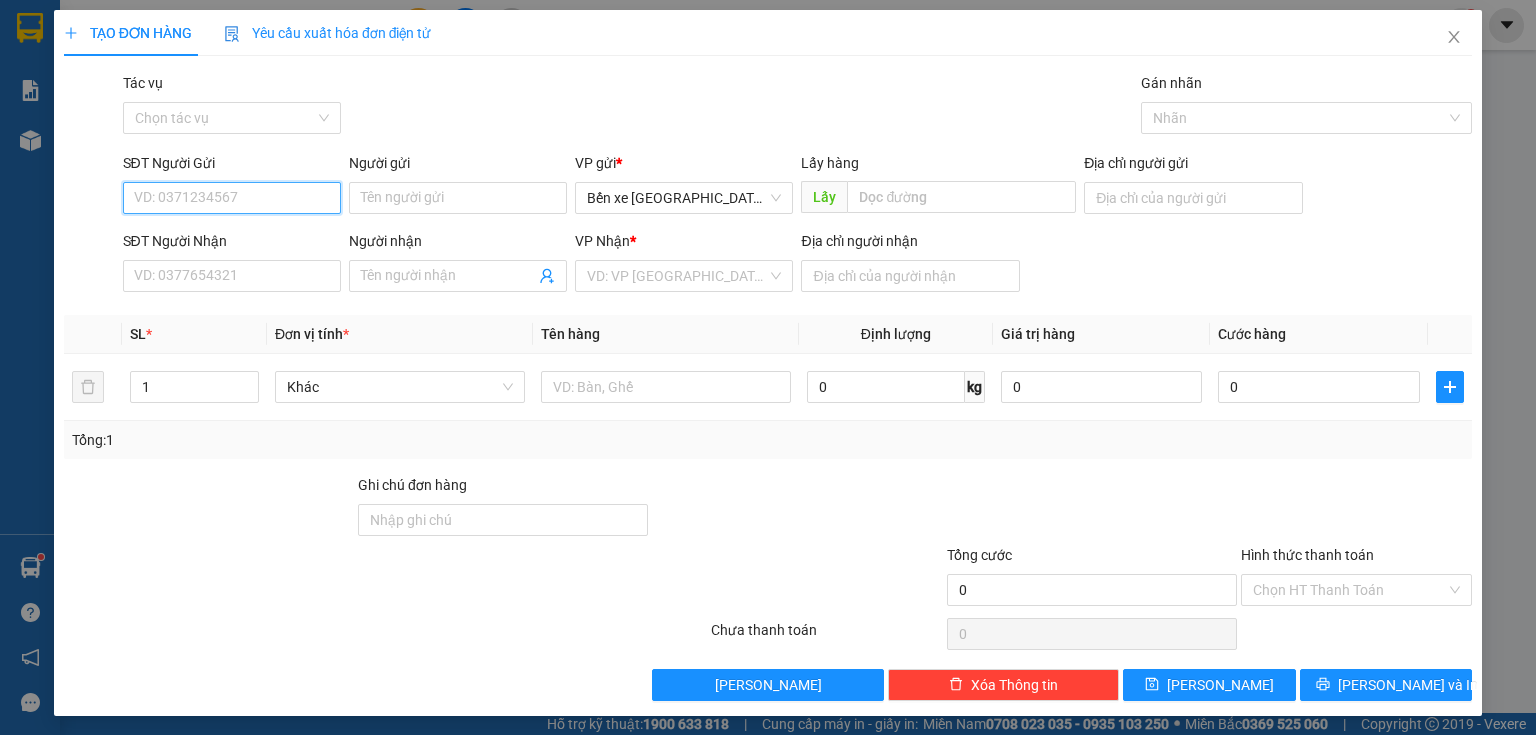 click on "SĐT Người Gửi" at bounding box center (232, 198) 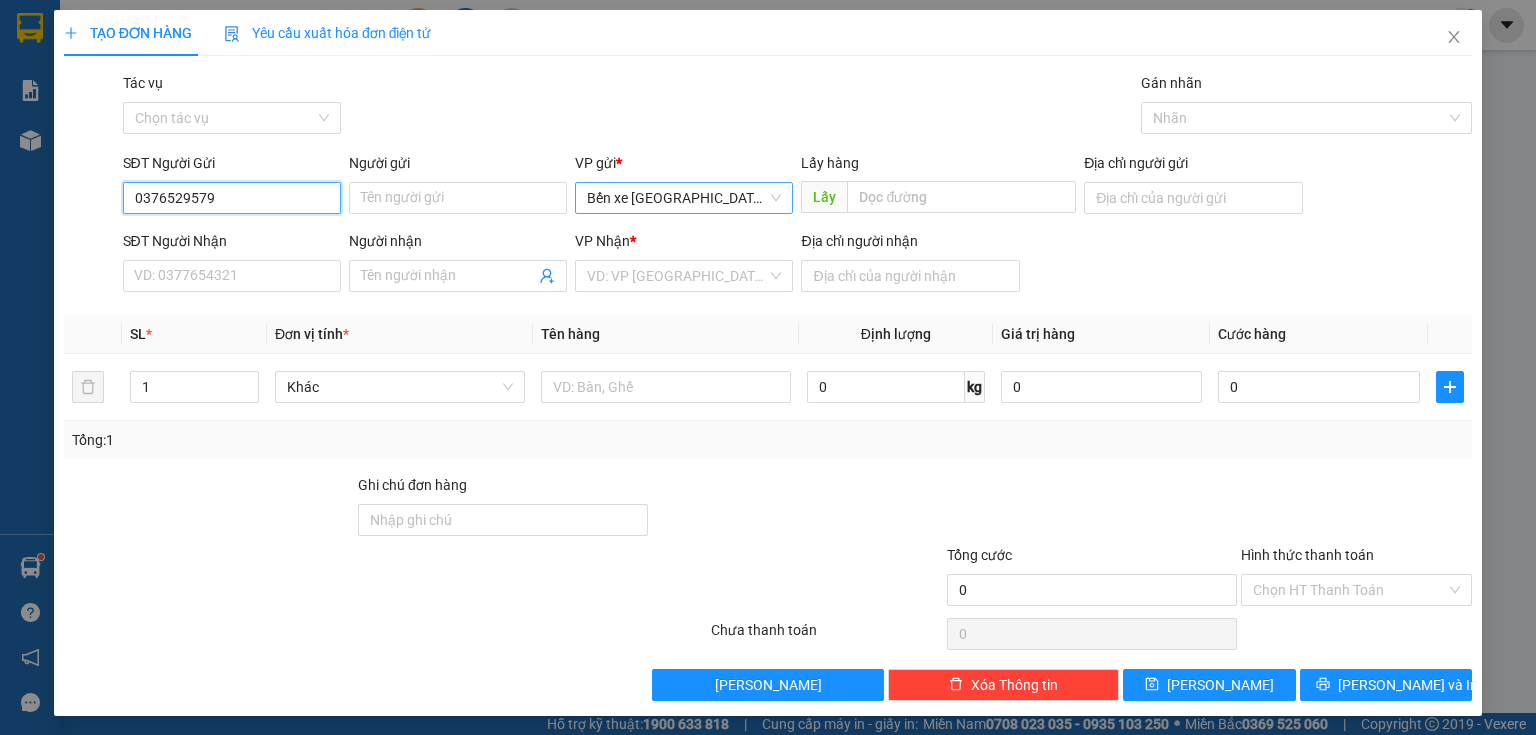 click on "Bến xe [GEOGRAPHIC_DATA]" at bounding box center (684, 198) 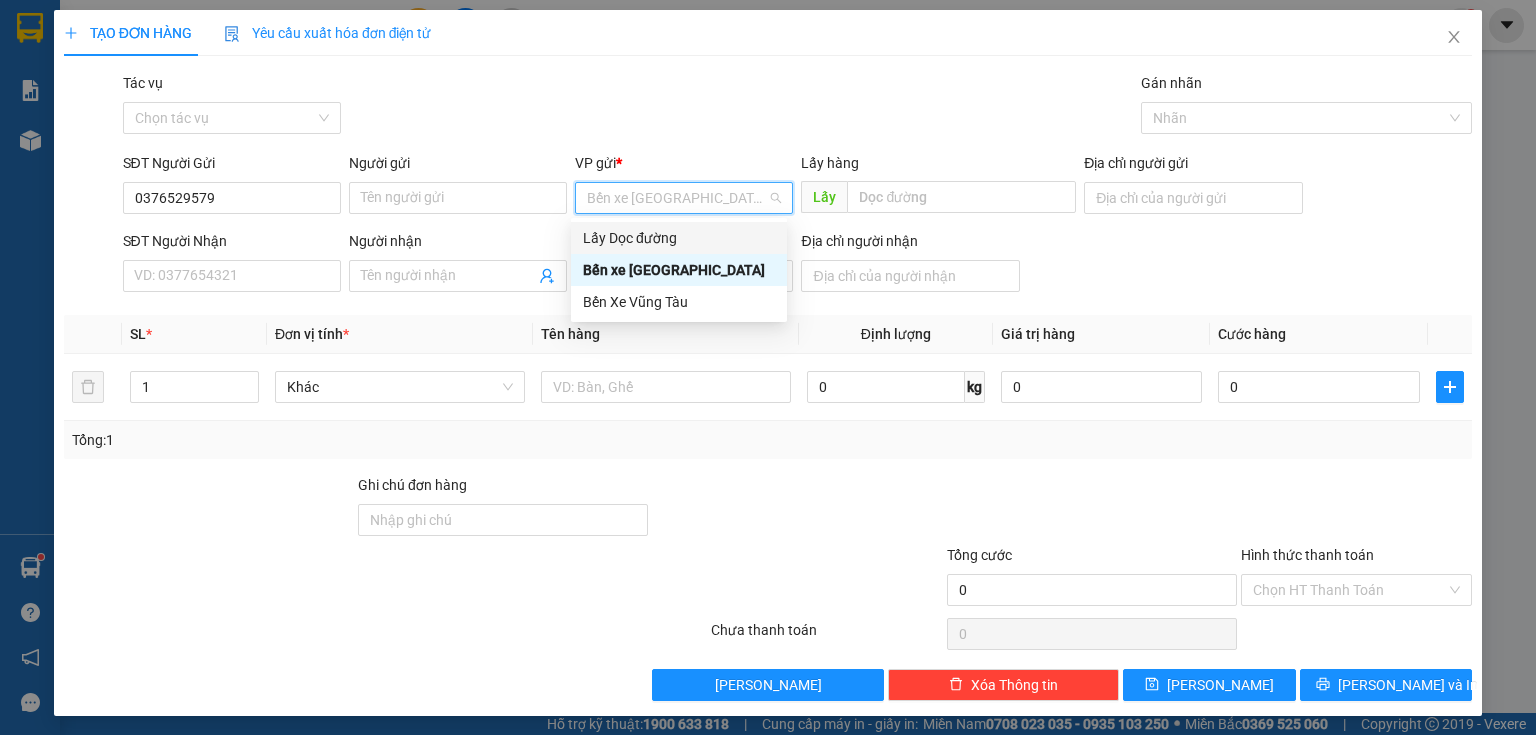 drag, startPoint x: 619, startPoint y: 232, endPoint x: 680, endPoint y: 230, distance: 61.03278 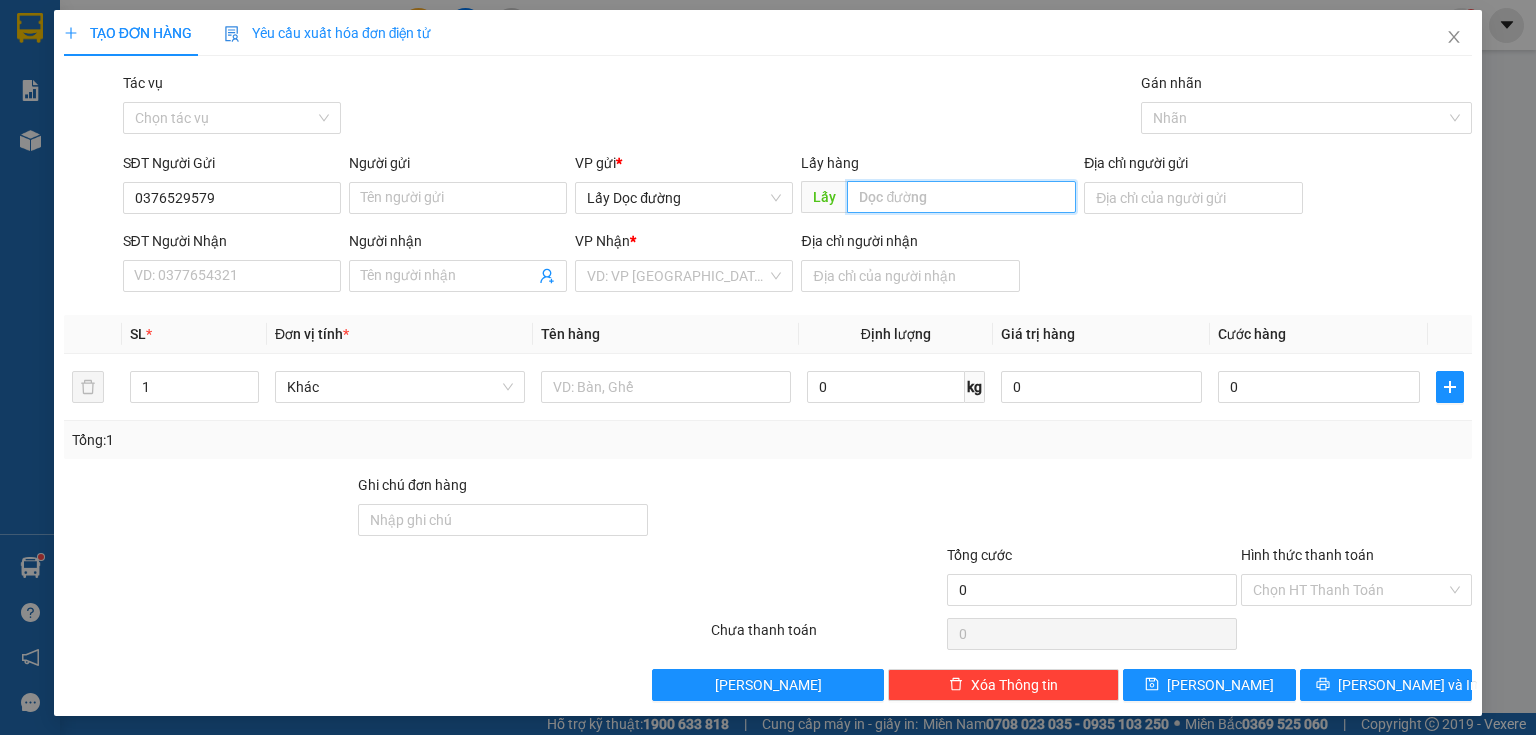 click at bounding box center (961, 197) 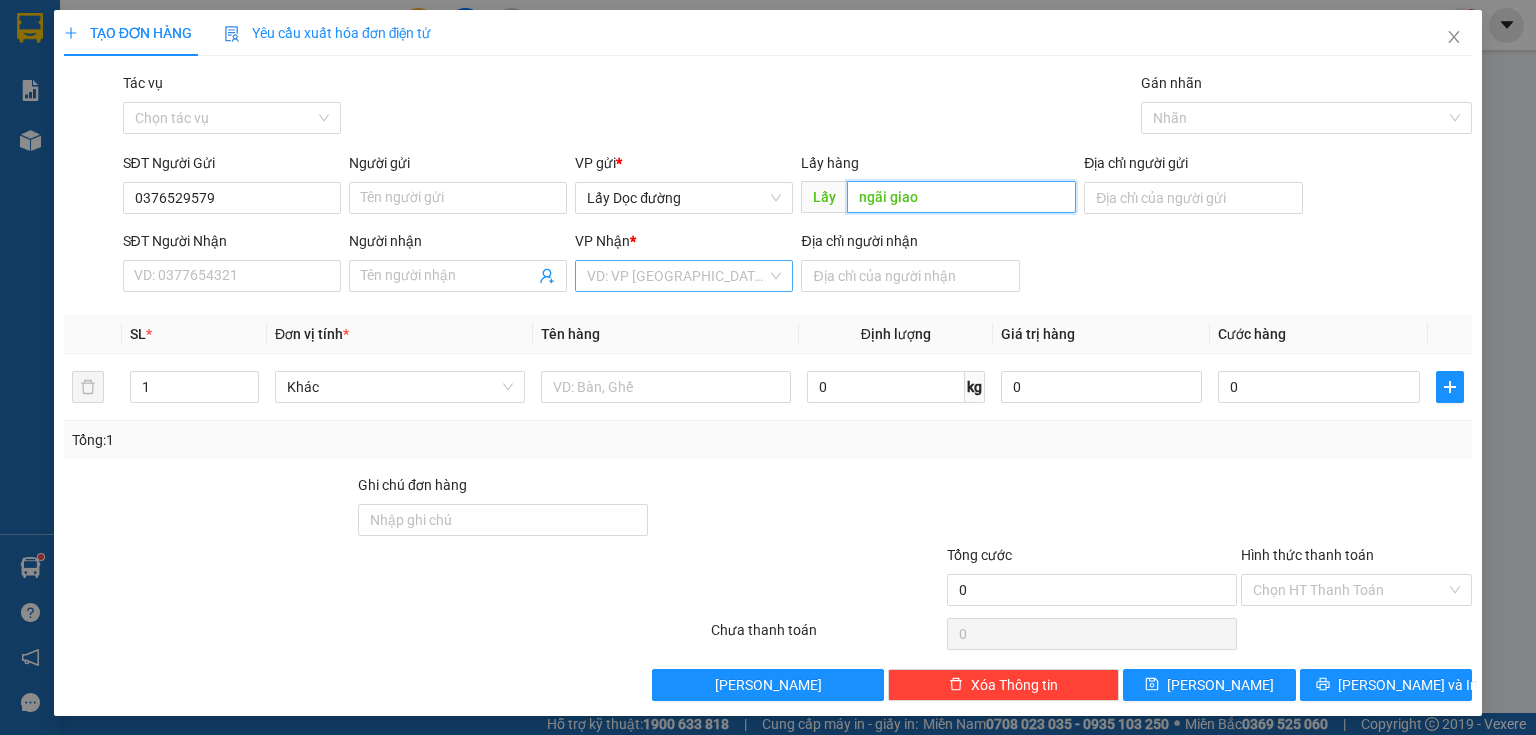 type on "ngãi giao" 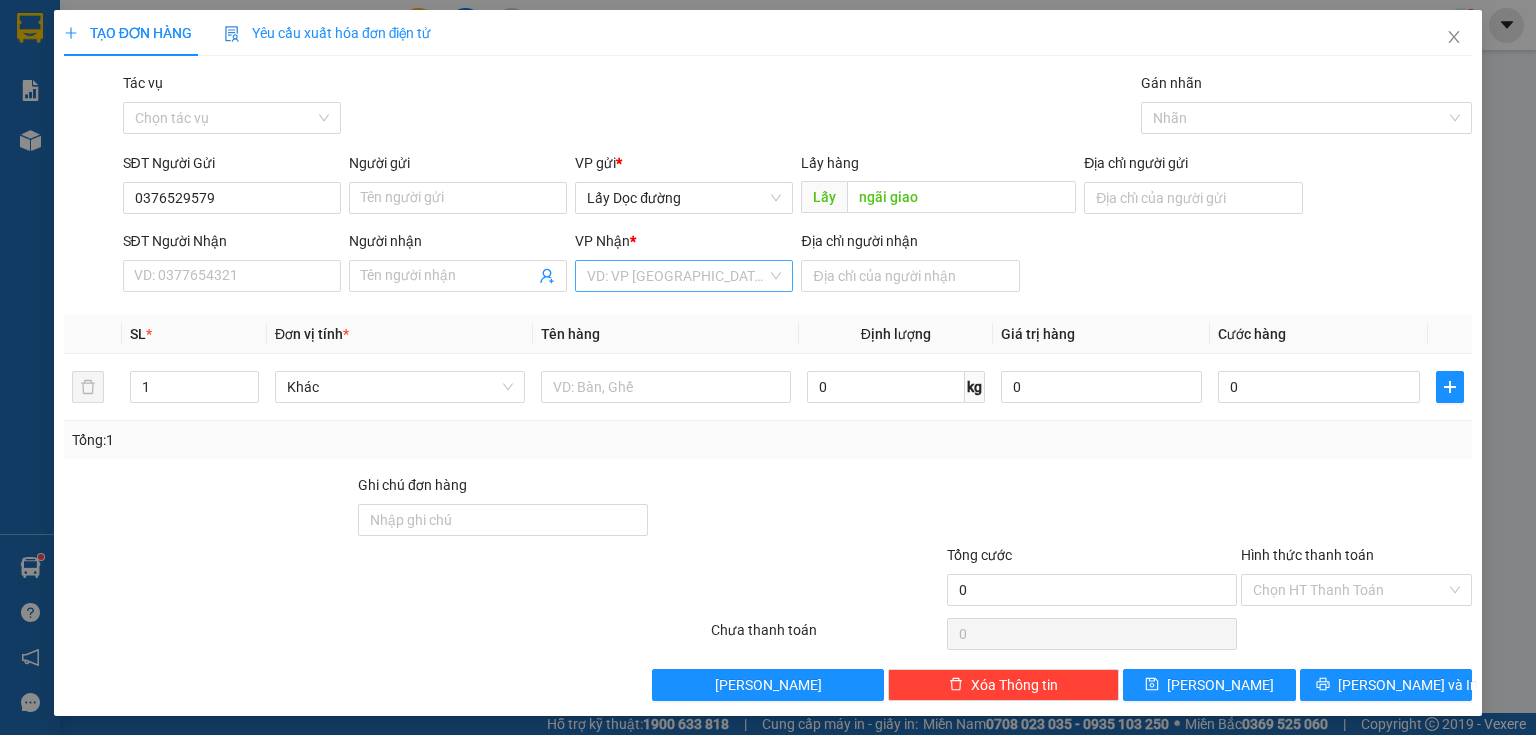 click at bounding box center [677, 276] 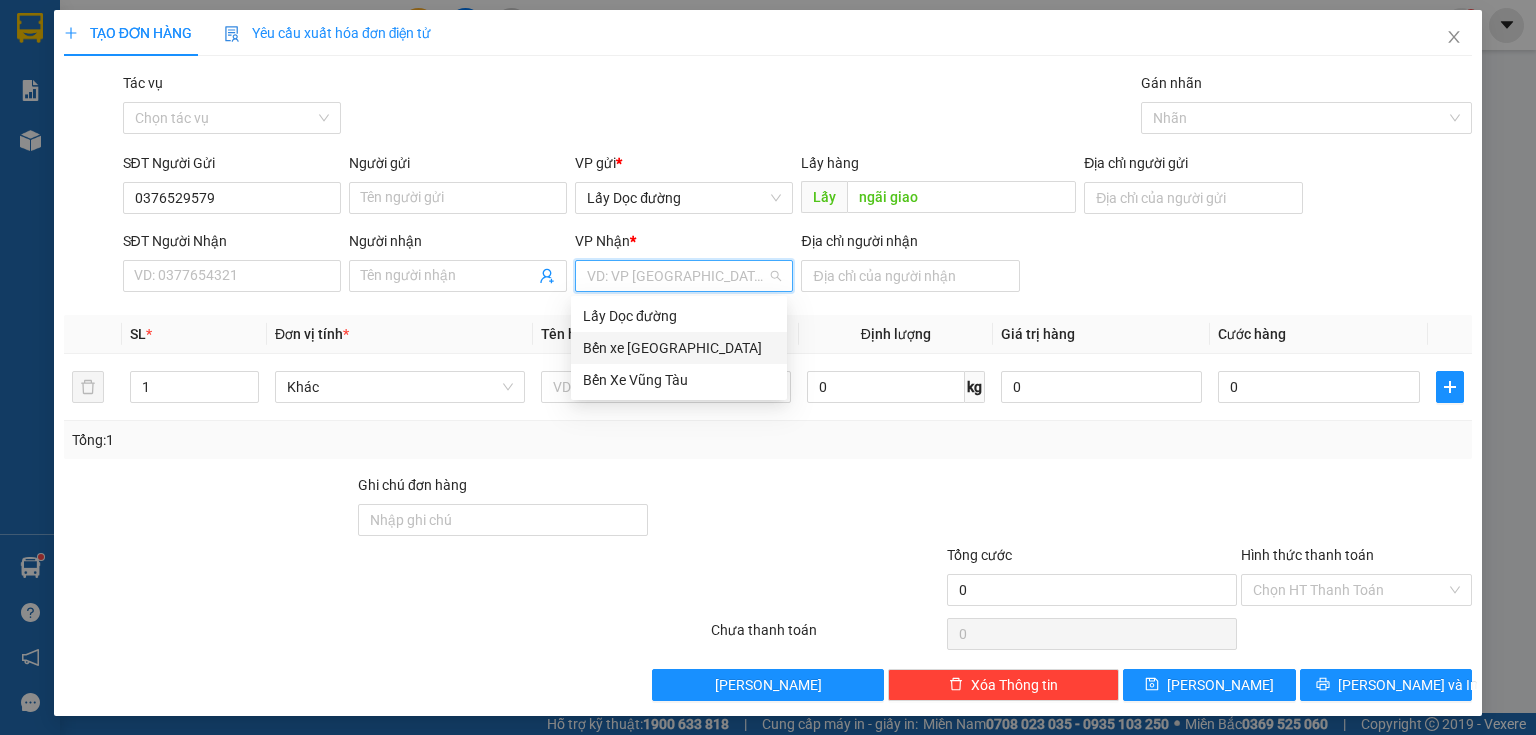 click on "Bến xe [GEOGRAPHIC_DATA]" at bounding box center [679, 348] 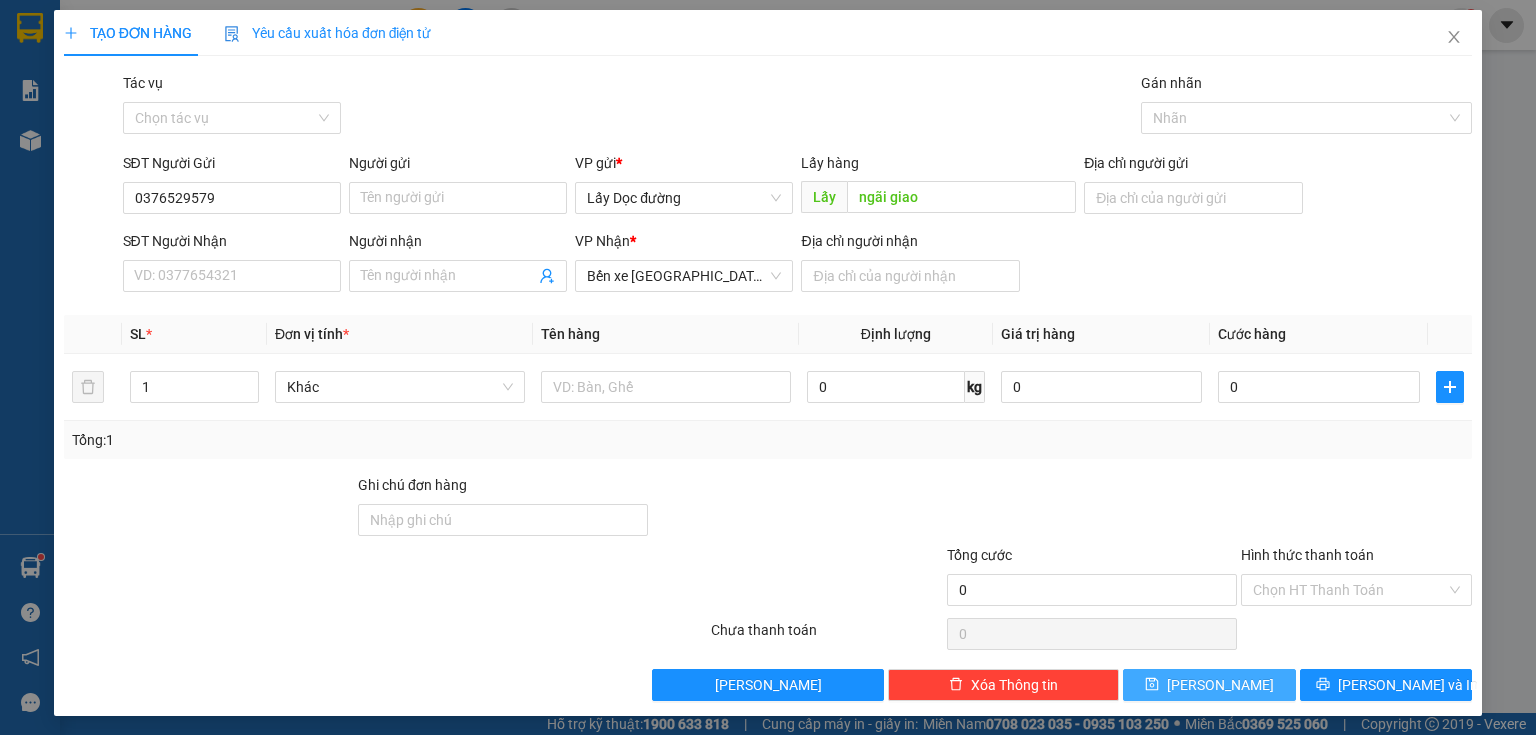 click on "[PERSON_NAME]" at bounding box center [1209, 685] 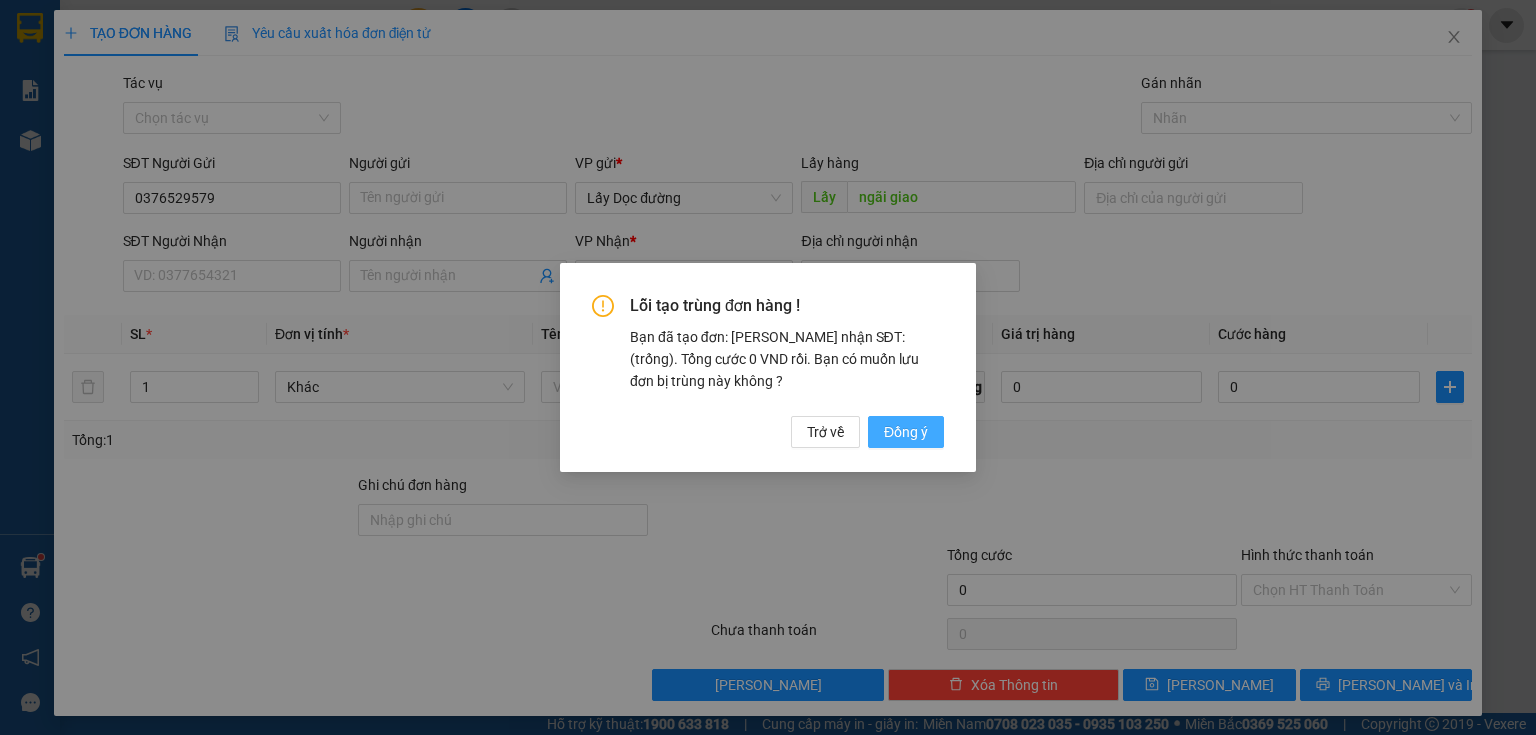 click on "Đồng ý" at bounding box center [906, 432] 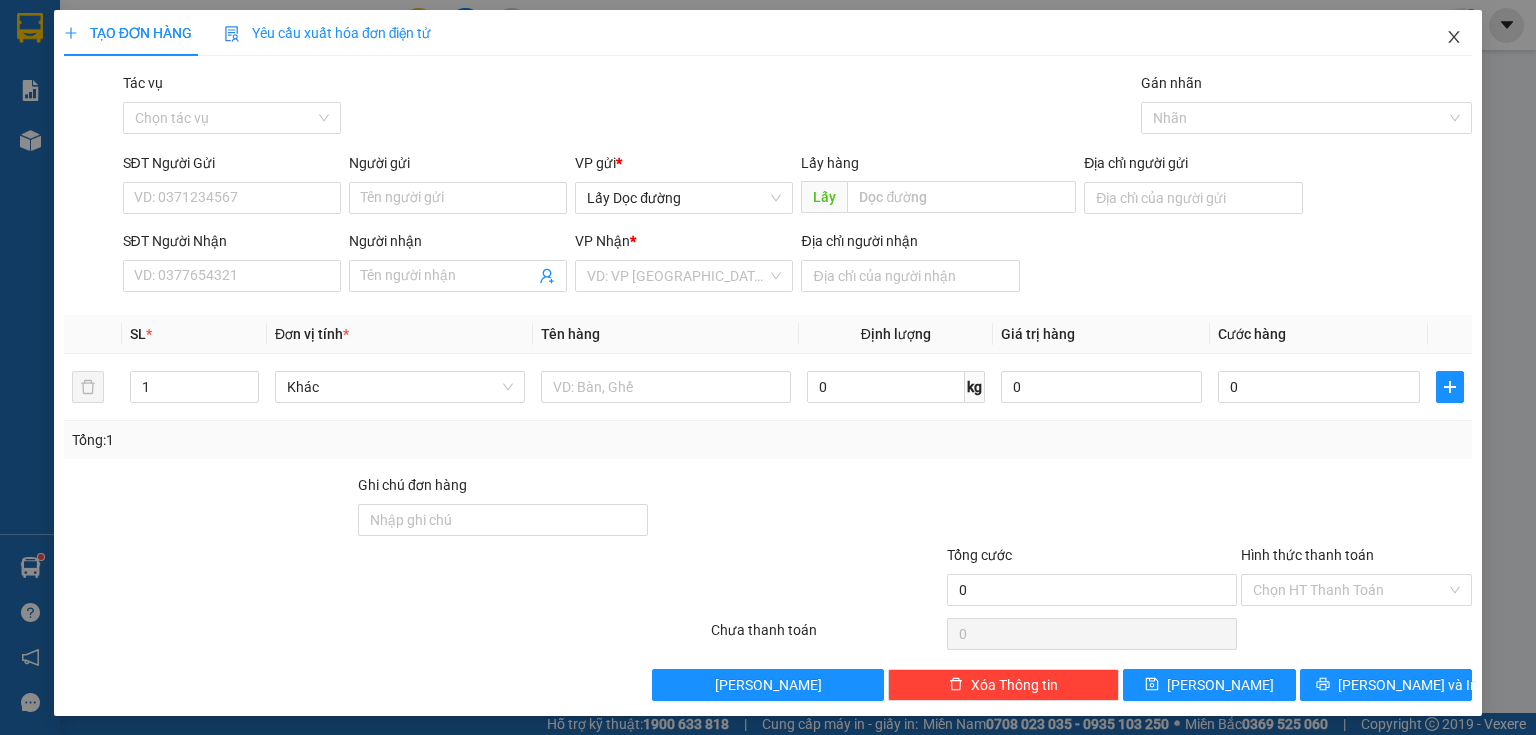 click 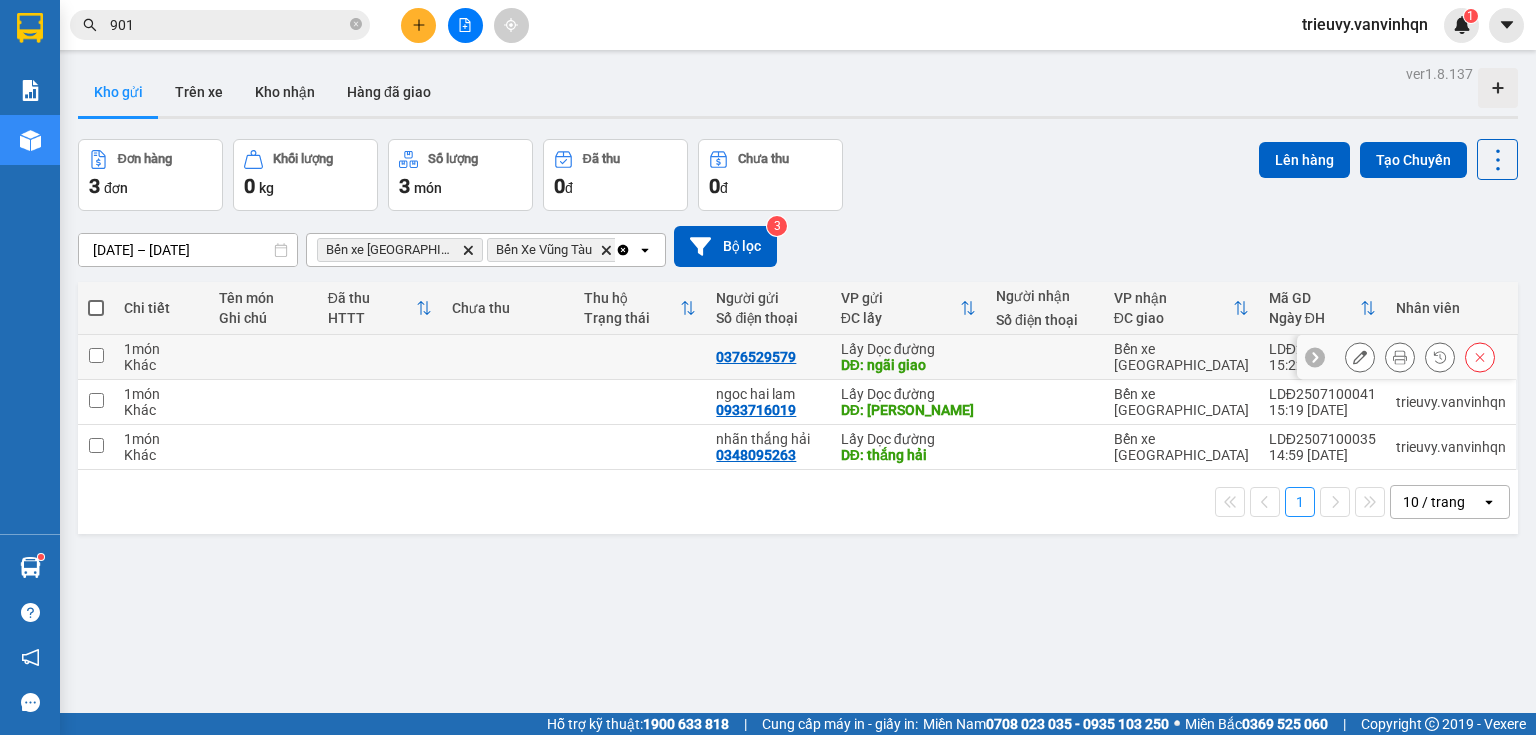 click at bounding box center (380, 357) 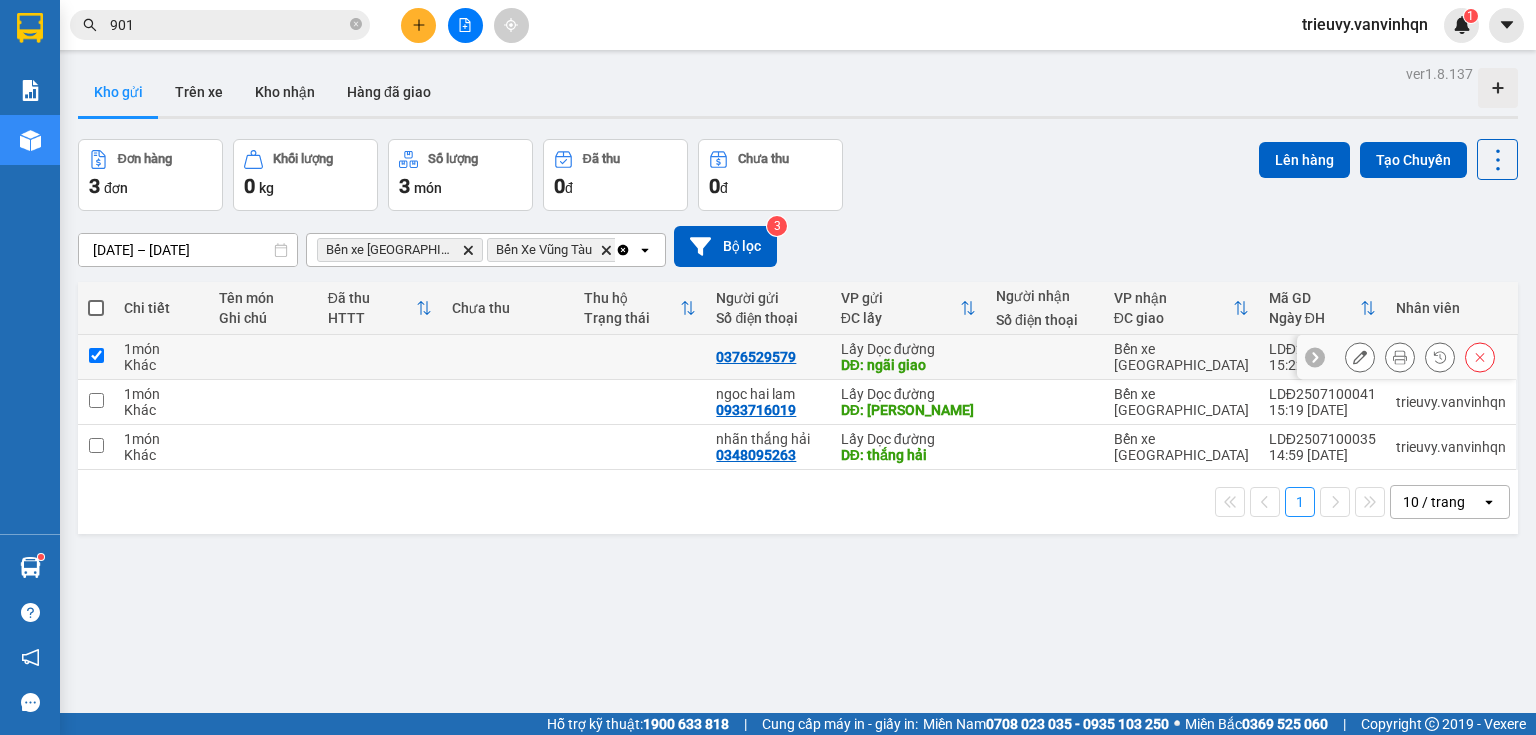 checkbox on "true" 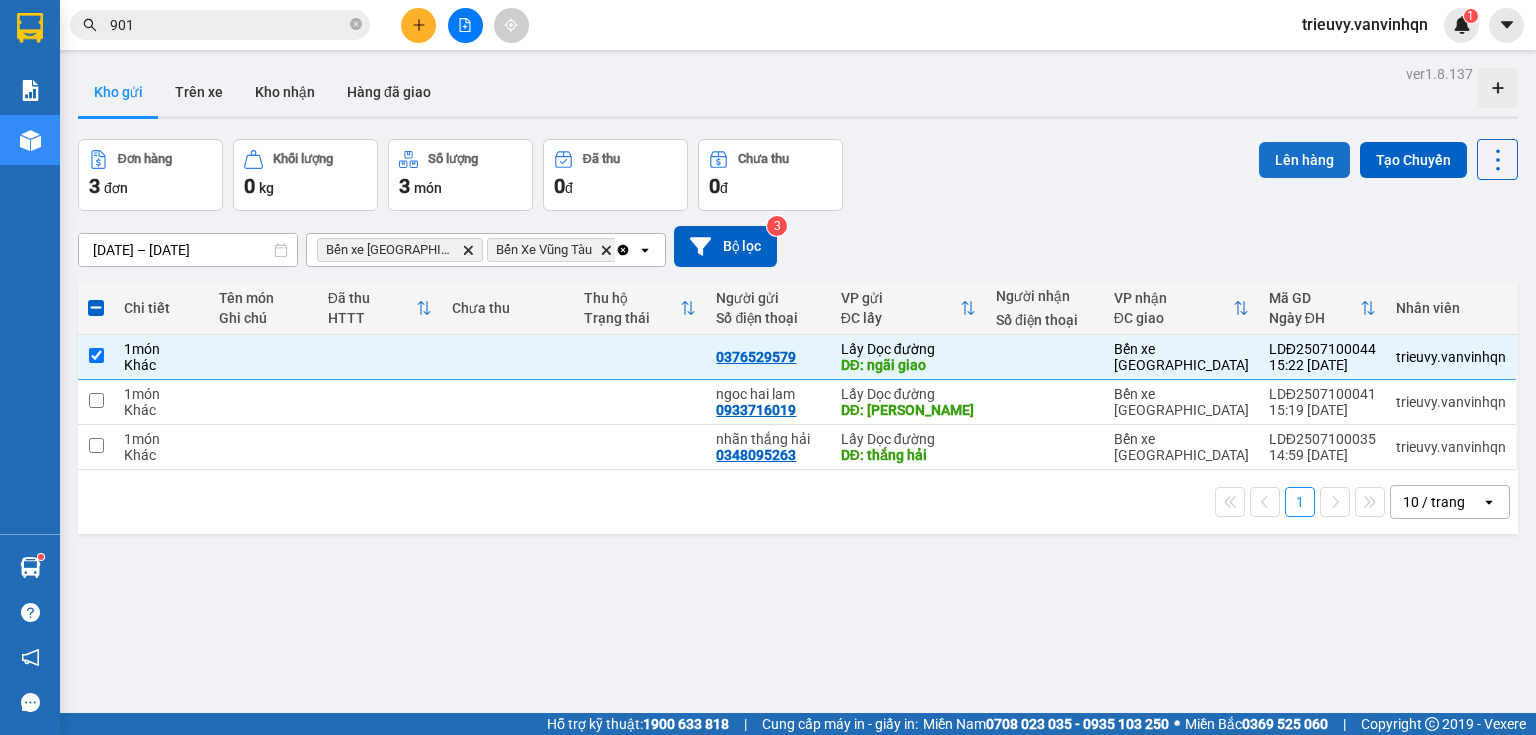 click on "Lên hàng" at bounding box center [1304, 160] 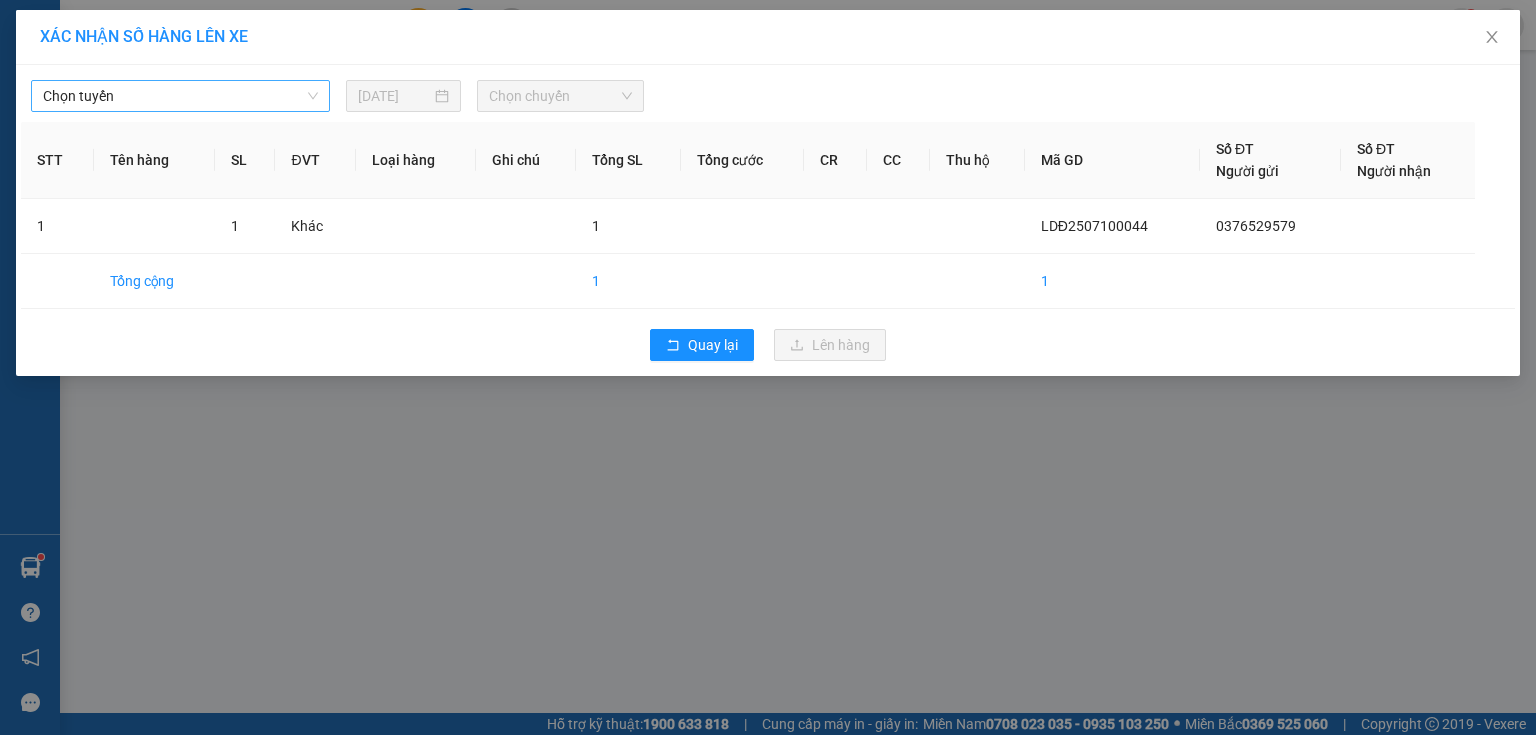 scroll, scrollTop: 0, scrollLeft: 0, axis: both 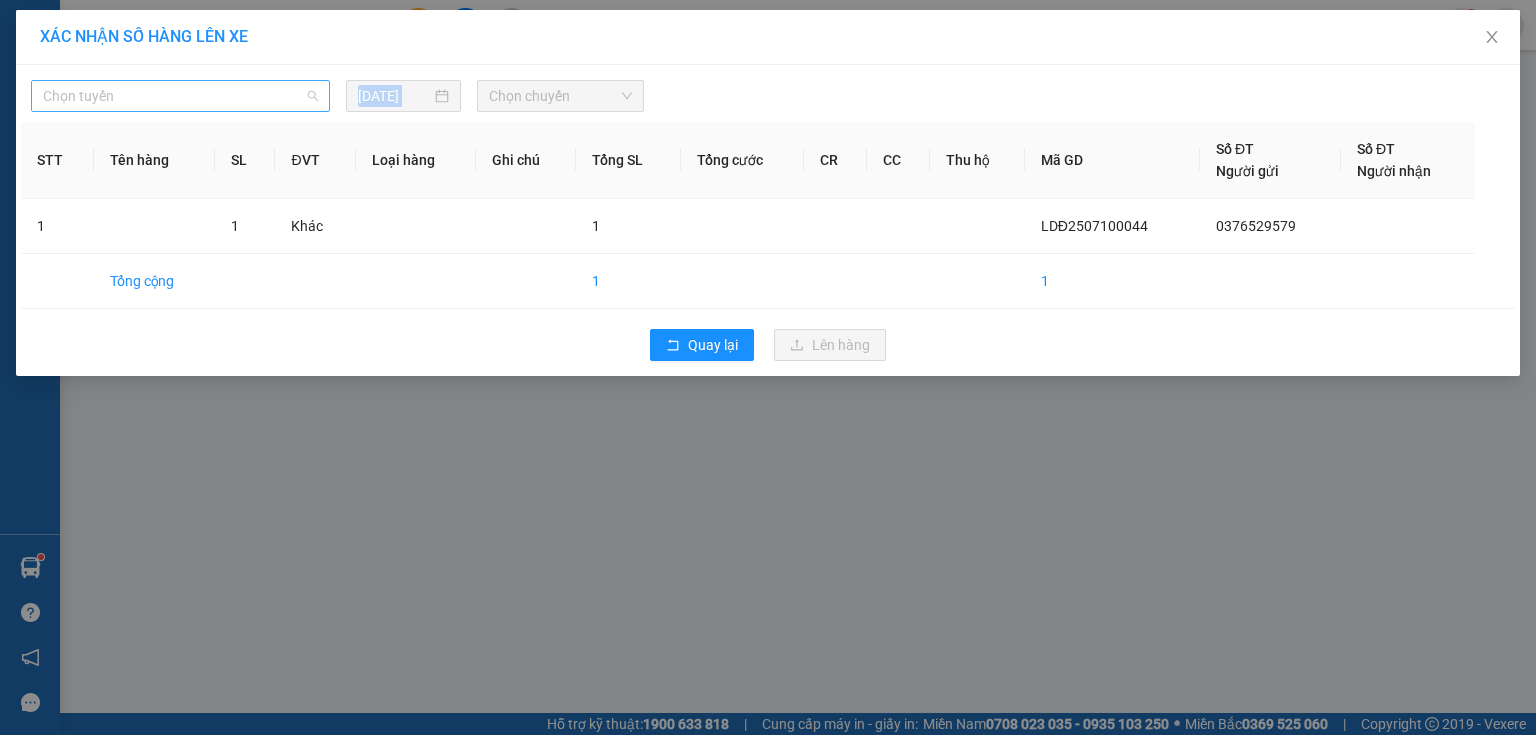 drag, startPoint x: 280, startPoint y: 92, endPoint x: 172, endPoint y: 175, distance: 136.2094 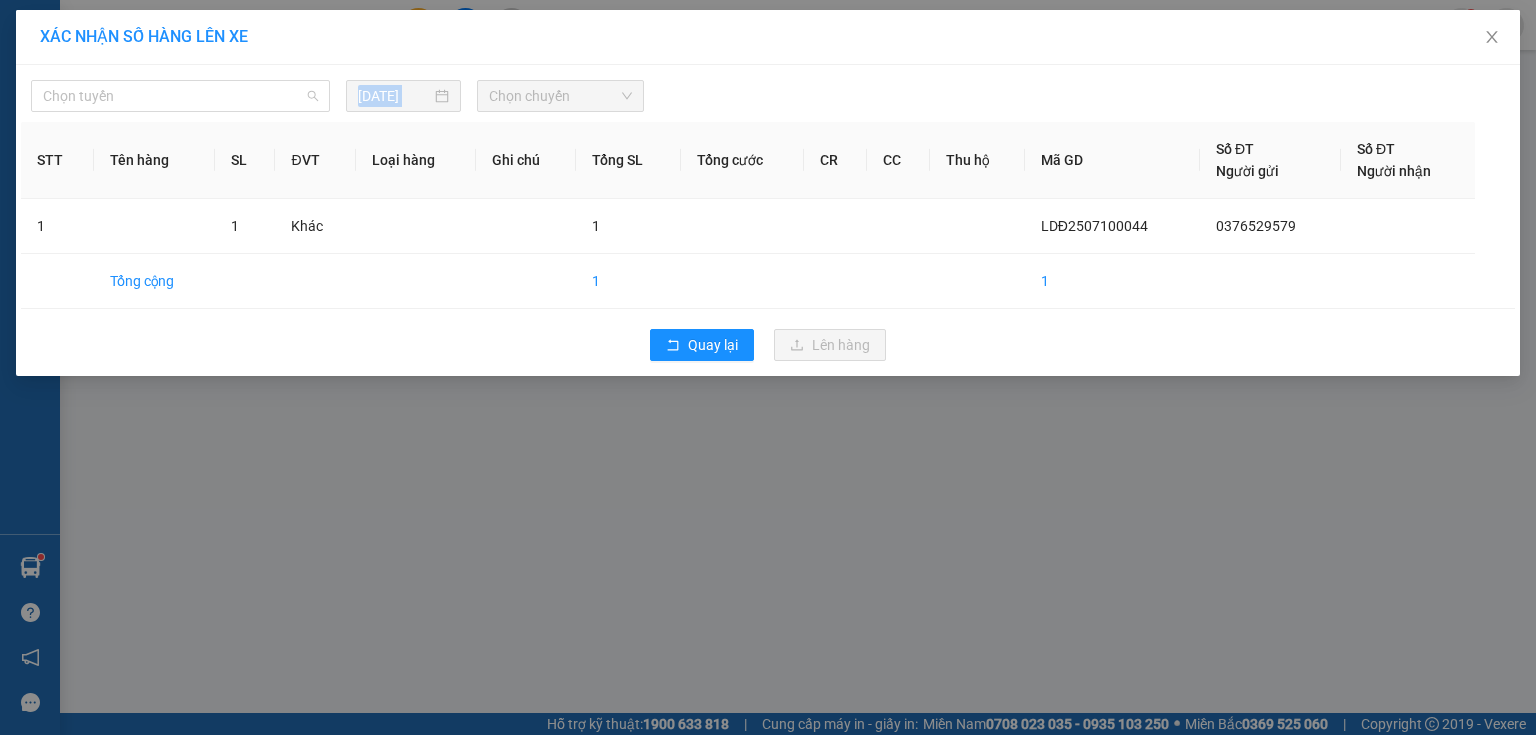 click on "Chọn tuyến" at bounding box center (180, 96) 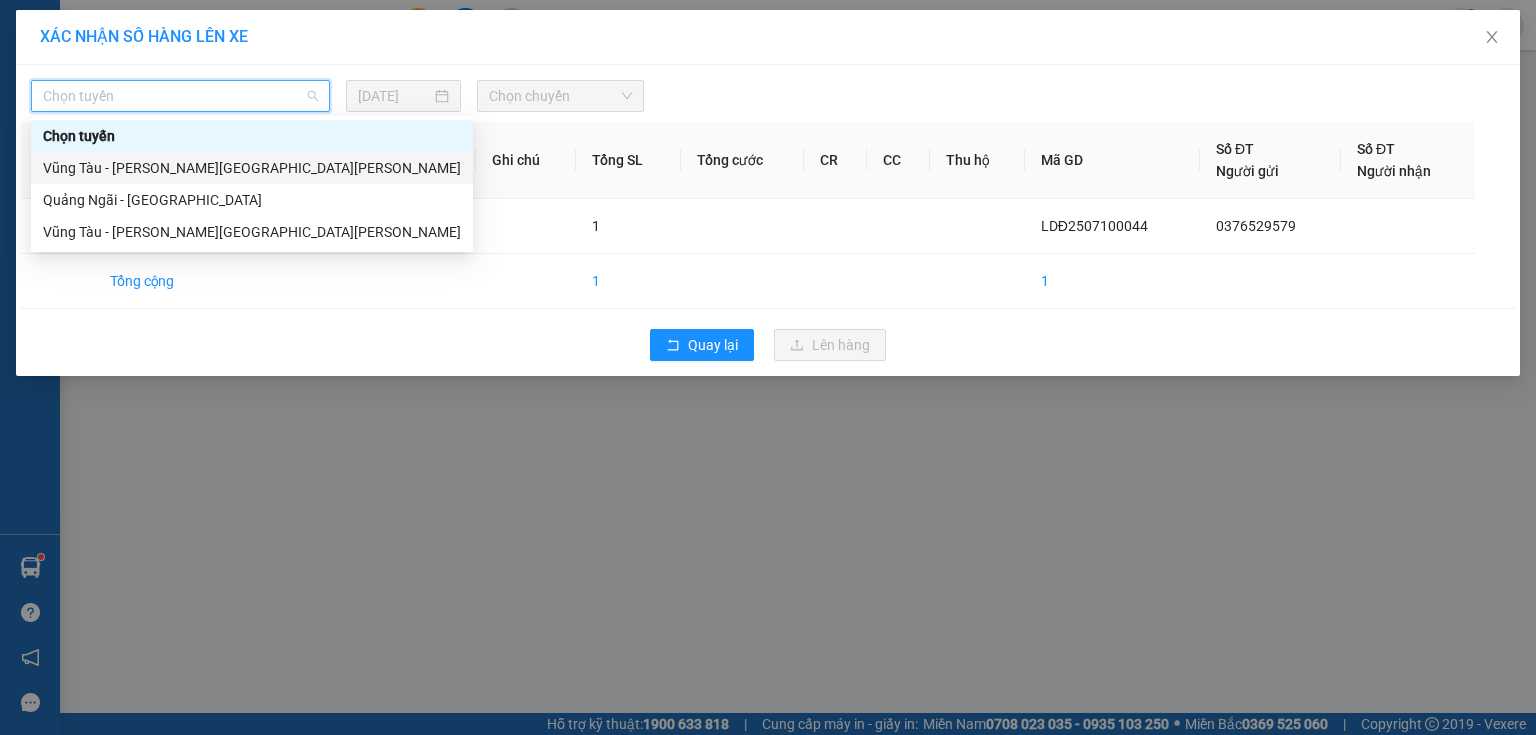 click on "Vũng Tàu - [GEOGRAPHIC_DATA]" at bounding box center (252, 168) 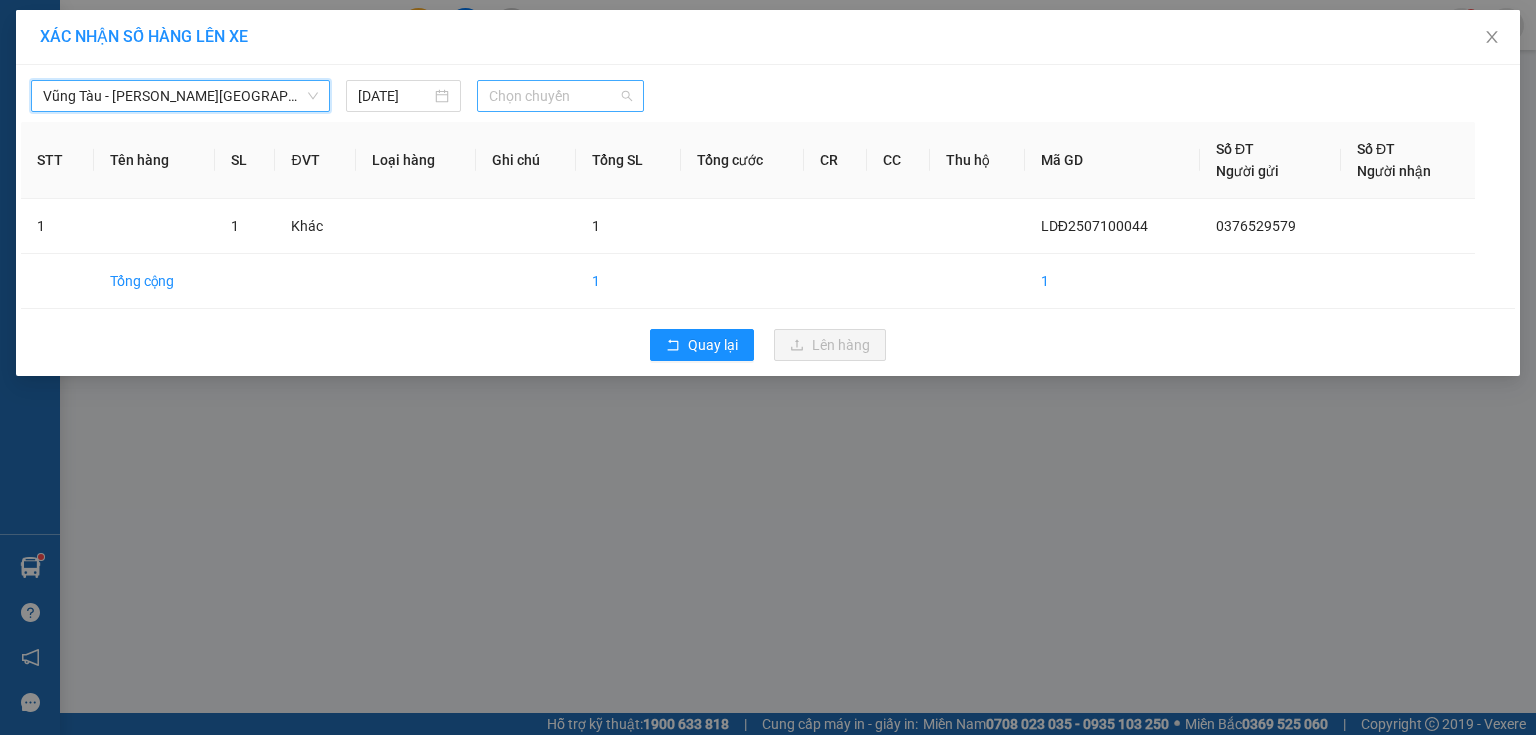 click on "Chọn chuyến" at bounding box center (561, 96) 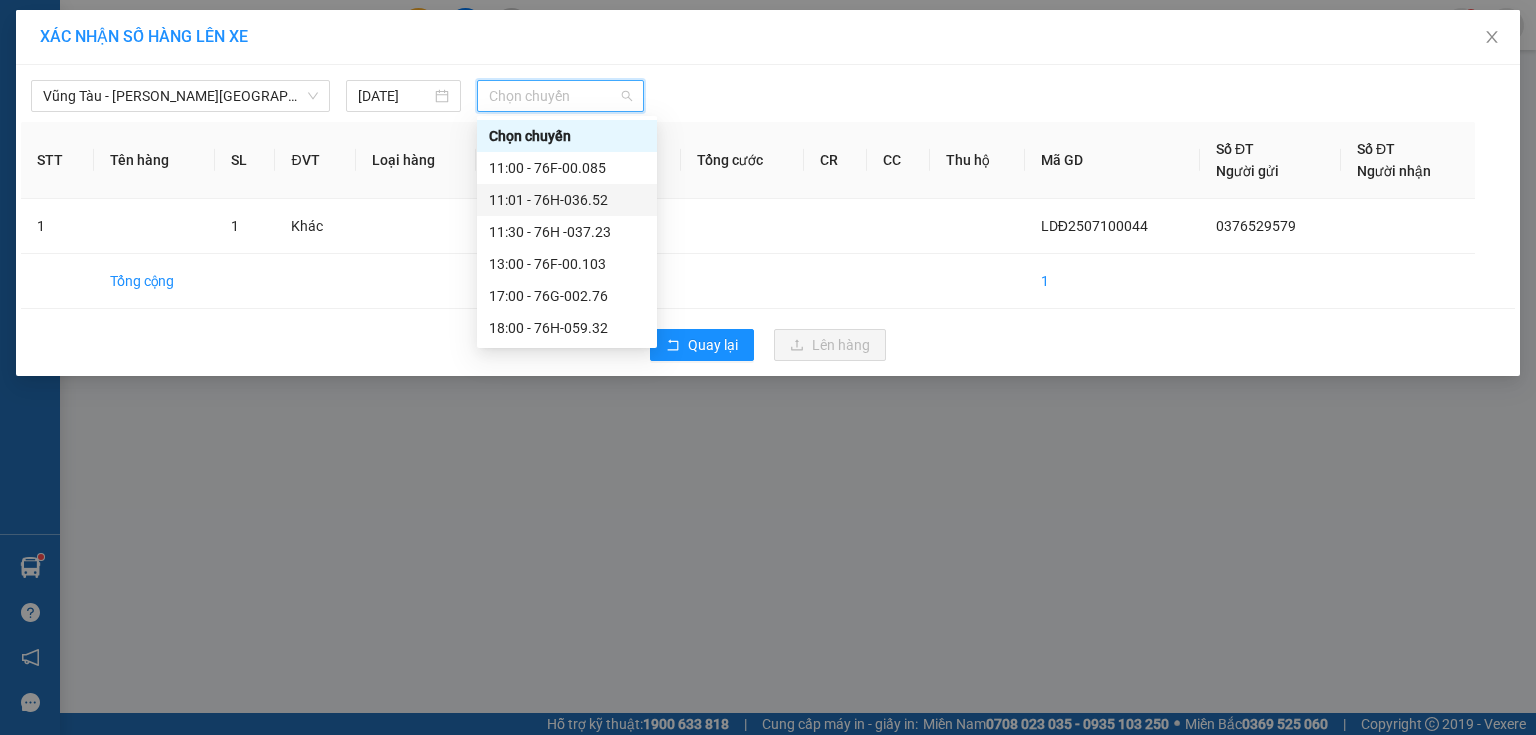 drag, startPoint x: 573, startPoint y: 196, endPoint x: 606, endPoint y: 209, distance: 35.468296 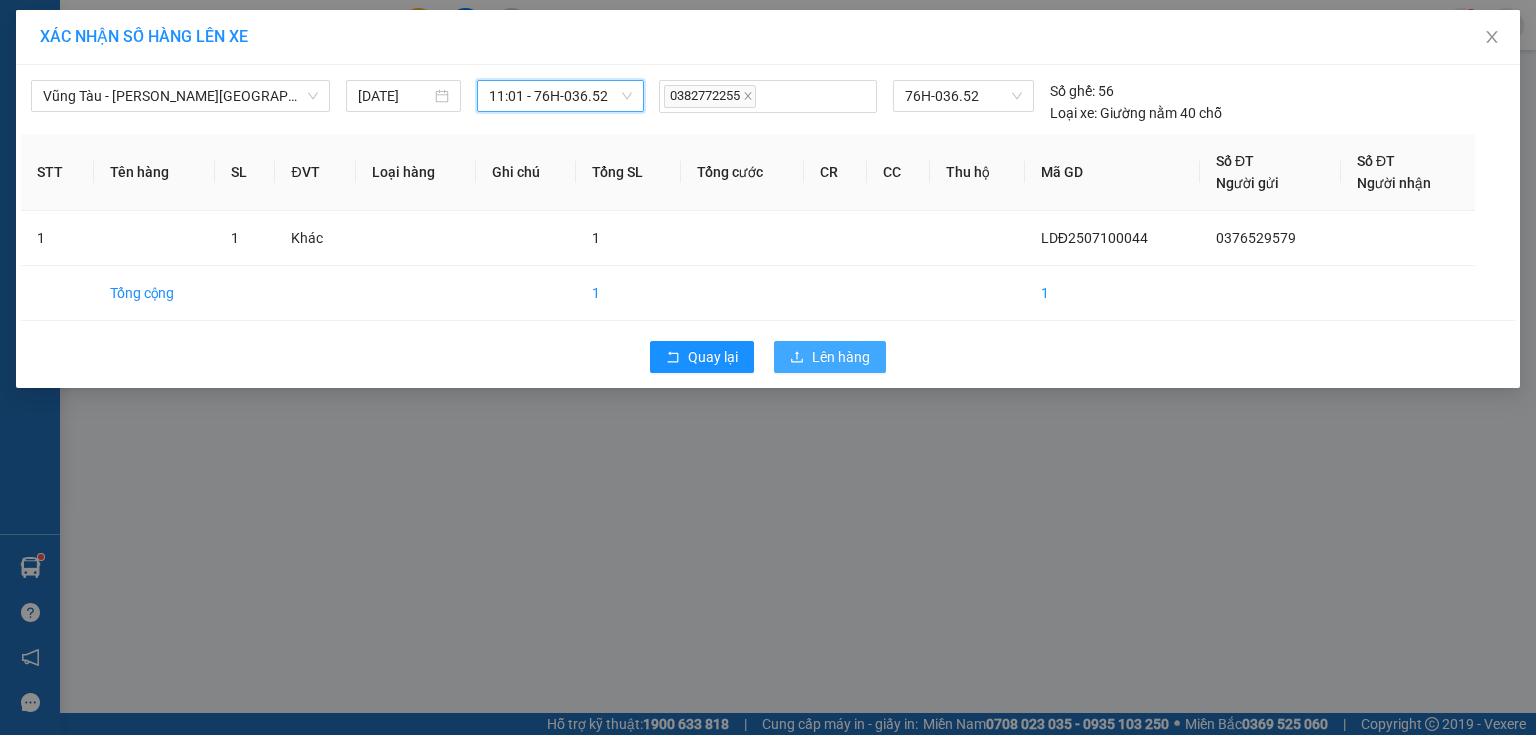 click 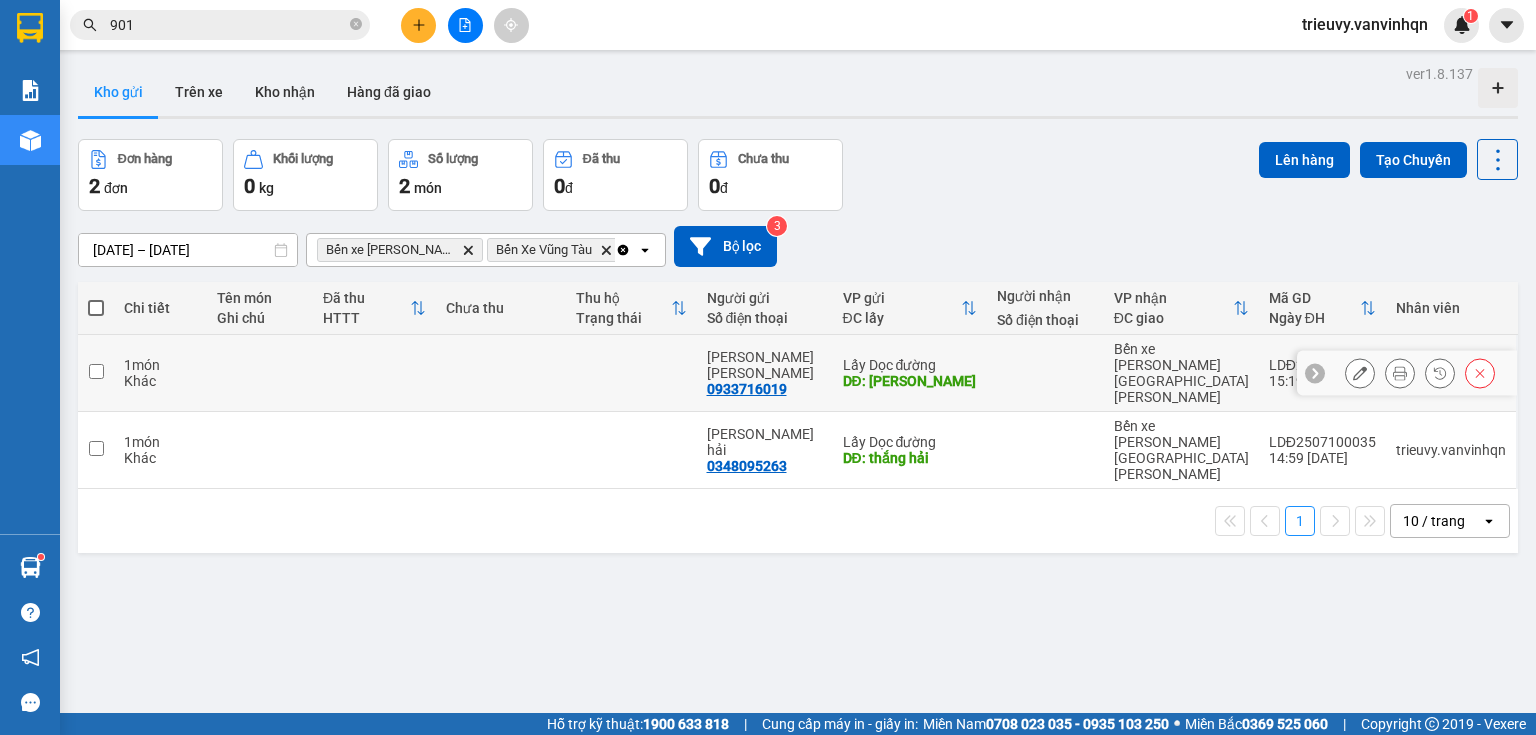 click at bounding box center (374, 373) 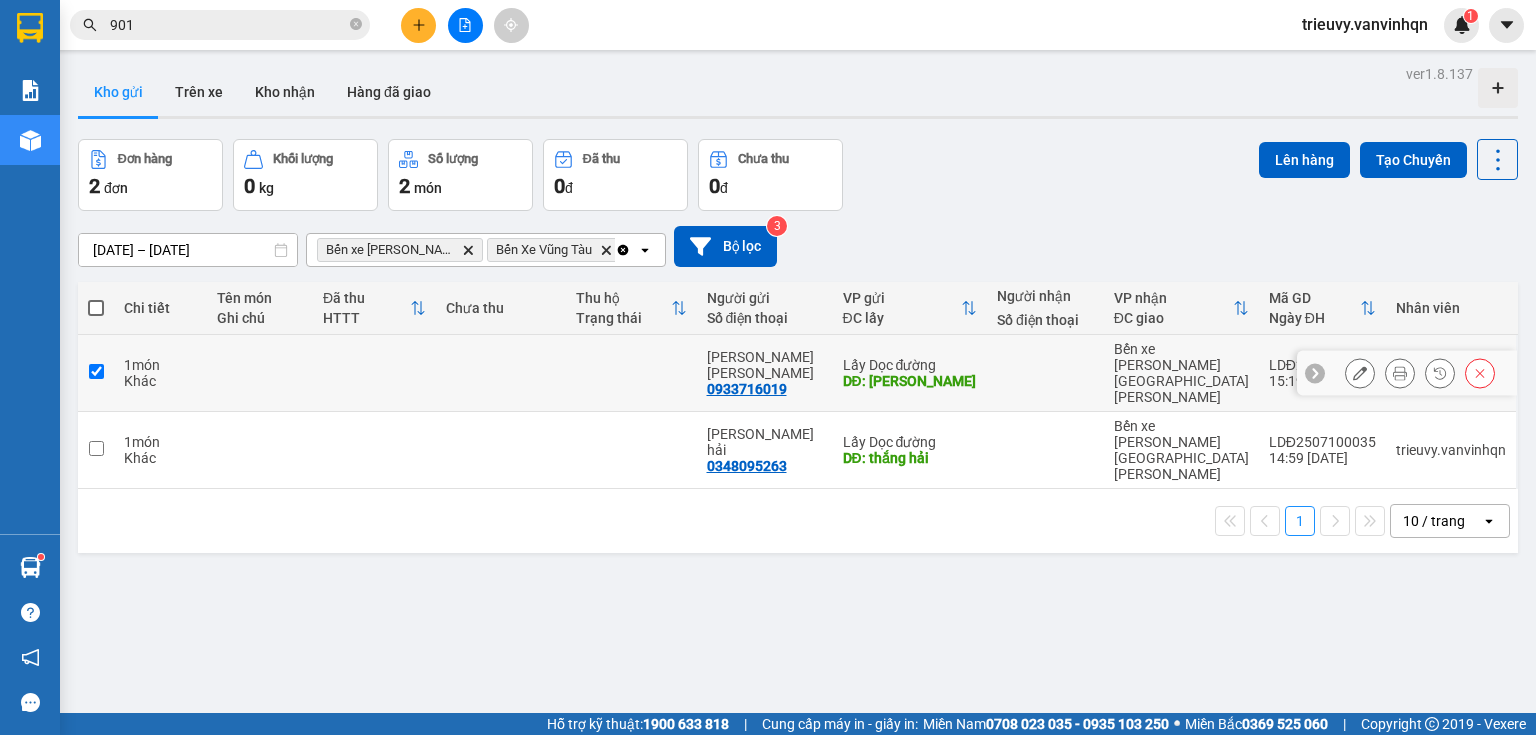 checkbox on "true" 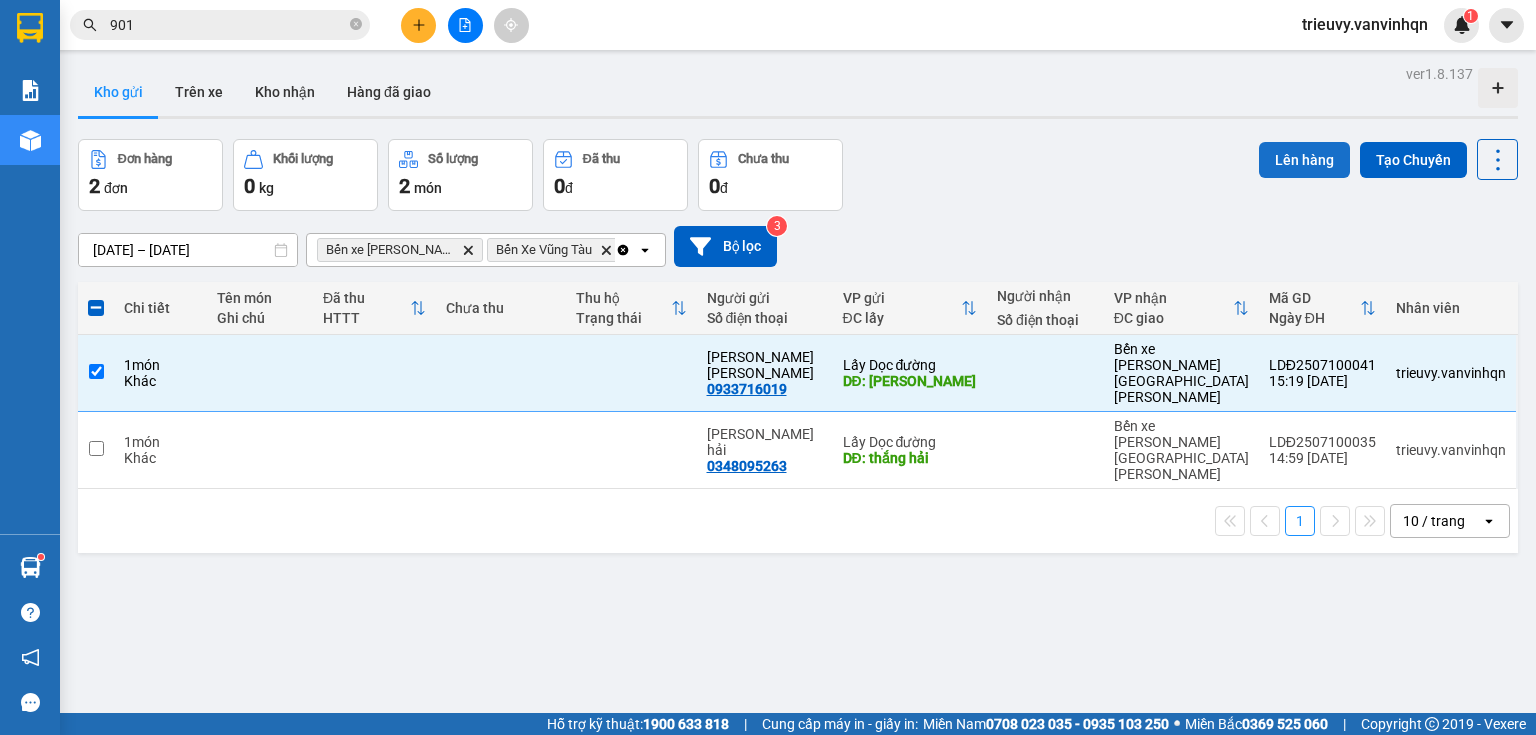 click on "Lên hàng" at bounding box center (1304, 160) 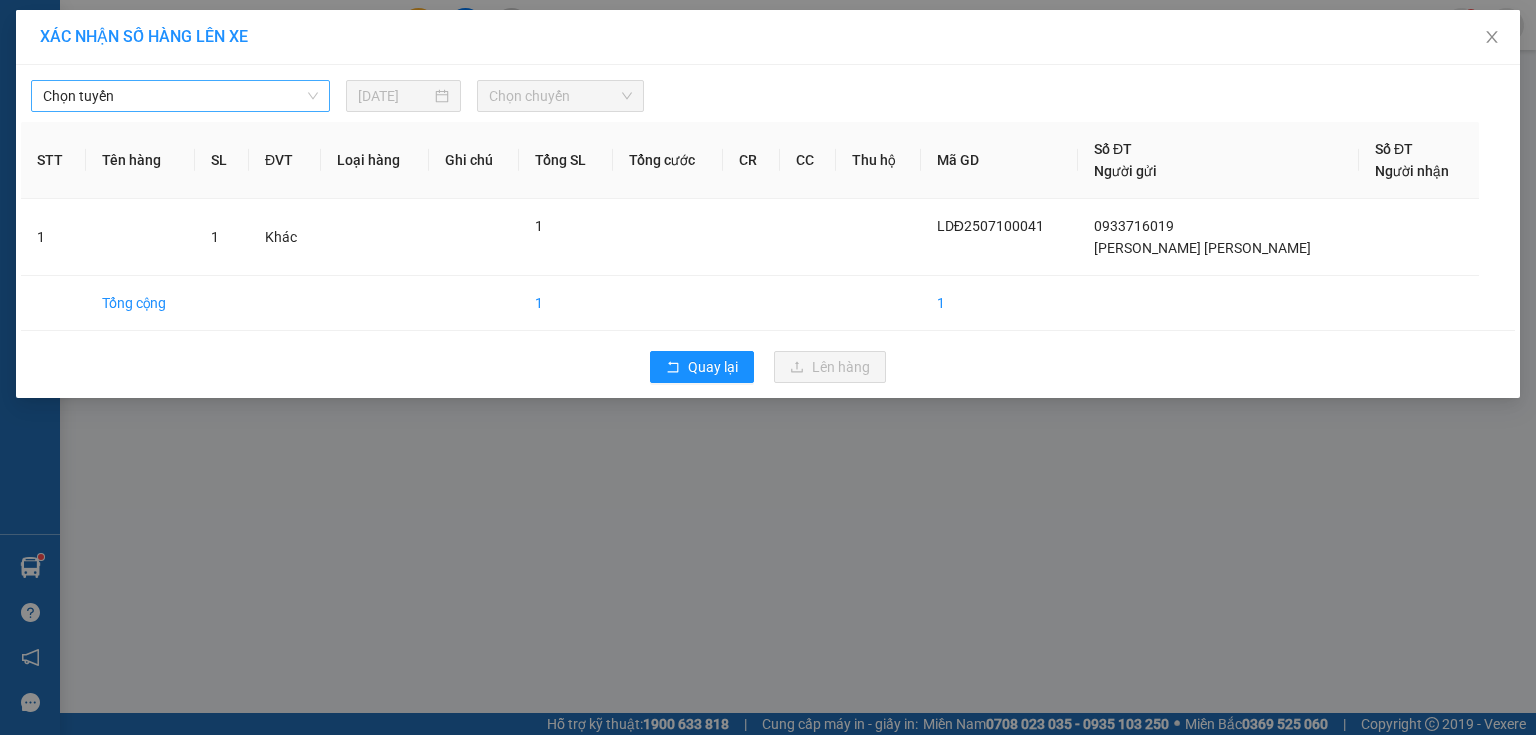 drag, startPoint x: 175, startPoint y: 80, endPoint x: 168, endPoint y: 109, distance: 29.832869 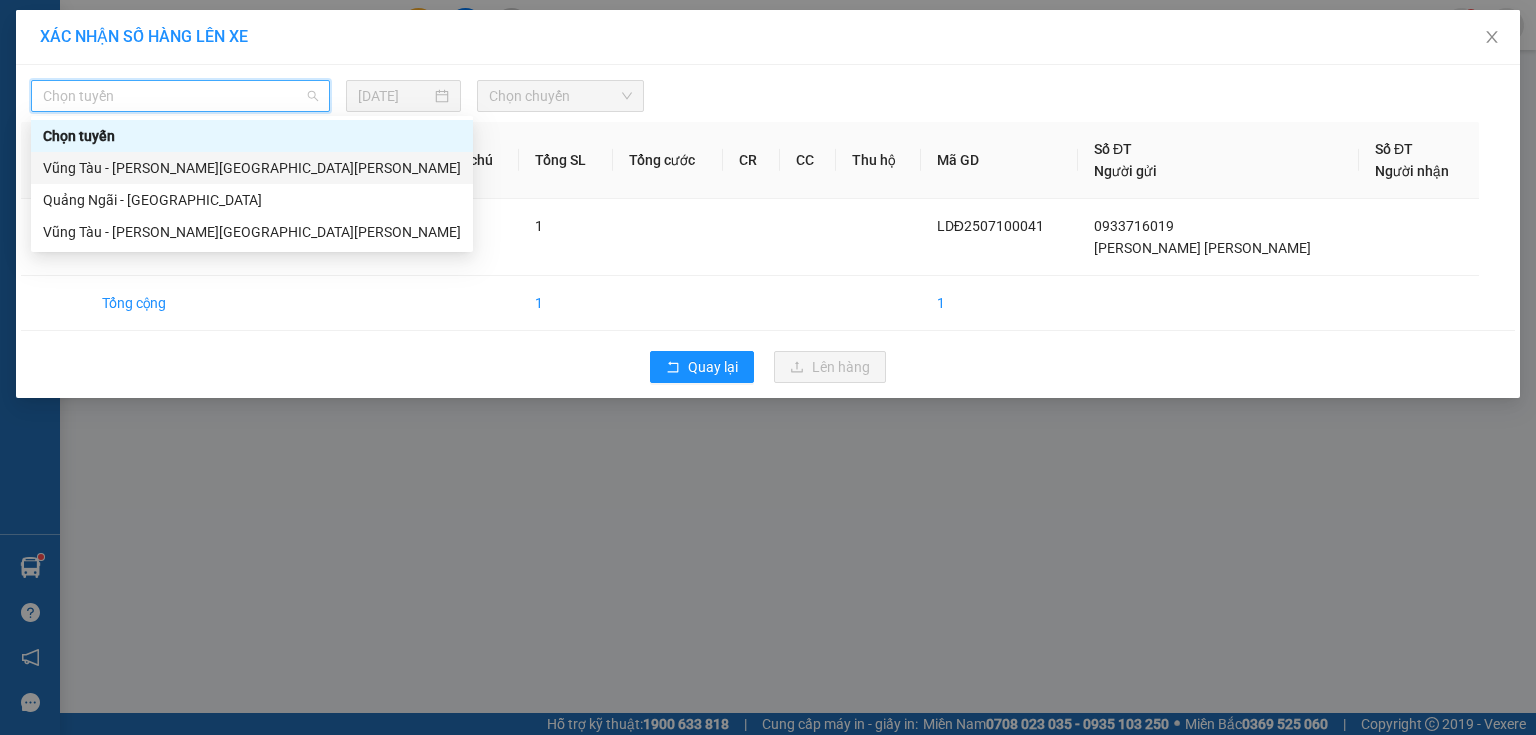 click on "Vũng Tàu - [GEOGRAPHIC_DATA]" at bounding box center [252, 168] 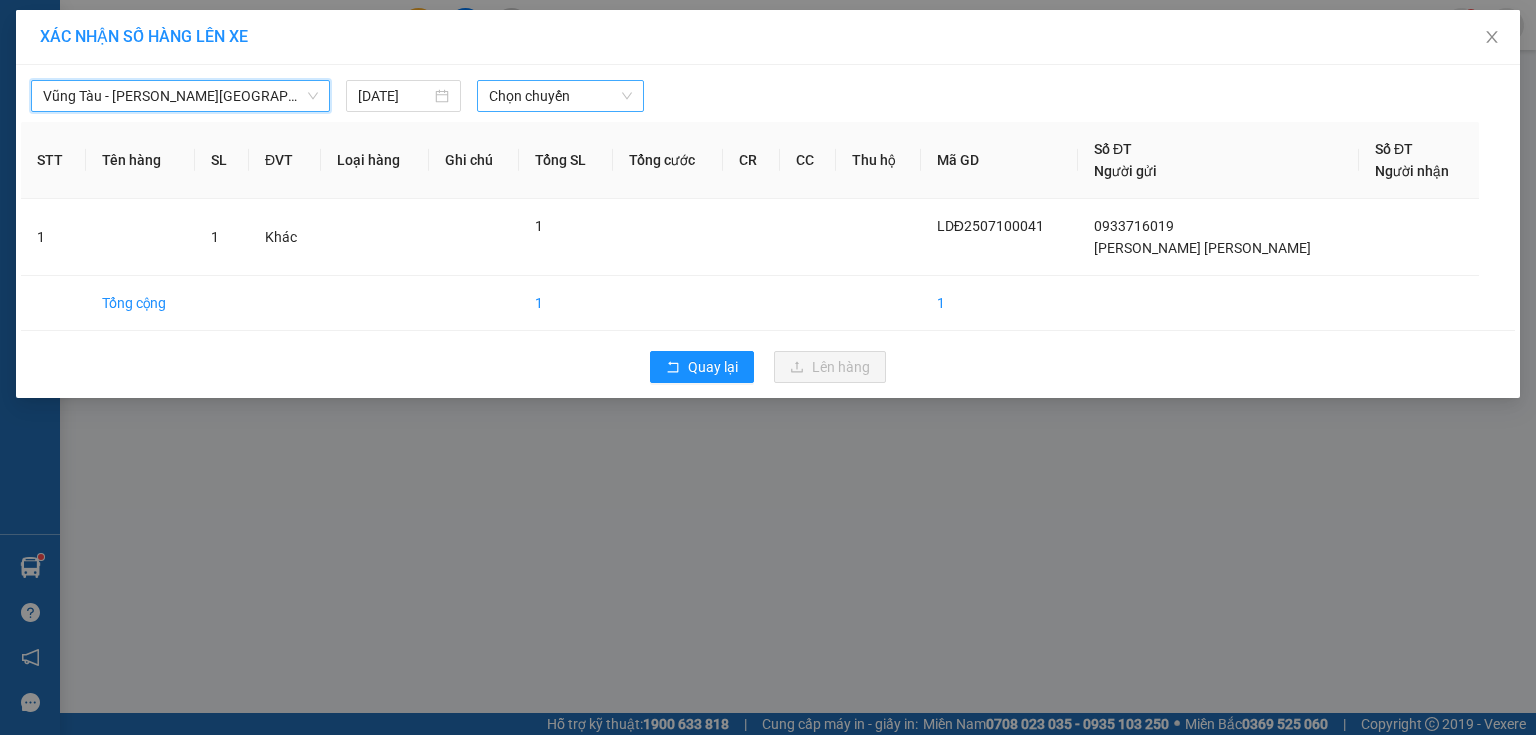 click on "Chọn chuyến" at bounding box center [561, 96] 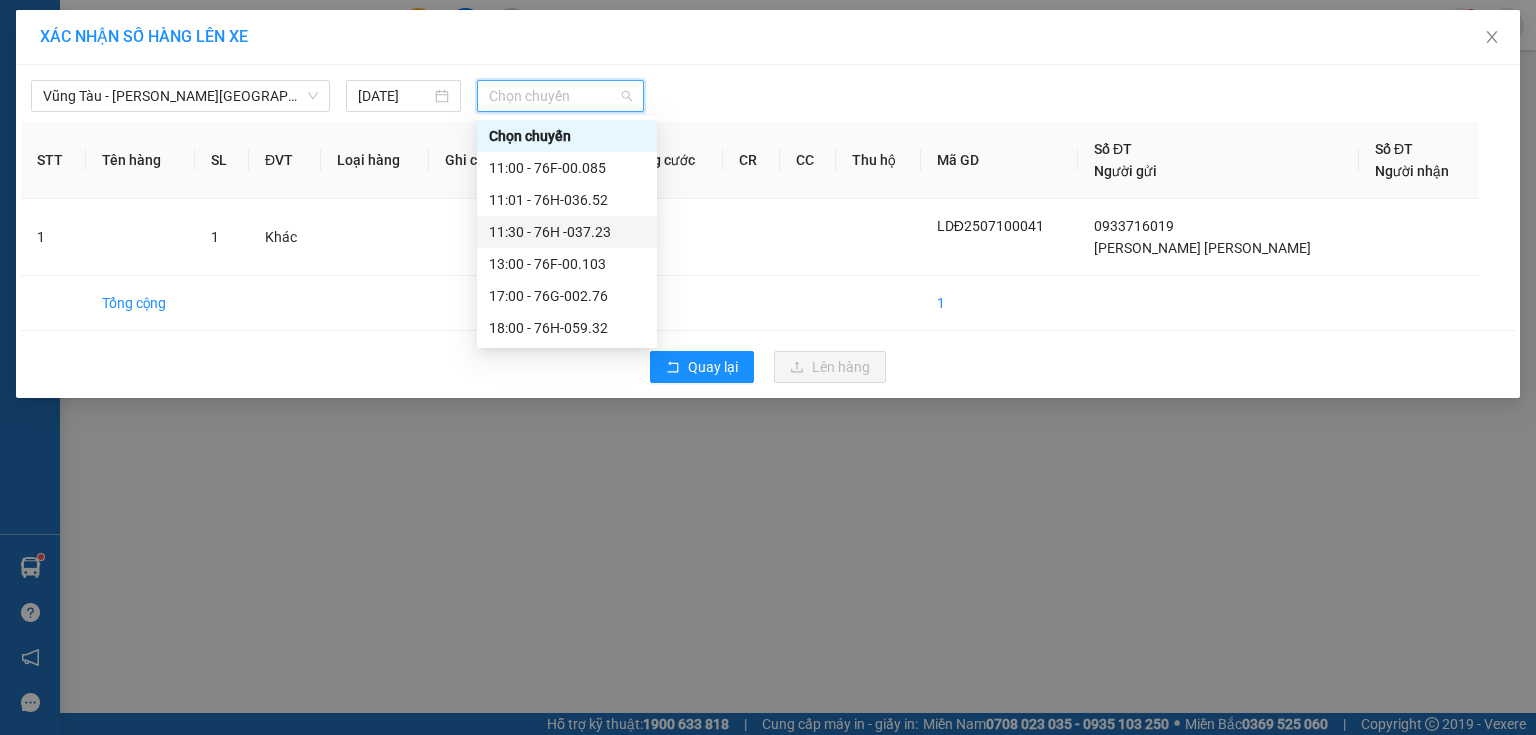 click on "11:30     - 76H -037.23" at bounding box center (567, 232) 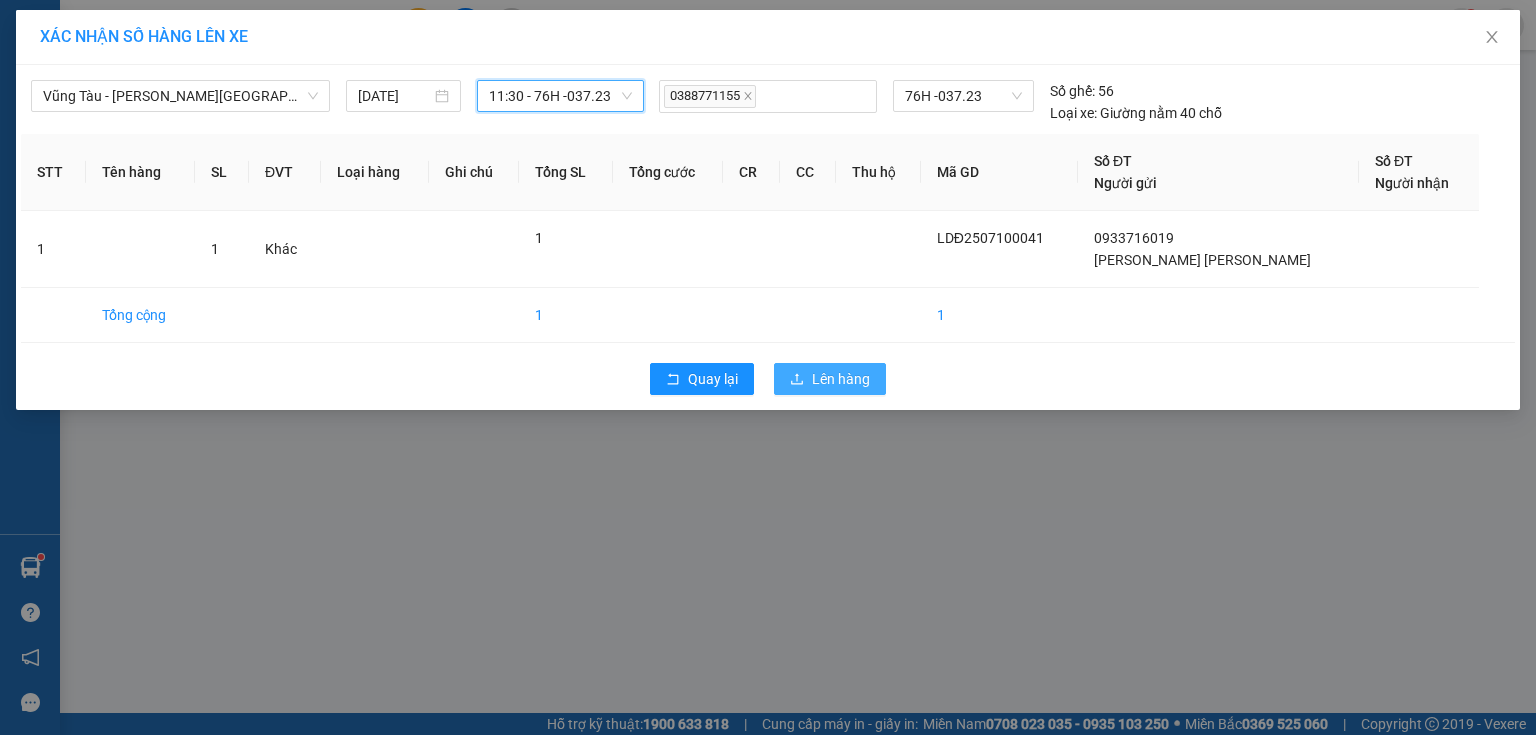 click on "Lên hàng" at bounding box center (830, 379) 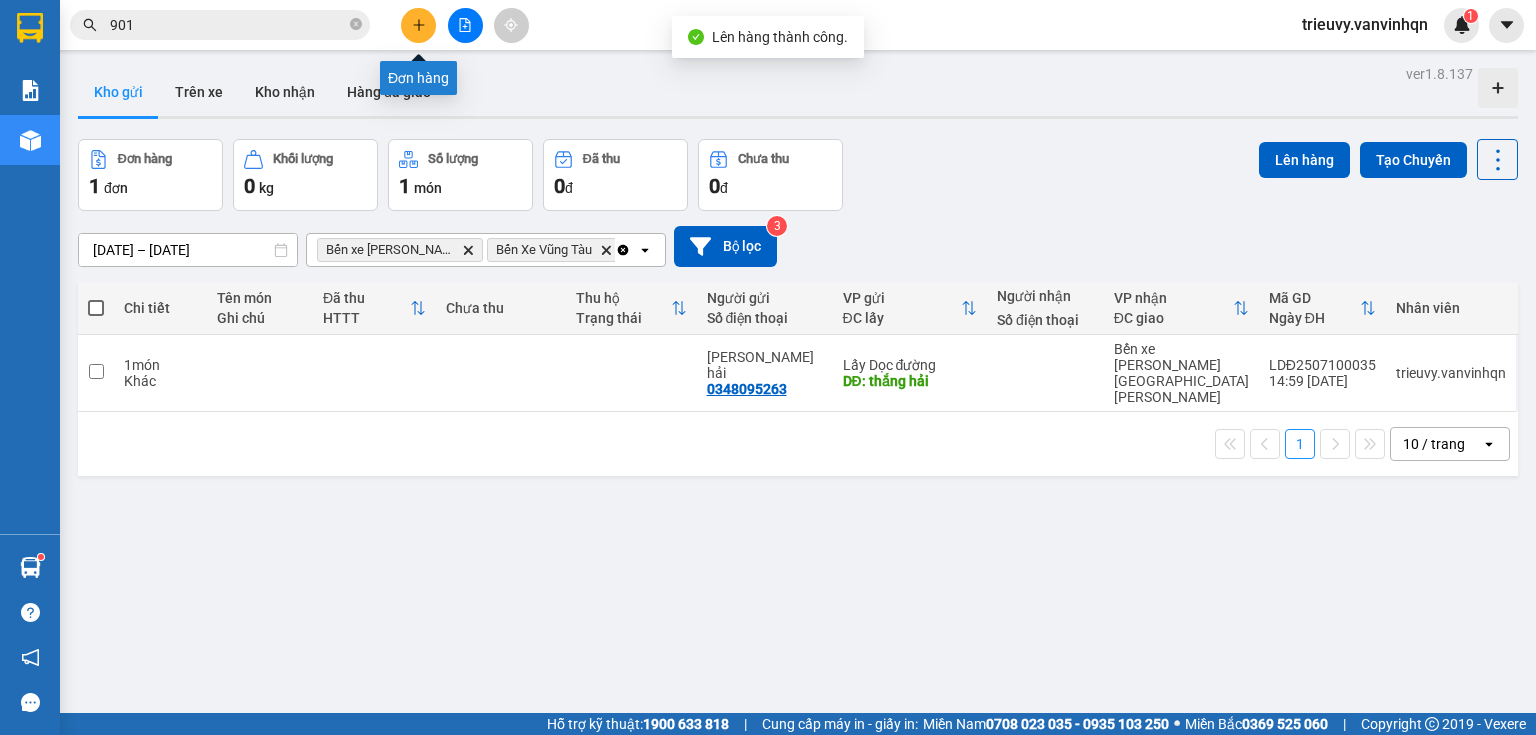 click 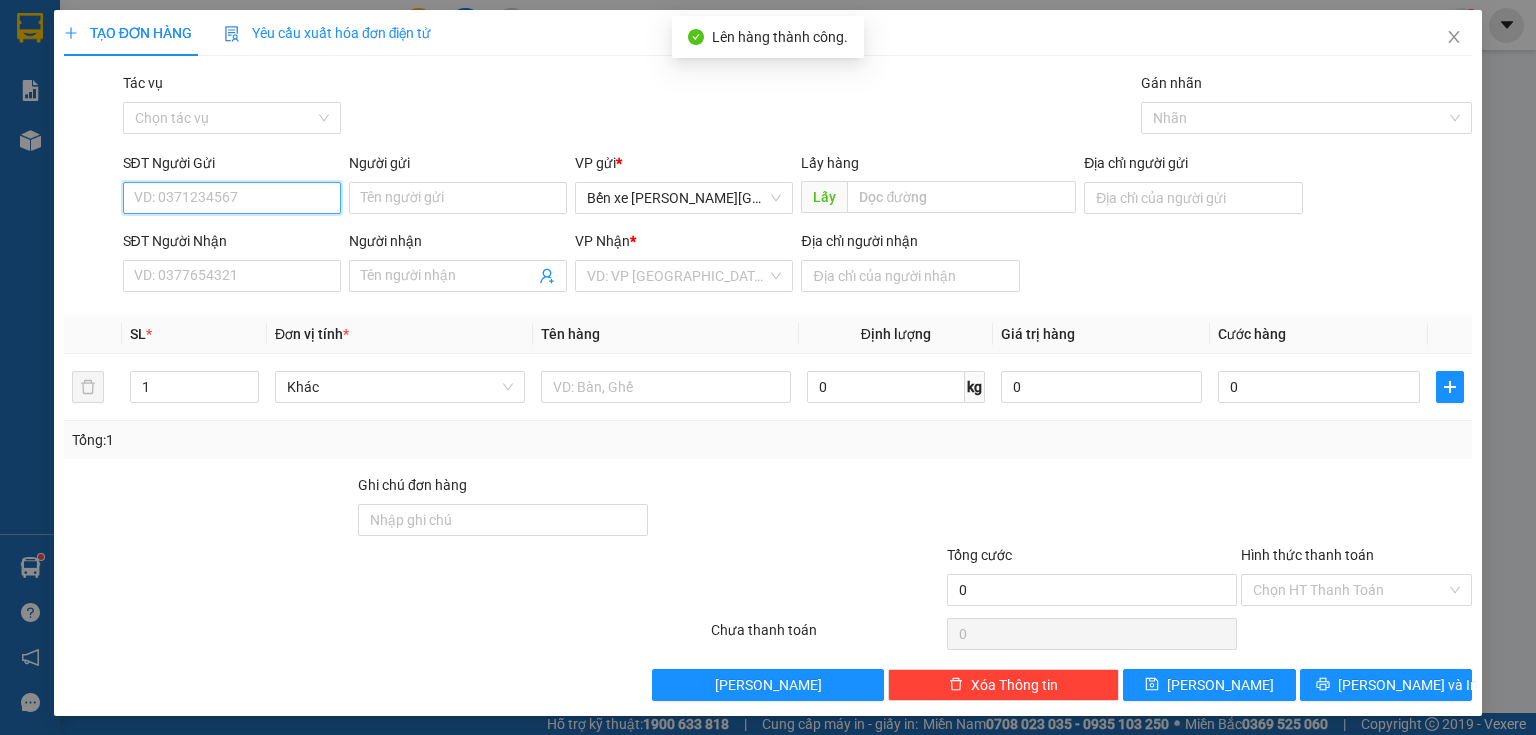 click on "SĐT Người Gửi" at bounding box center [232, 198] 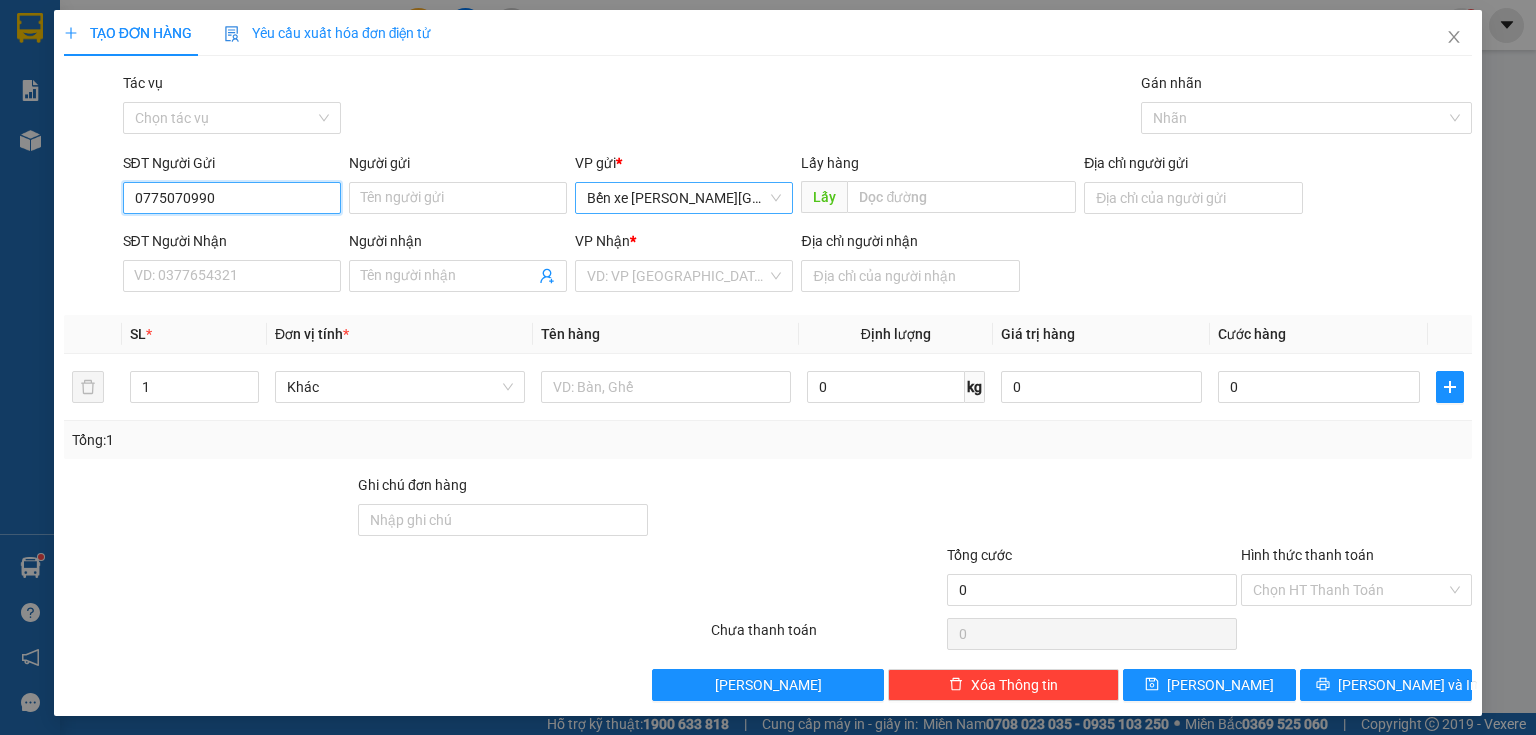 click on "Bến xe [GEOGRAPHIC_DATA]" at bounding box center [684, 198] 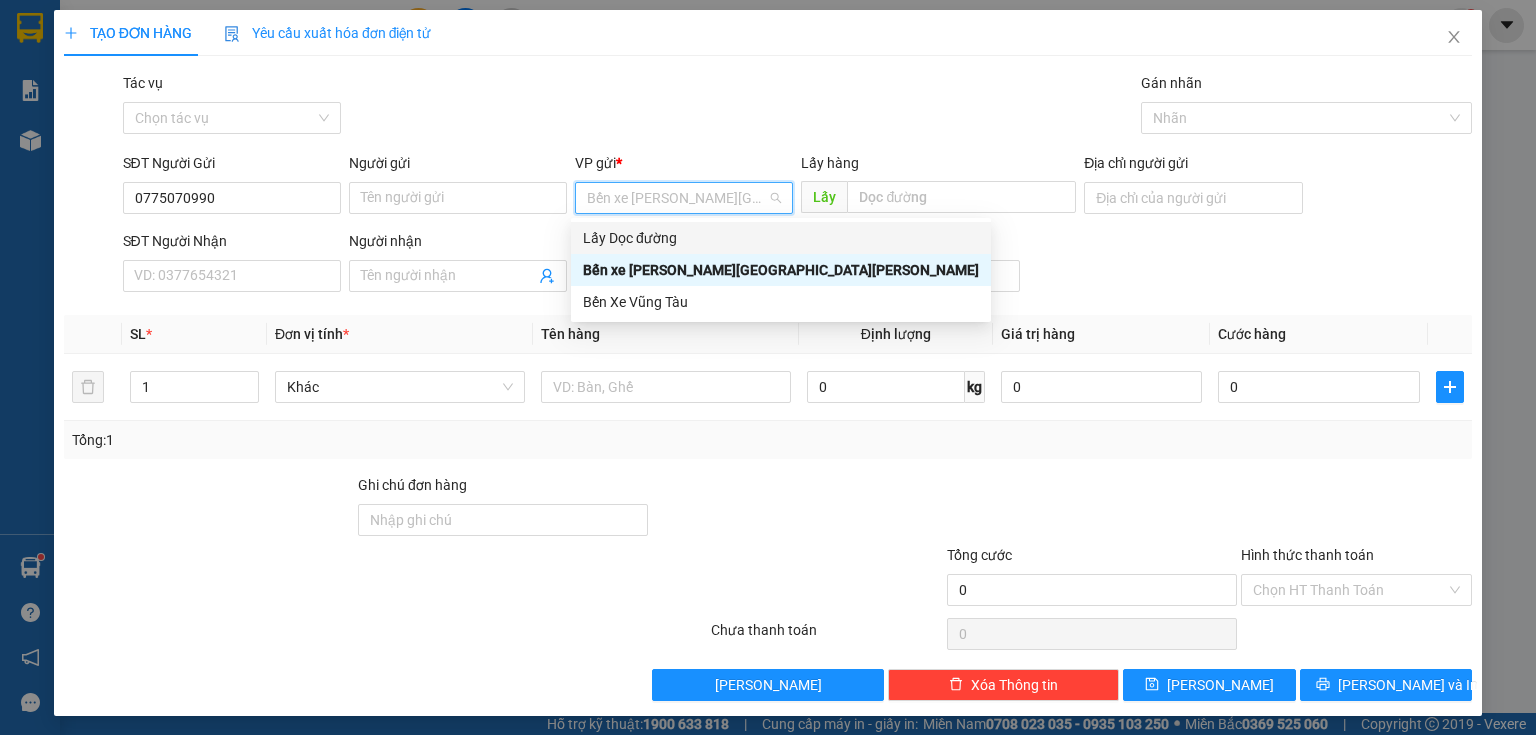click on "Lấy Dọc đường" at bounding box center (781, 238) 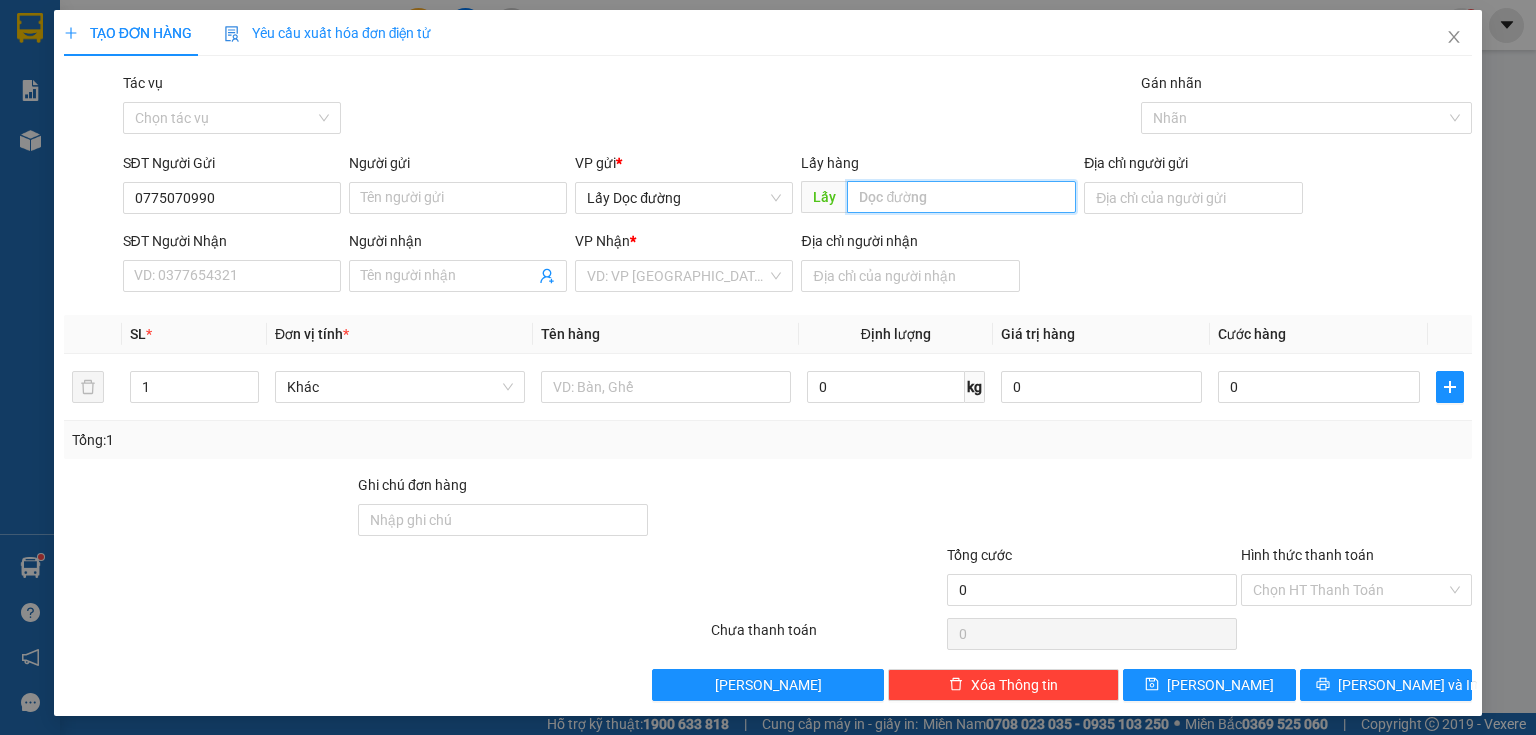 click at bounding box center [961, 197] 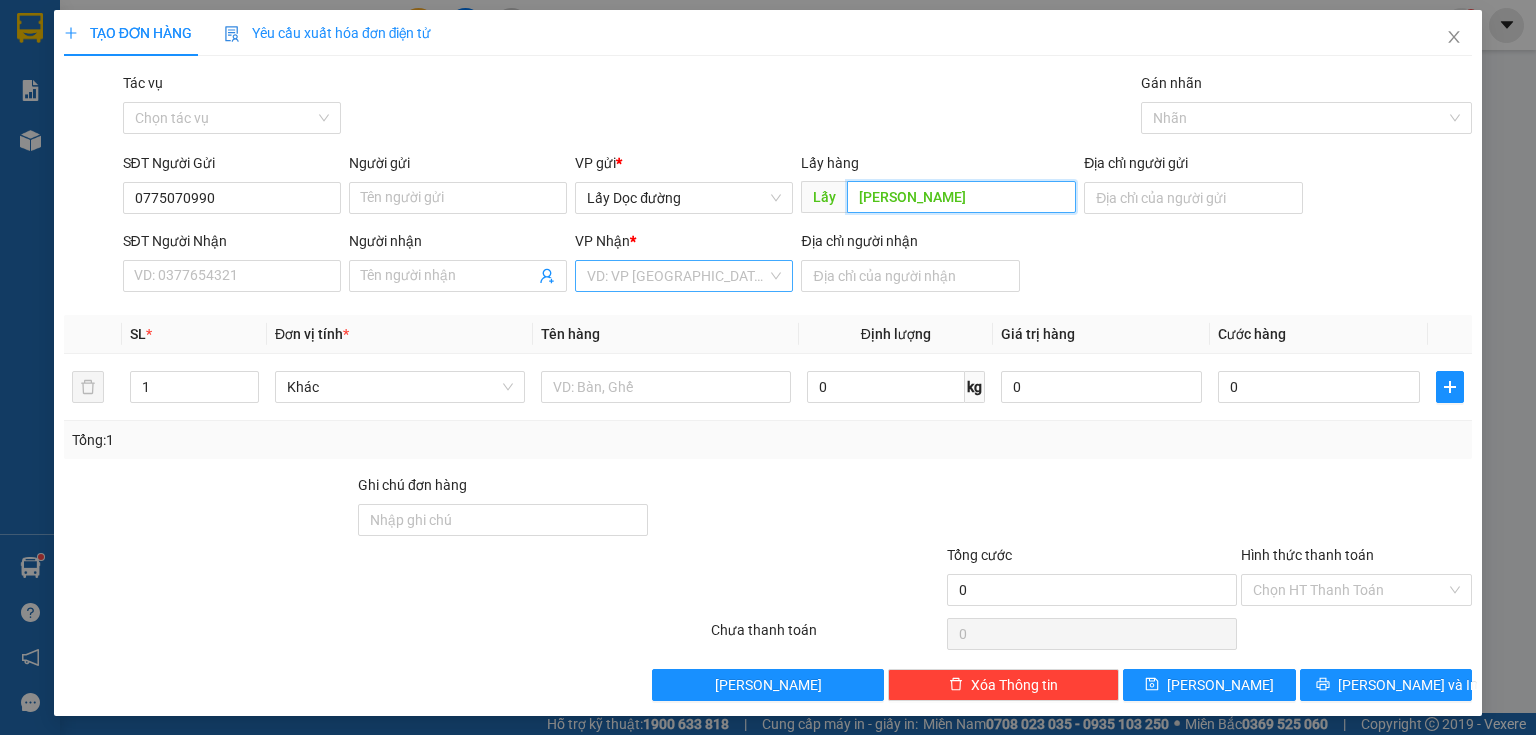 type on "bầu chinh" 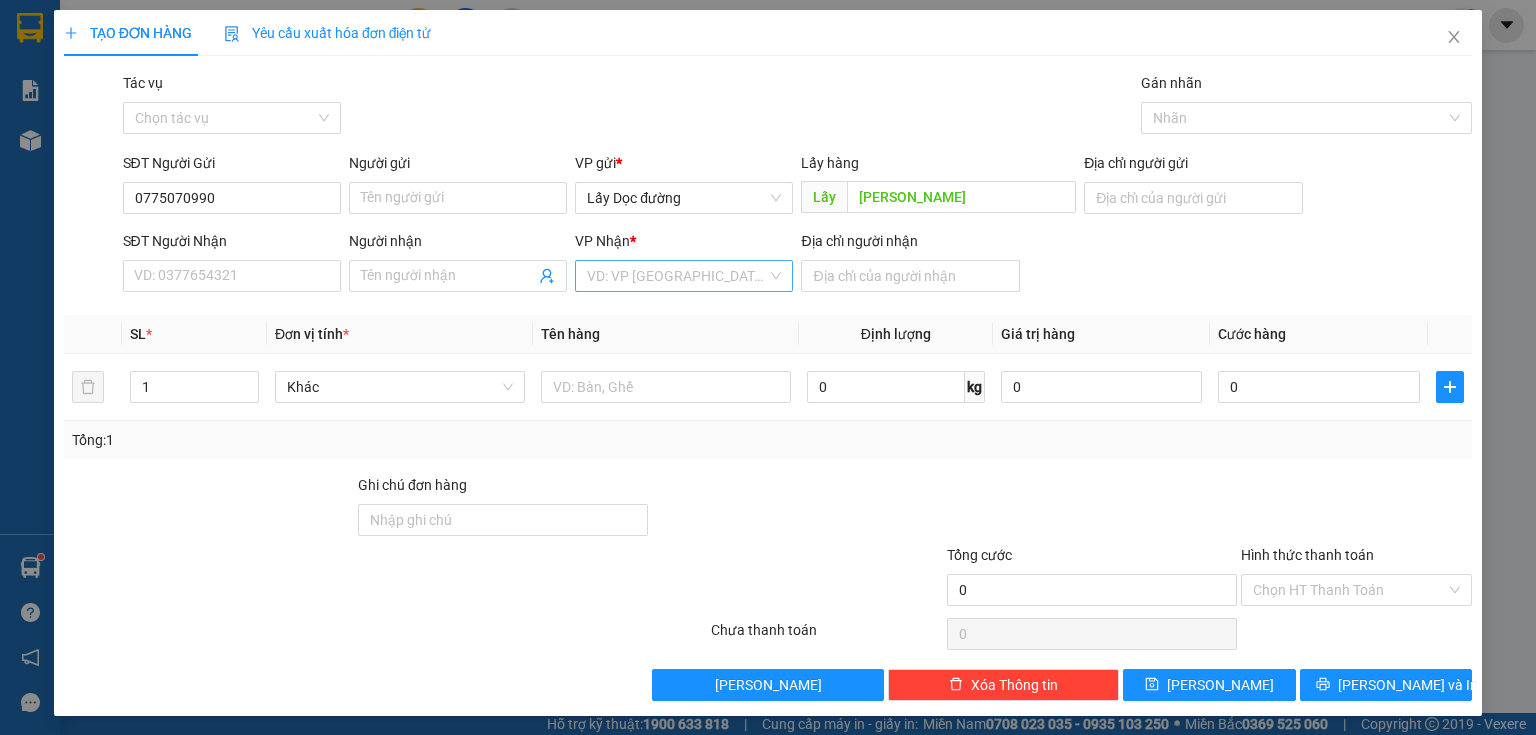 click at bounding box center [677, 276] 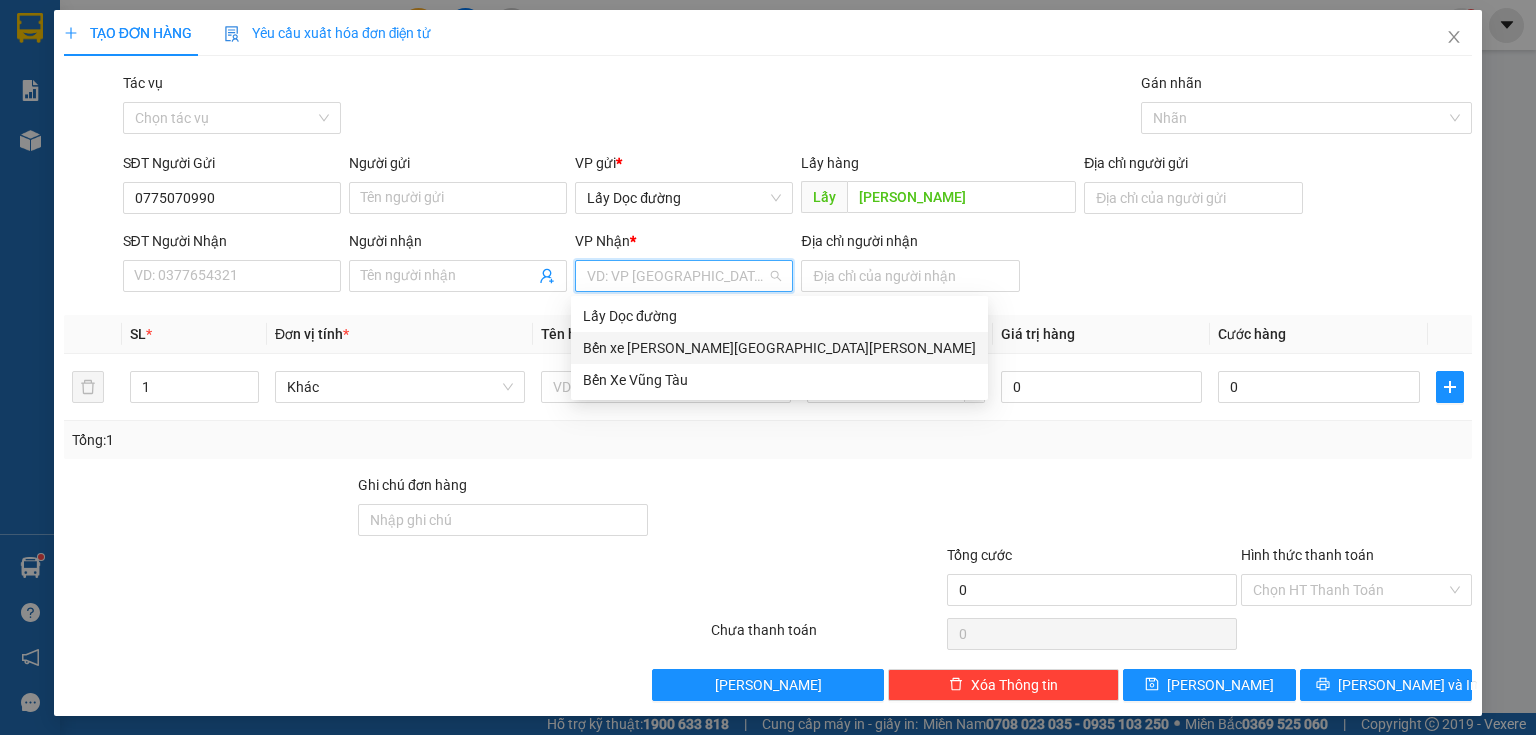 click on "Bến xe [GEOGRAPHIC_DATA]" at bounding box center (779, 348) 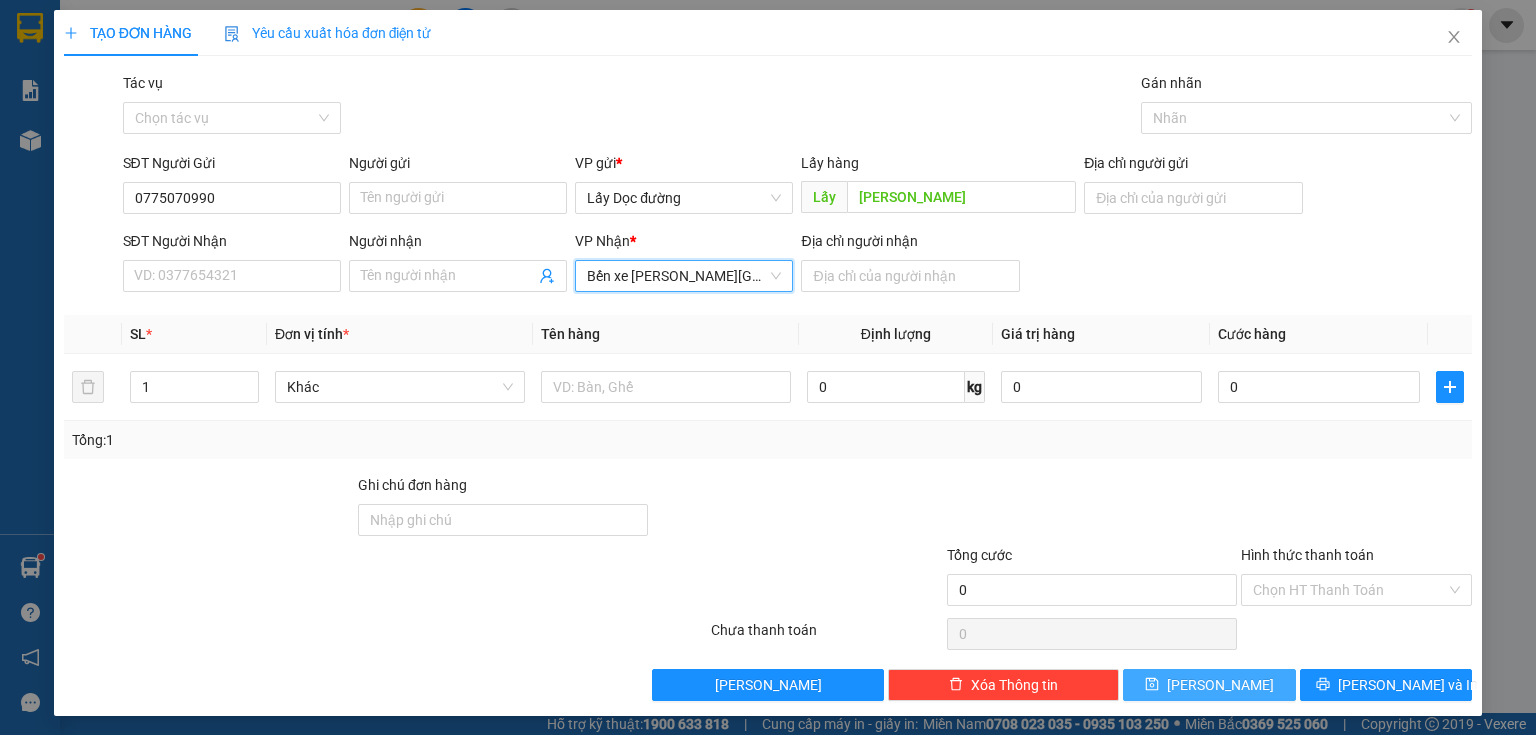 click on "[PERSON_NAME]" at bounding box center [1209, 685] 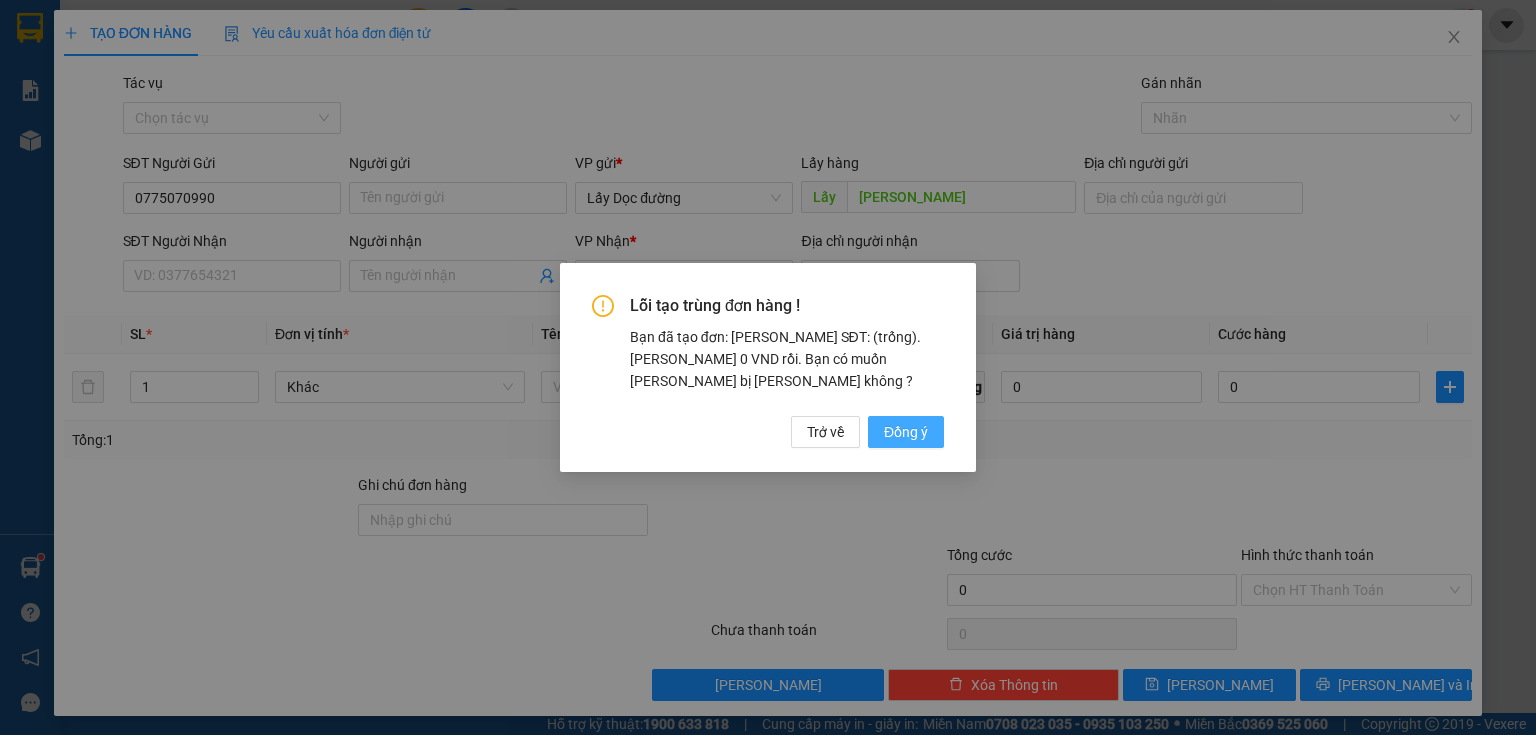 click on "Đồng ý" at bounding box center (906, 432) 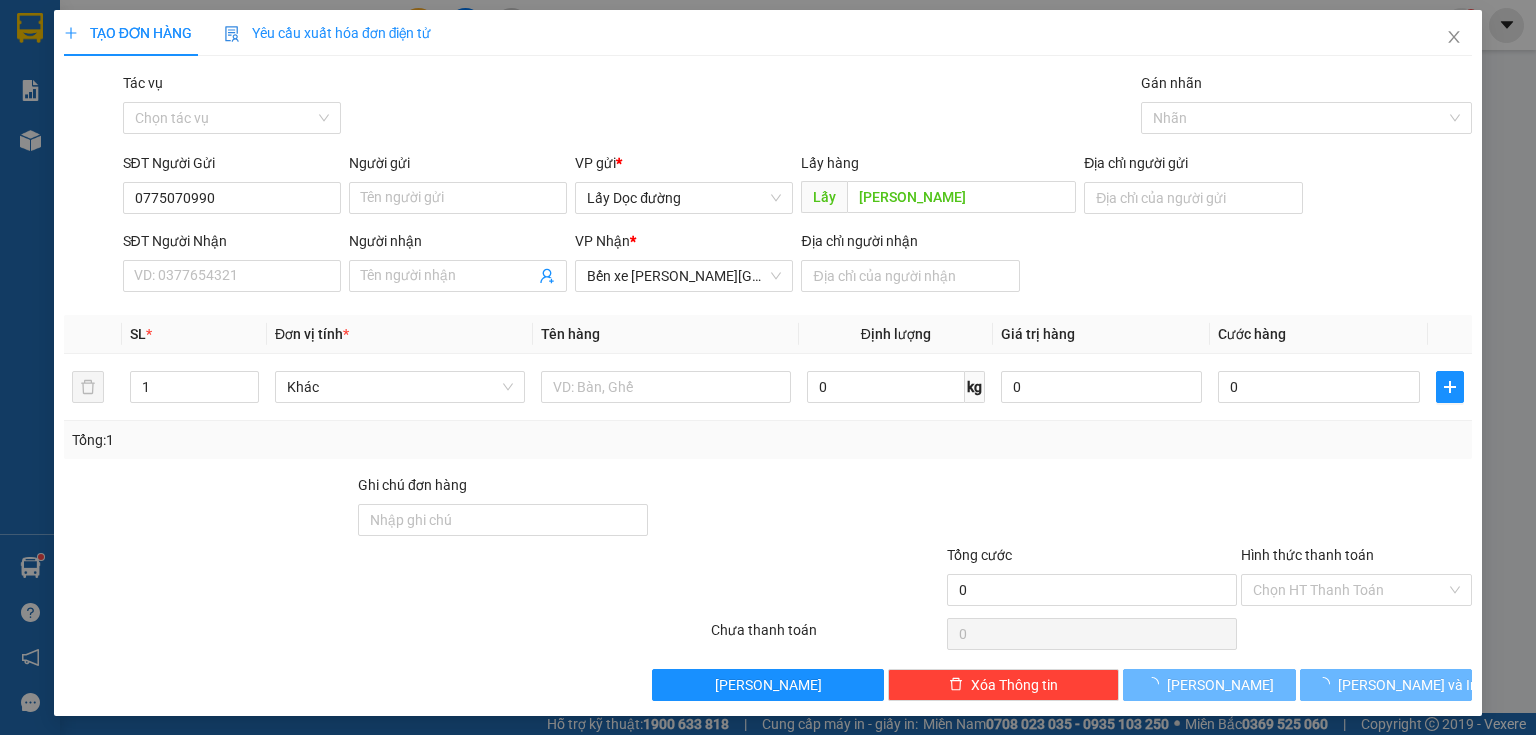 type 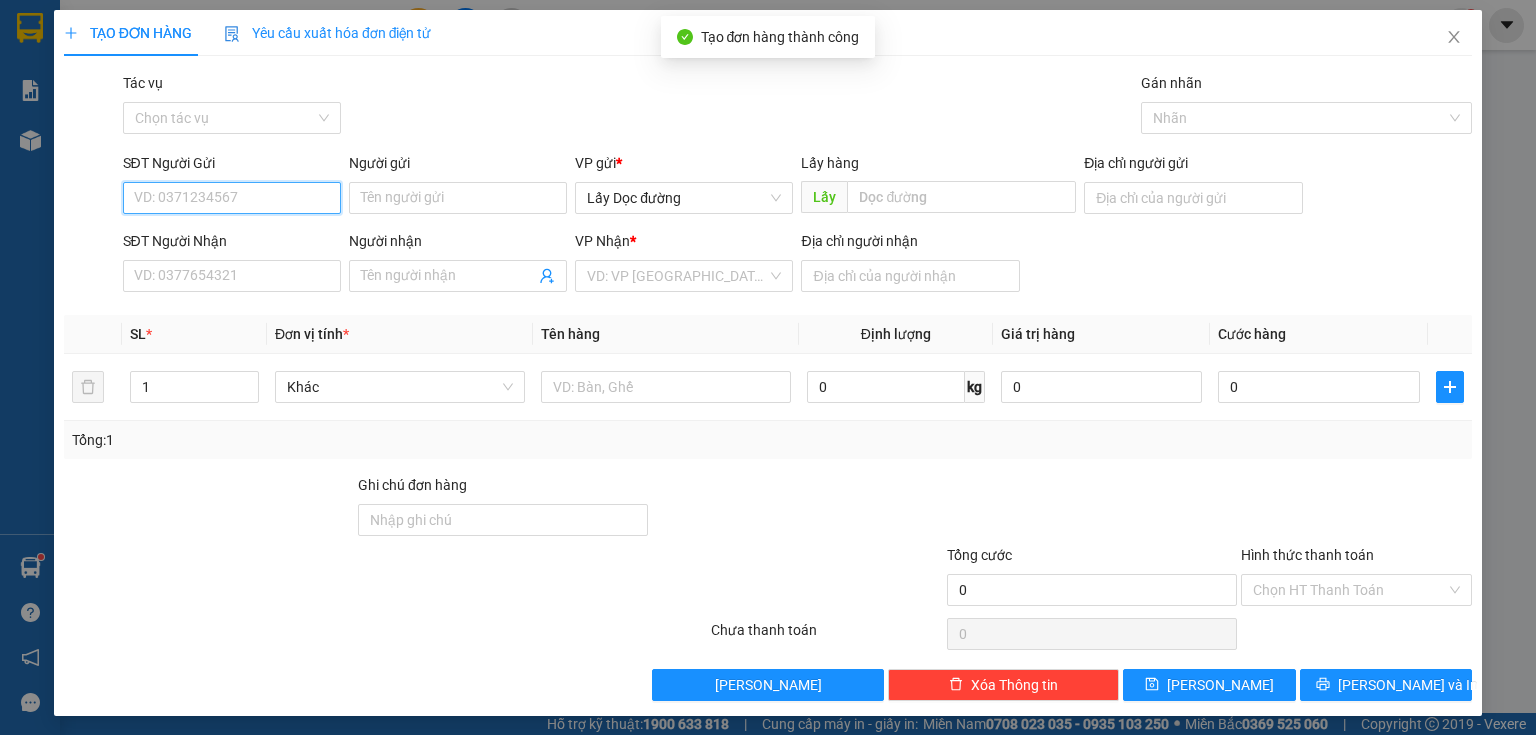 click on "SĐT Người Gửi" at bounding box center (232, 198) 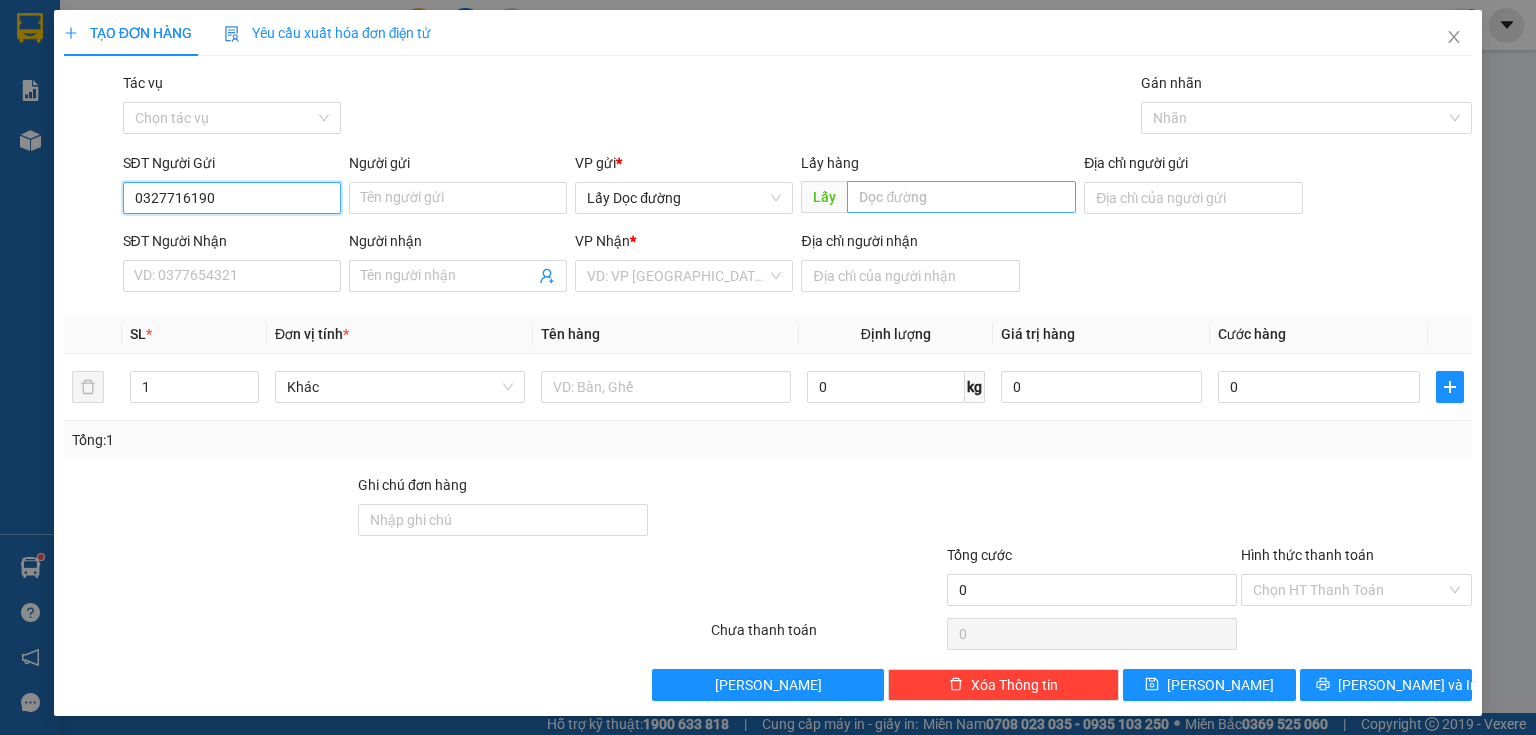 type on "0327716190" 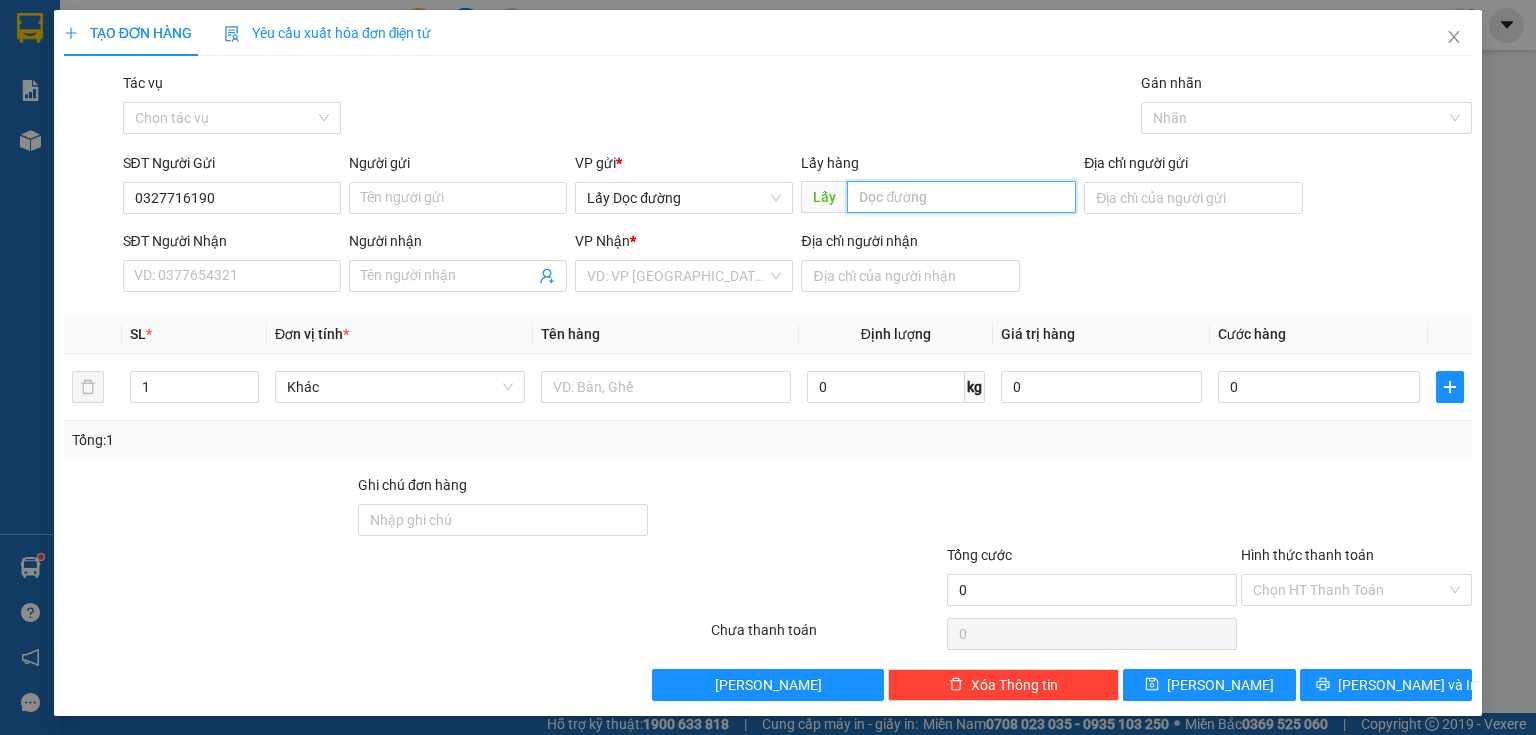 click at bounding box center (961, 197) 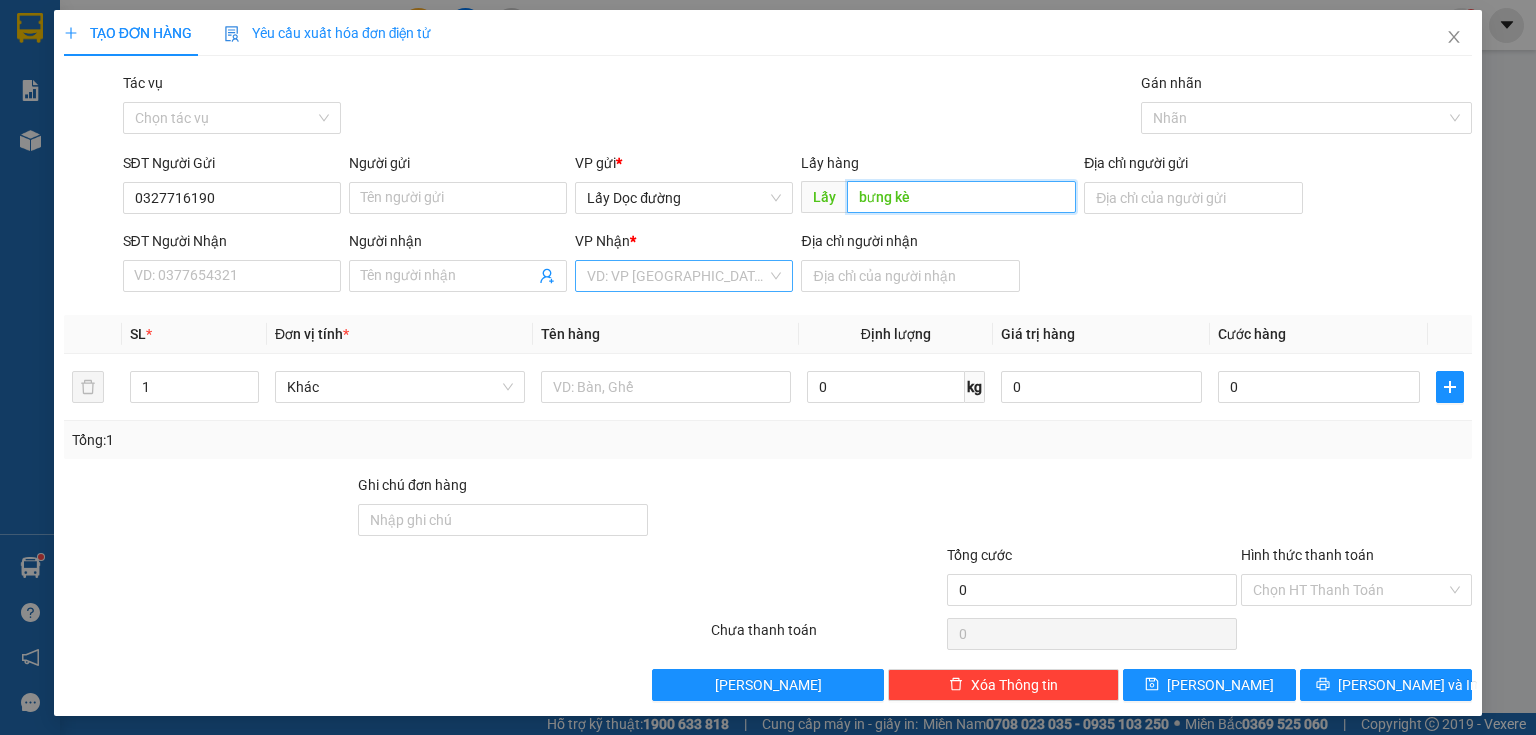 type on "bưng kè" 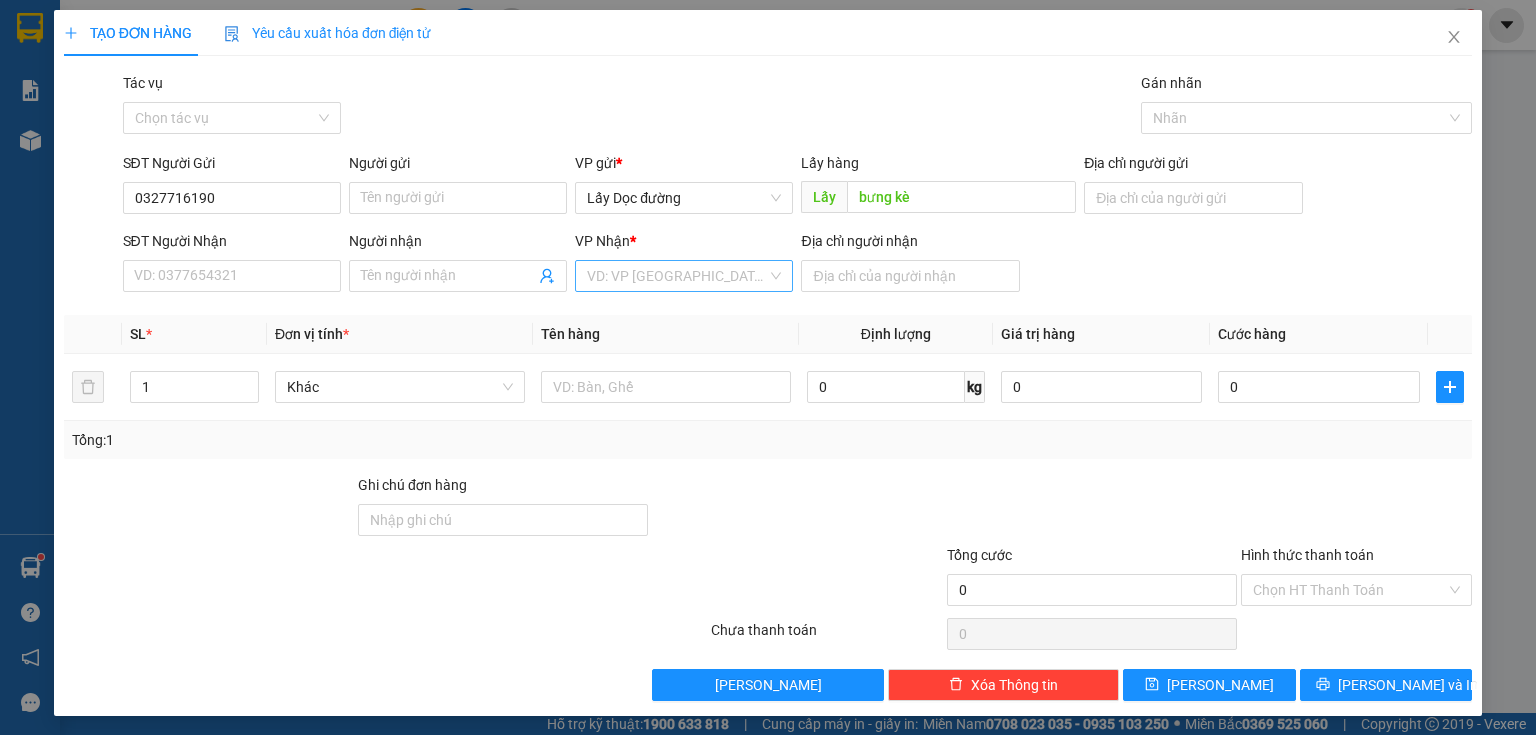 click at bounding box center (677, 276) 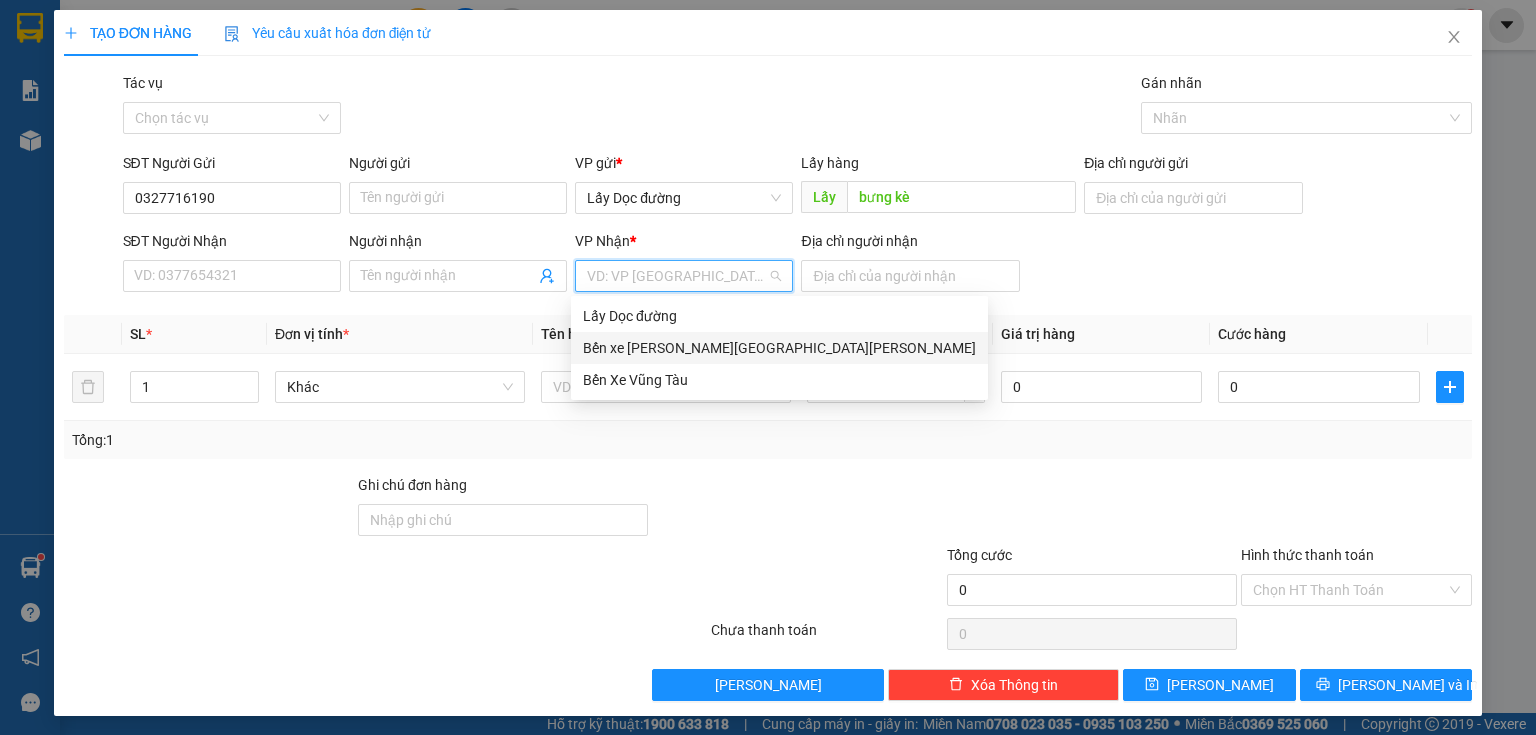 click on "Bến xe [GEOGRAPHIC_DATA]" at bounding box center [779, 348] 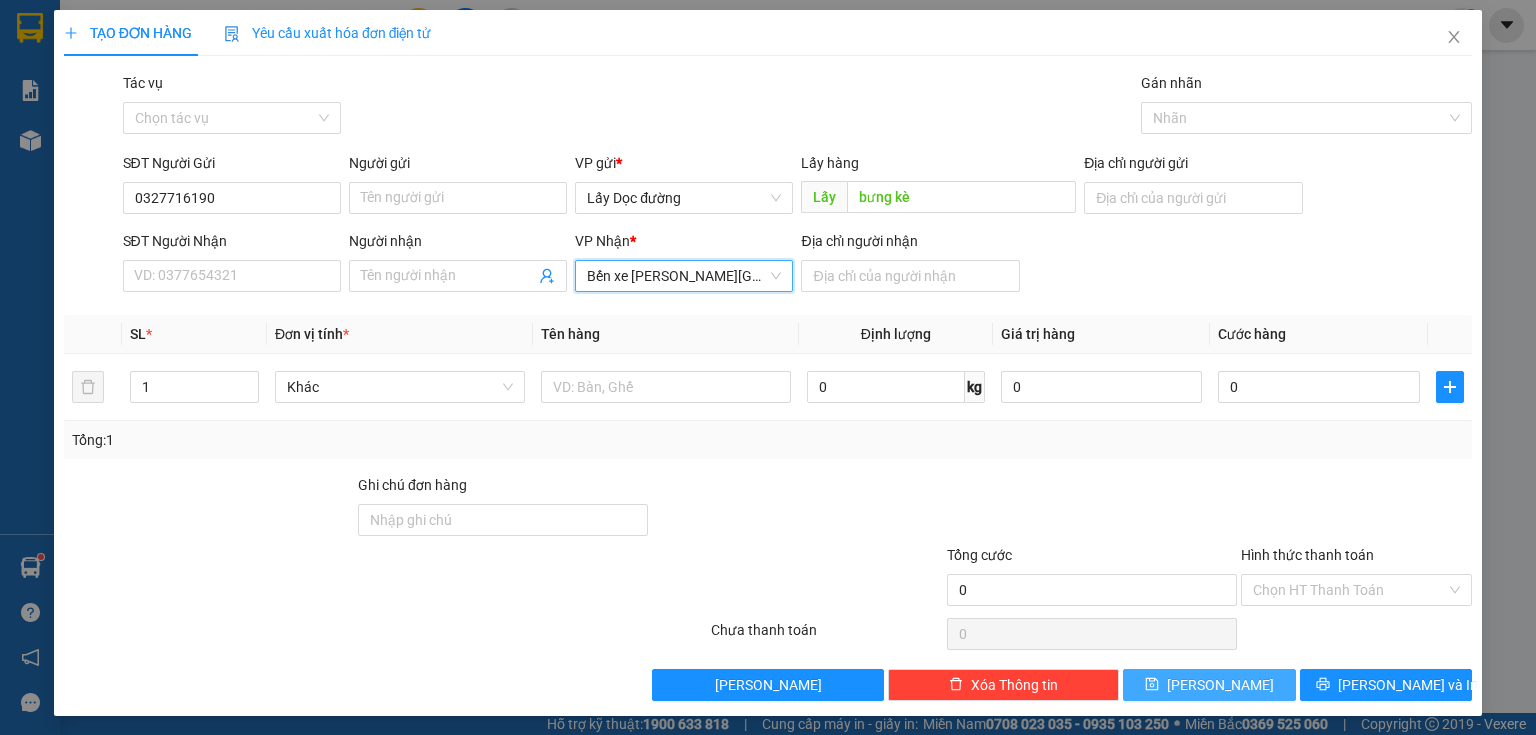 drag, startPoint x: 1140, startPoint y: 692, endPoint x: 1141, endPoint y: 679, distance: 13.038404 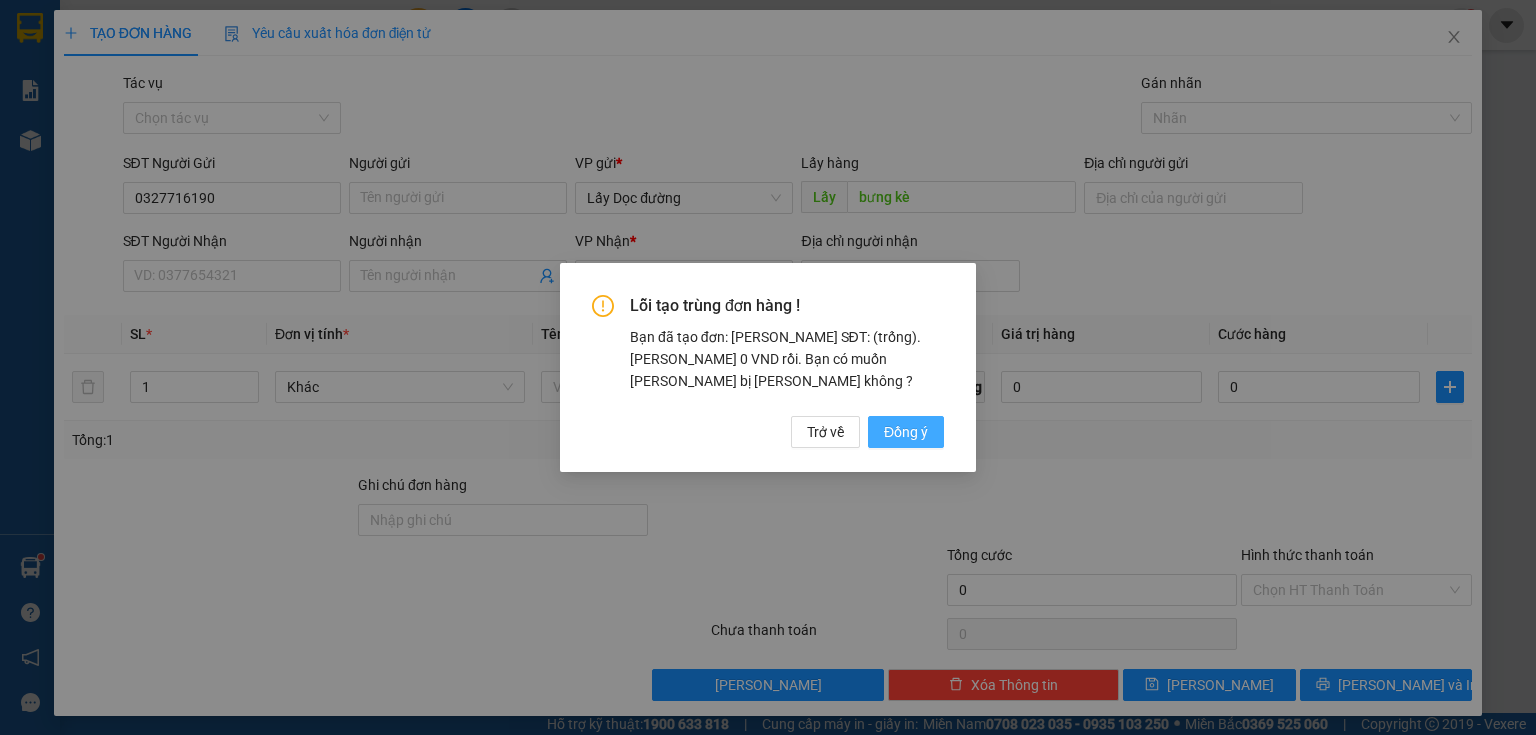 click on "Đồng ý" at bounding box center [906, 432] 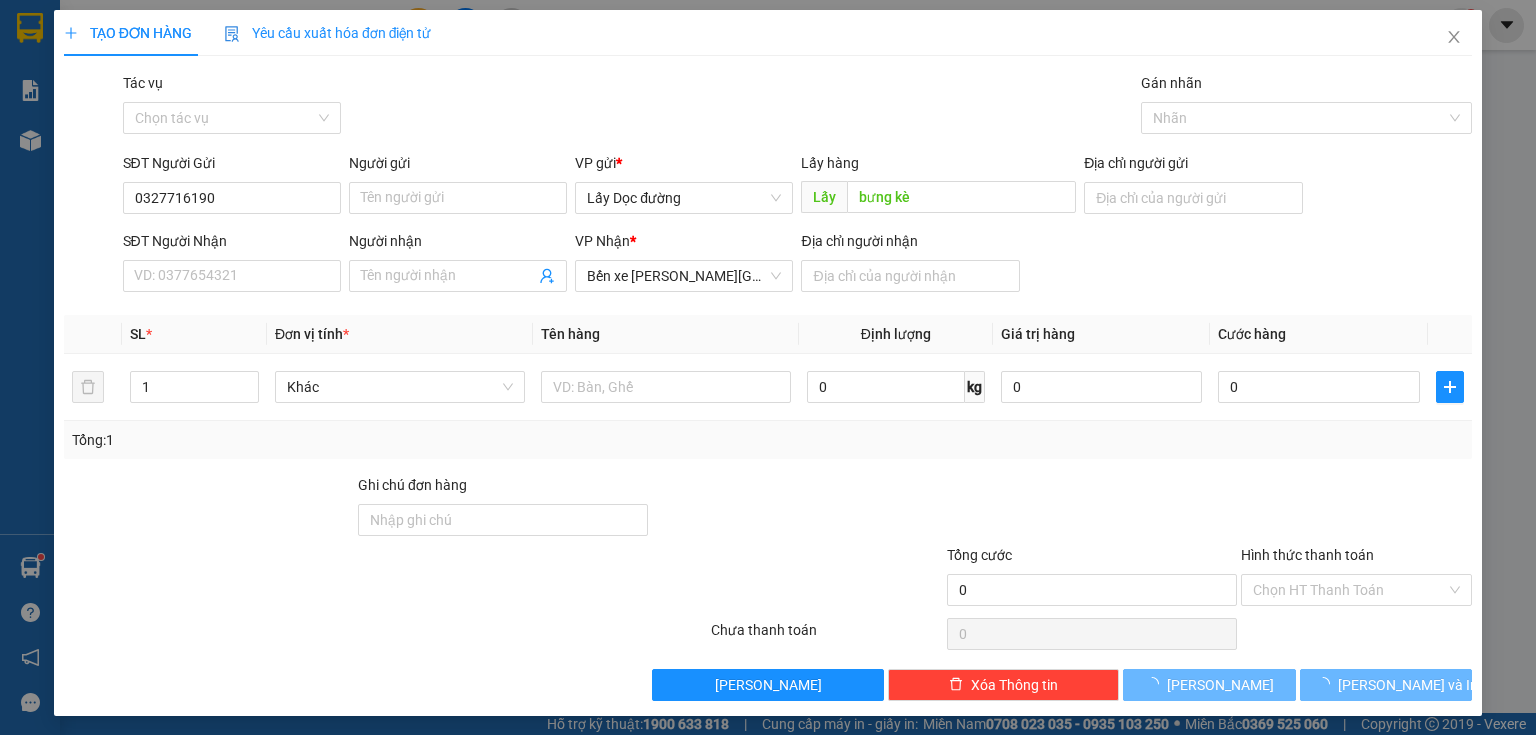 type 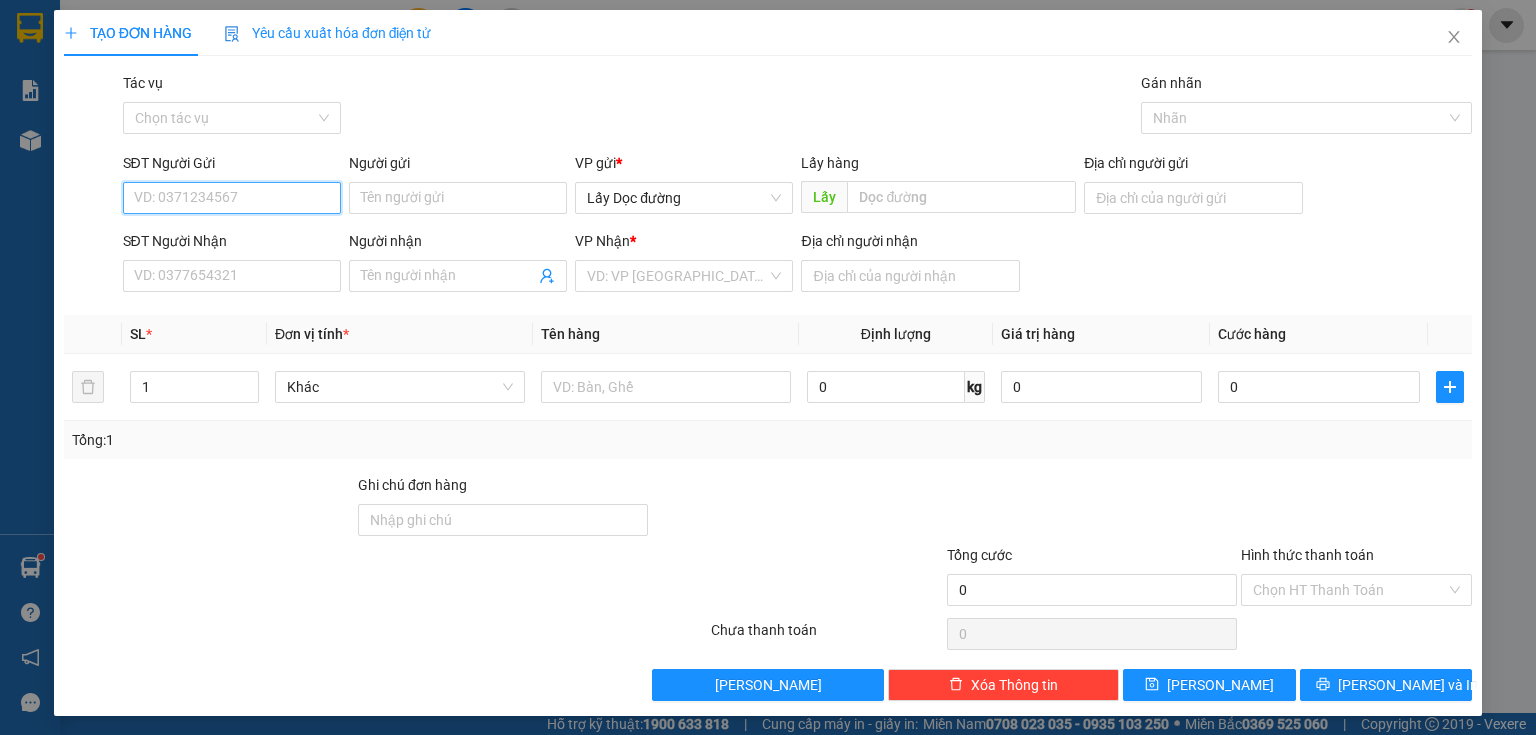 click on "SĐT Người Gửi" at bounding box center (232, 198) 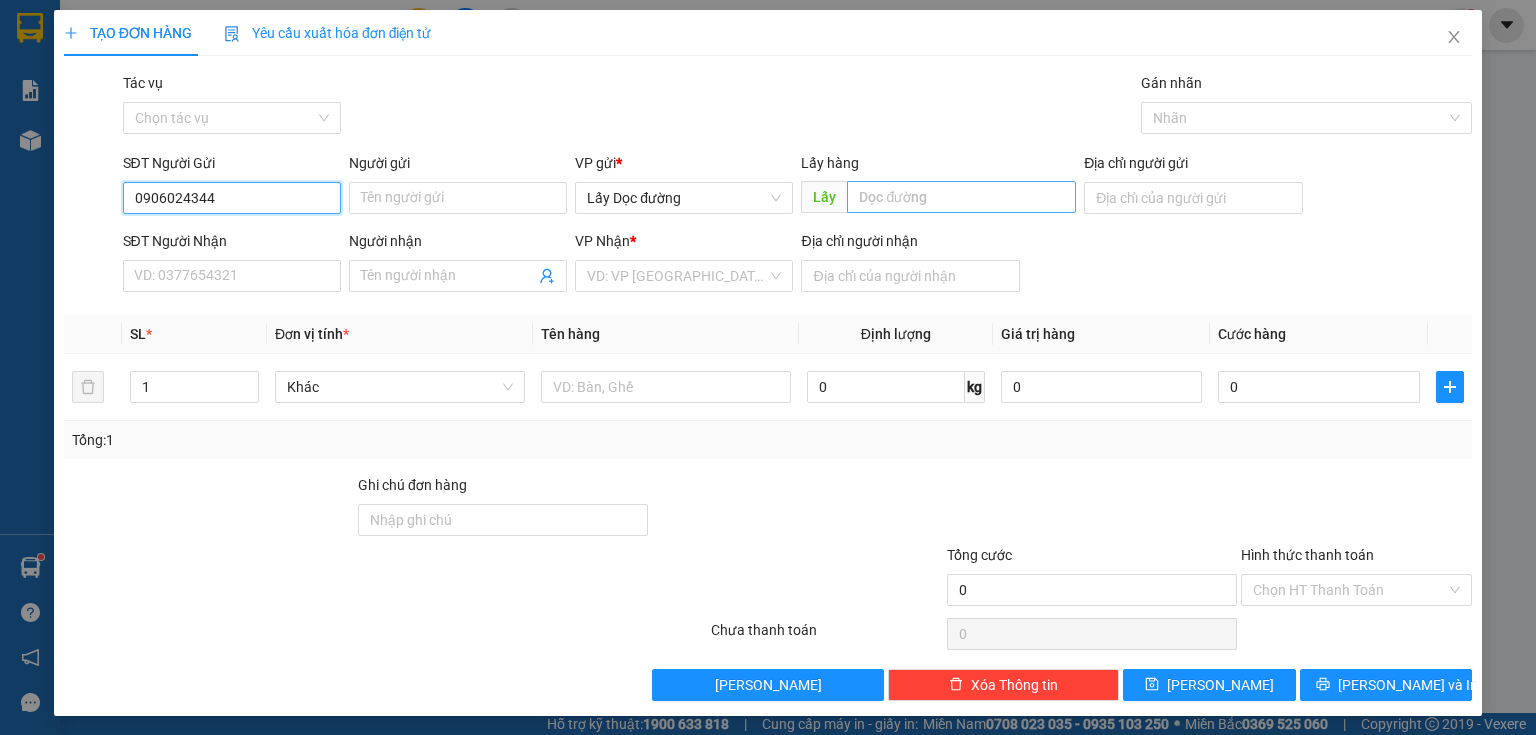 type on "0906024344" 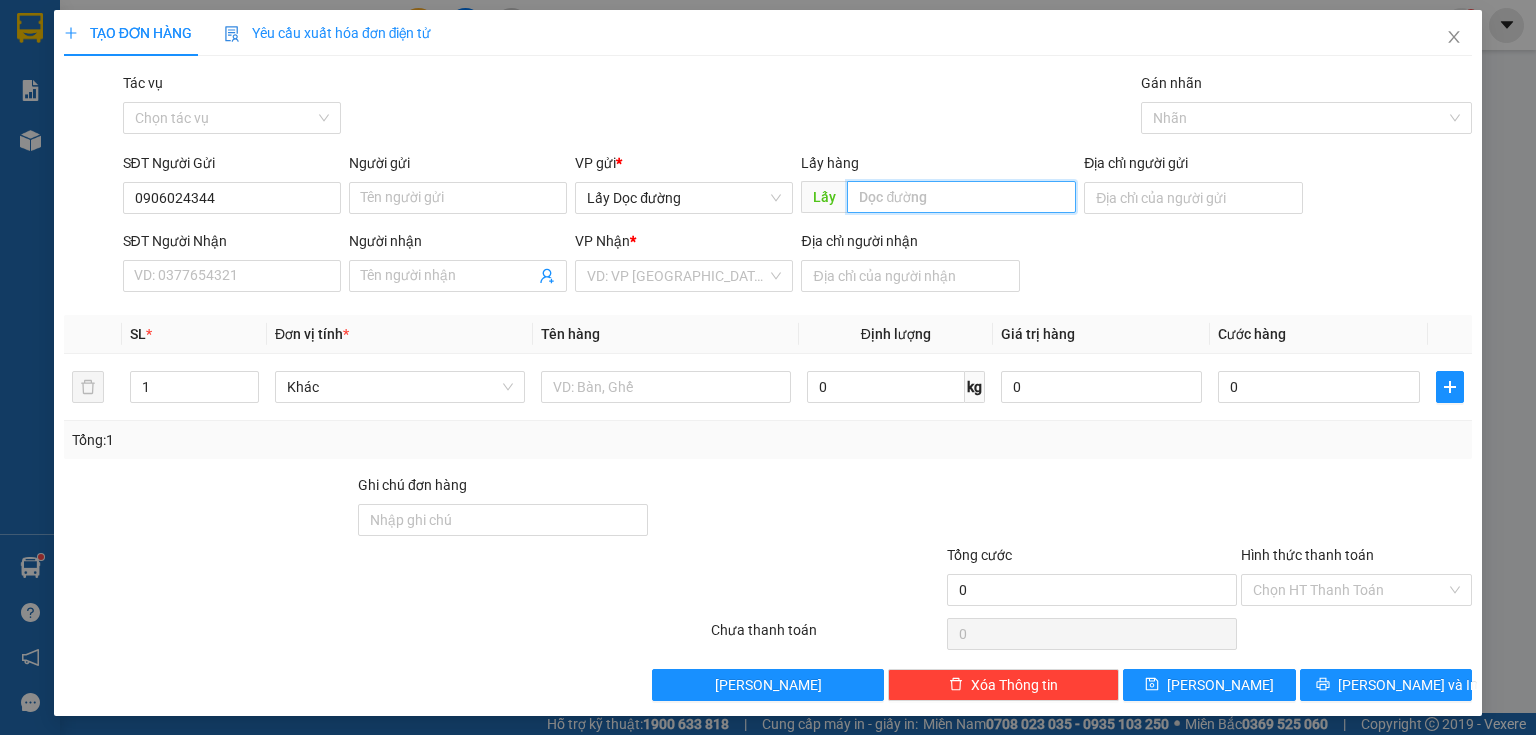click at bounding box center (961, 197) 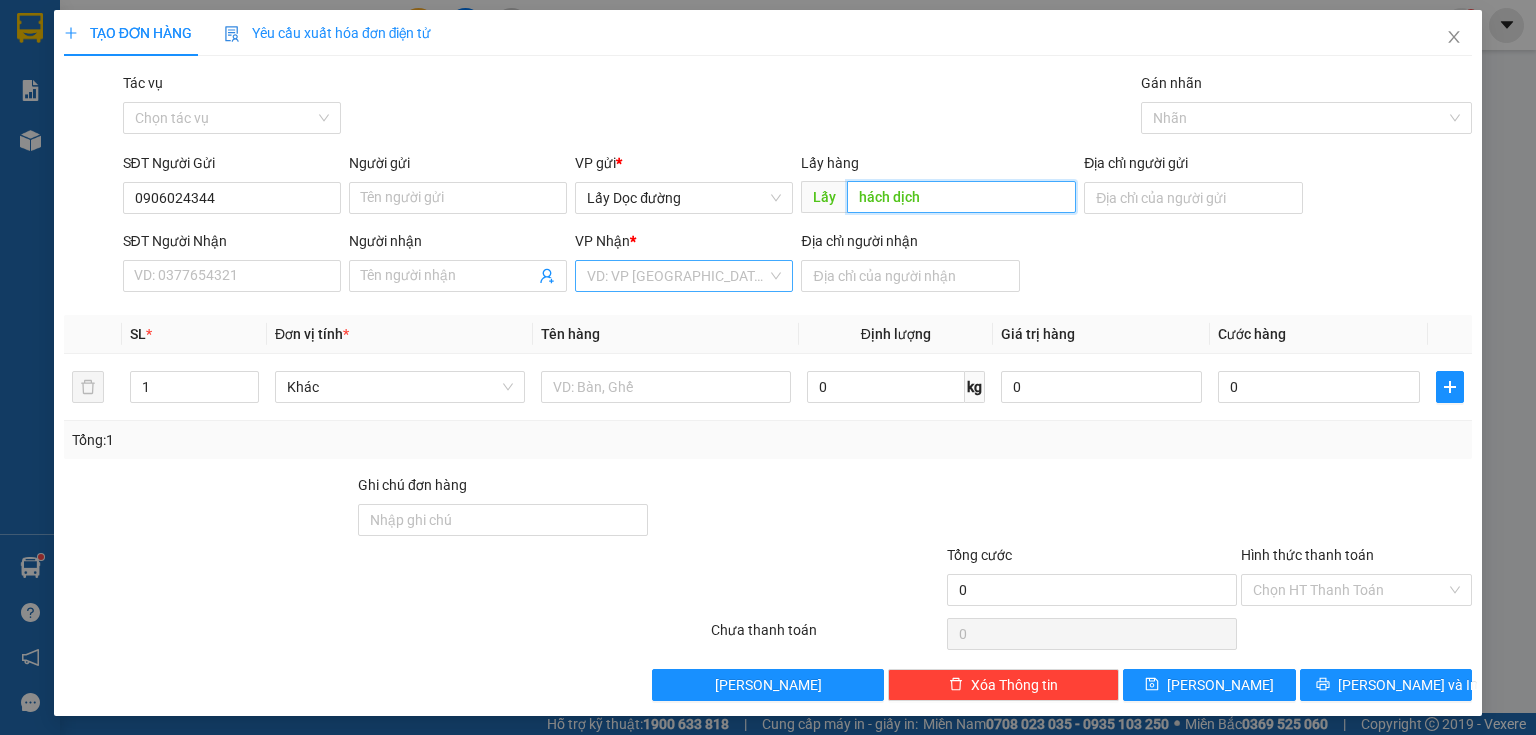 type on "hách dịch" 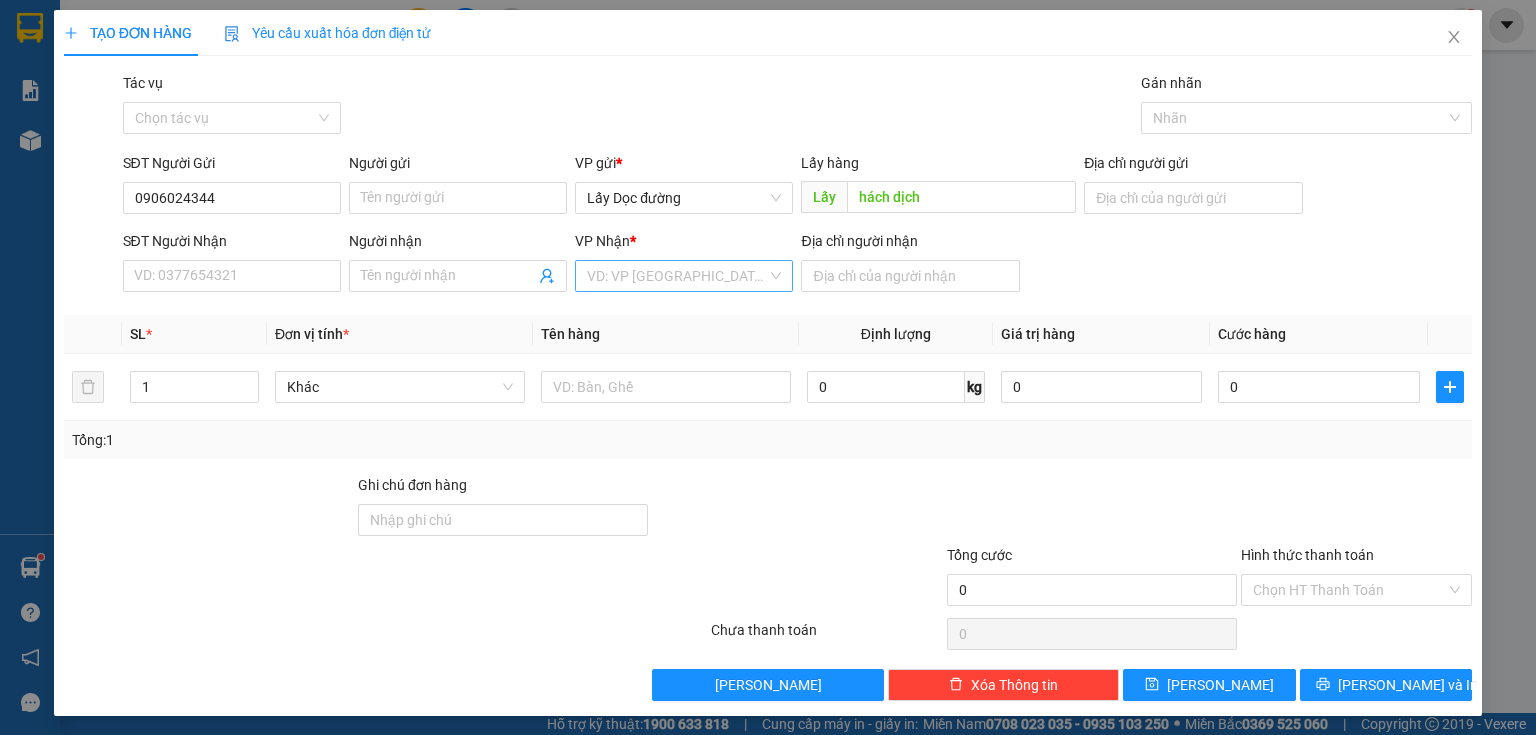 click at bounding box center [677, 276] 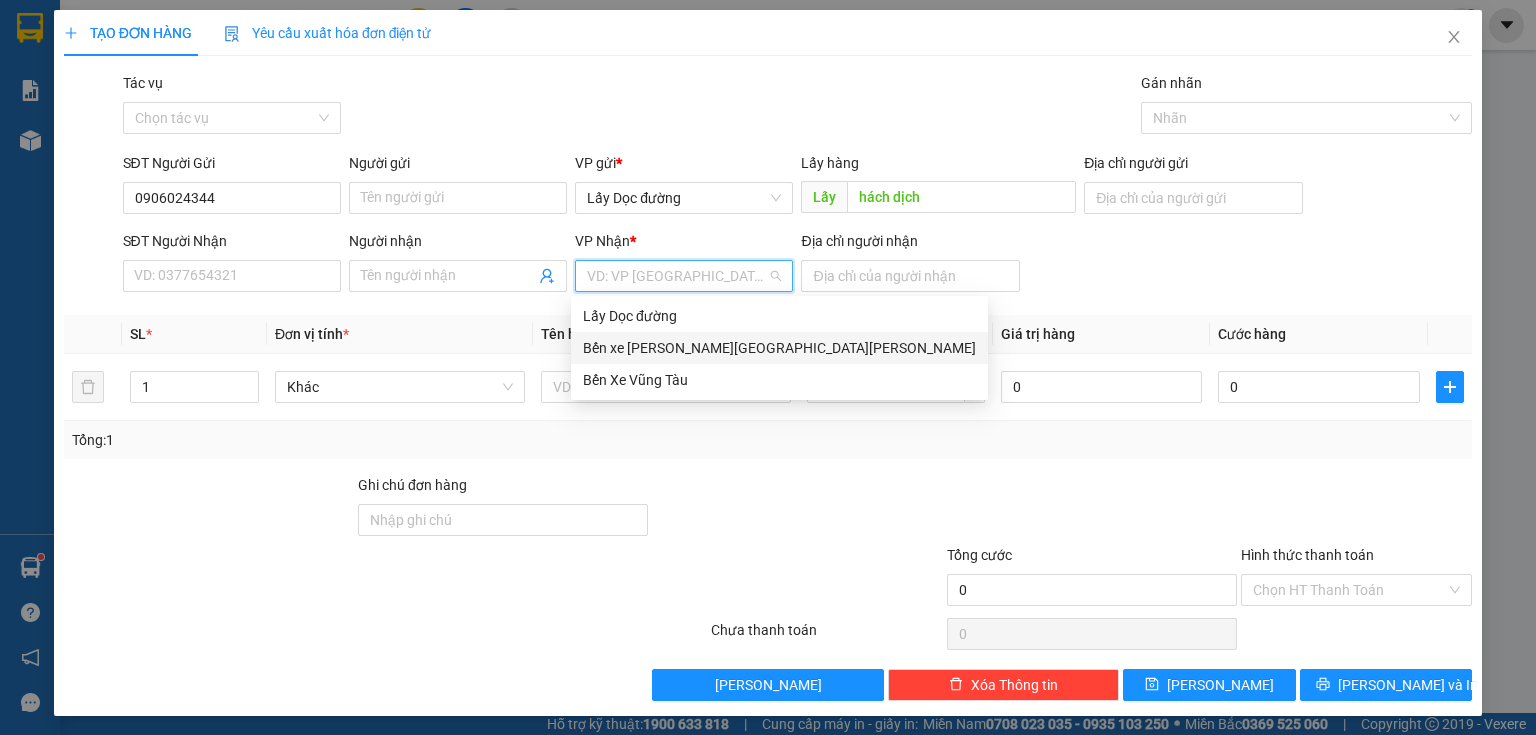 click on "Bến xe [GEOGRAPHIC_DATA]" at bounding box center (779, 348) 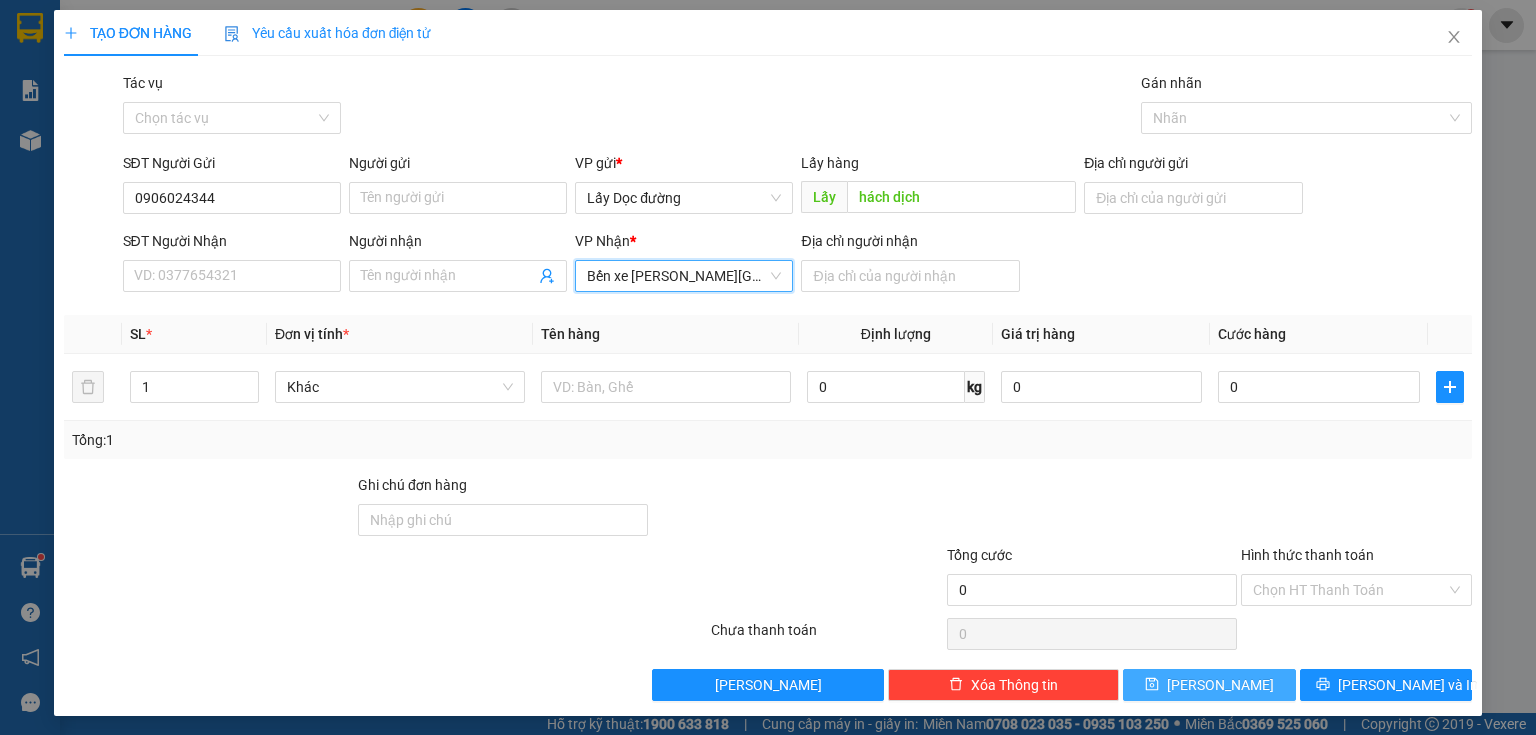 click on "[PERSON_NAME]" at bounding box center [1209, 685] 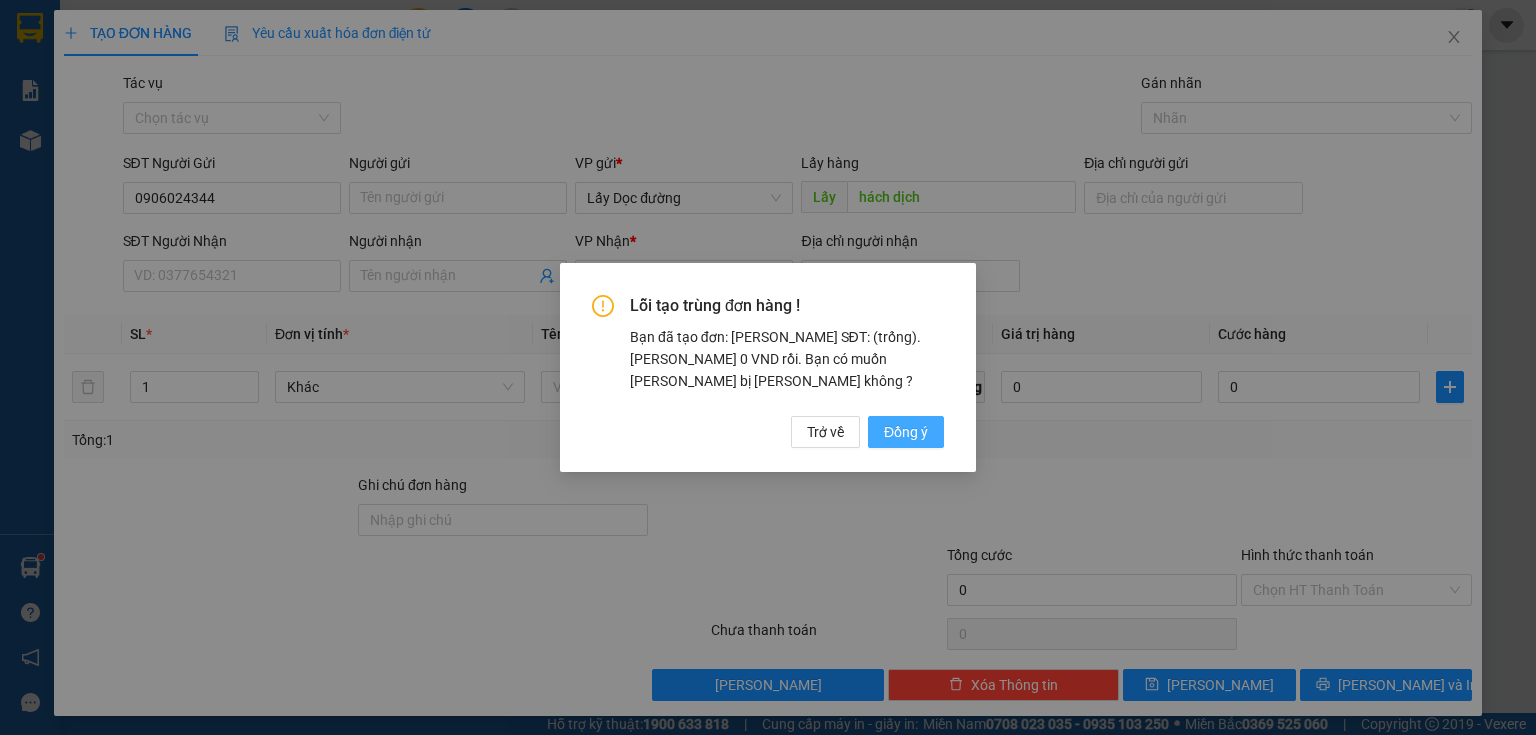 click on "Đồng ý" at bounding box center [906, 432] 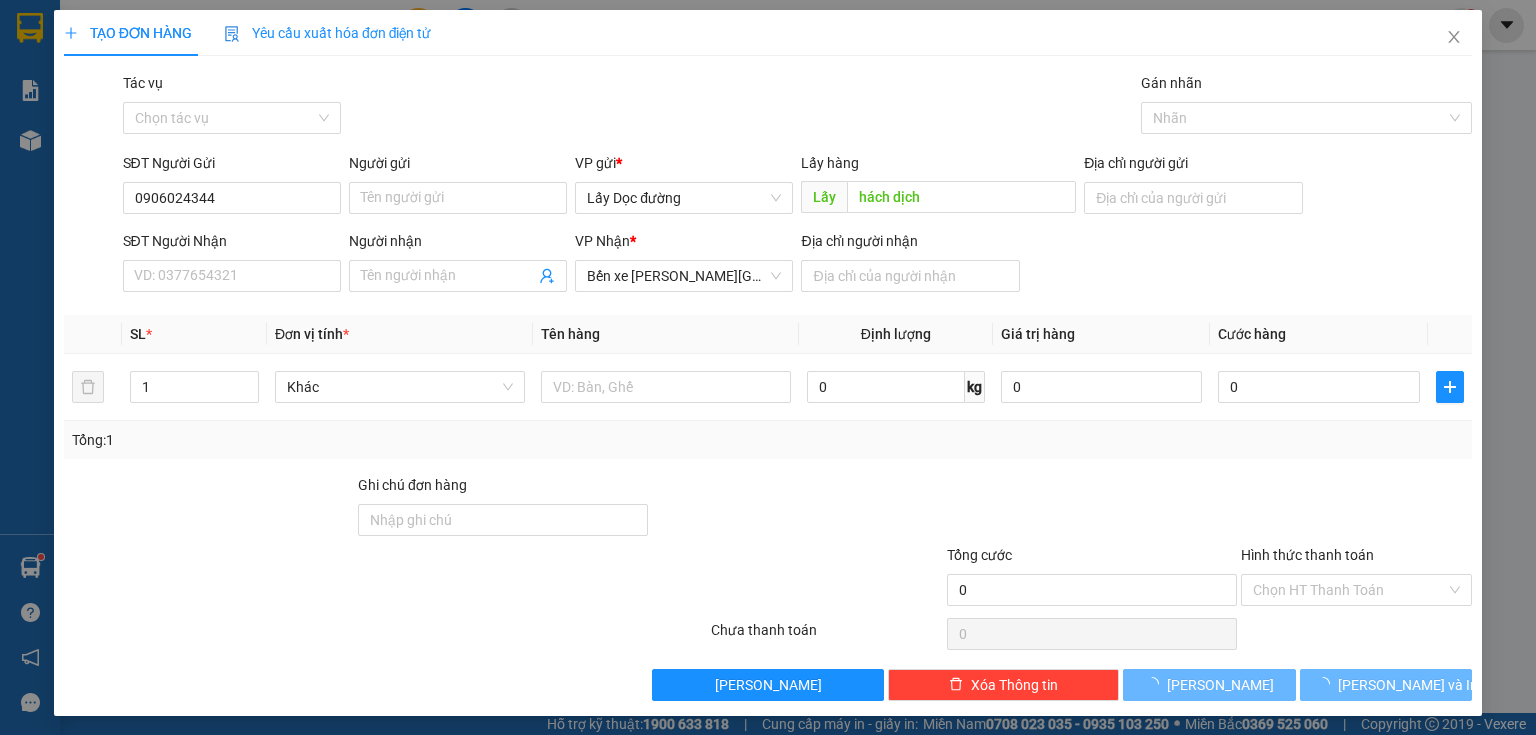 type 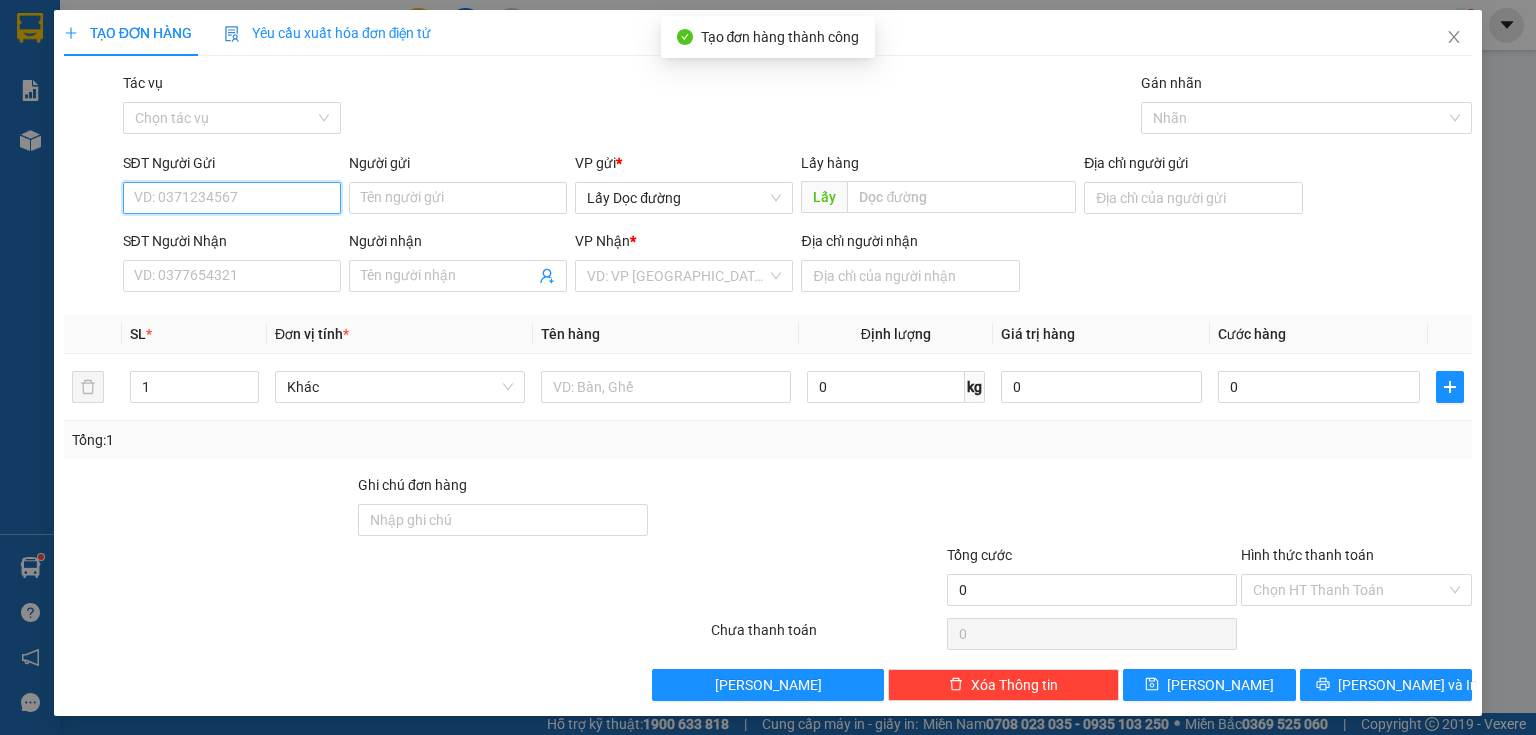 click on "SĐT Người Gửi" at bounding box center [232, 198] 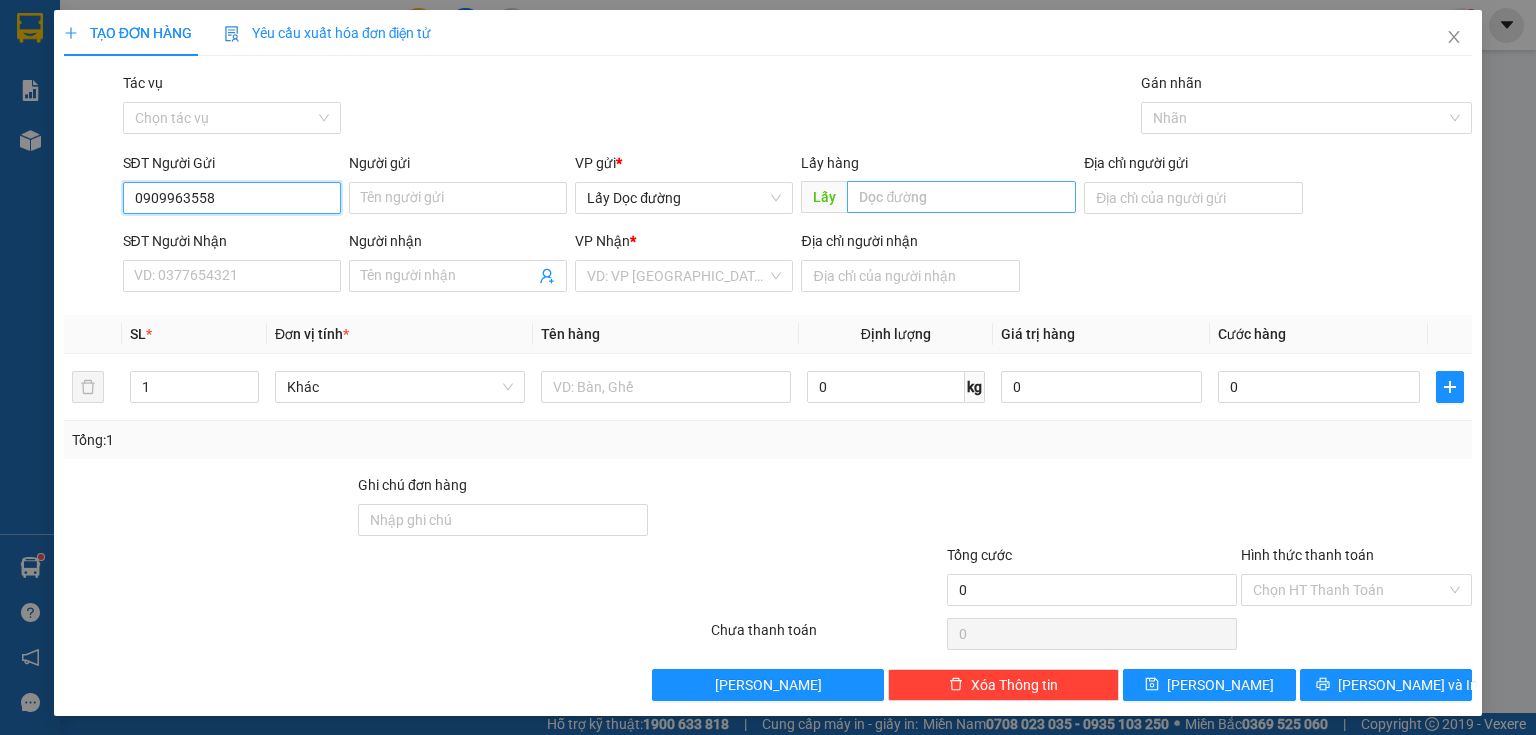 type on "0909963558" 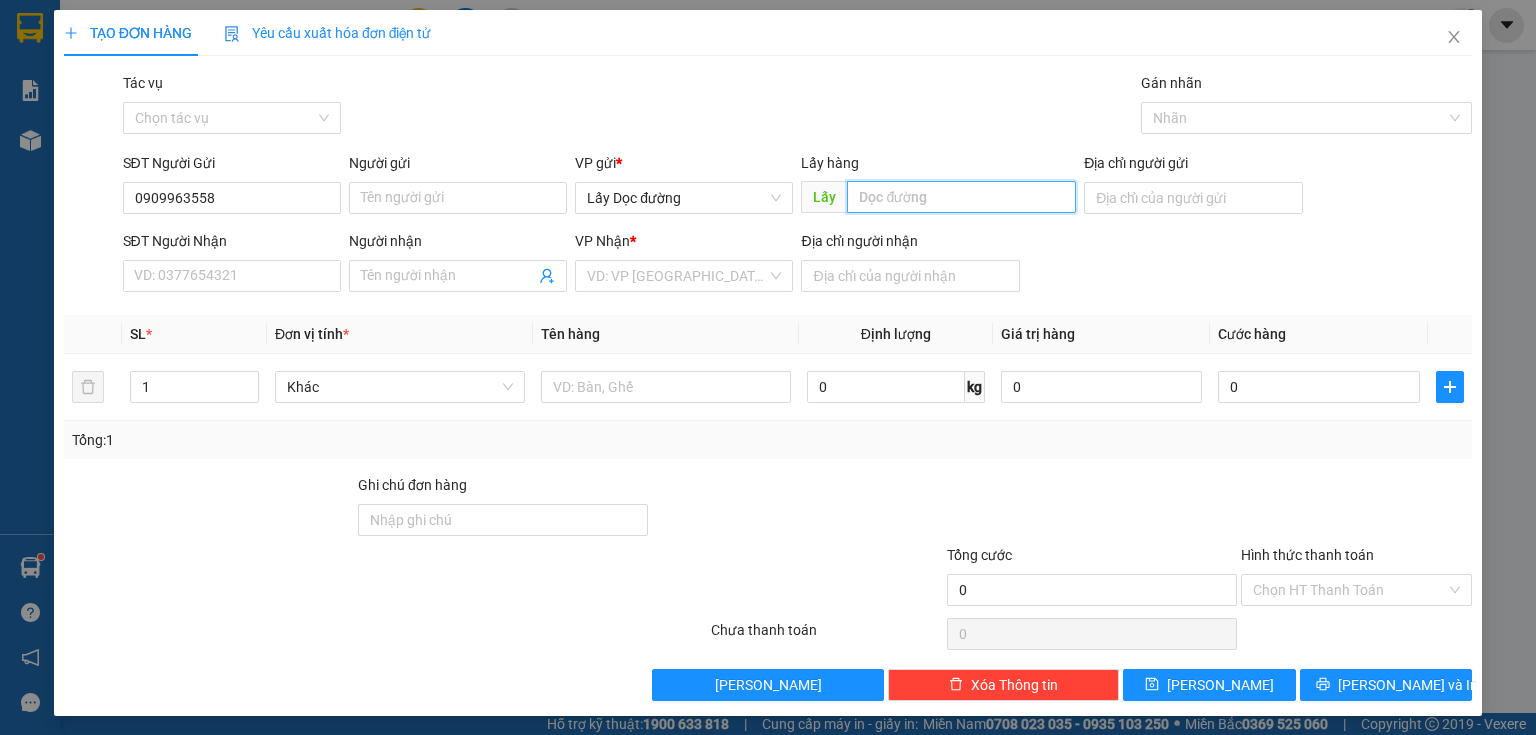 click at bounding box center [961, 197] 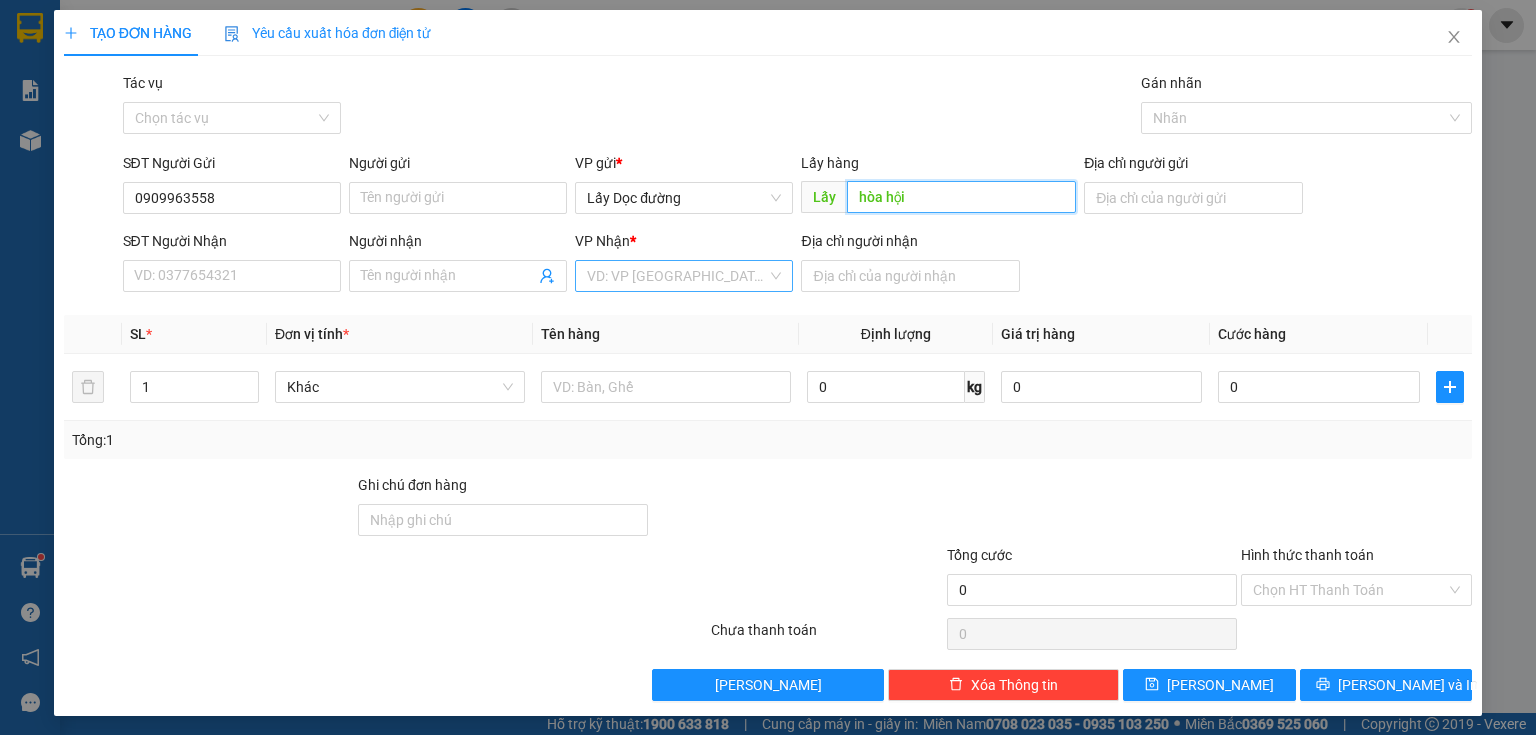 type on "hòa hội" 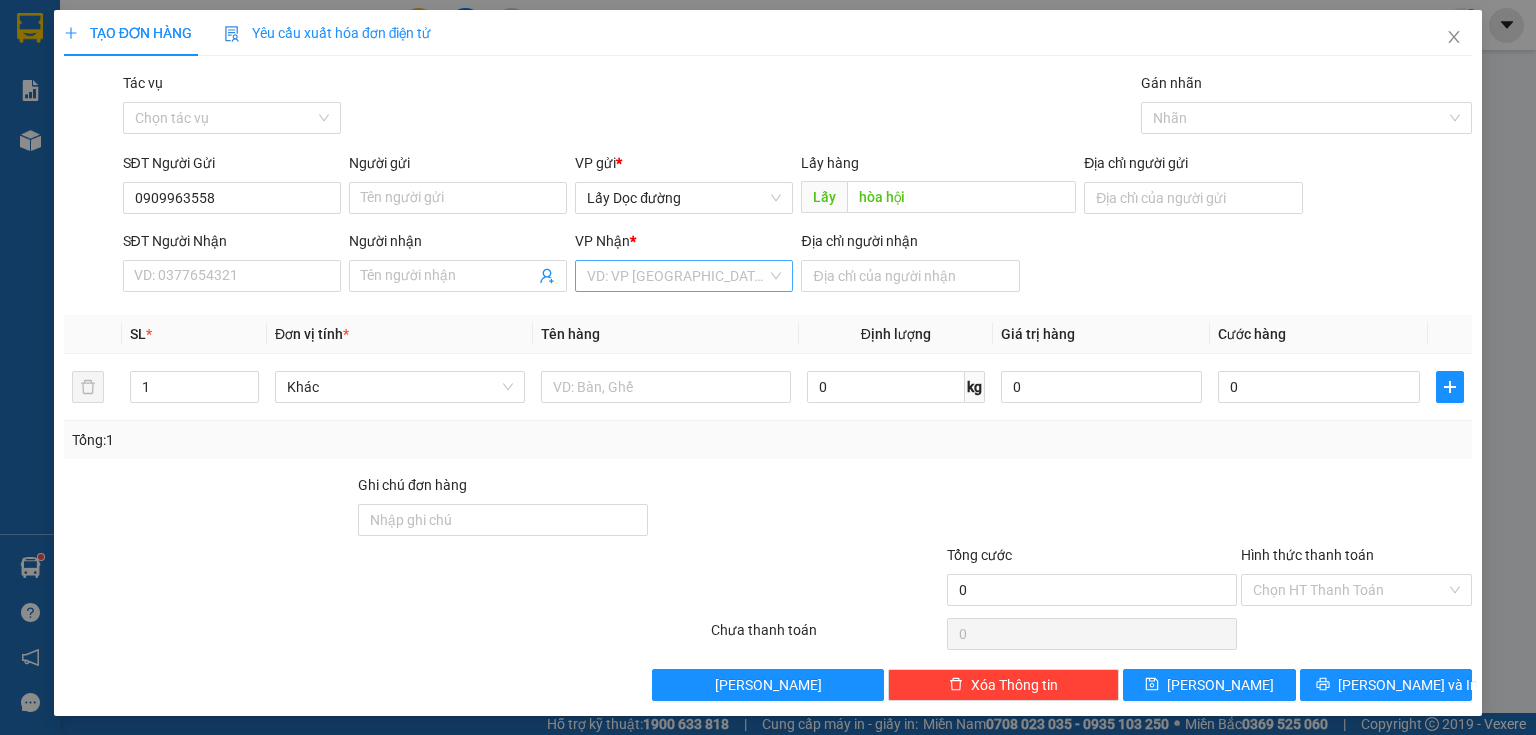 click at bounding box center [677, 276] 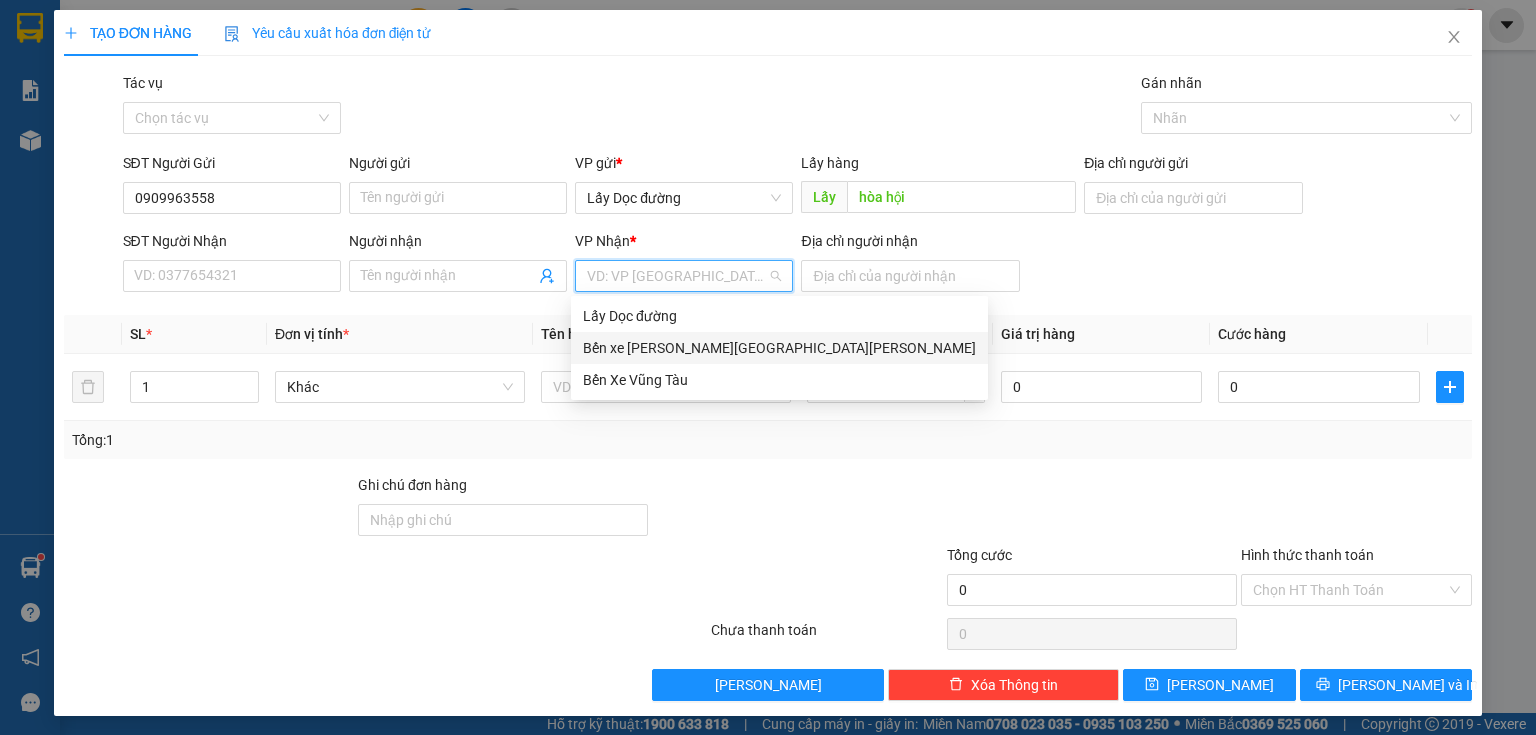click on "Bến xe [GEOGRAPHIC_DATA]" at bounding box center (779, 348) 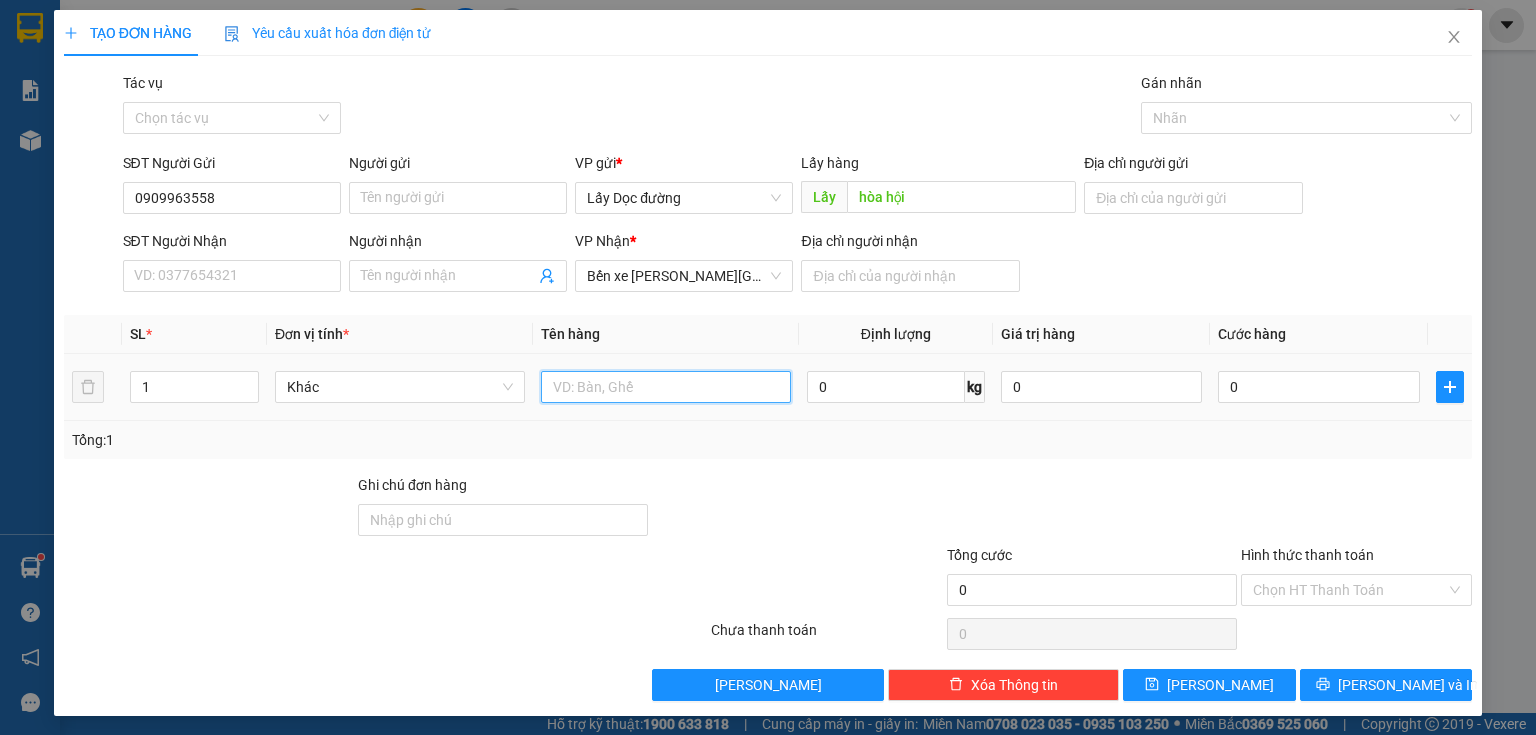 click at bounding box center (666, 387) 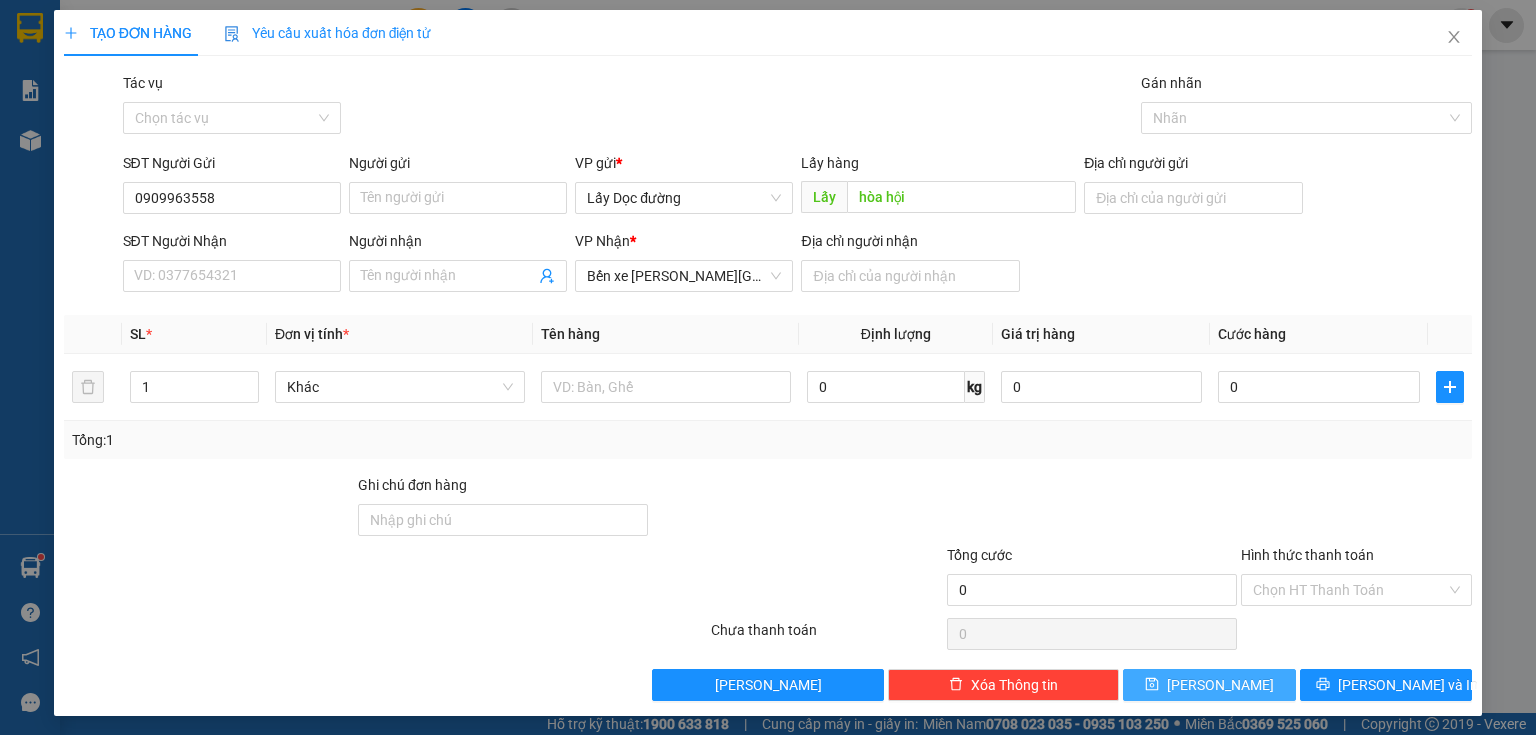 click on "[PERSON_NAME]" at bounding box center (1209, 685) 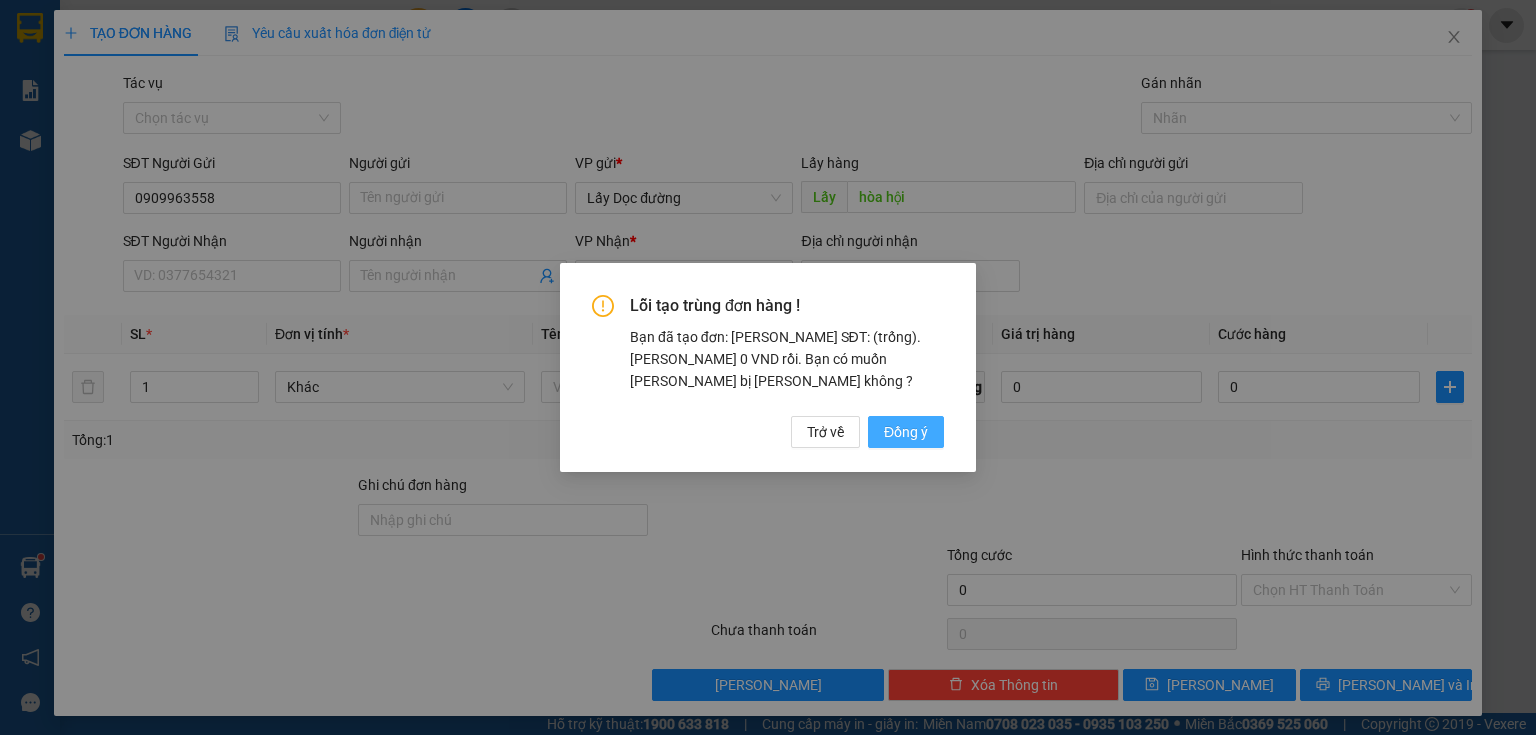 click on "Đồng ý" at bounding box center [906, 432] 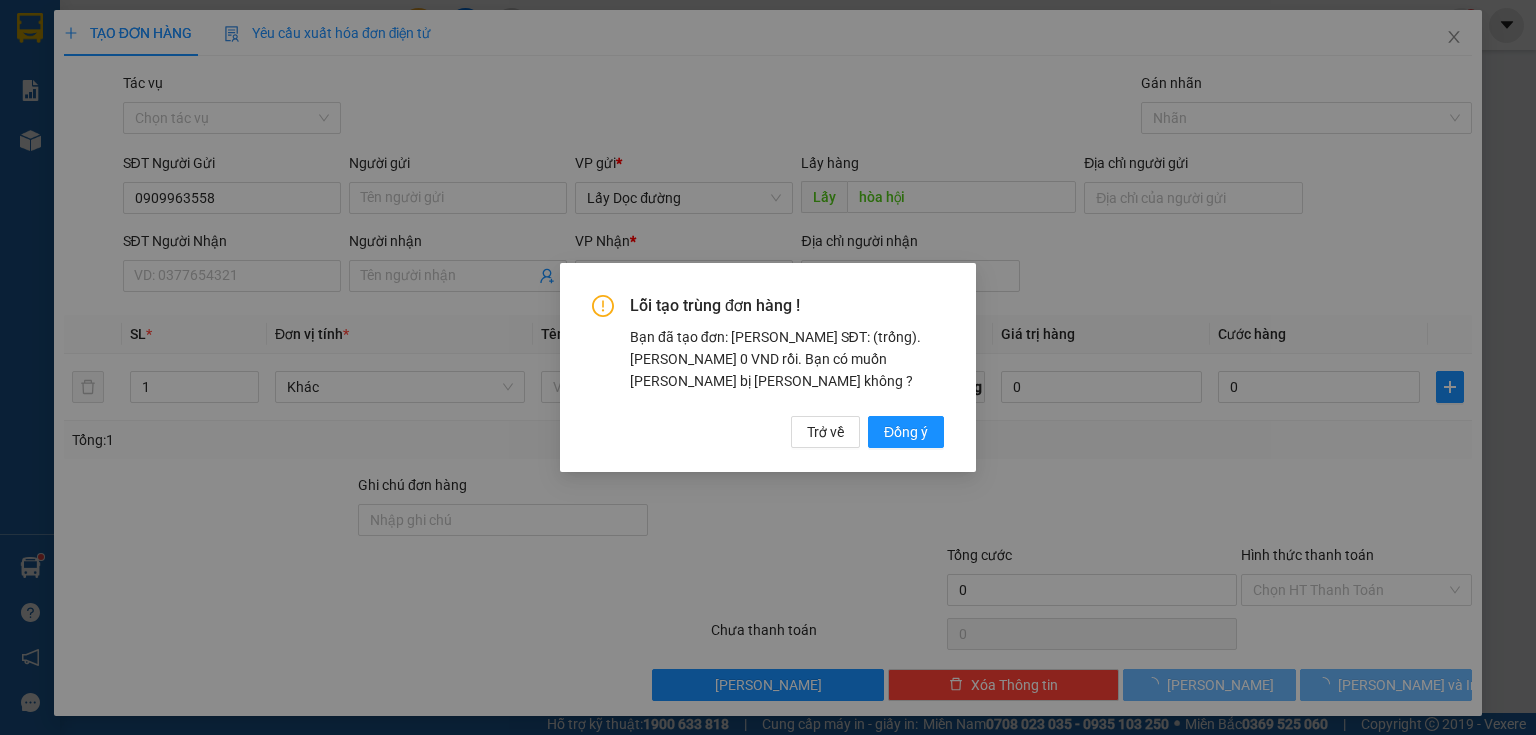 type 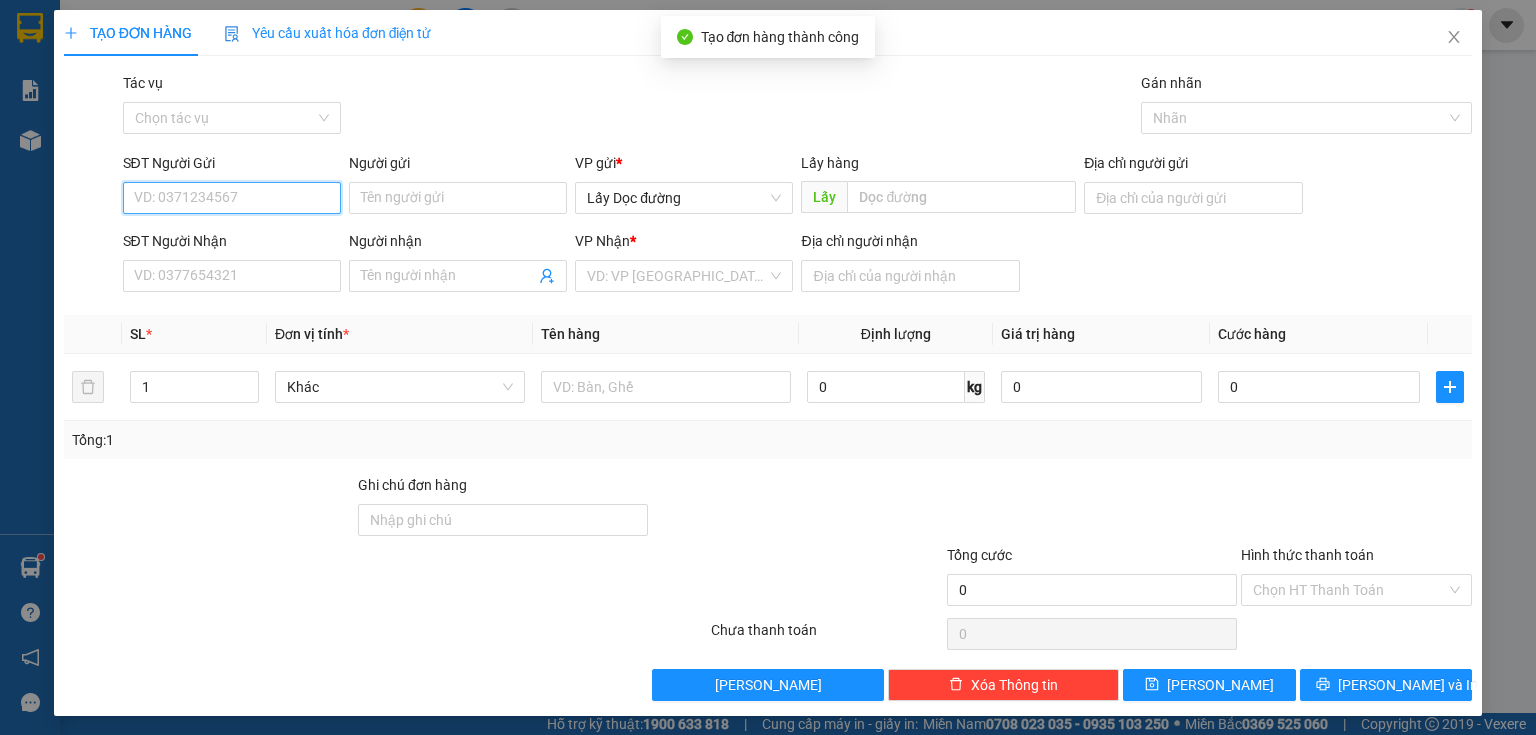click on "SĐT Người Gửi" at bounding box center [232, 198] 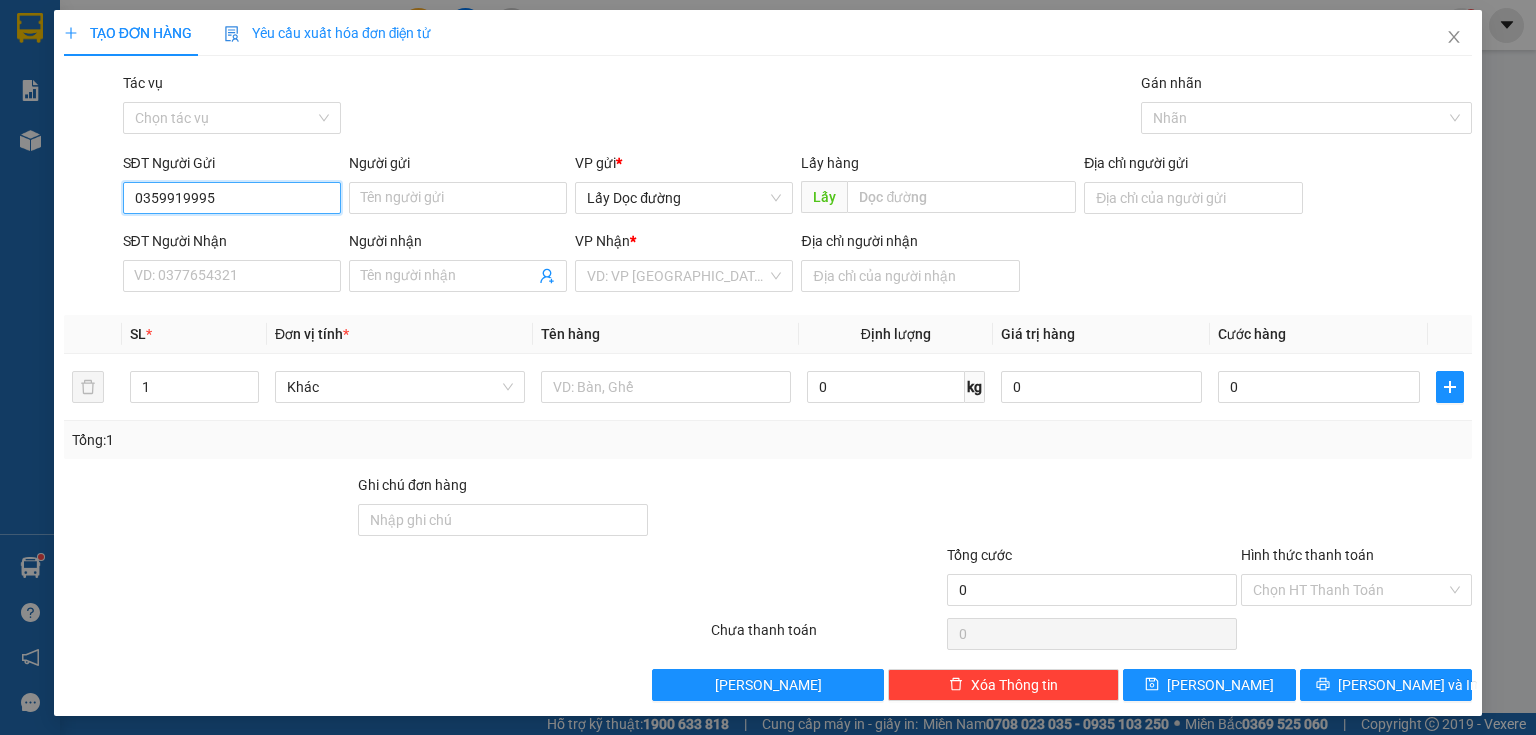 type on "0359919995" 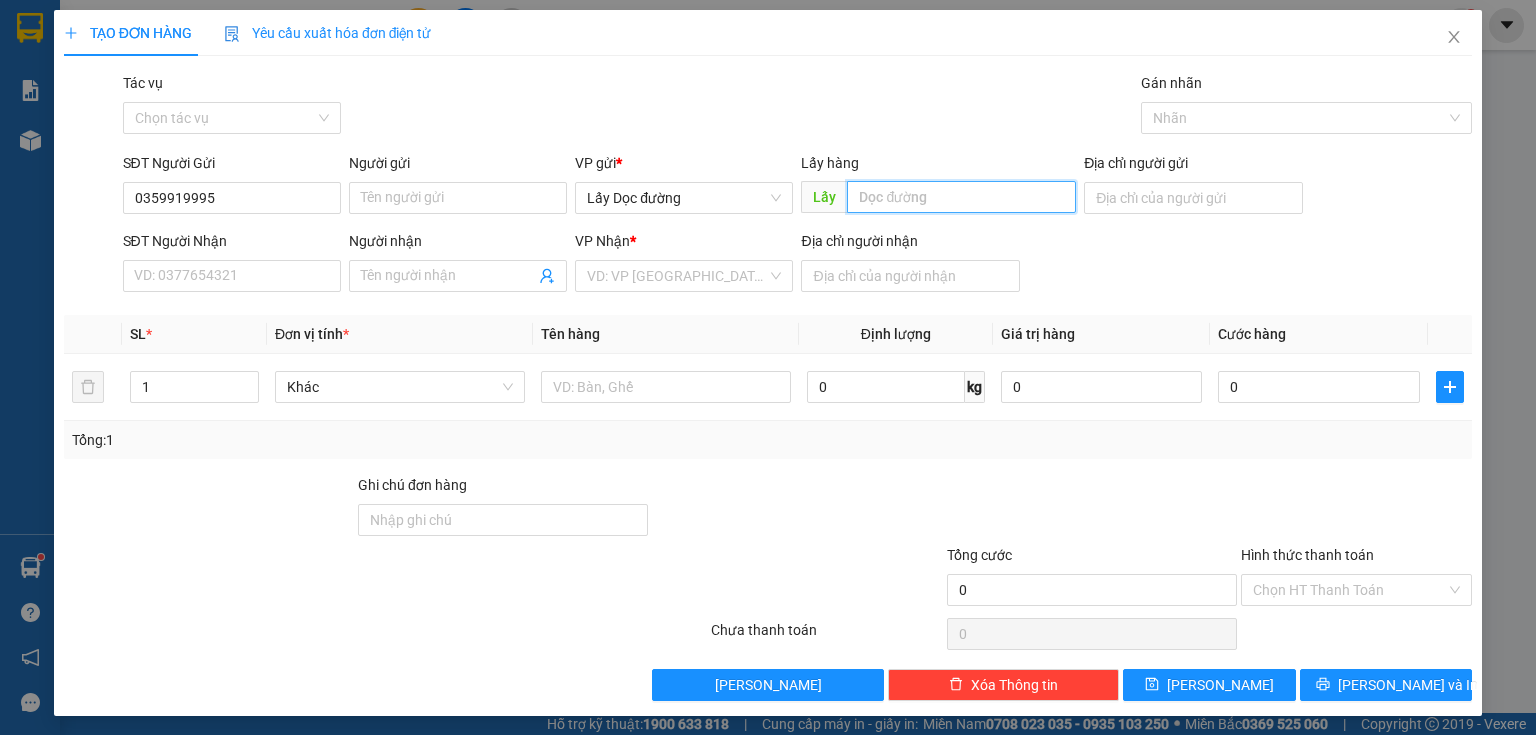 click at bounding box center (961, 197) 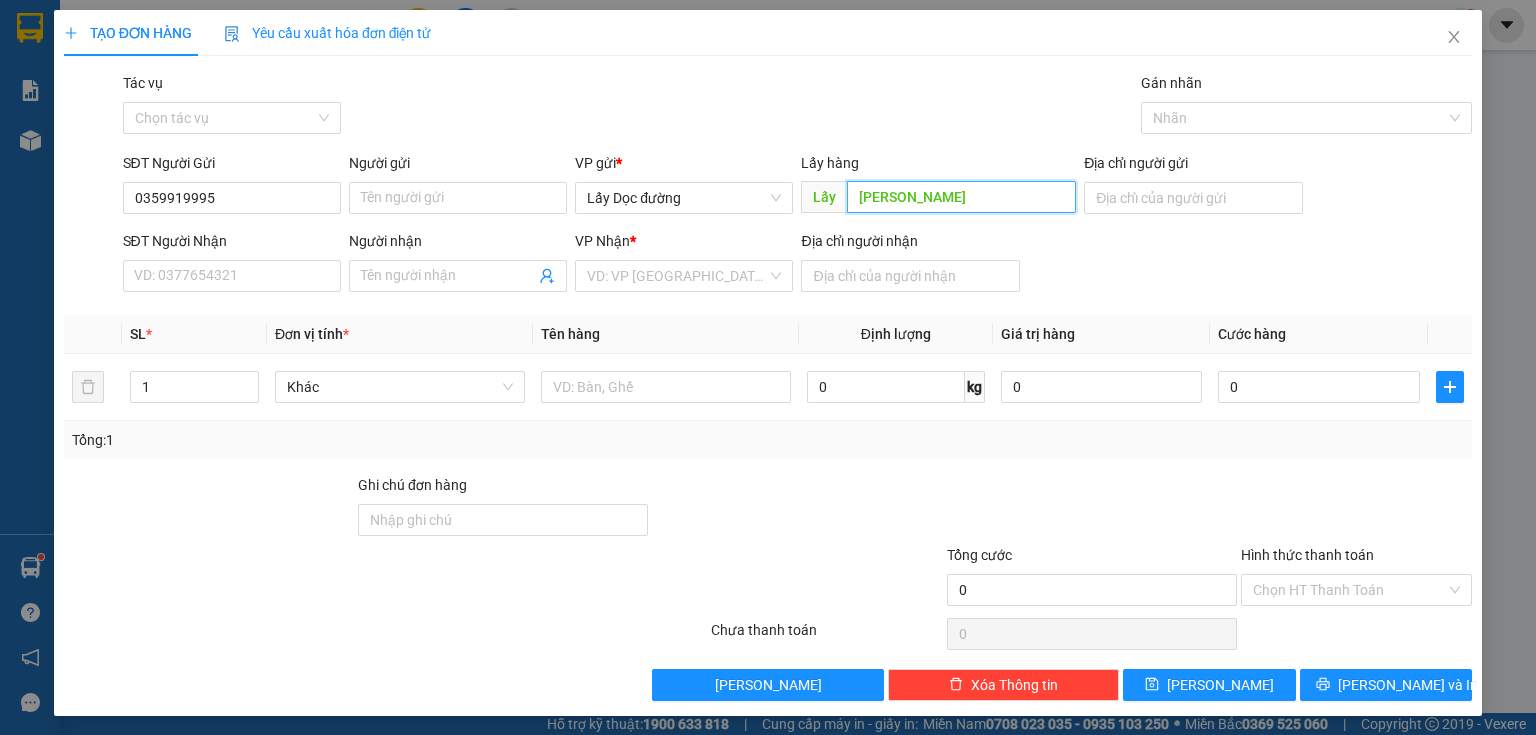 type on "kim long" 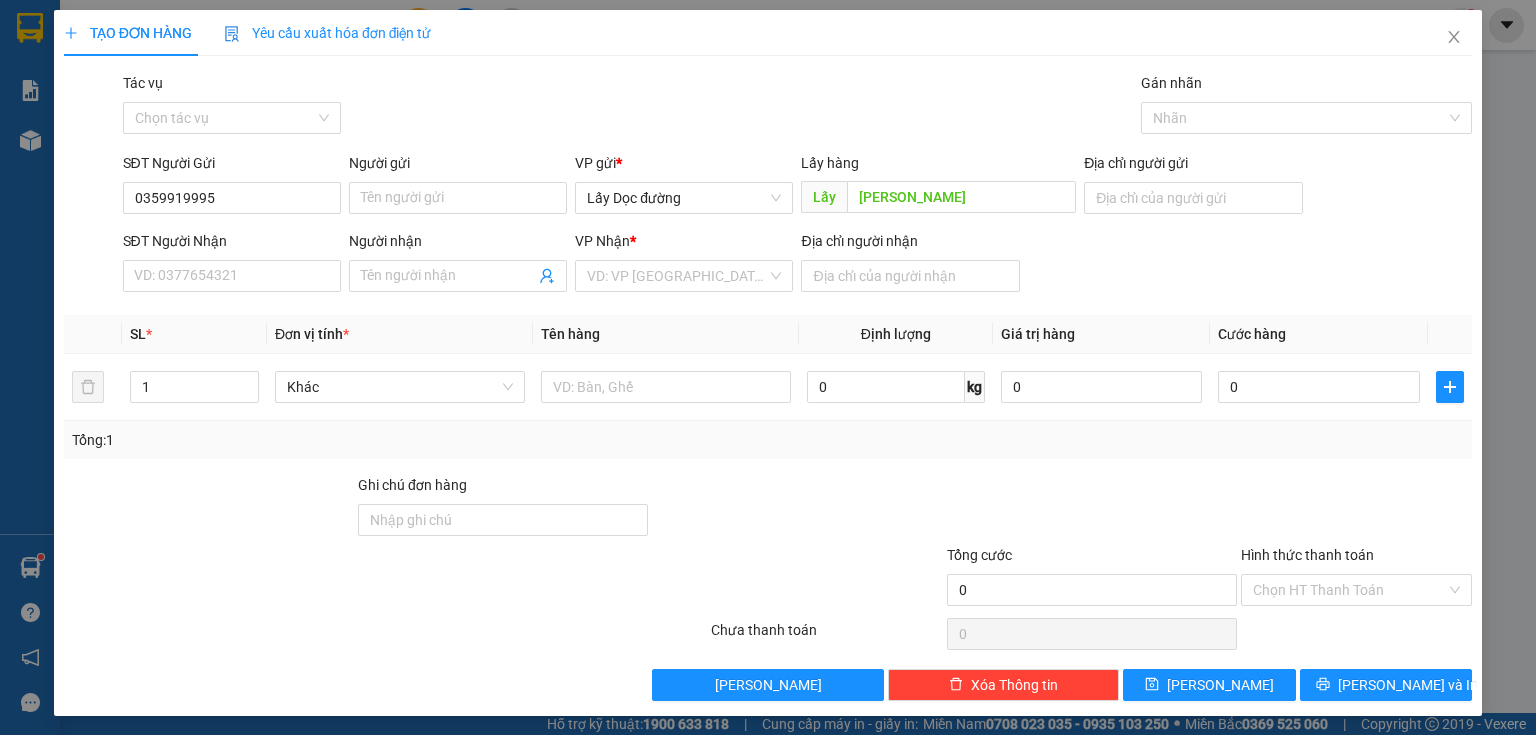 click on "VP Nhận  *" at bounding box center [684, 241] 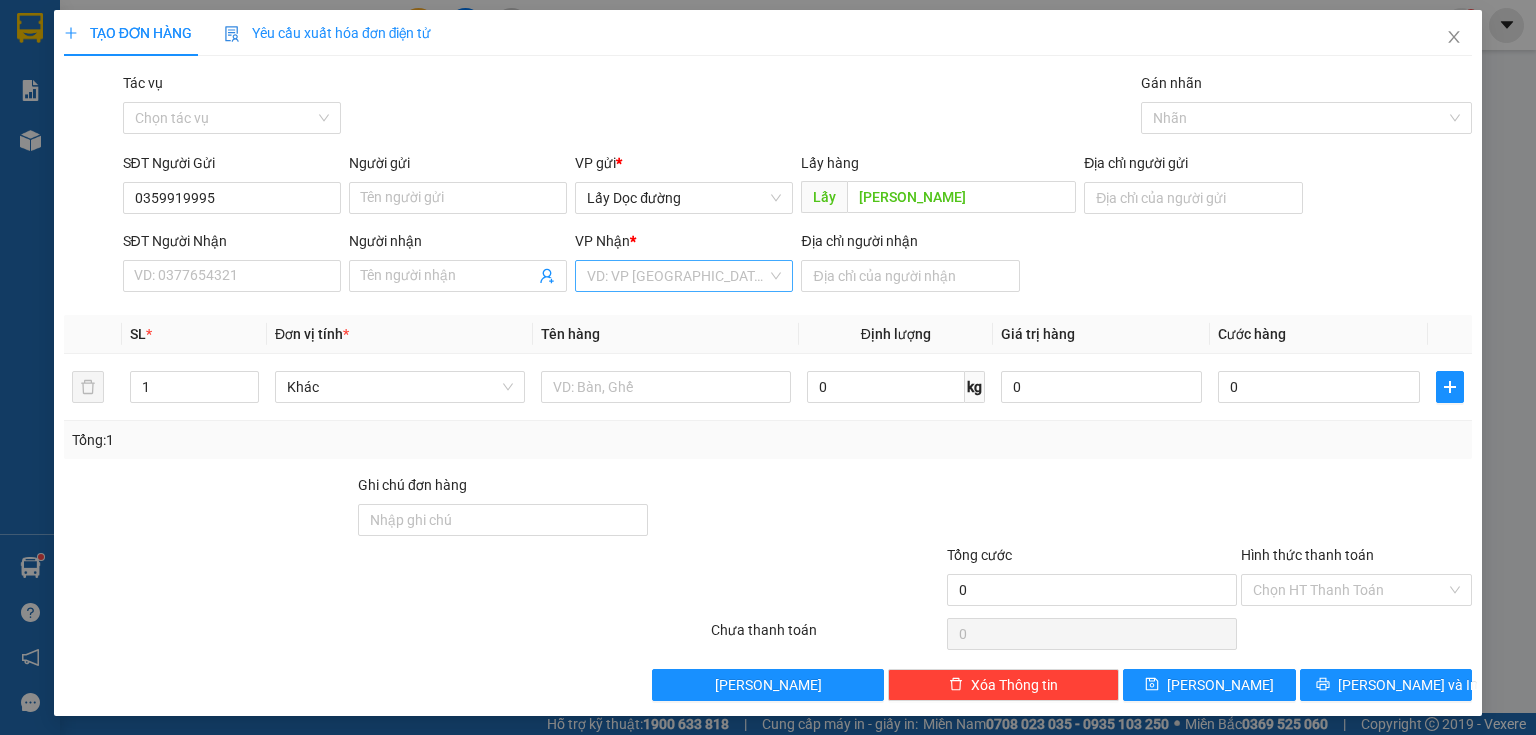 click at bounding box center (677, 276) 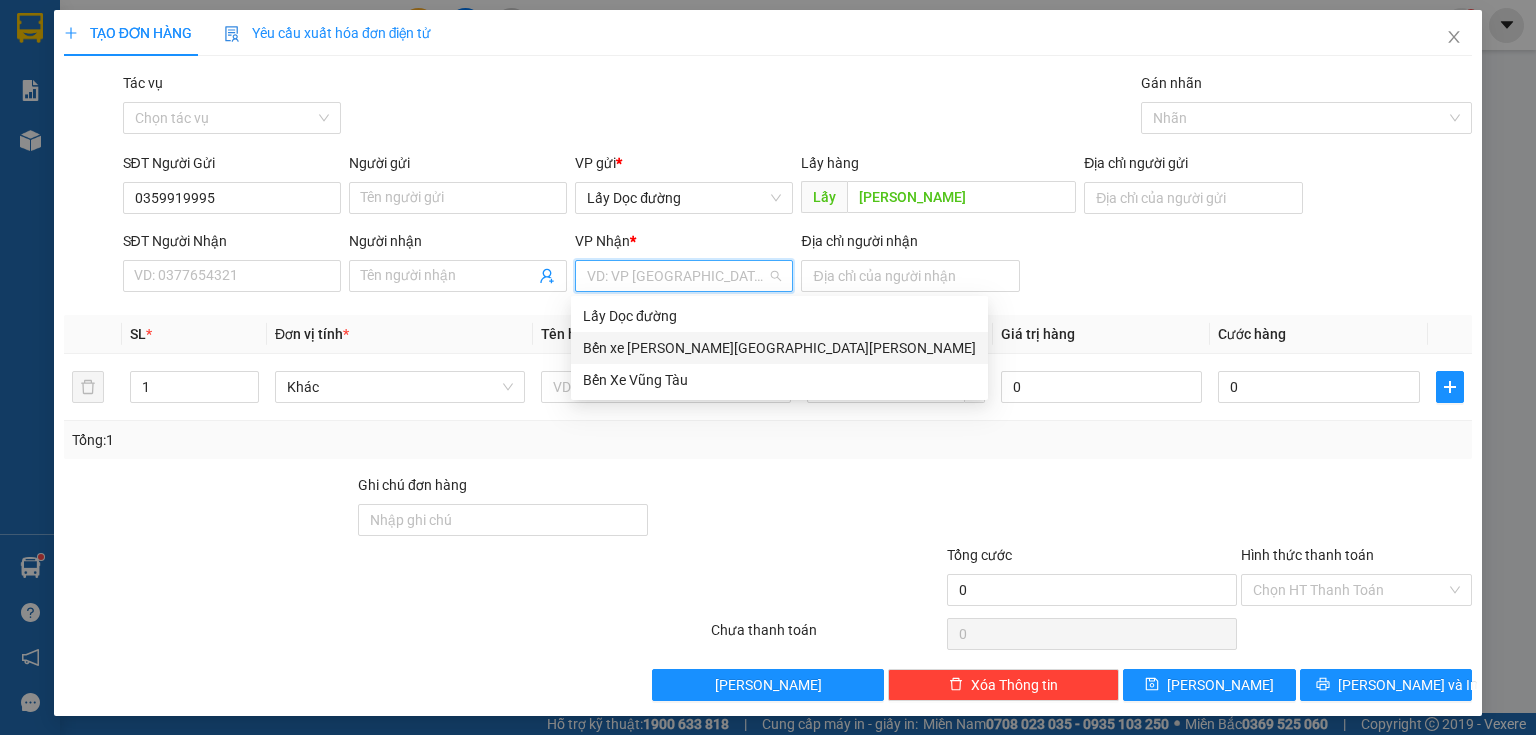 click on "Bến xe [GEOGRAPHIC_DATA]" at bounding box center (779, 348) 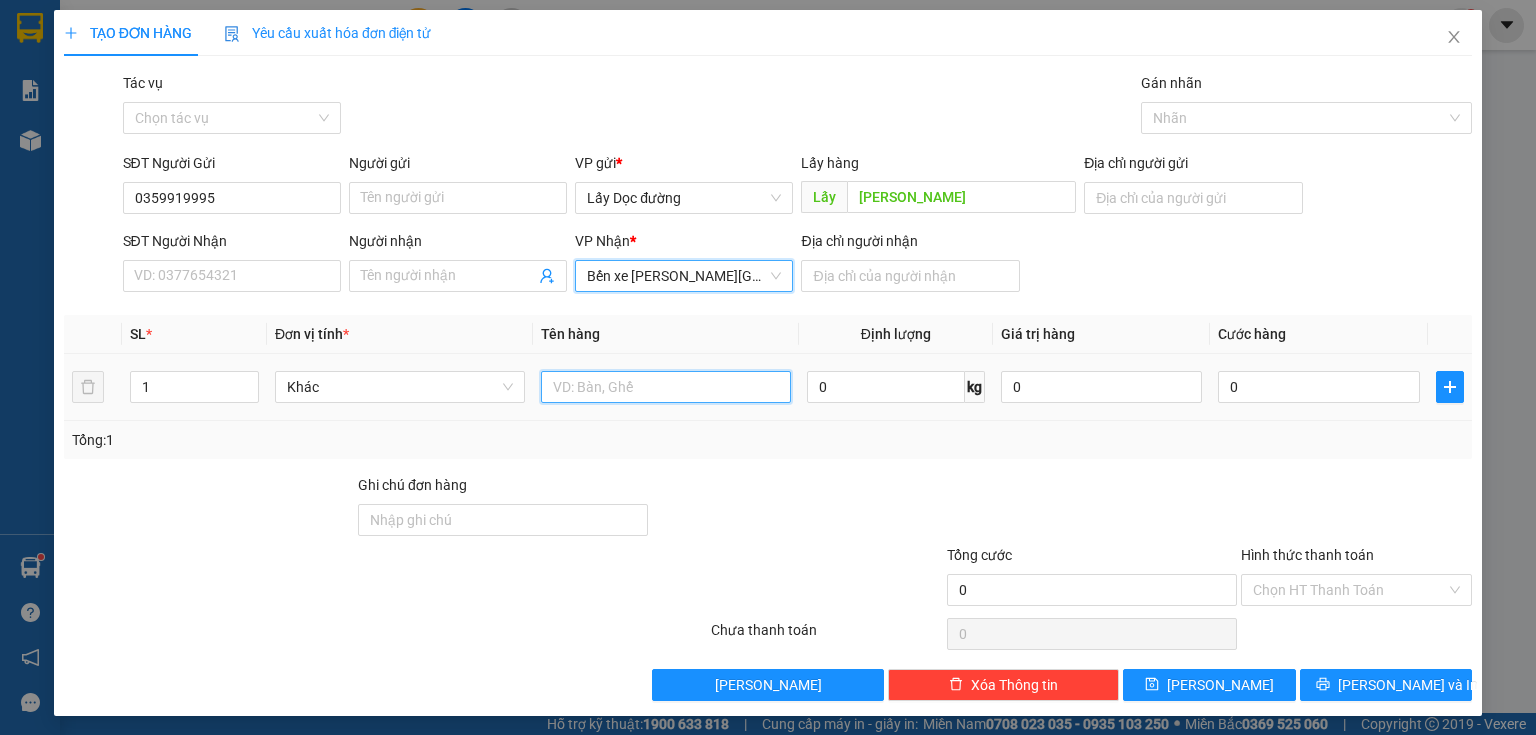 click at bounding box center [666, 387] 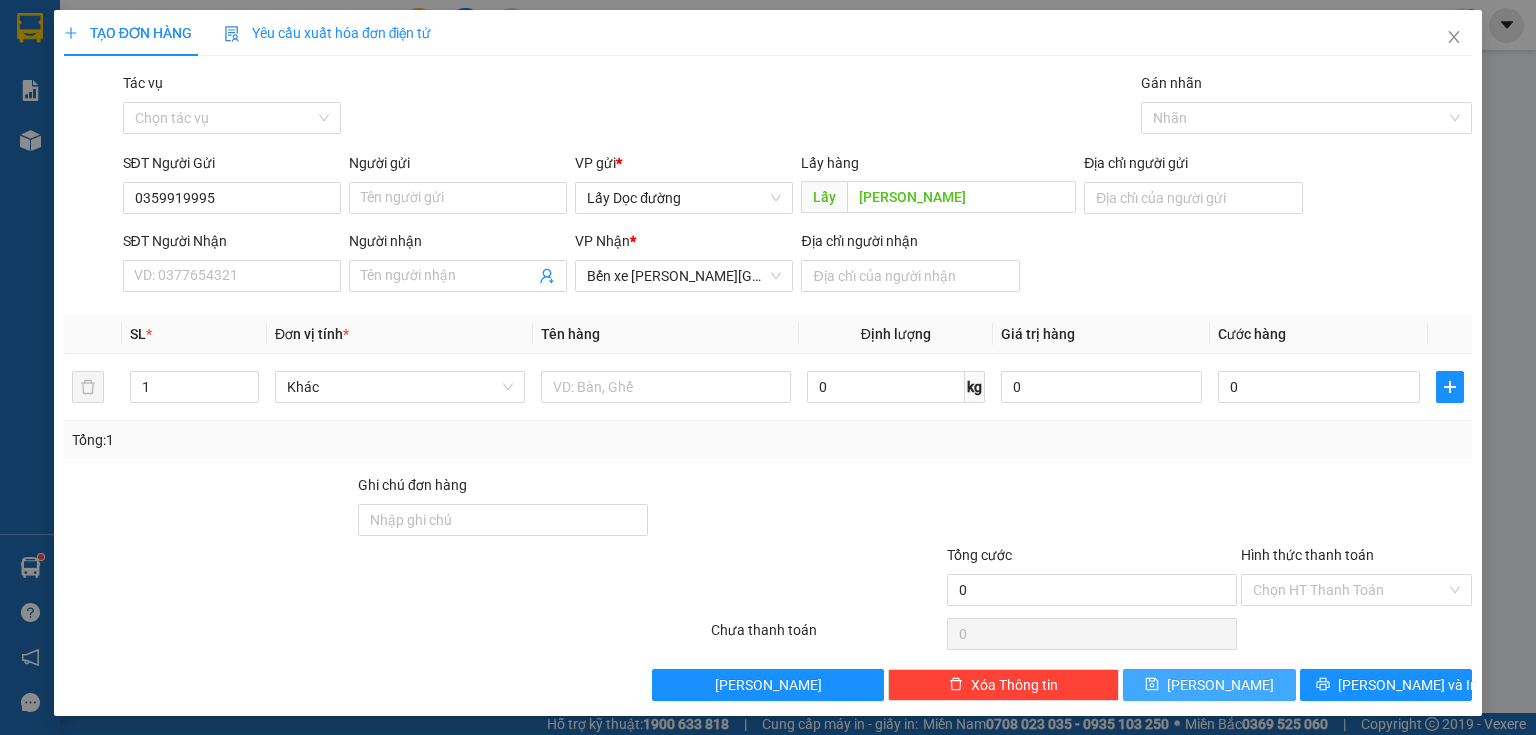 click on "[PERSON_NAME]" at bounding box center [1209, 685] 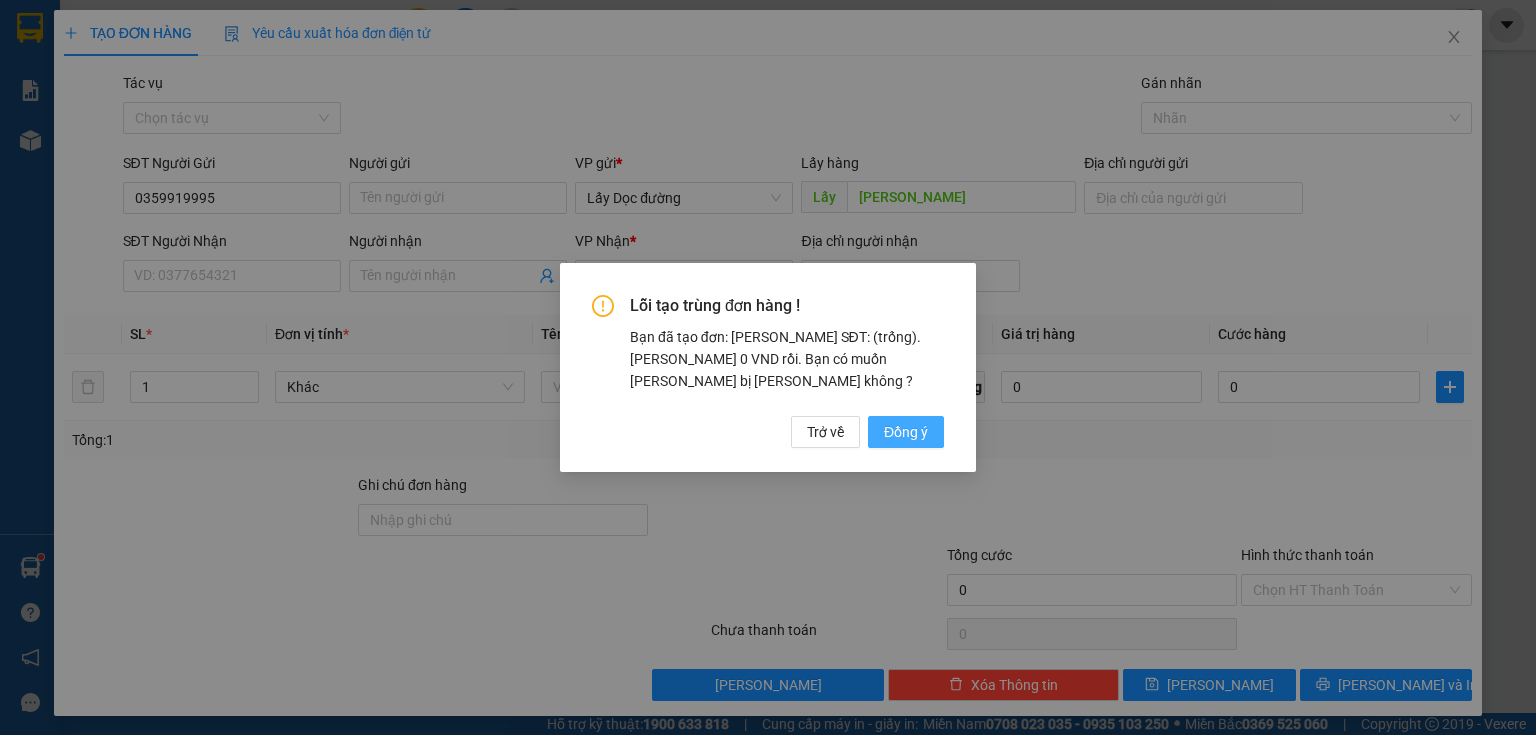 click on "Đồng ý" at bounding box center [906, 432] 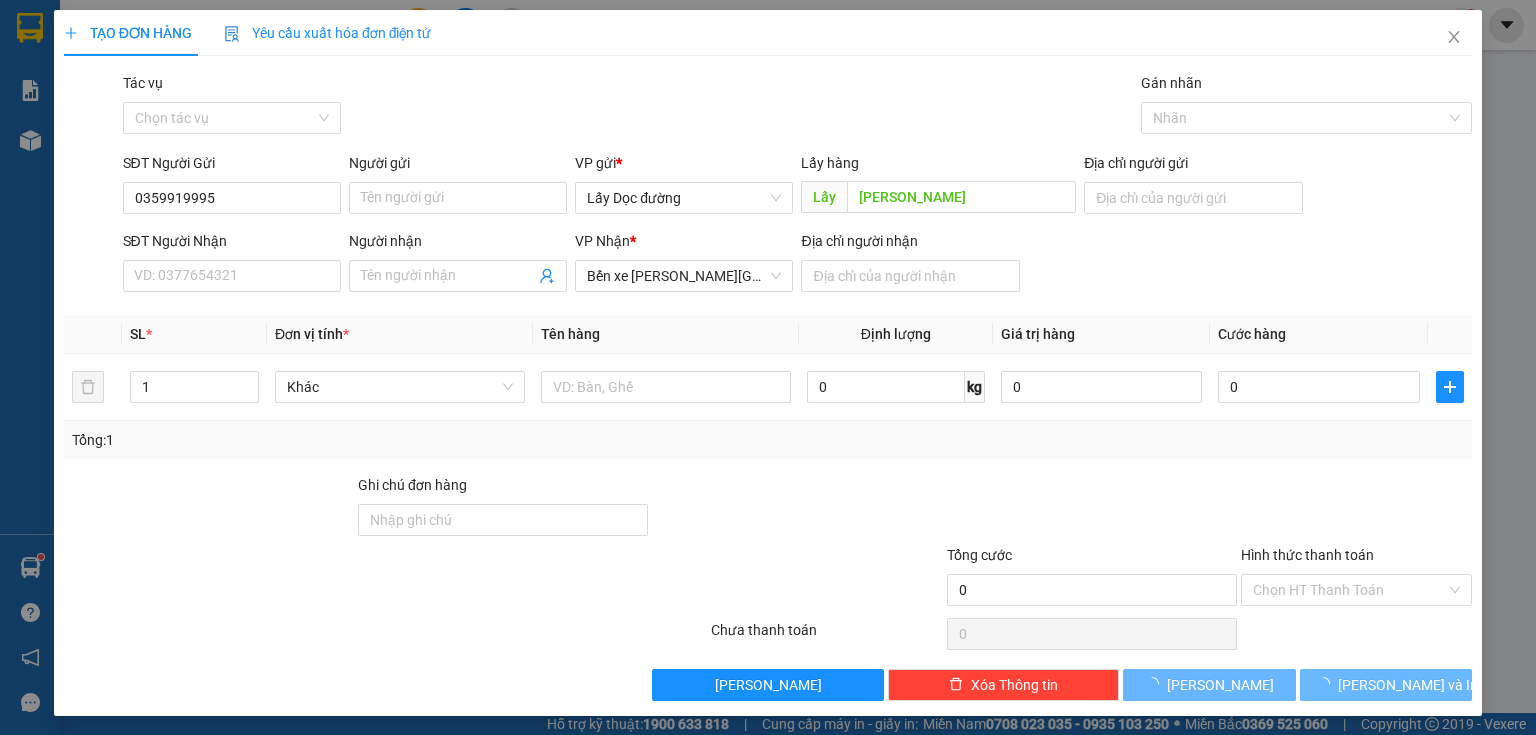 type 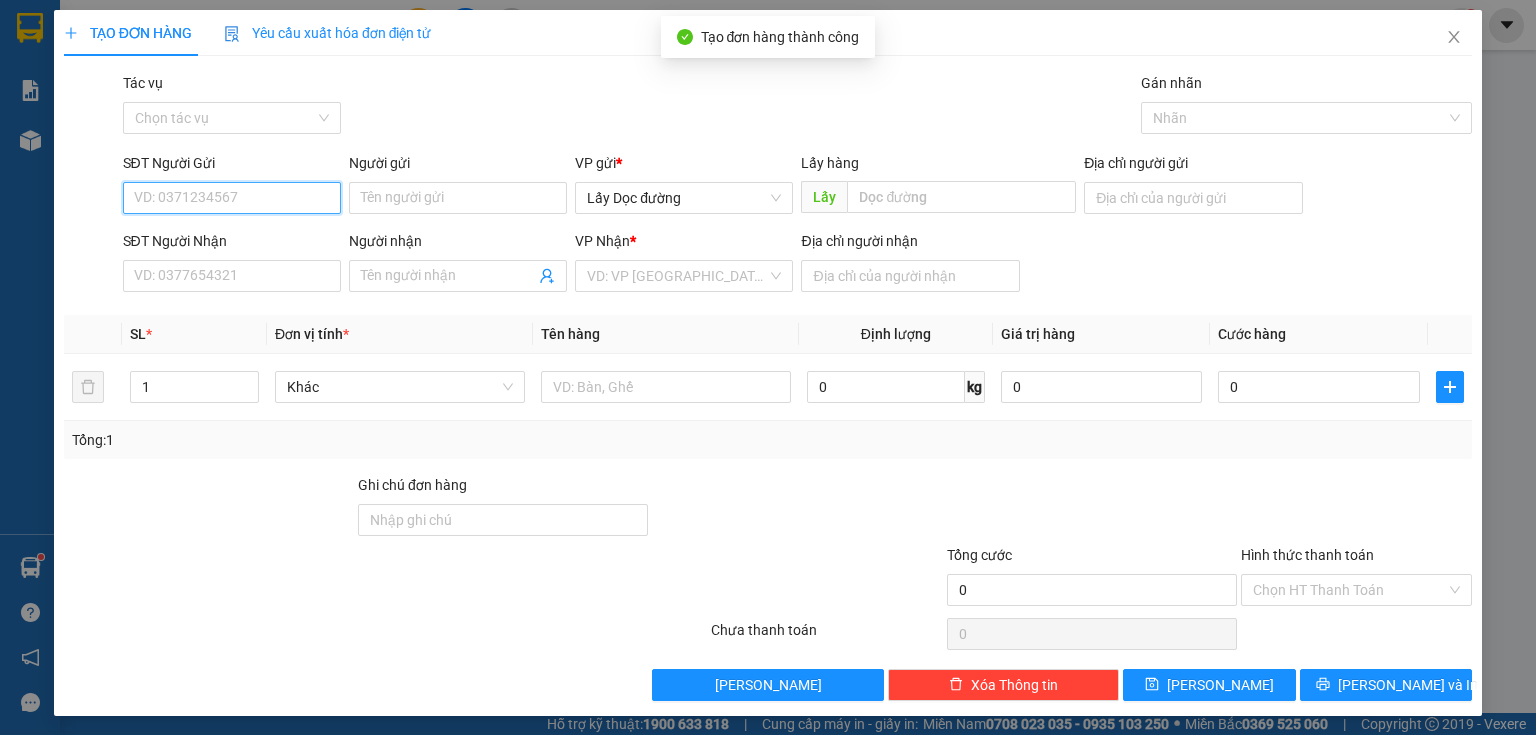 click on "SĐT Người Gửi" at bounding box center [232, 198] 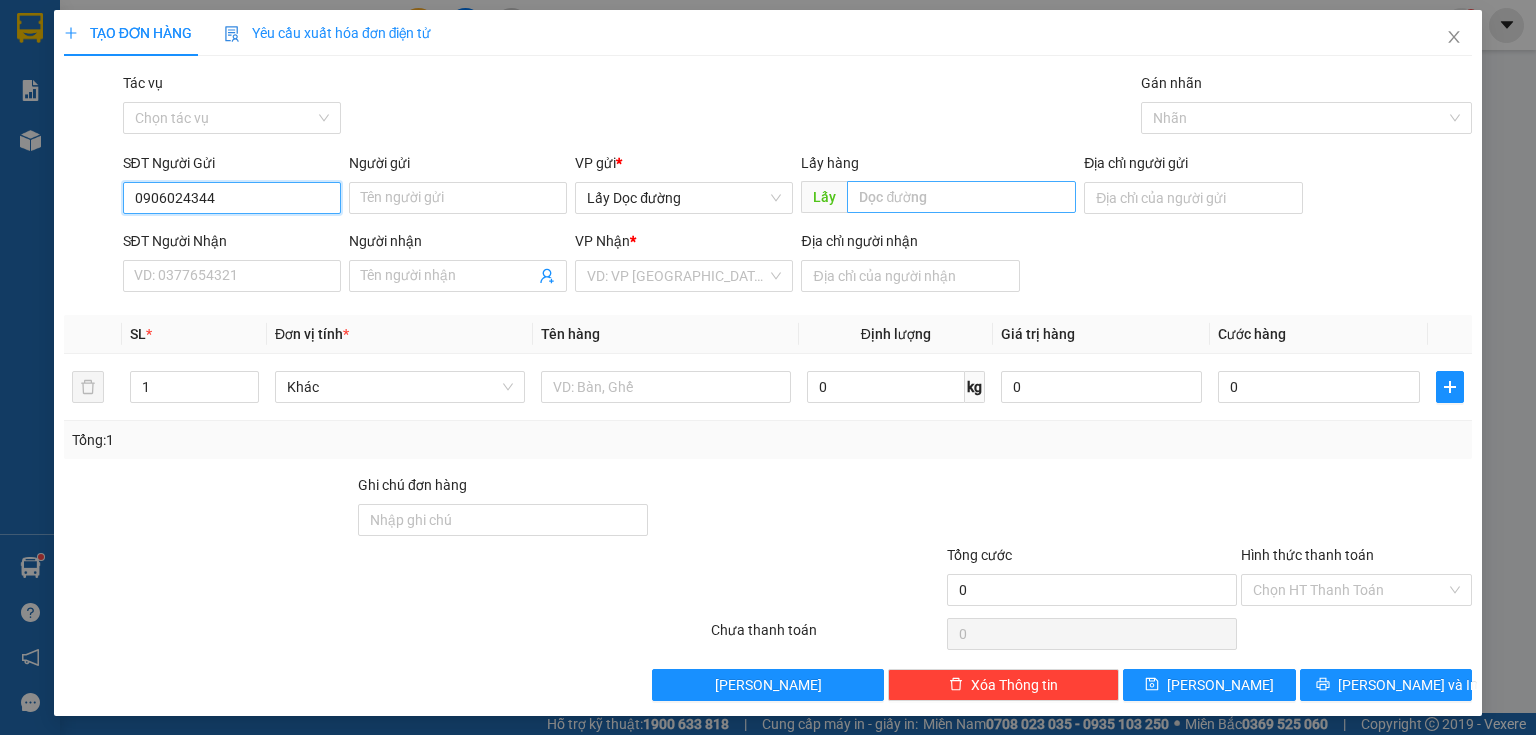 type on "0906024344" 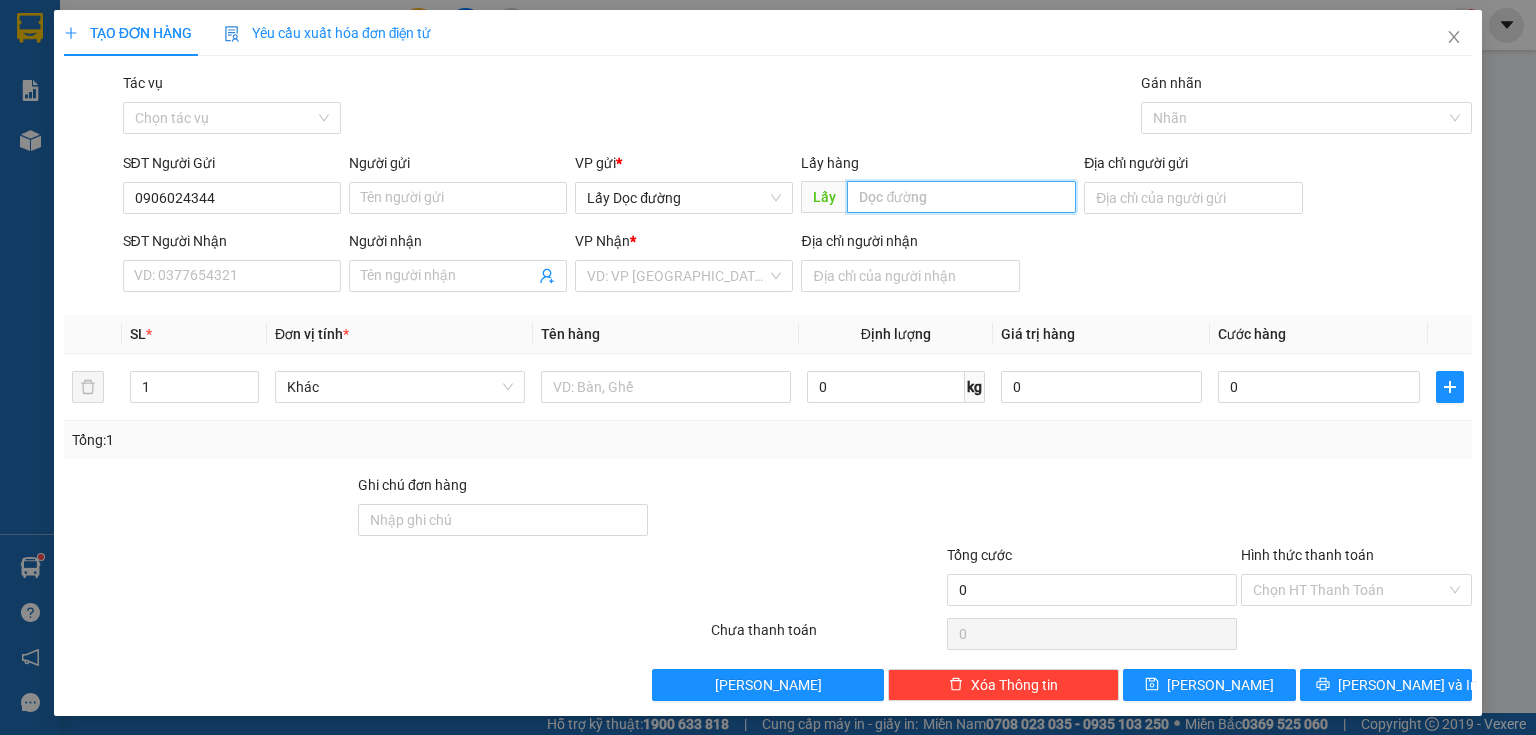 click at bounding box center (961, 197) 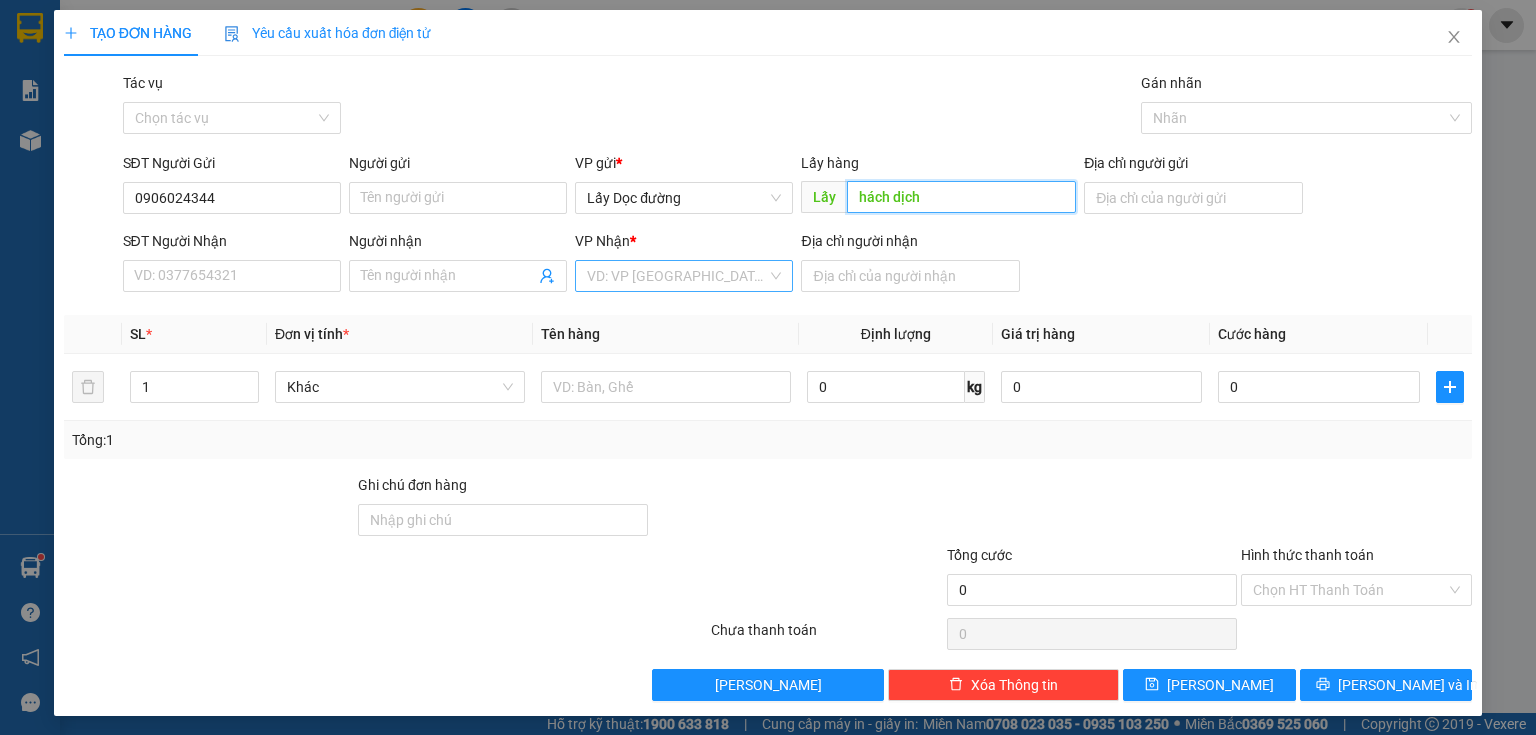 click on "VD: VP [GEOGRAPHIC_DATA]" at bounding box center [684, 276] 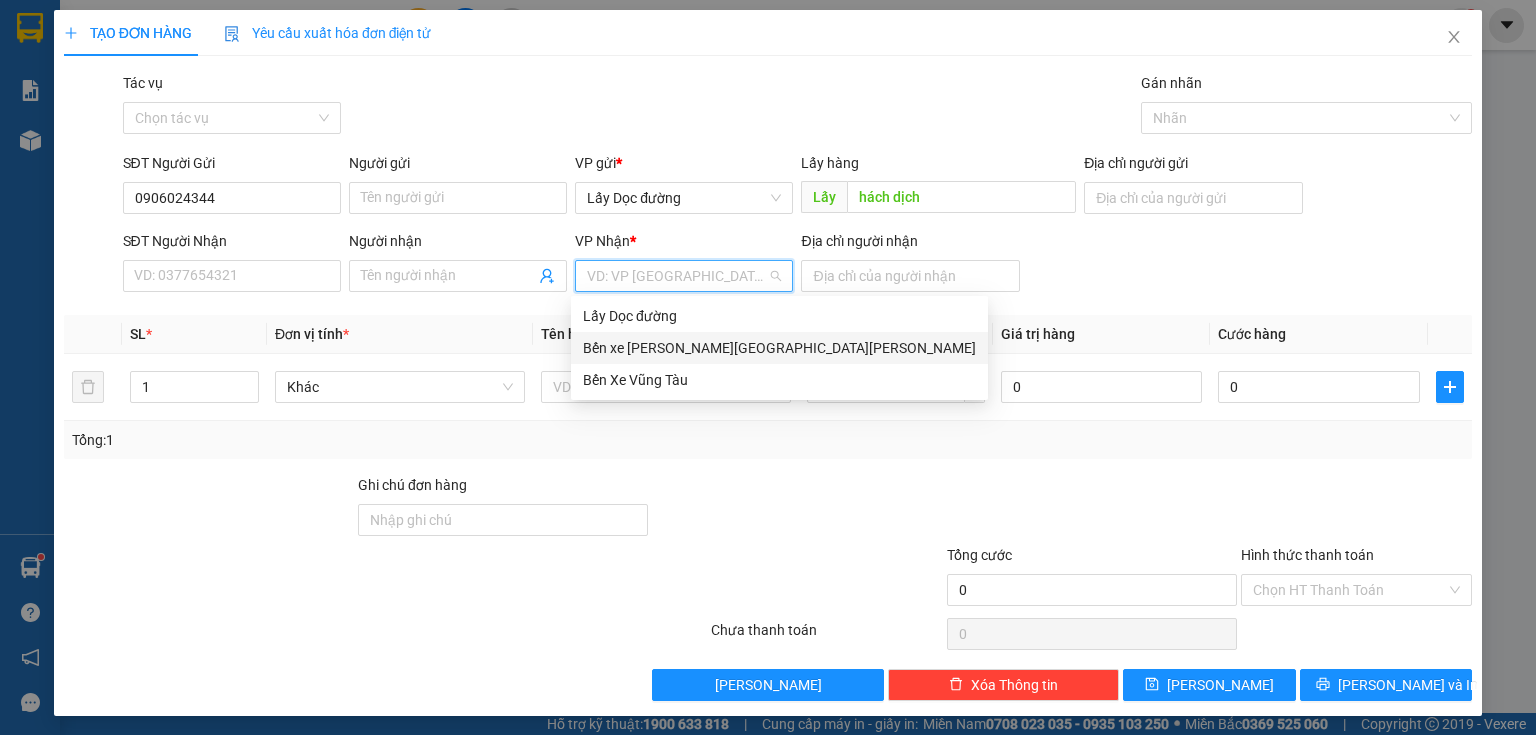 click on "Bến xe [GEOGRAPHIC_DATA]" at bounding box center (779, 348) 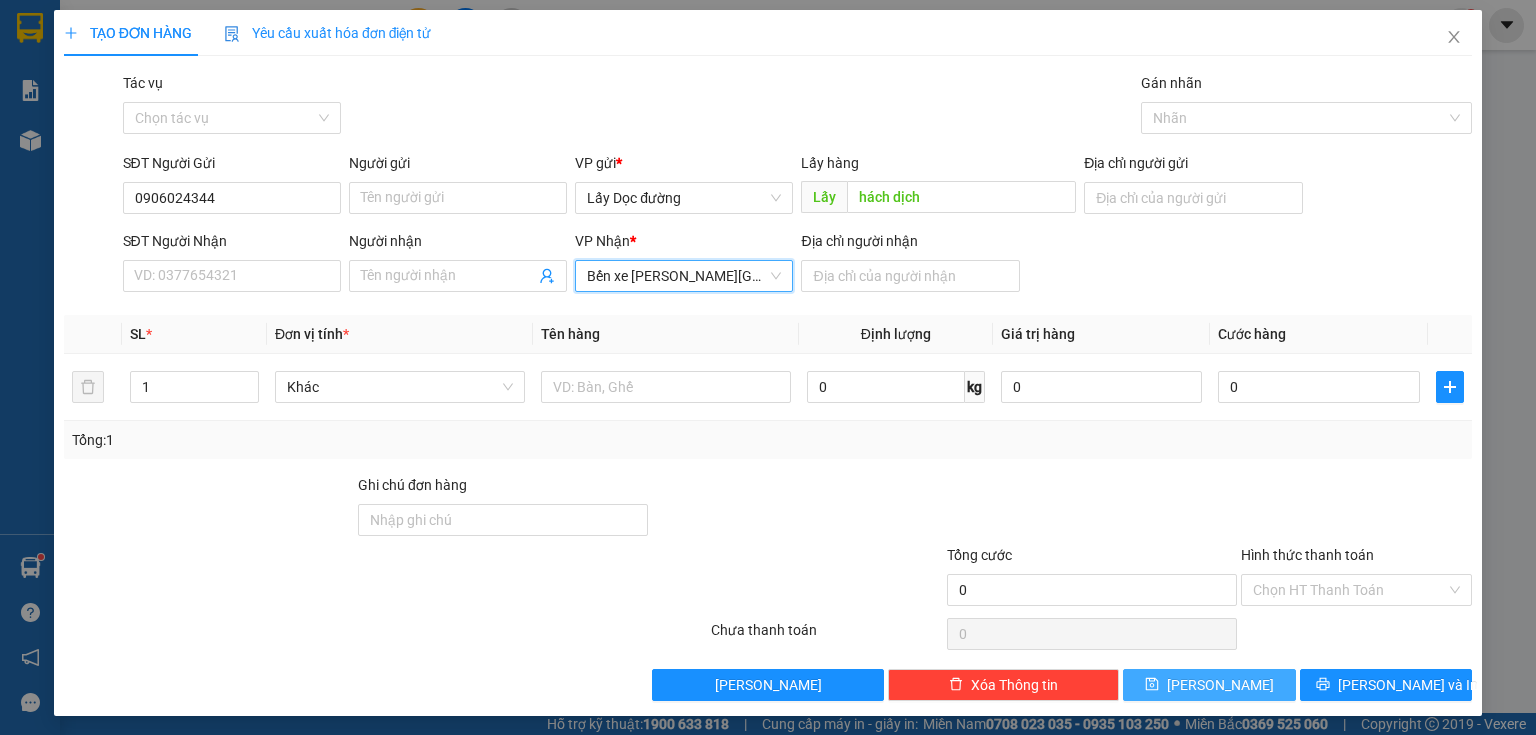 click on "[PERSON_NAME]" at bounding box center (1209, 685) 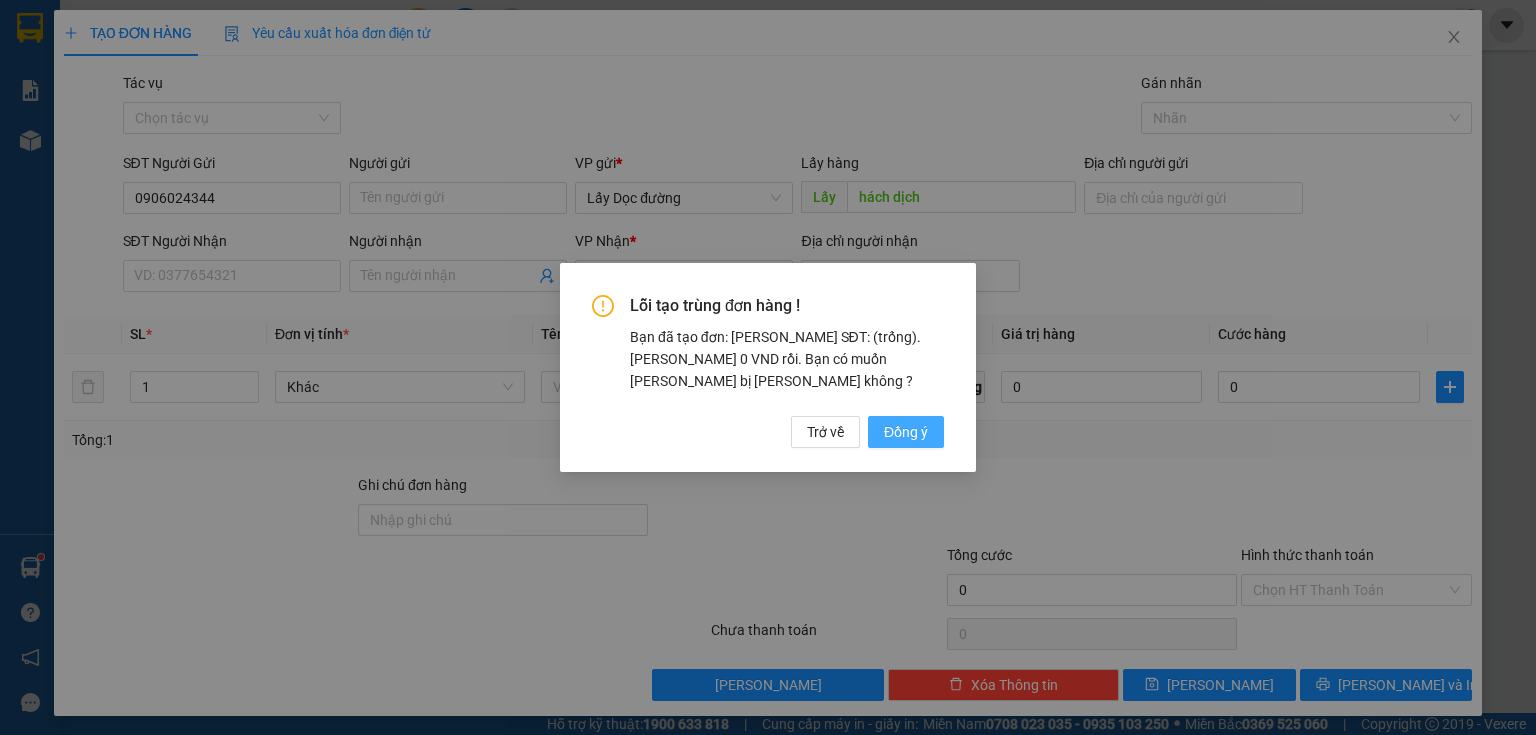 click on "Đồng ý" at bounding box center [906, 432] 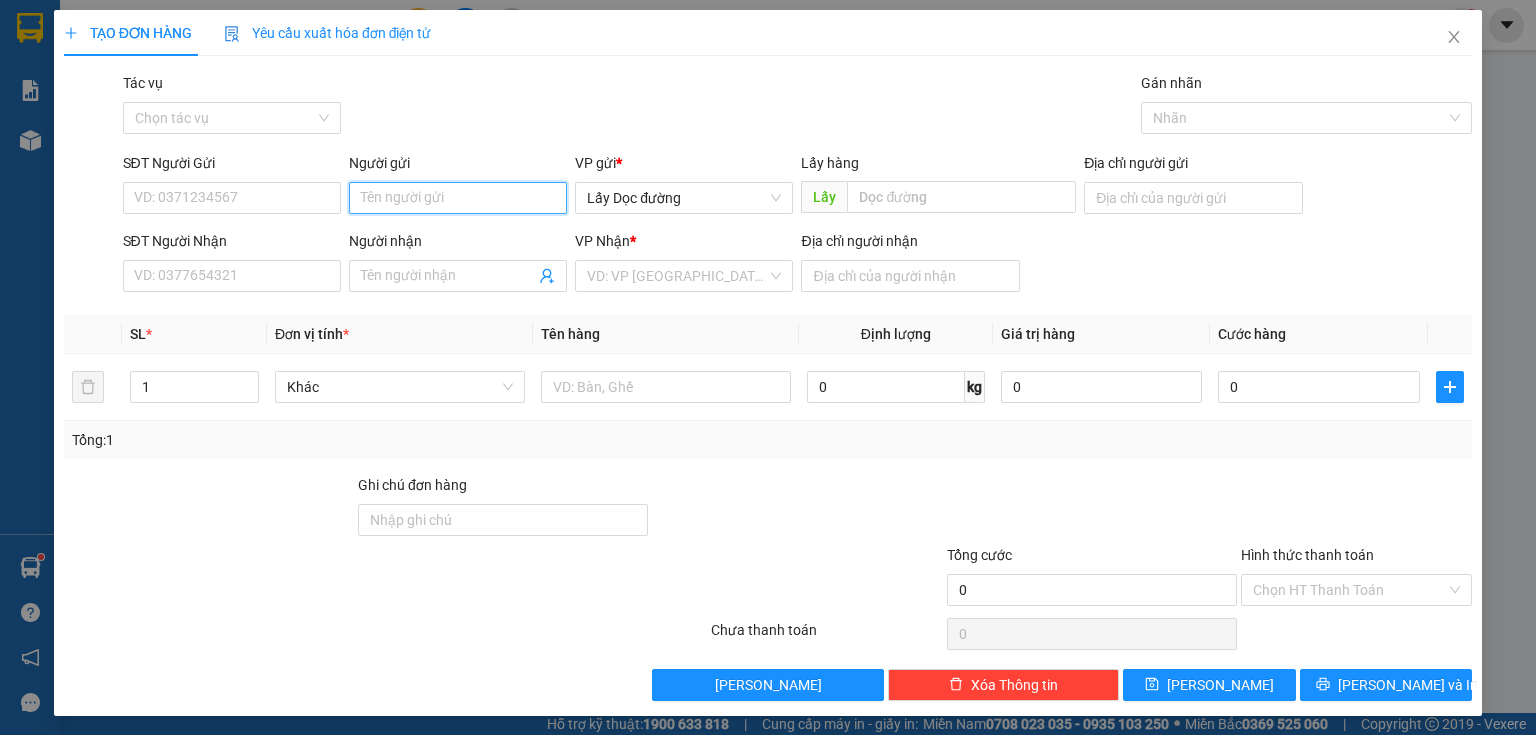 click on "Người gửi" at bounding box center (458, 198) 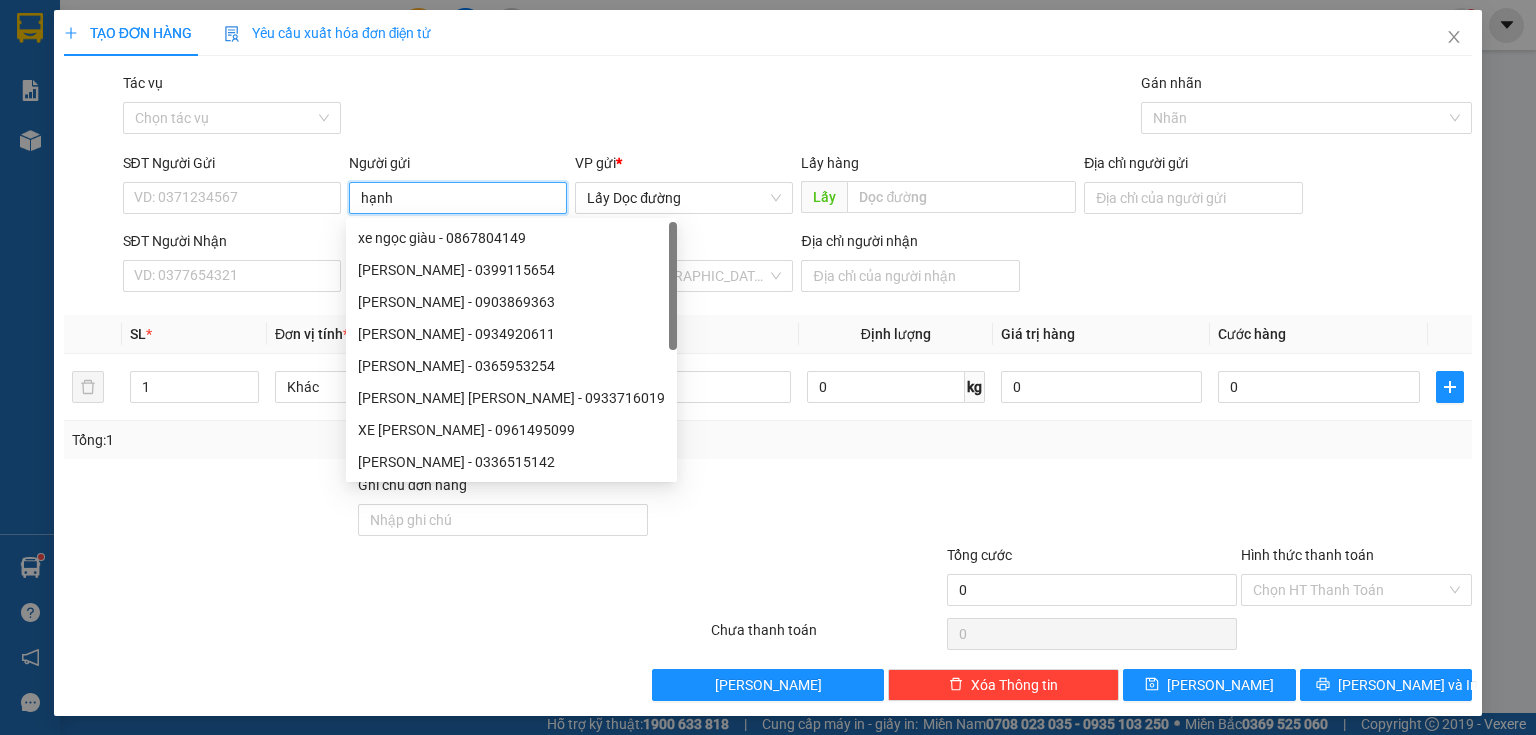 type on "hạnh" 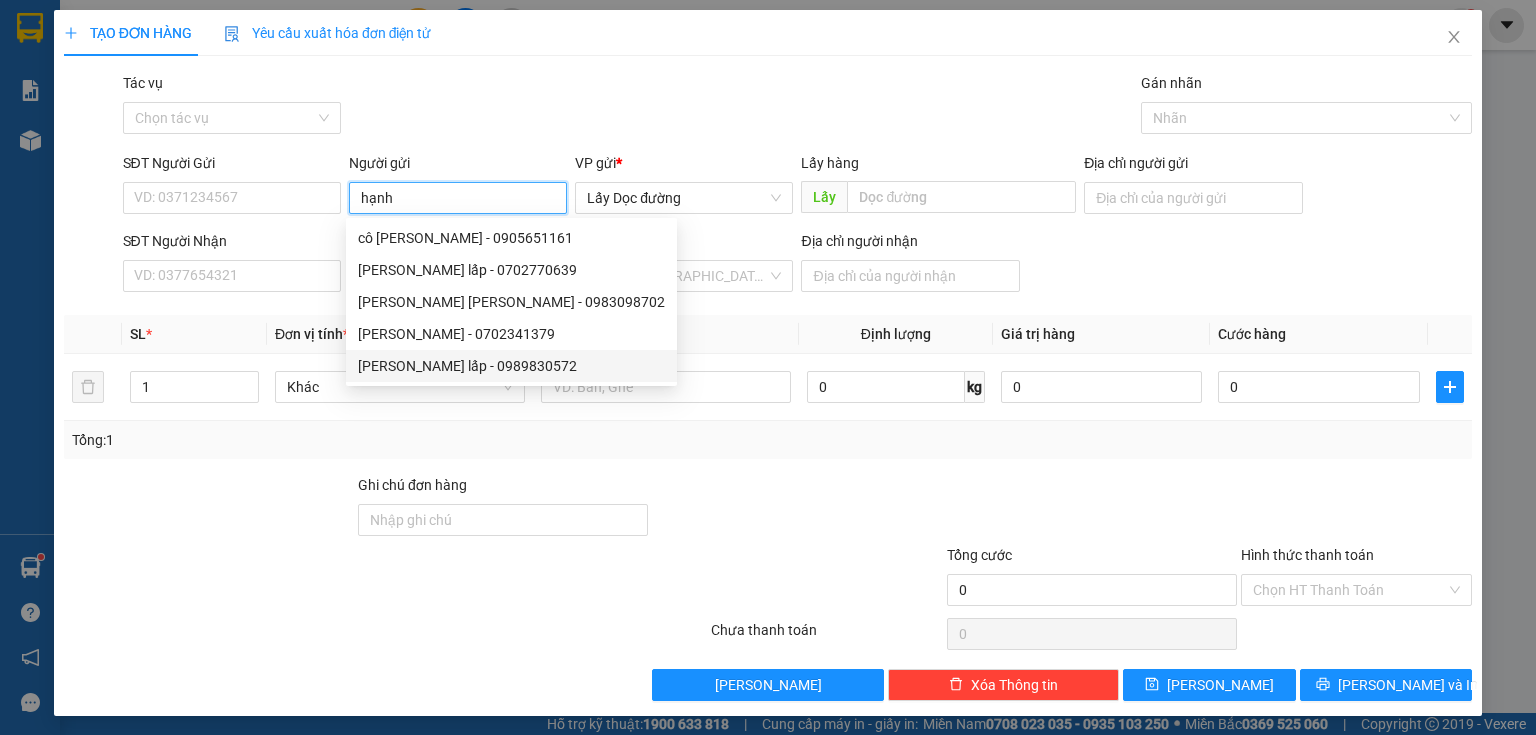click on "hạnh cửa lấp - 0989830572" at bounding box center [511, 366] 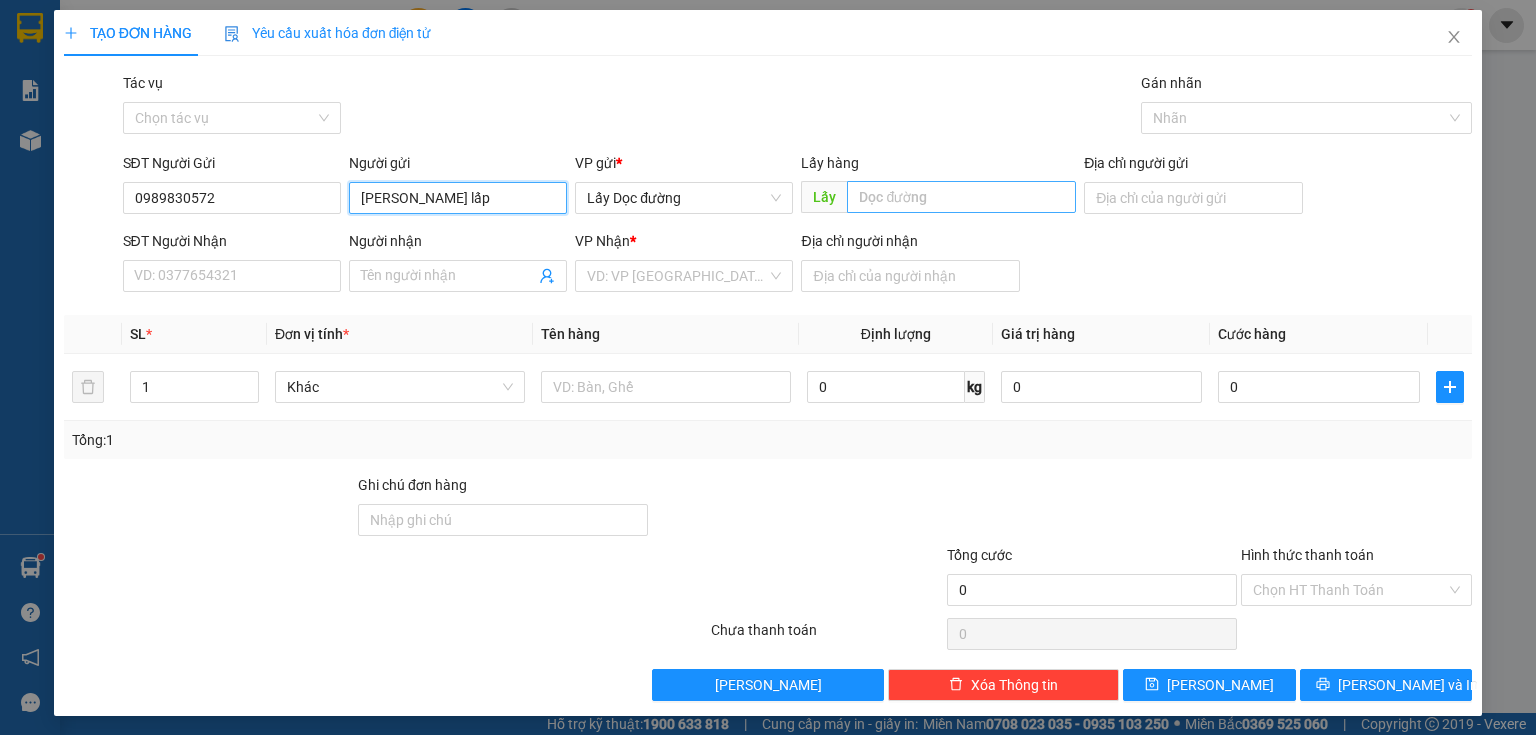 type on "hạnh cửa lấp" 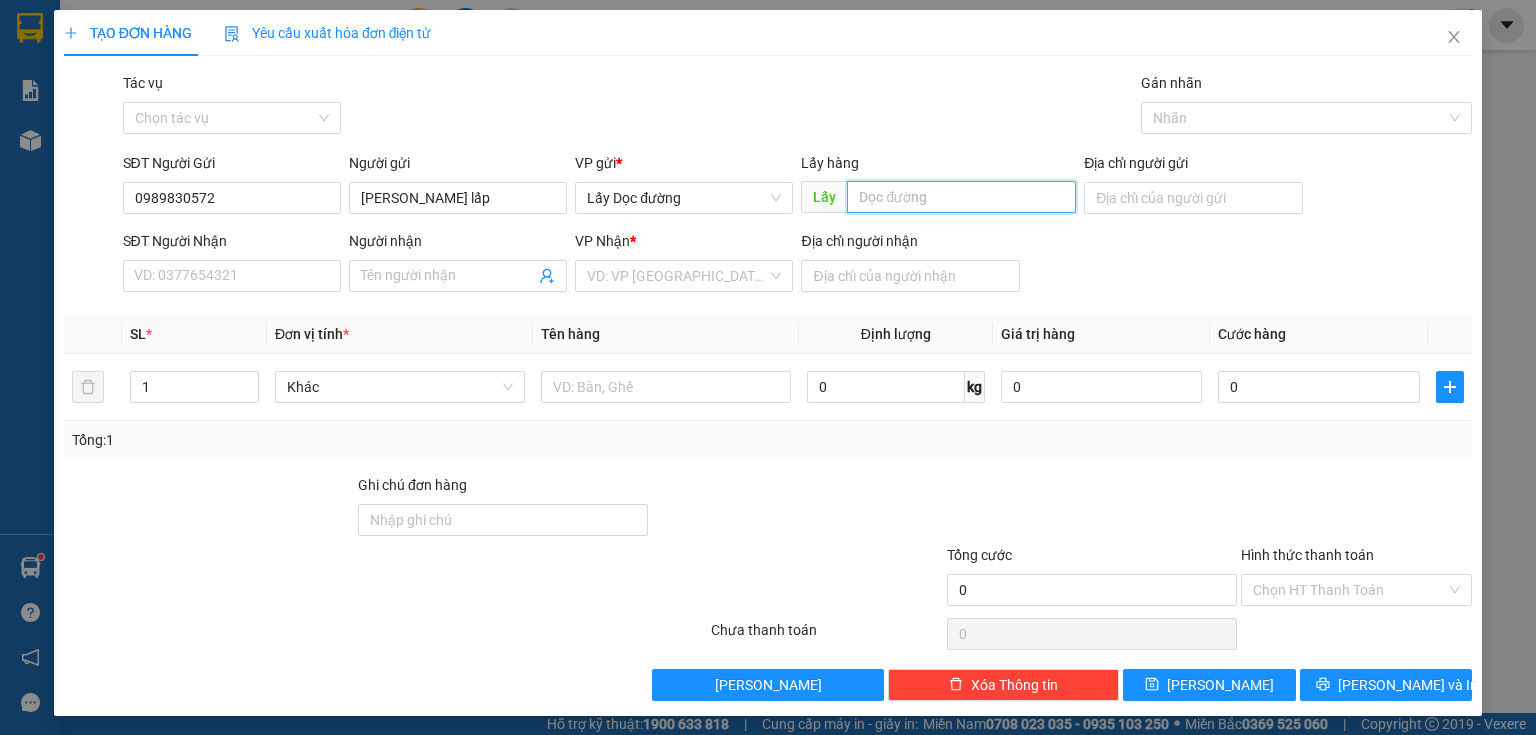 click at bounding box center (961, 197) 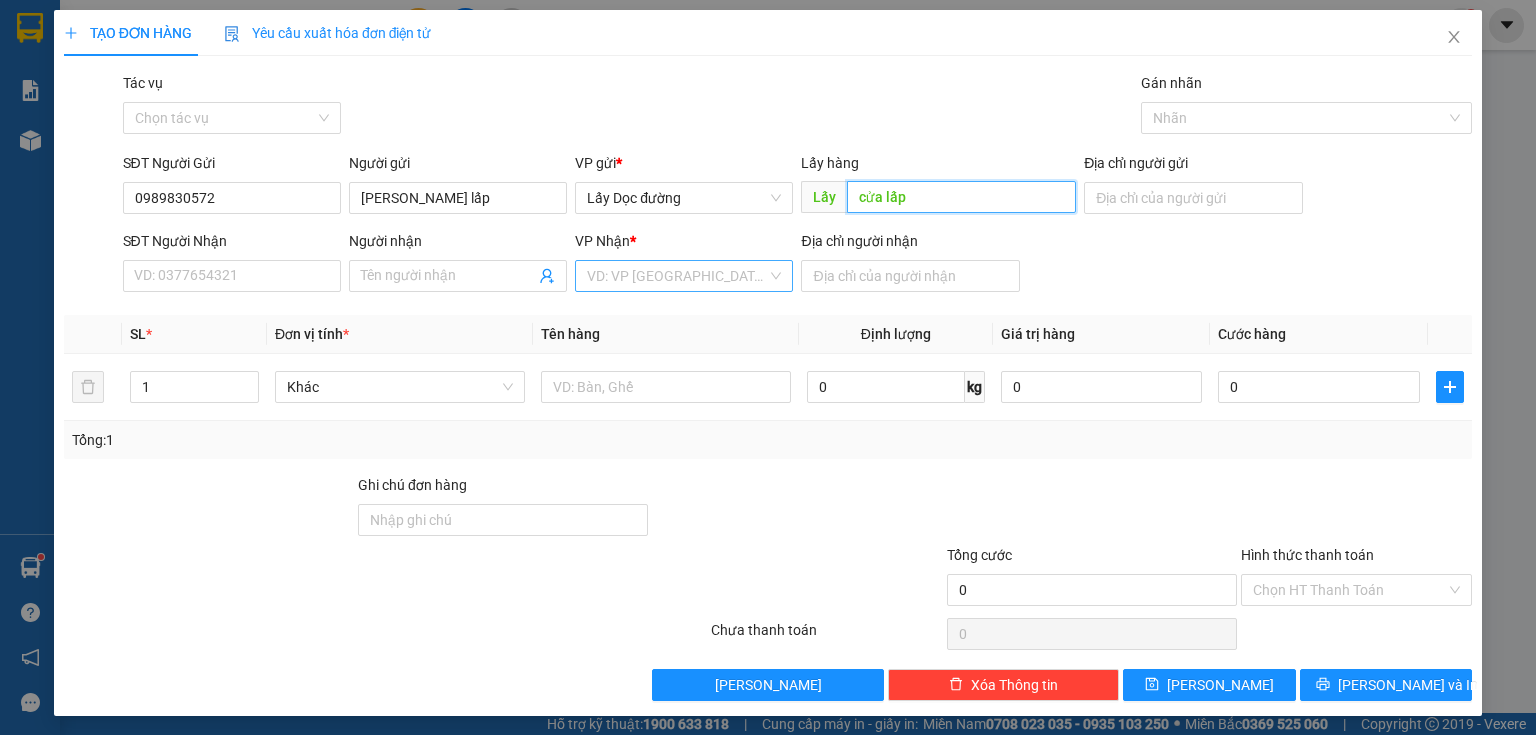 type on "cửa lấp" 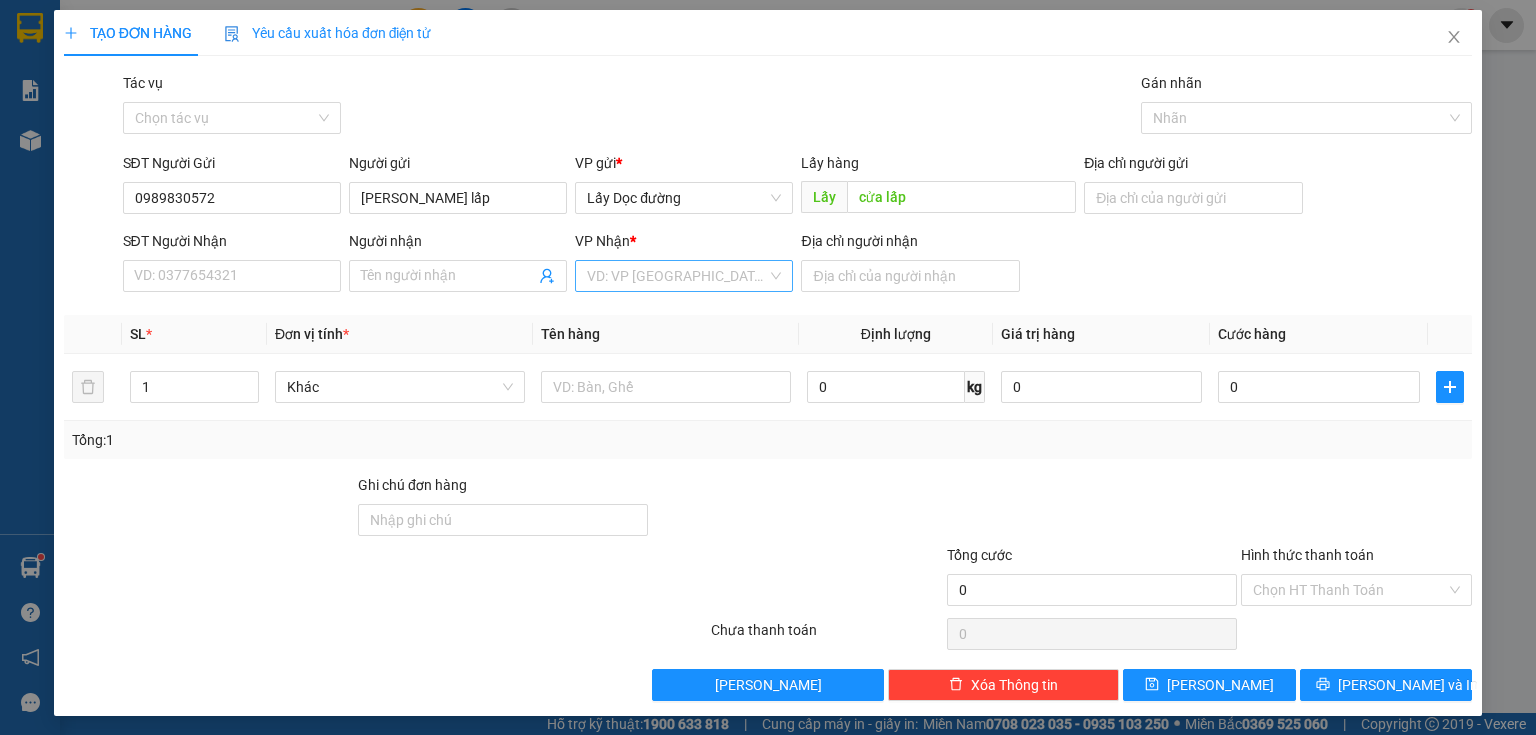 click at bounding box center [677, 276] 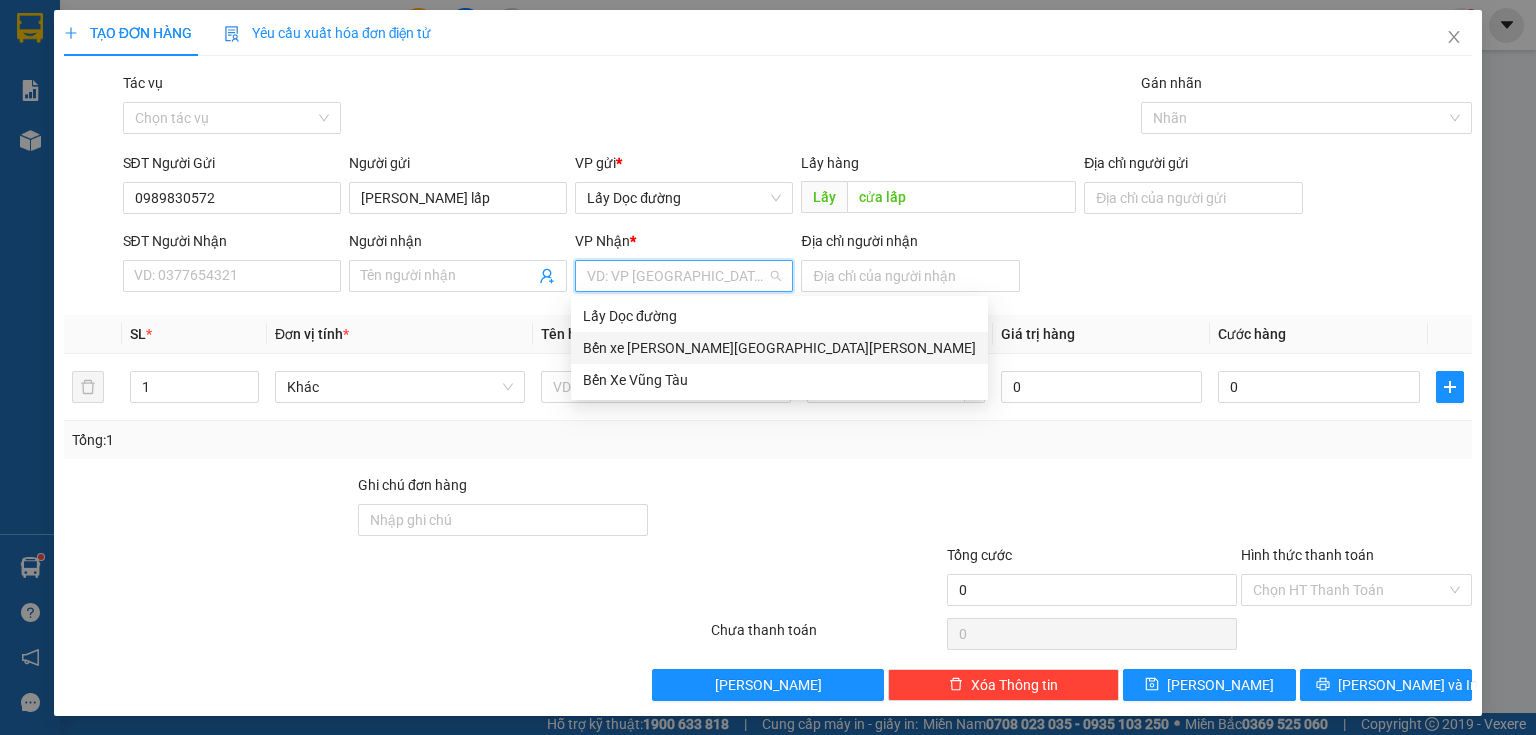 click on "Bến xe [GEOGRAPHIC_DATA]" at bounding box center [779, 348] 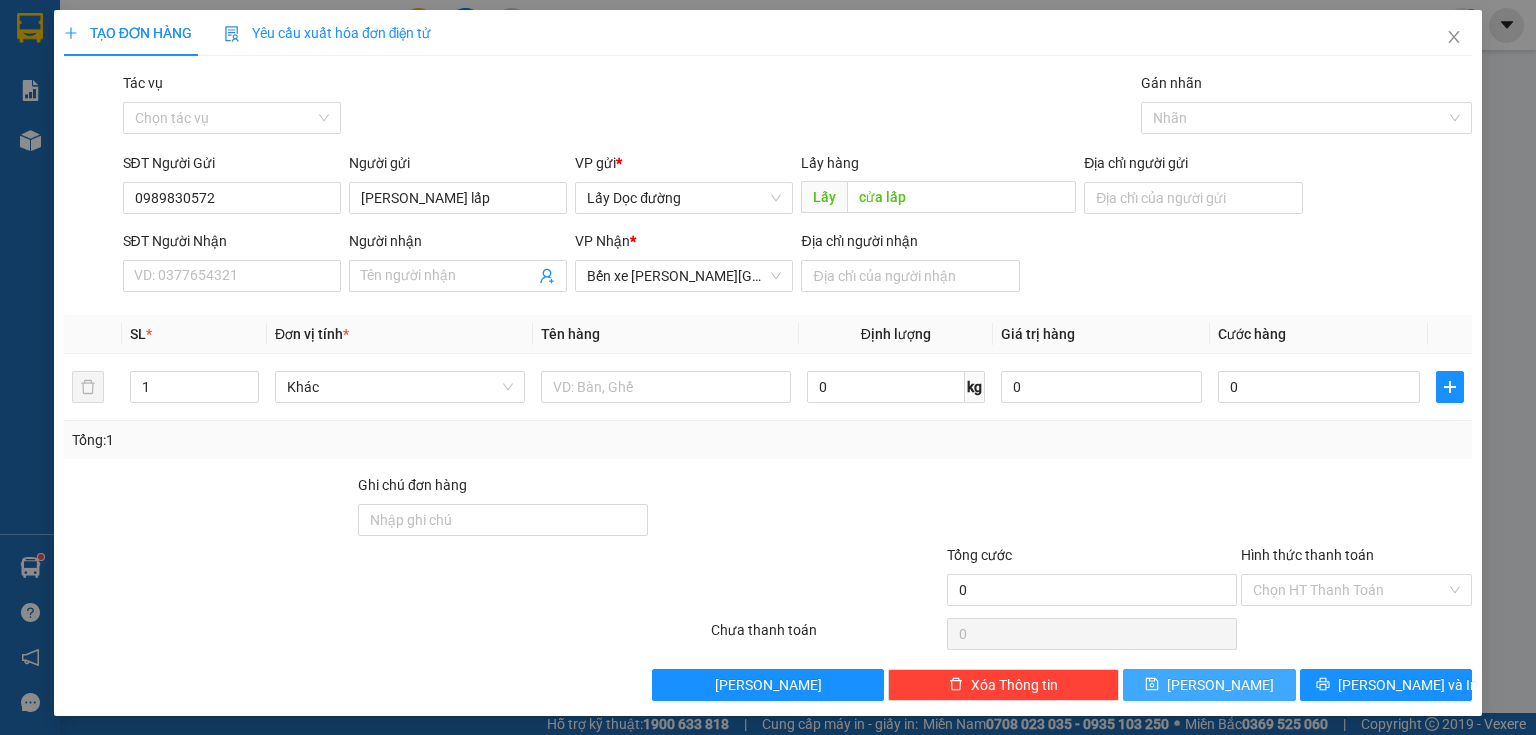 click on "[PERSON_NAME]" at bounding box center [1209, 685] 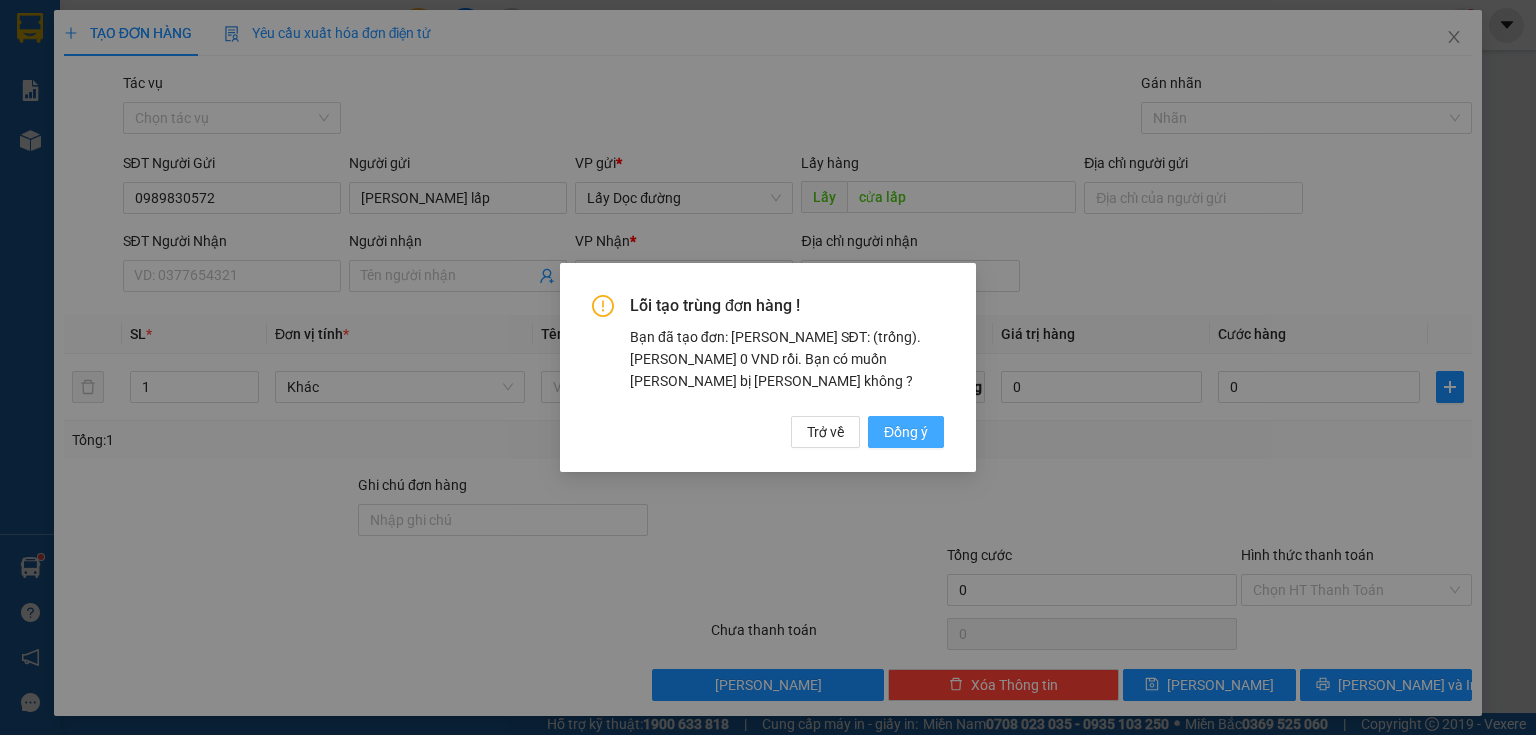click on "Đồng ý" at bounding box center [906, 432] 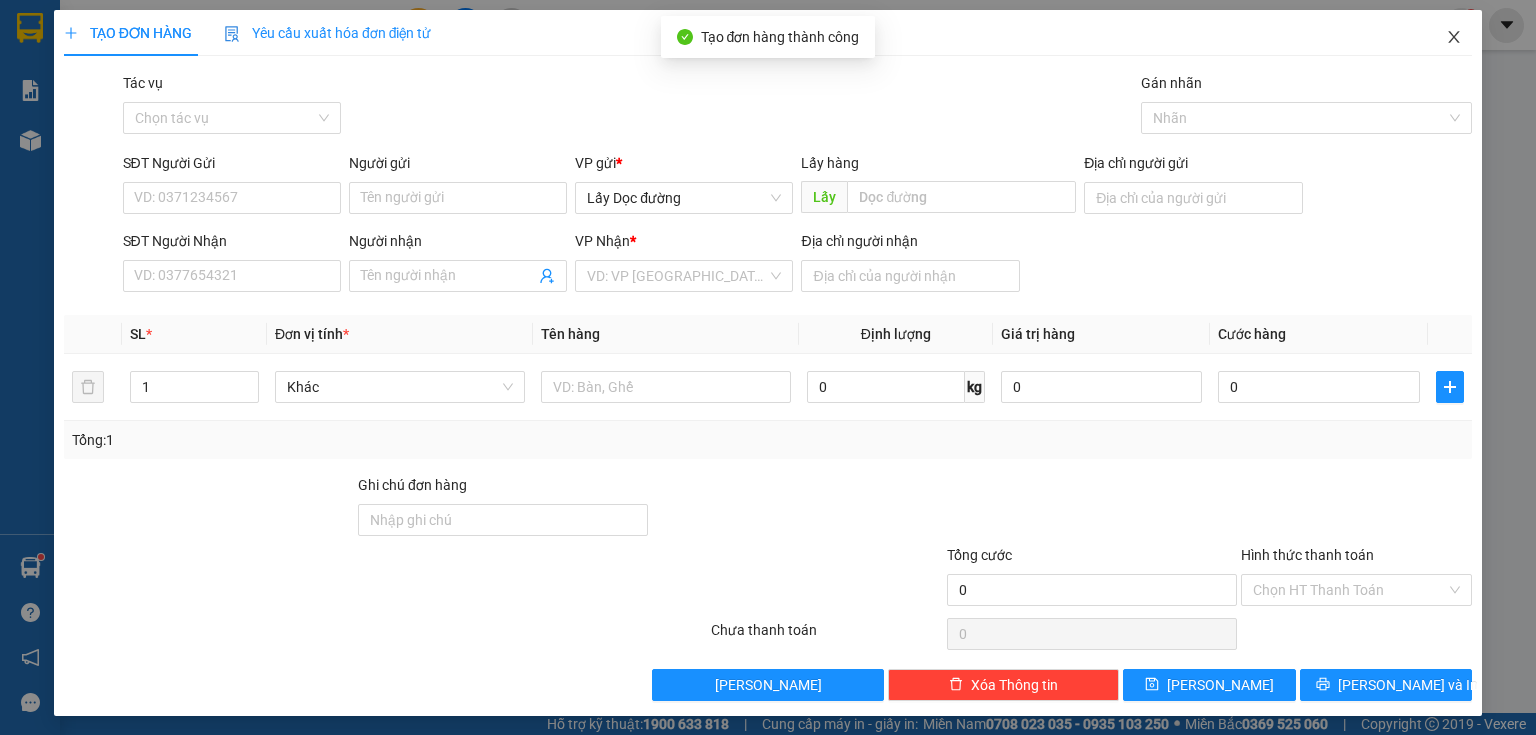 click 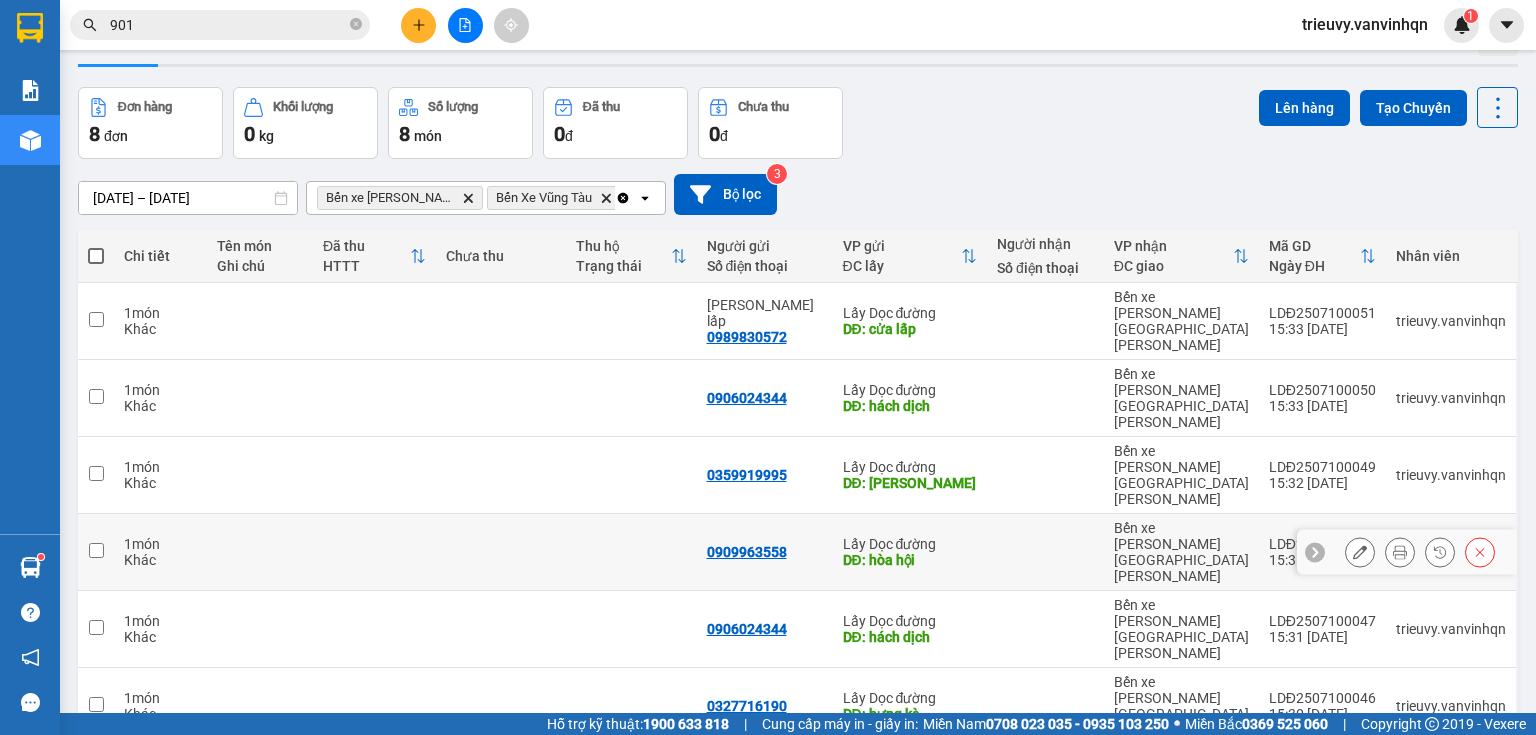 scroll, scrollTop: 80, scrollLeft: 0, axis: vertical 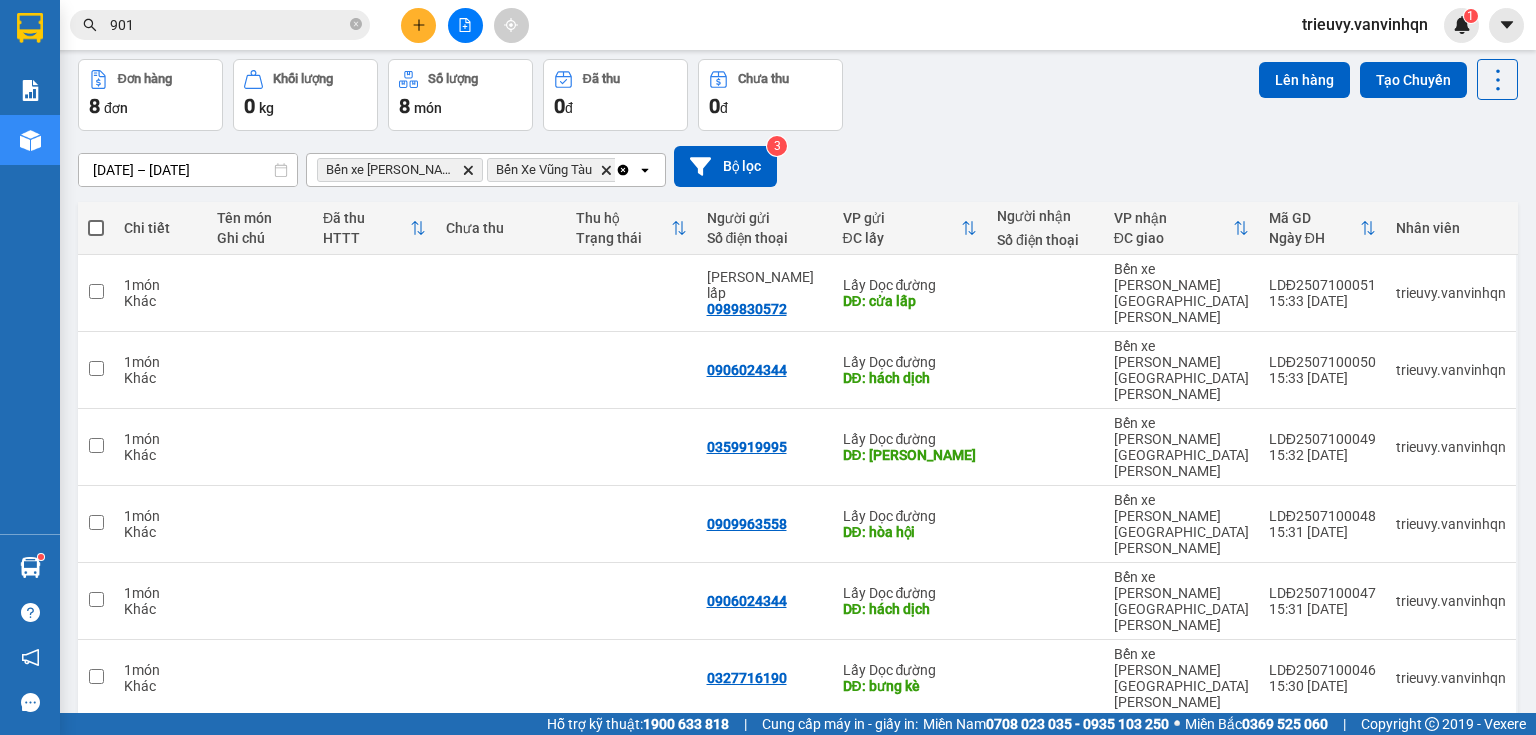 click at bounding box center [96, 228] 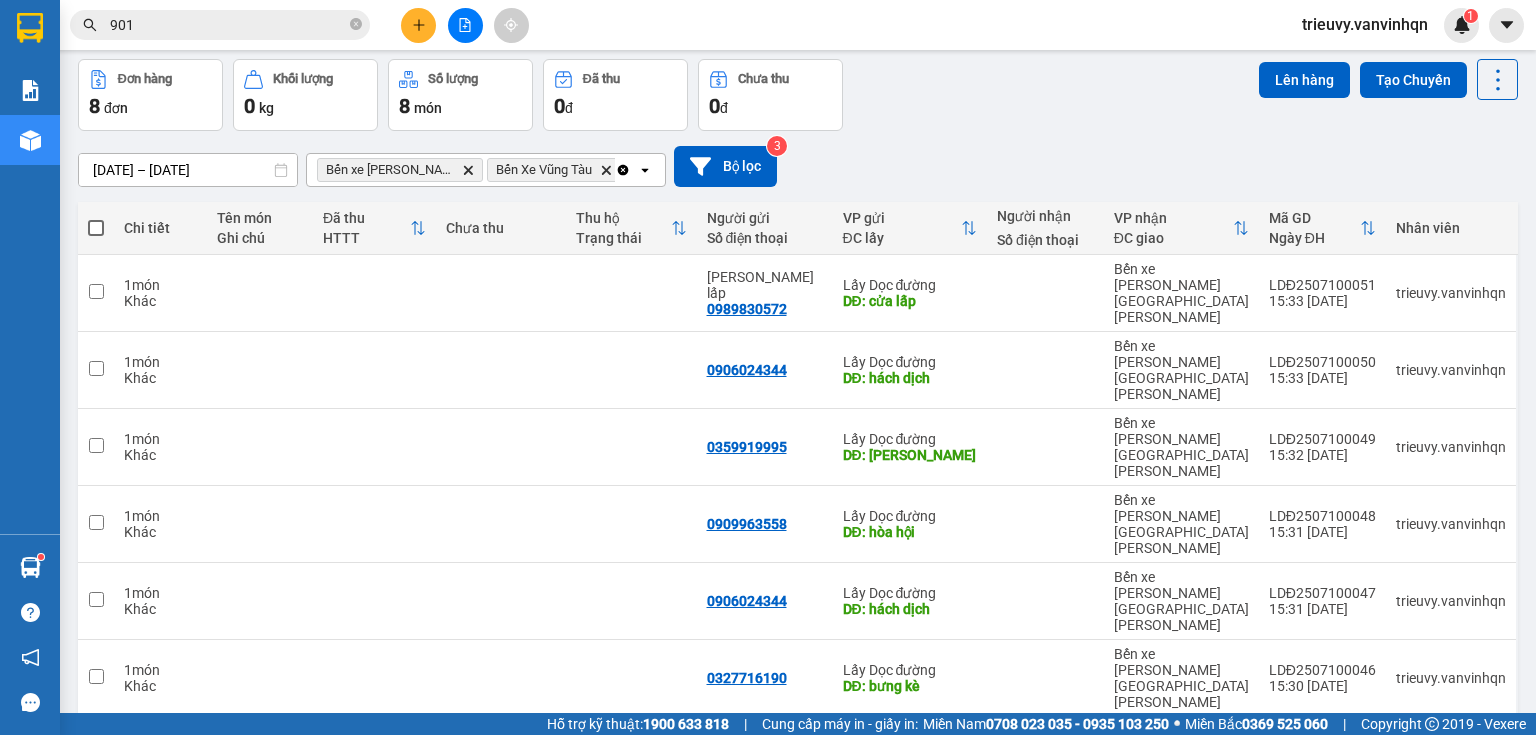 click at bounding box center (96, 218) 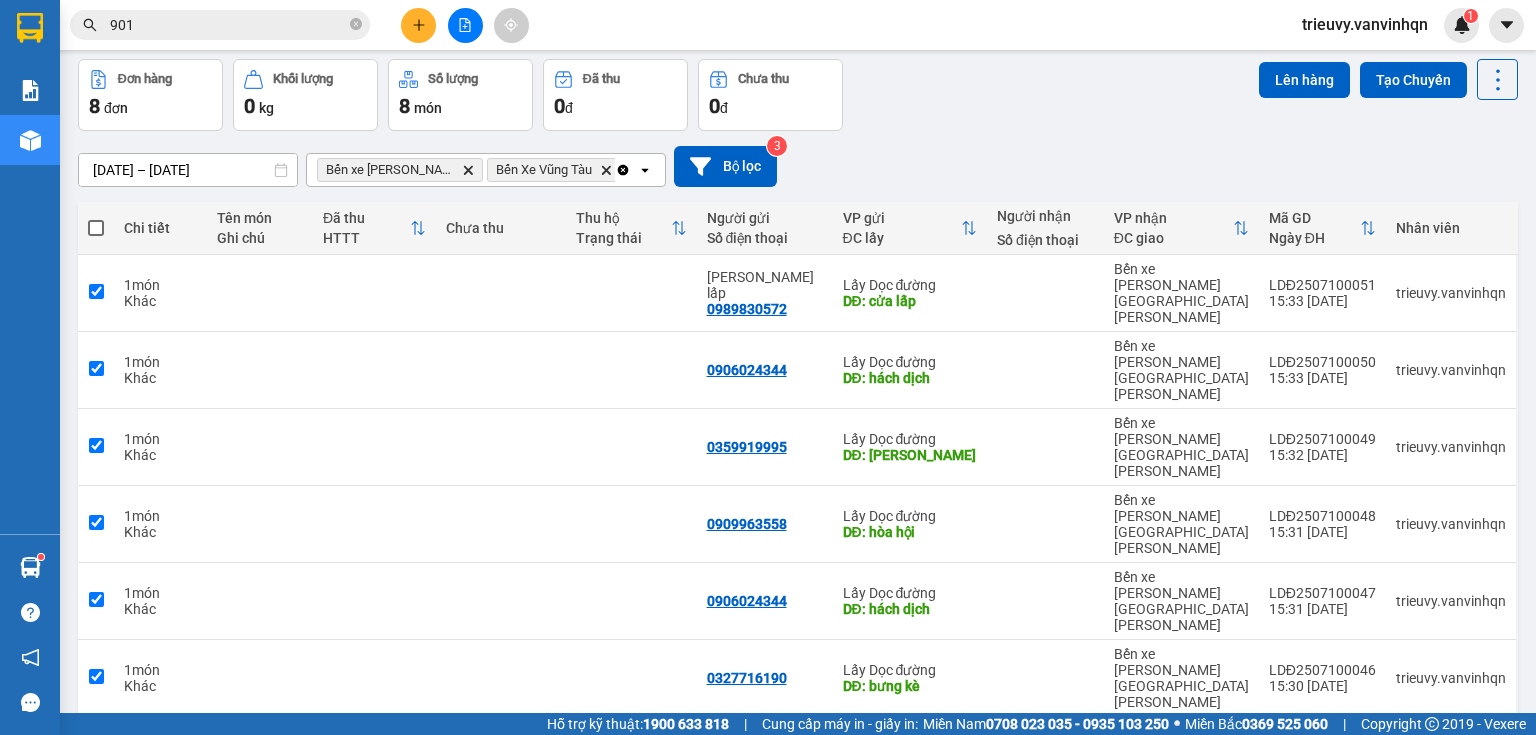 checkbox on "true" 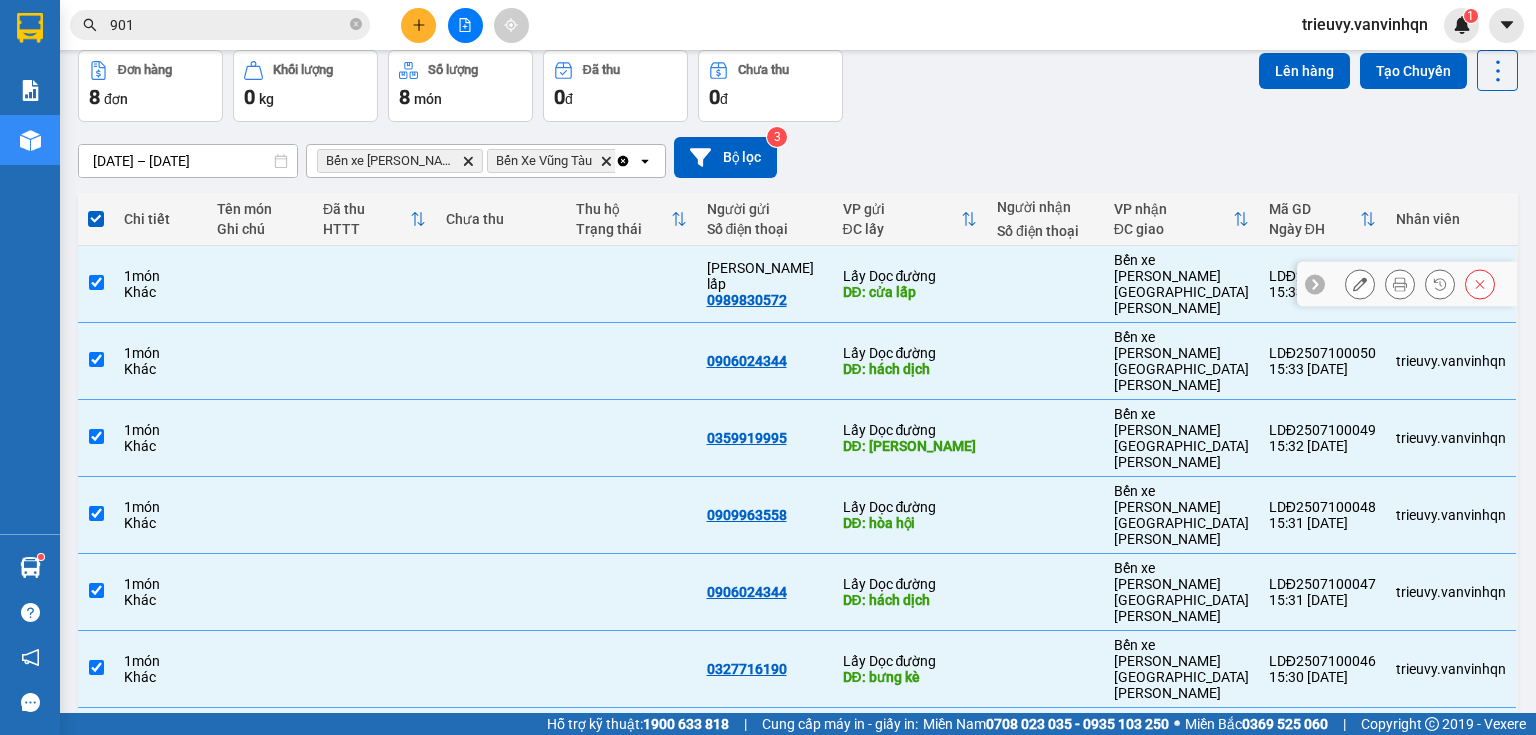 scroll, scrollTop: 92, scrollLeft: 0, axis: vertical 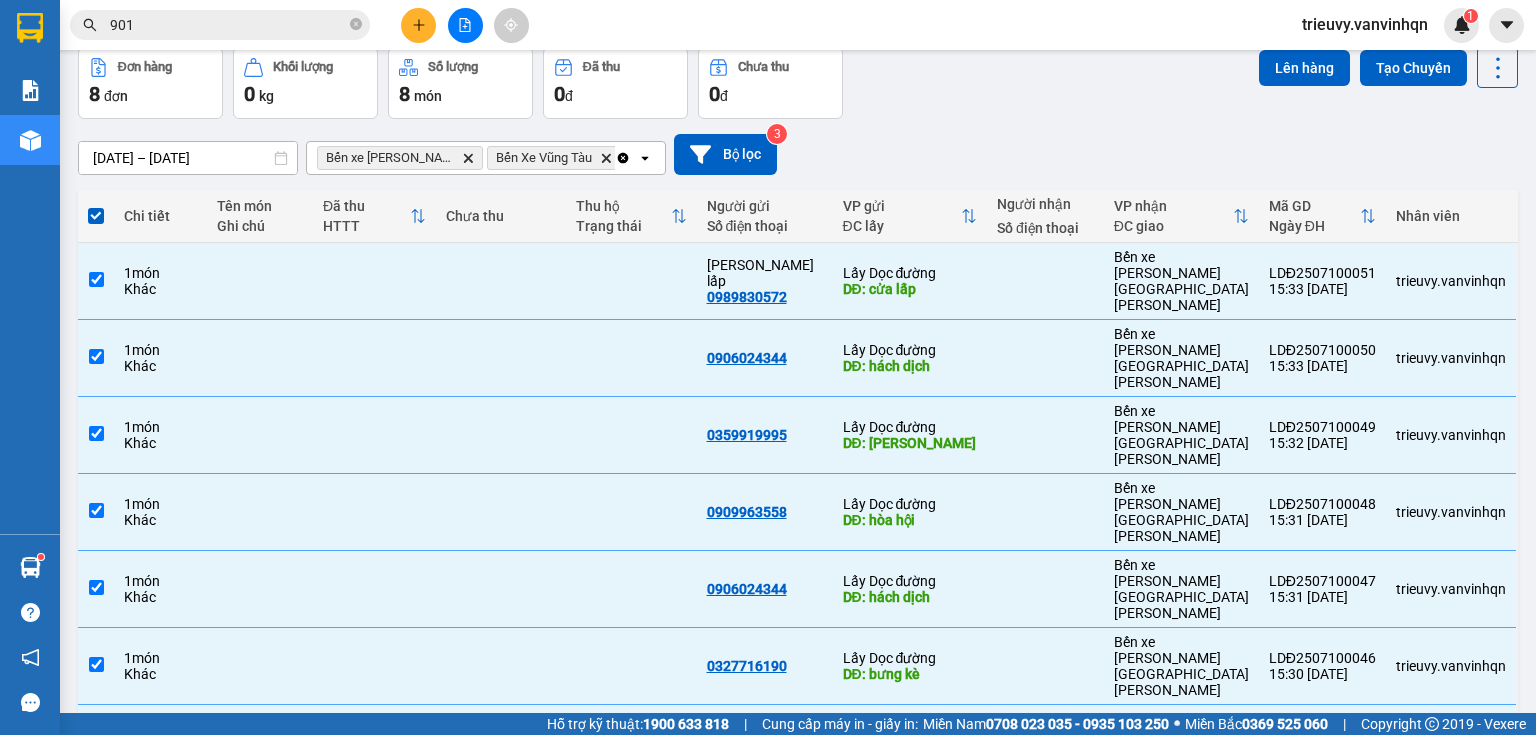 click at bounding box center [96, 818] 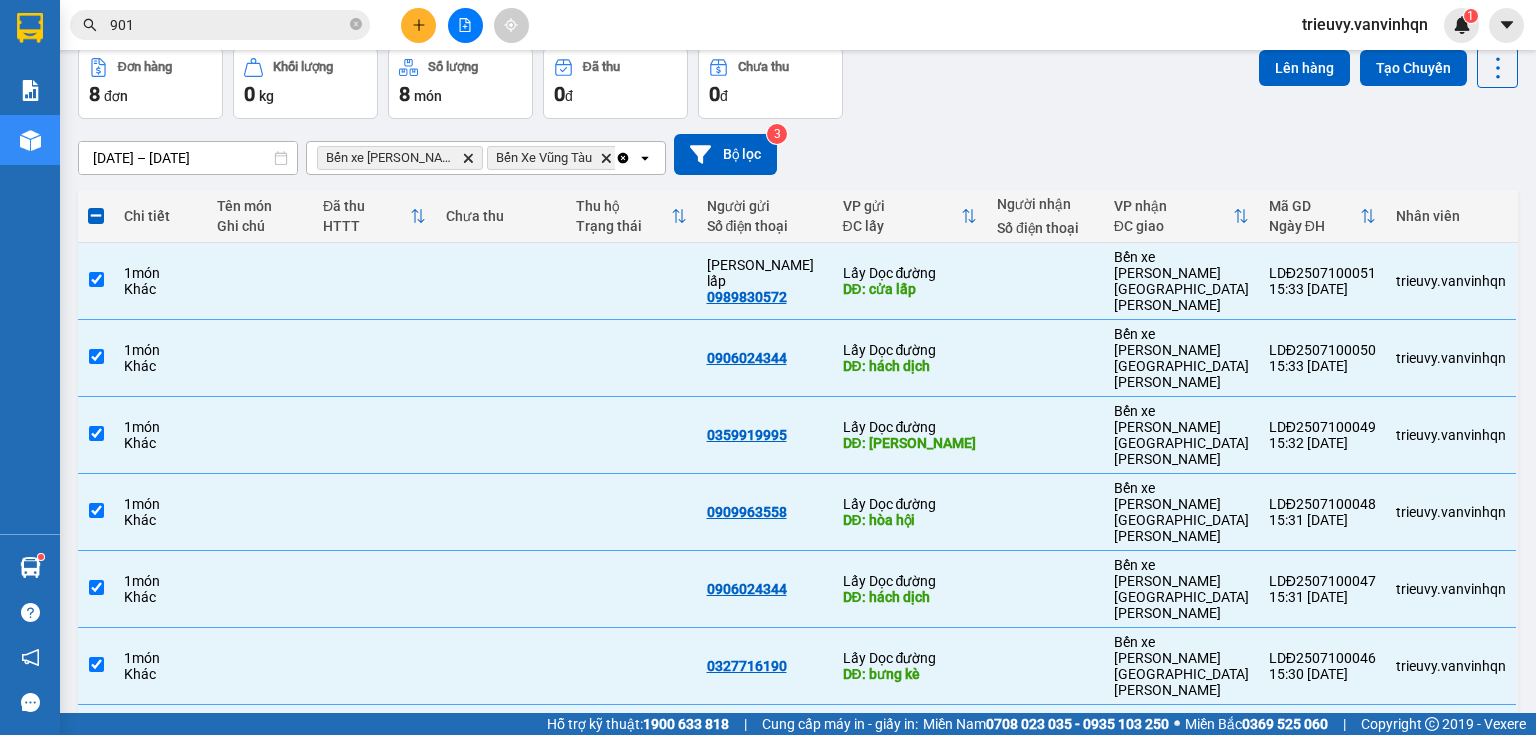 click on "Lên hàng Tạo Chuyến" at bounding box center [1388, 67] 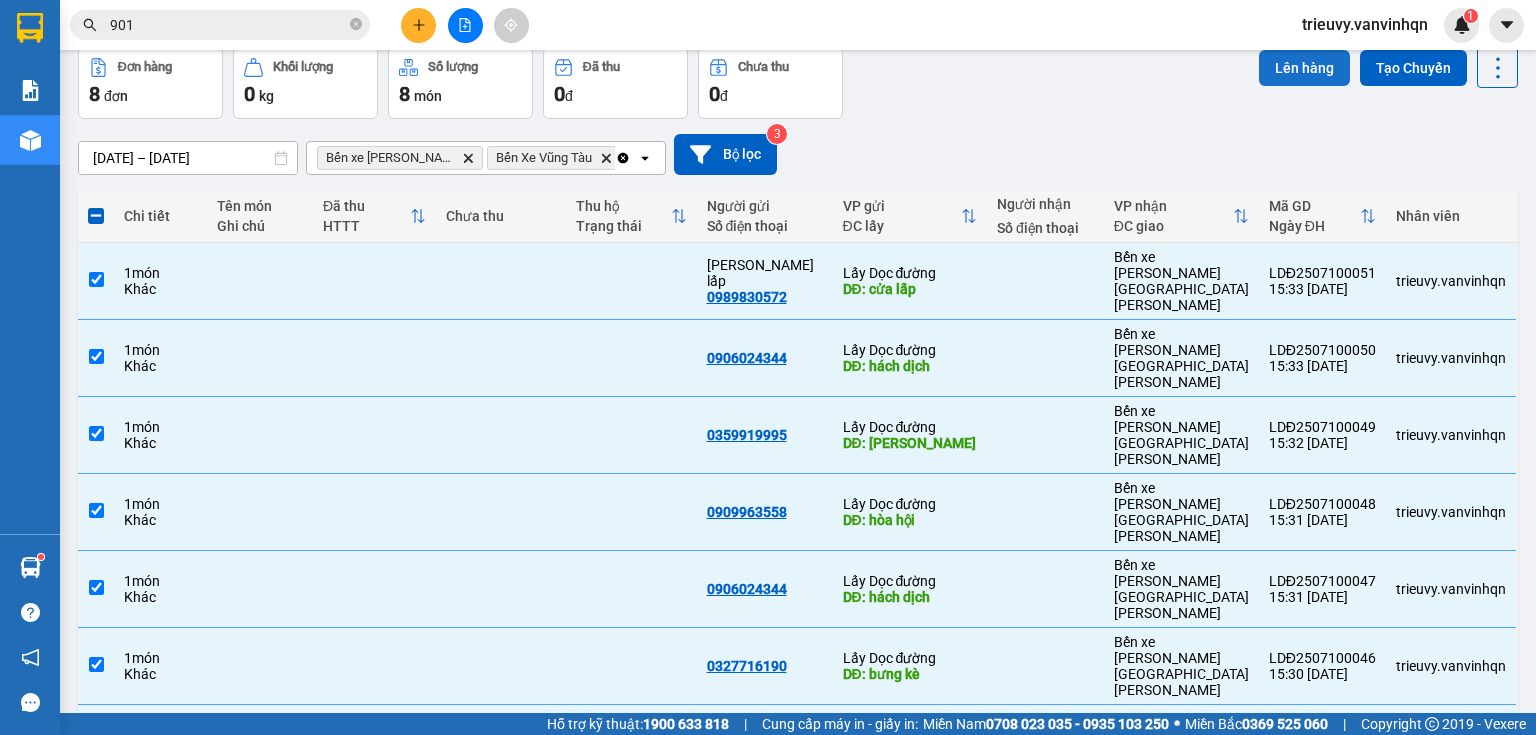 click on "Lên hàng" at bounding box center [1304, 68] 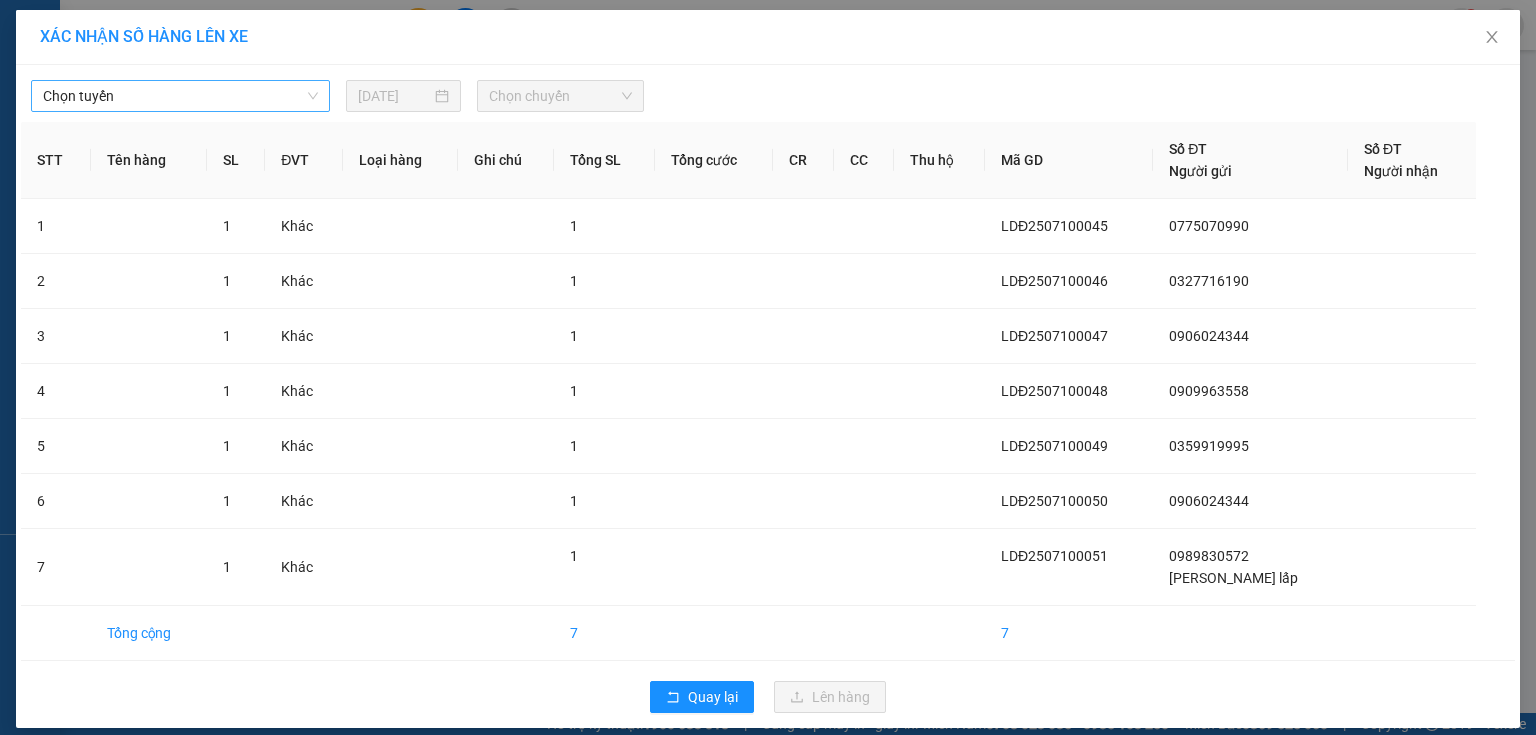 drag, startPoint x: 205, startPoint y: 96, endPoint x: 189, endPoint y: 111, distance: 21.931713 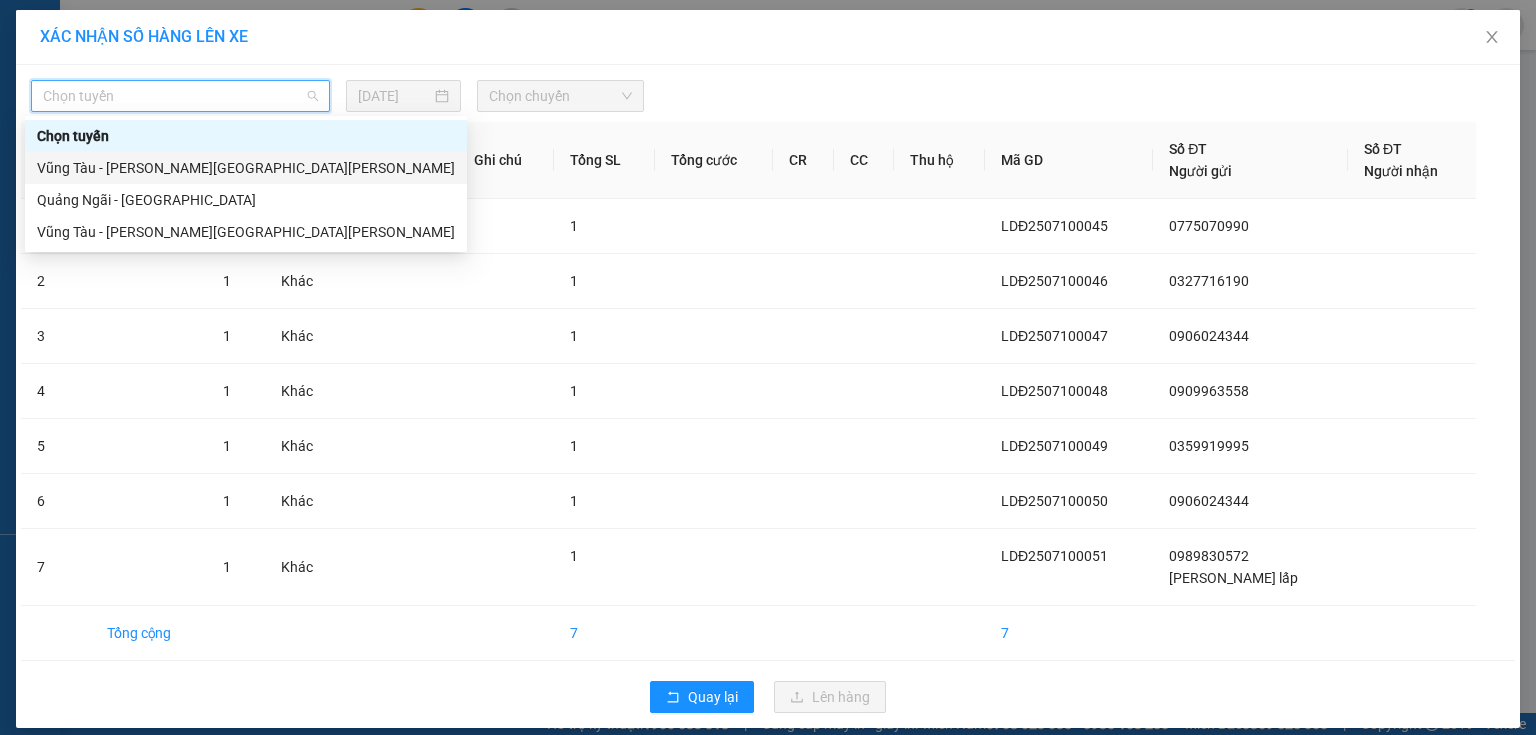 drag, startPoint x: 109, startPoint y: 172, endPoint x: 175, endPoint y: 144, distance: 71.693794 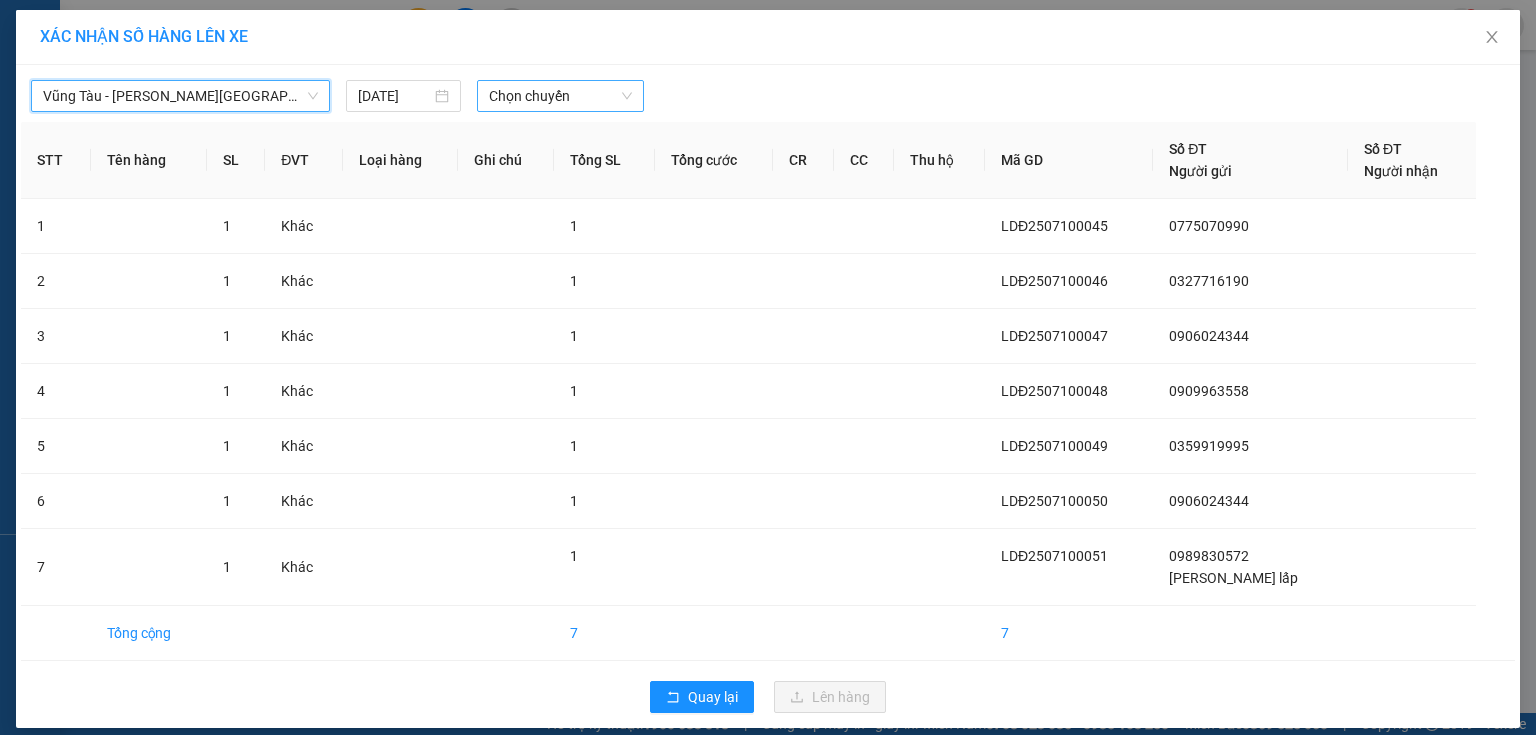 click on "Chọn chuyến" at bounding box center [561, 96] 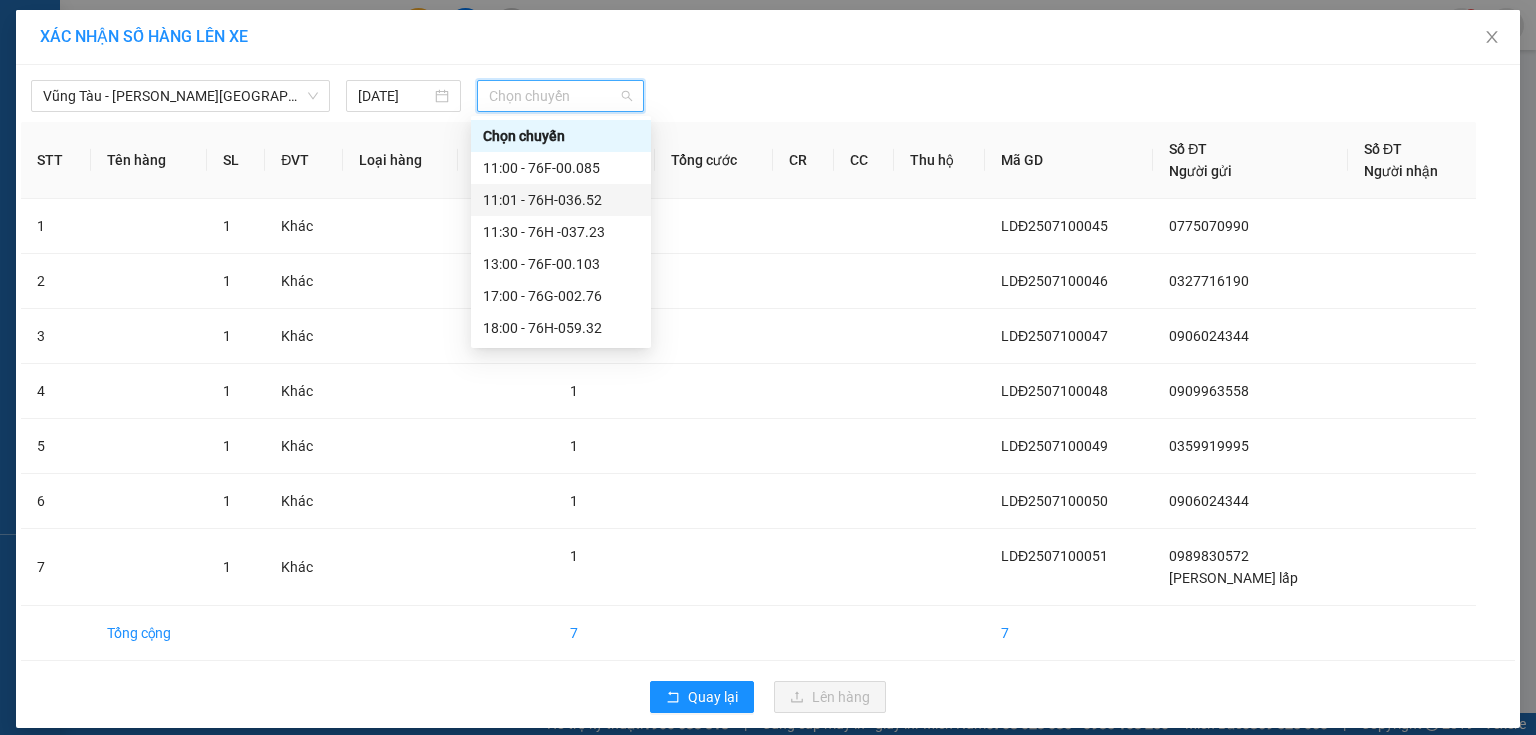 click on "11:01     - 76H-036.52" at bounding box center (561, 200) 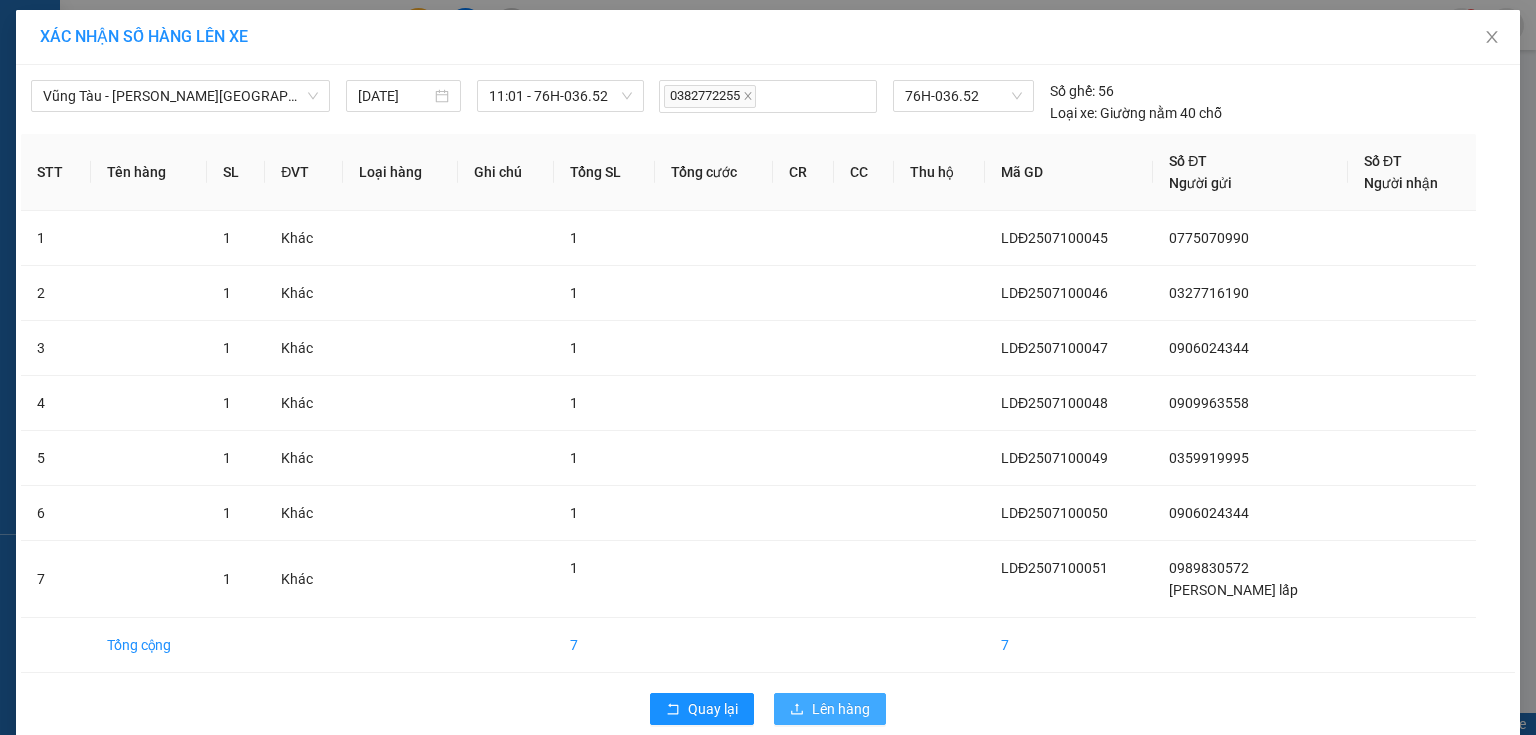 click on "Lên hàng" at bounding box center (830, 709) 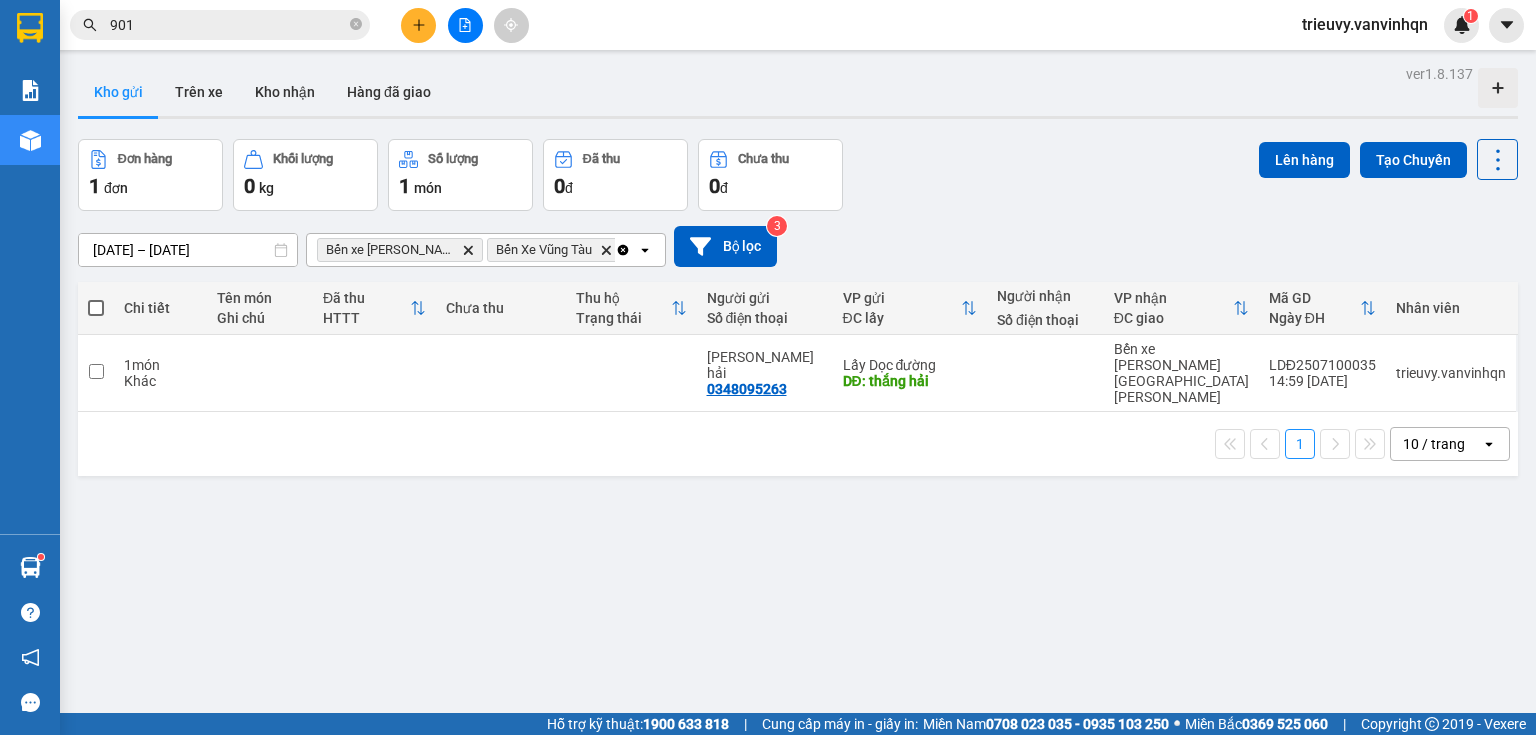 click at bounding box center (418, 25) 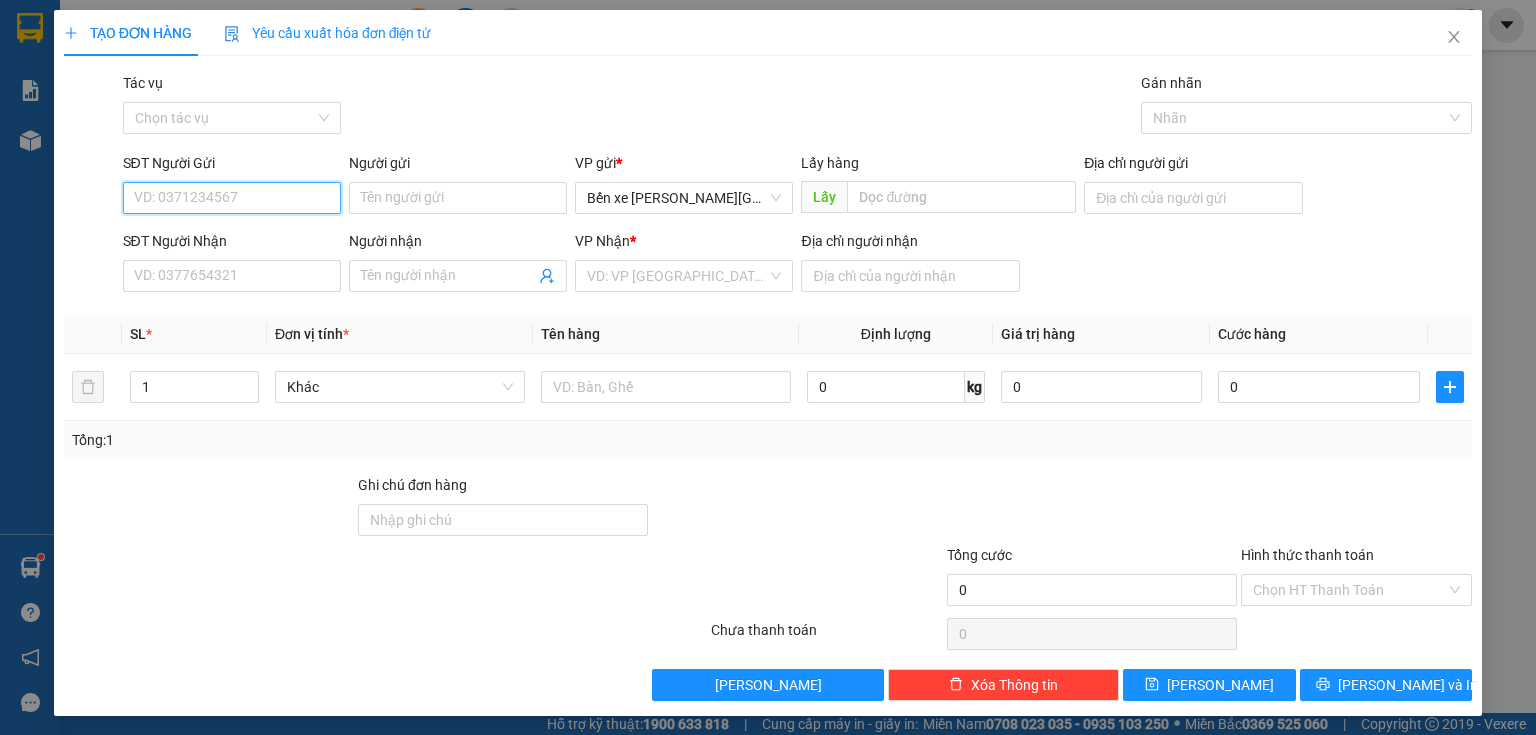 click on "SĐT Người Gửi" at bounding box center [232, 198] 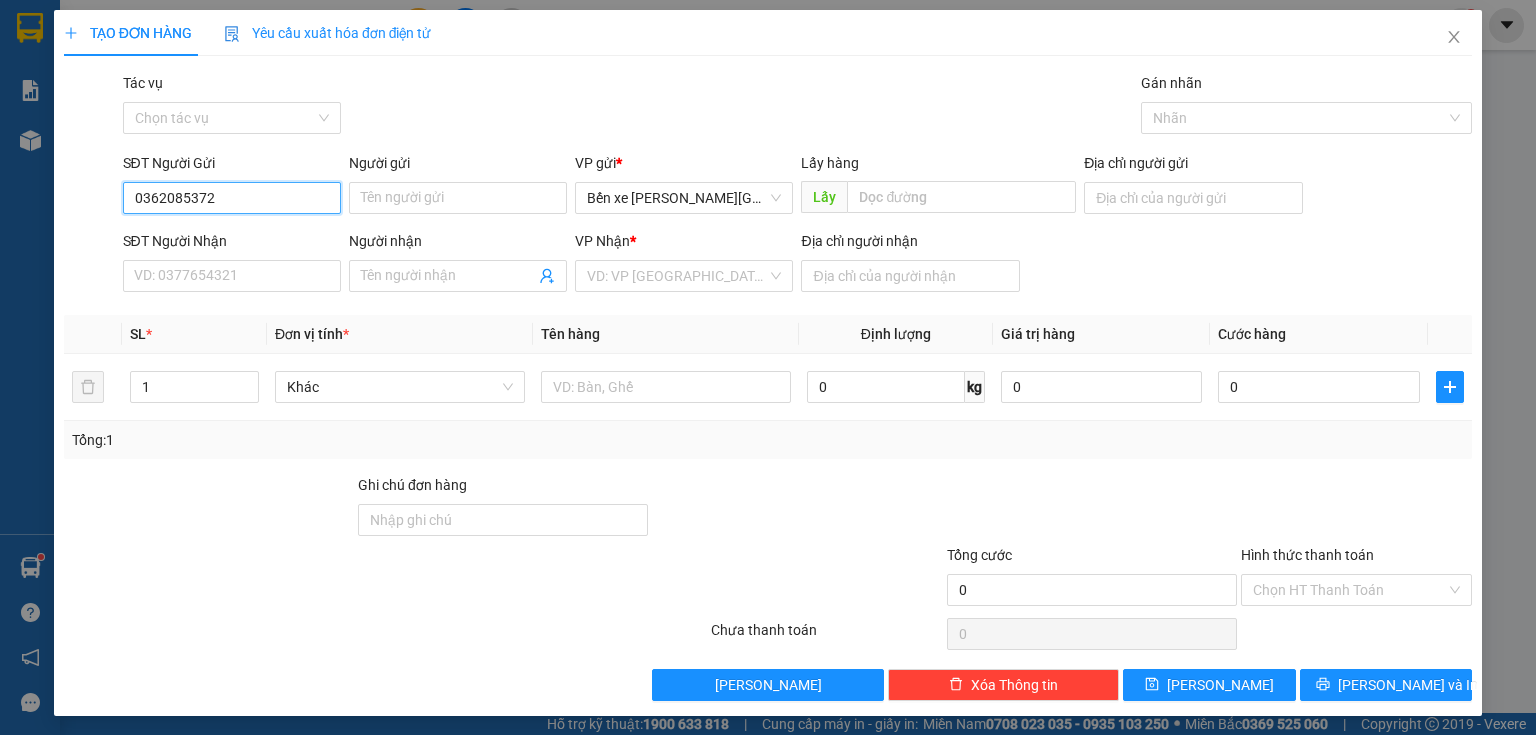 click on "0362085372" at bounding box center (232, 198) 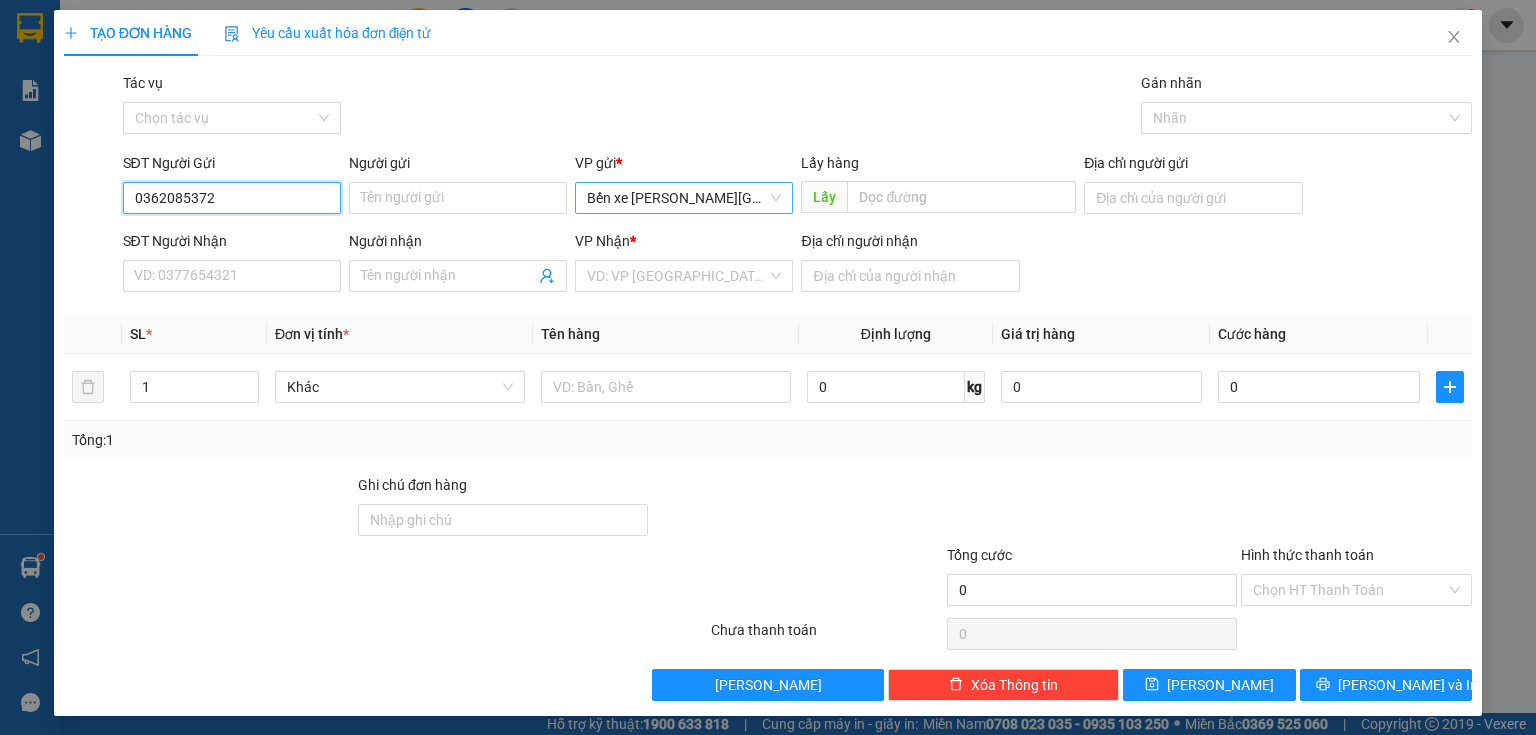 click on "Bến xe [GEOGRAPHIC_DATA]" at bounding box center [684, 198] 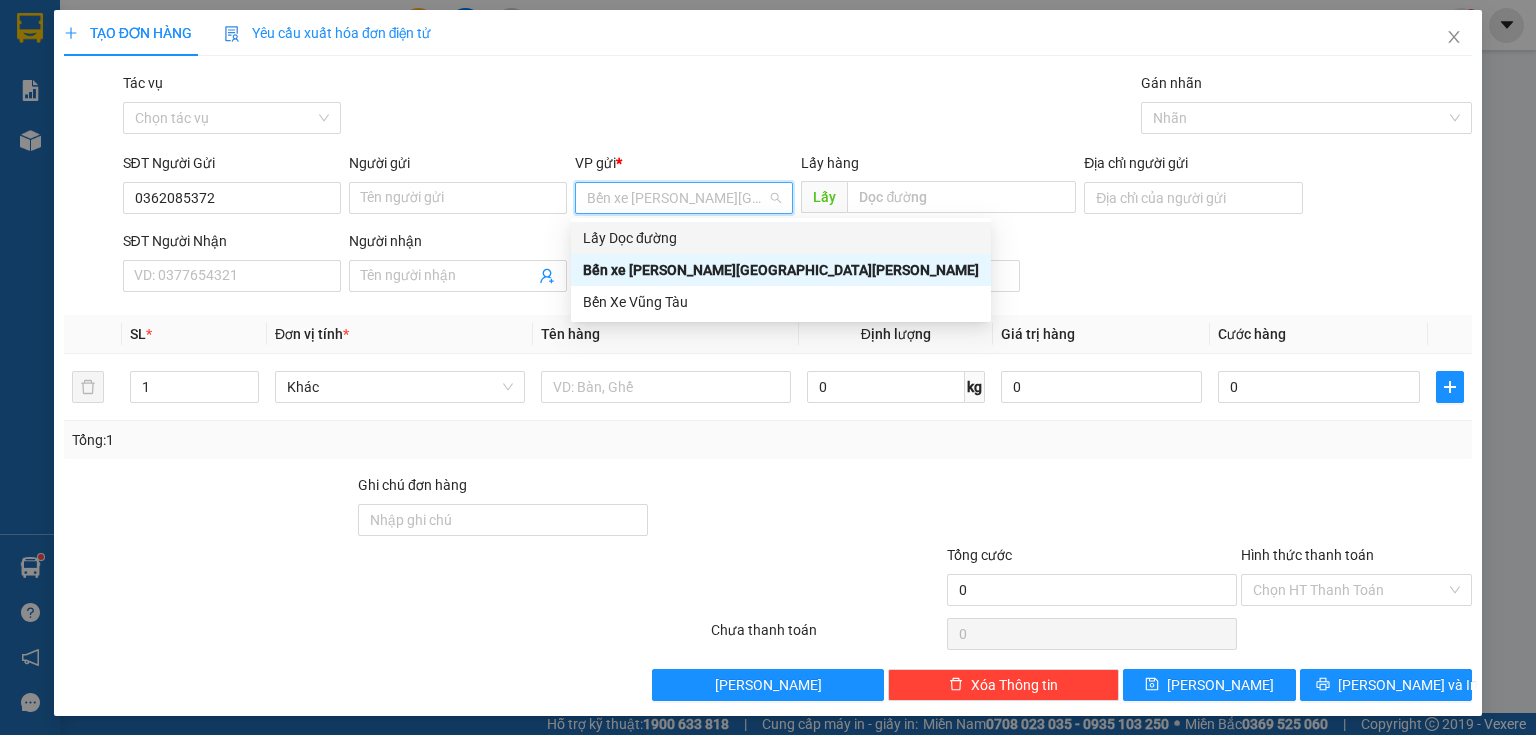 click on "Lấy Dọc đường" at bounding box center (781, 238) 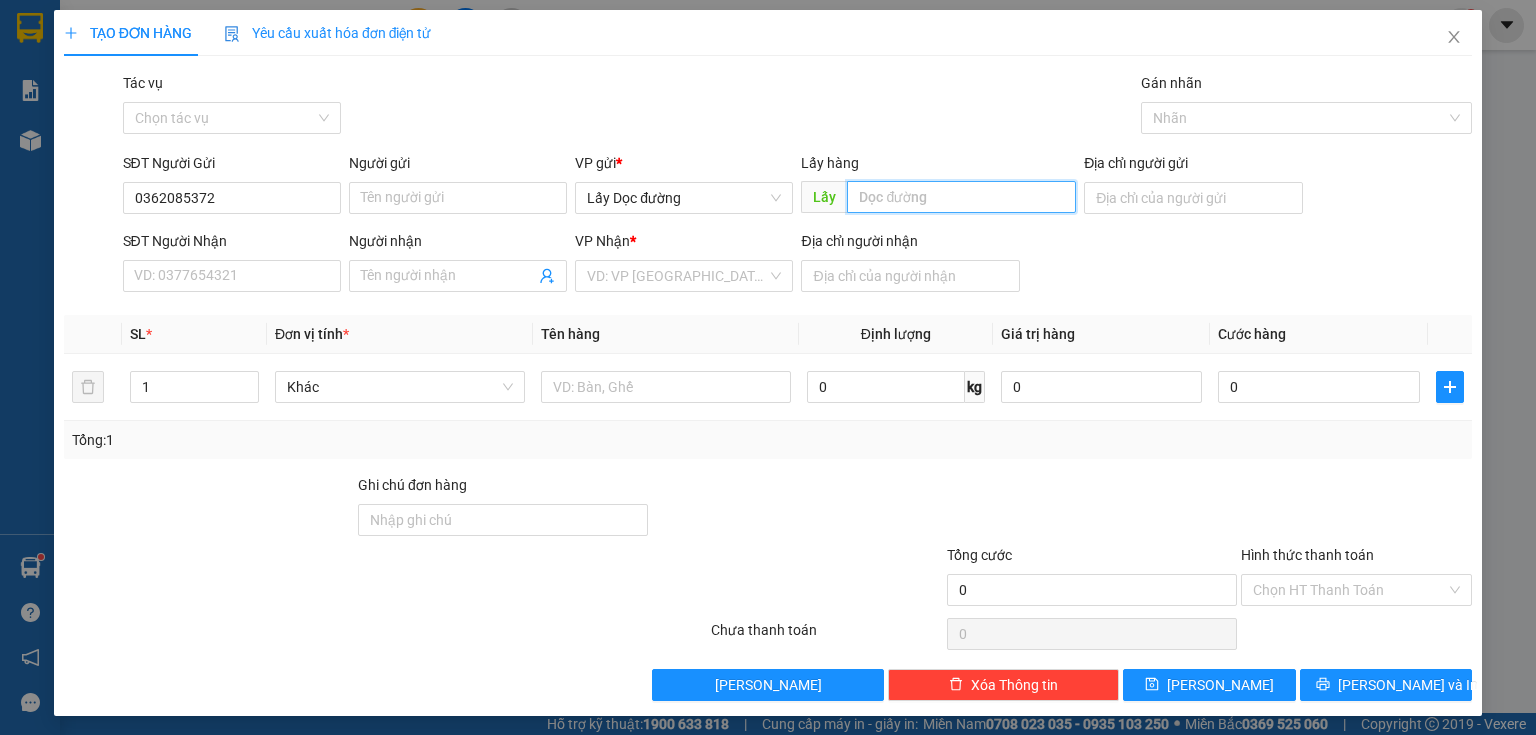 click at bounding box center [961, 197] 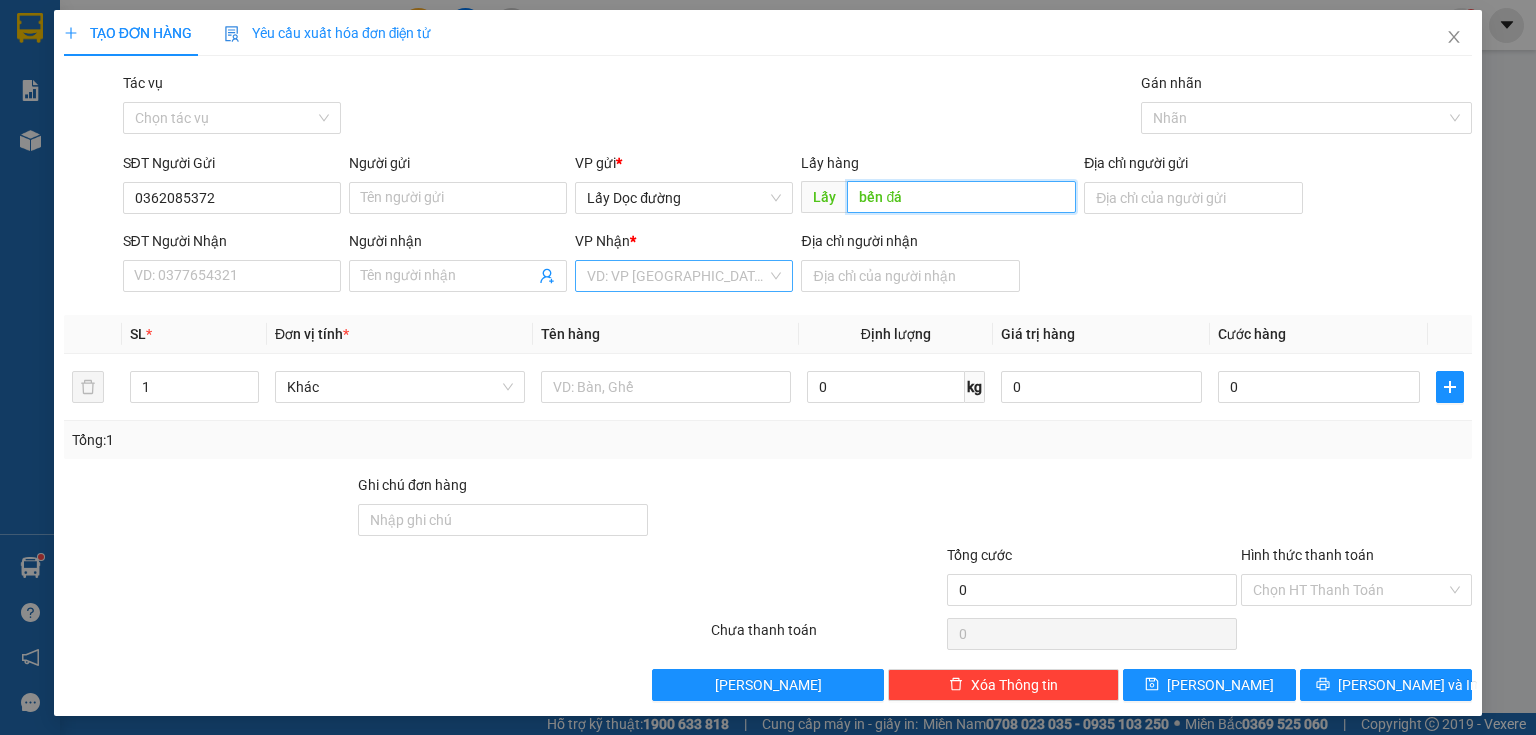 type on "bến đá" 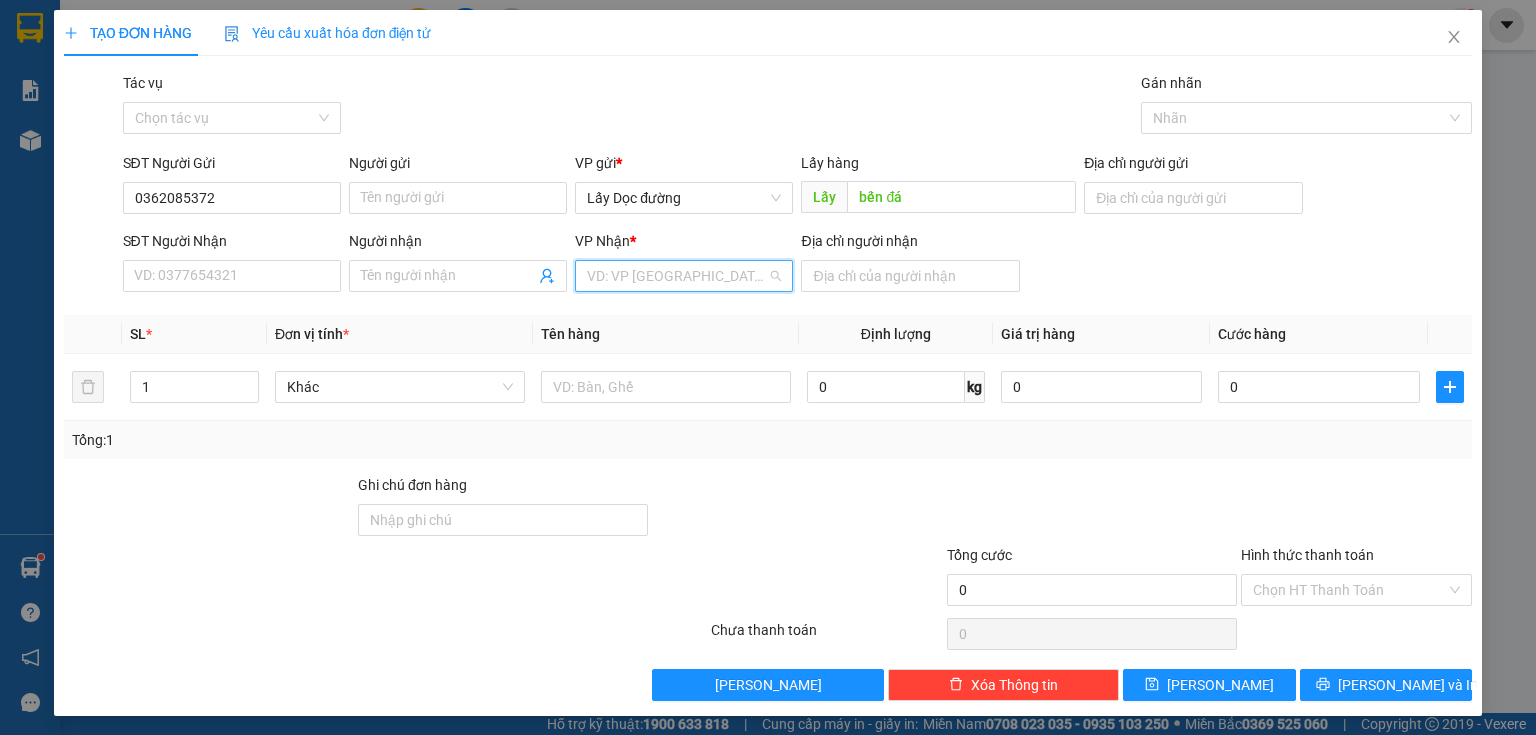 click at bounding box center [677, 276] 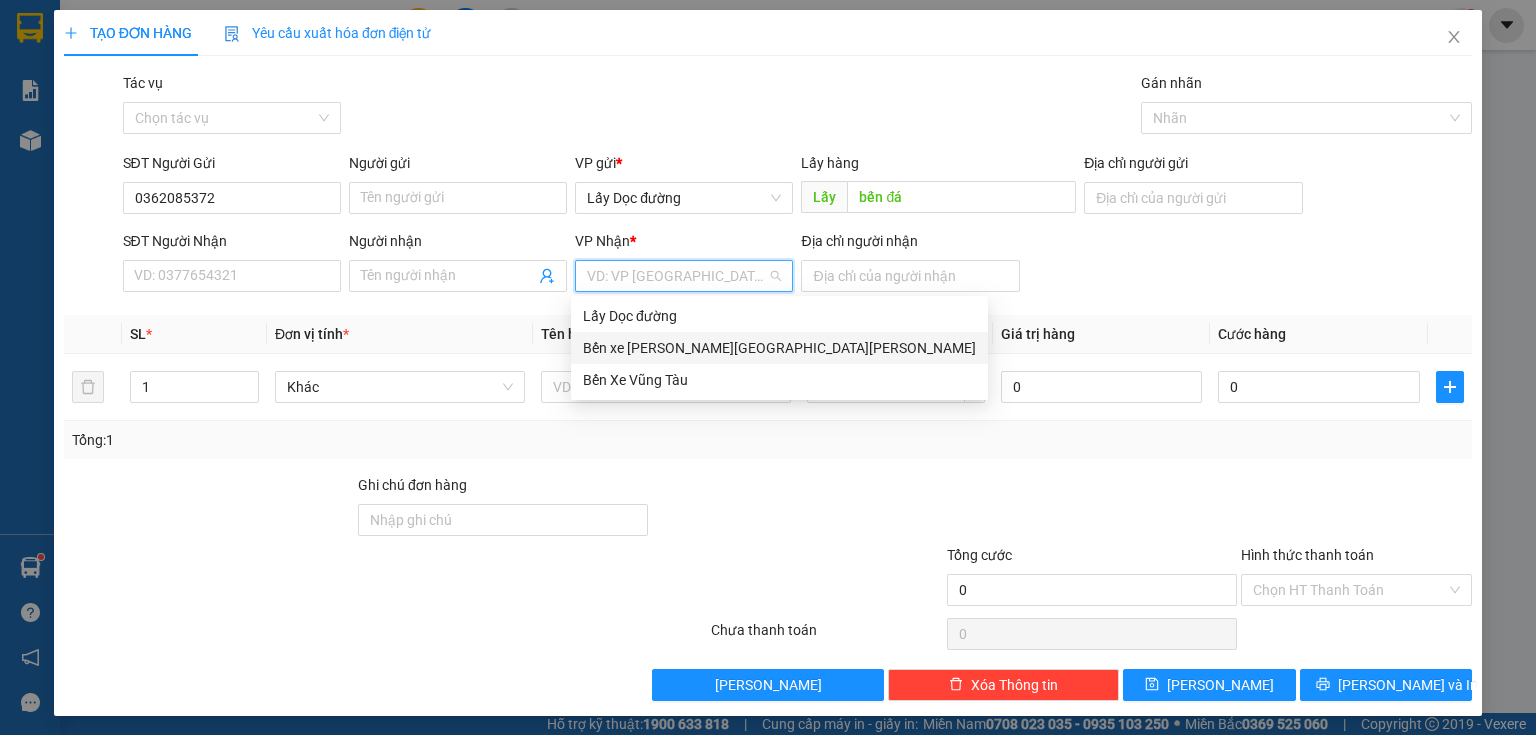 click on "Bến xe [GEOGRAPHIC_DATA]" at bounding box center [779, 348] 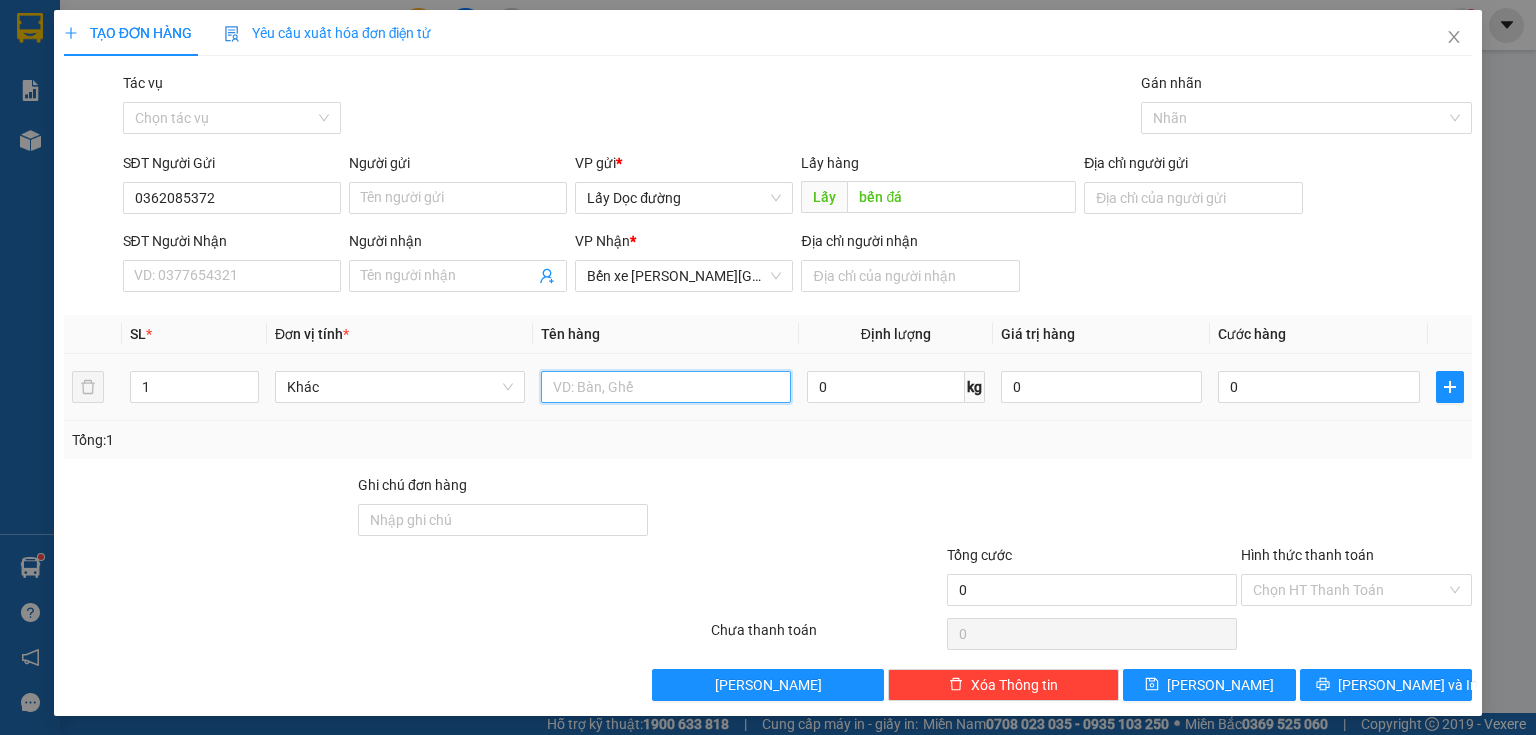 click at bounding box center [666, 387] 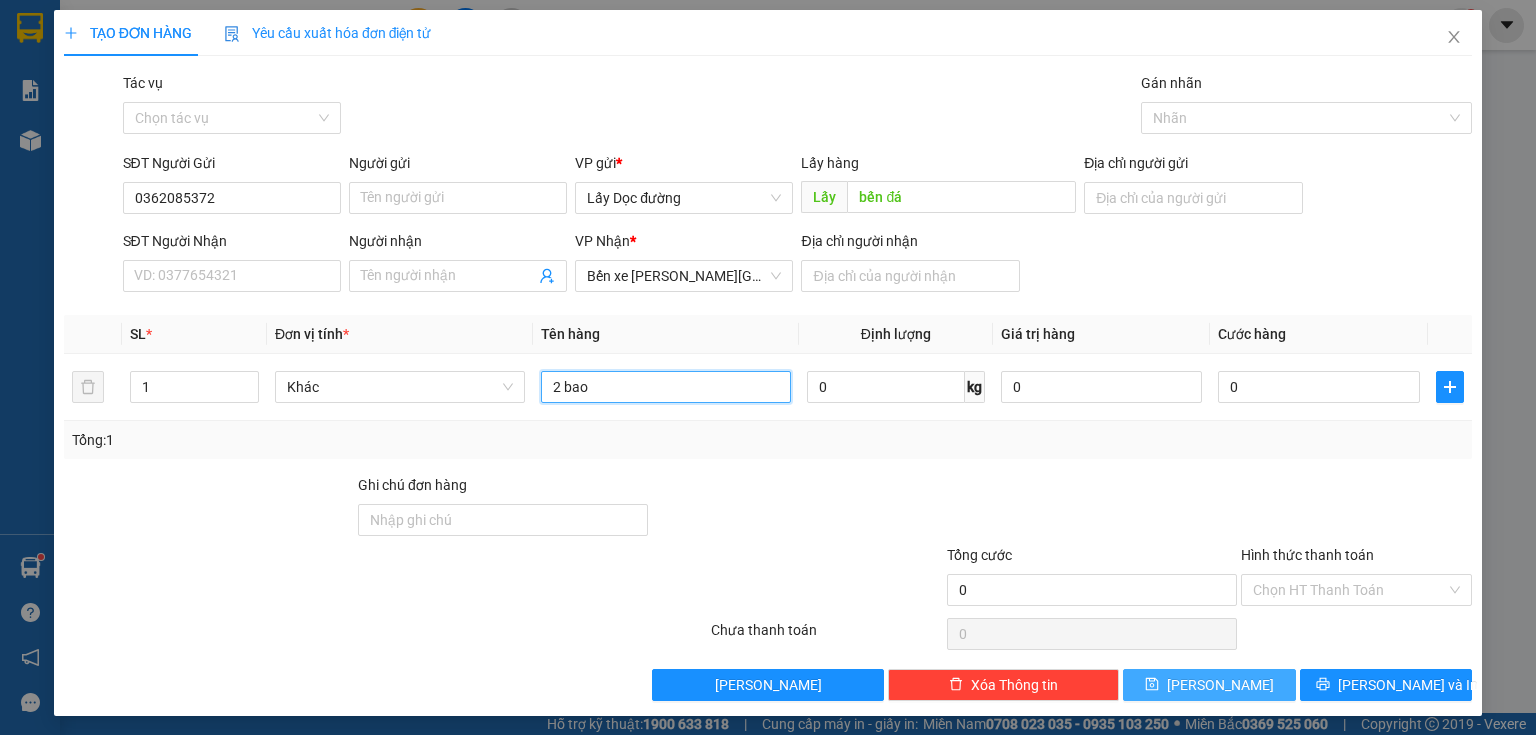 type on "2 bao" 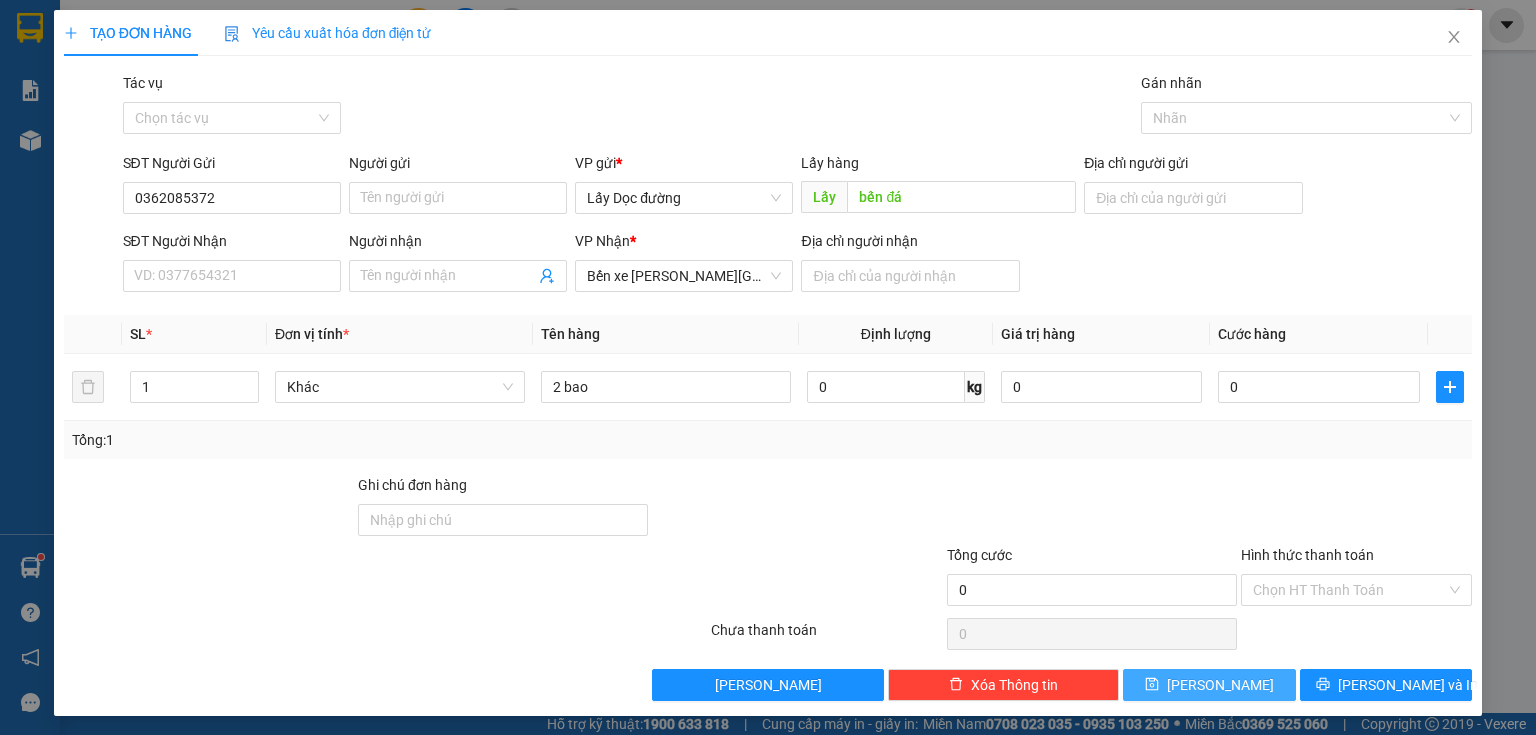 click 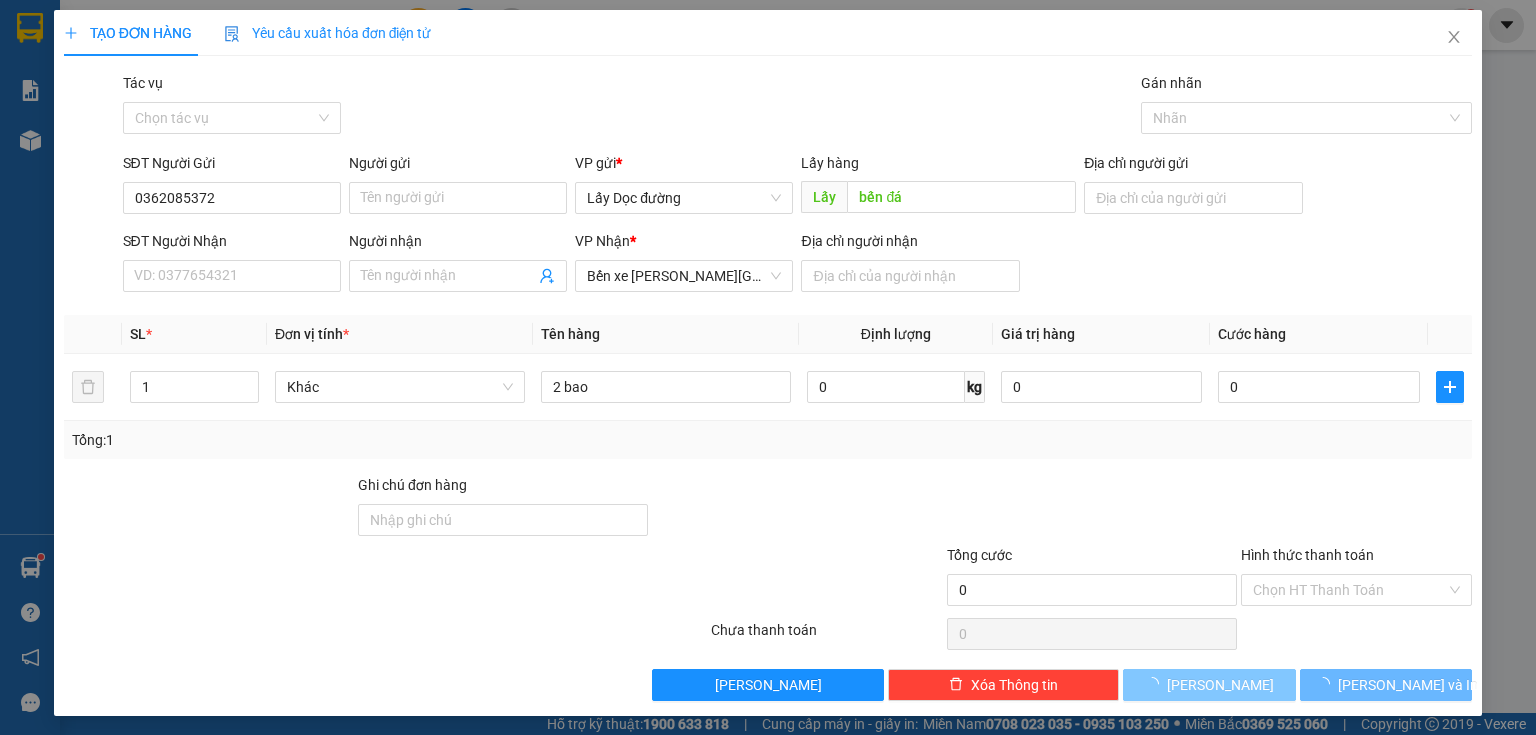 type 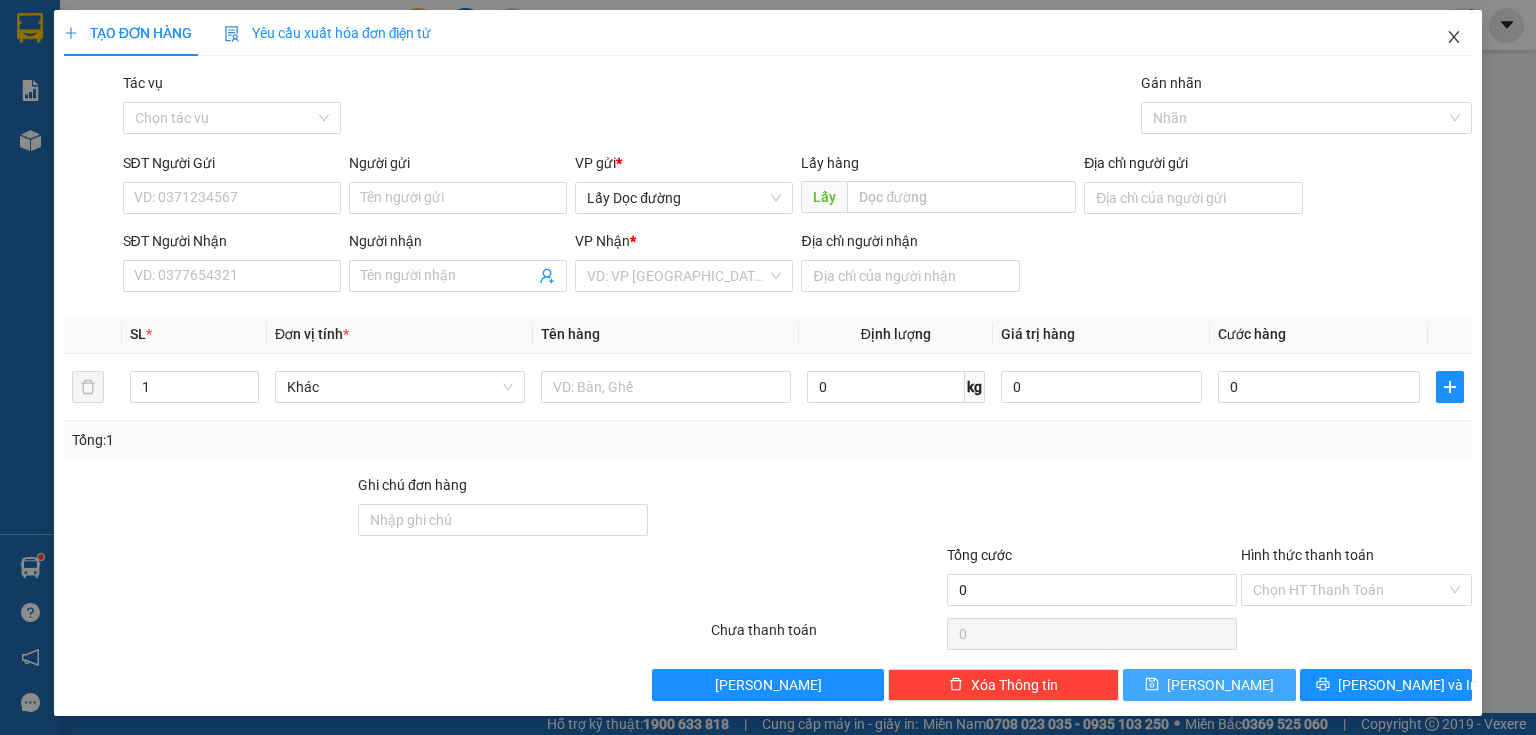click at bounding box center [1454, 38] 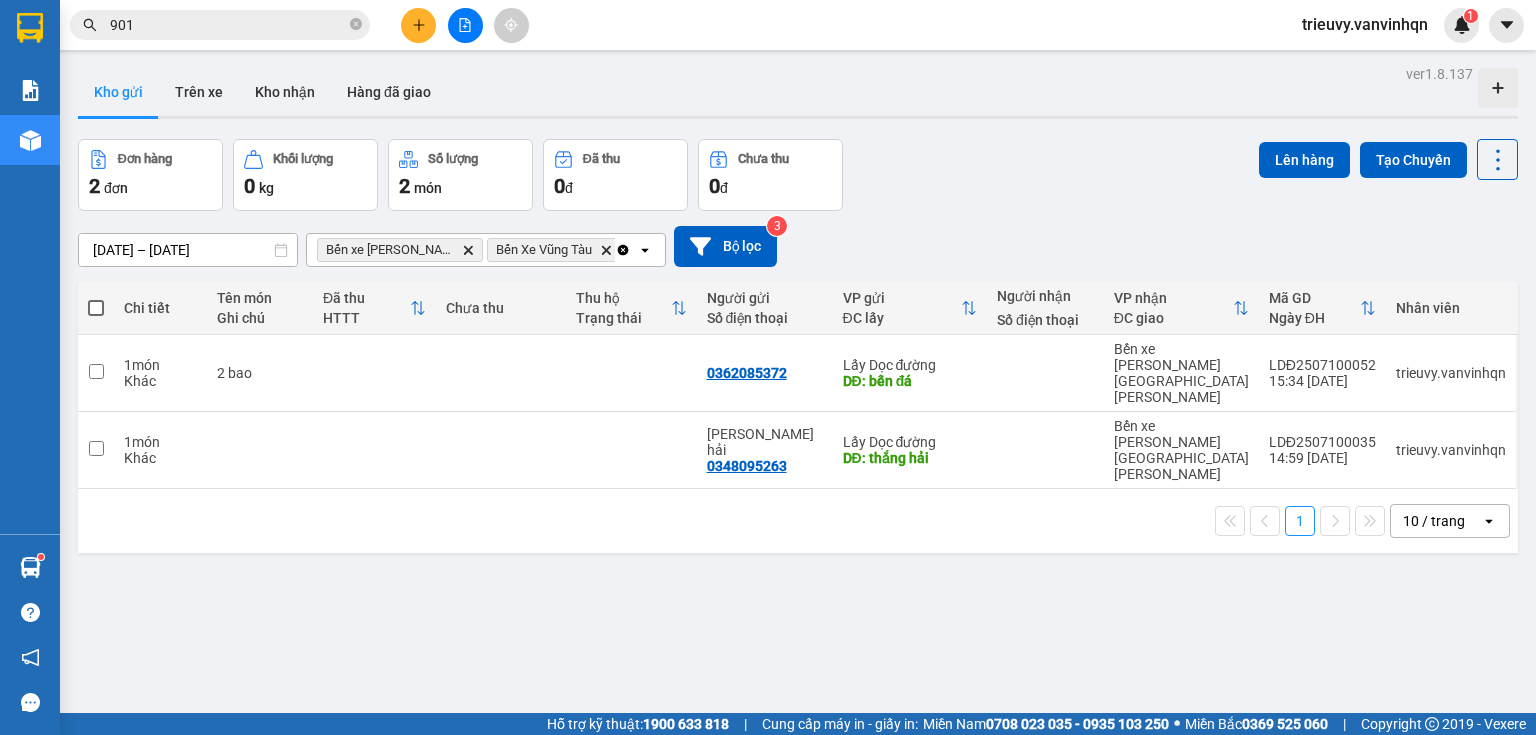 click at bounding box center [418, 25] 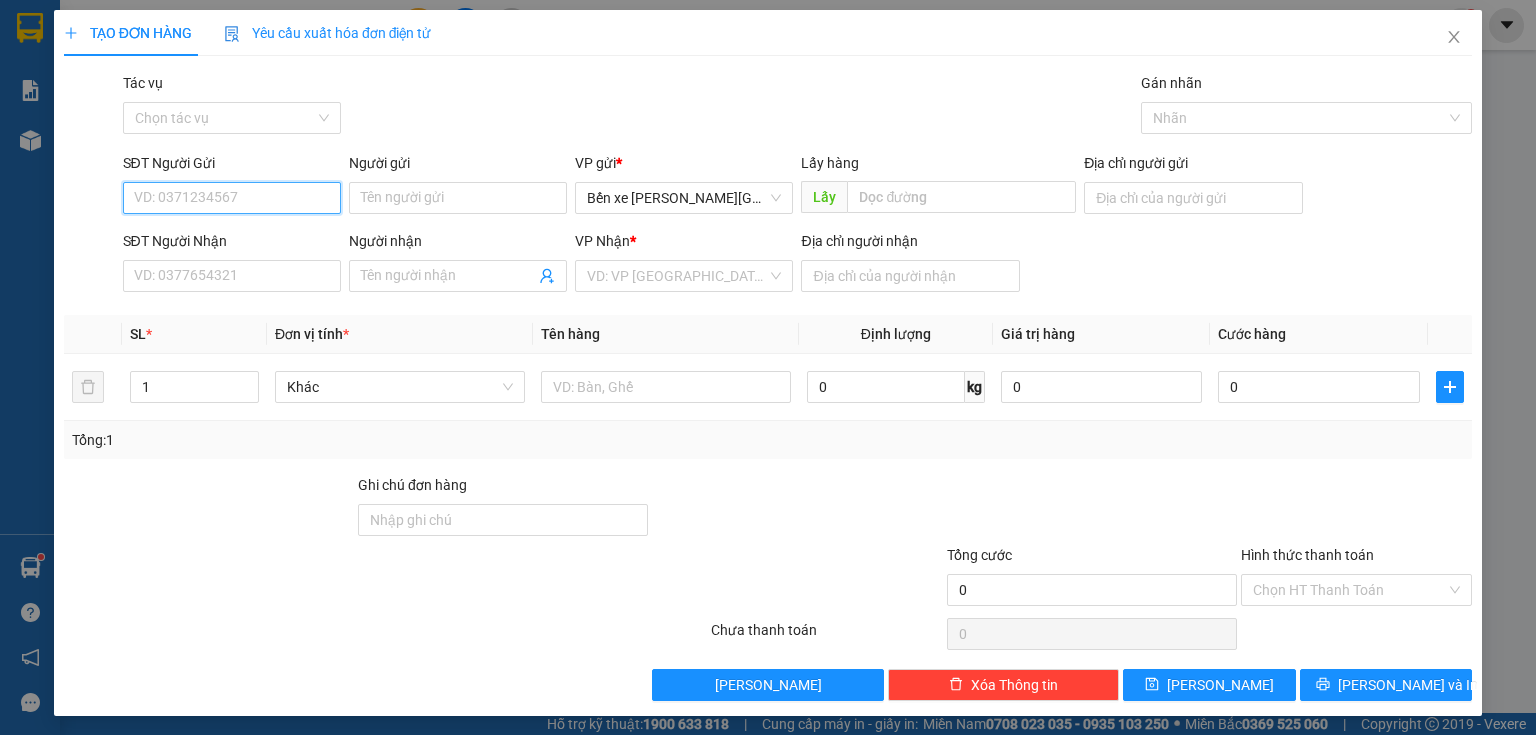 click on "SĐT Người Gửi" at bounding box center (232, 198) 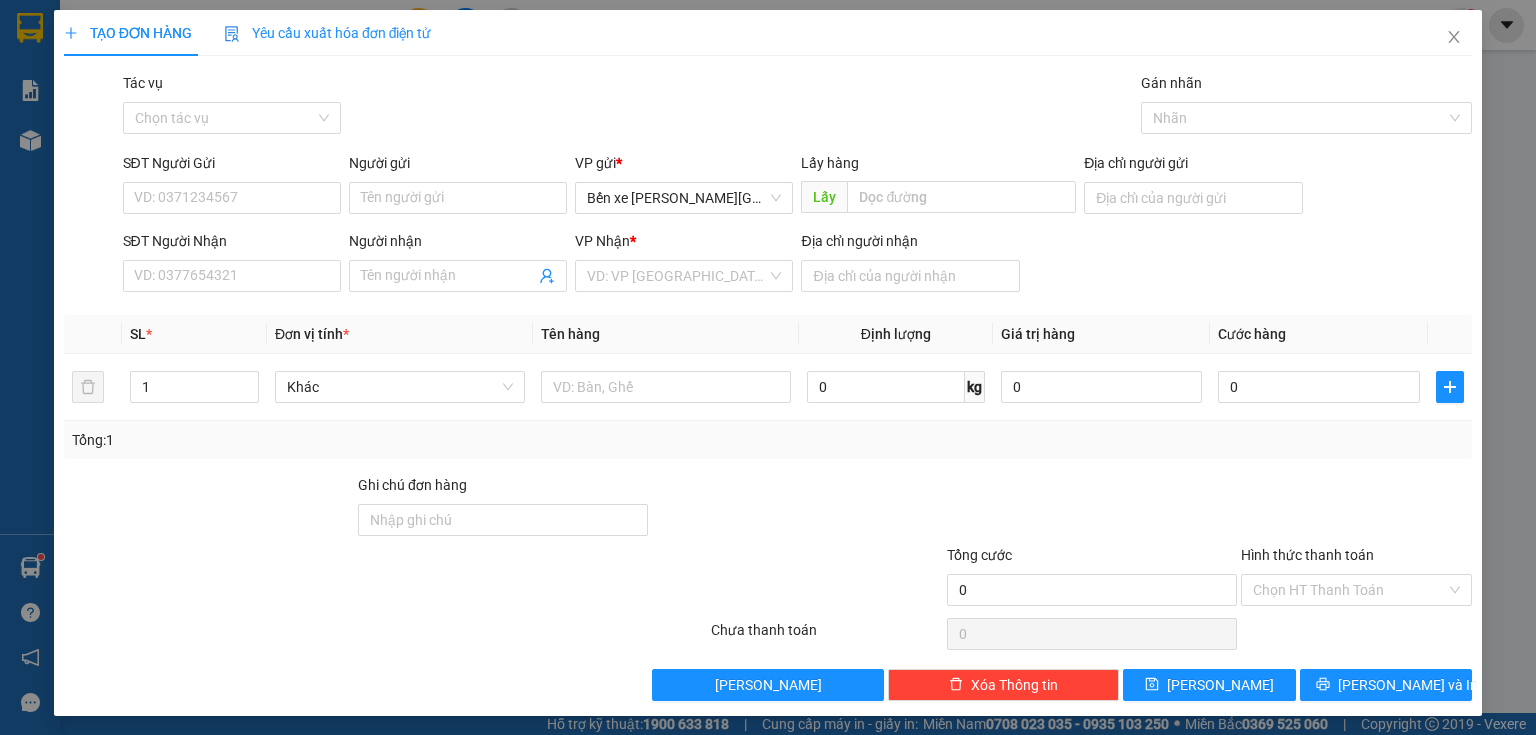 drag, startPoint x: 487, startPoint y: 152, endPoint x: 474, endPoint y: 176, distance: 27.294687 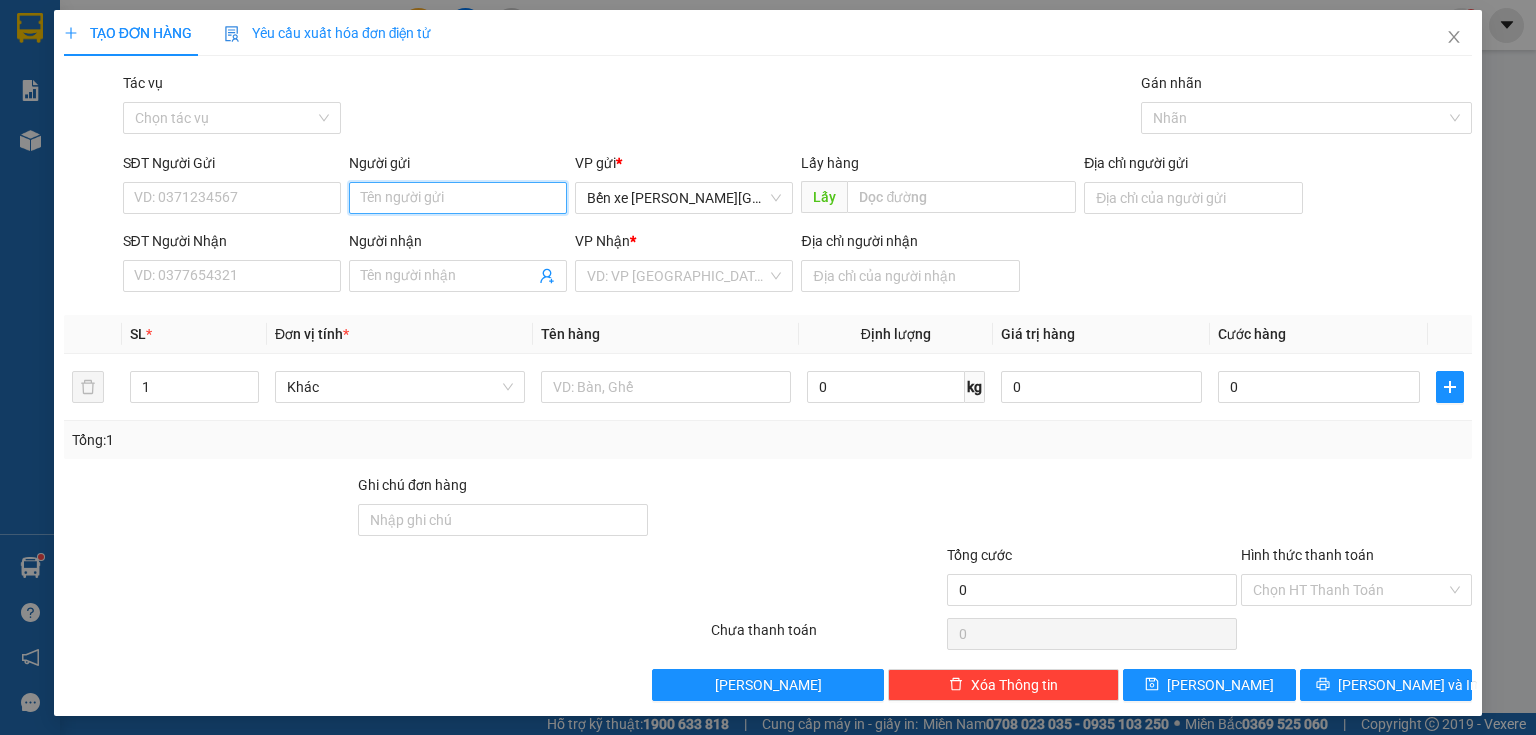 click on "Người gửi" at bounding box center [458, 198] 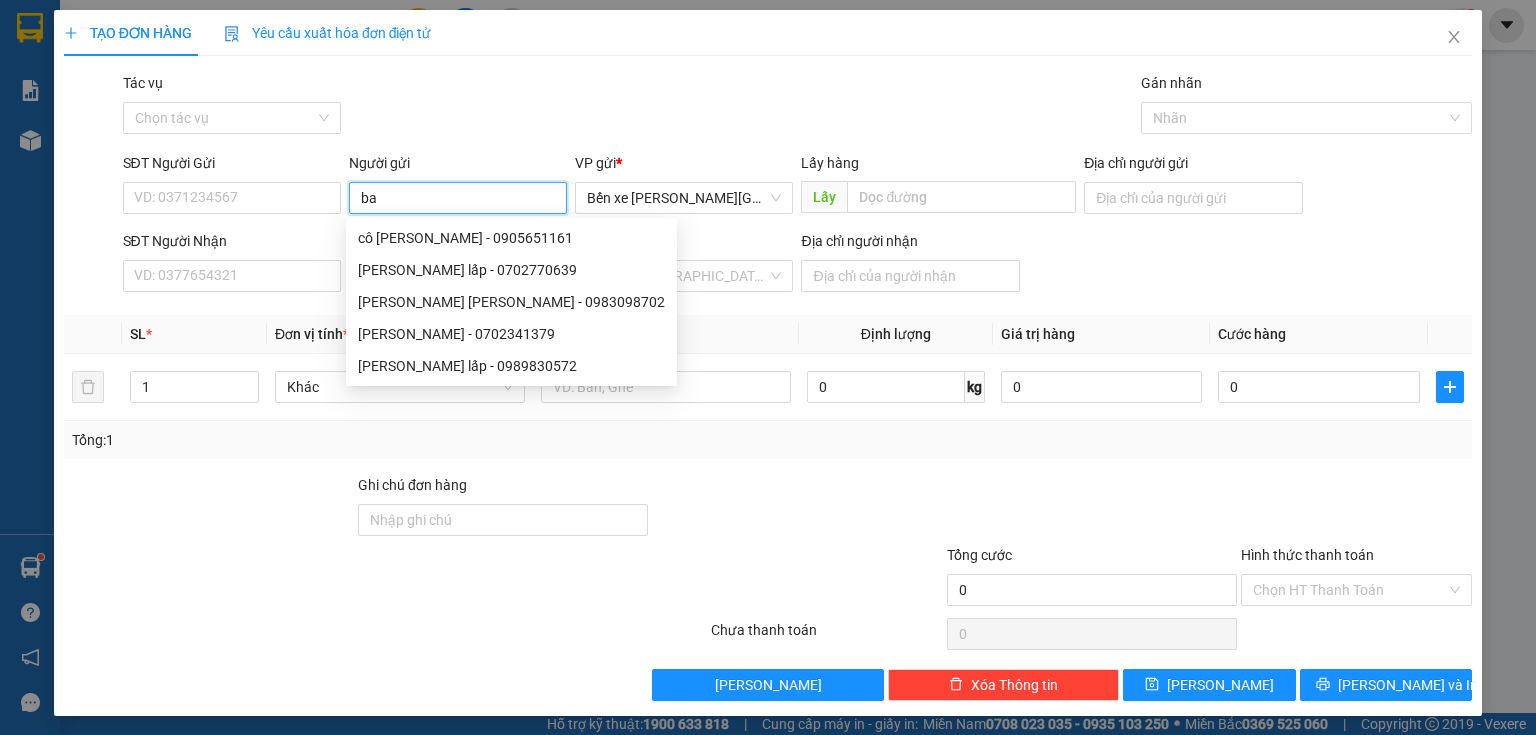 type on "ba" 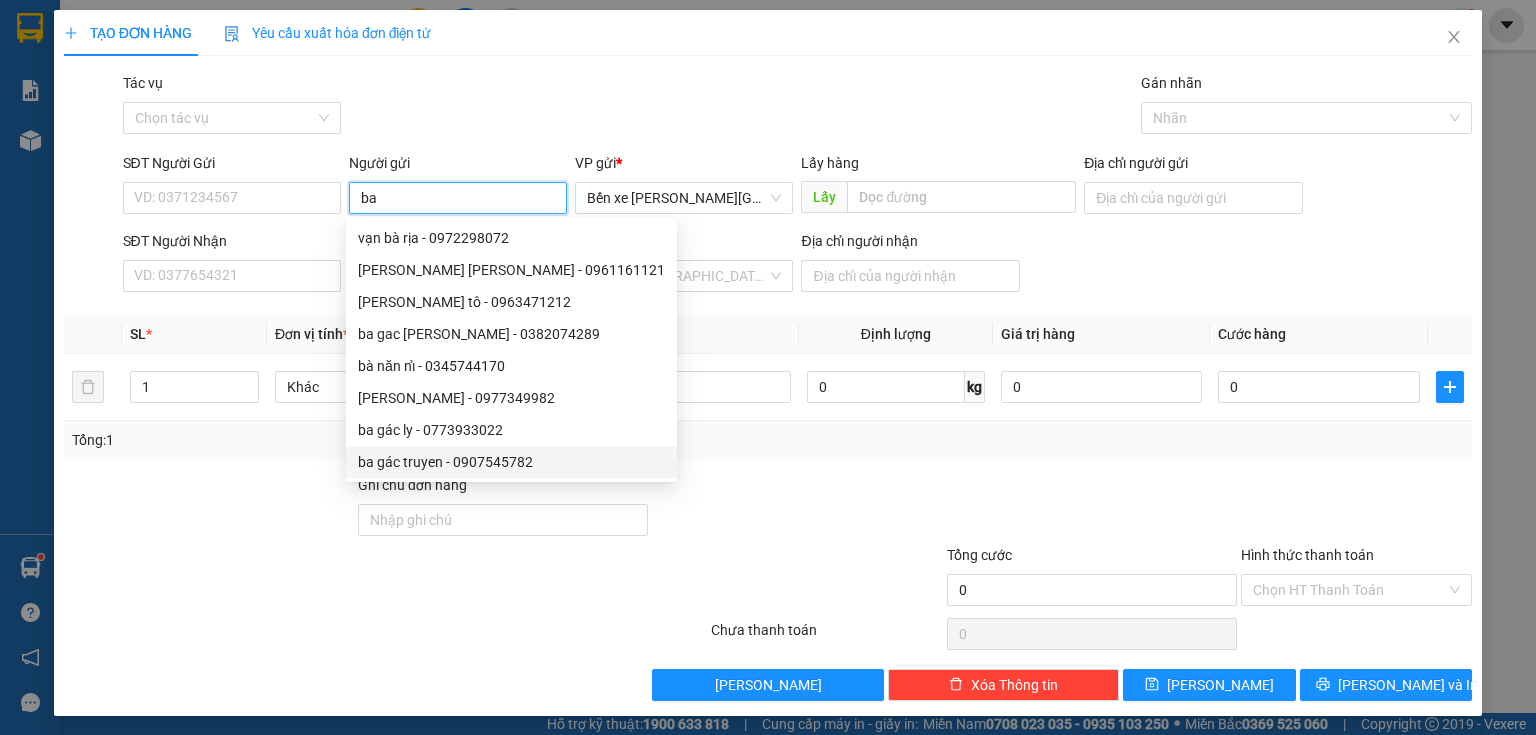 click on "ba gác truyen - 0907545782" at bounding box center (511, 462) 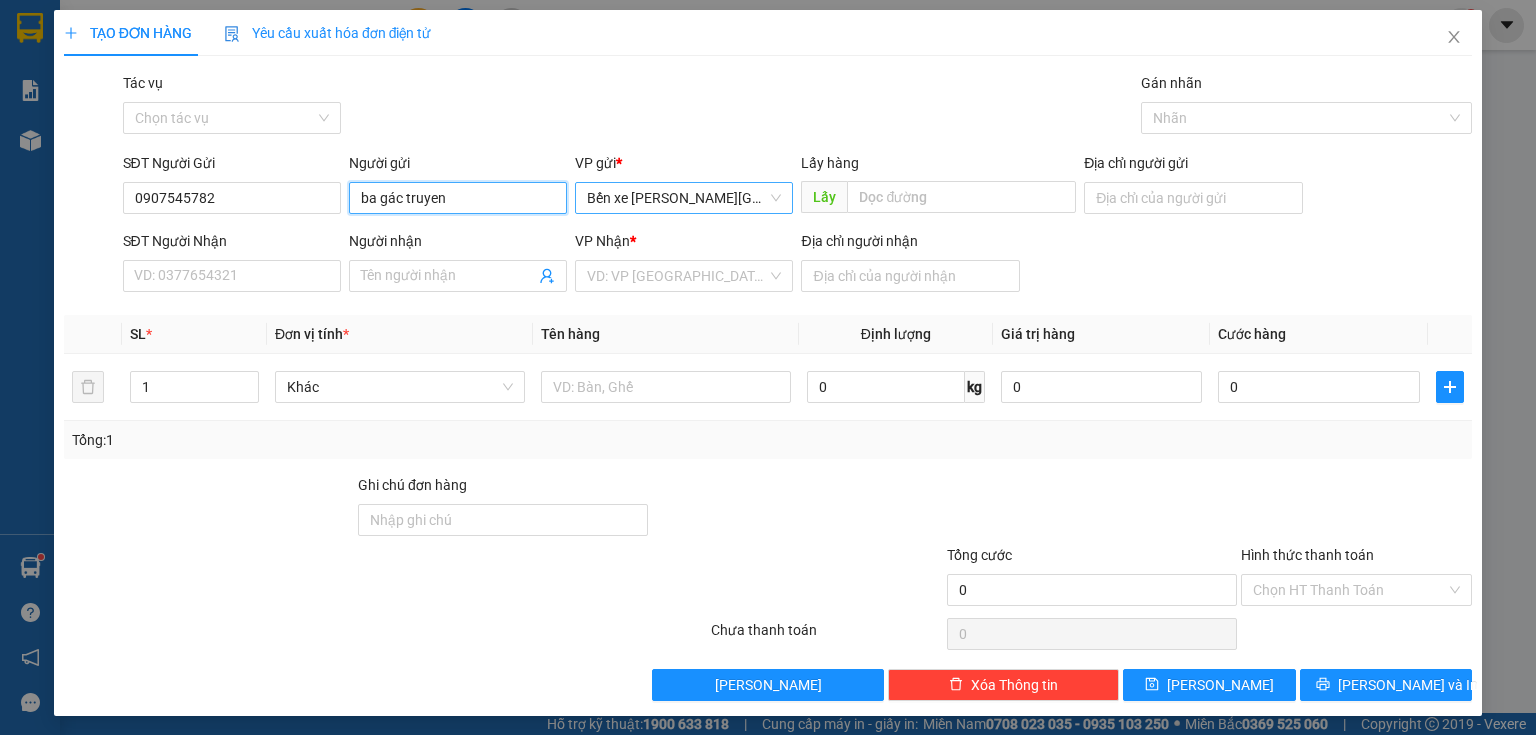click on "Bến xe [GEOGRAPHIC_DATA]" at bounding box center (684, 198) 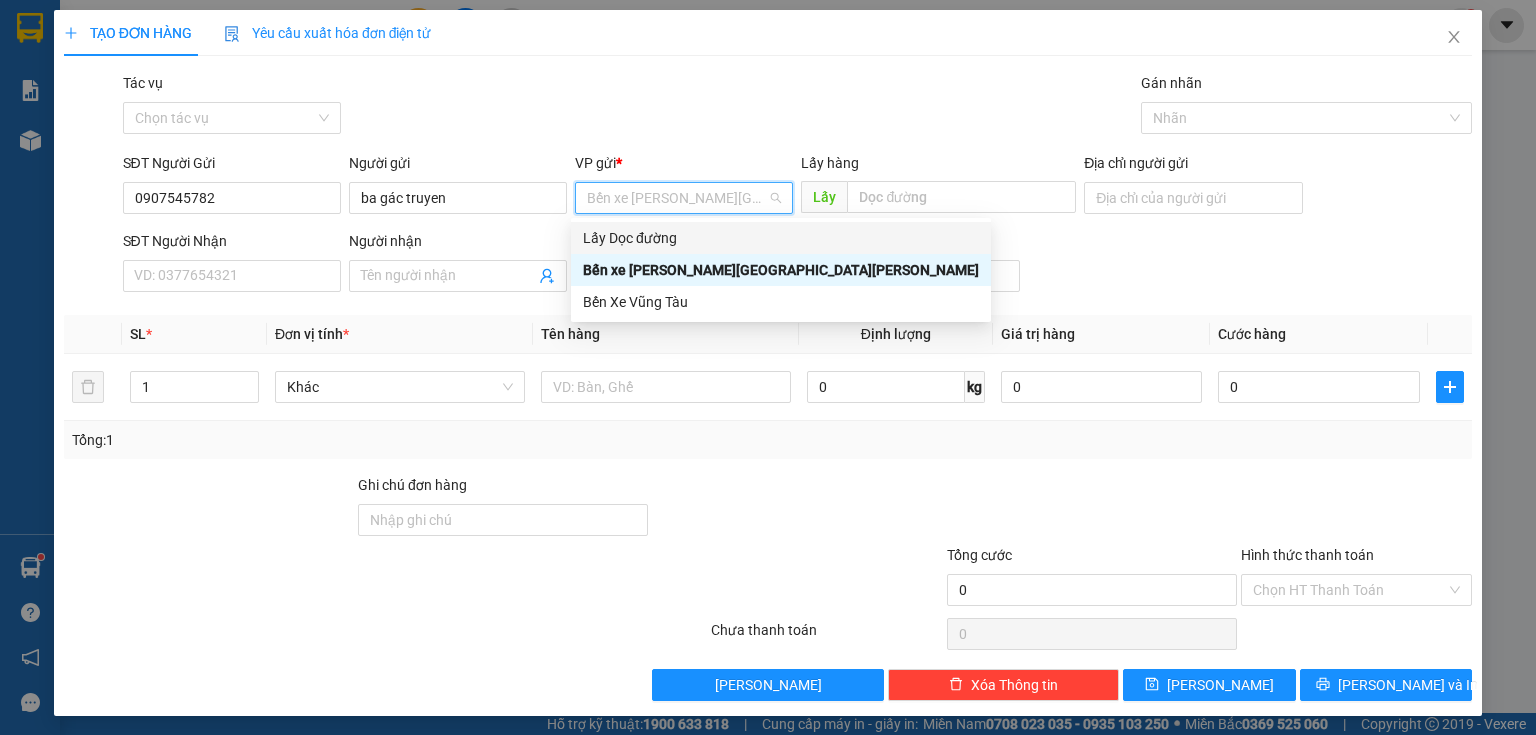 click on "Lấy Dọc đường" at bounding box center [781, 238] 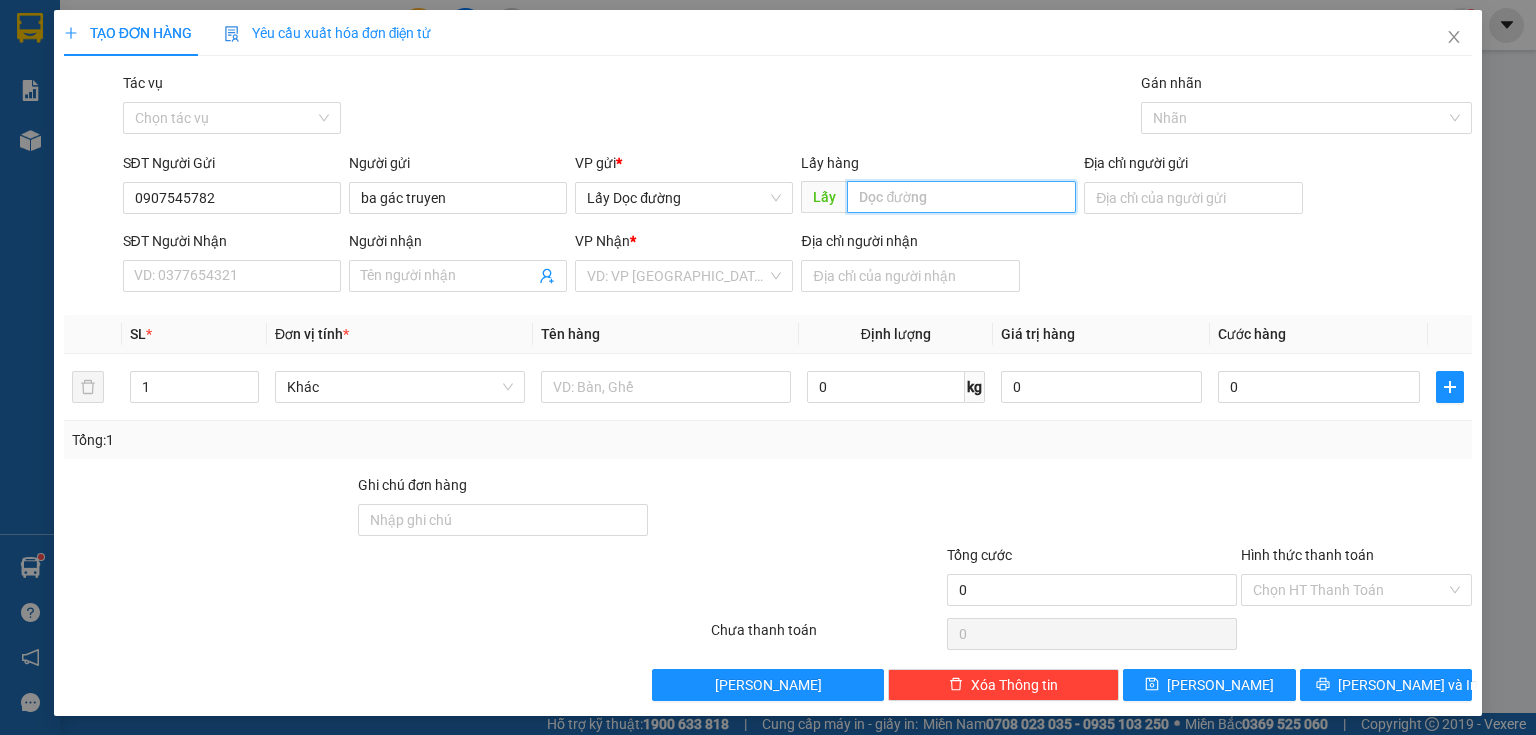 click at bounding box center (961, 197) 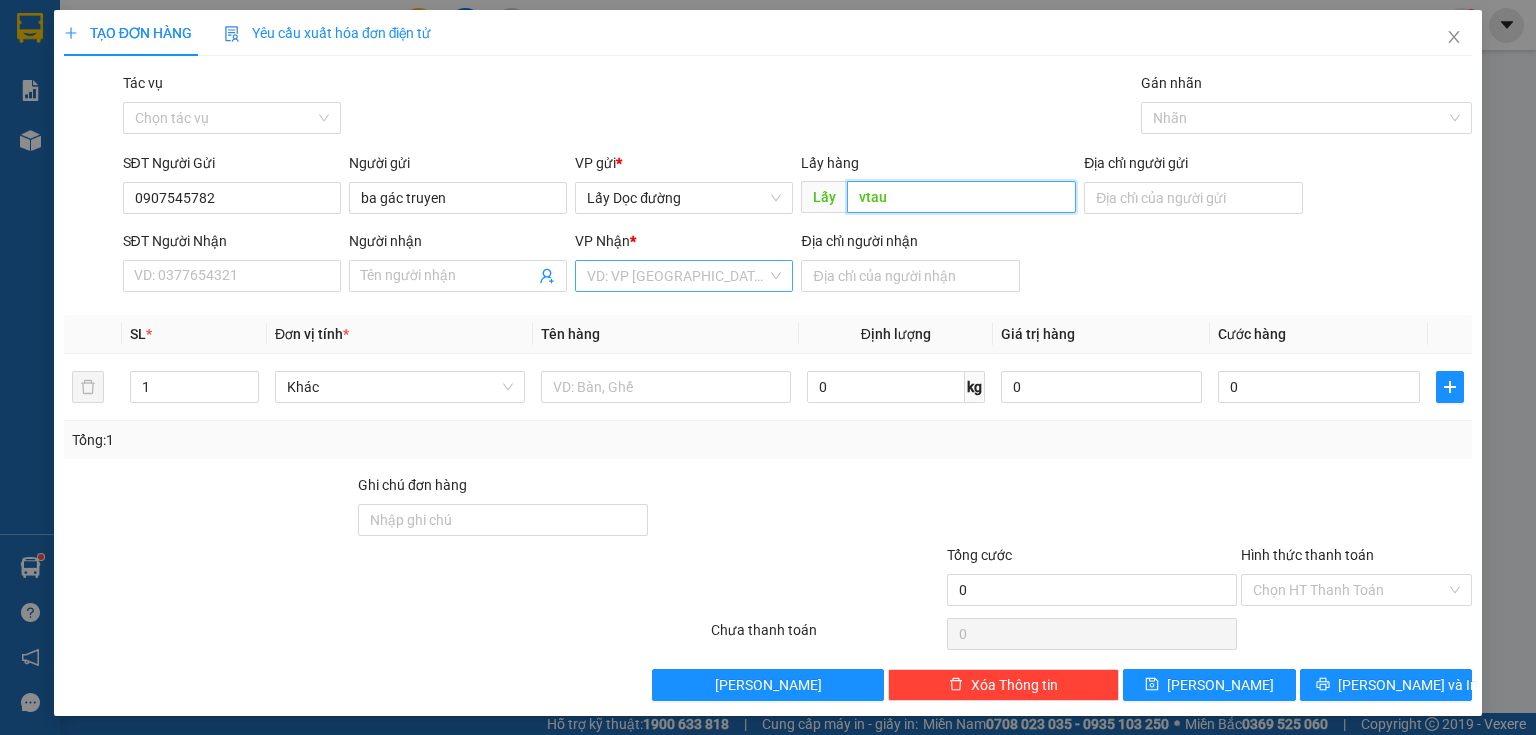 type on "vtau" 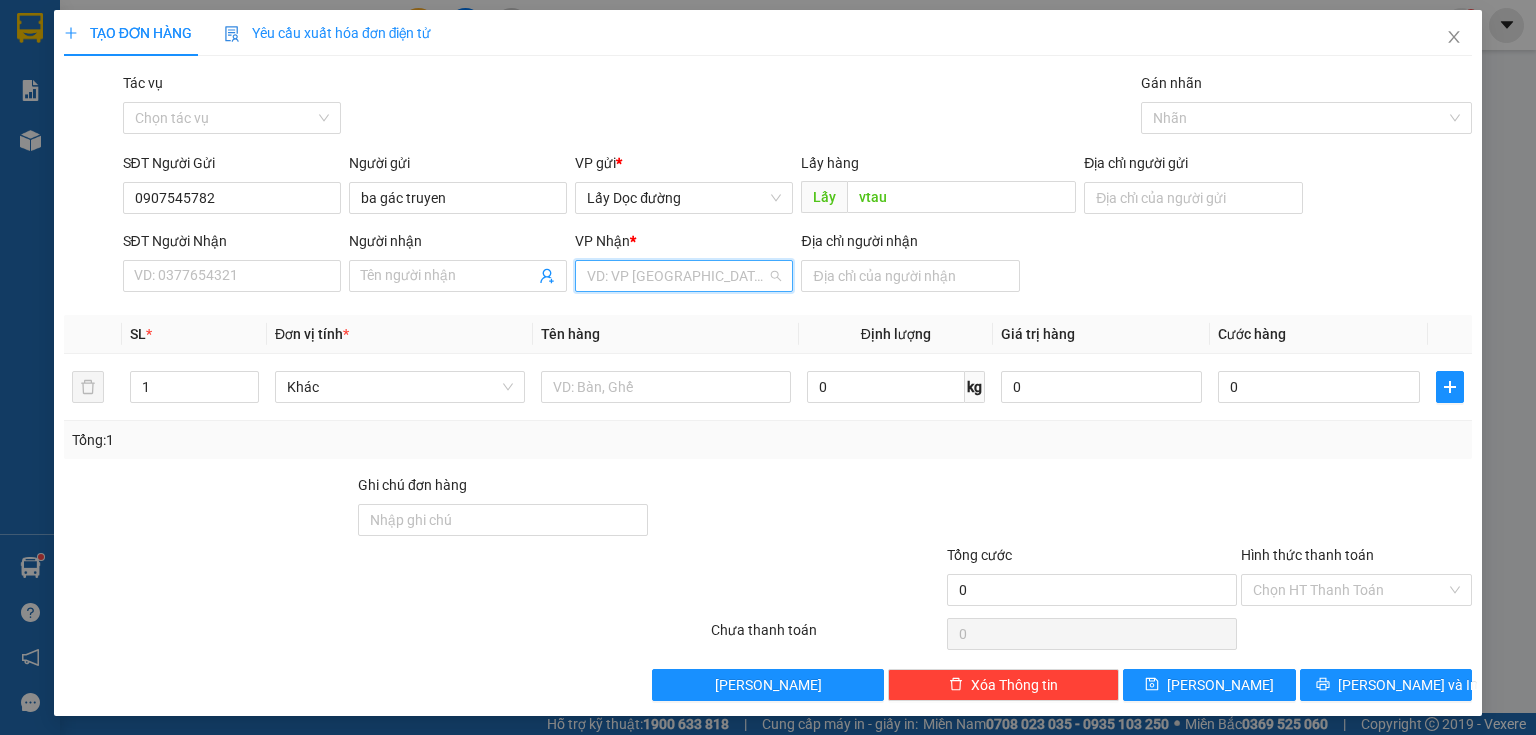click at bounding box center (677, 276) 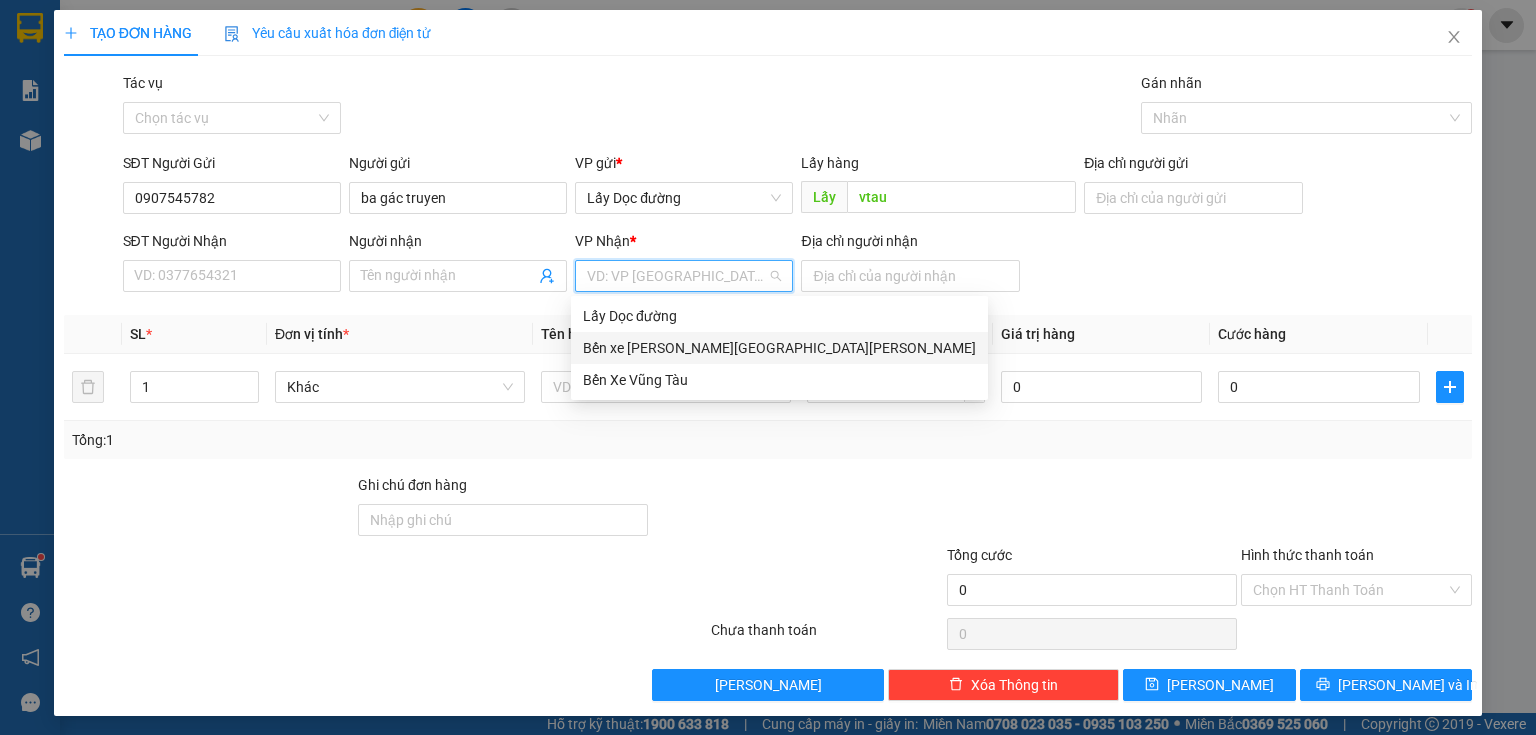 click on "Bến xe [GEOGRAPHIC_DATA]" at bounding box center (779, 348) 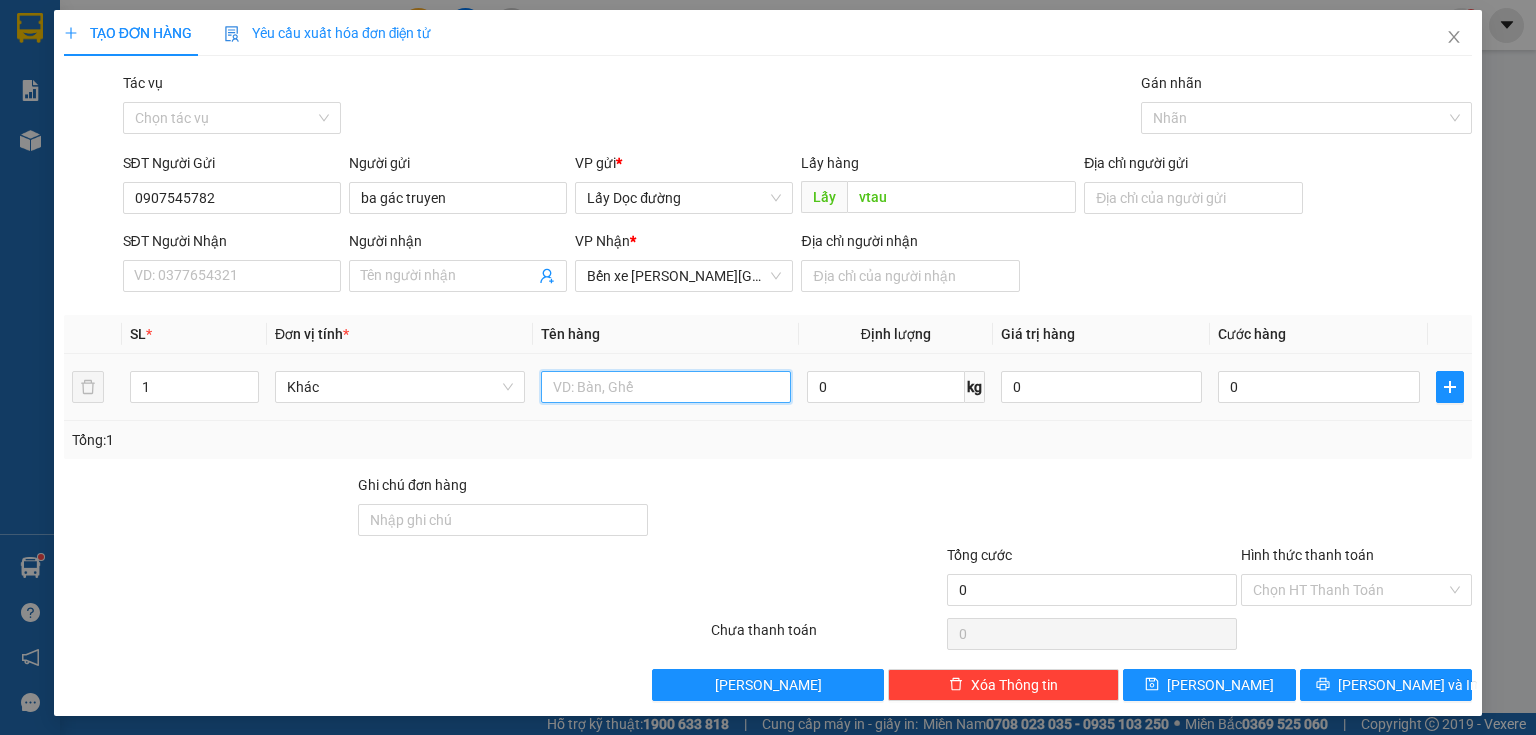 click at bounding box center [666, 387] 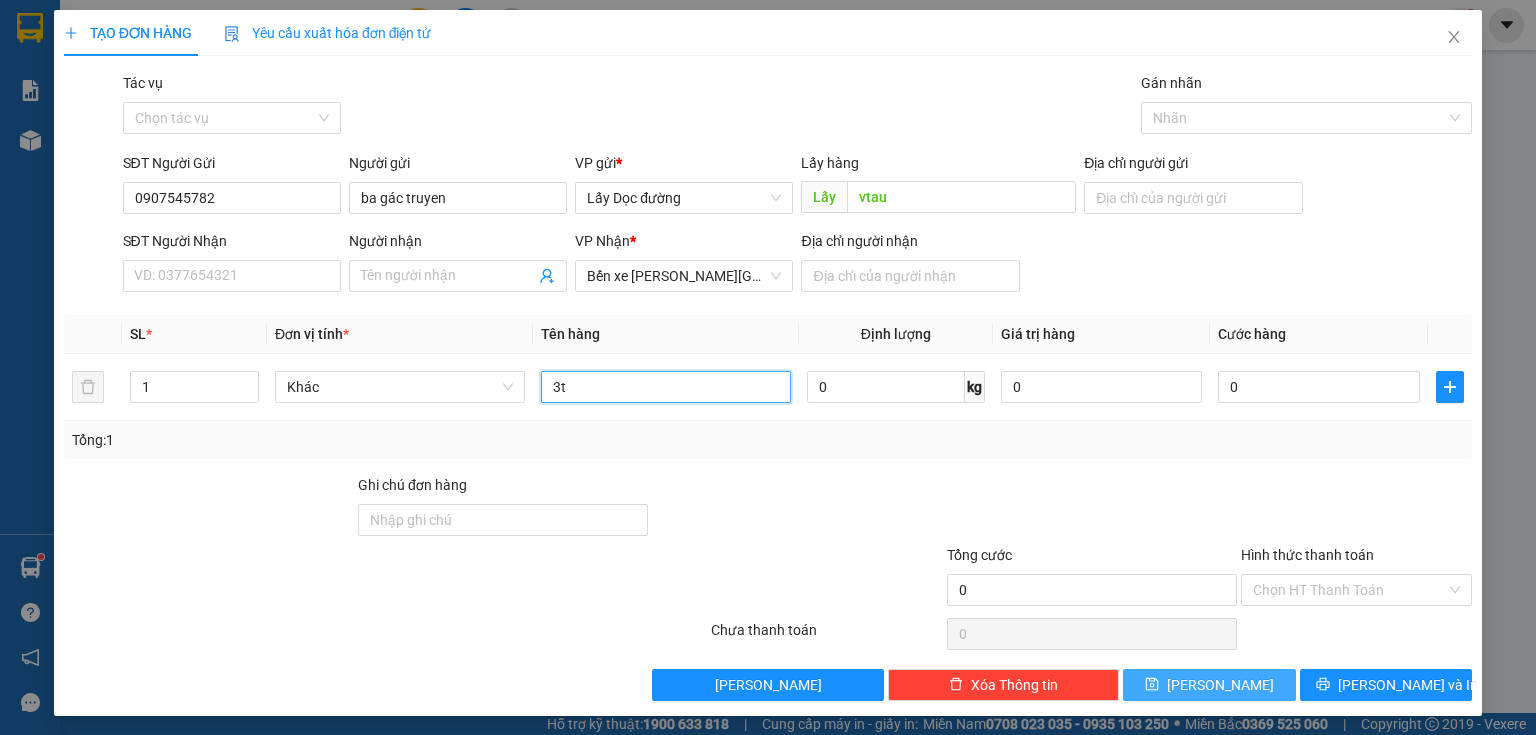 type on "3t" 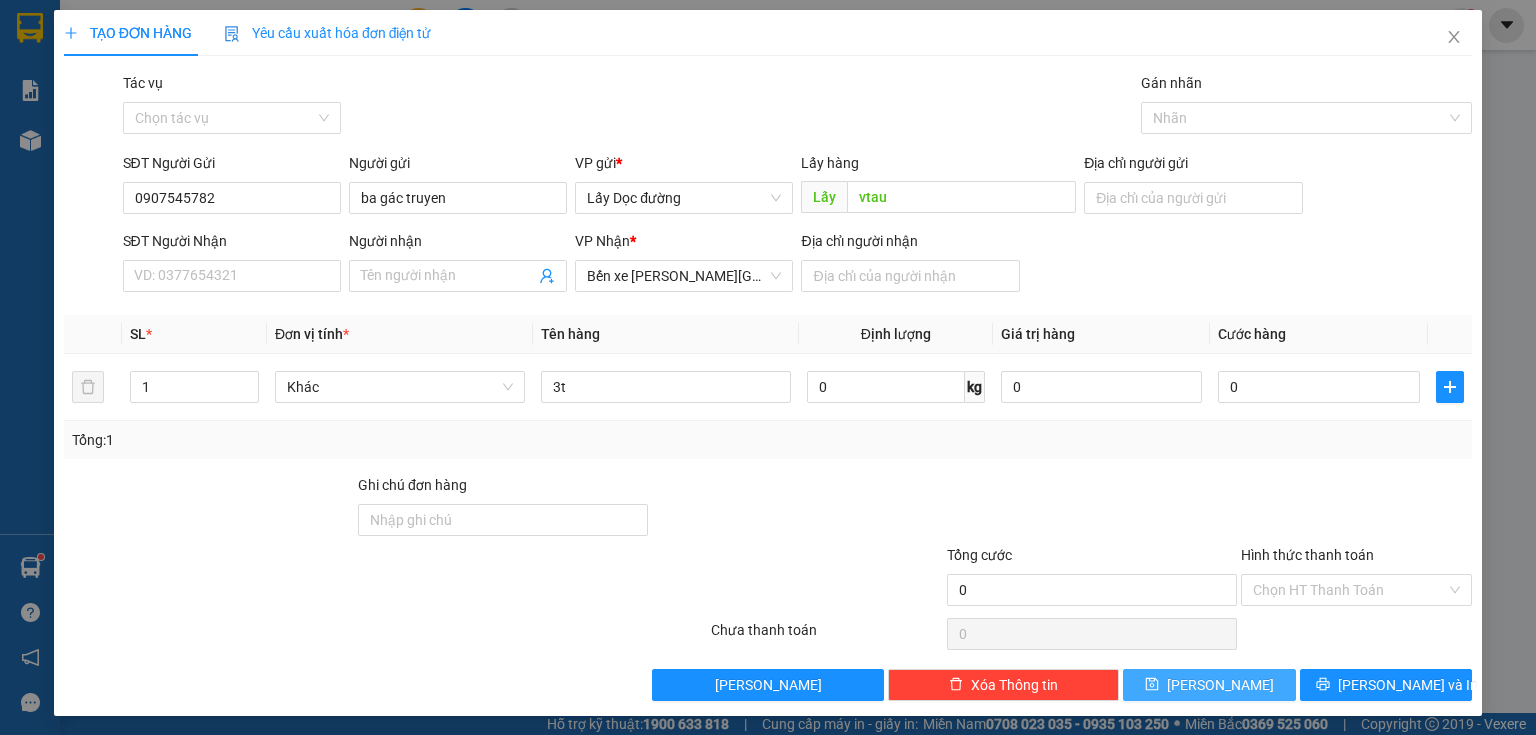 click on "[PERSON_NAME]" at bounding box center [1209, 685] 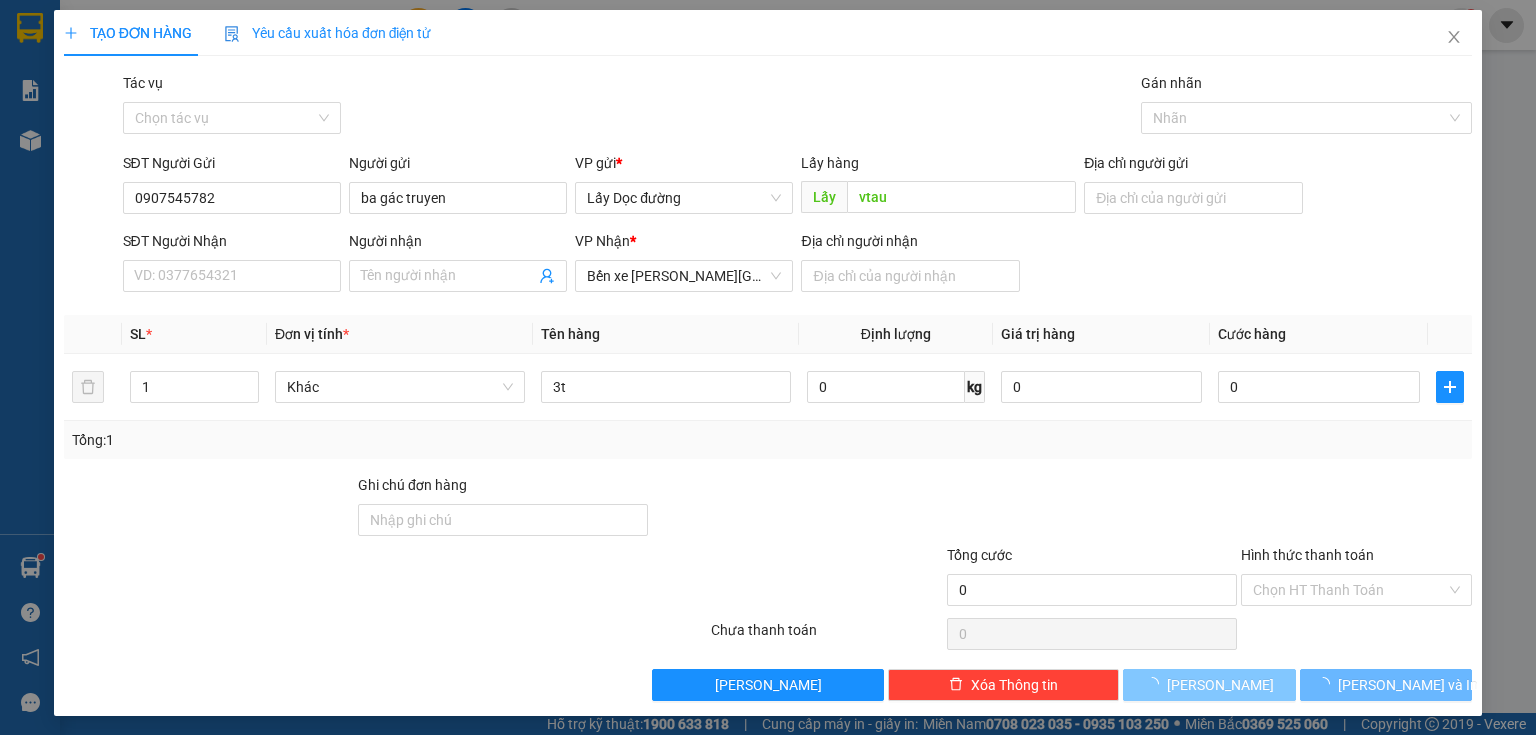 type 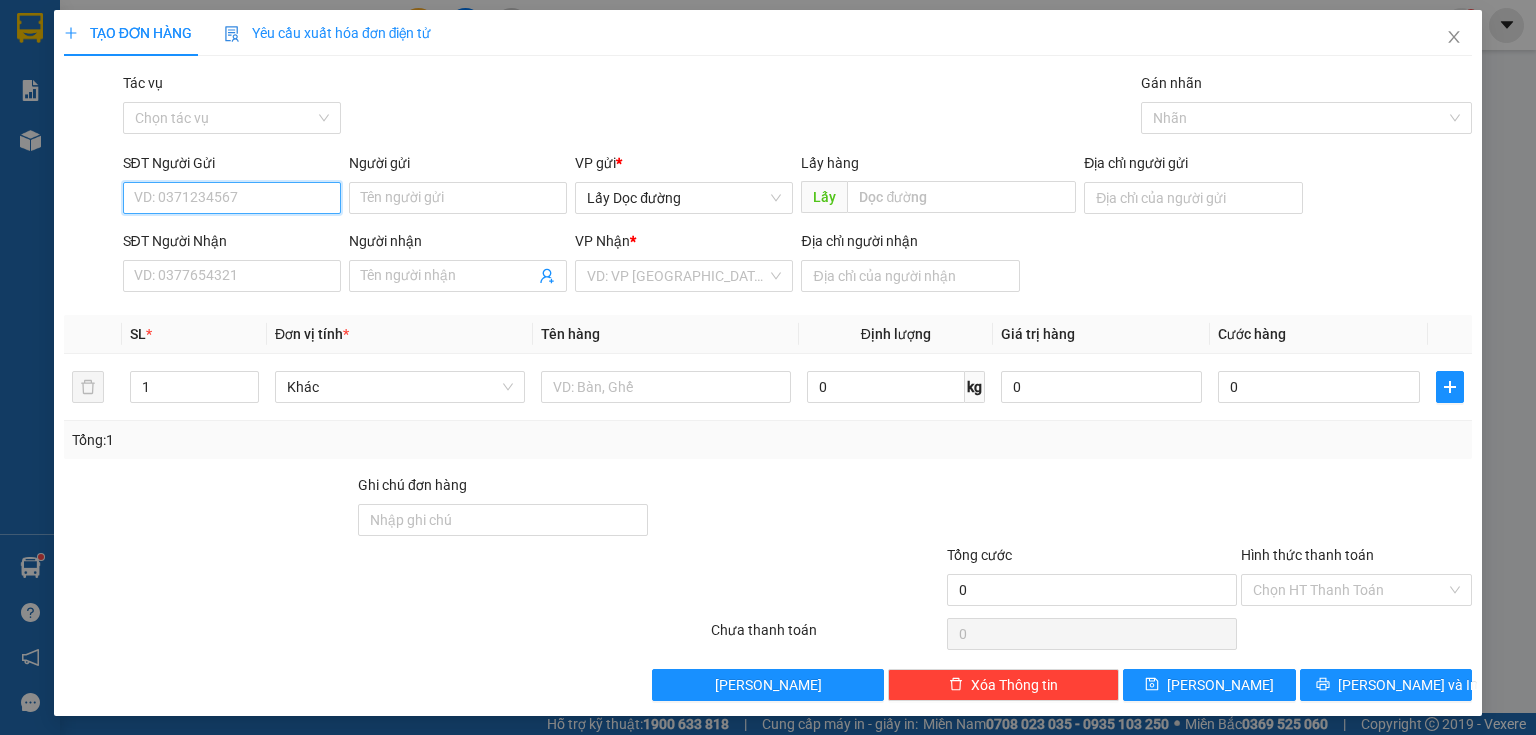 click on "SĐT Người Gửi" at bounding box center (232, 198) 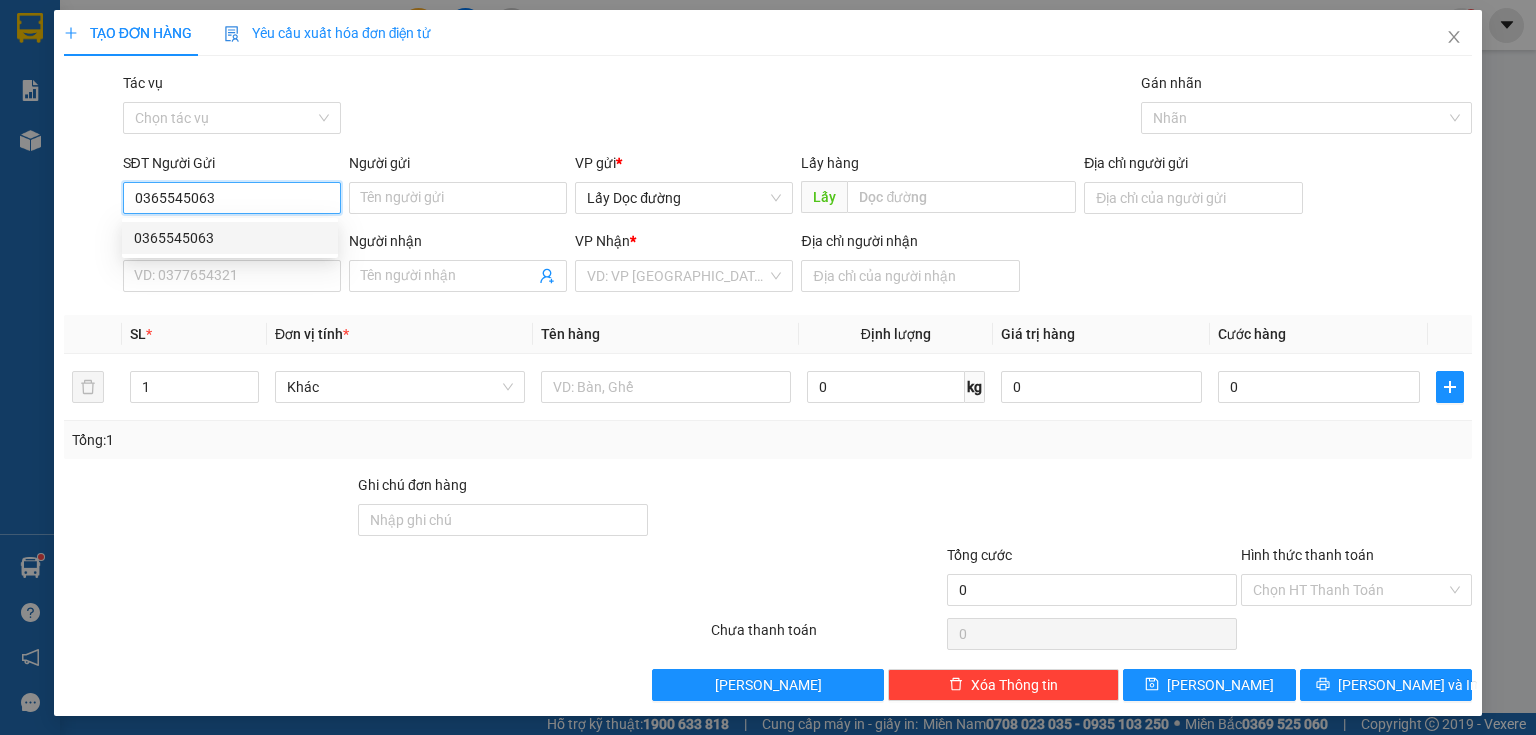 click on "0365545063" at bounding box center (230, 238) 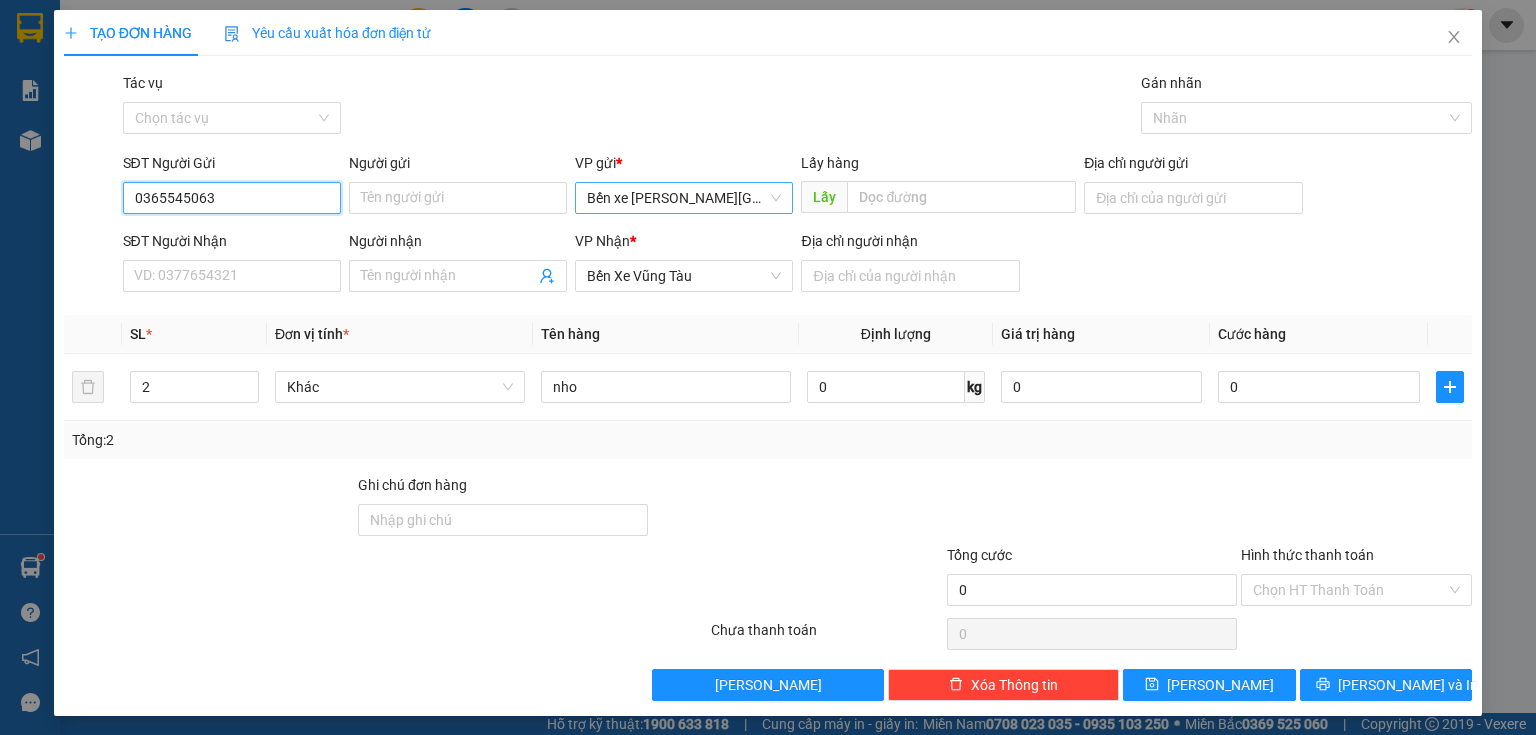 click on "Bến xe [GEOGRAPHIC_DATA]" at bounding box center (684, 198) 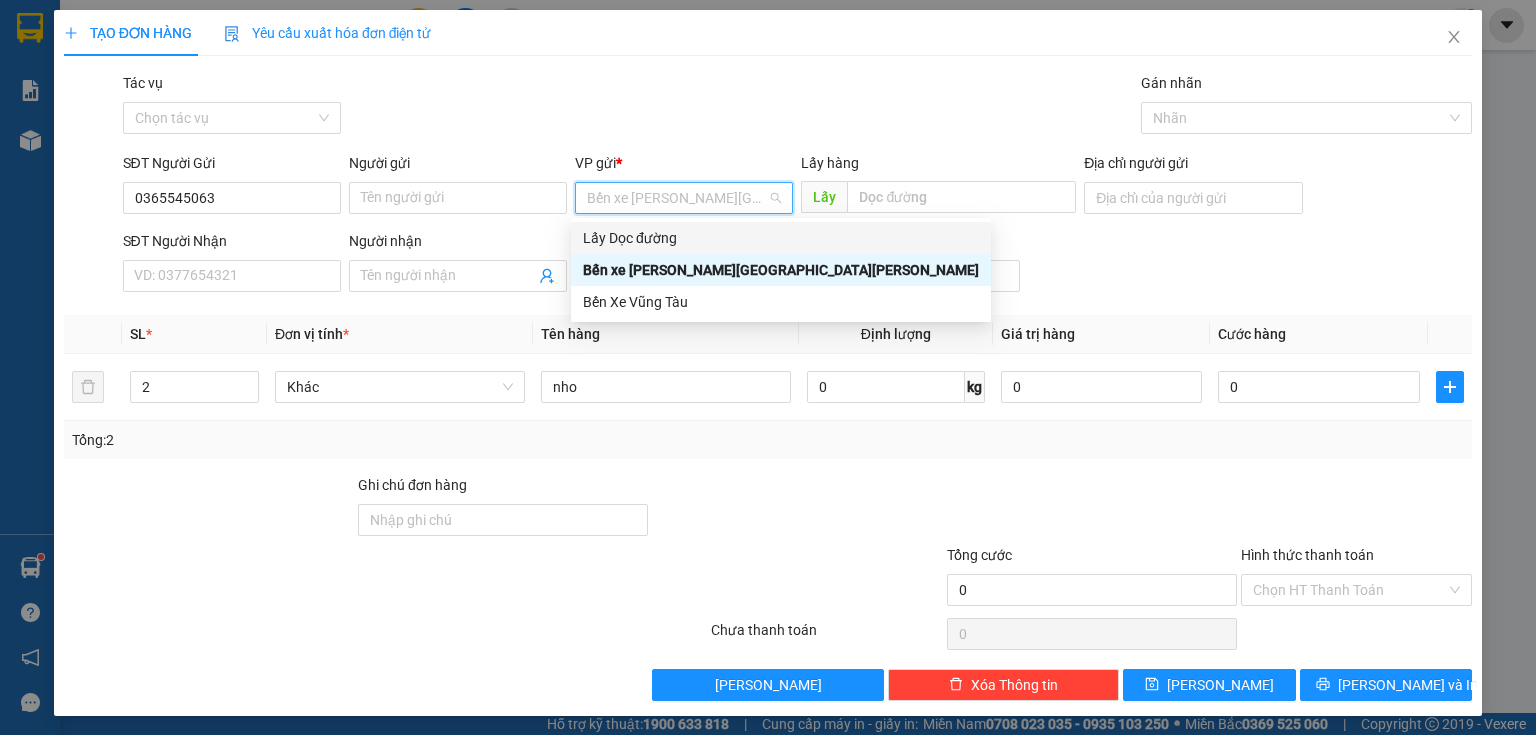 click on "Lấy Dọc đường" at bounding box center [781, 238] 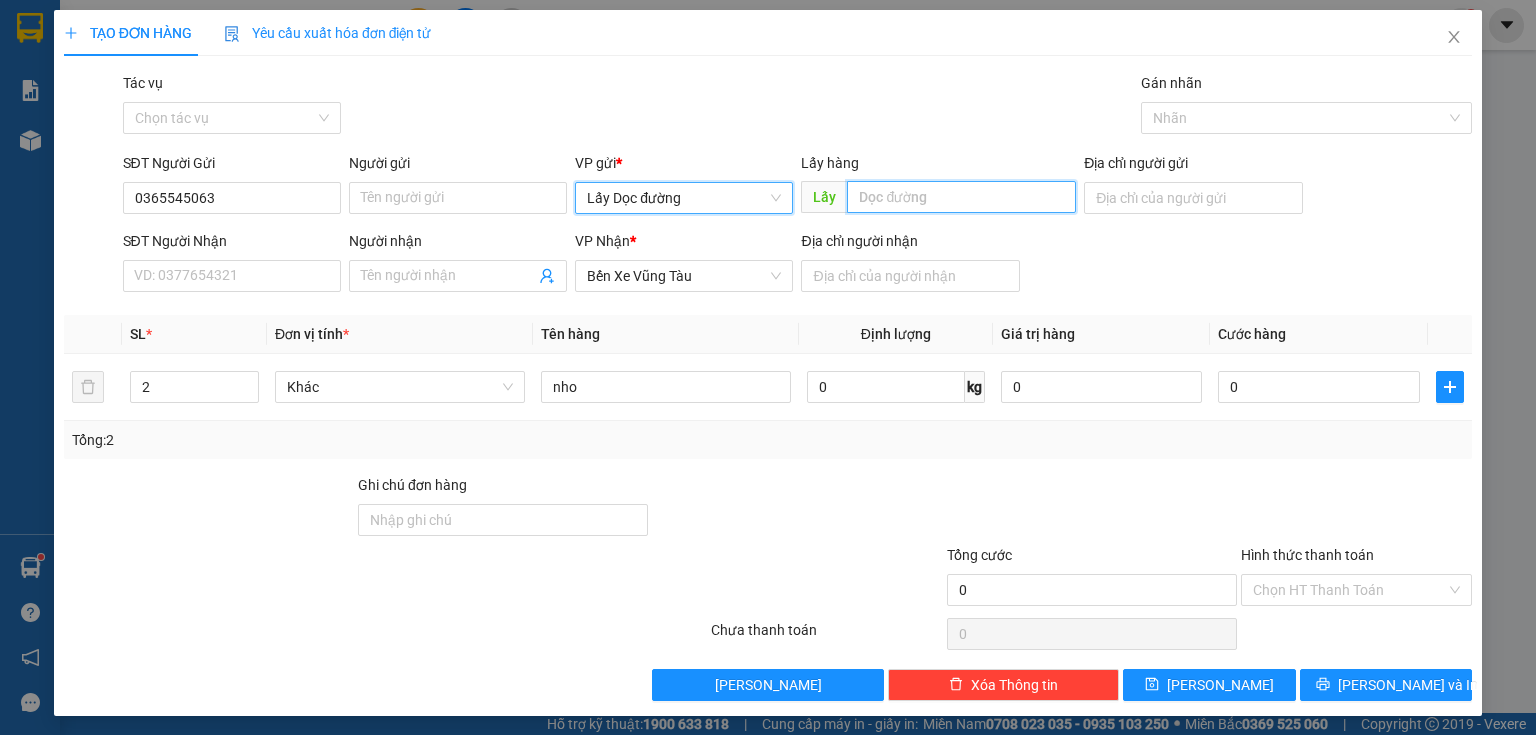 click at bounding box center [961, 197] 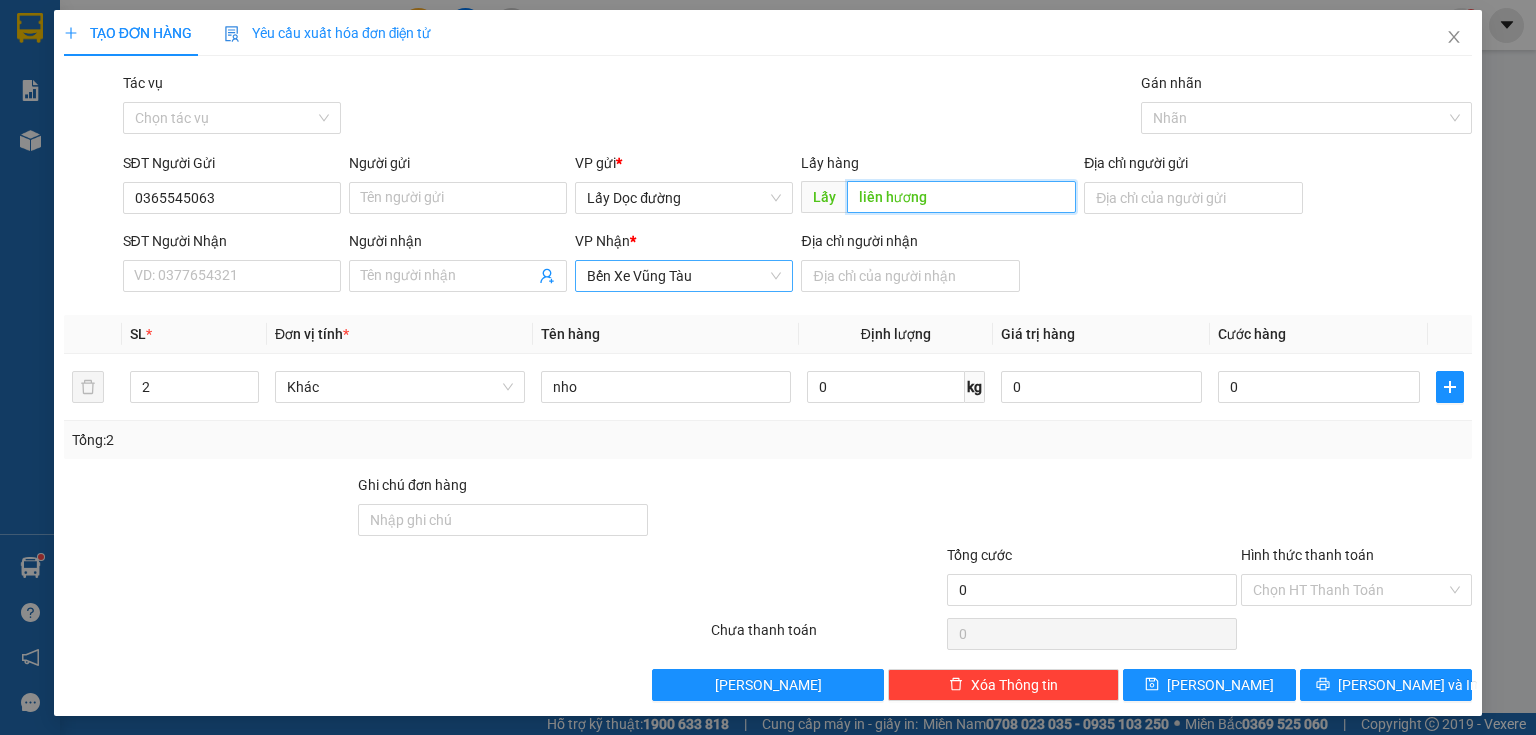 drag, startPoint x: 751, startPoint y: 268, endPoint x: 749, endPoint y: 286, distance: 18.110771 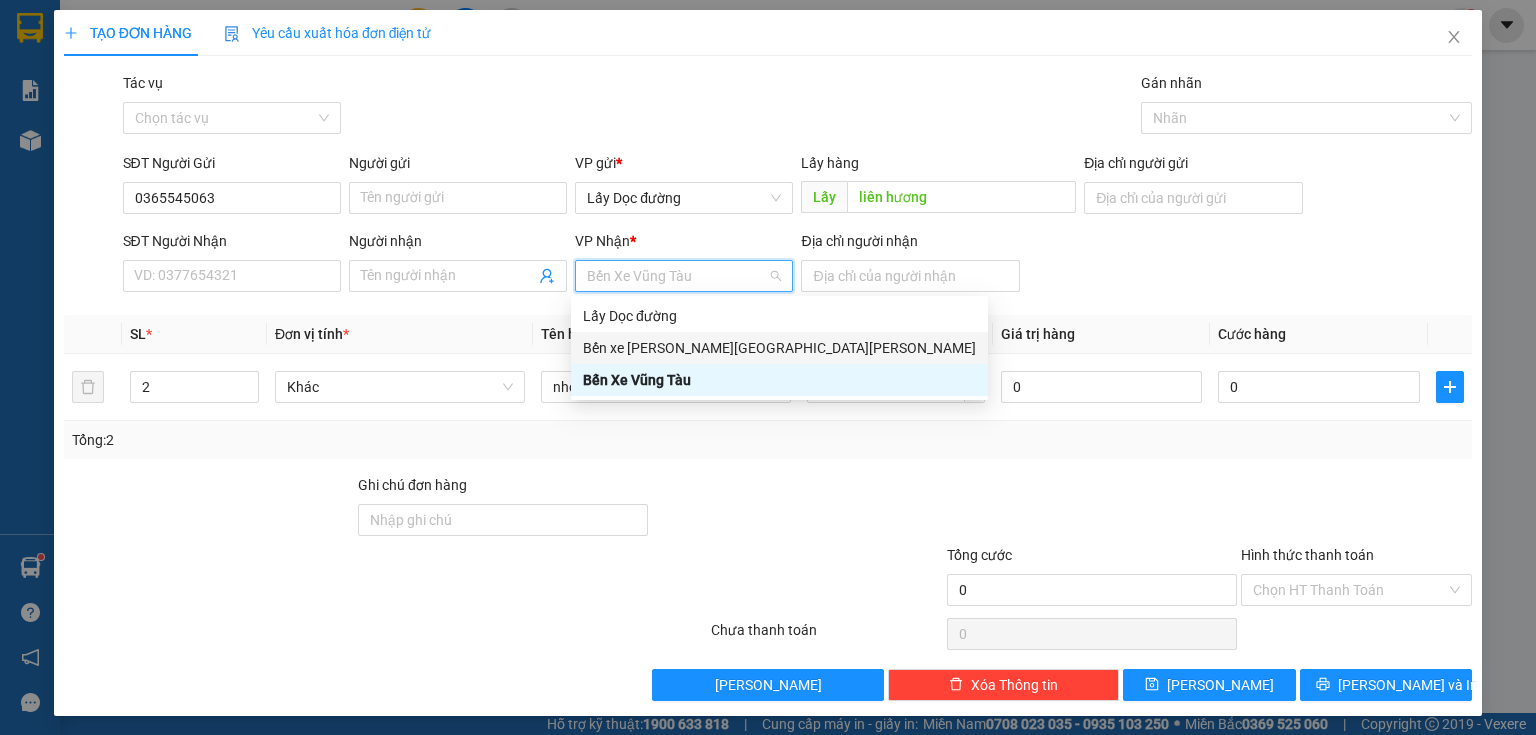 click on "Bến xe [GEOGRAPHIC_DATA]" at bounding box center (779, 348) 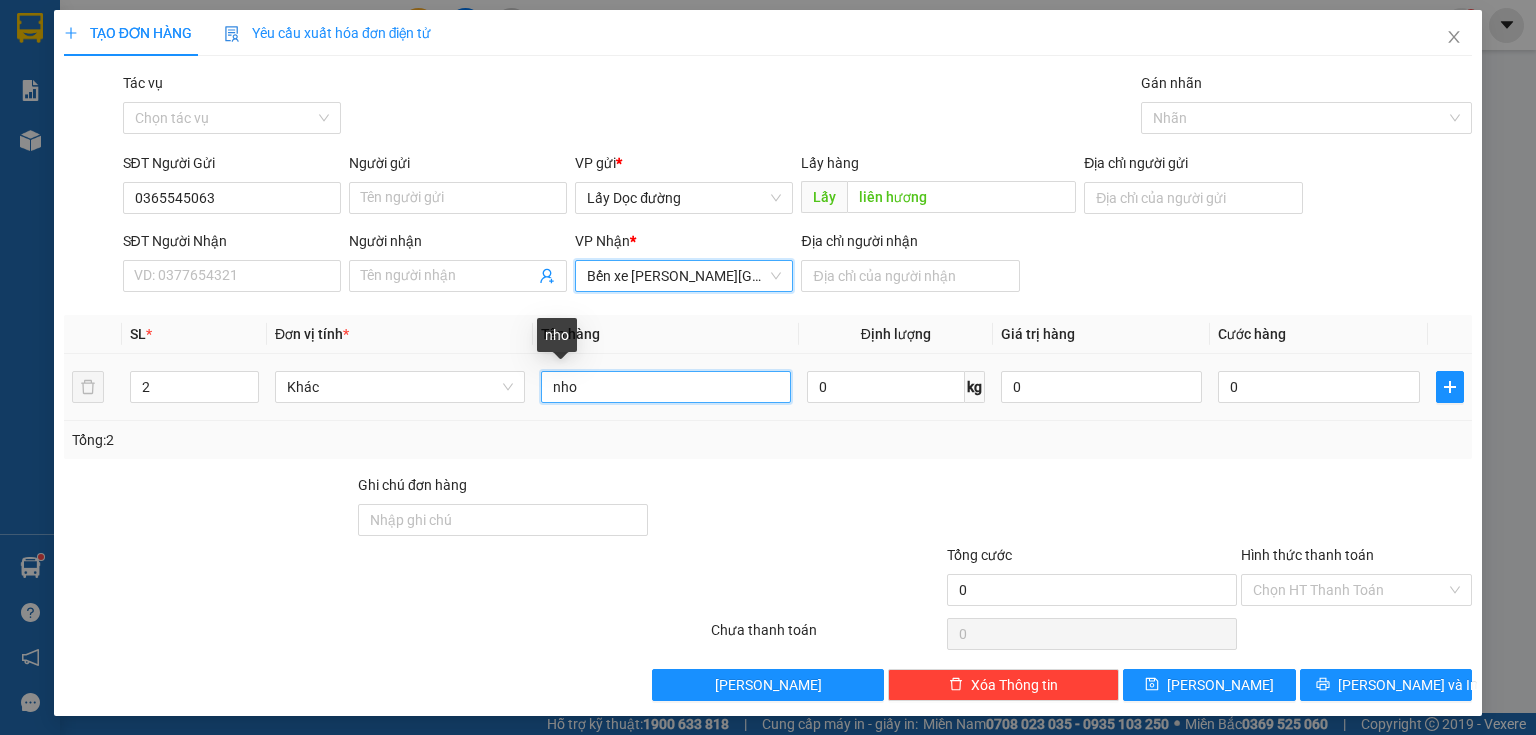 click on "nho" at bounding box center (666, 387) 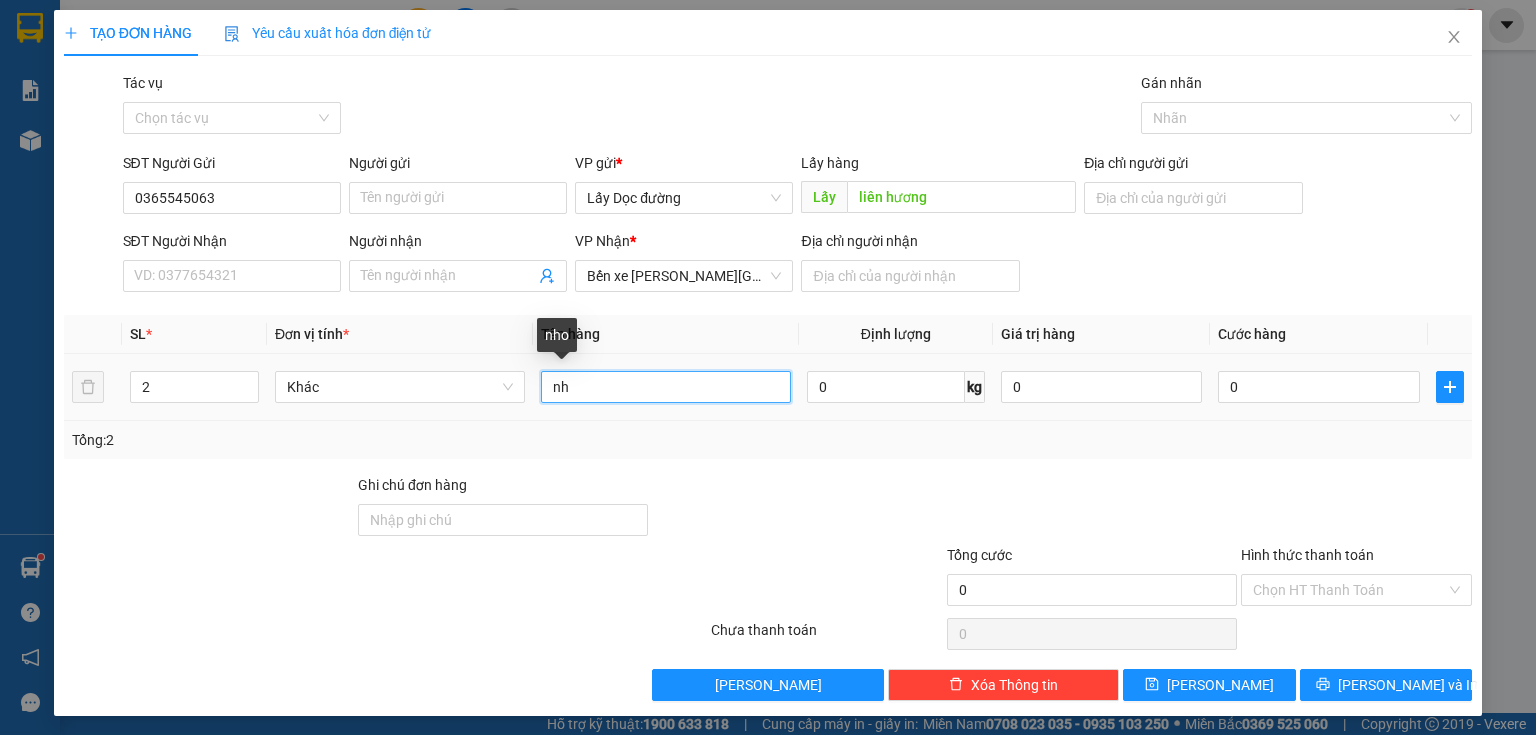type on "n" 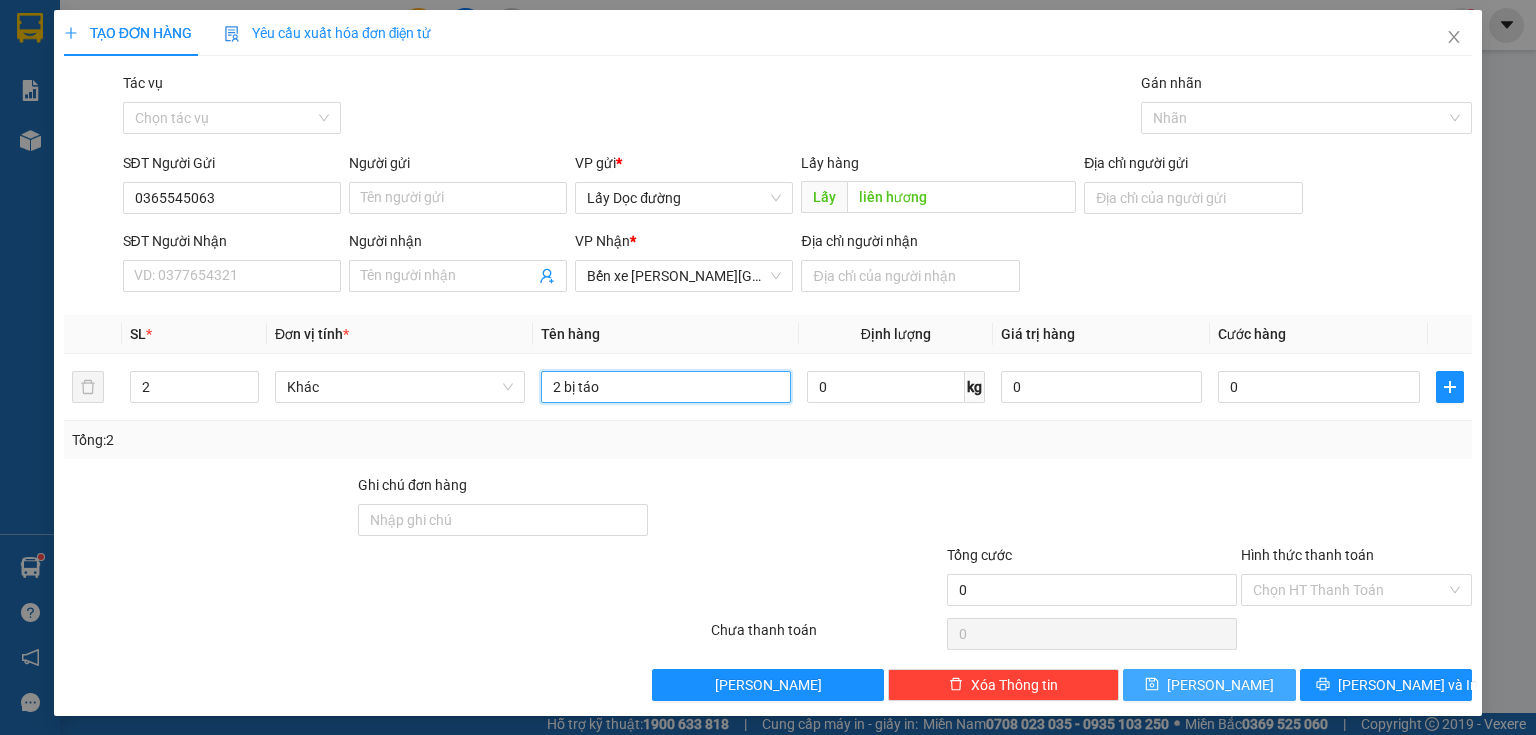 type on "2 bị táo" 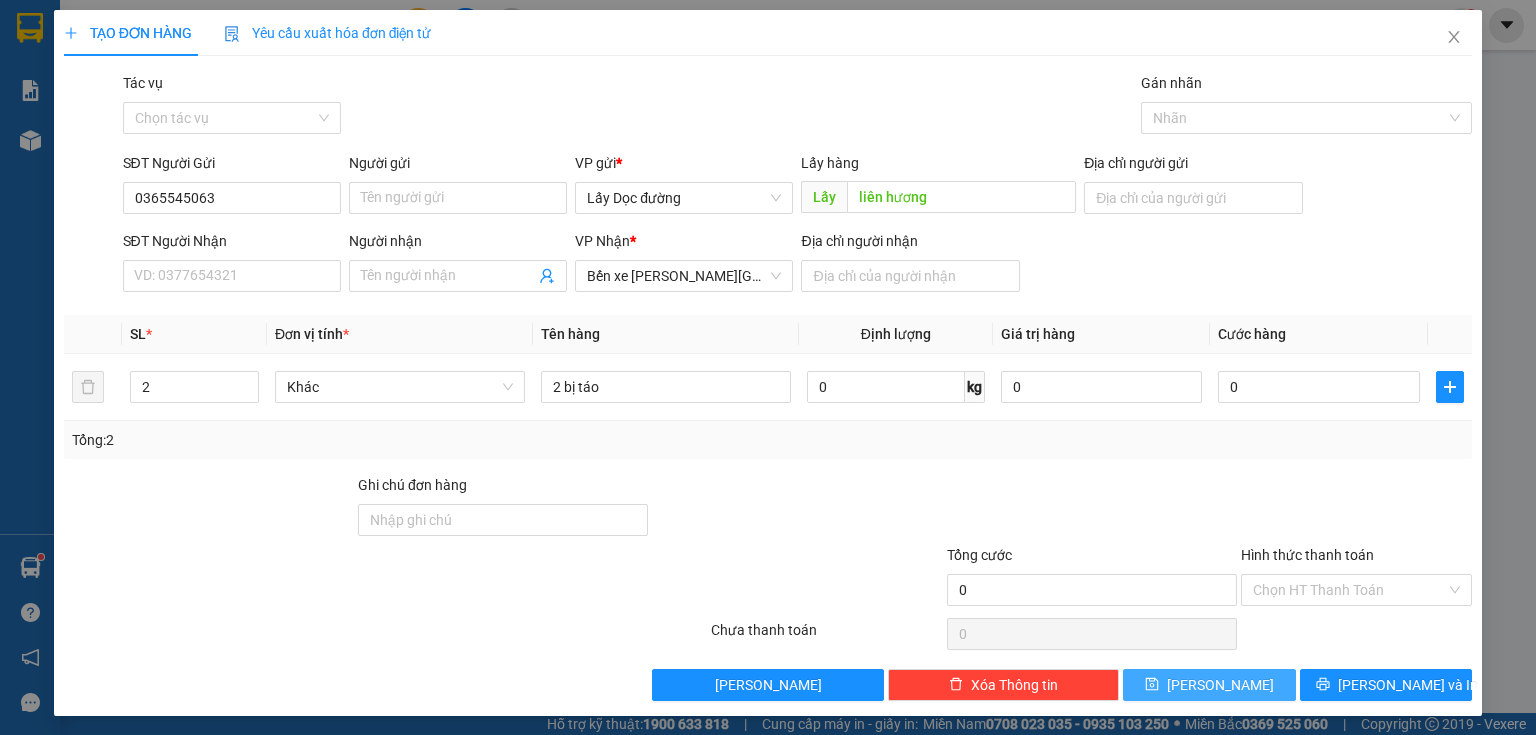 click 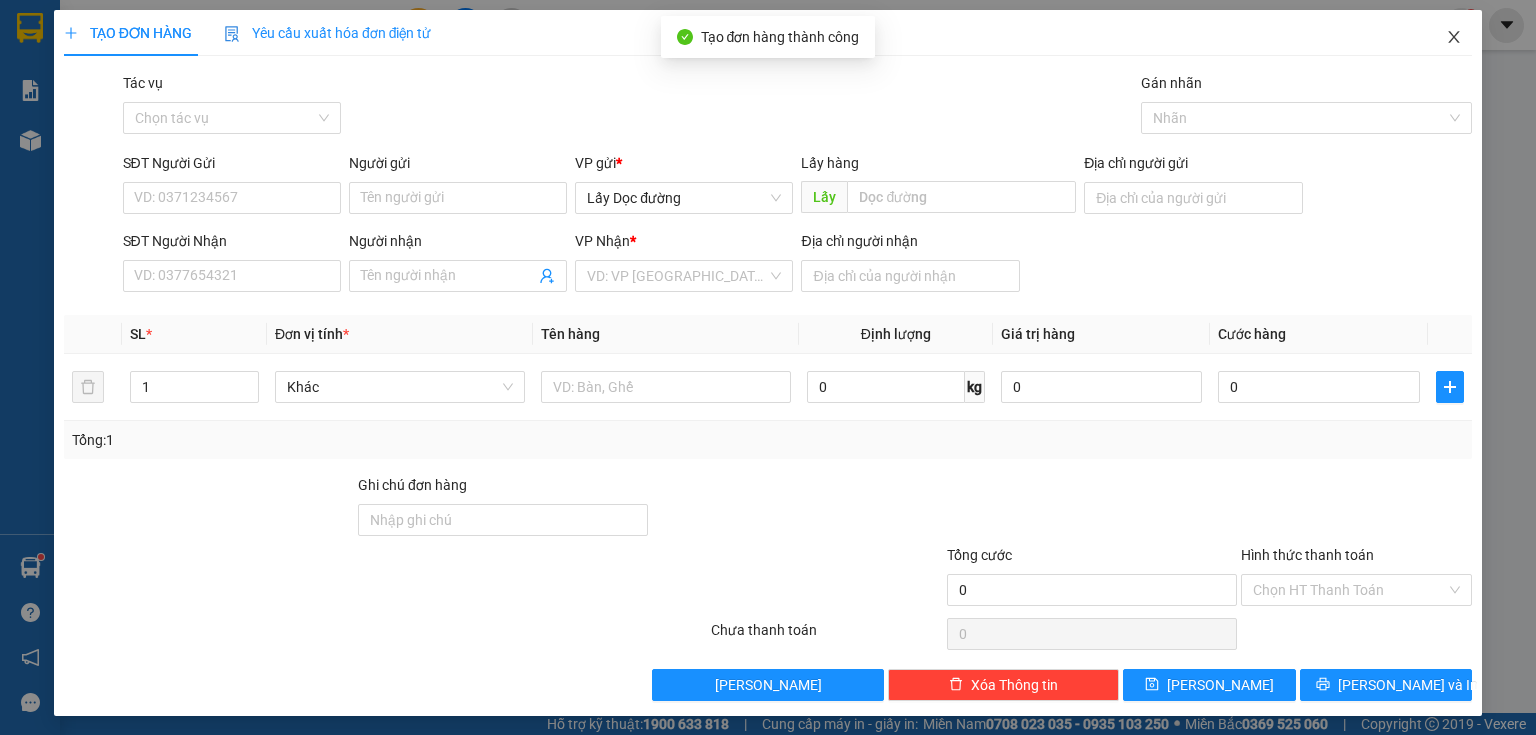 click 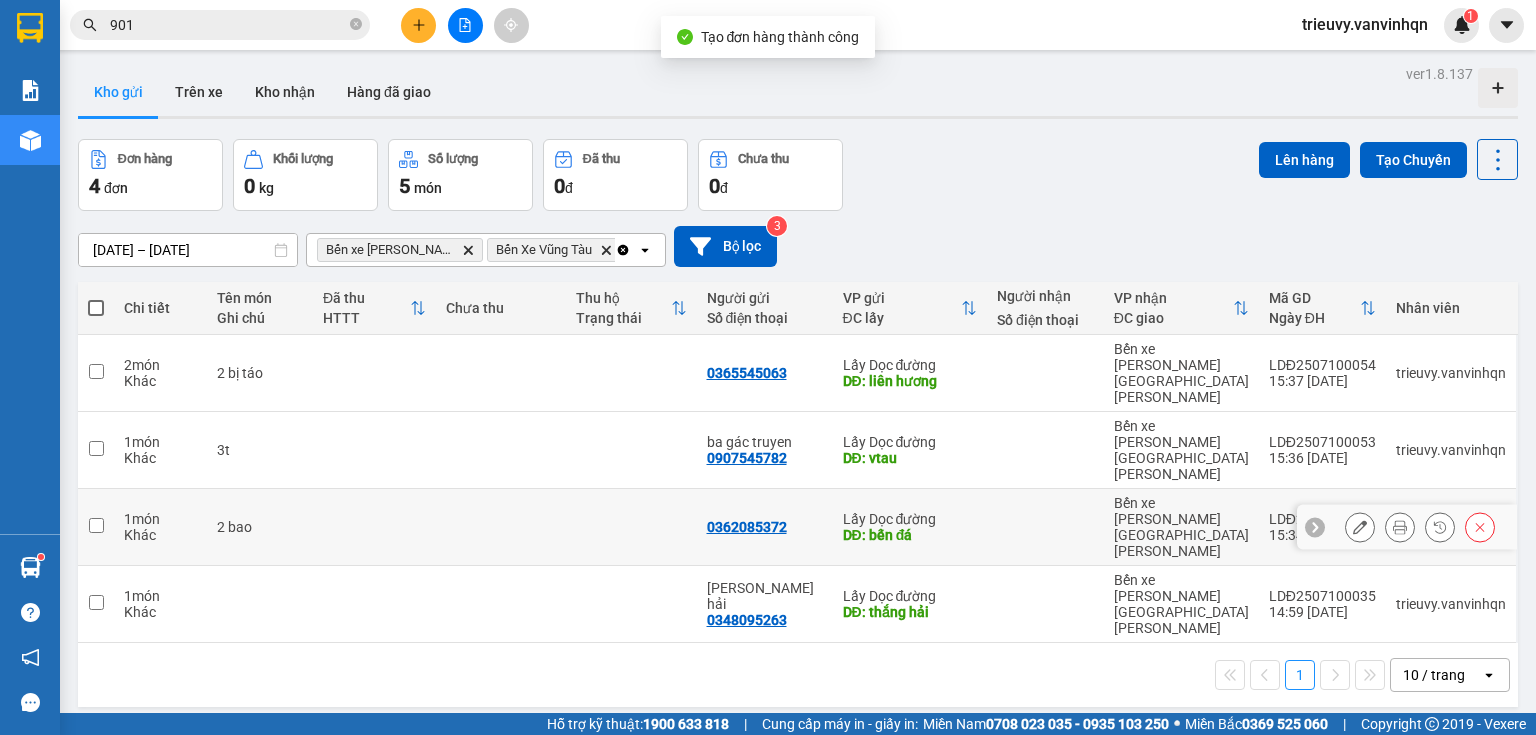 drag, startPoint x: 290, startPoint y: 448, endPoint x: 293, endPoint y: 387, distance: 61.073727 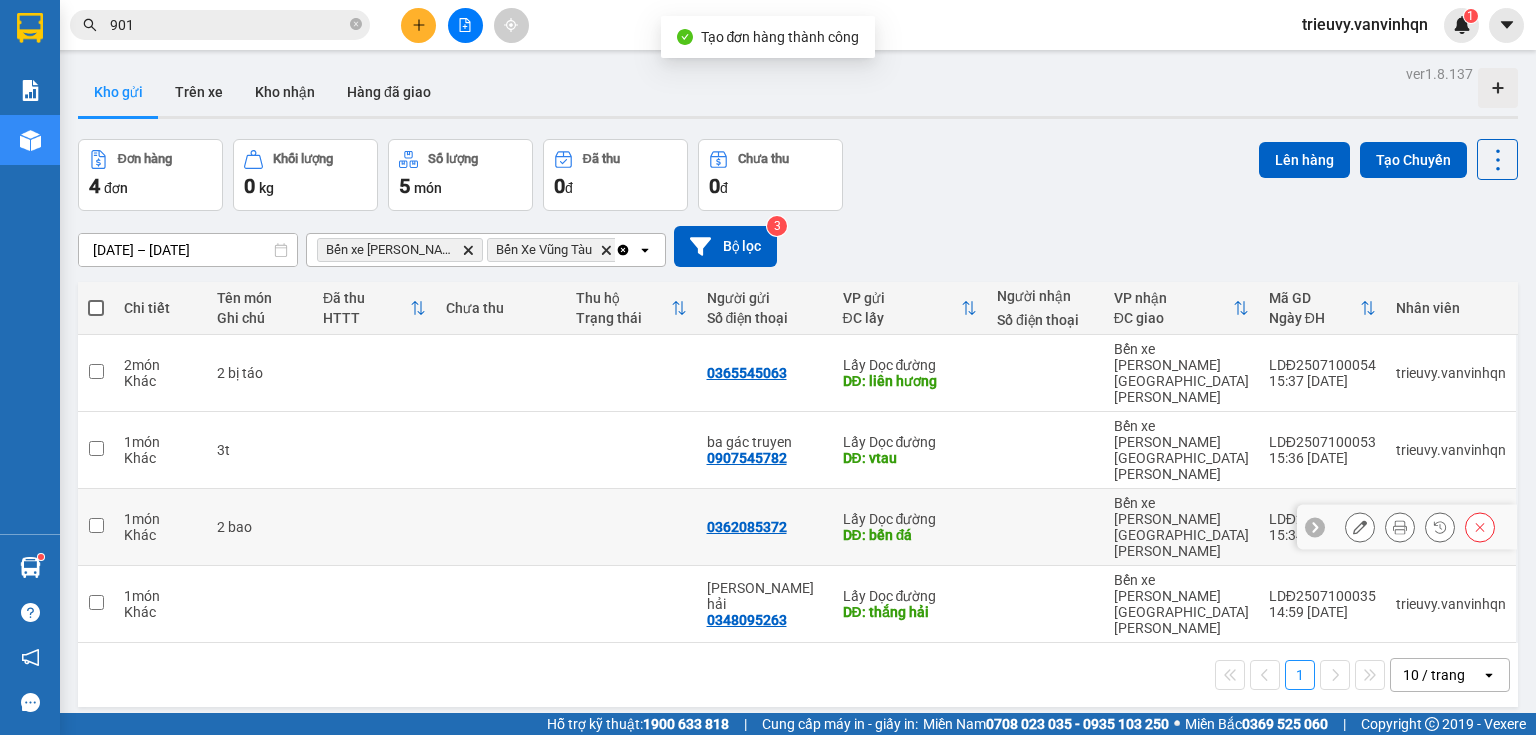 click on "2 bao" at bounding box center (260, 527) 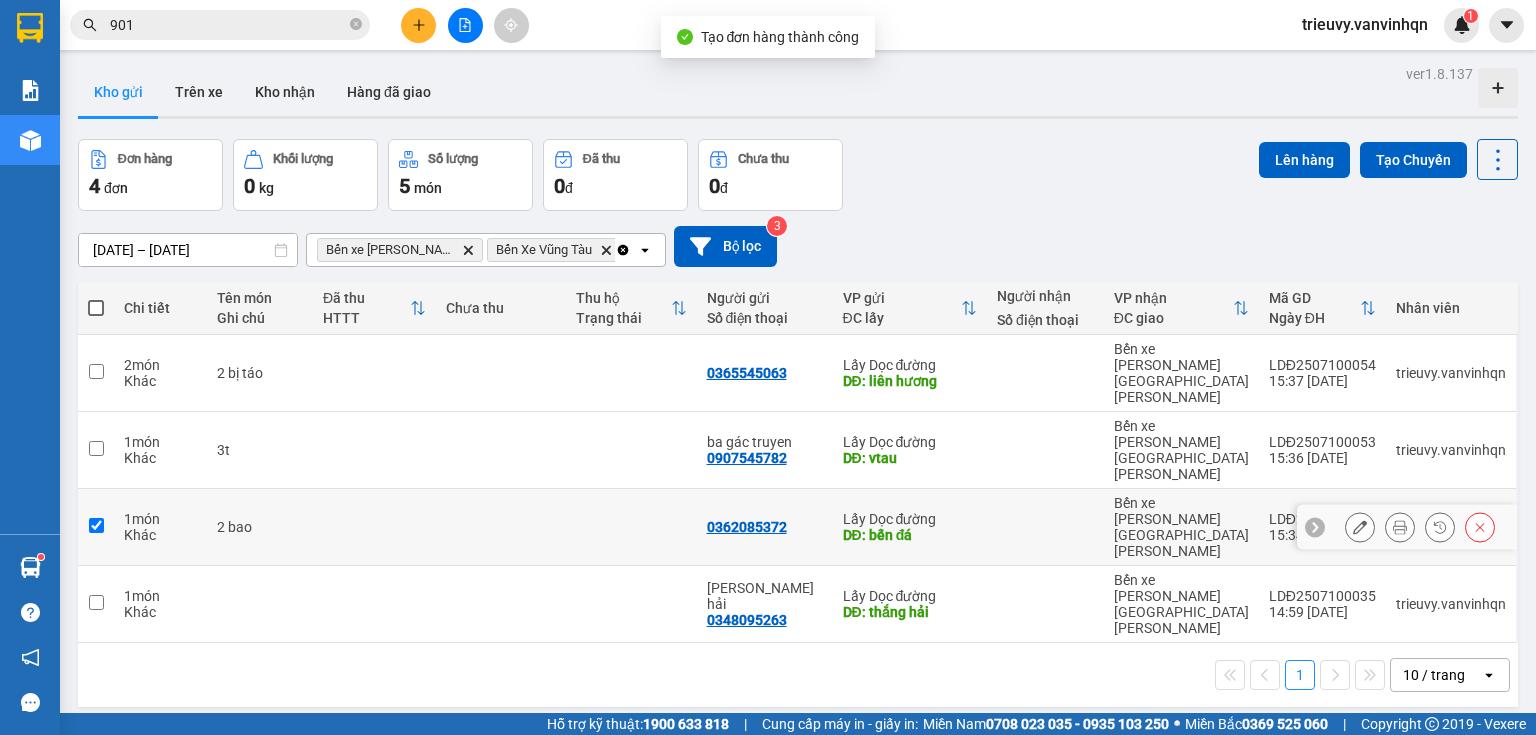 checkbox on "true" 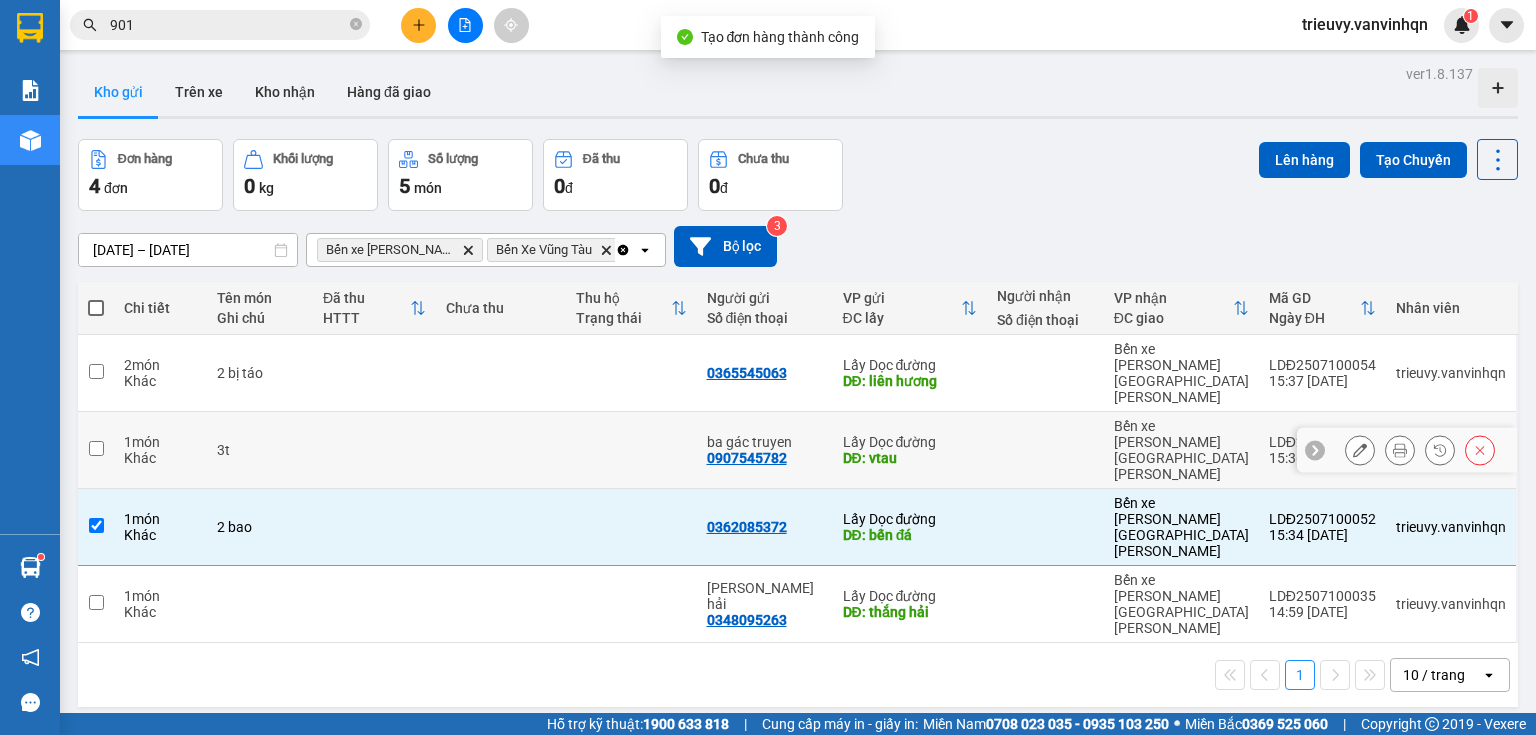 click on "3t" at bounding box center (260, 450) 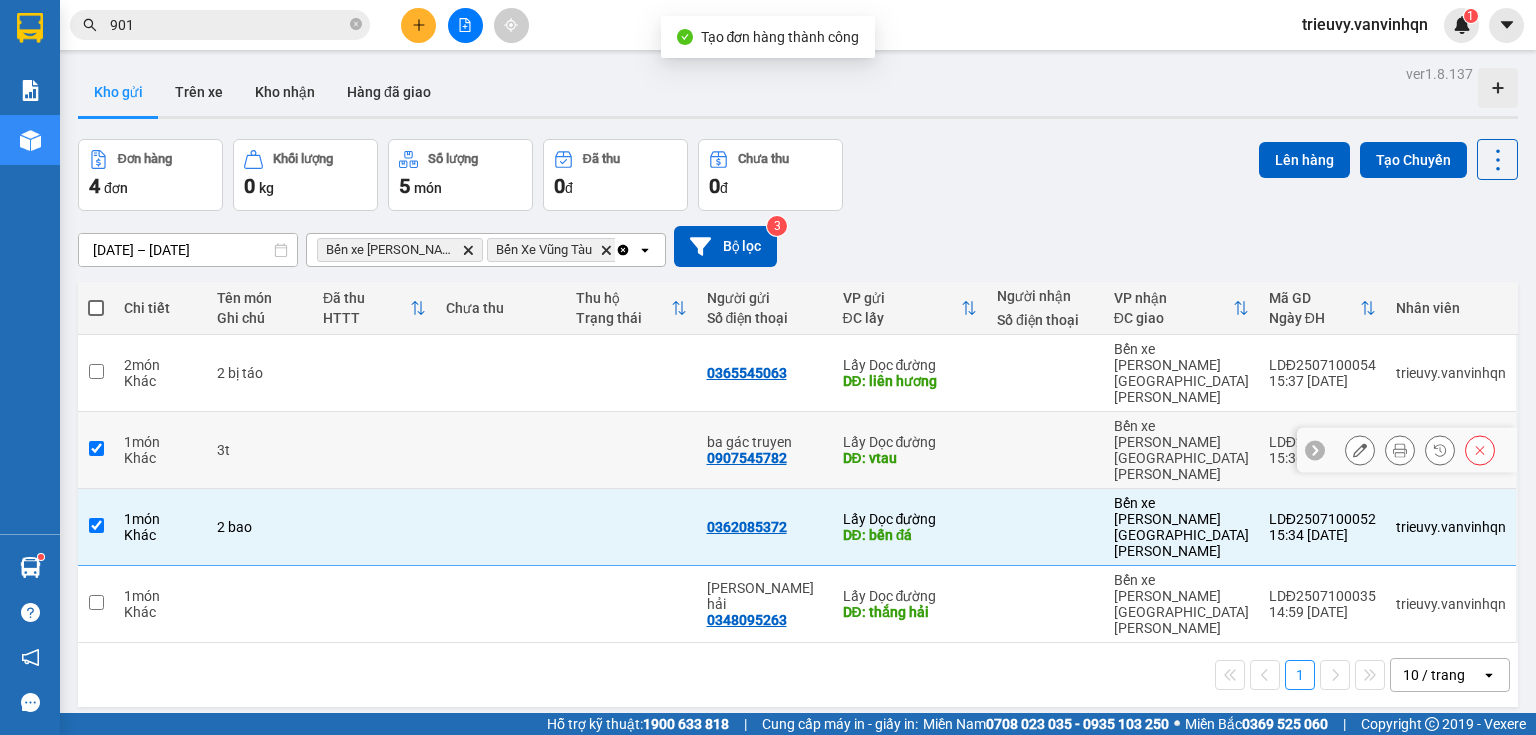 checkbox on "true" 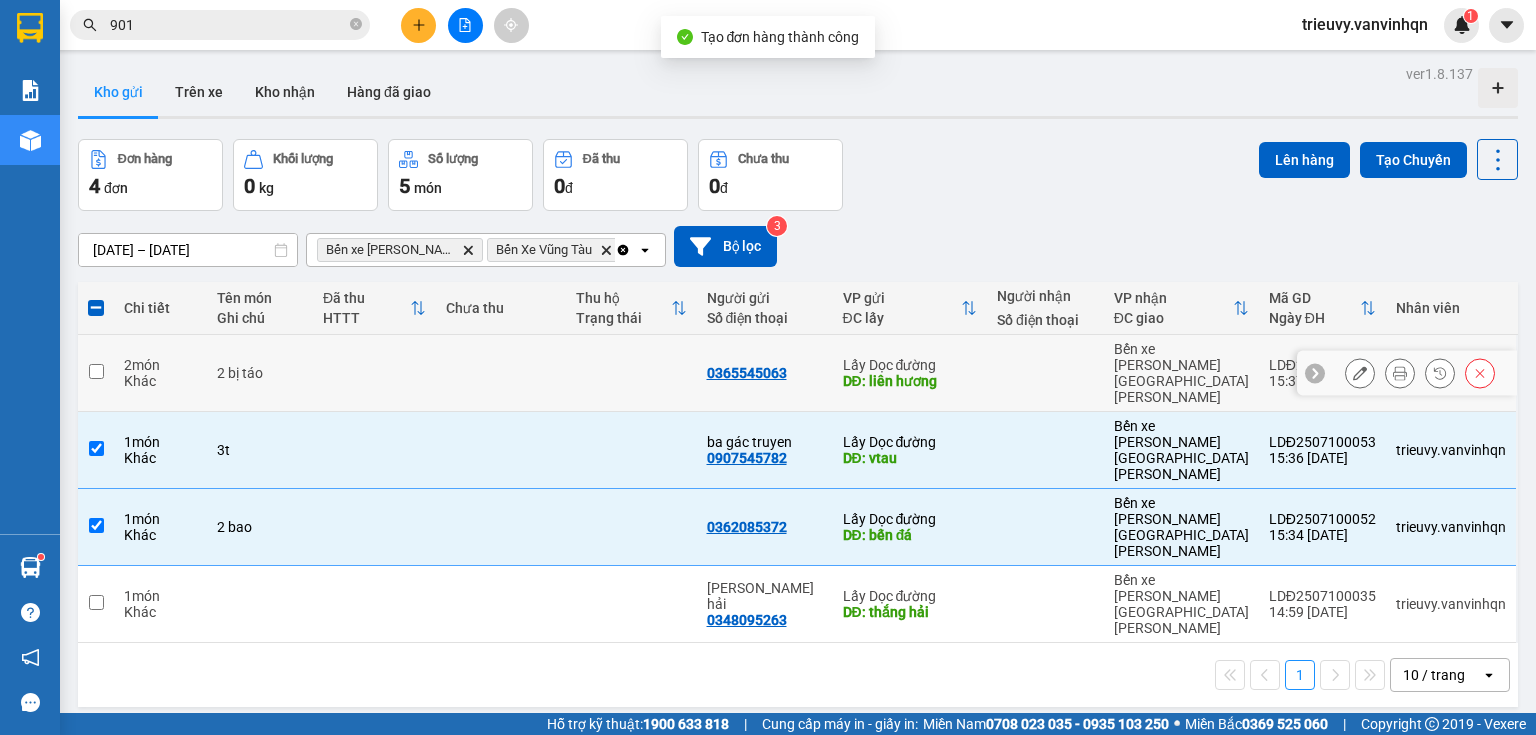 click on "2 bị táo" at bounding box center [260, 373] 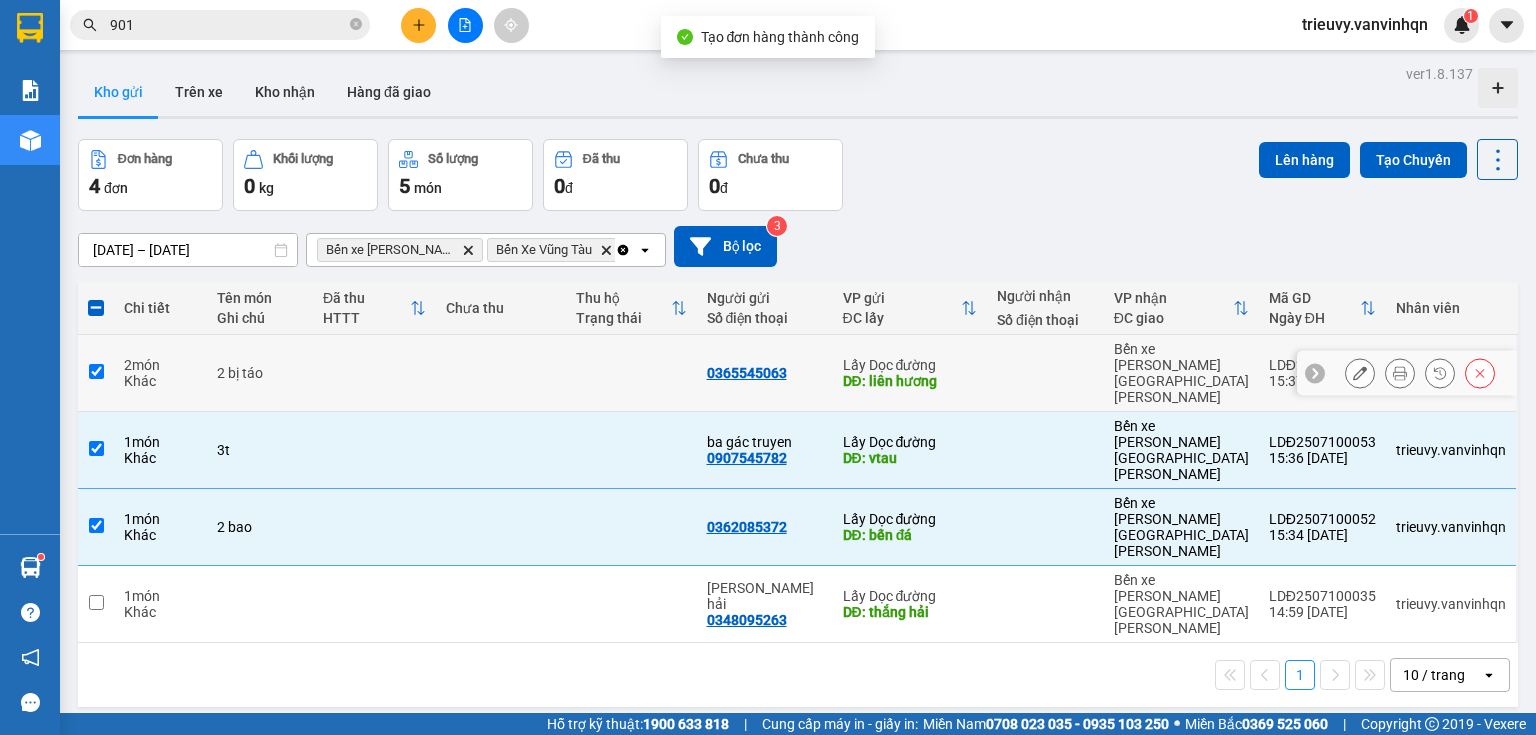checkbox on "true" 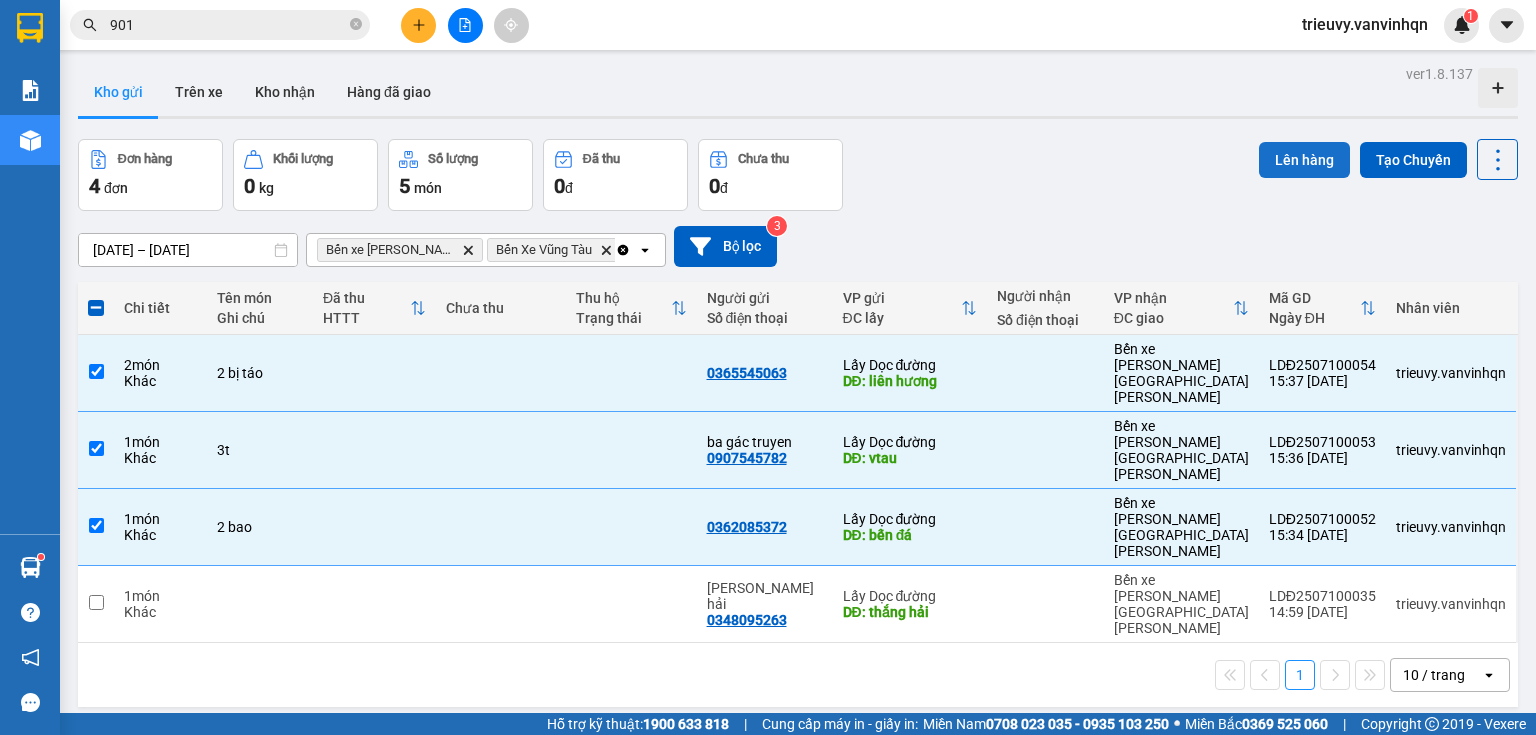 click on "Lên hàng" at bounding box center (1304, 160) 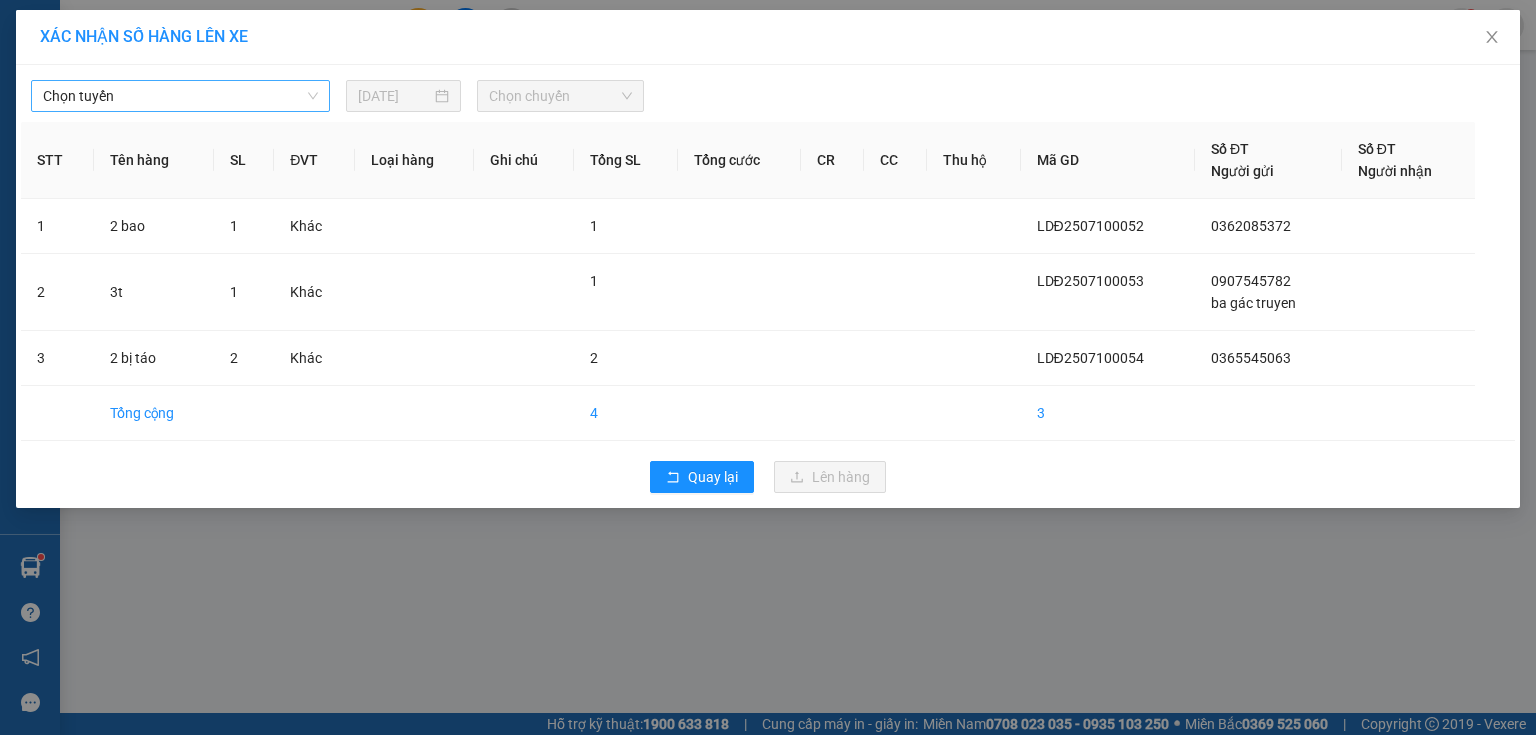 click on "Chọn tuyến" at bounding box center (180, 96) 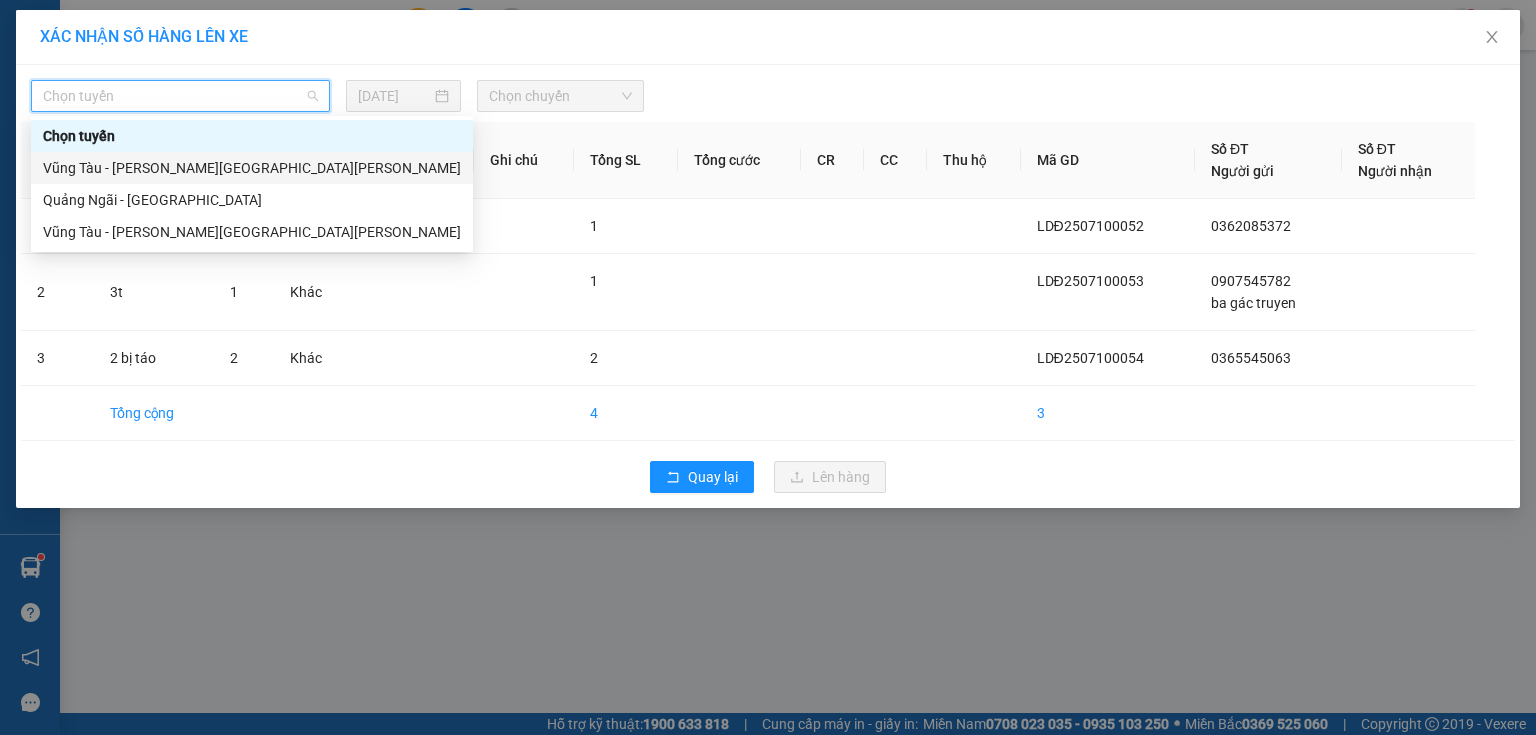 drag, startPoint x: 86, startPoint y: 174, endPoint x: 233, endPoint y: 119, distance: 156.95222 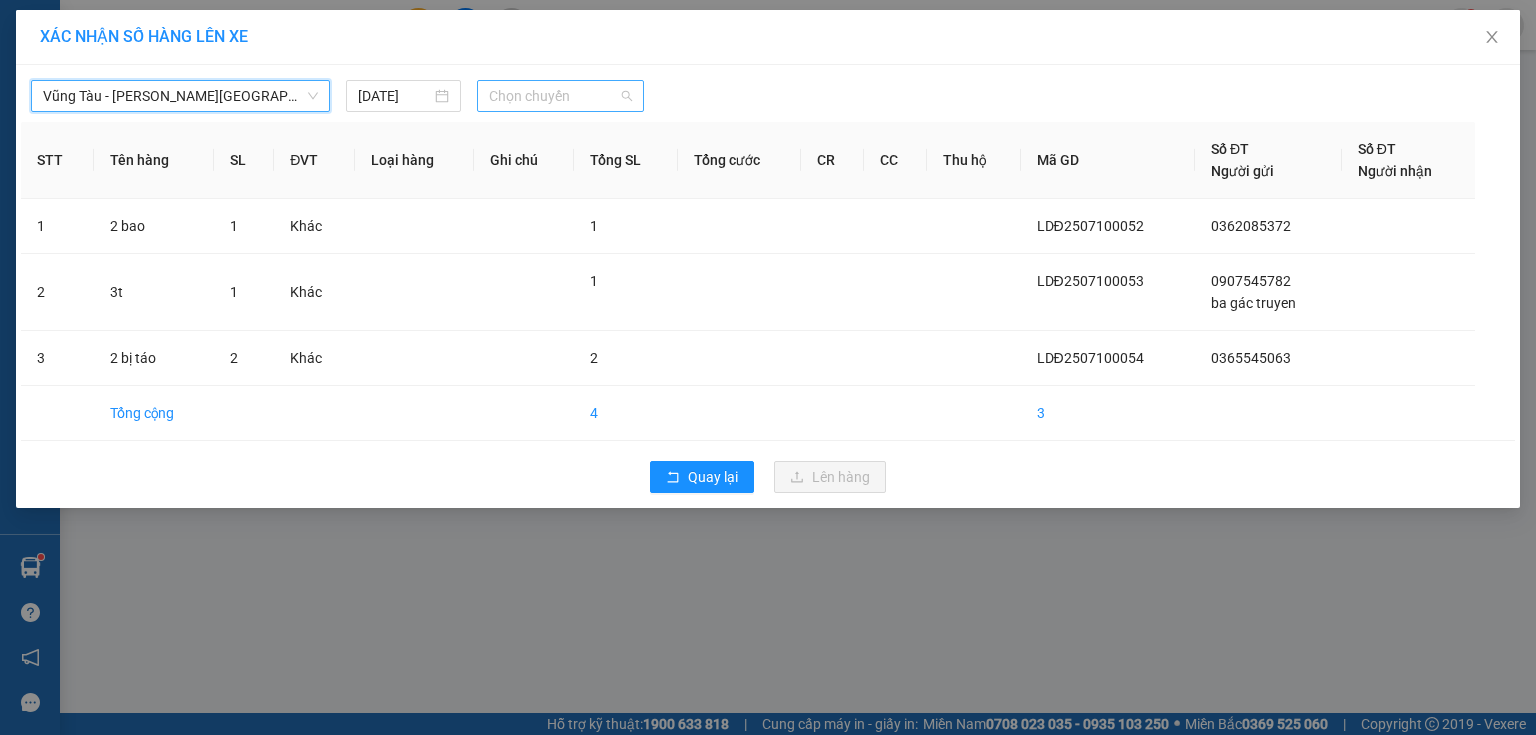 click on "Chọn chuyến" at bounding box center [561, 96] 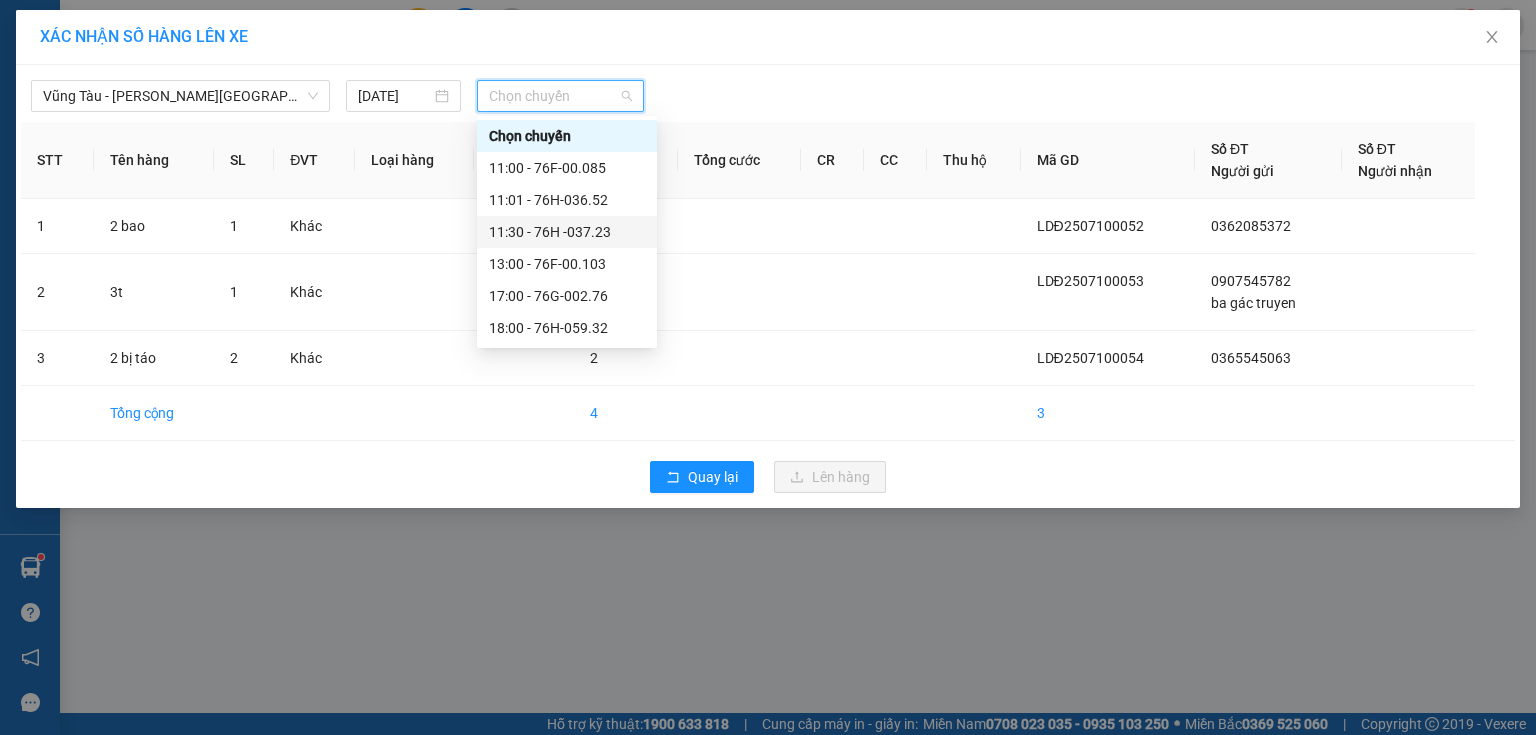 click on "11:30     - 76H -037.23" at bounding box center (567, 232) 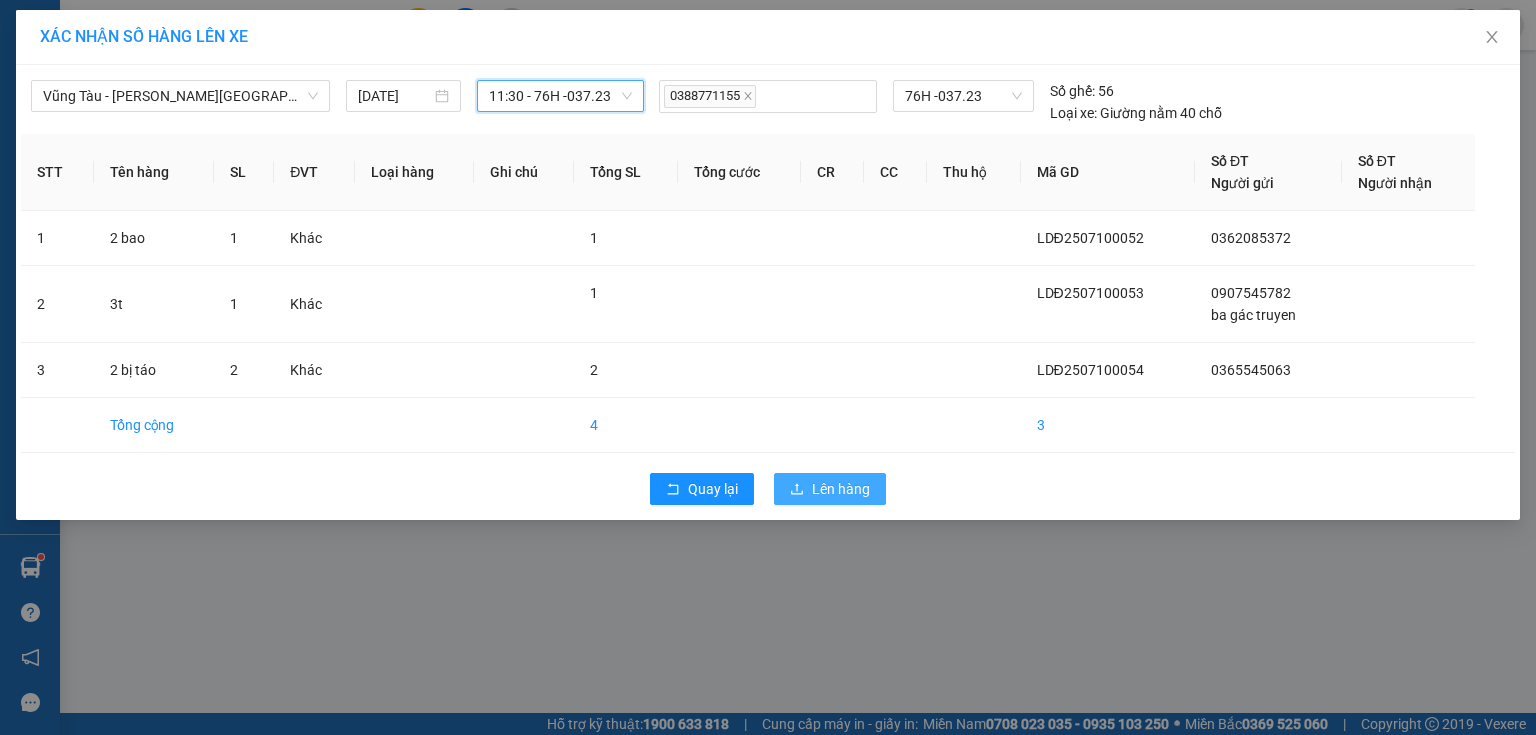 click on "Lên hàng" at bounding box center (830, 489) 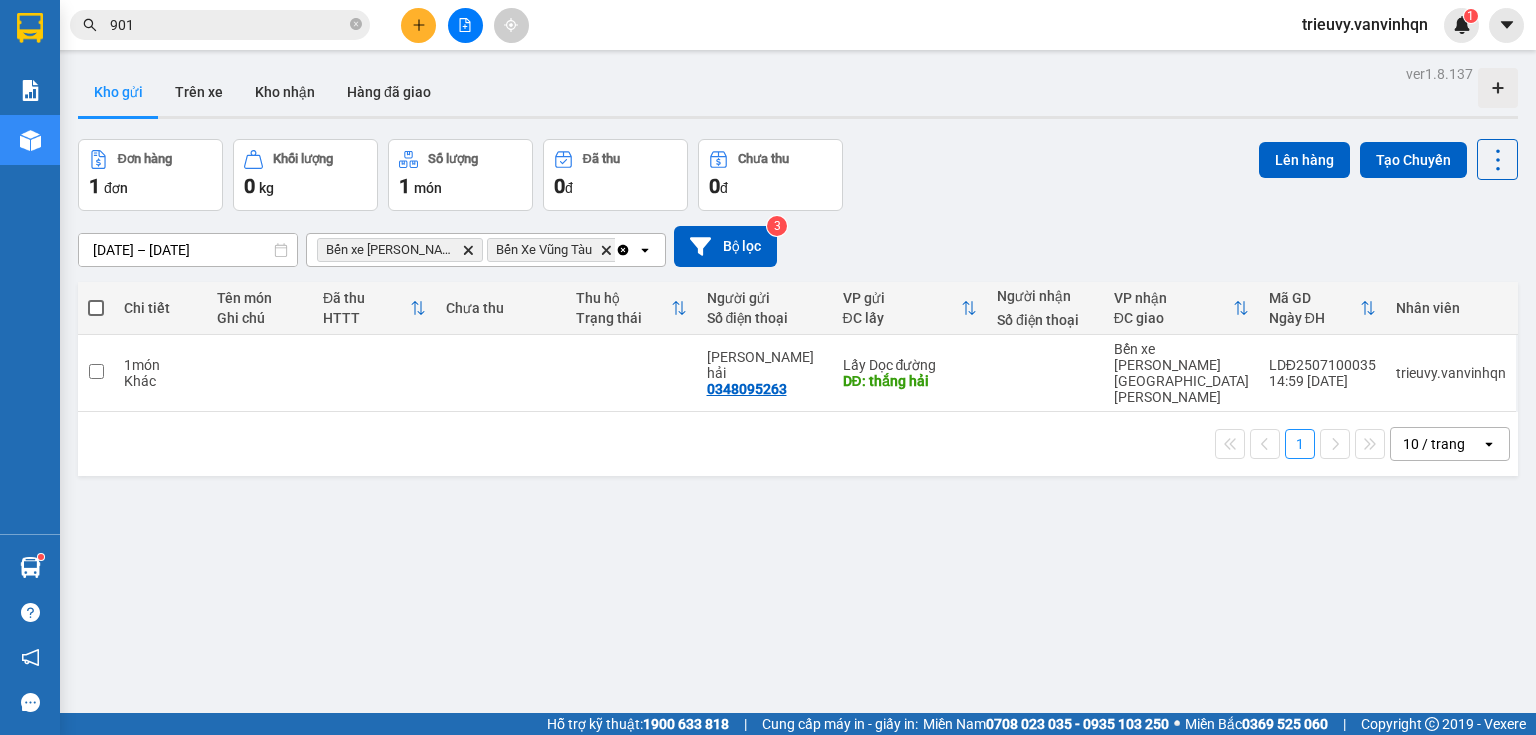 click at bounding box center (465, 25) 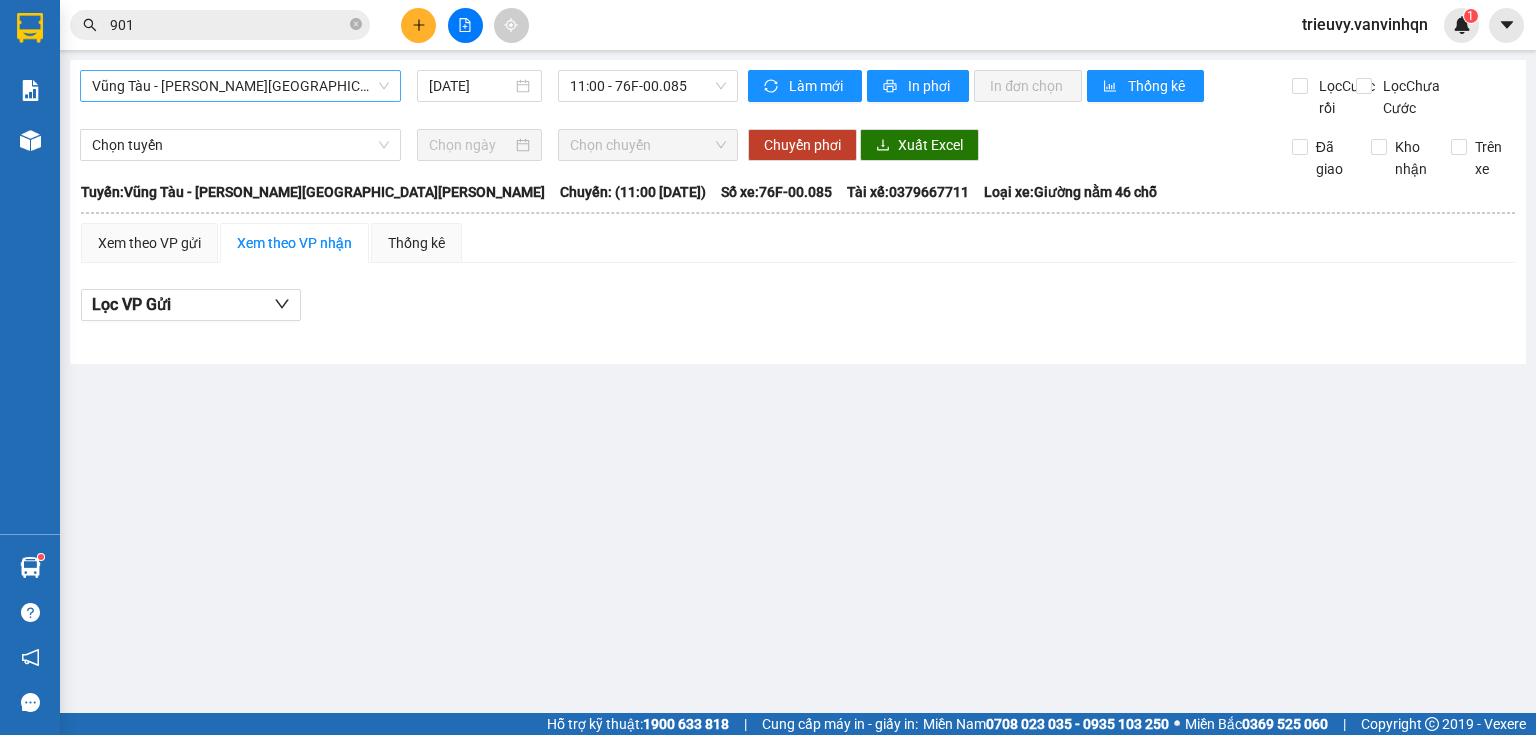 click on "Vũng Tàu - [GEOGRAPHIC_DATA]" at bounding box center [240, 86] 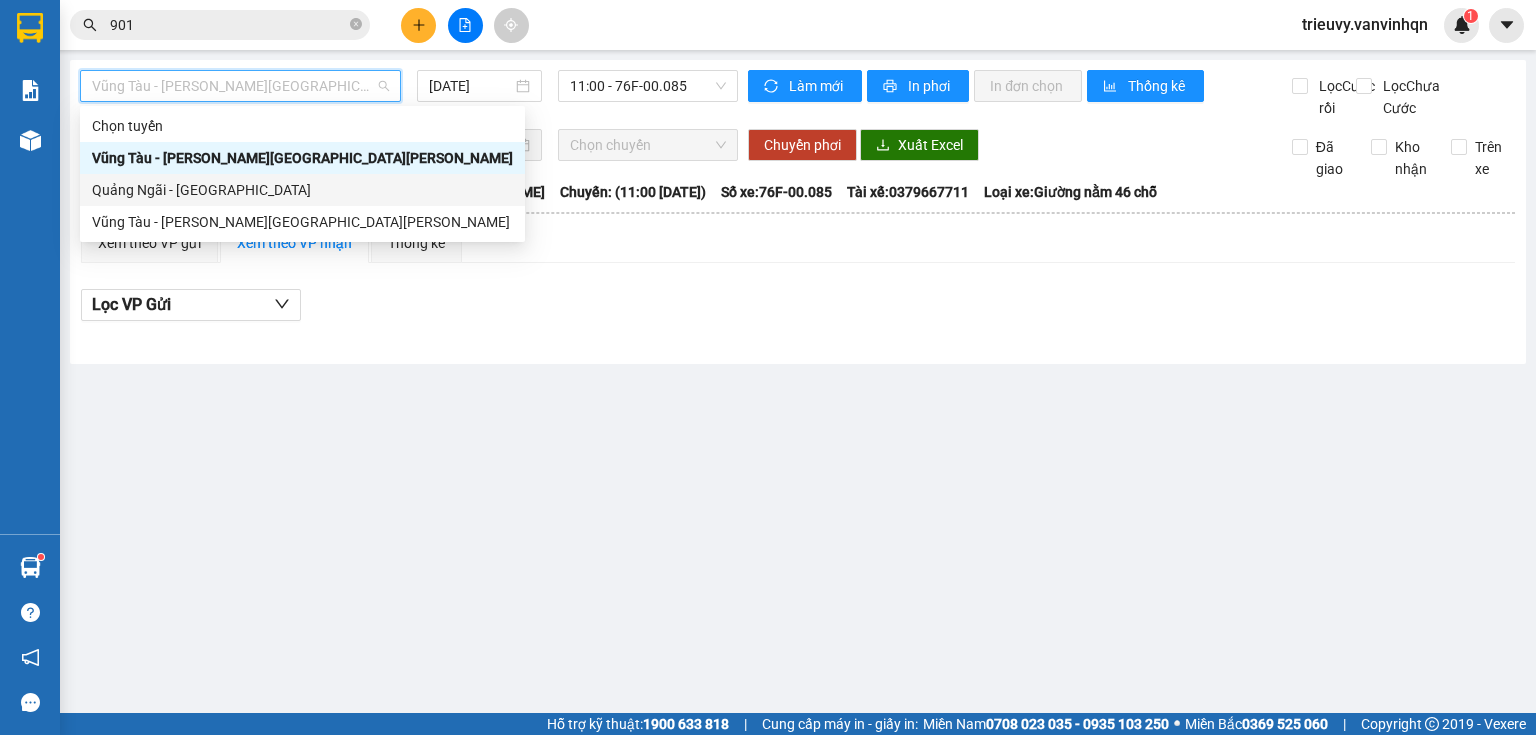 click on "Quảng Ngãi - [GEOGRAPHIC_DATA]" at bounding box center (302, 190) 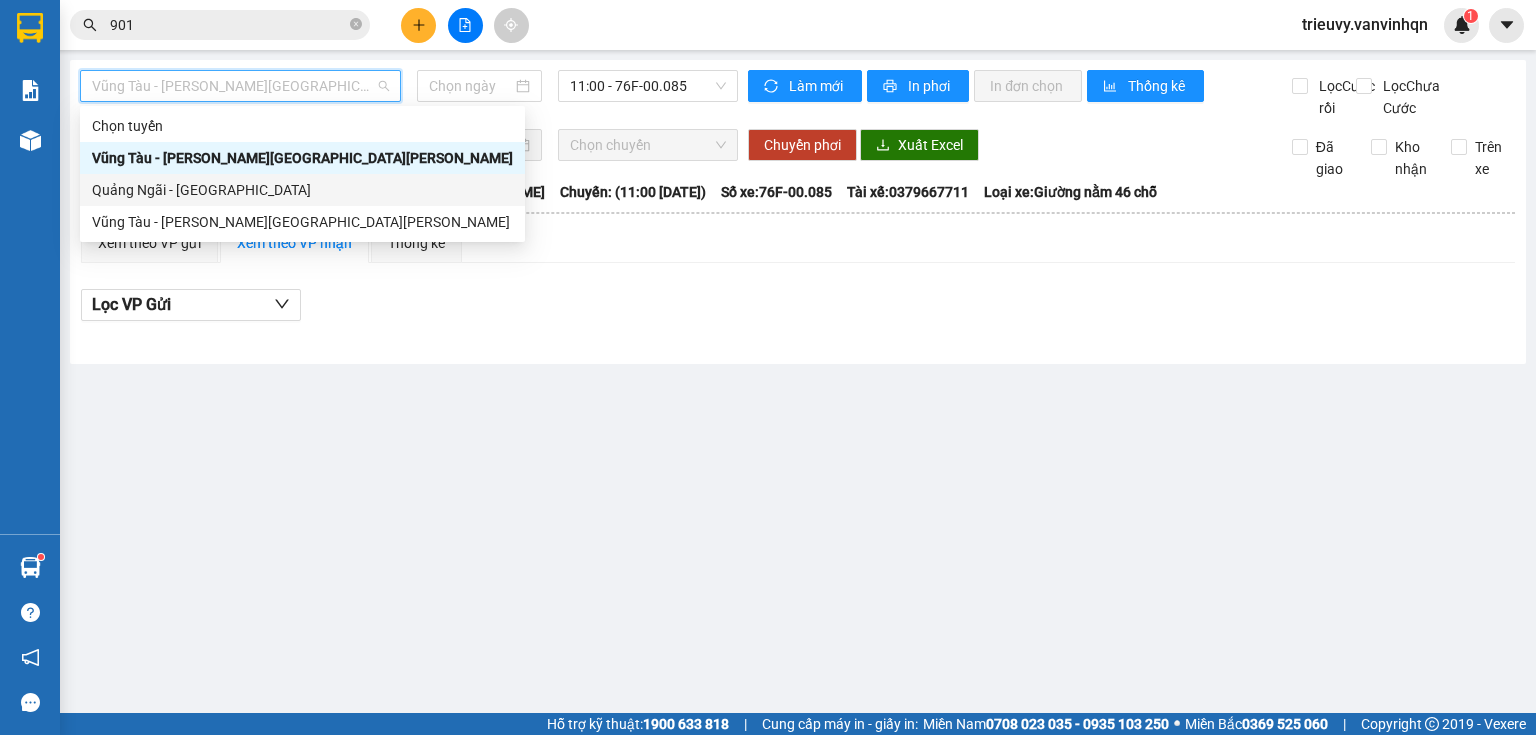 type on "[DATE]" 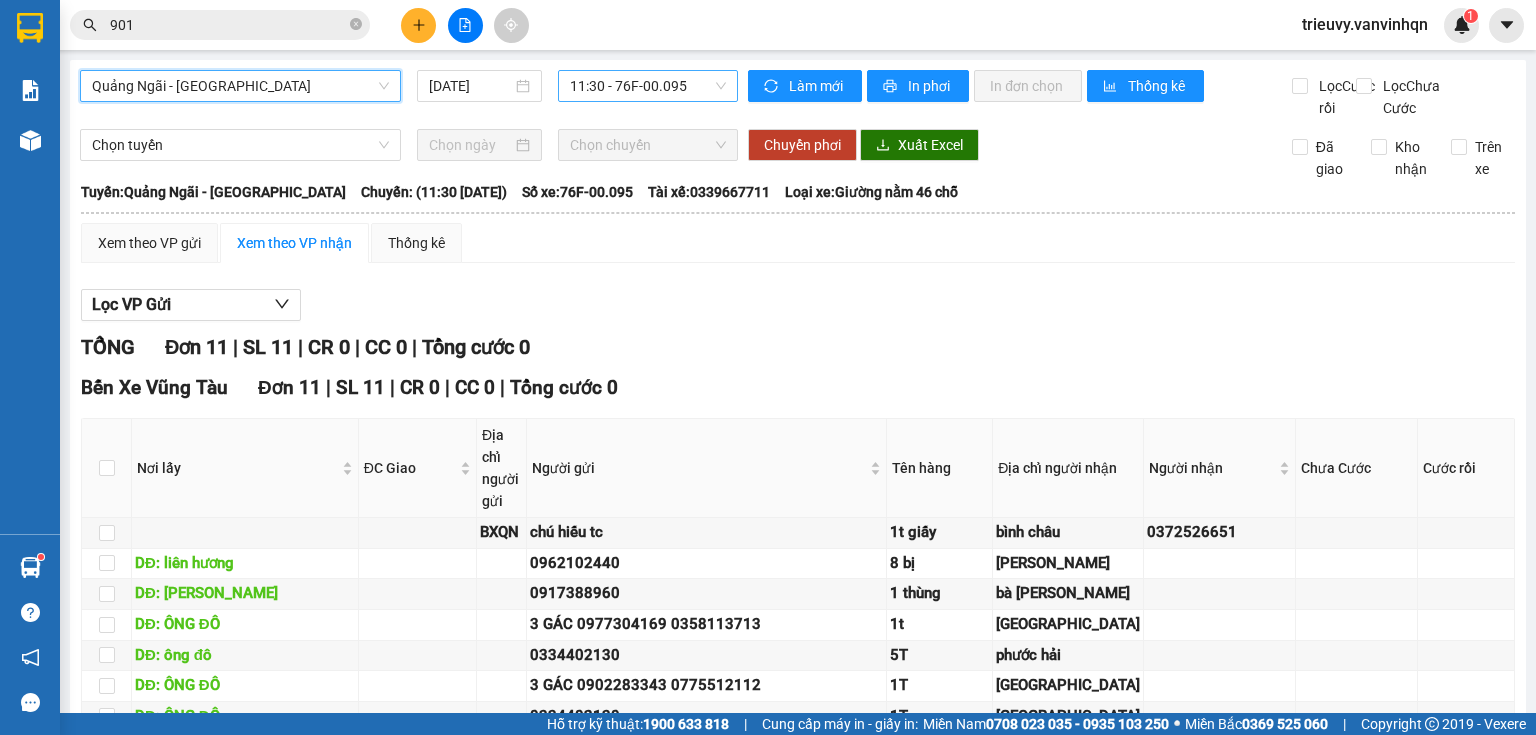 click on "11:30     - 76F-00.095" at bounding box center (648, 86) 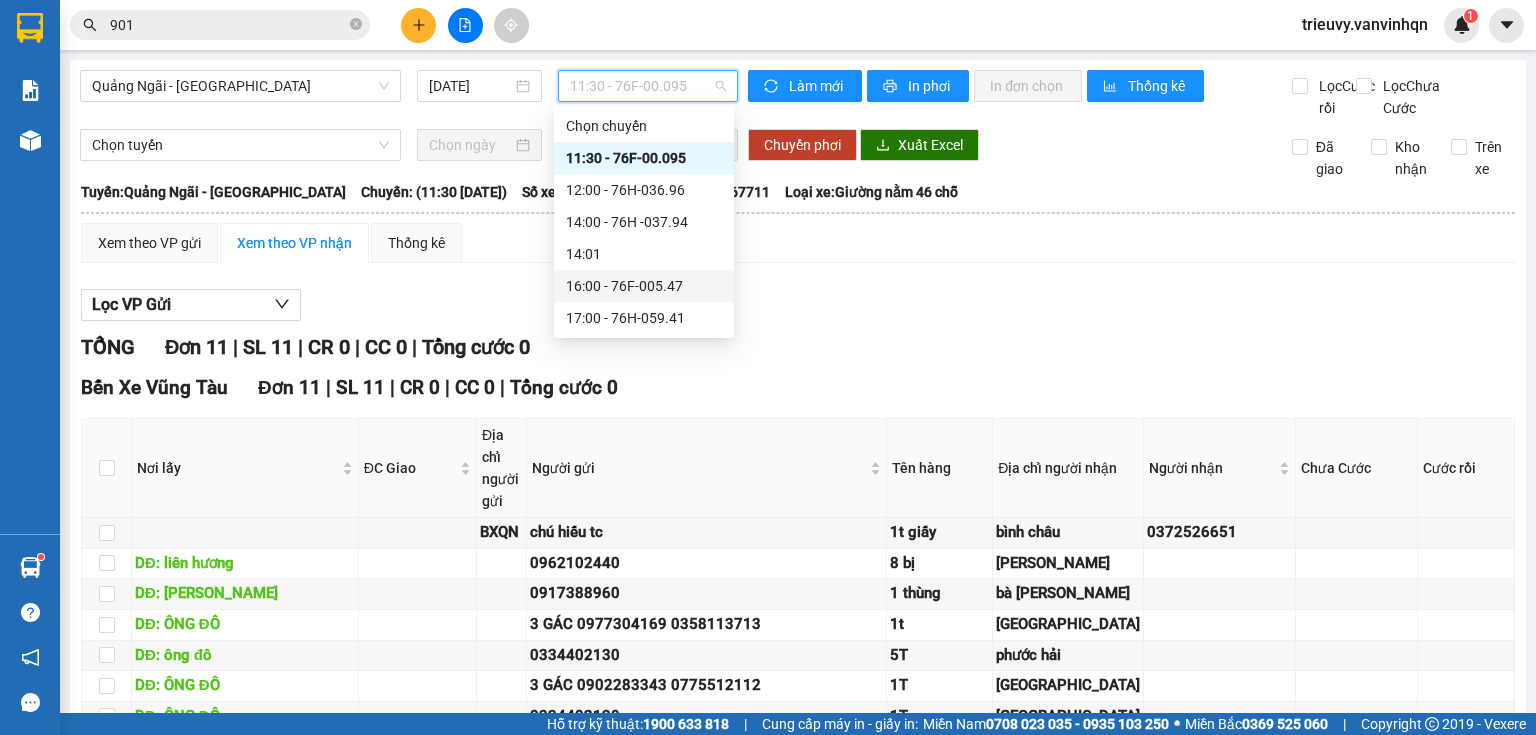 click on "16:00     - 76F-005.47" at bounding box center [644, 286] 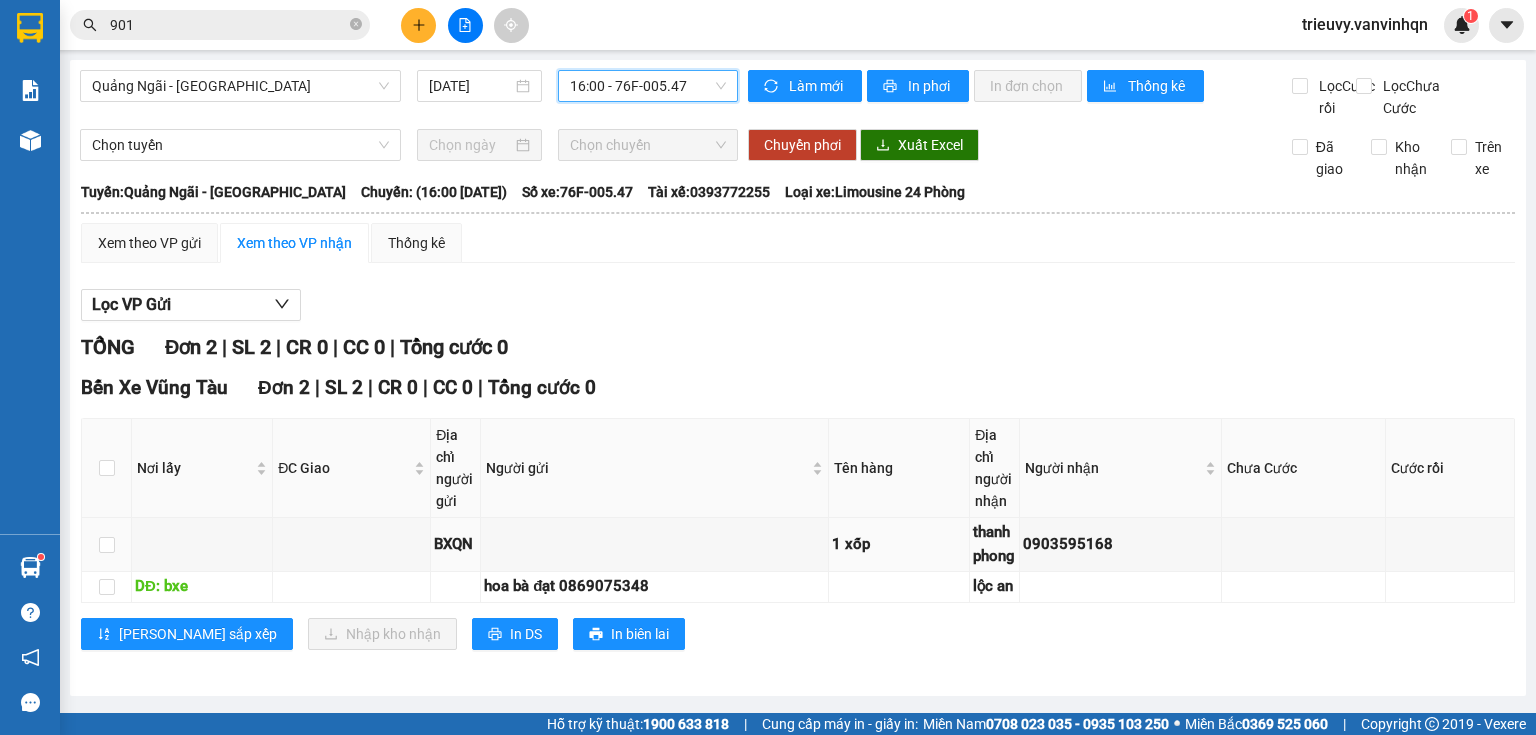 scroll, scrollTop: 12, scrollLeft: 0, axis: vertical 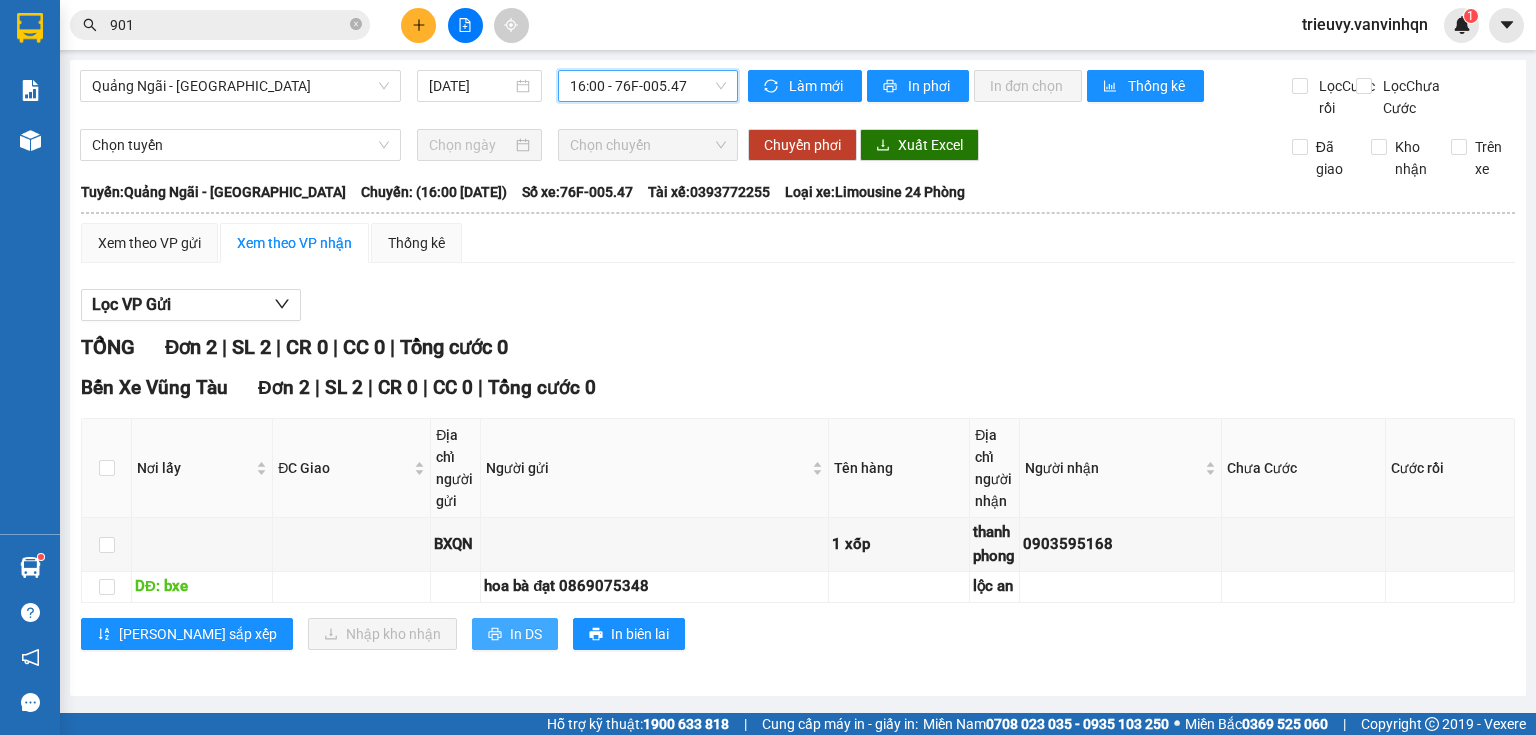 click on "In DS" at bounding box center (526, 634) 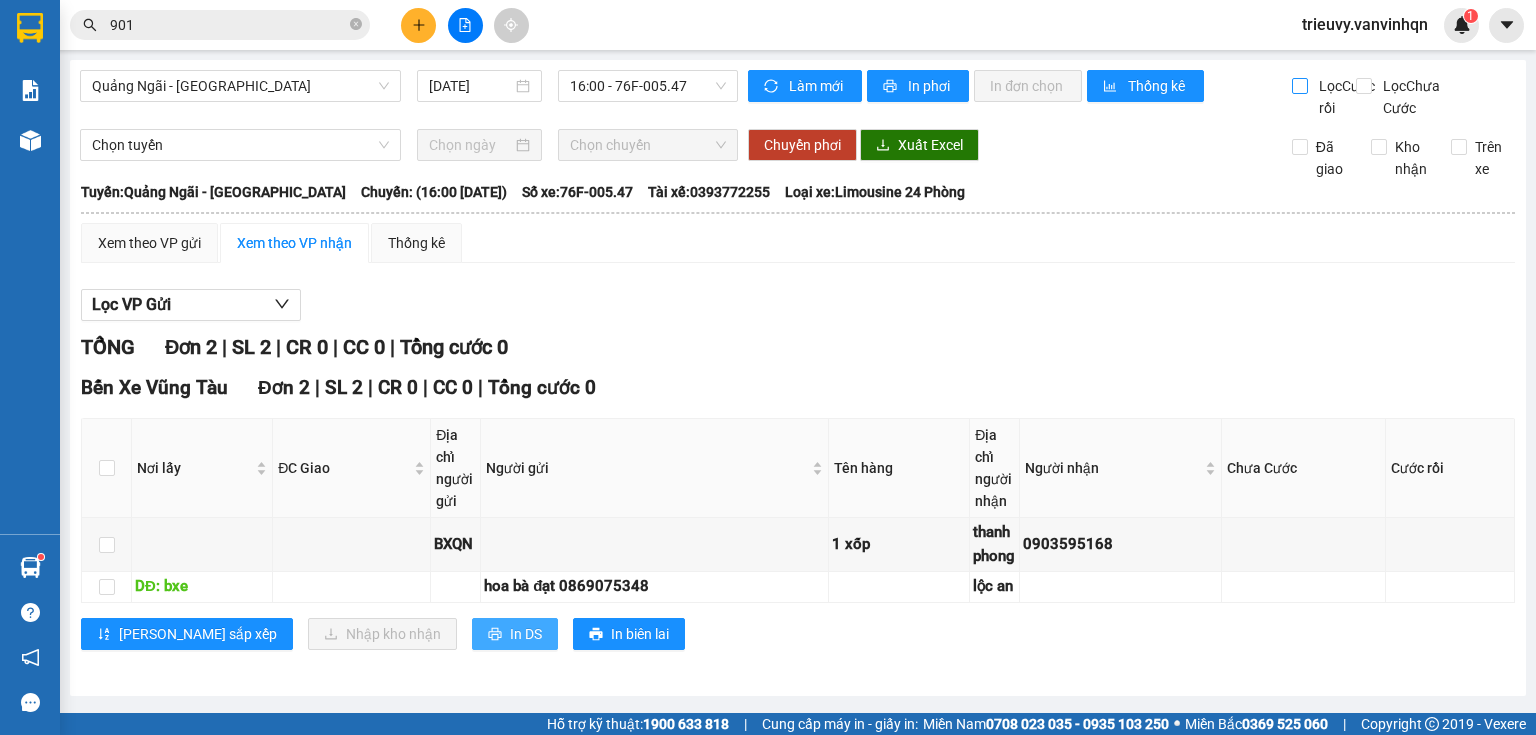 scroll, scrollTop: 0, scrollLeft: 0, axis: both 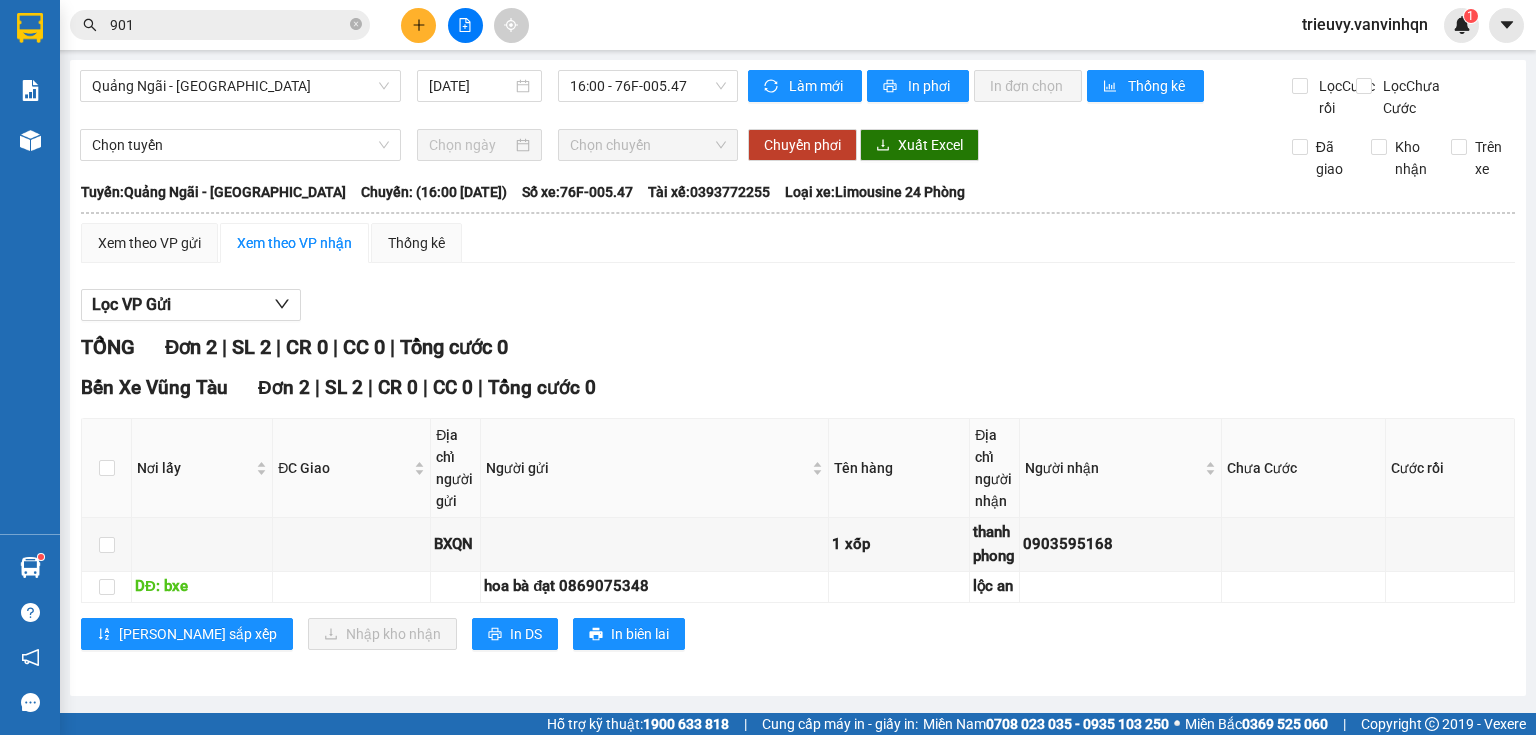 click 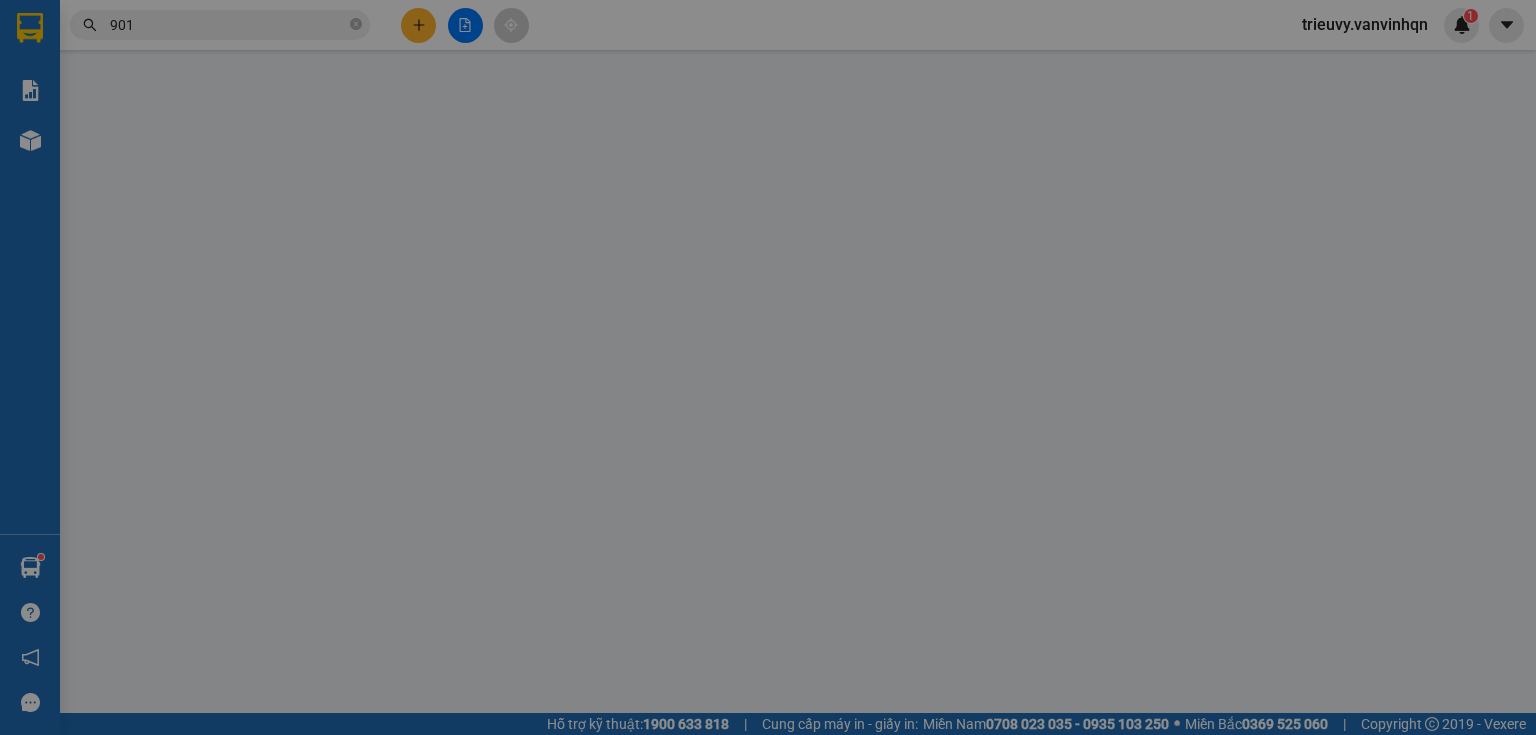 scroll, scrollTop: 0, scrollLeft: 0, axis: both 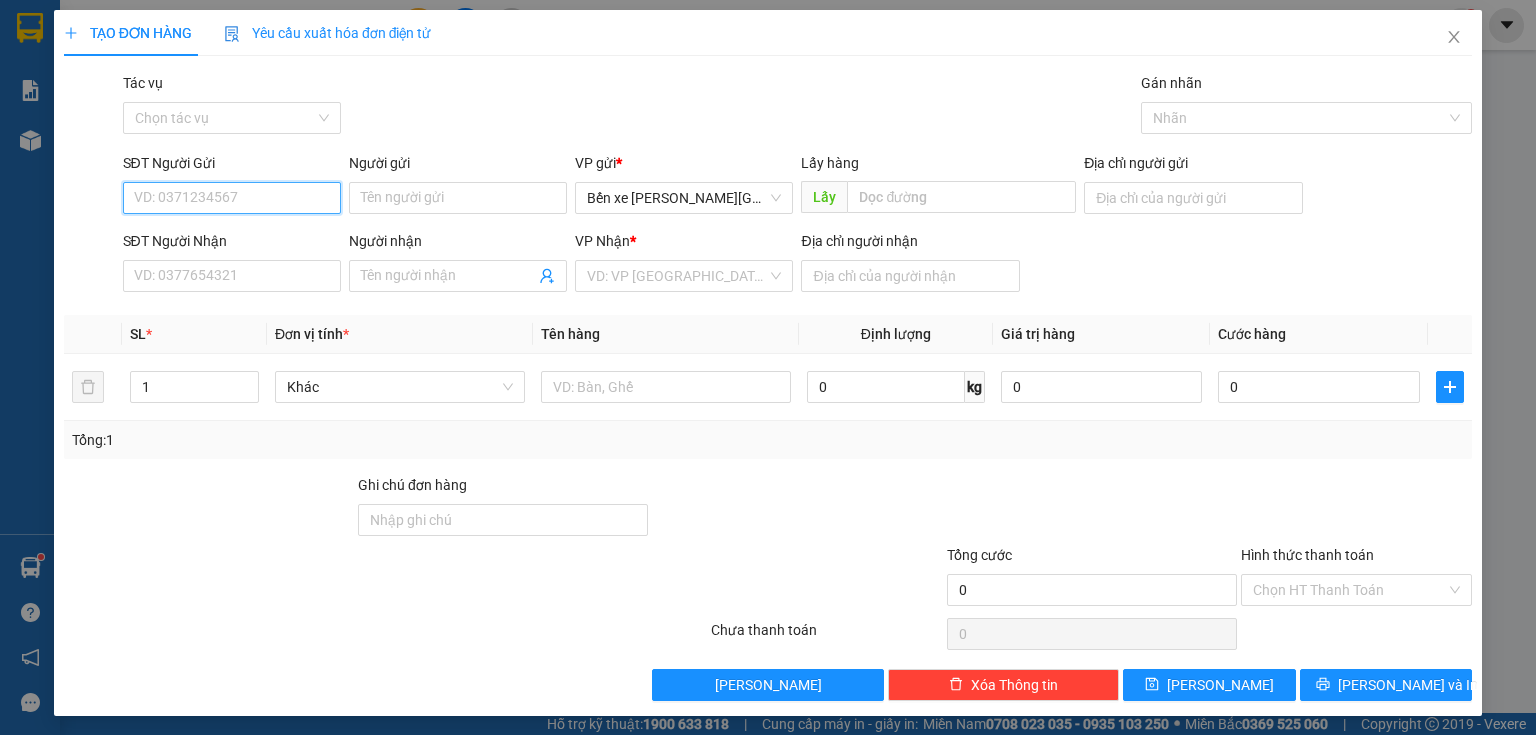 click on "SĐT Người Gửi" at bounding box center (232, 198) 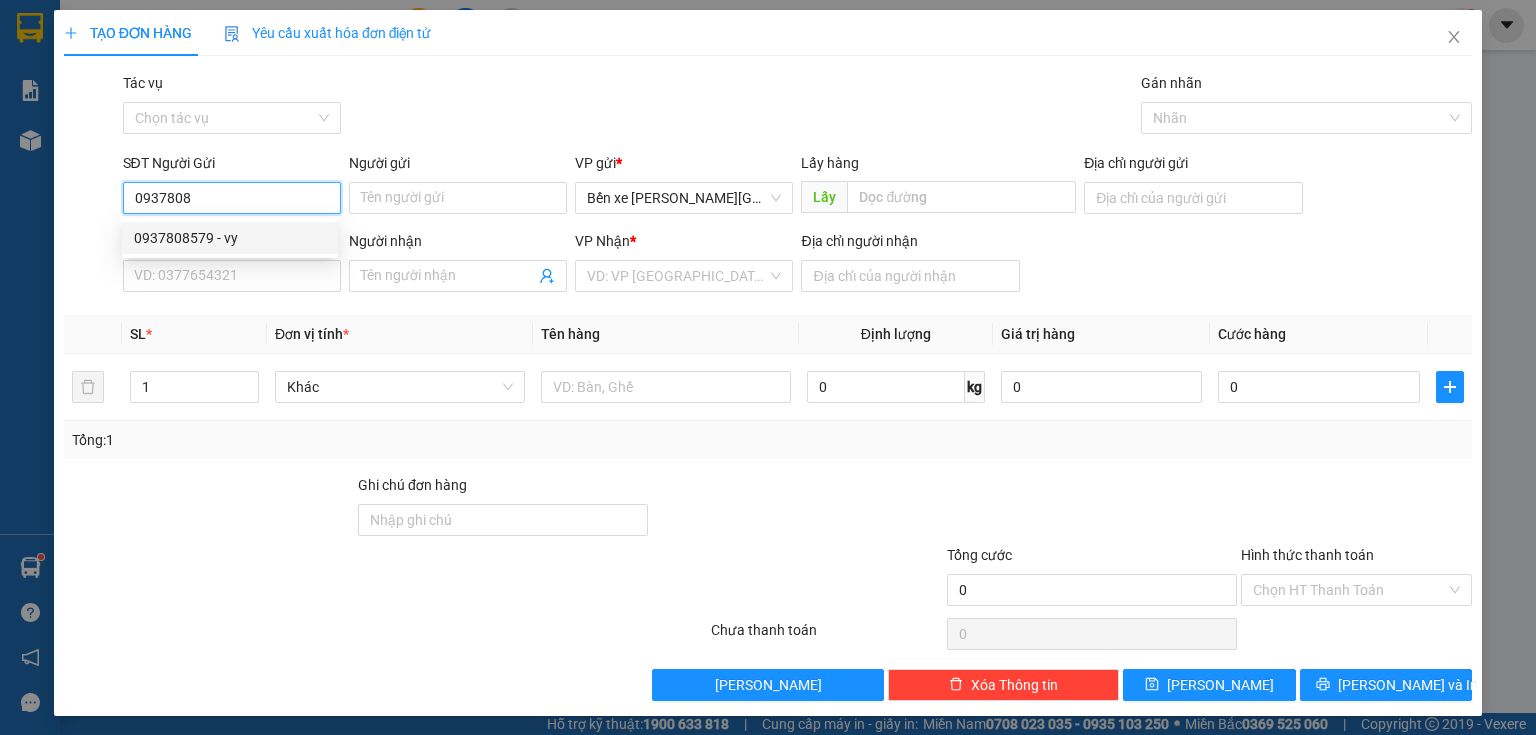 click on "0937808579 - vy" at bounding box center [230, 238] 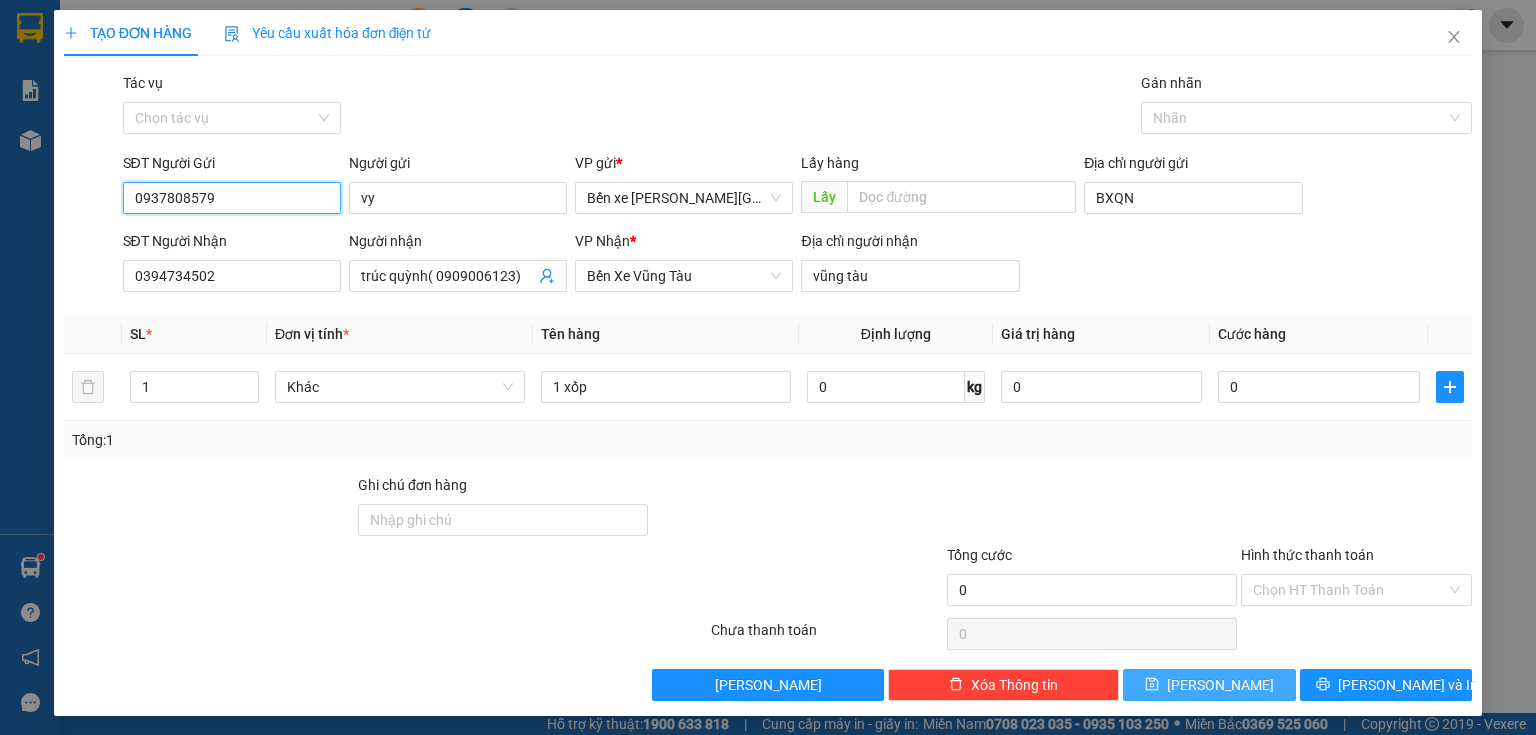 type on "0937808579" 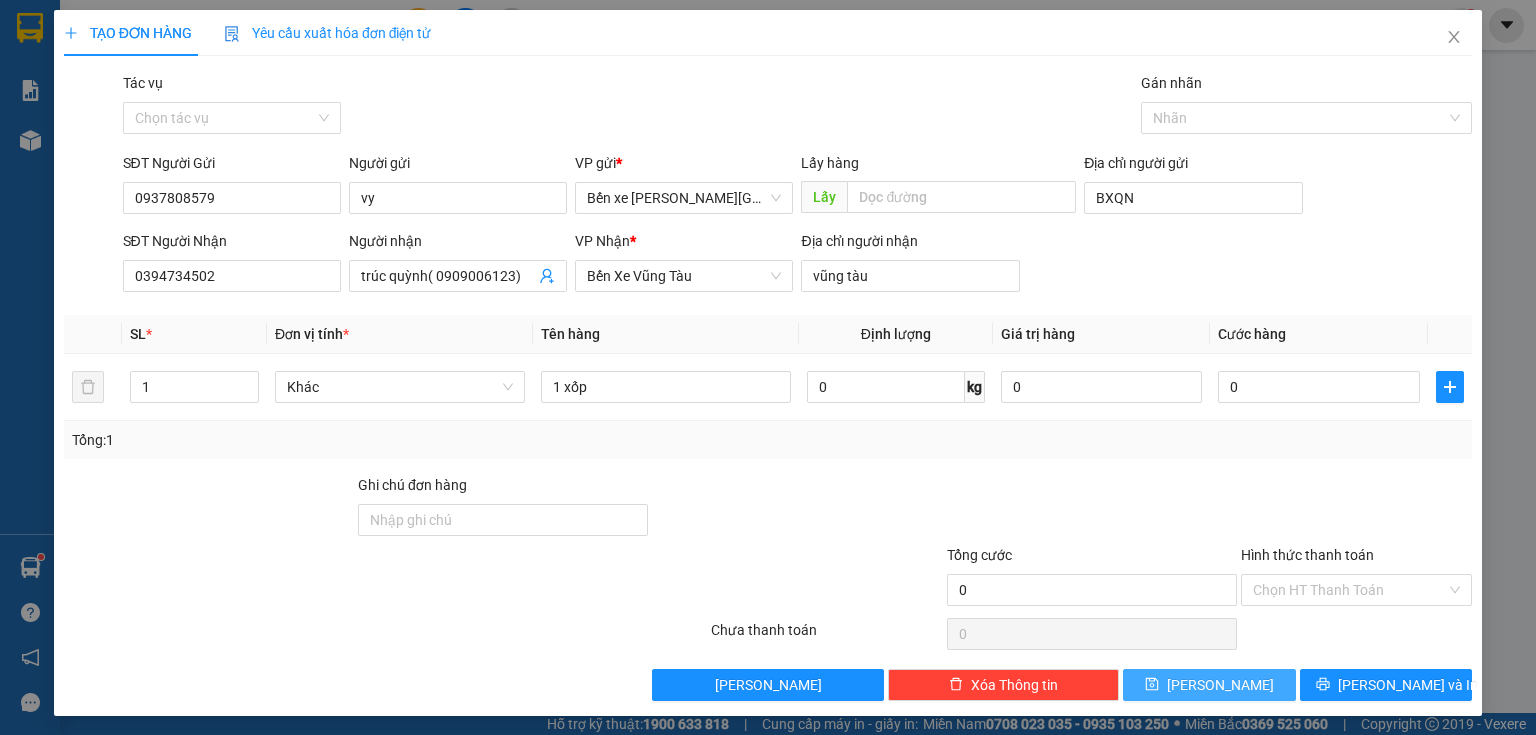 click 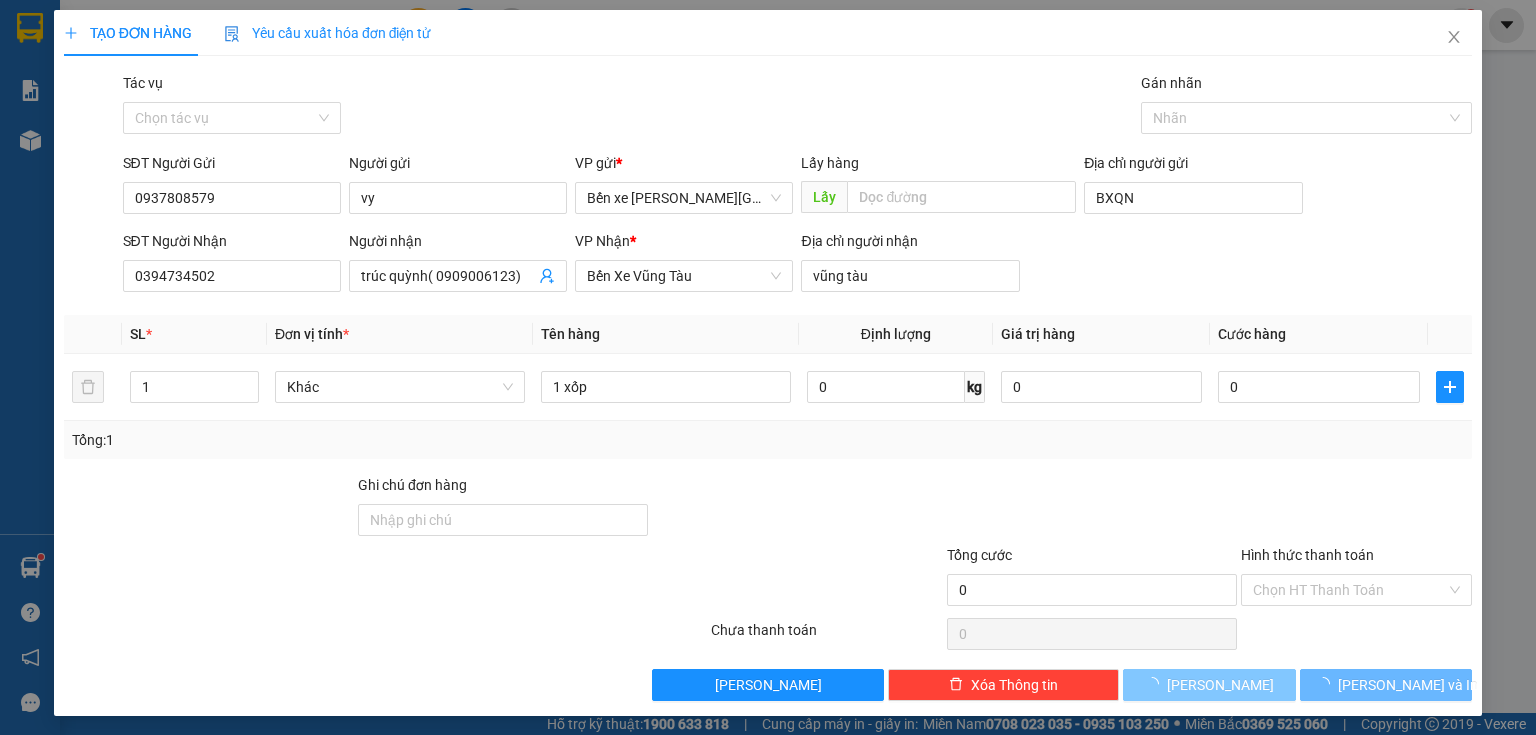 type 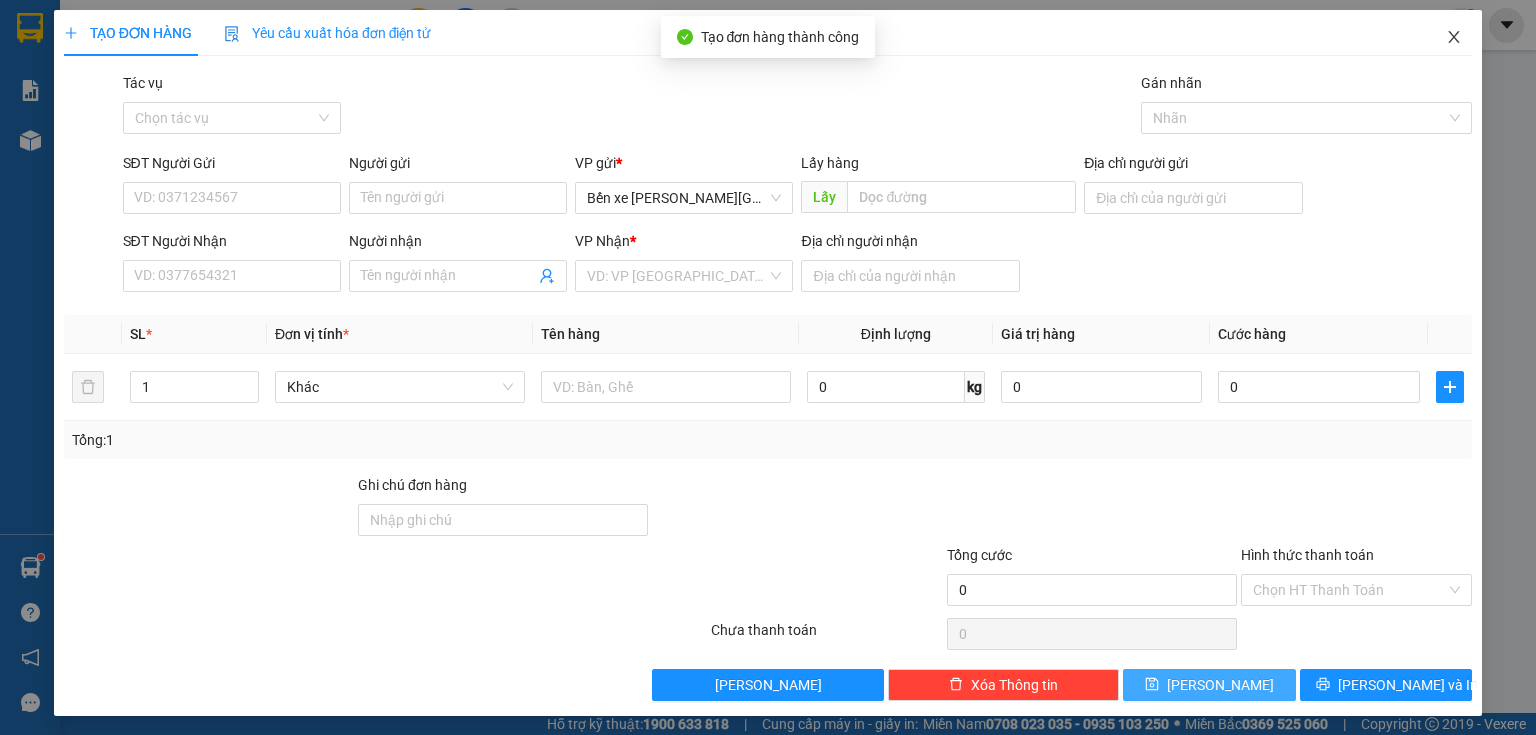 click 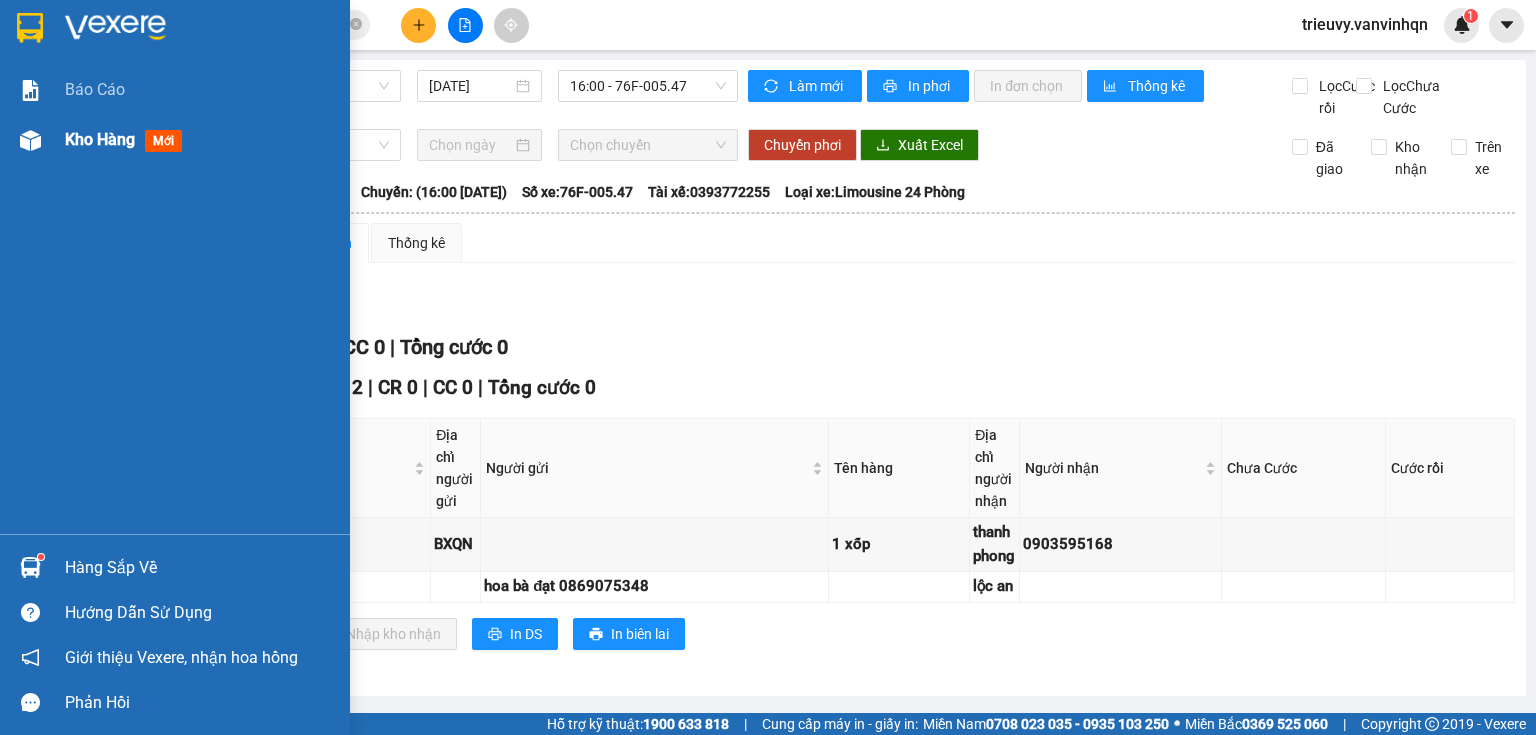 click on "Kho hàng" at bounding box center (100, 139) 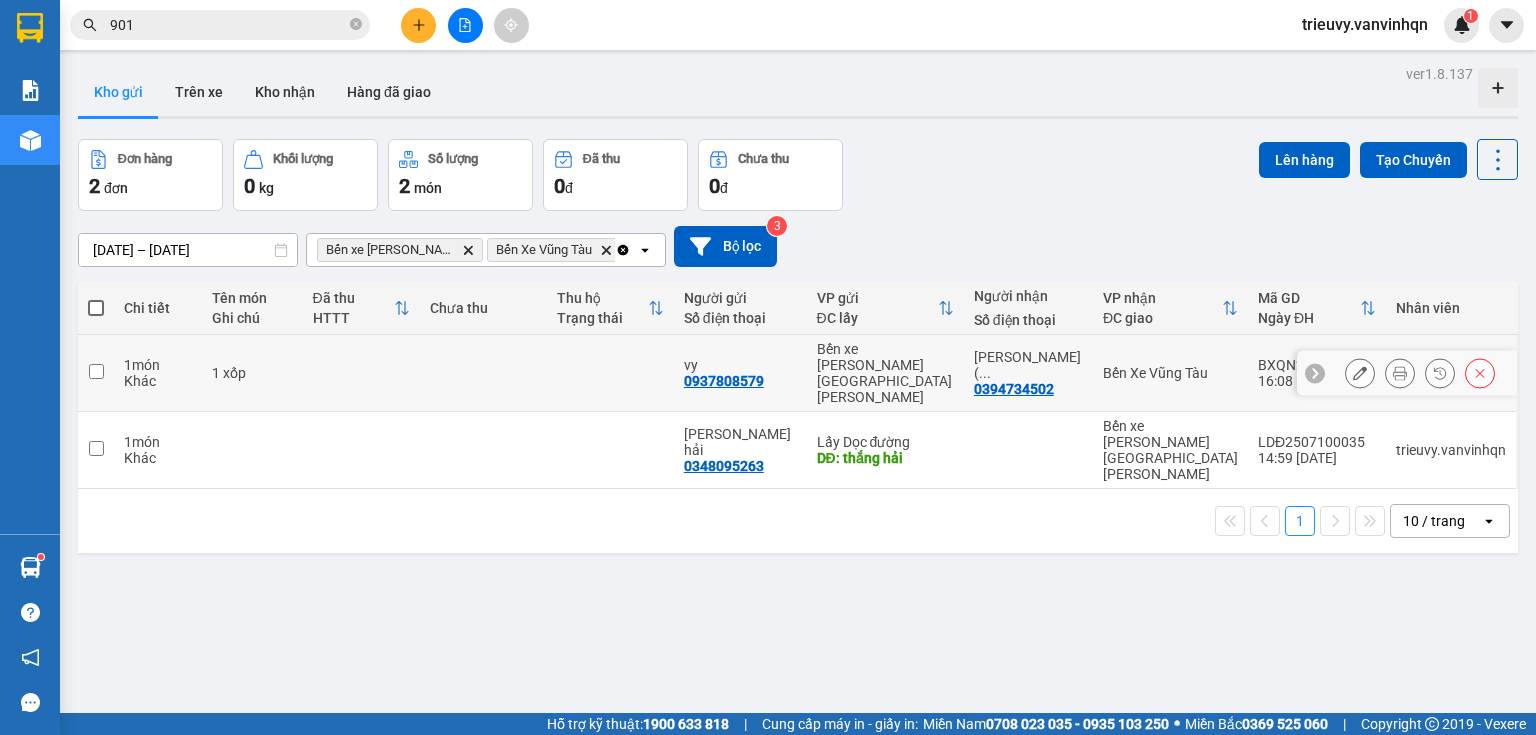 click at bounding box center [483, 373] 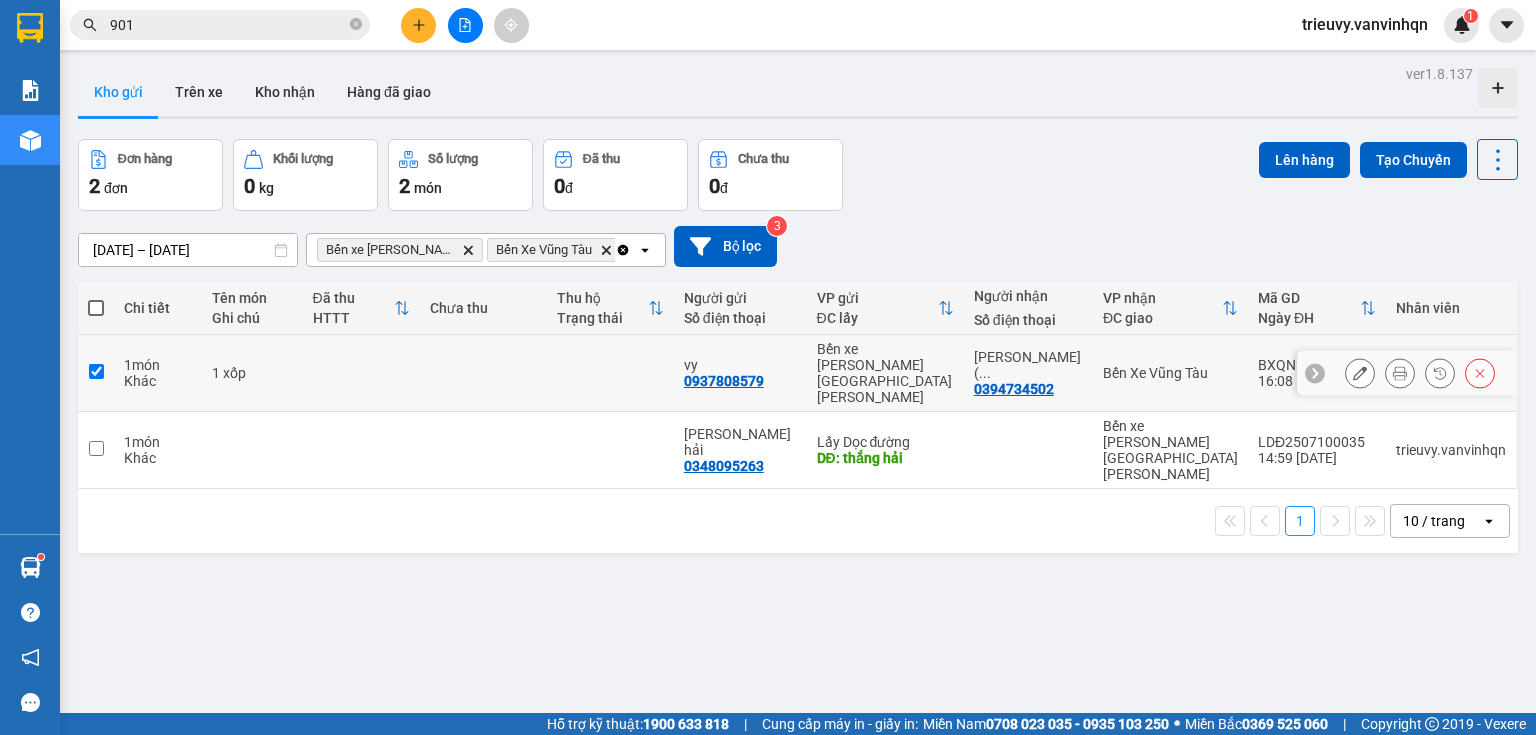 checkbox on "true" 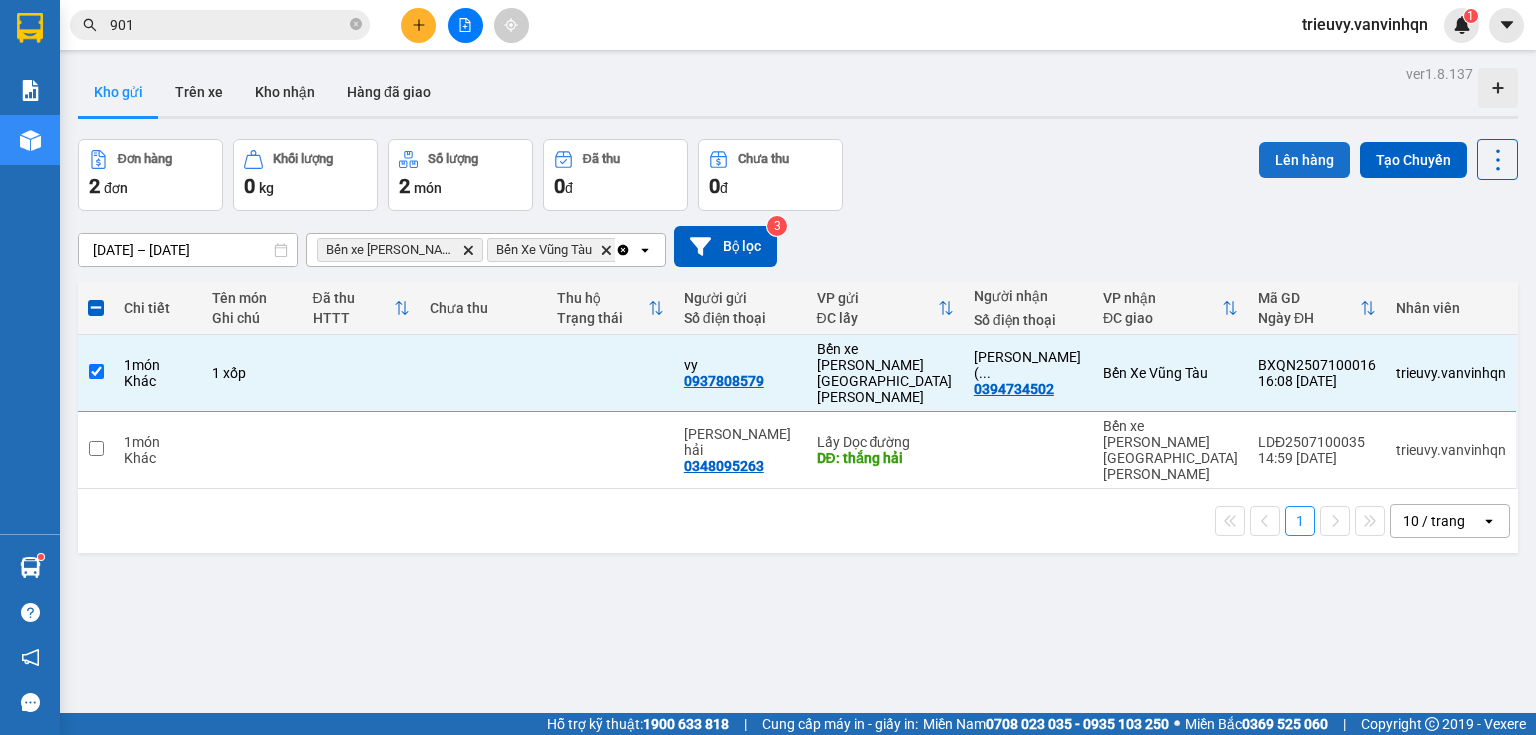 click on "Lên hàng" at bounding box center [1304, 160] 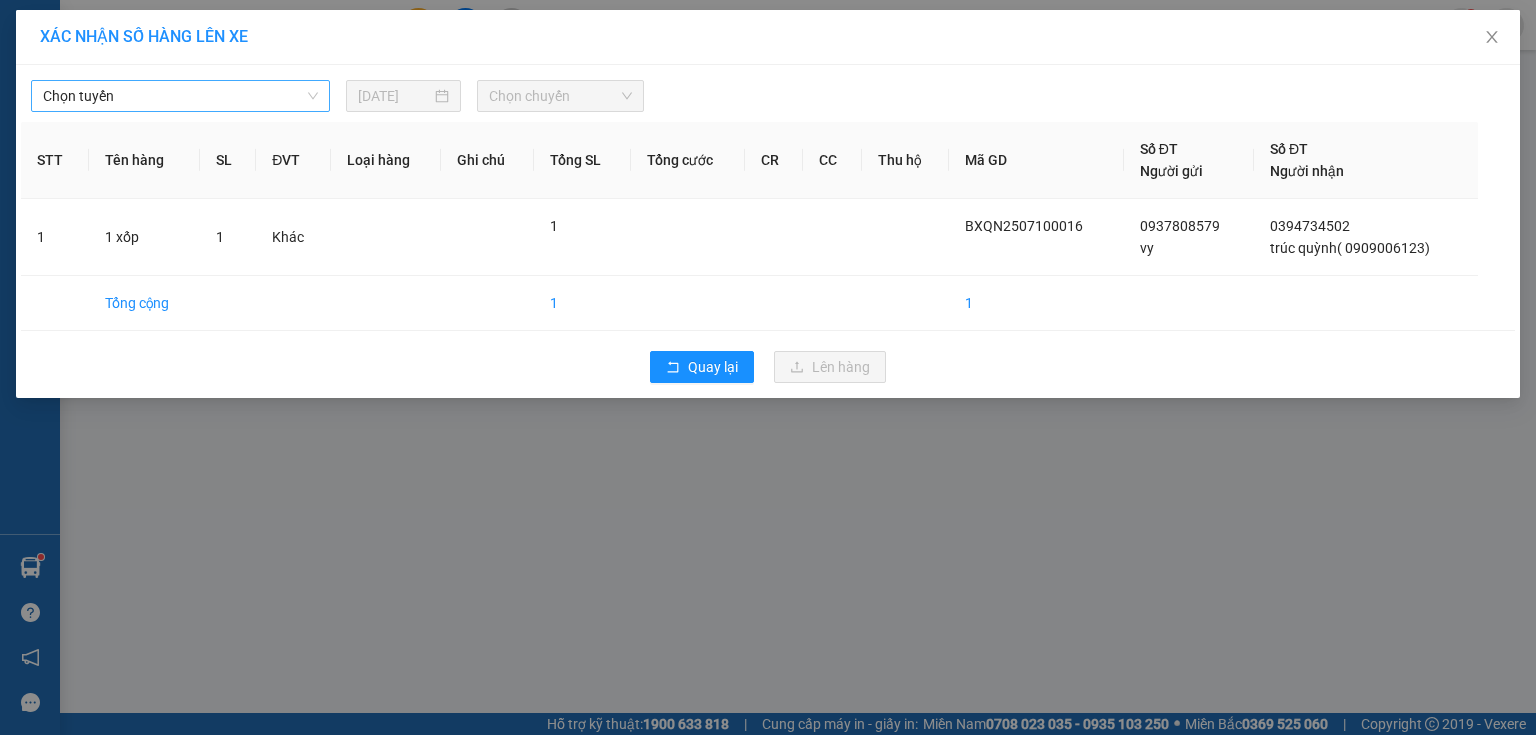 click on "Chọn tuyến" at bounding box center [180, 96] 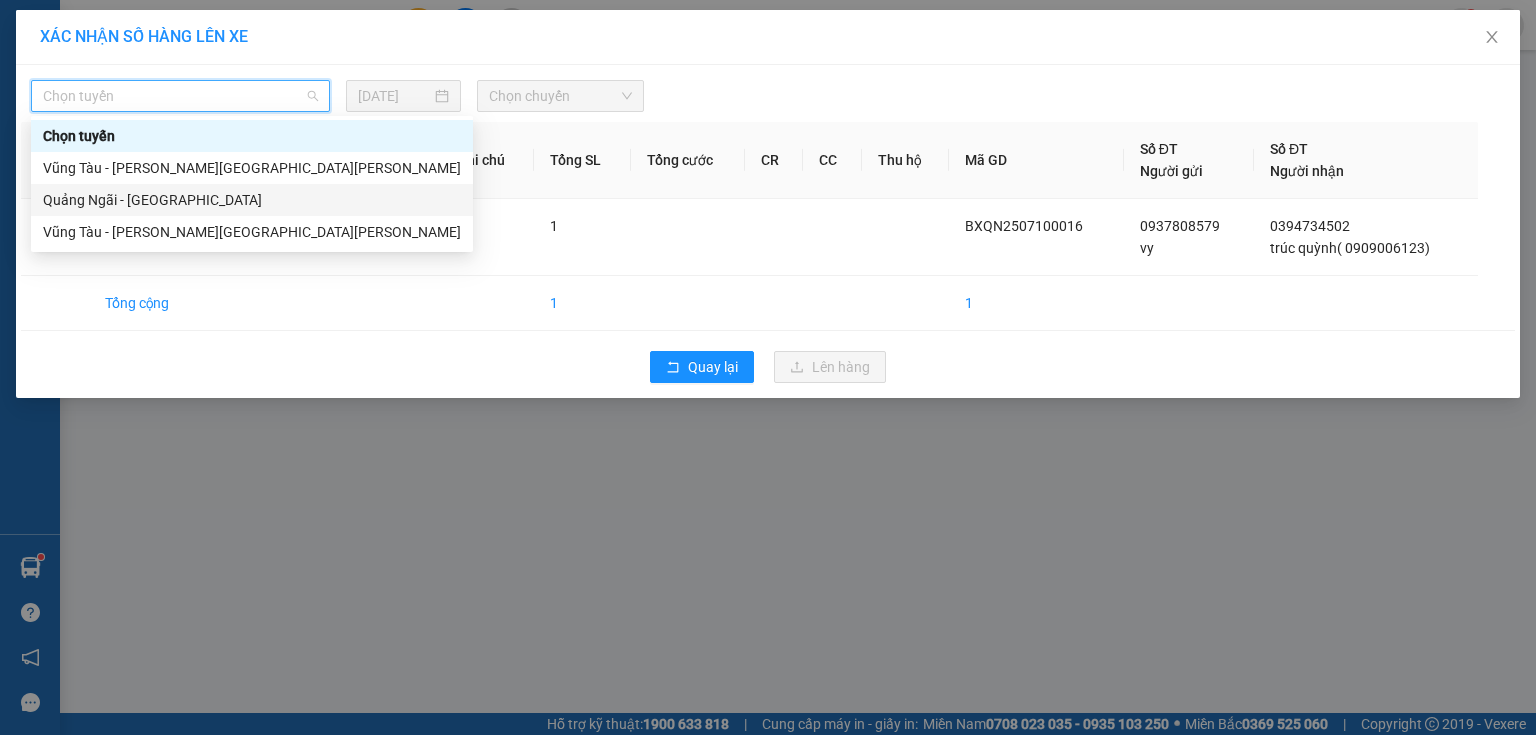 click on "Quảng Ngãi - [GEOGRAPHIC_DATA]" at bounding box center [252, 200] 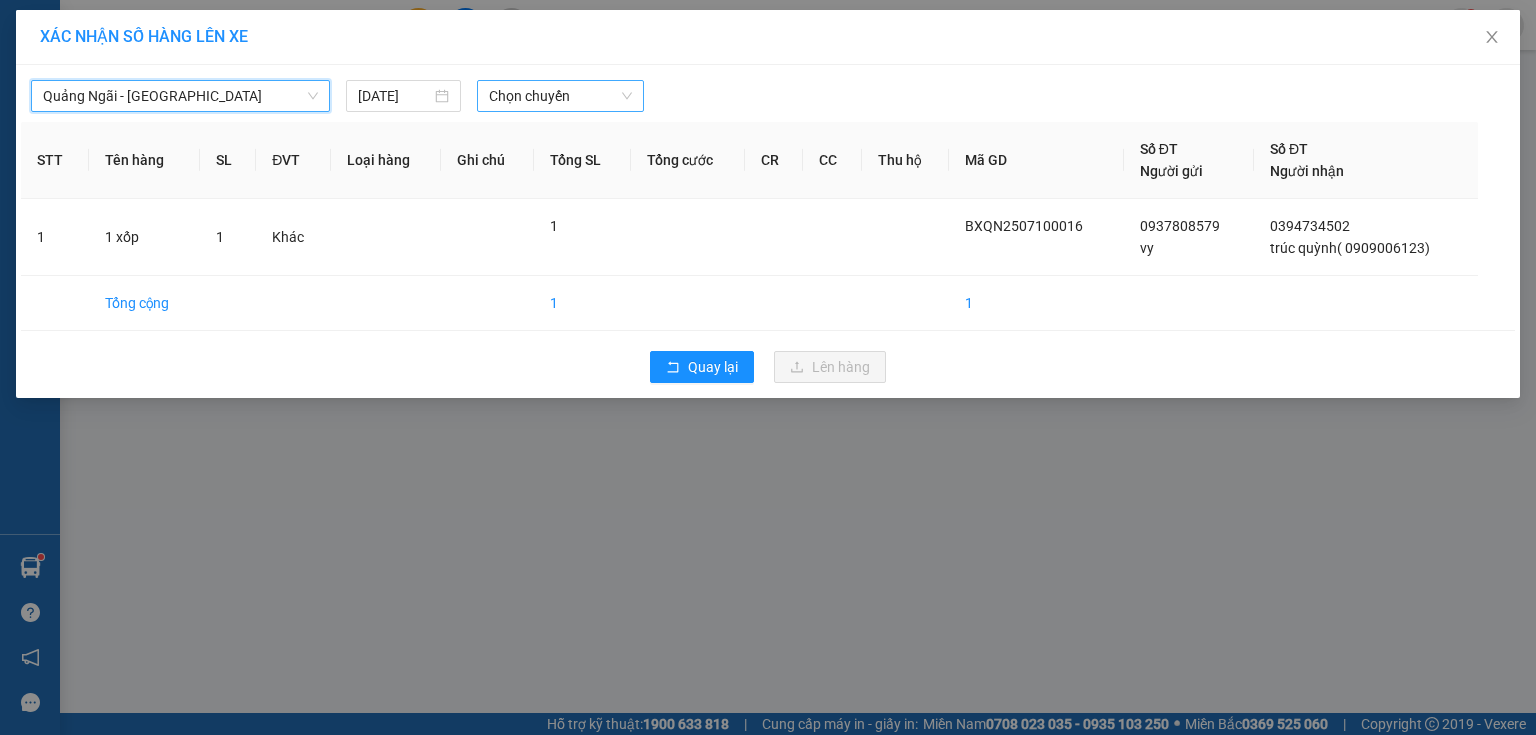 click on "Chọn chuyến" at bounding box center [561, 96] 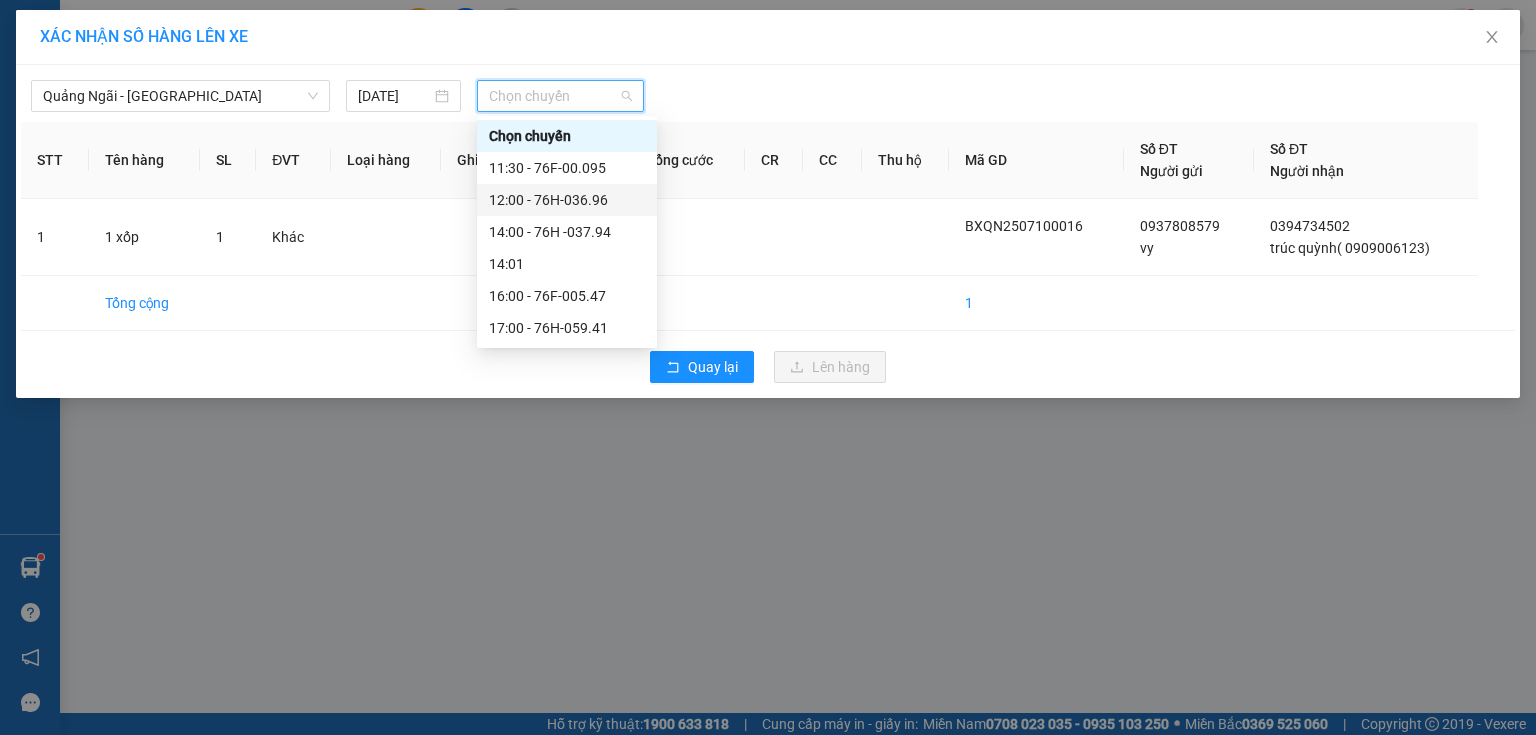 click on "12:00     - 76H-036.96" at bounding box center (567, 200) 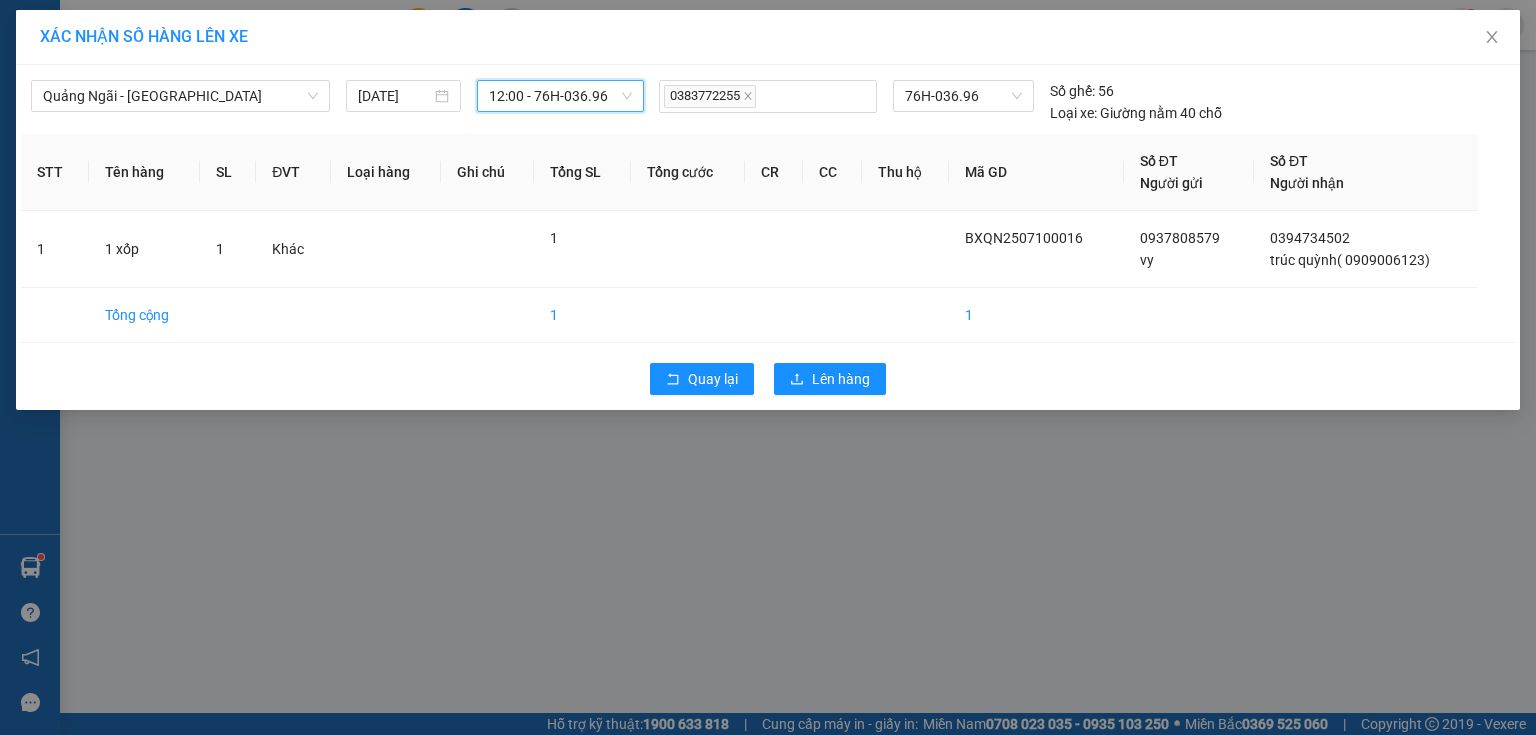 click on "12:00     - 76H-036.96" at bounding box center [561, 96] 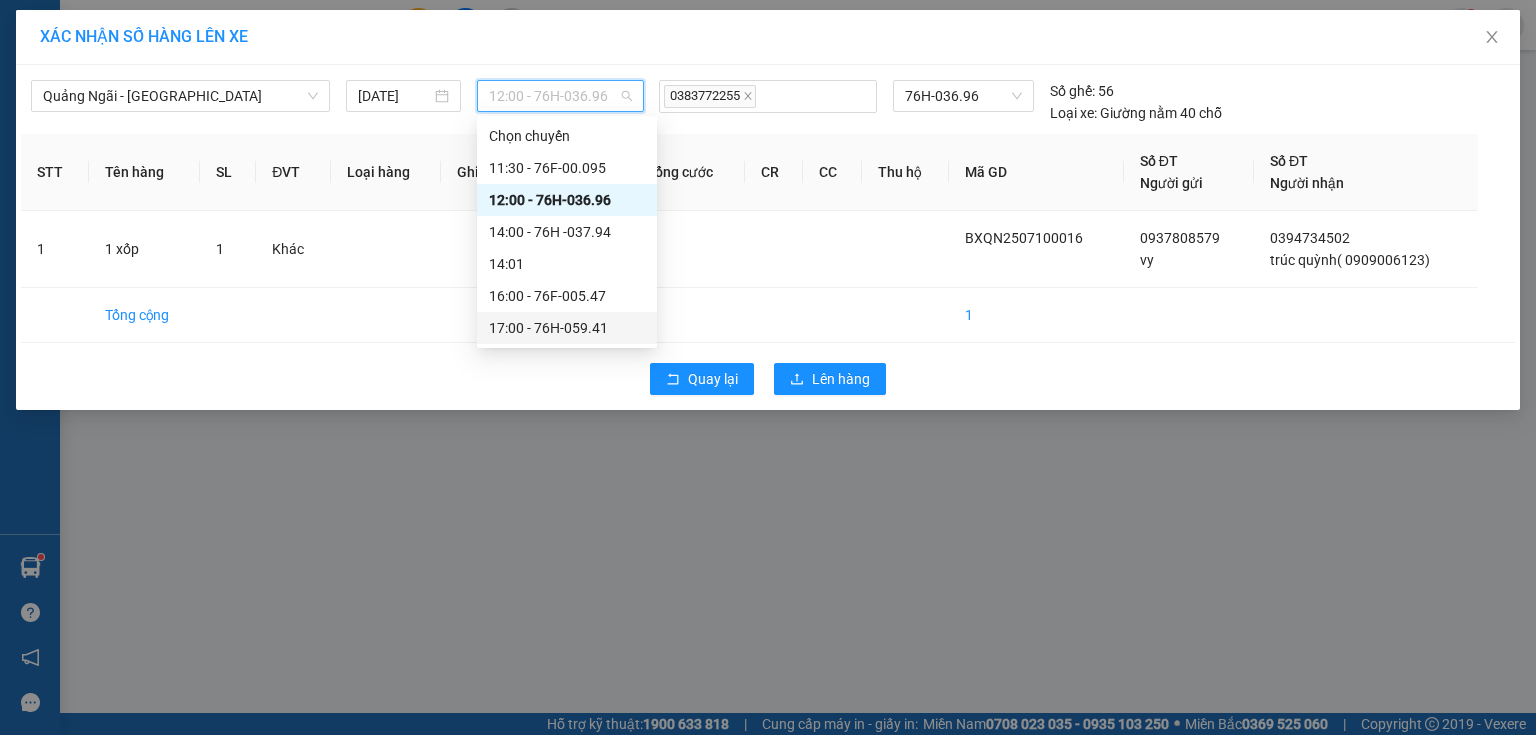 click on "17:00     - 76H-059.41" at bounding box center [567, 328] 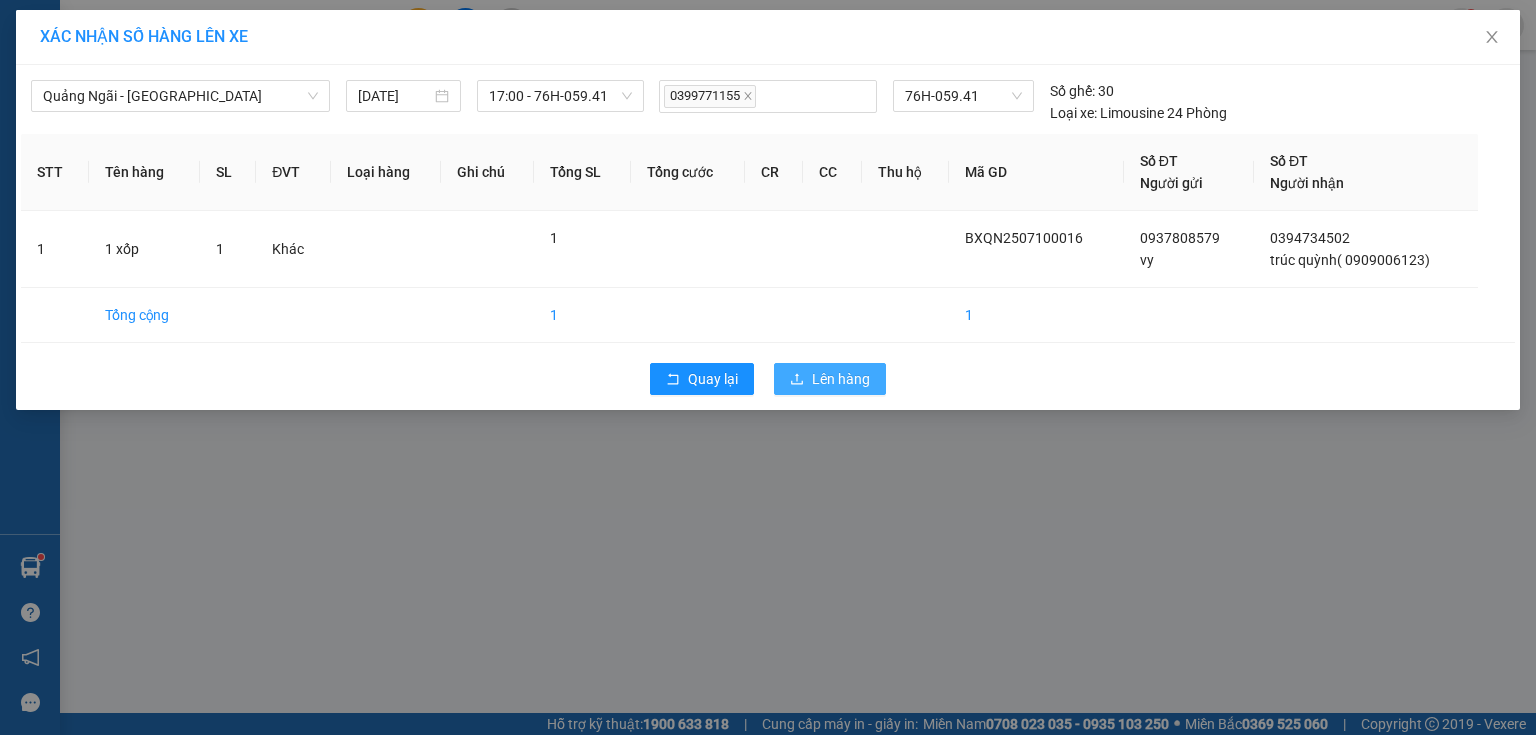 click on "Lên hàng" at bounding box center (841, 379) 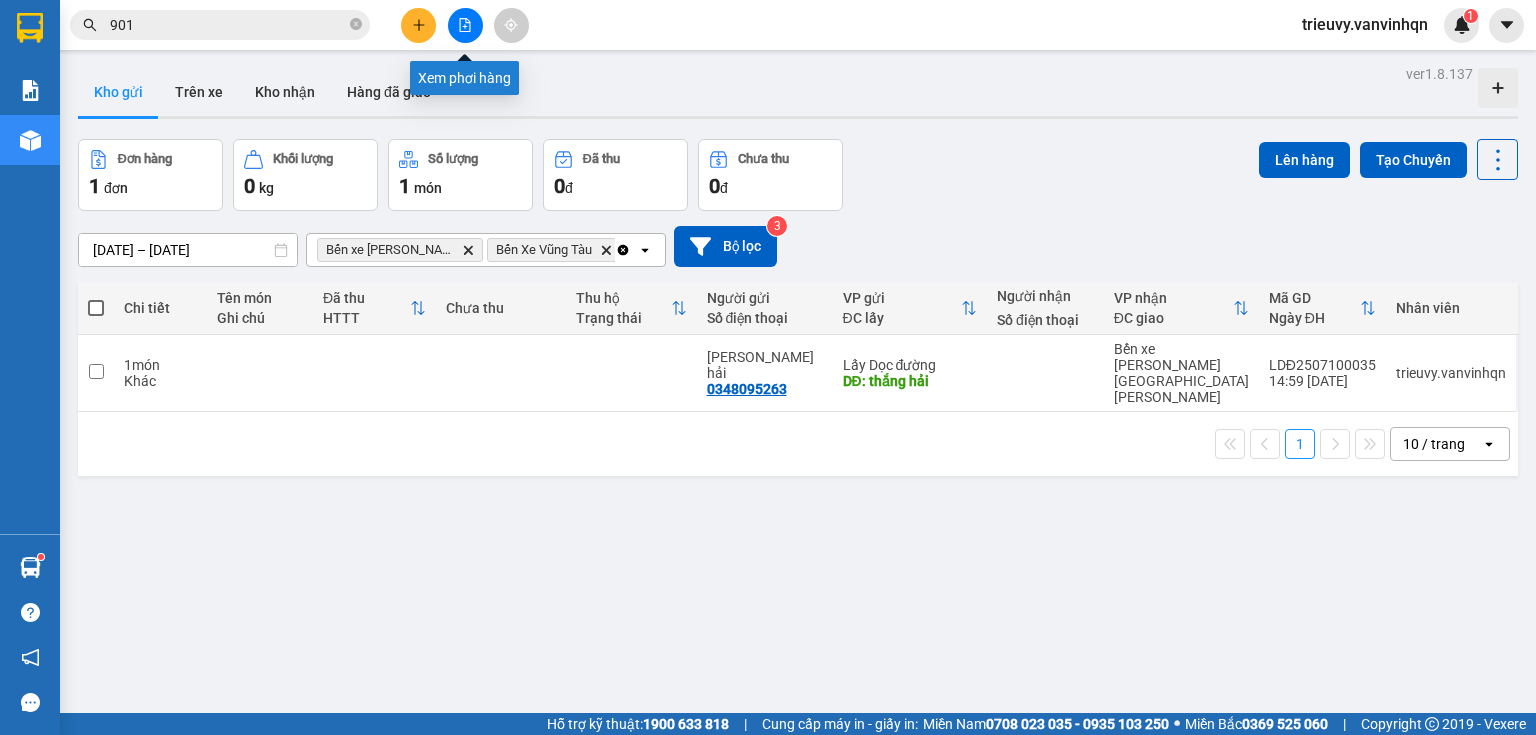 click 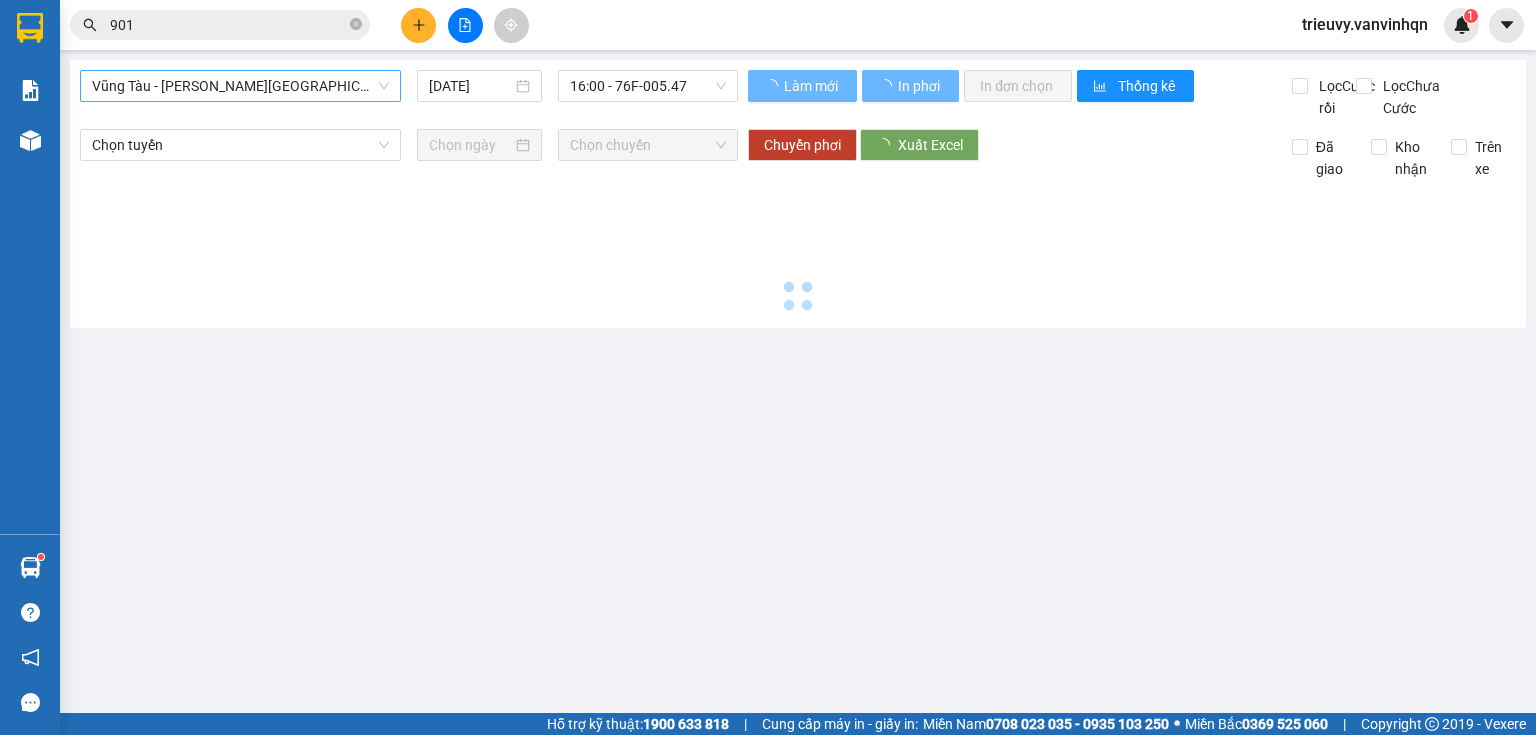 click on "Vũng Tàu - [GEOGRAPHIC_DATA]" at bounding box center (240, 86) 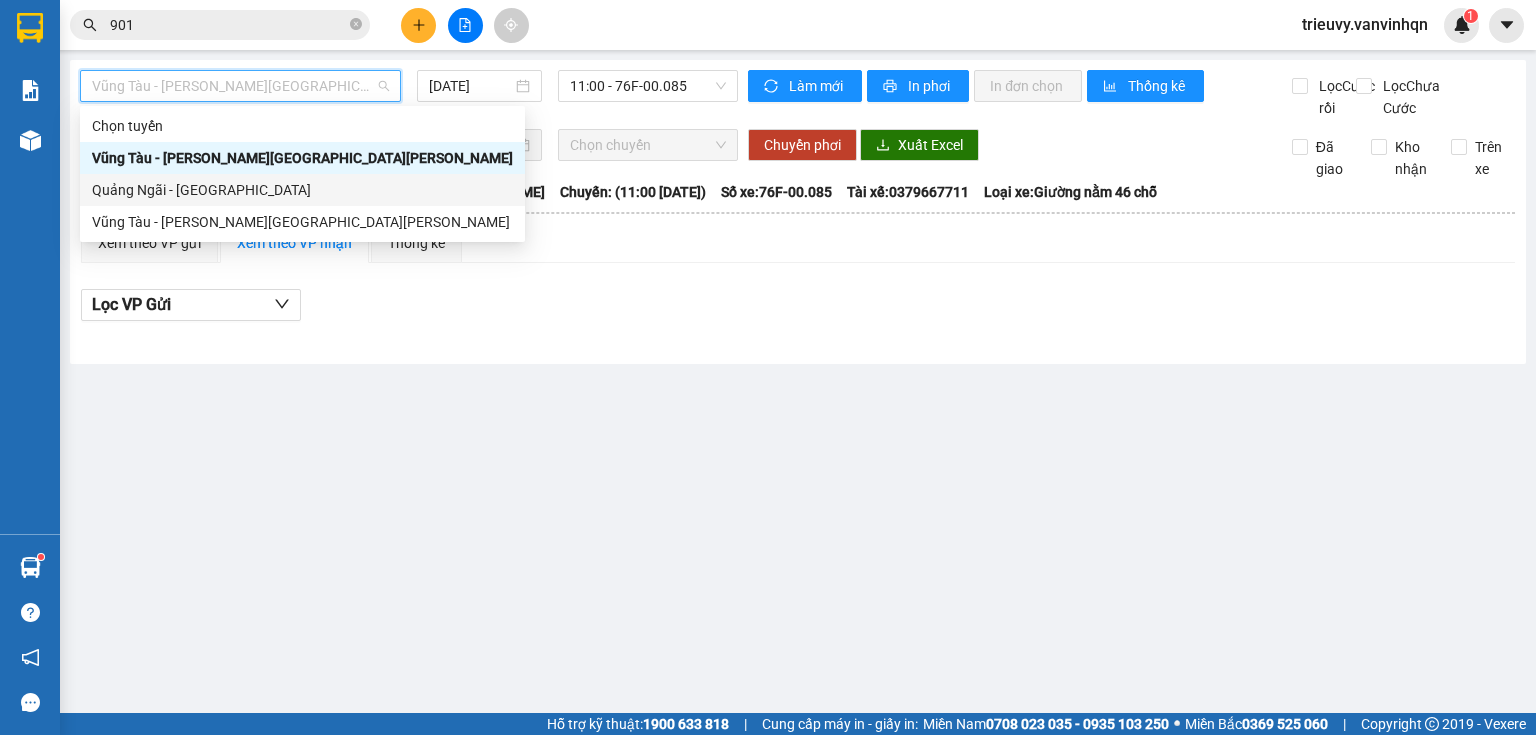 click on "Quảng Ngãi - [GEOGRAPHIC_DATA]" at bounding box center [302, 190] 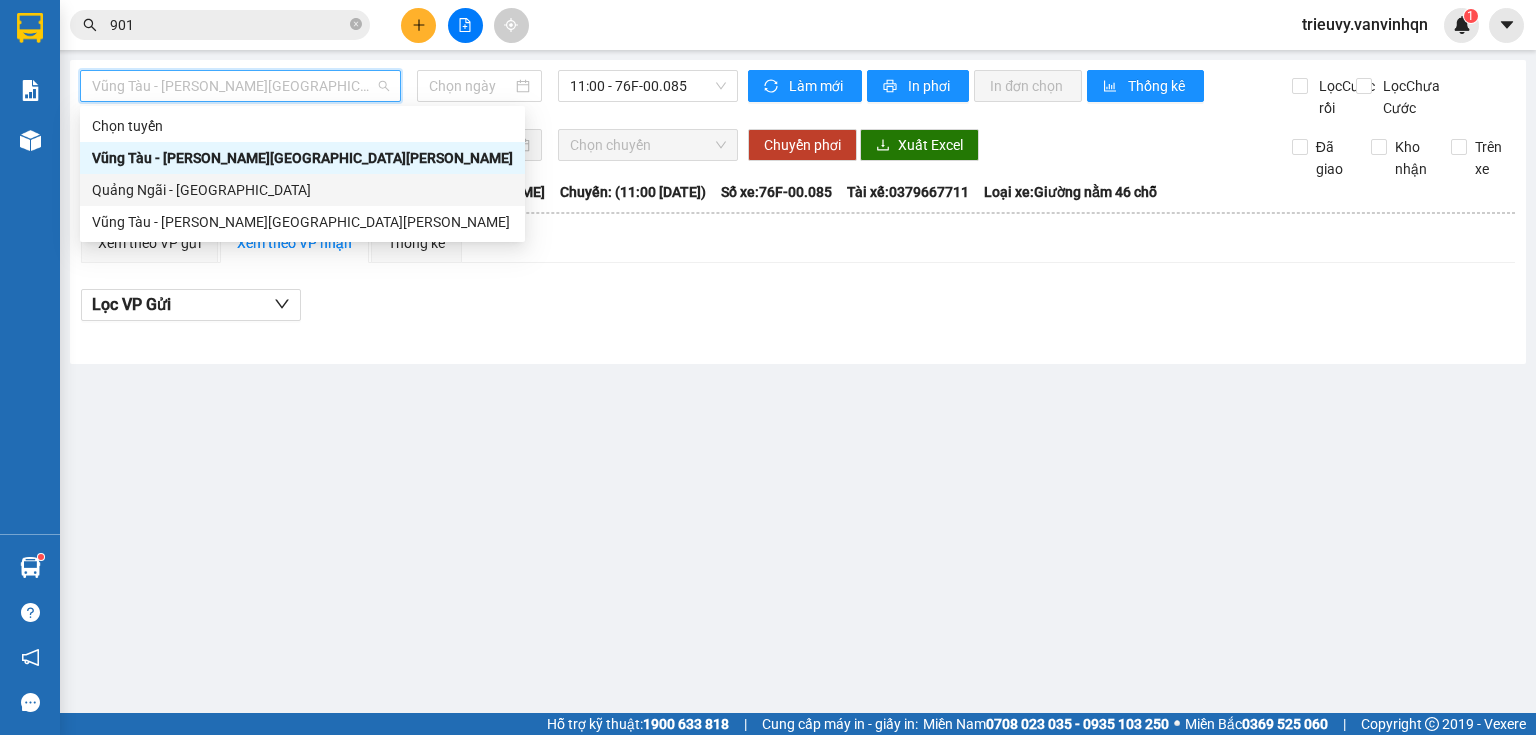 type on "[DATE]" 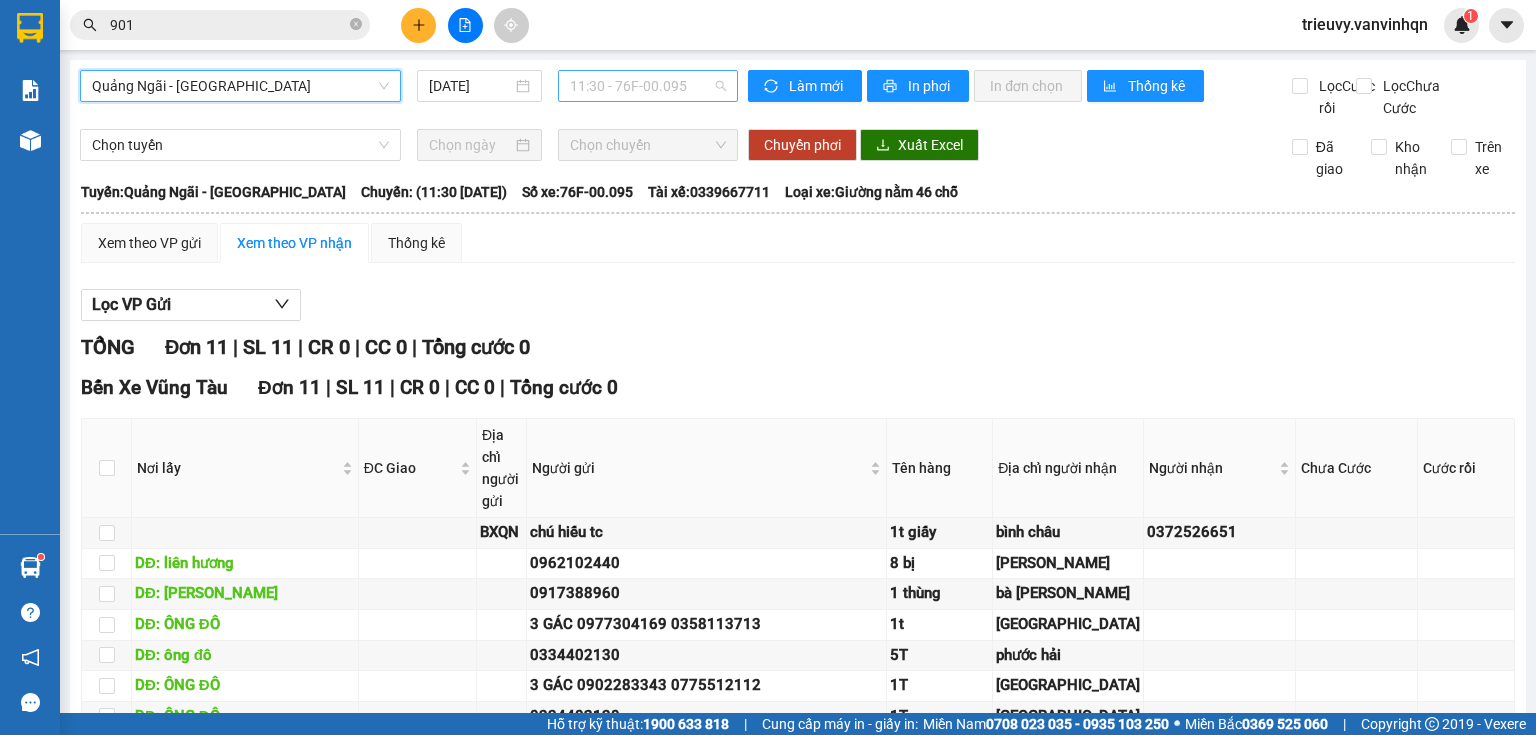 click on "11:30     - 76F-00.095" at bounding box center [648, 86] 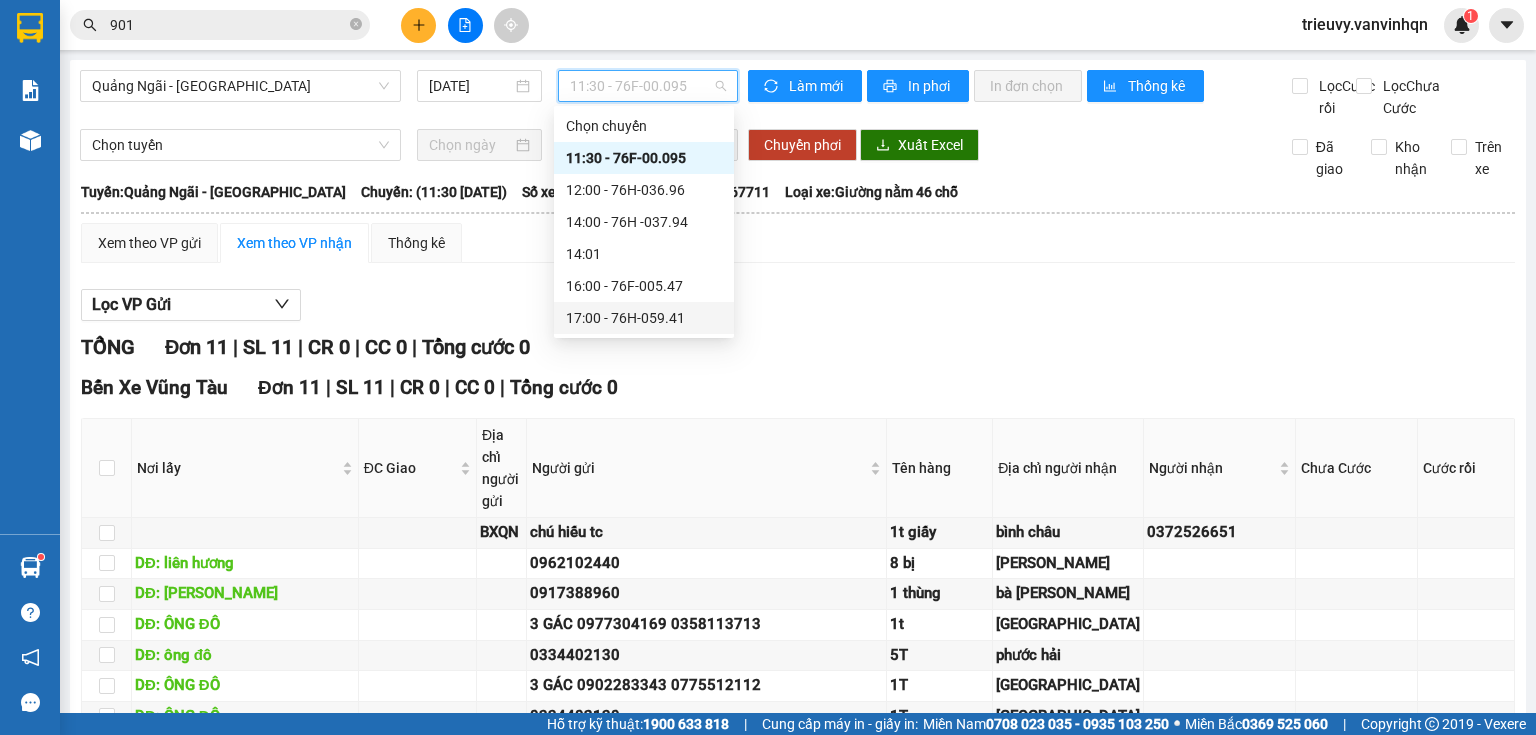 click on "17:00     - 76H-059.41" at bounding box center (644, 318) 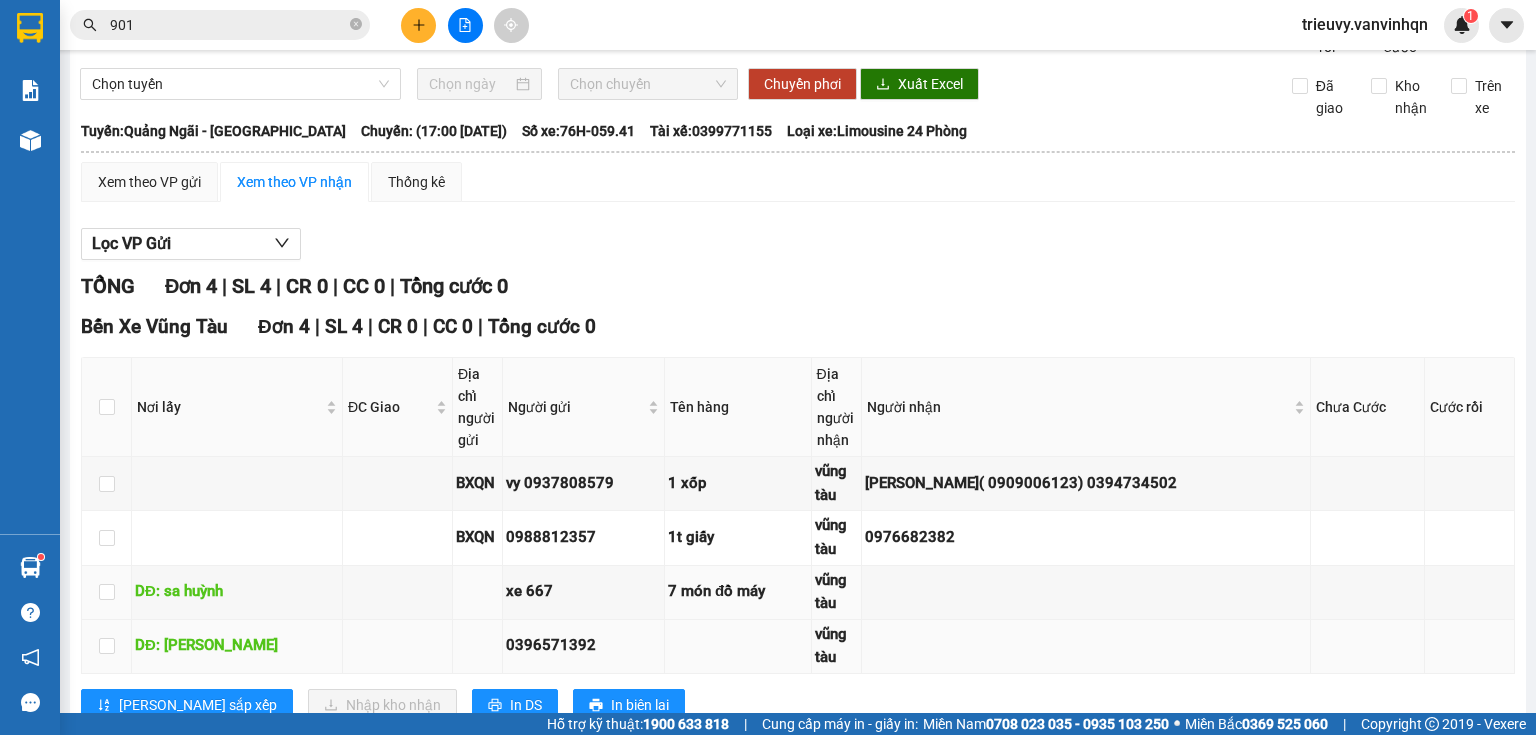 scroll, scrollTop: 144, scrollLeft: 0, axis: vertical 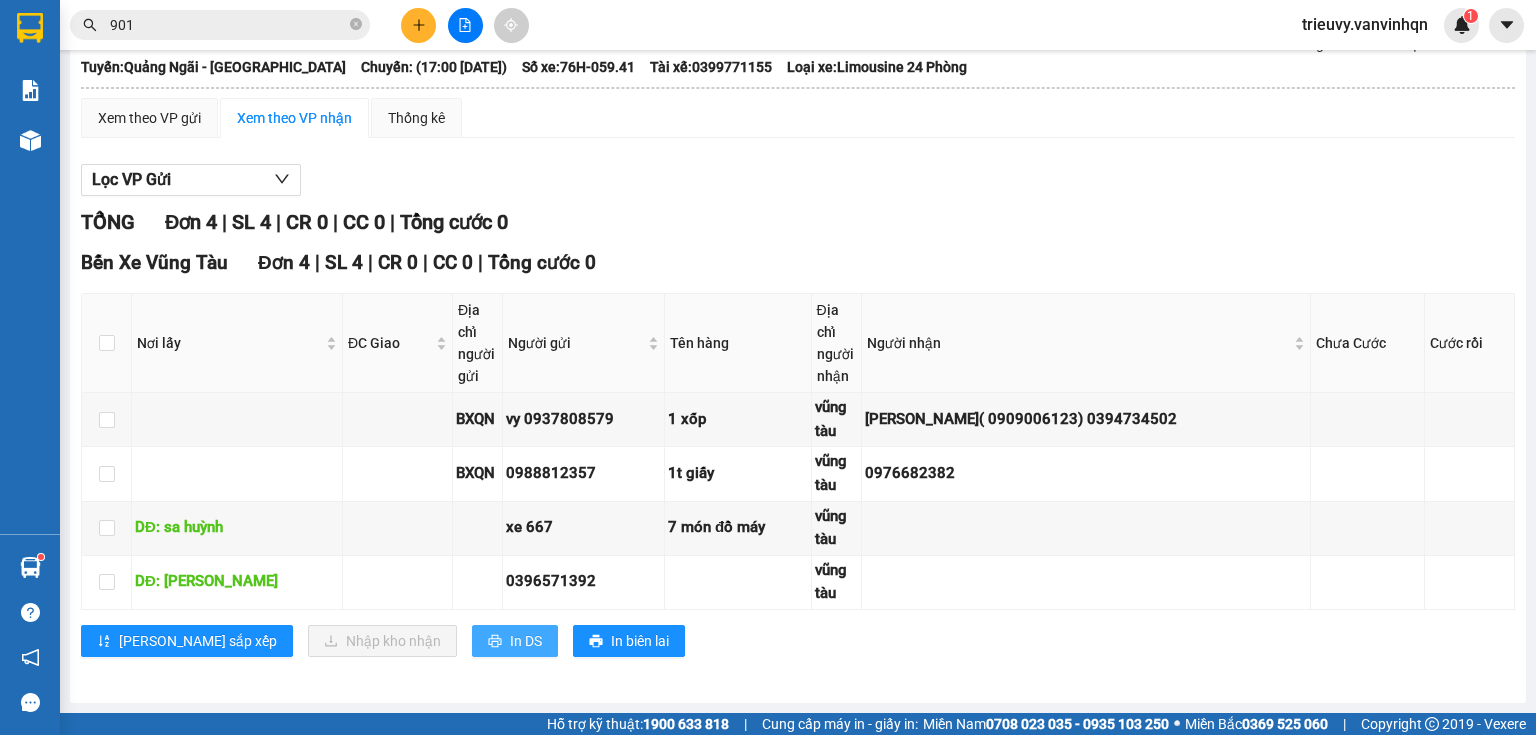 click on "In DS" at bounding box center (515, 641) 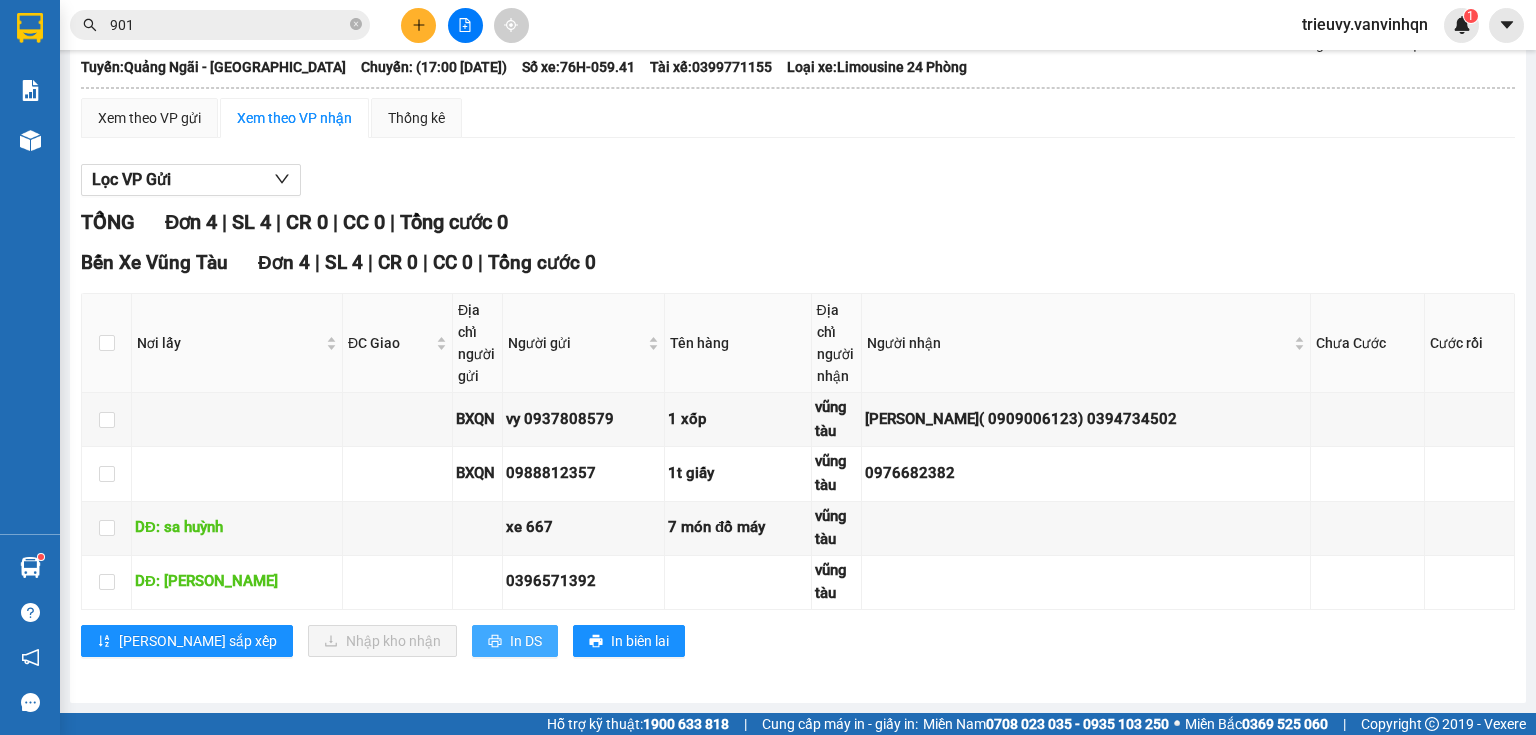 scroll, scrollTop: 0, scrollLeft: 0, axis: both 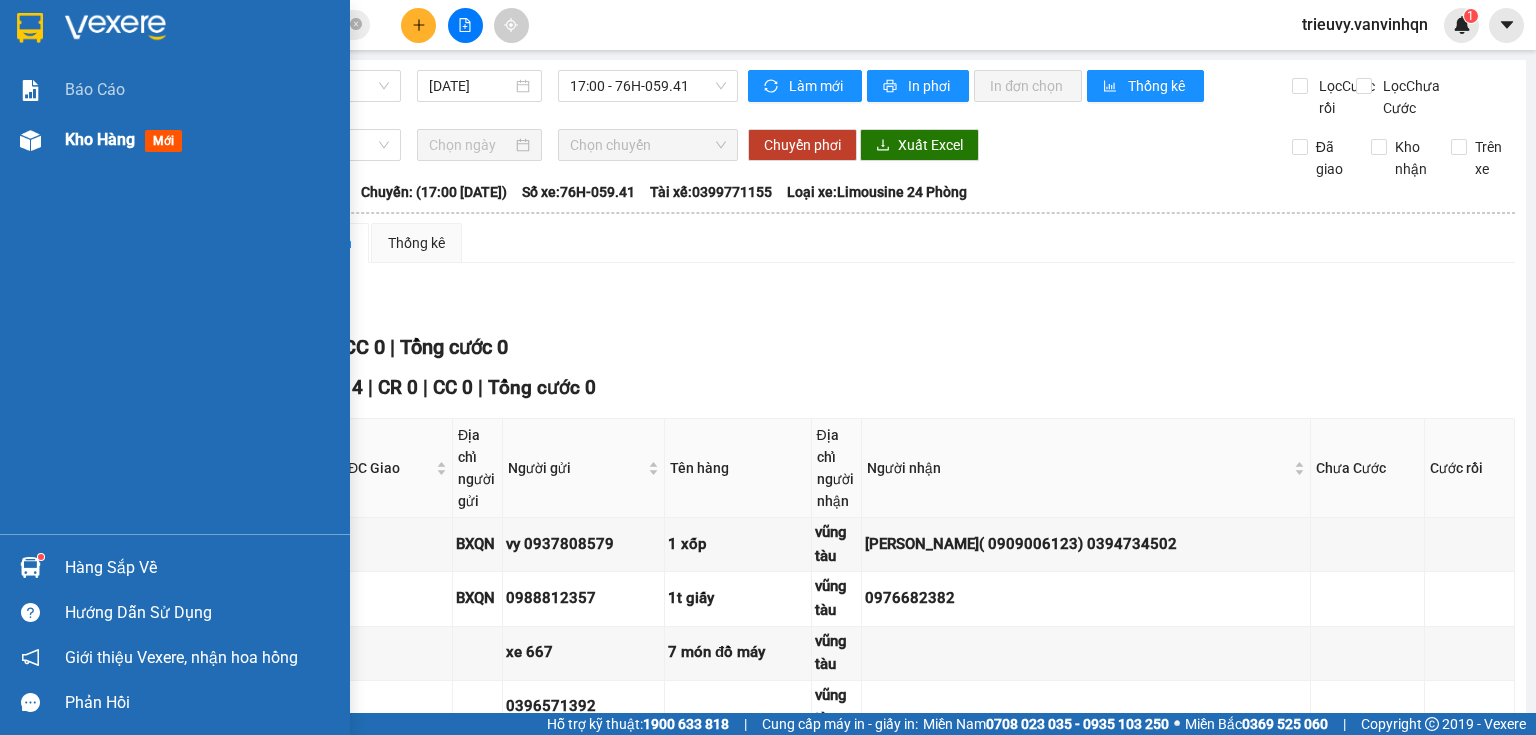 click on "Kho hàng" at bounding box center (100, 139) 